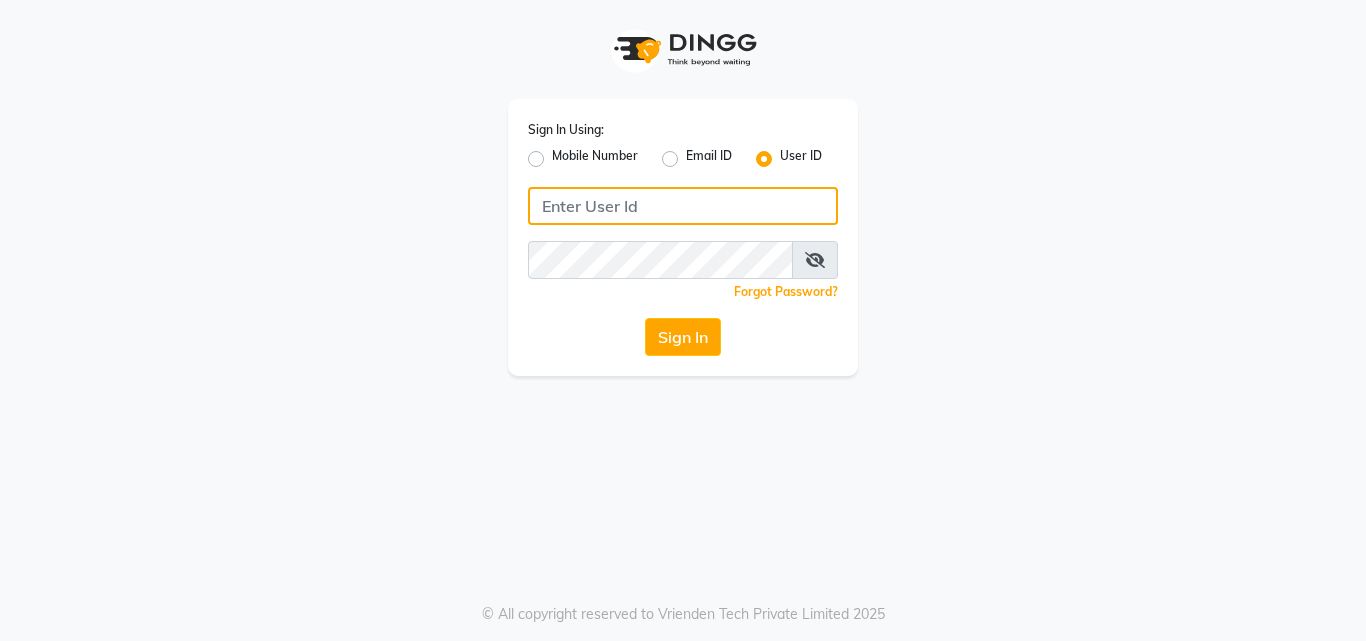 type on "divasalon" 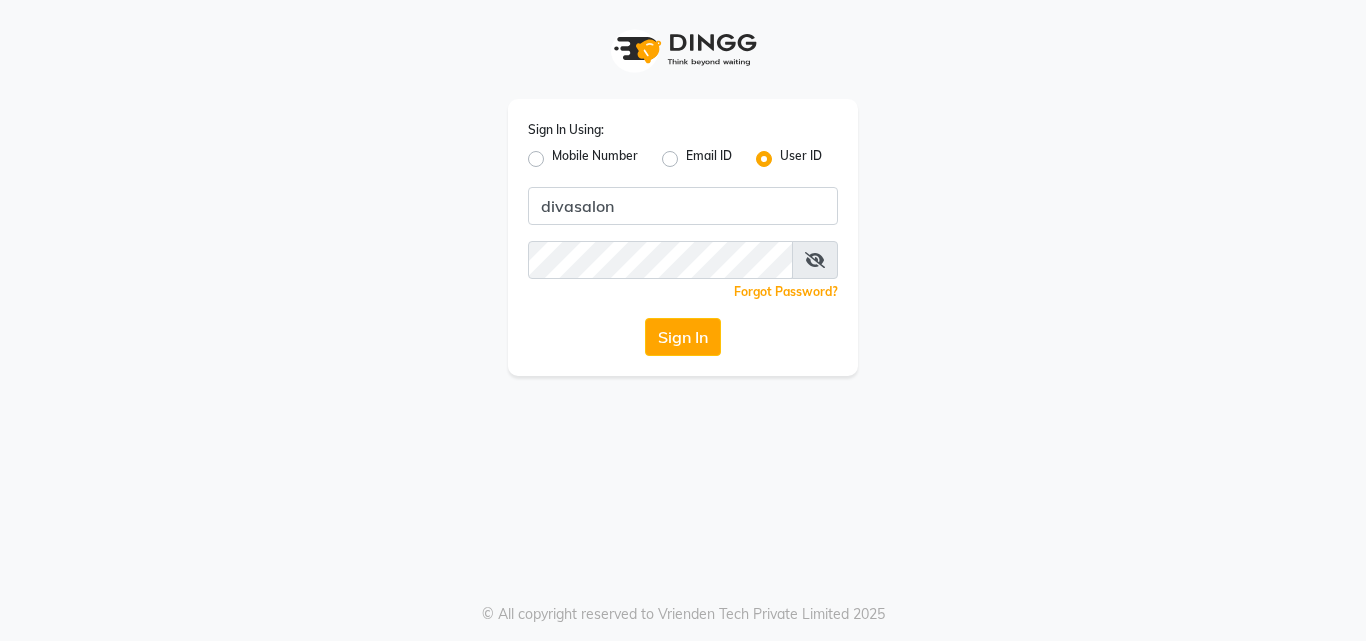 click on "Sign In" 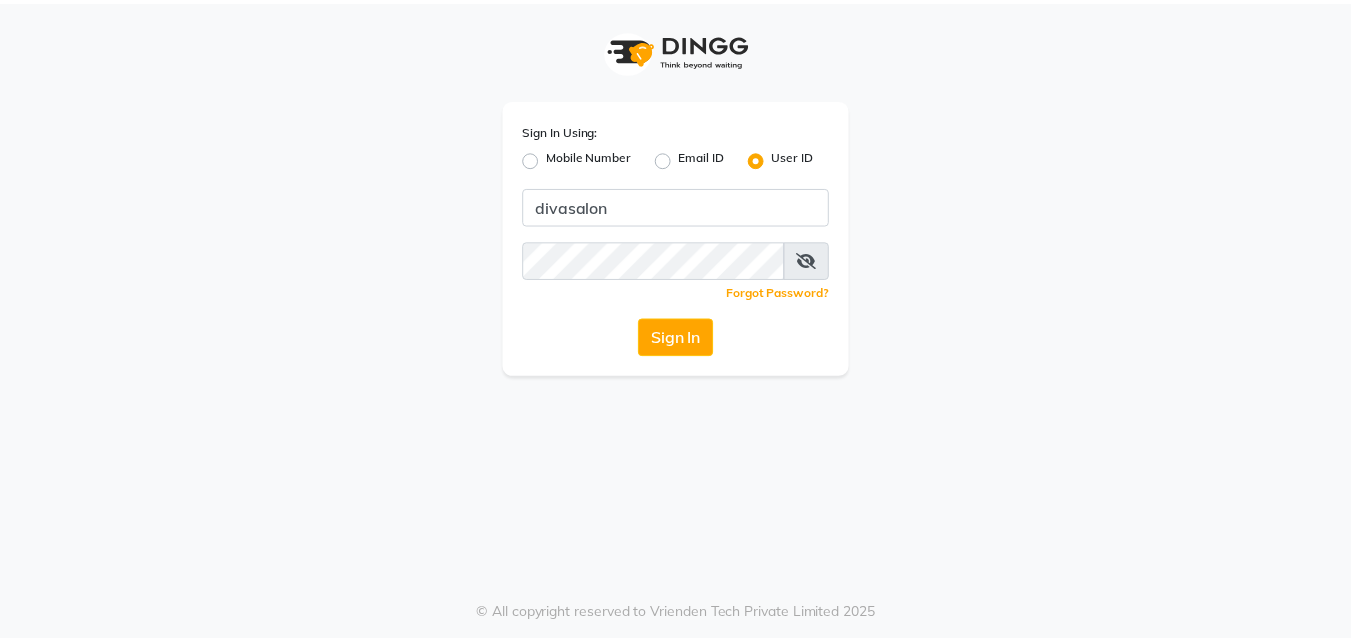 scroll, scrollTop: 0, scrollLeft: 0, axis: both 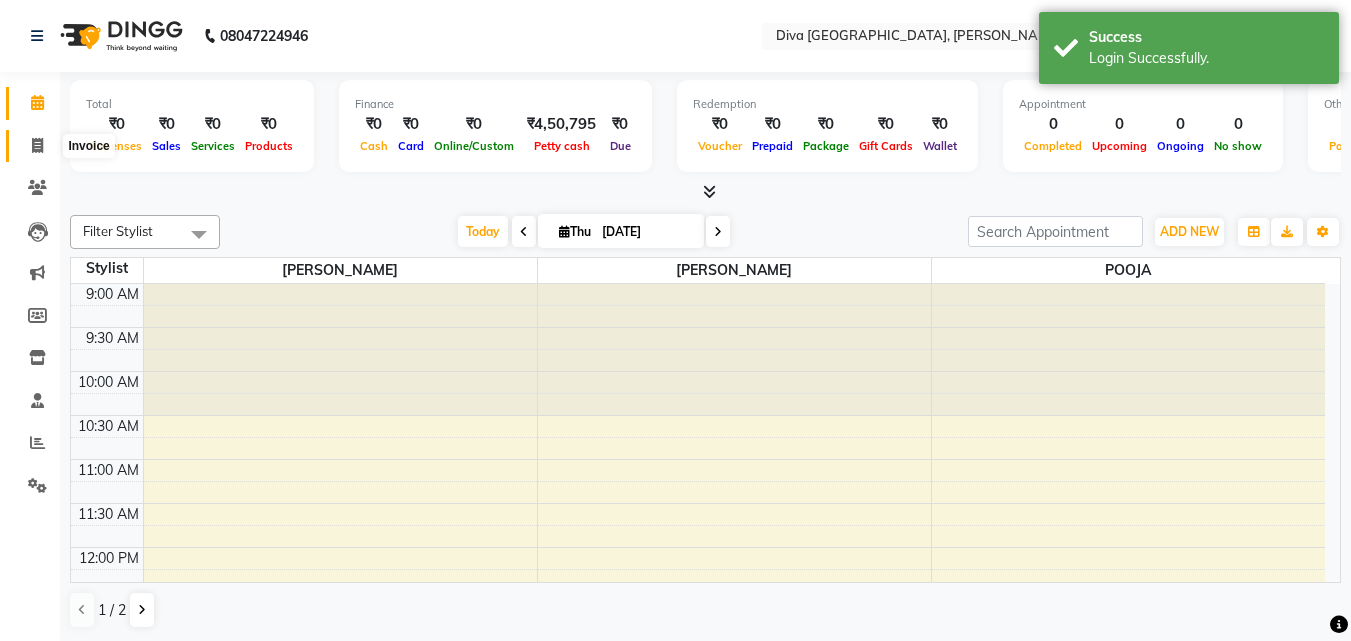 click 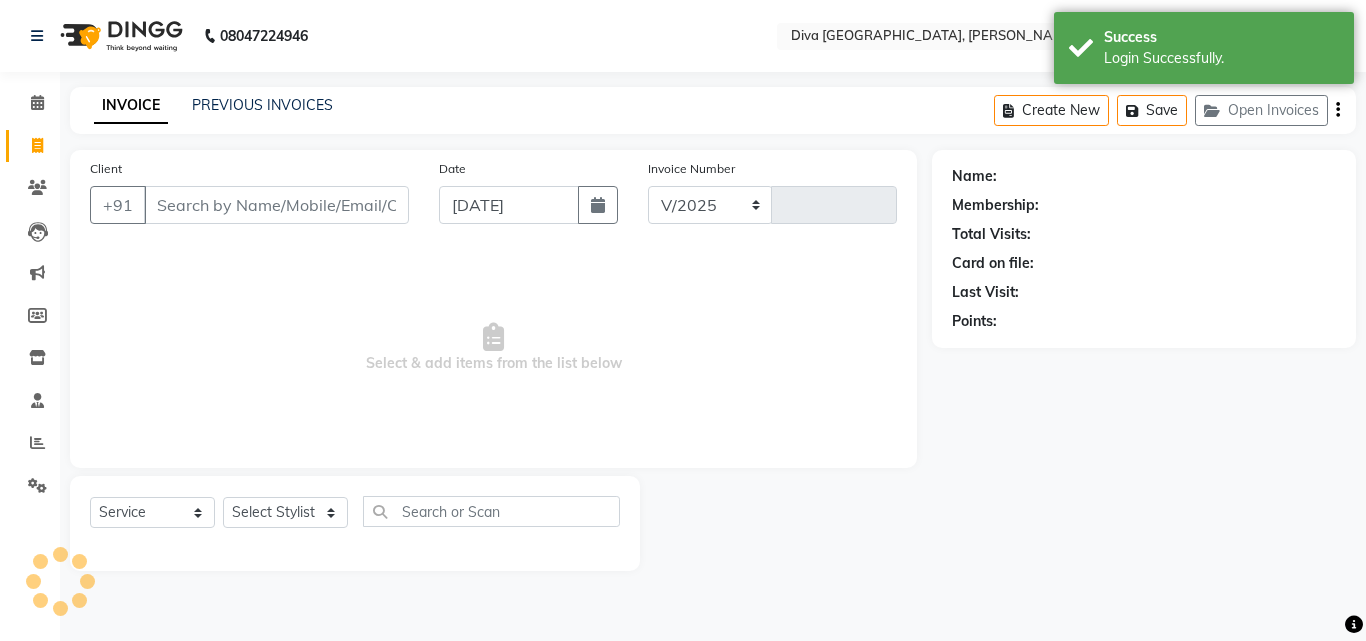 select on "671" 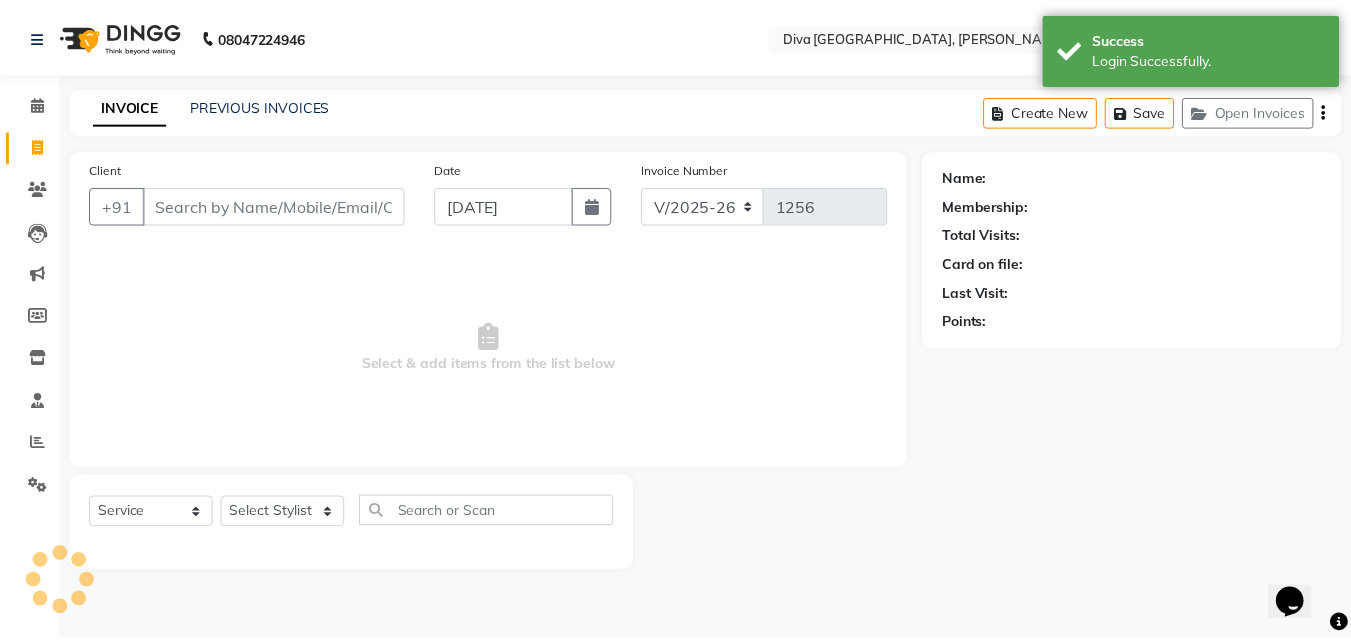 scroll, scrollTop: 0, scrollLeft: 0, axis: both 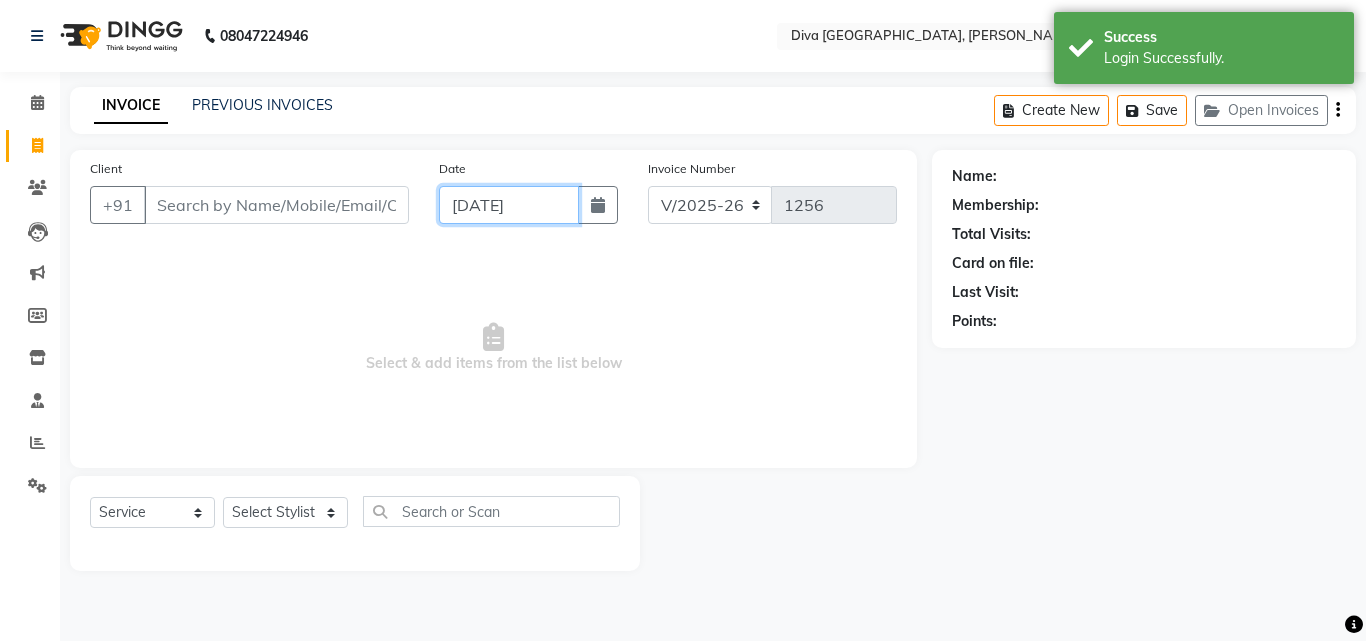 click on "[DATE]" 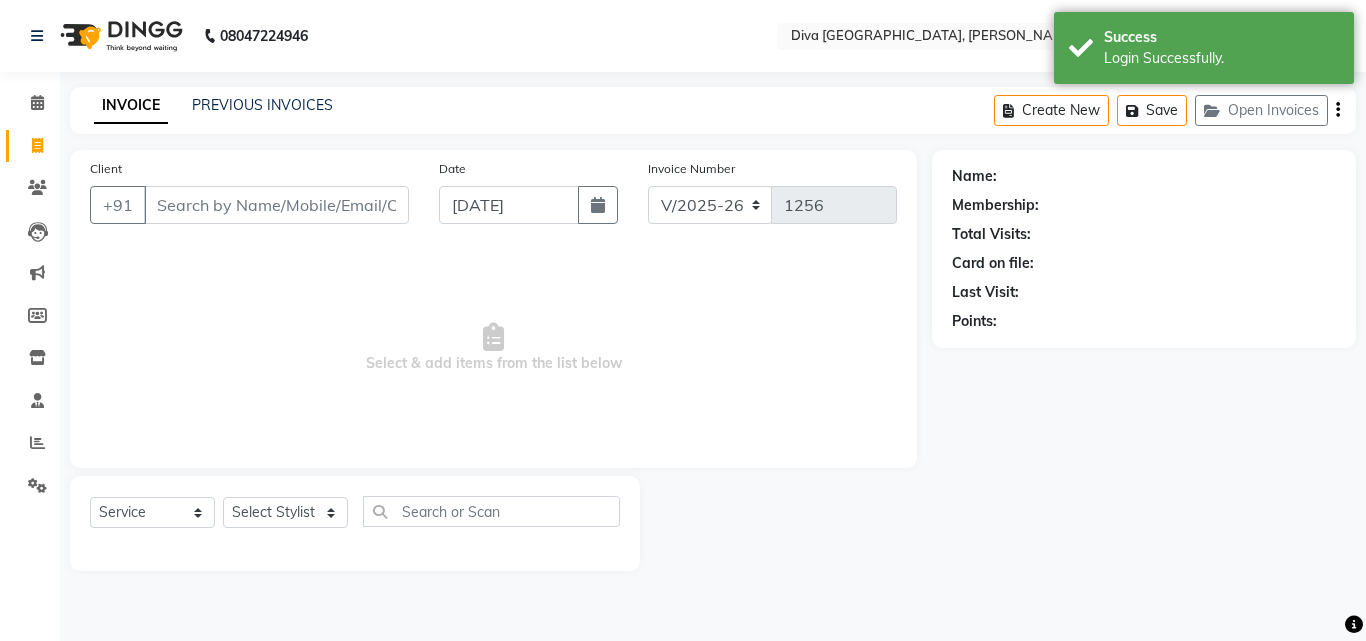 select on "7" 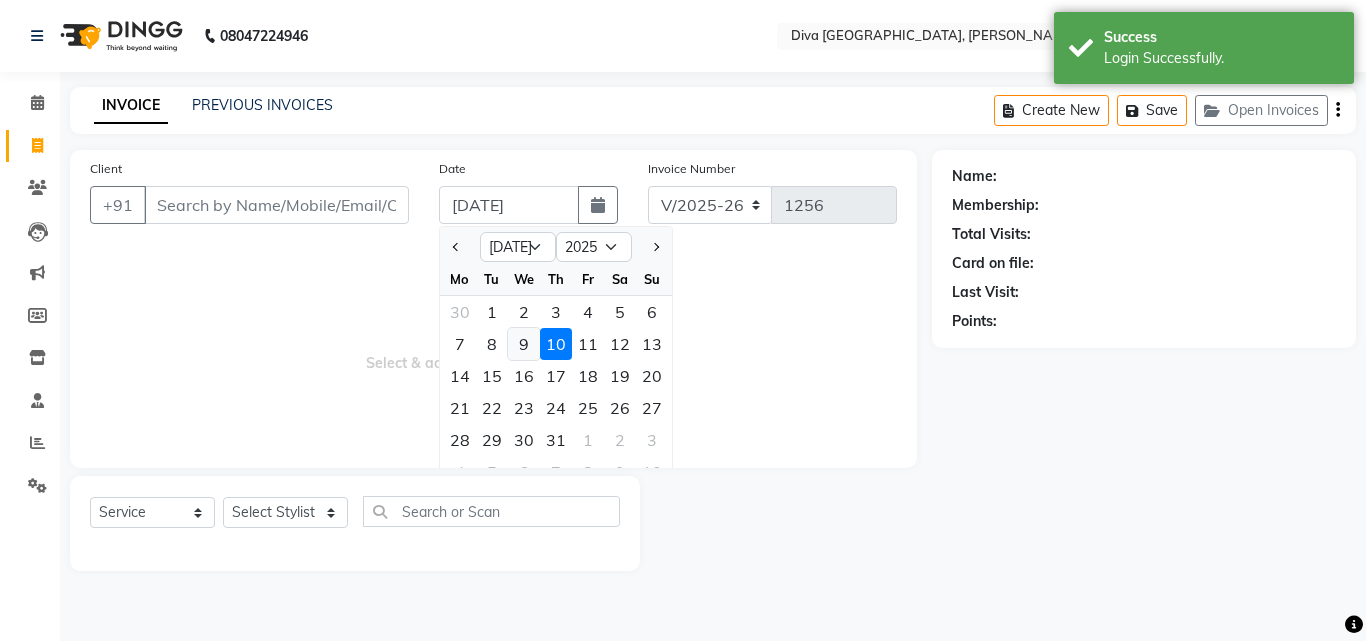 click on "9" 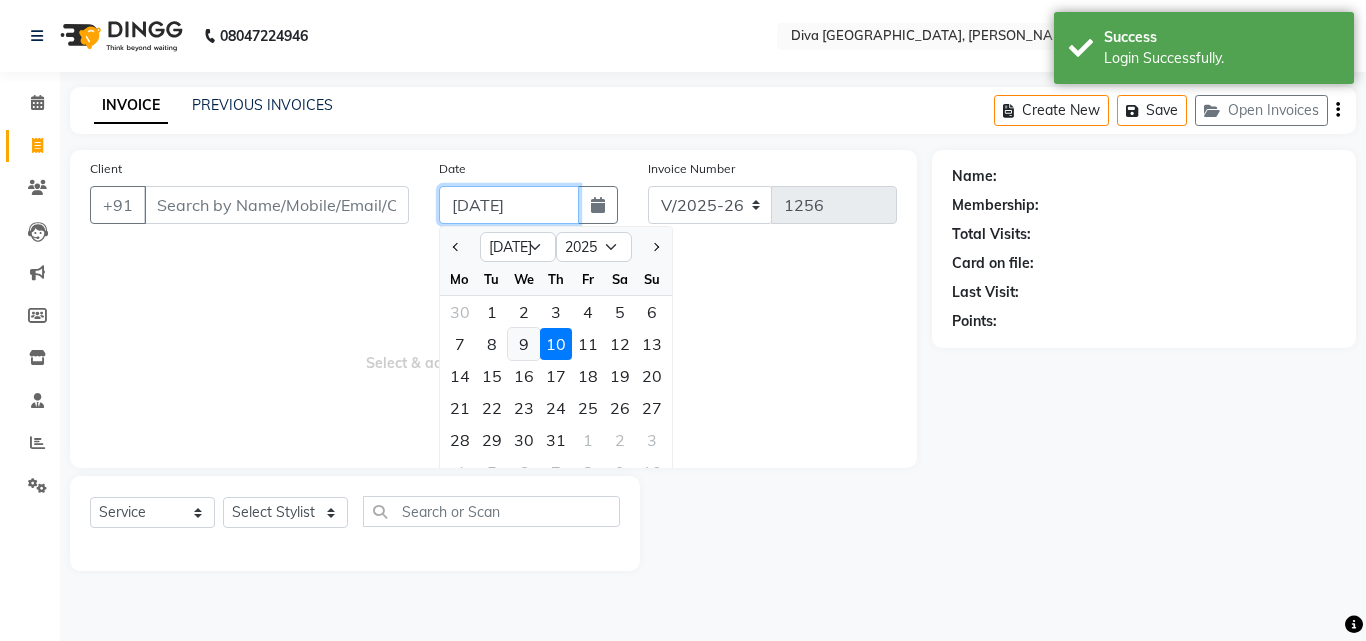 type on "[DATE]" 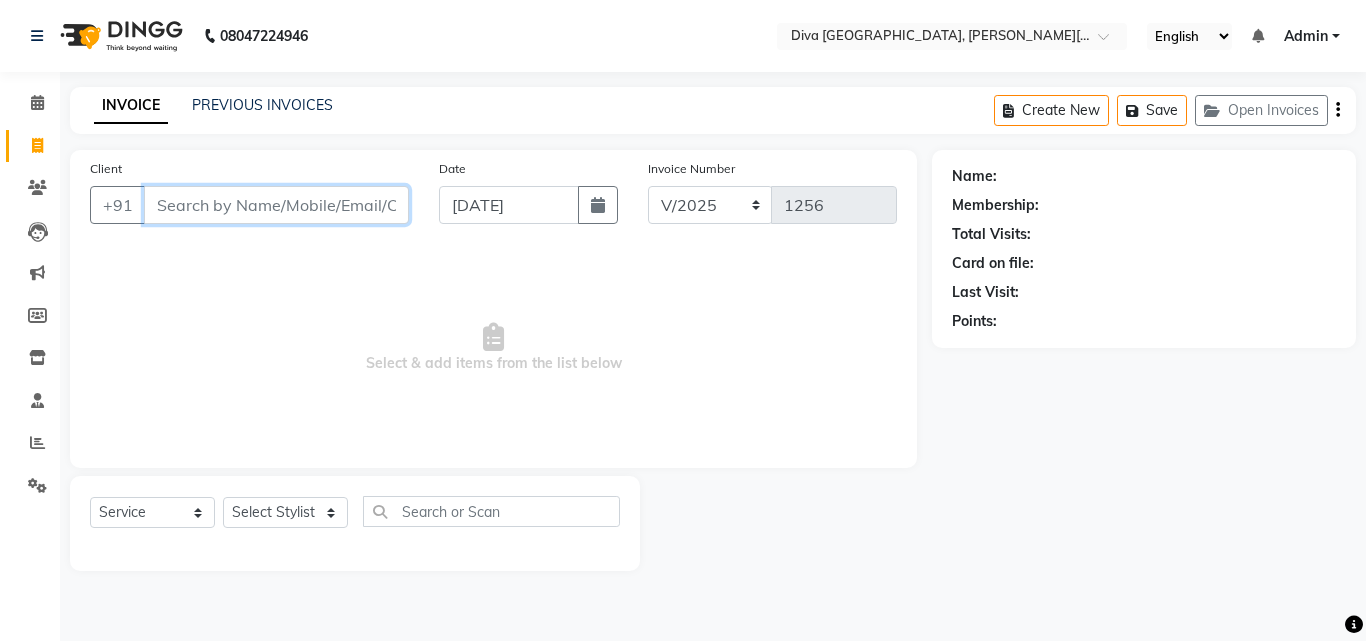 click on "Client" at bounding box center (276, 205) 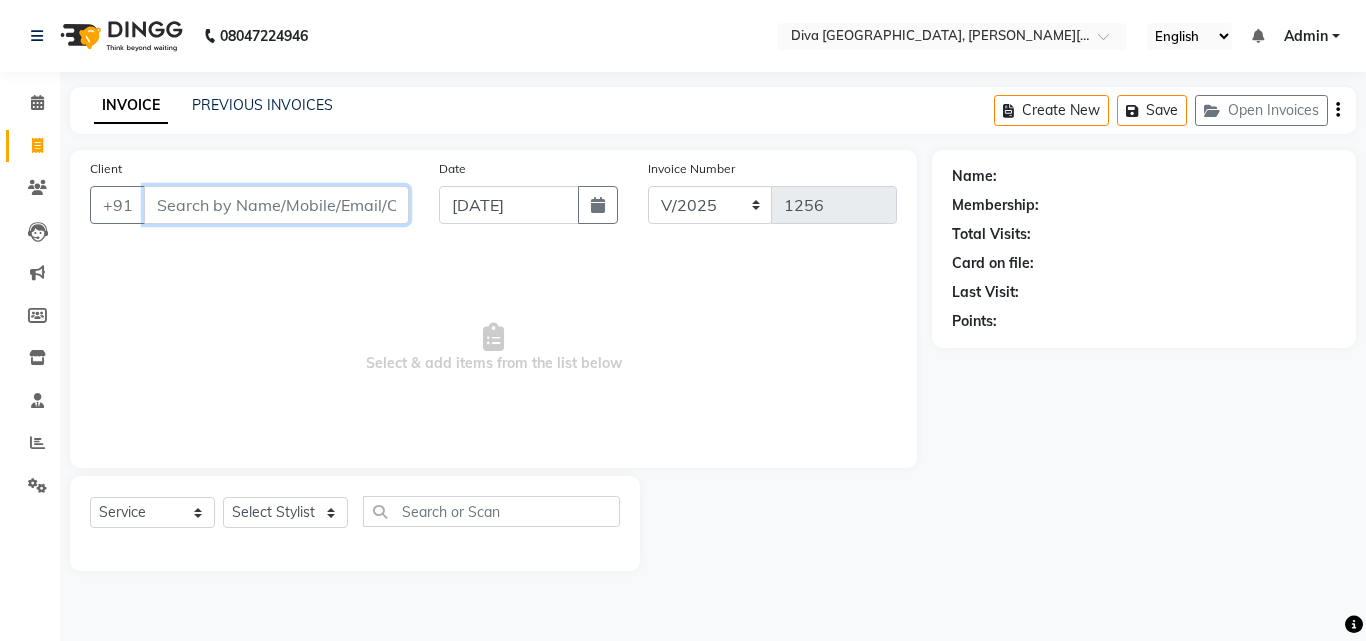 click on "Client" at bounding box center (276, 205) 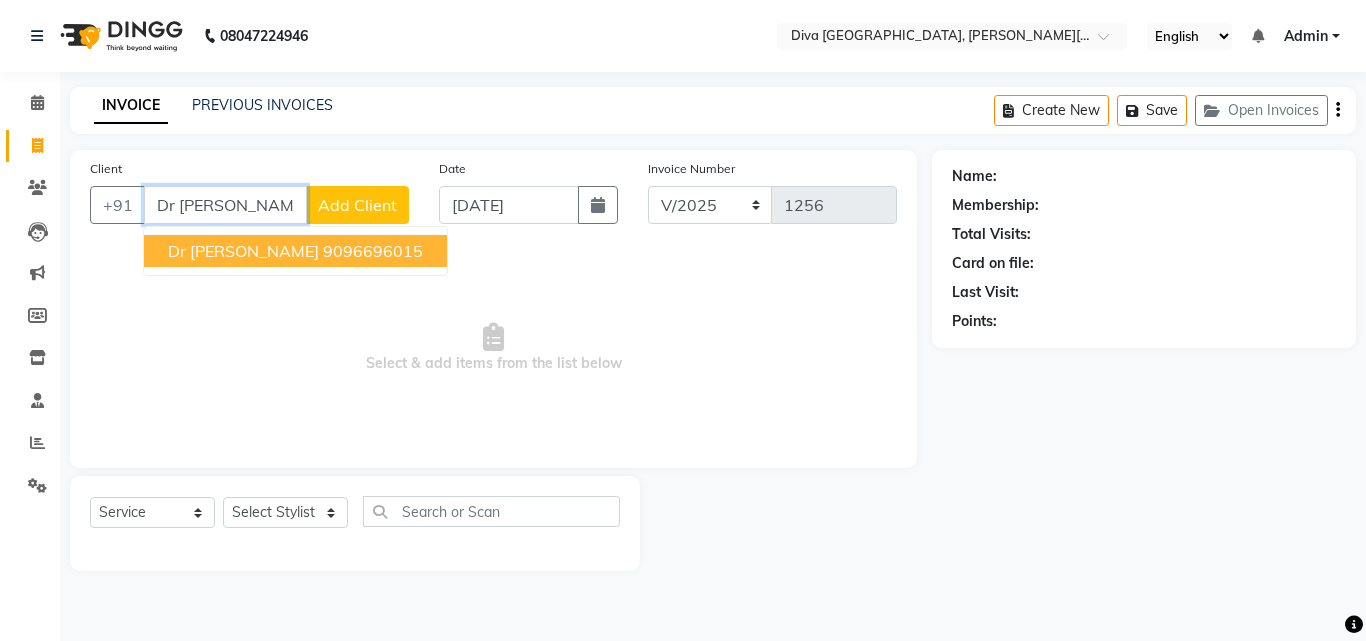 click on "Dr Shraddha" at bounding box center [243, 251] 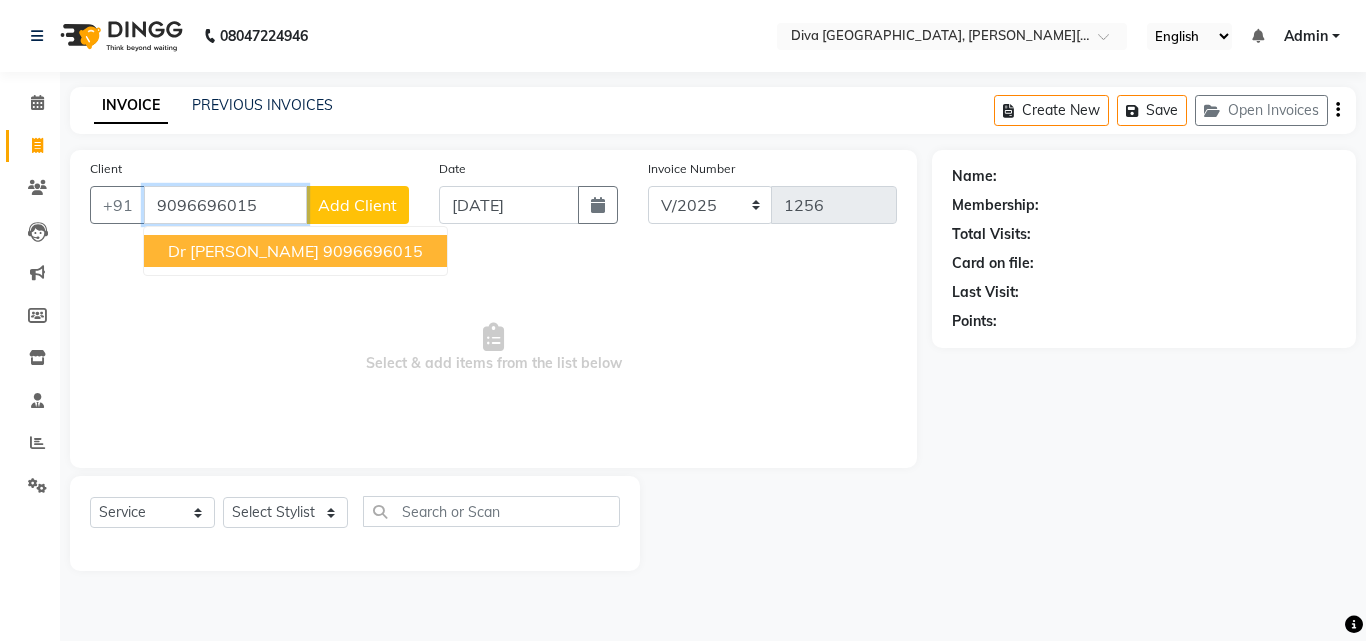 type on "9096696015" 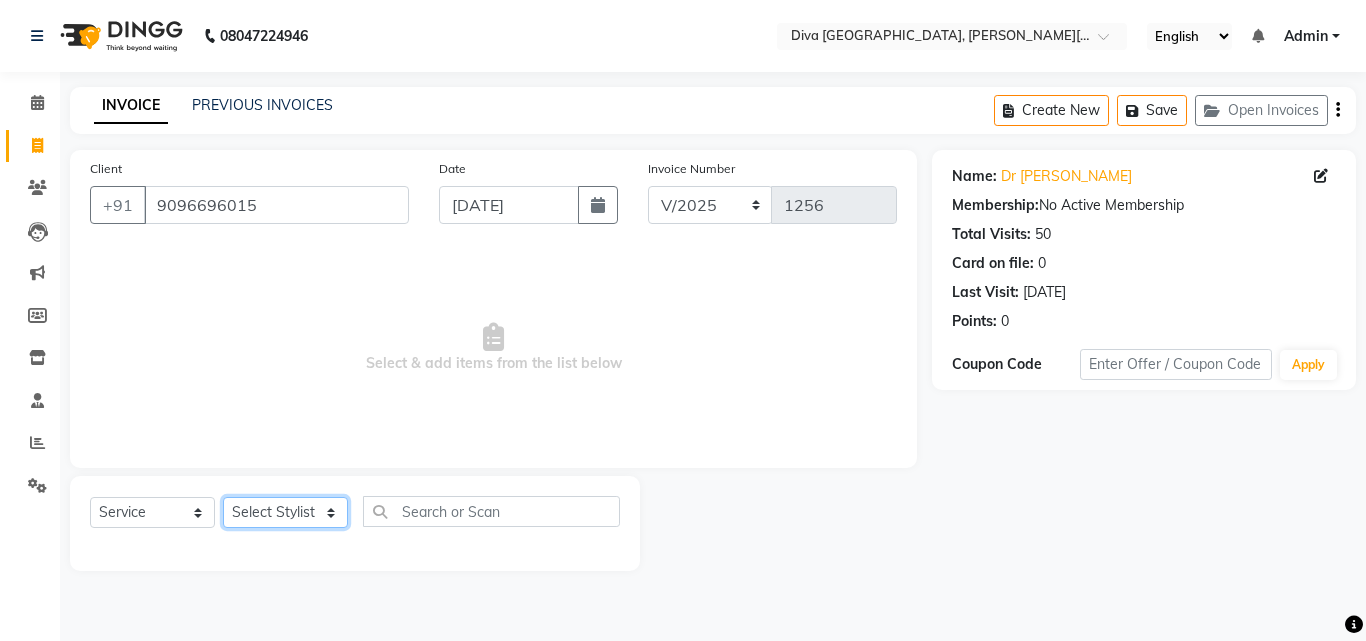 click on "Select Stylist Deepa Mam POOJA priti SHEJAL" 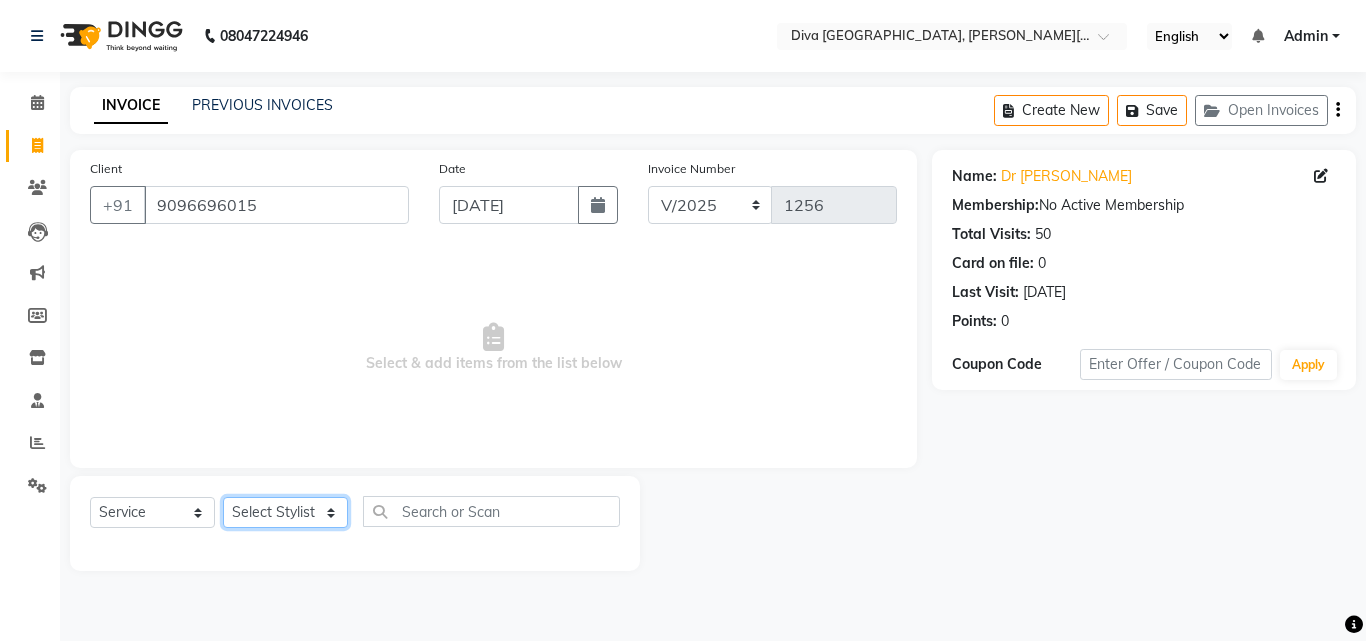 select on "61968" 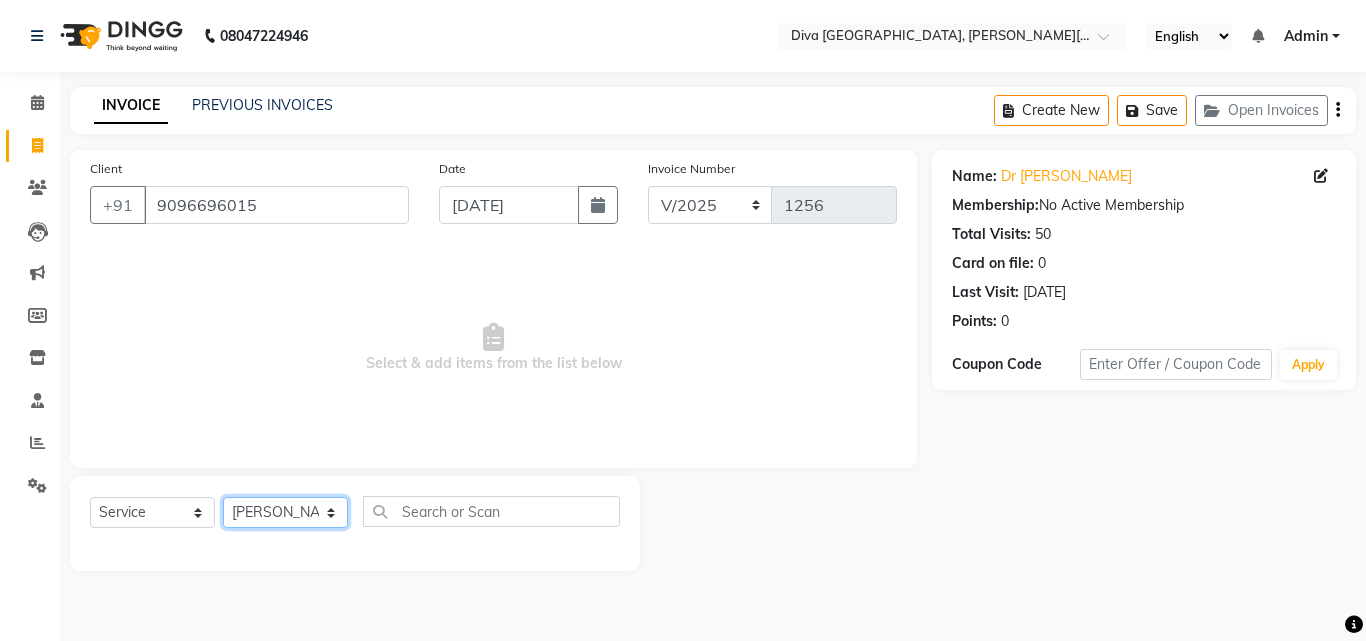 click on "Select Stylist Deepa Mam POOJA priti SHEJAL" 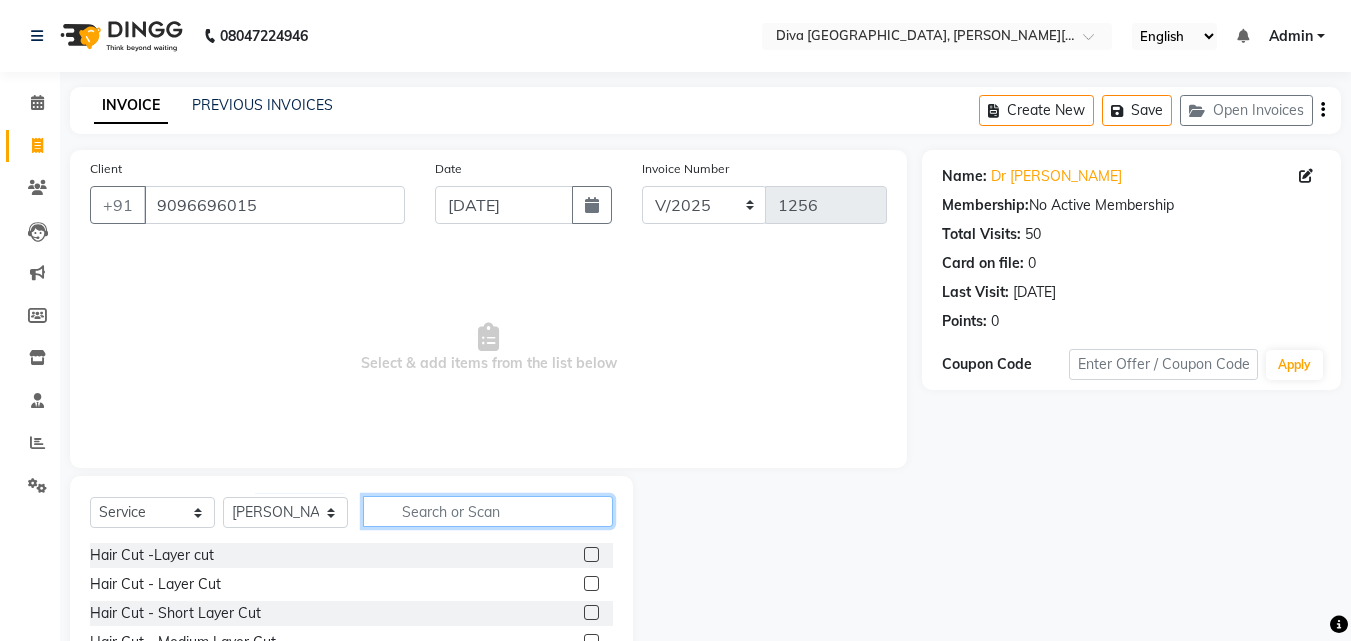 click 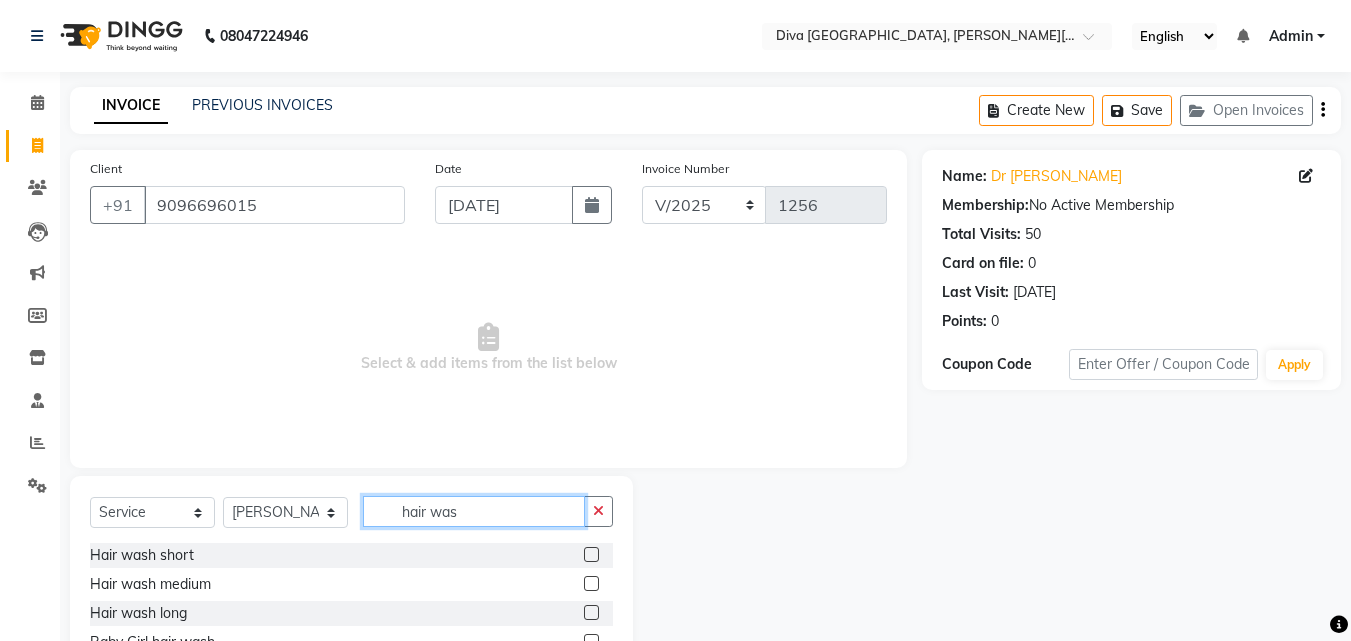 type on "hair was" 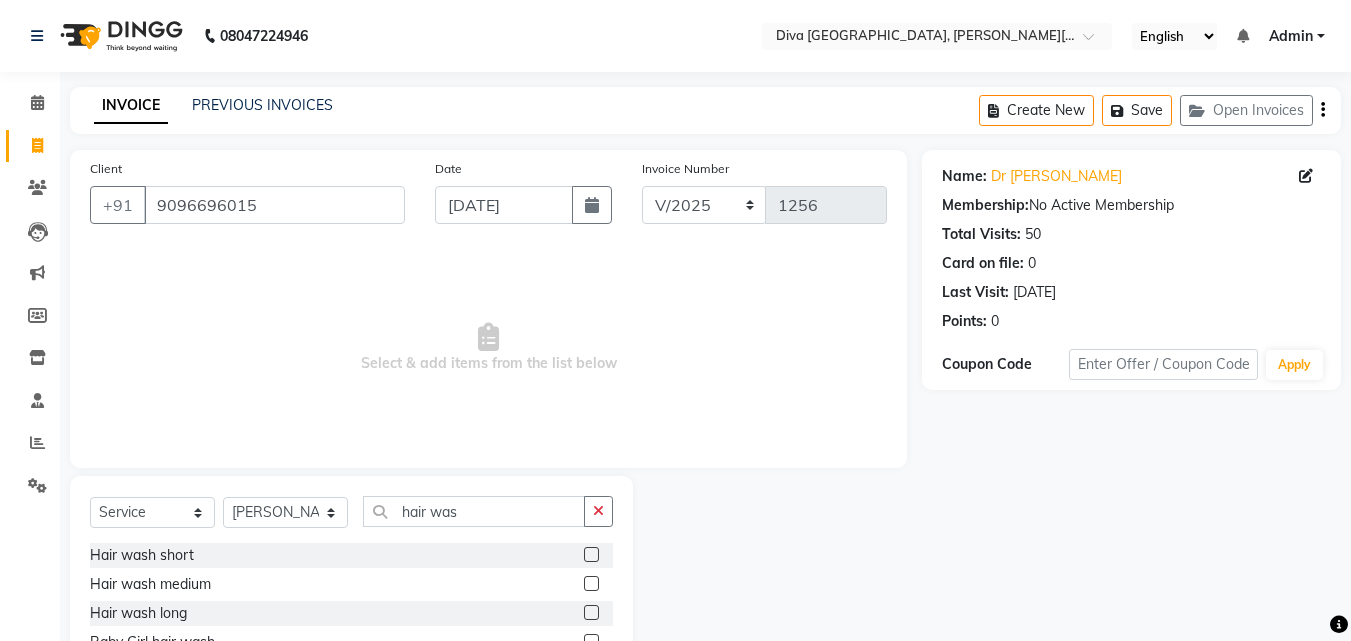 click 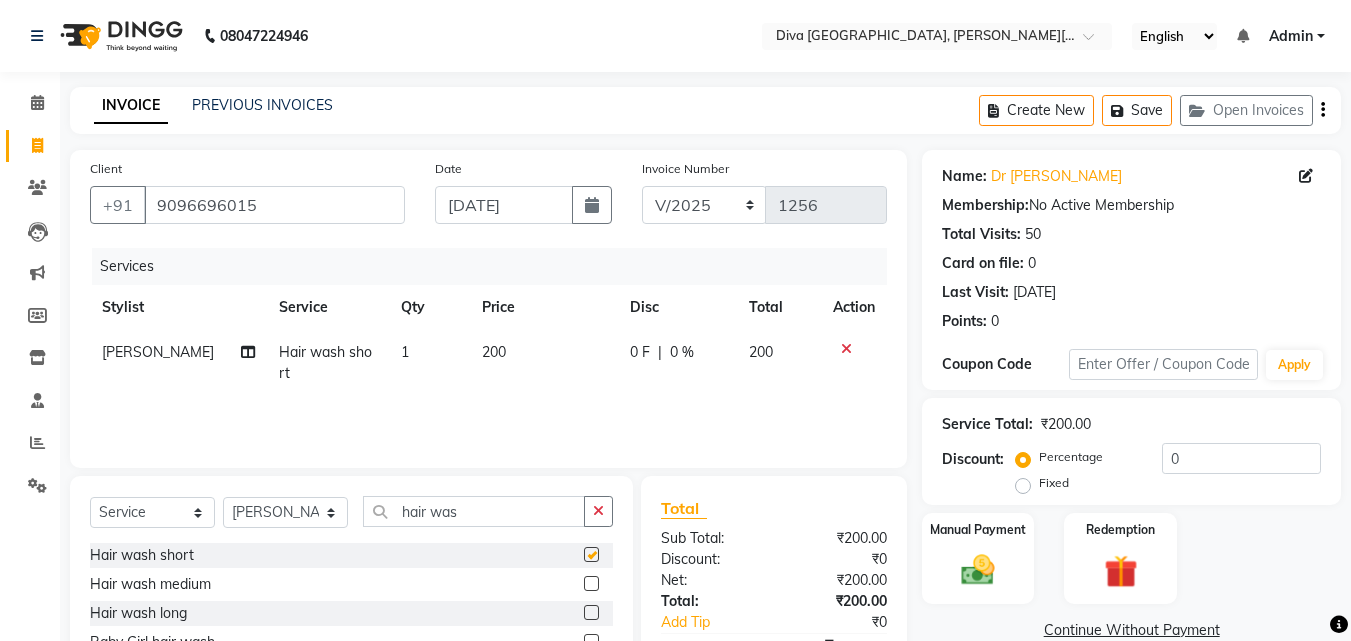 checkbox on "false" 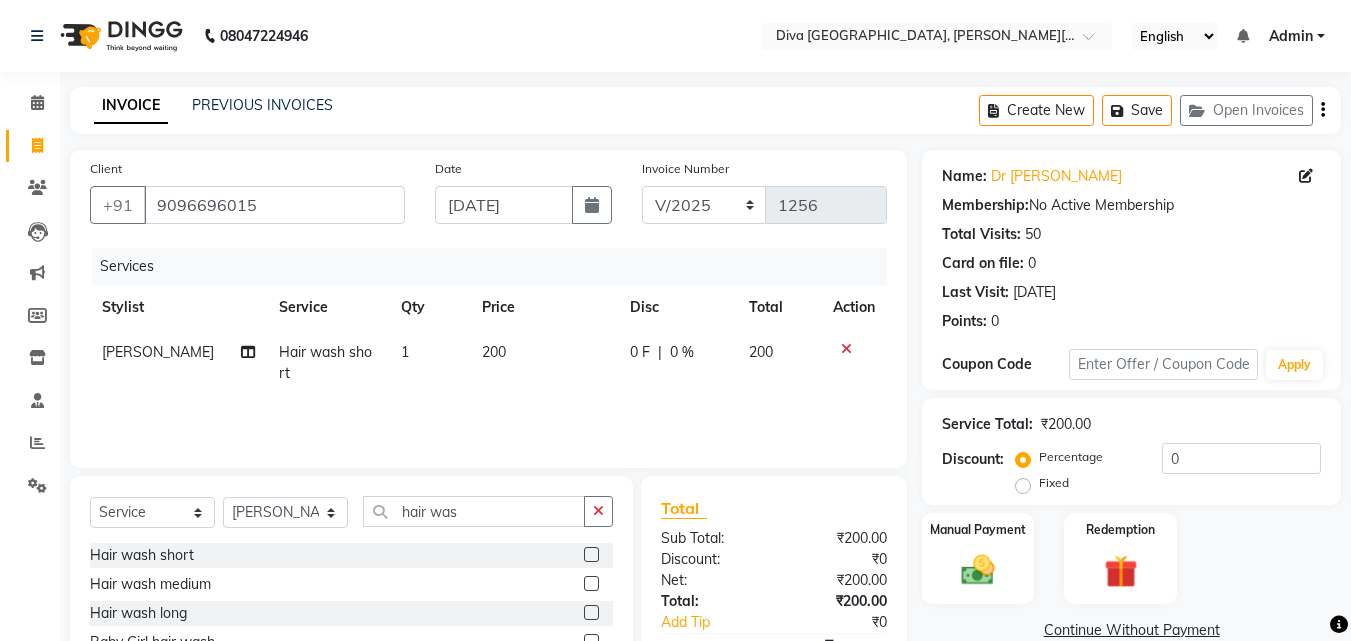 scroll, scrollTop: 160, scrollLeft: 0, axis: vertical 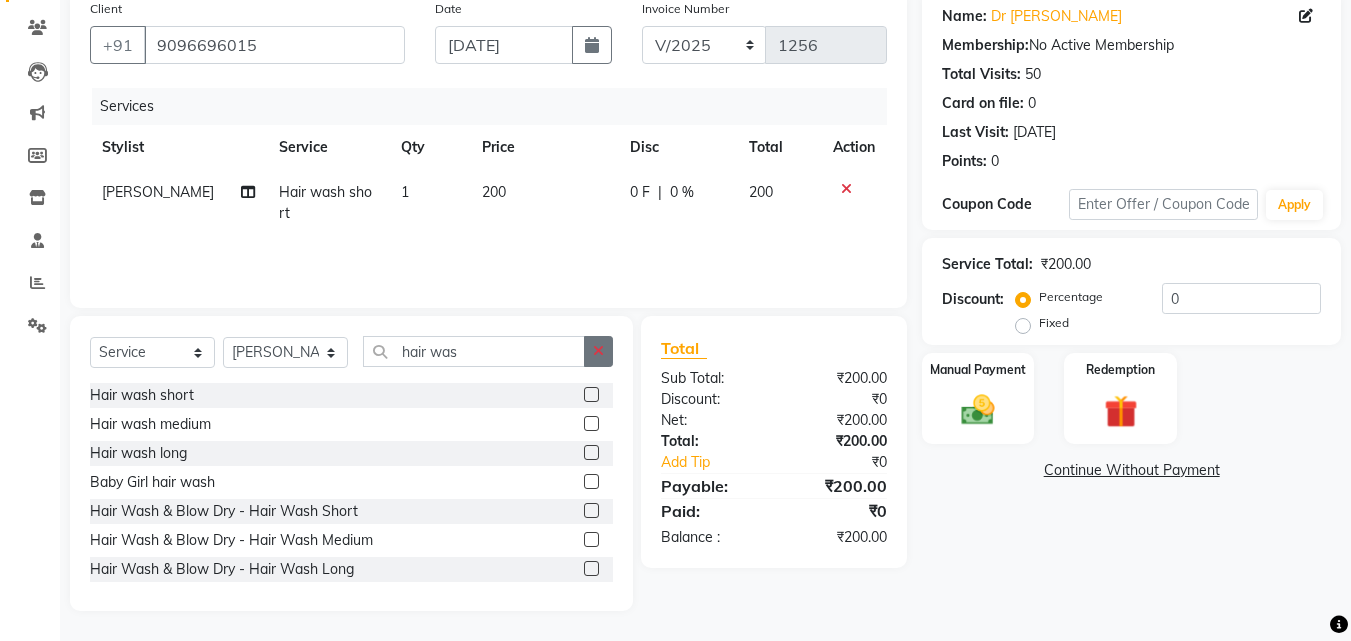 click 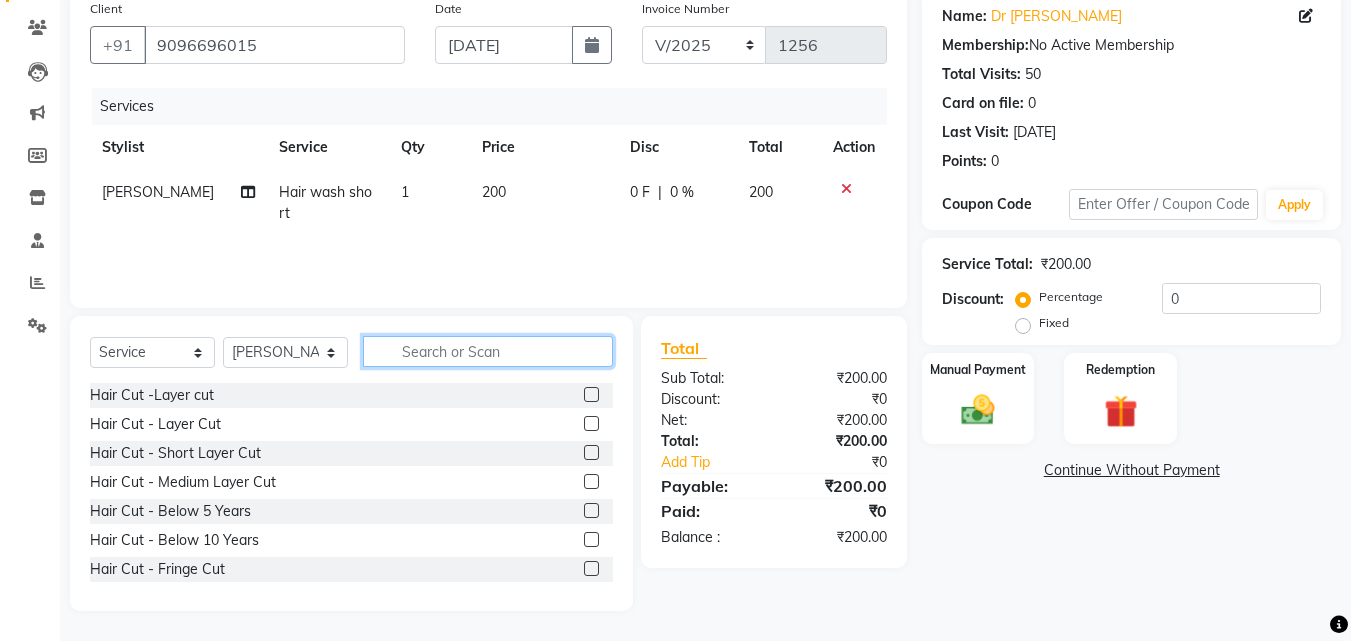 click 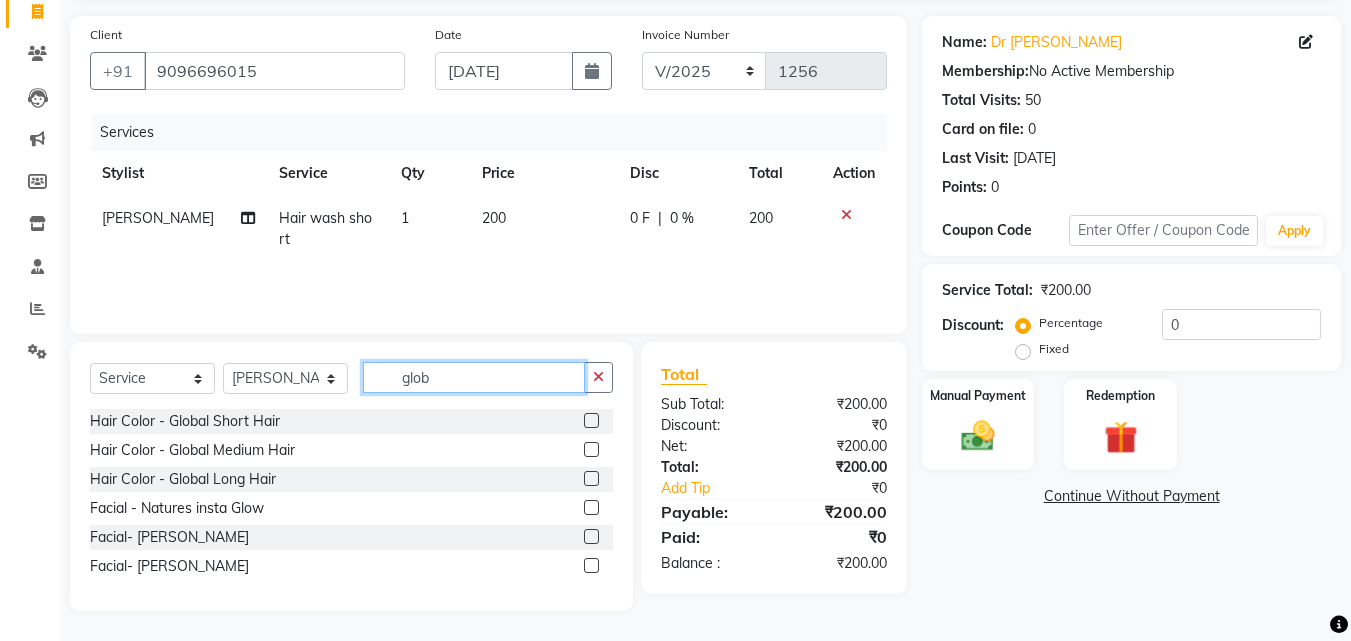 scroll, scrollTop: 117, scrollLeft: 0, axis: vertical 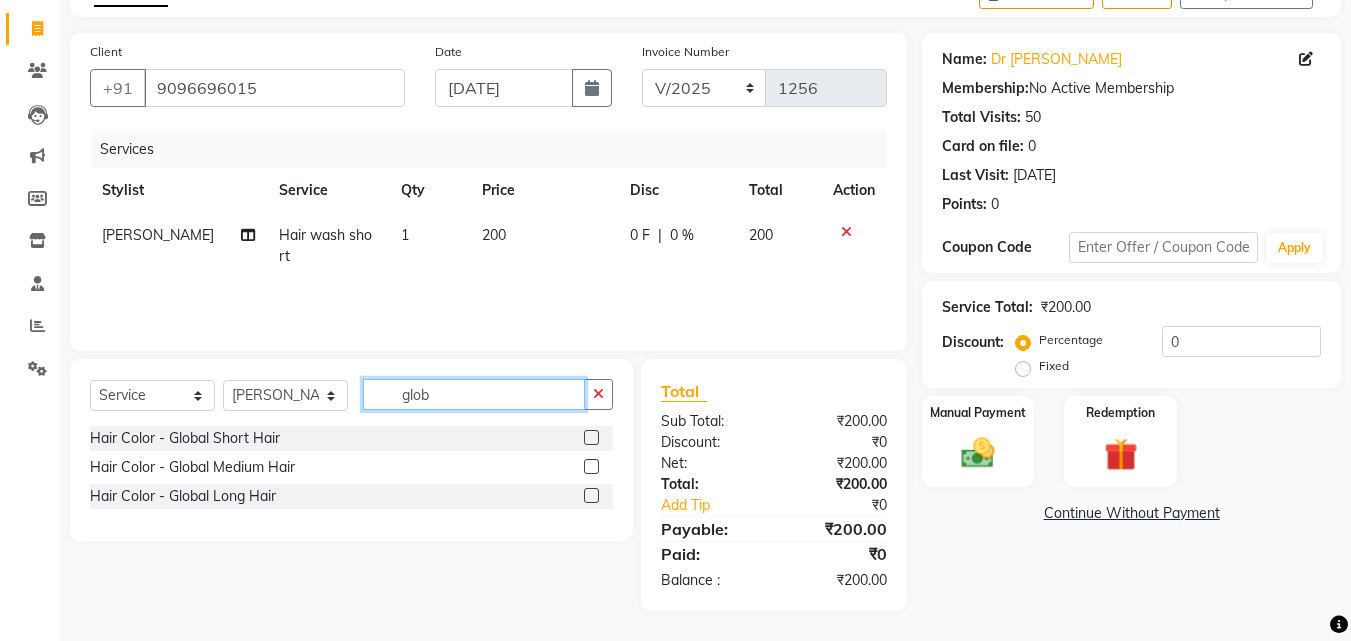 type on "glob" 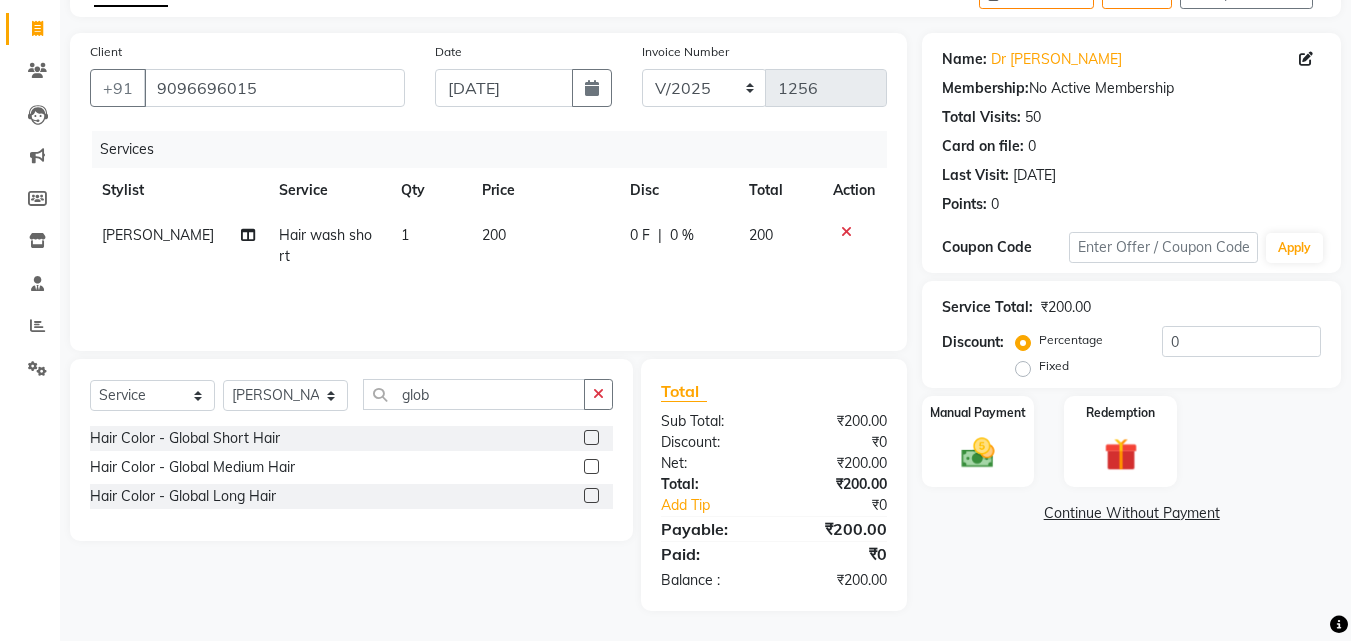 click 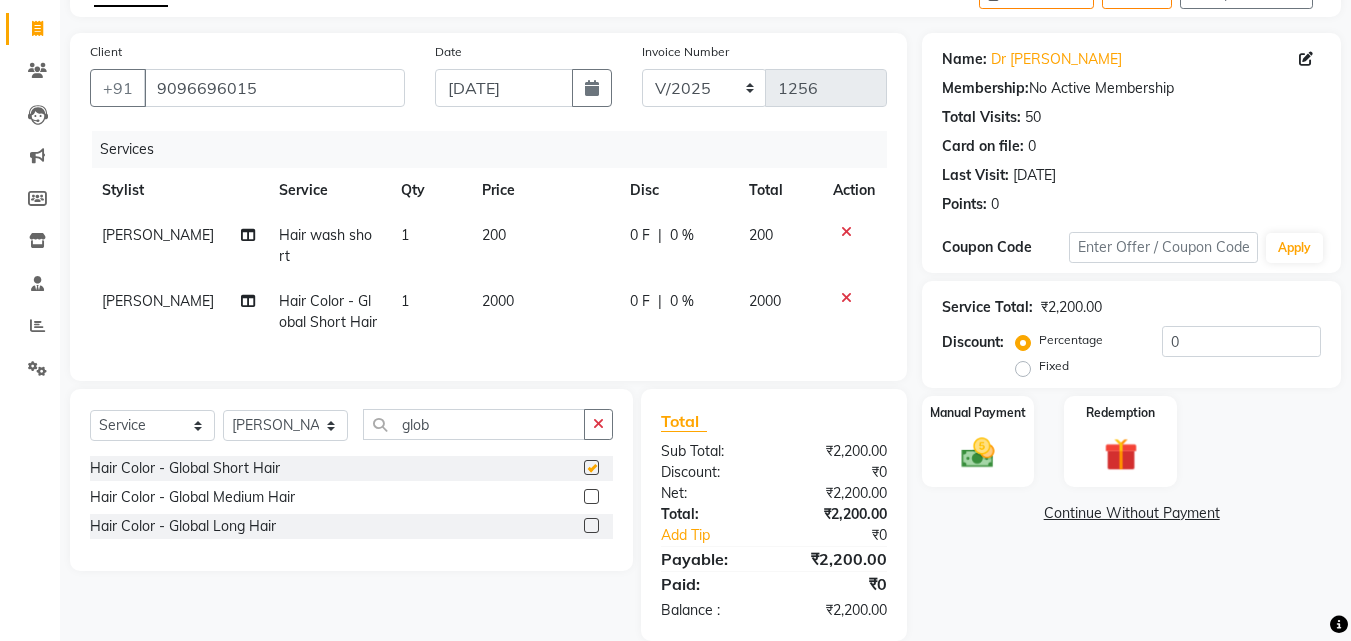 checkbox on "false" 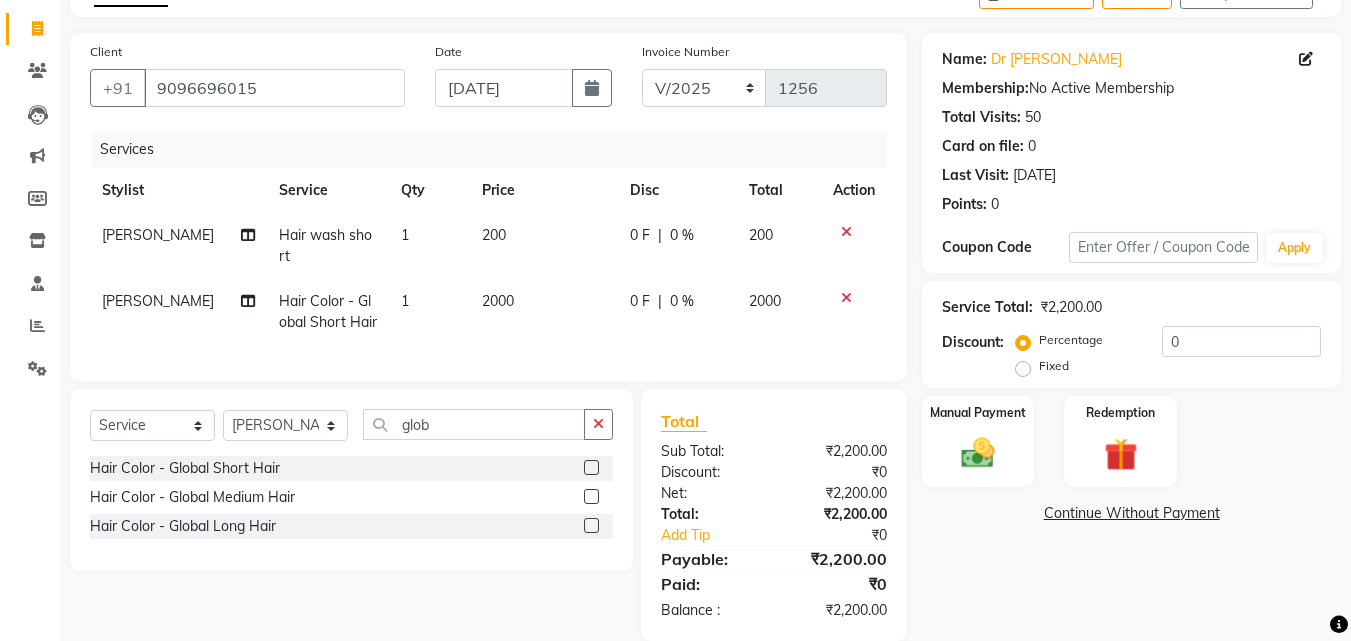 click 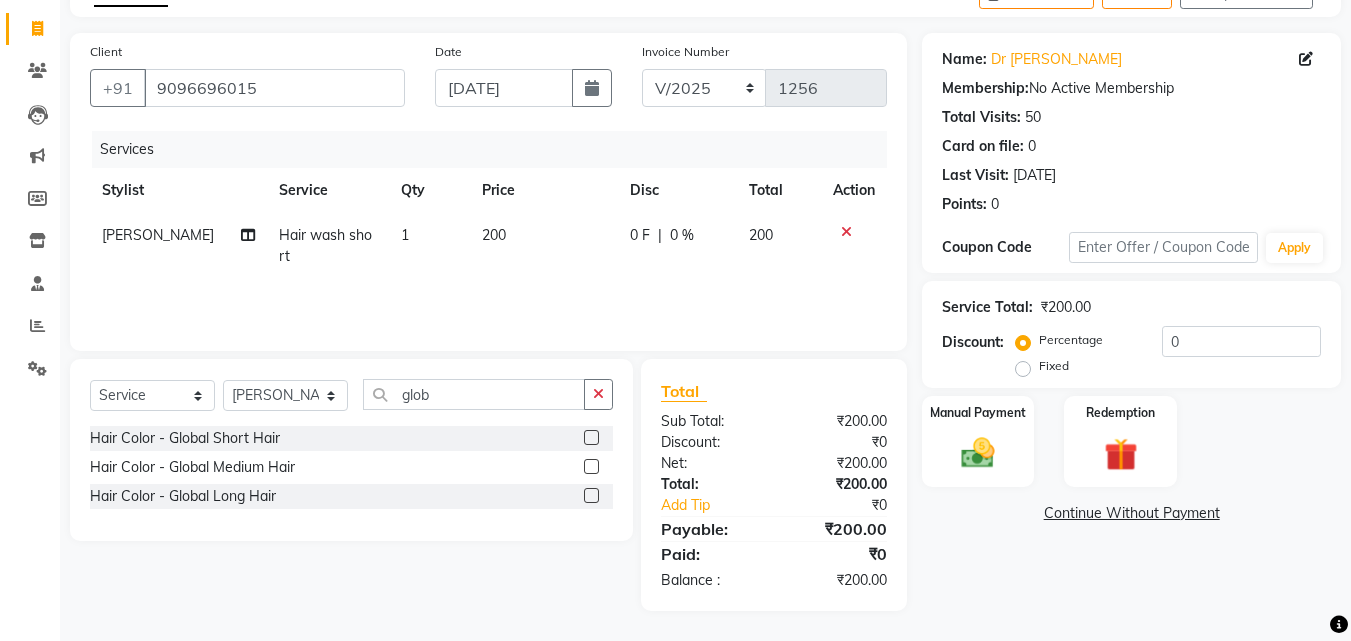 click 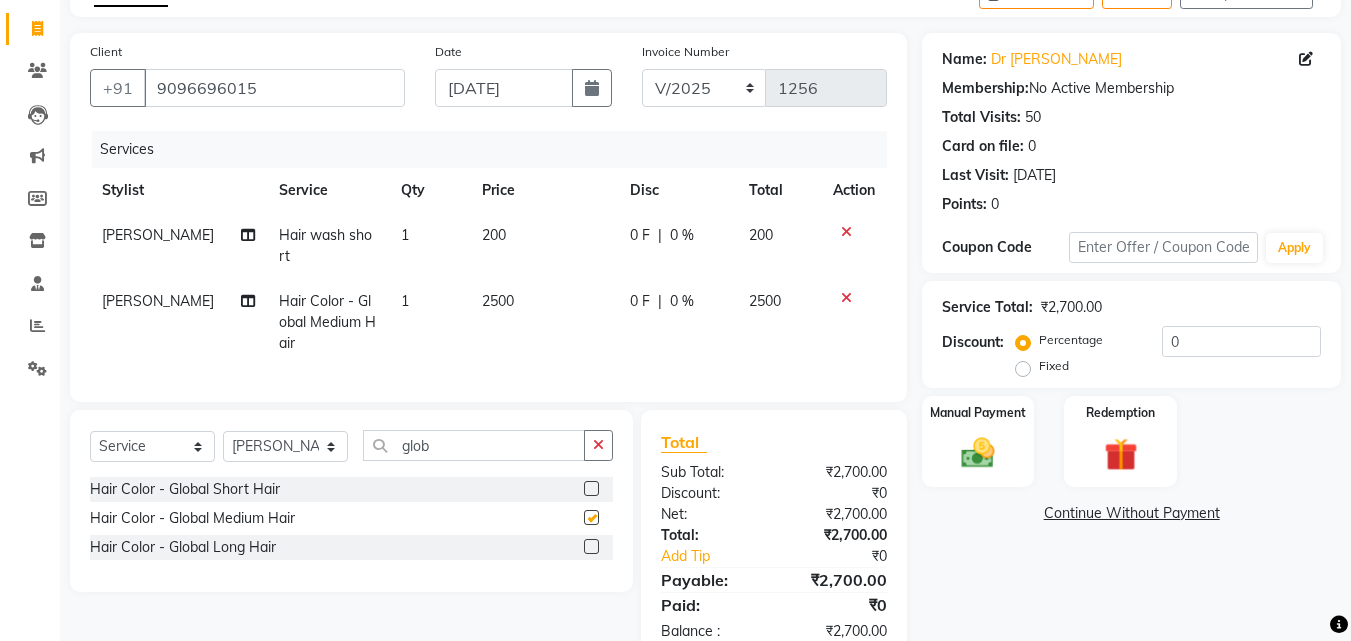 checkbox on "false" 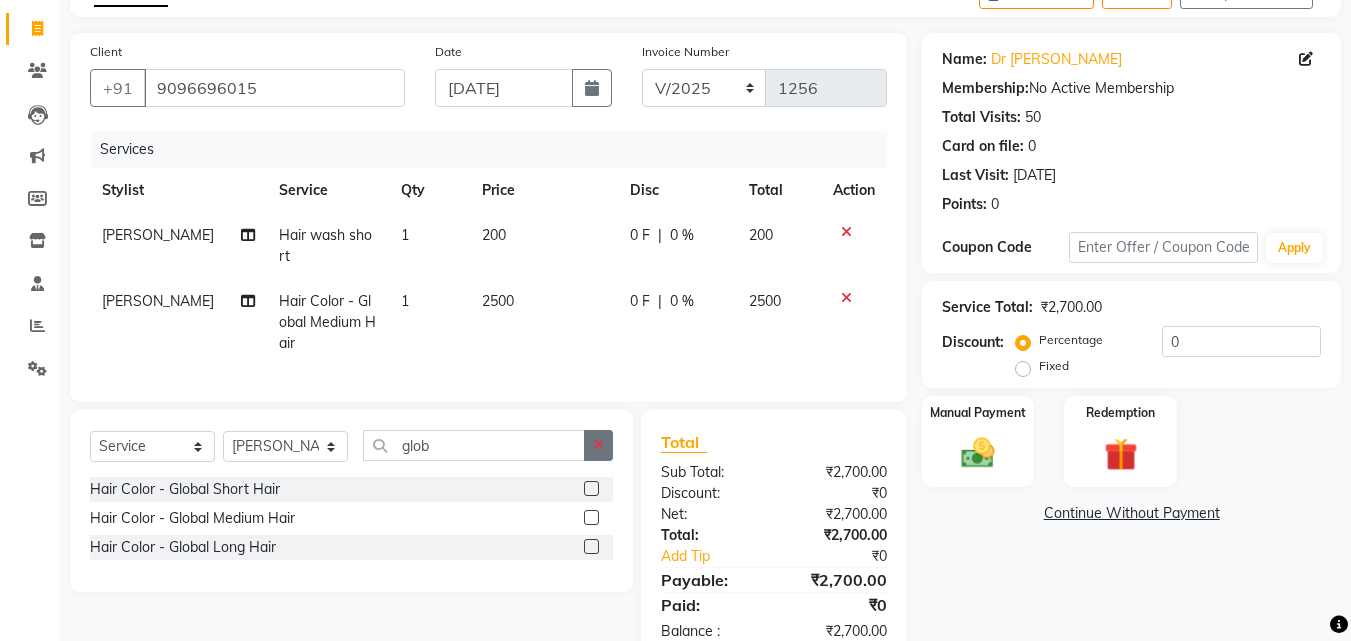 click 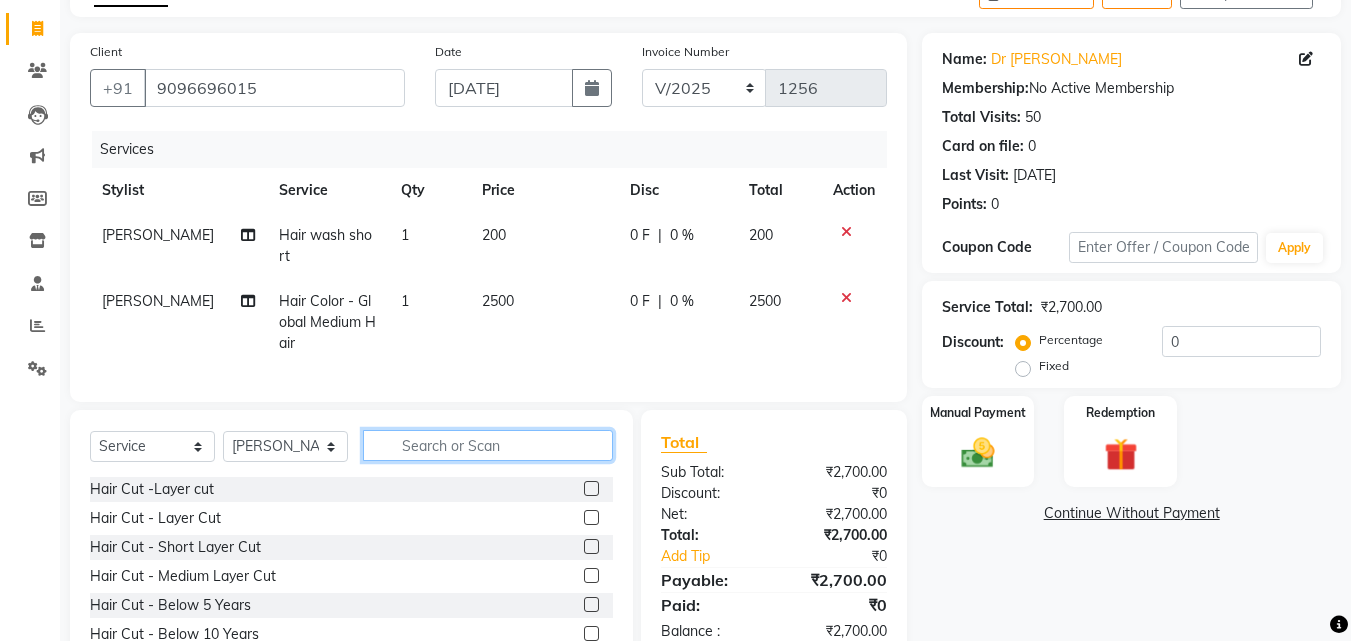 click 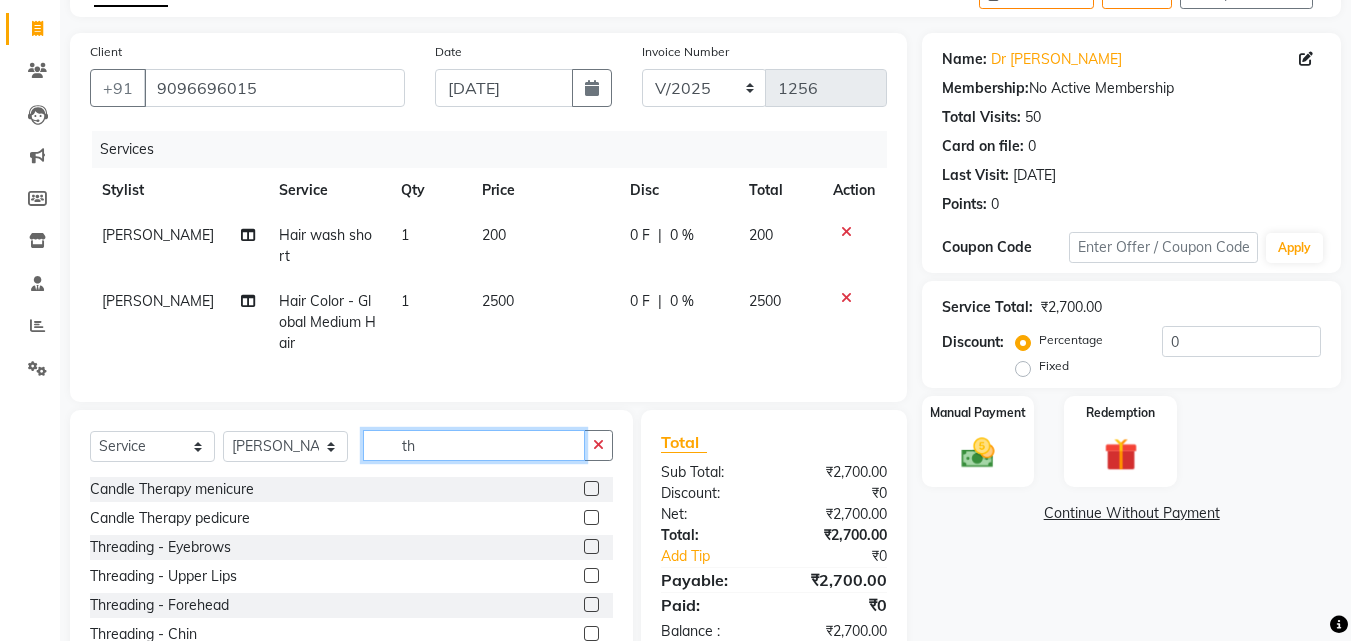 type on "th" 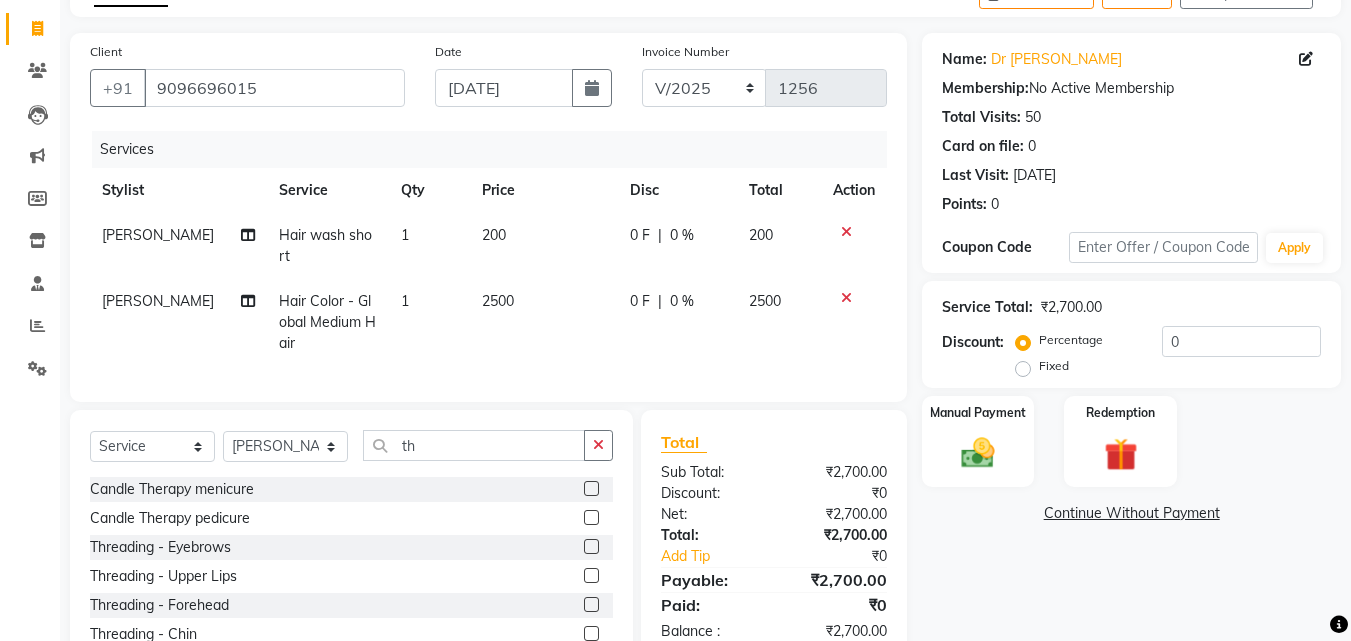 click 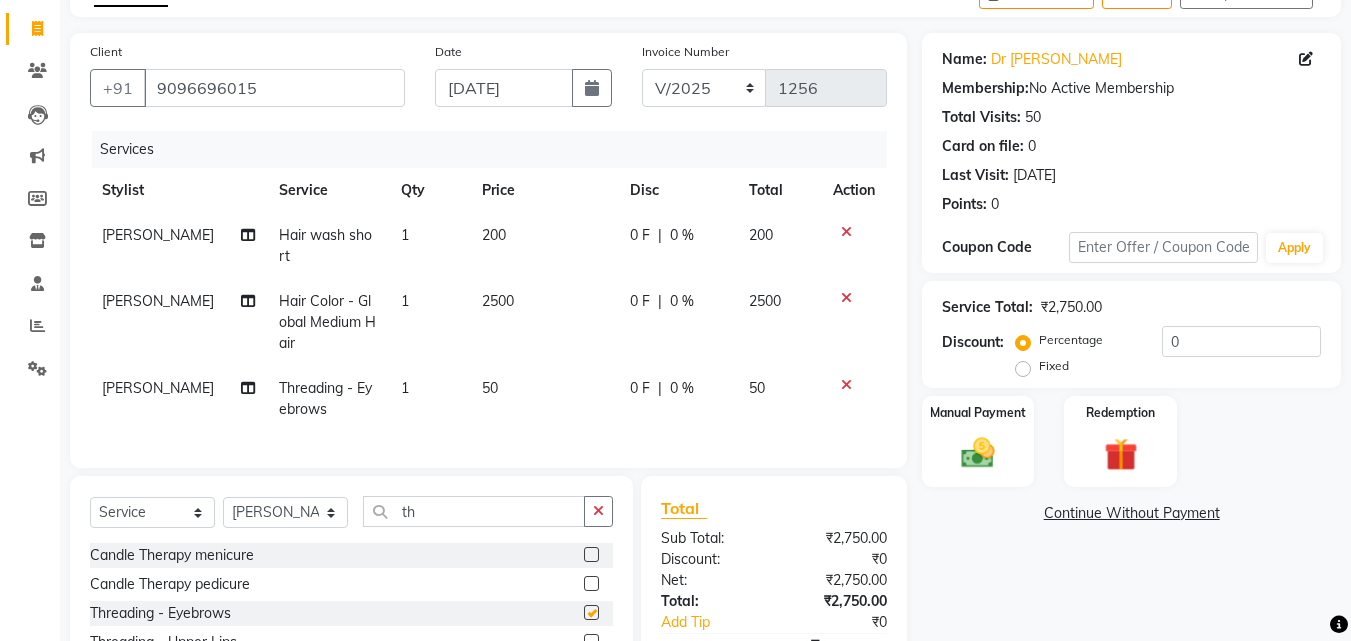 checkbox on "false" 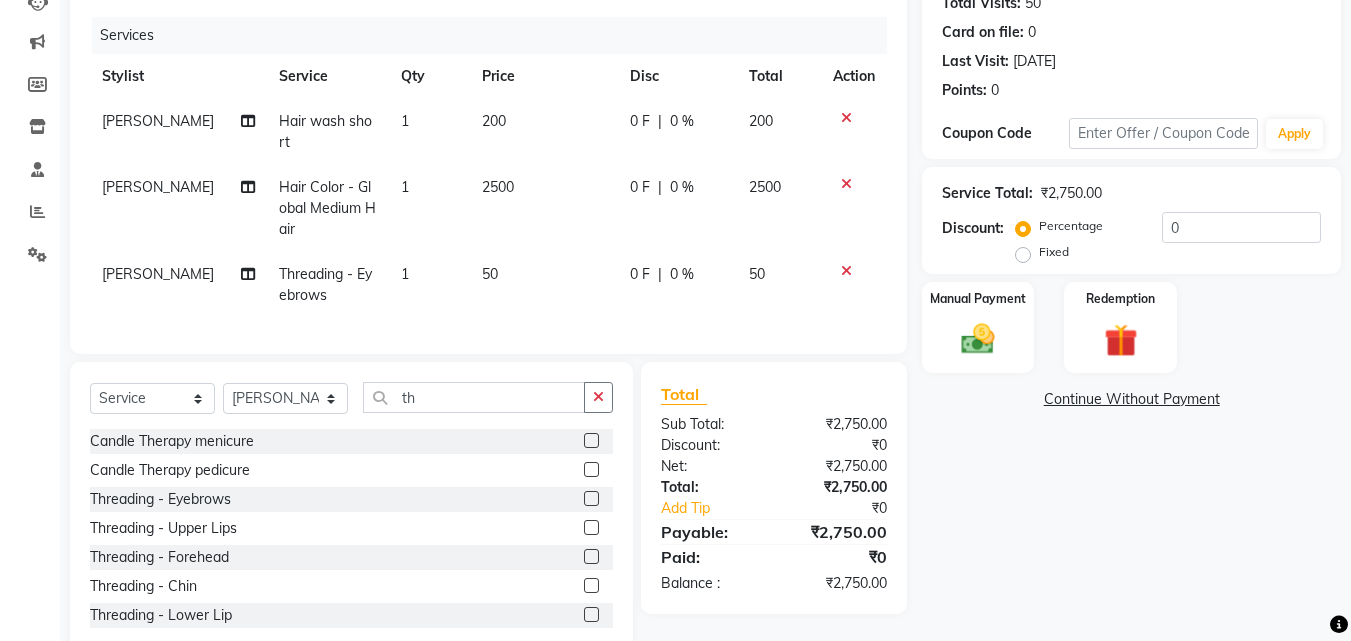 scroll, scrollTop: 292, scrollLeft: 0, axis: vertical 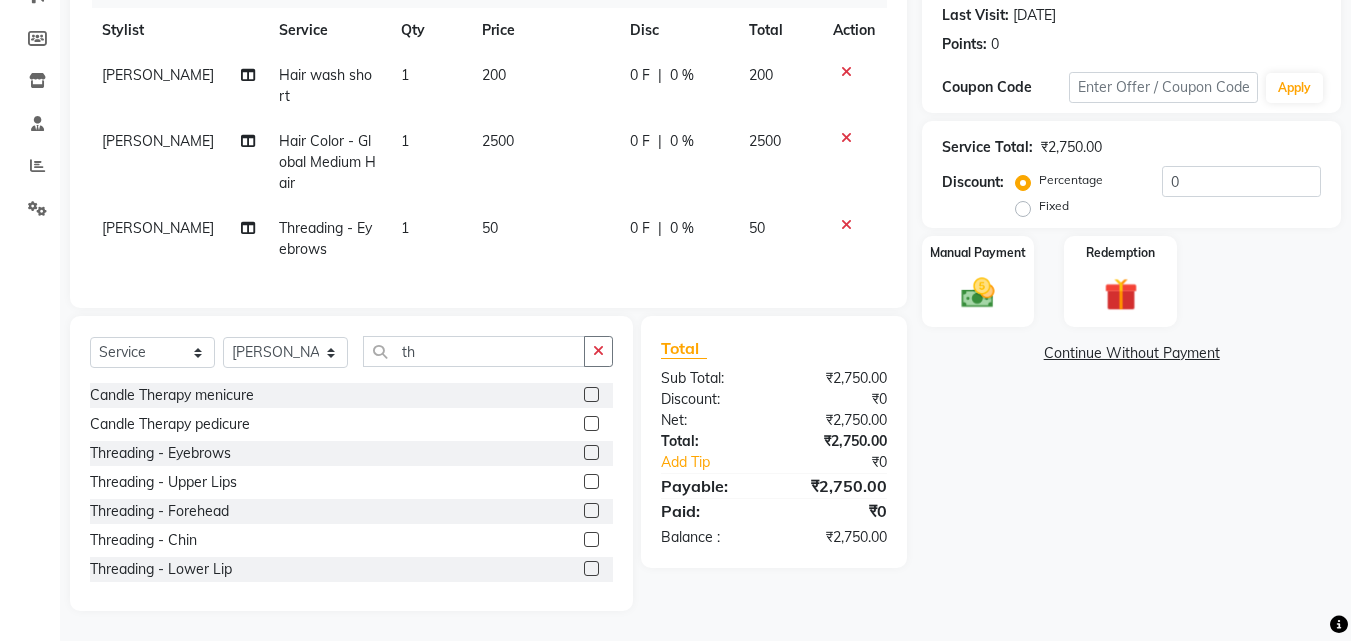 click 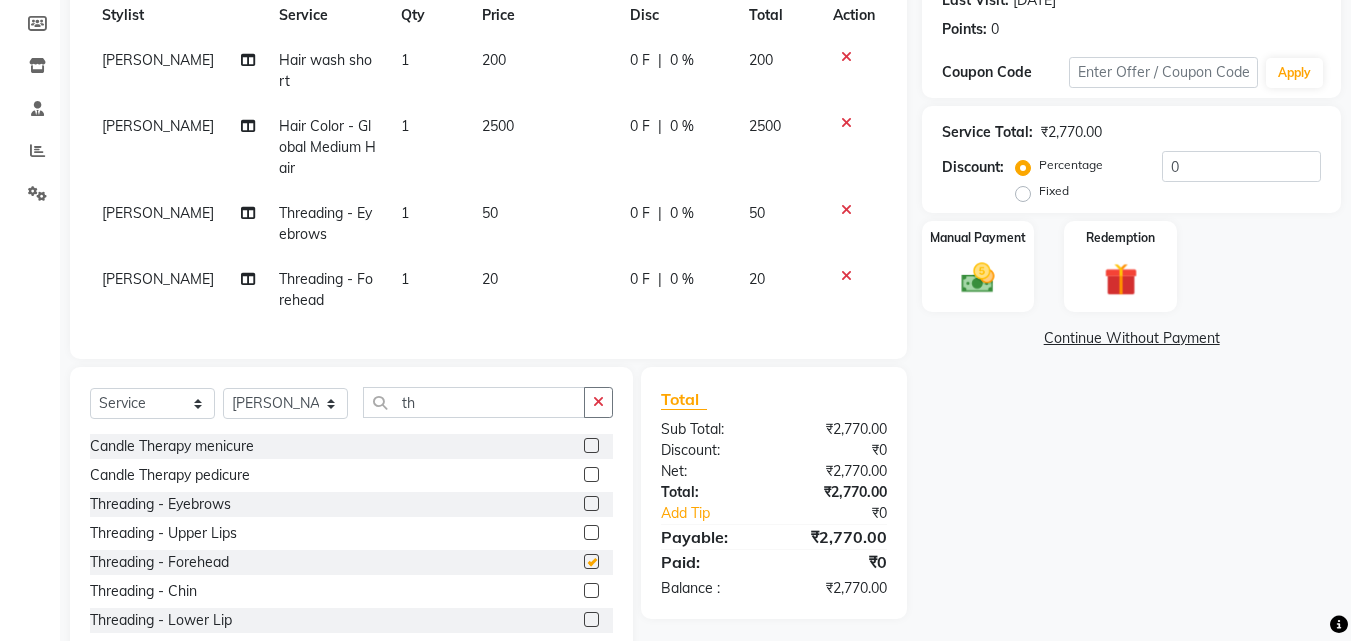 checkbox on "false" 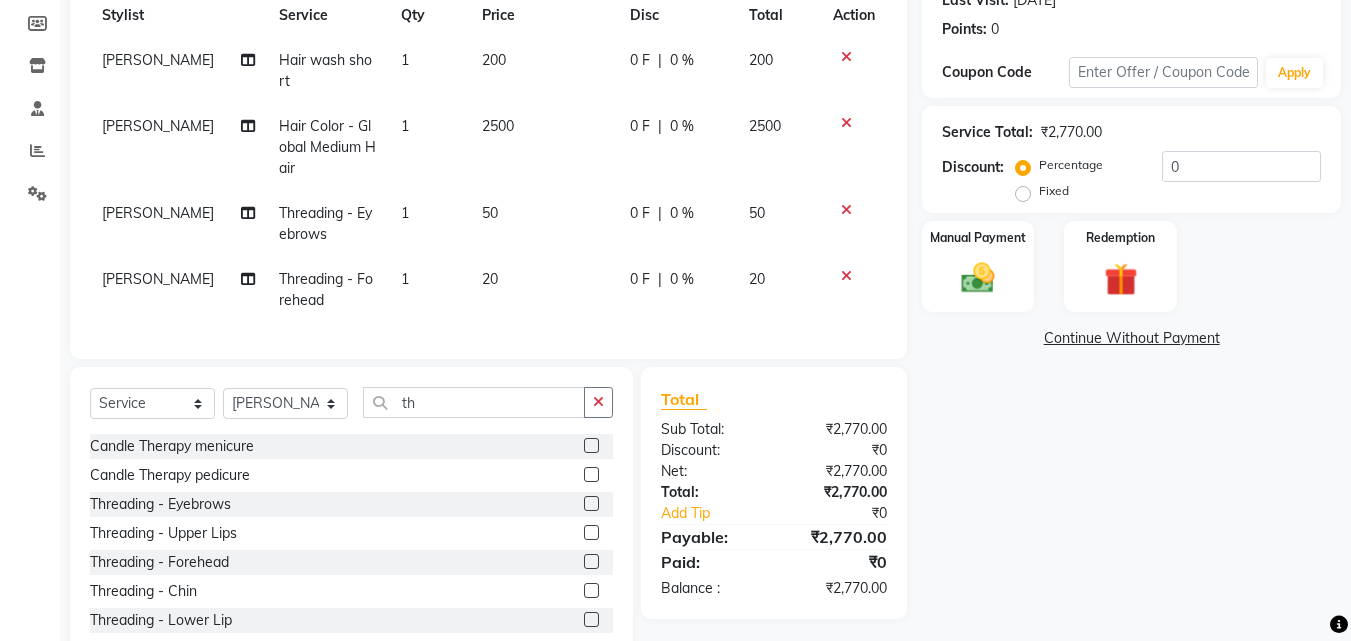 click on "Fixed" 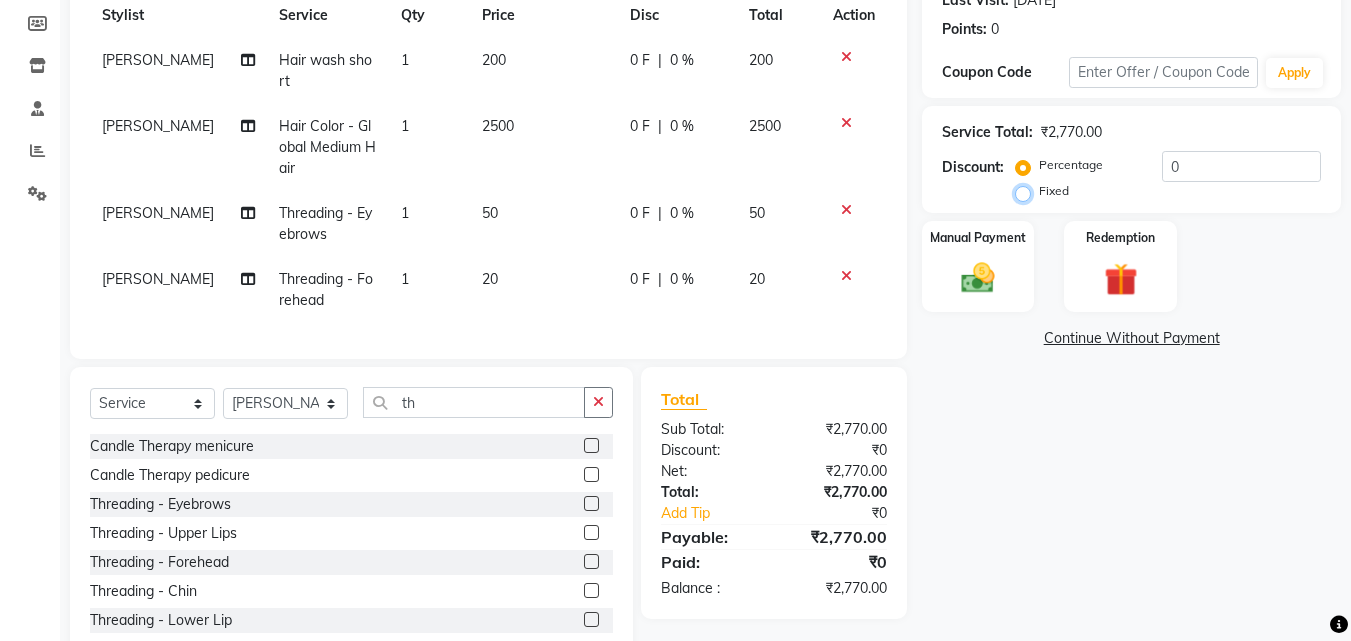 click on "Fixed" at bounding box center [1027, 191] 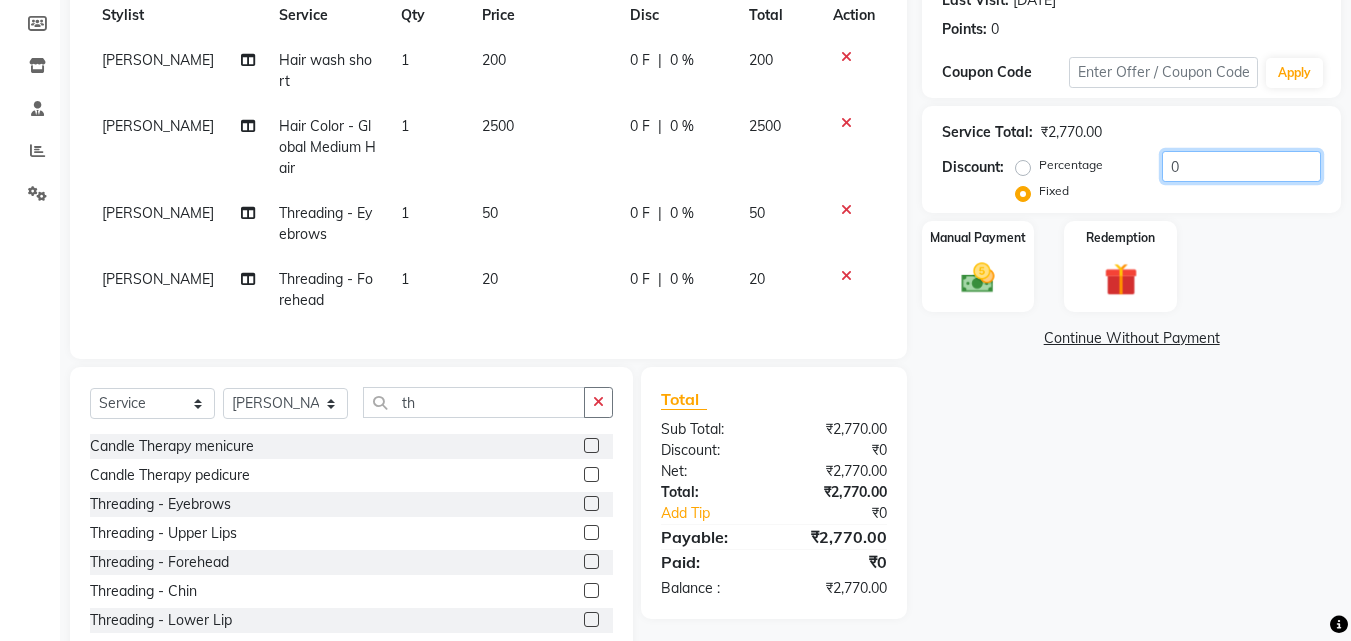 click on "0" 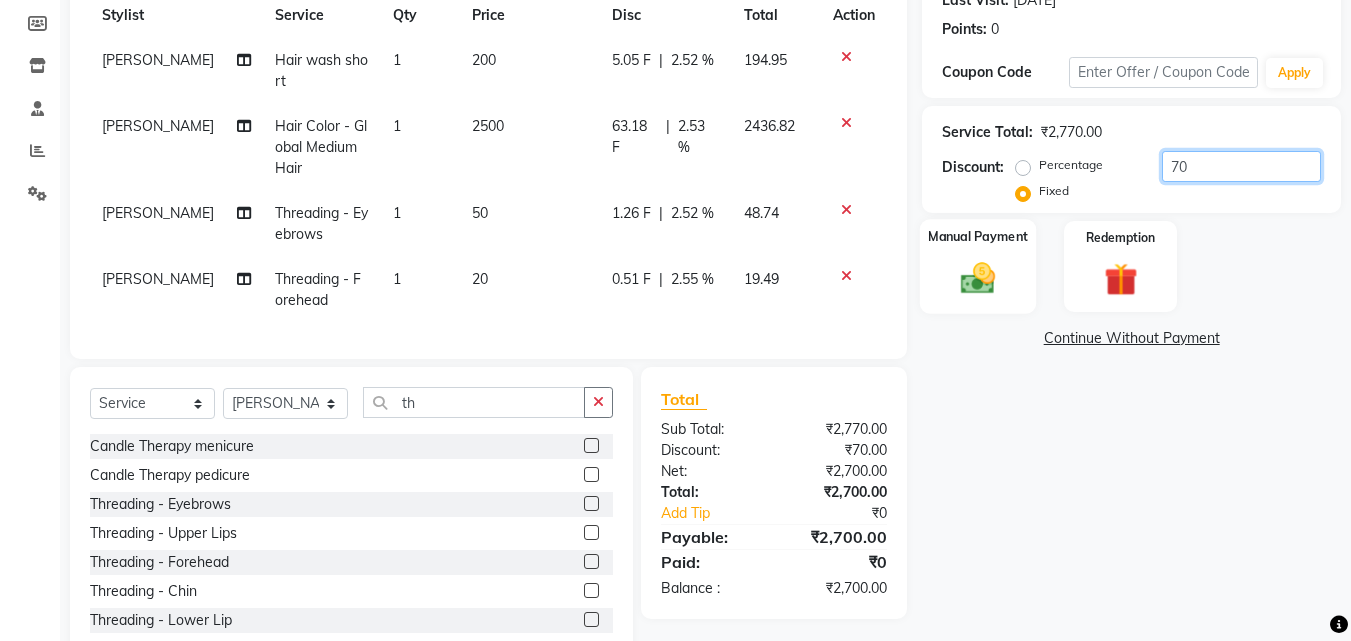 type on "70" 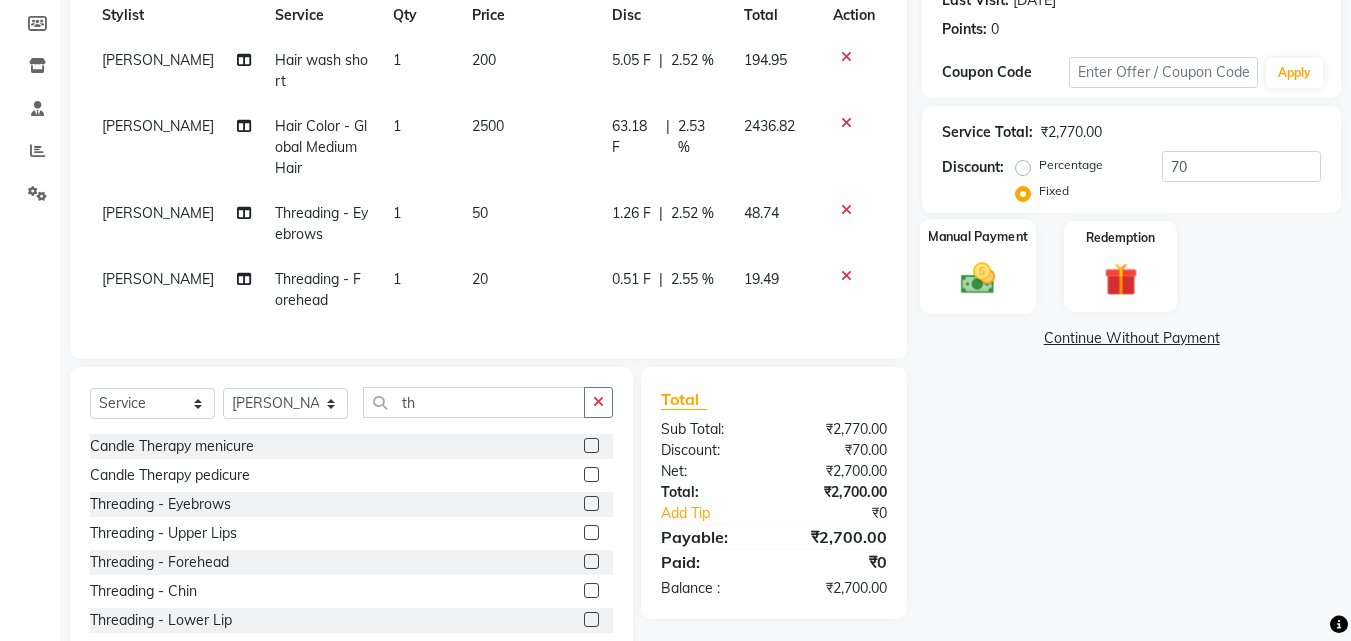 click 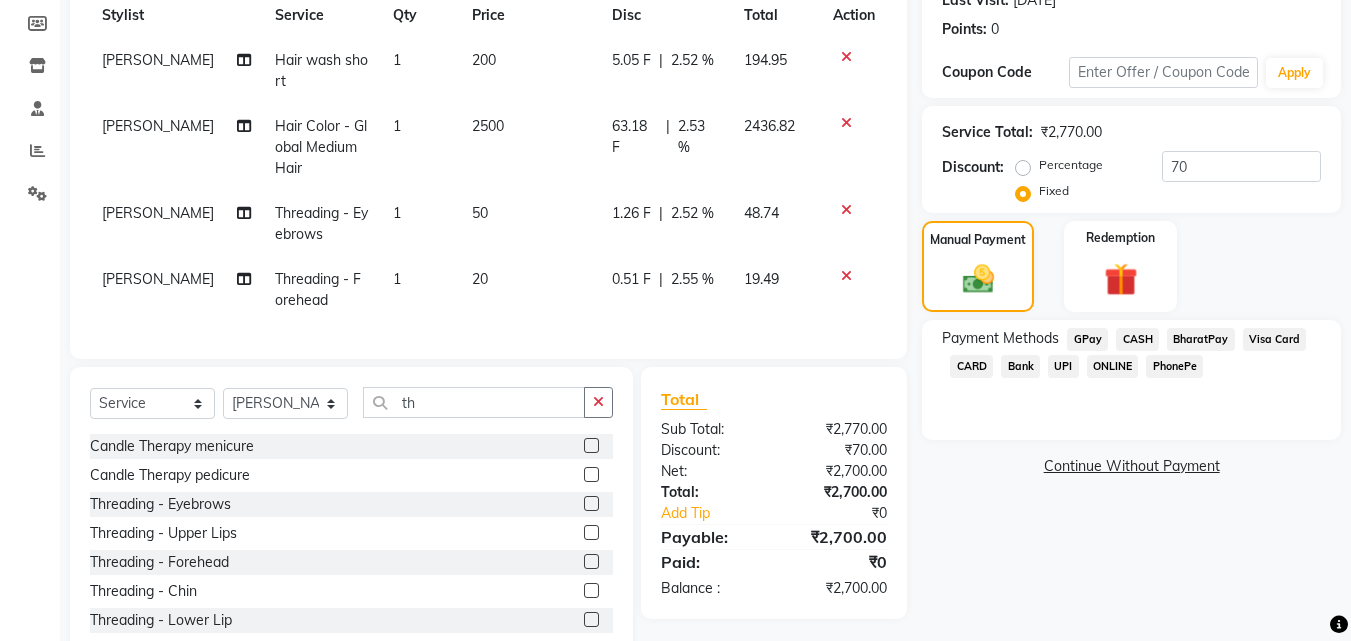 click on "GPay" 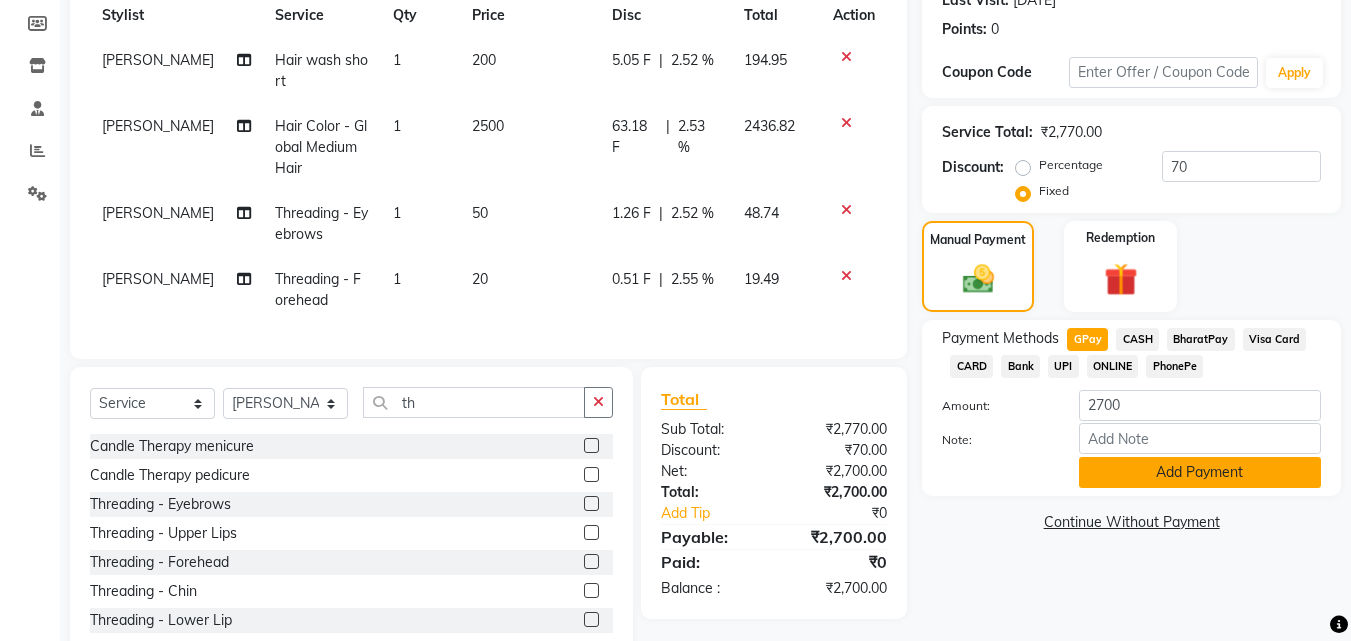 click on "Add Payment" 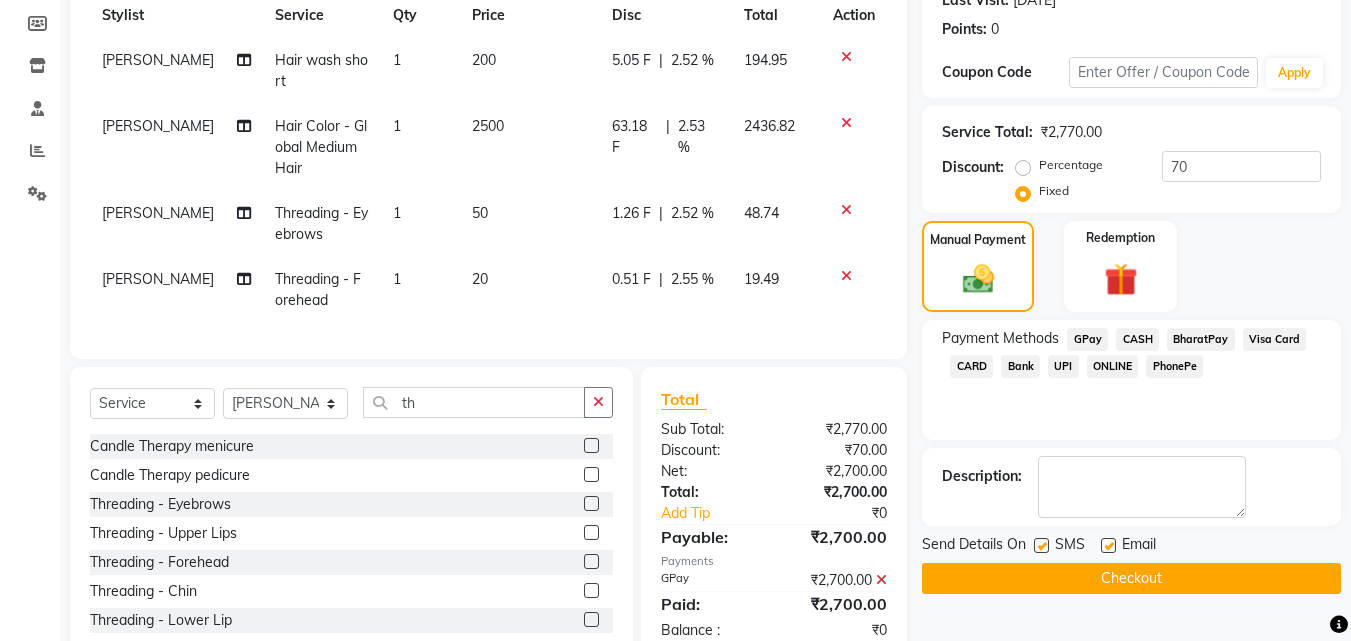 click on "Checkout" 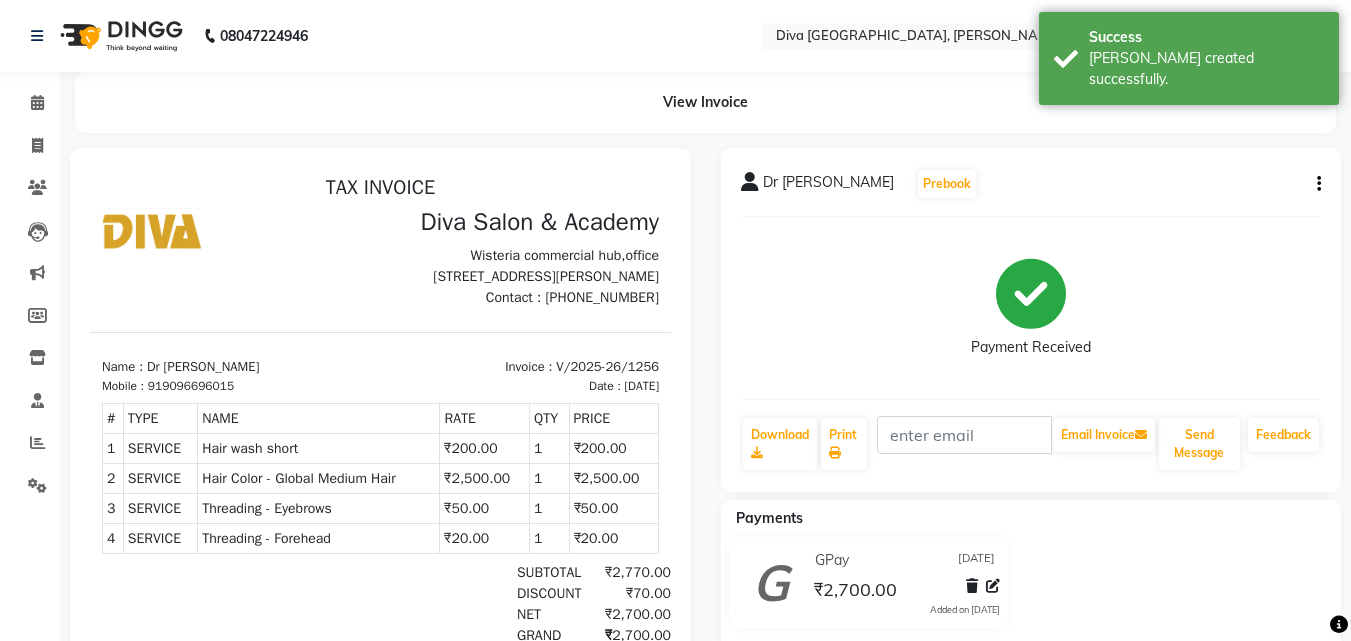 scroll, scrollTop: 0, scrollLeft: 0, axis: both 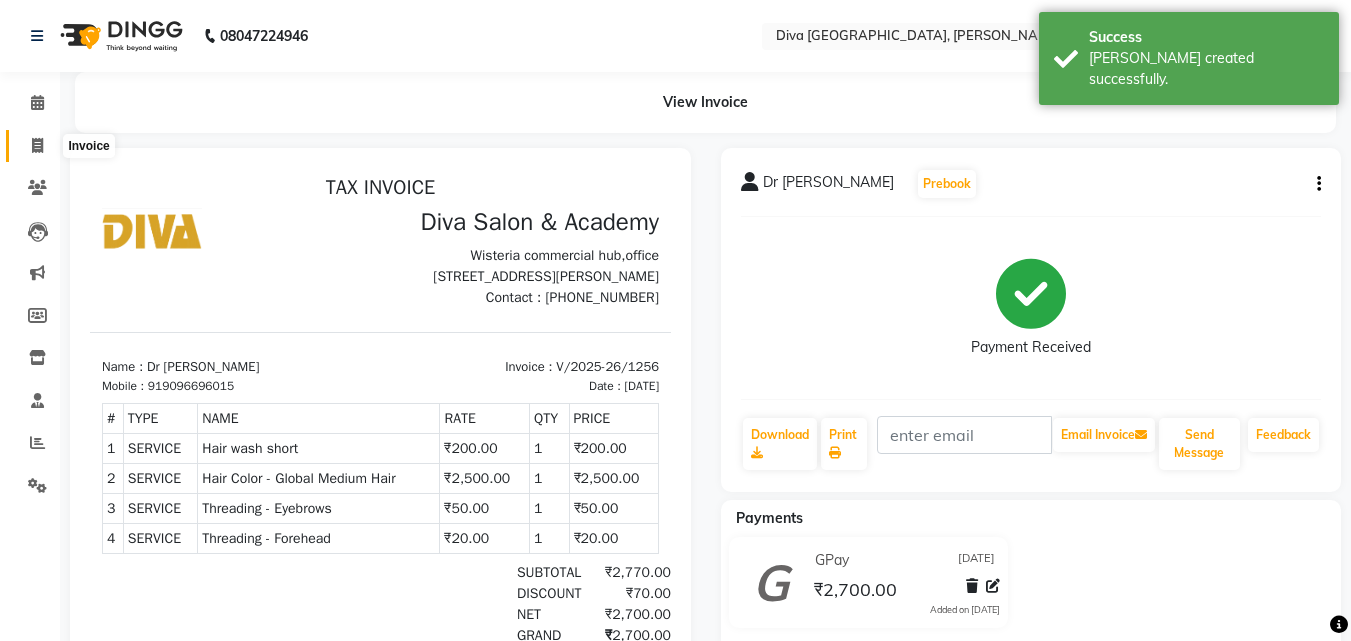 click 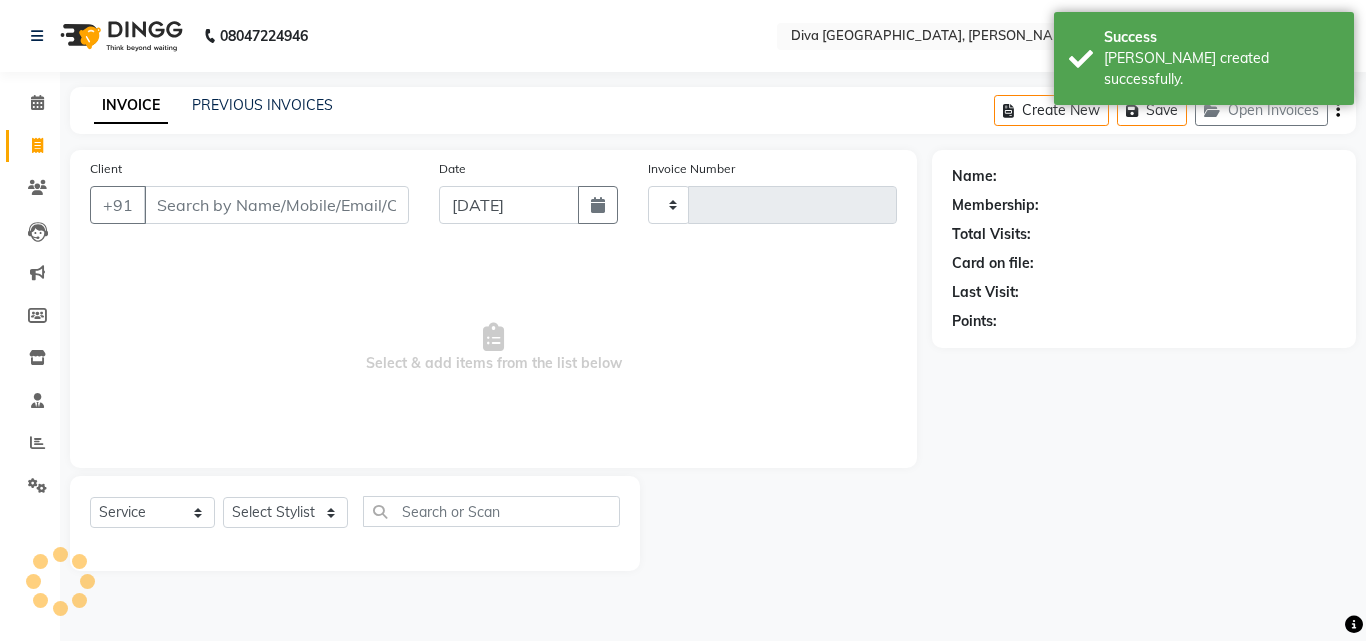 type on "1257" 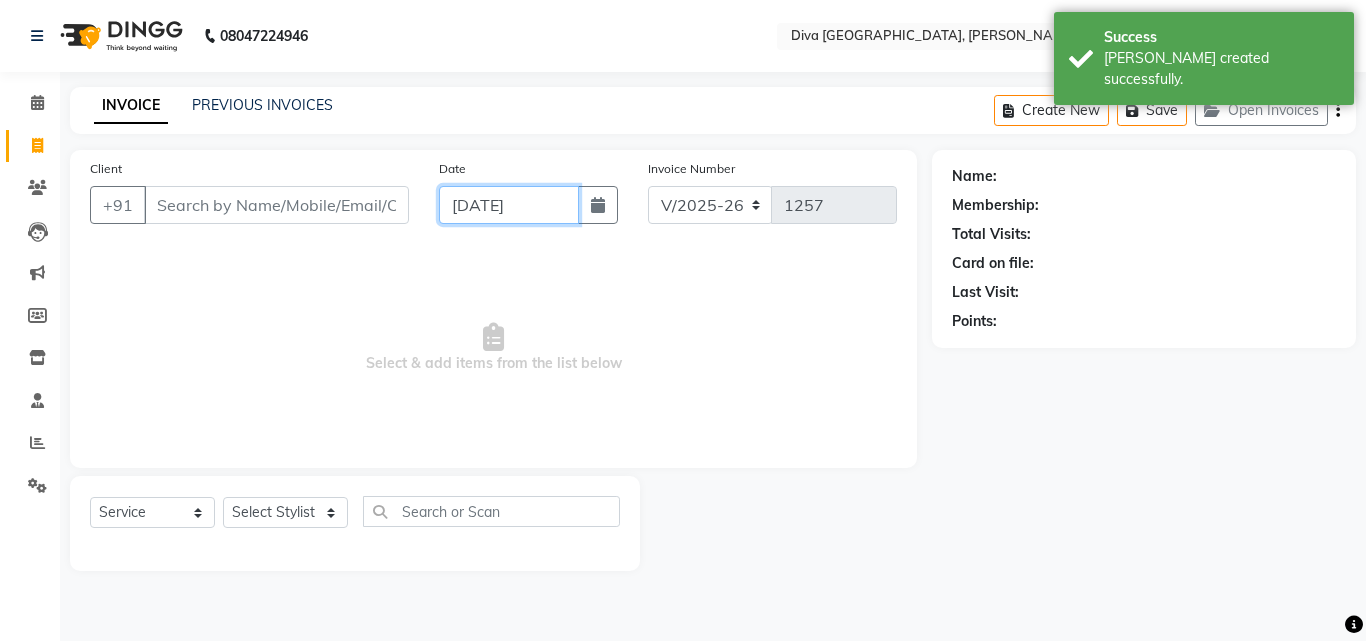 click on "[DATE]" 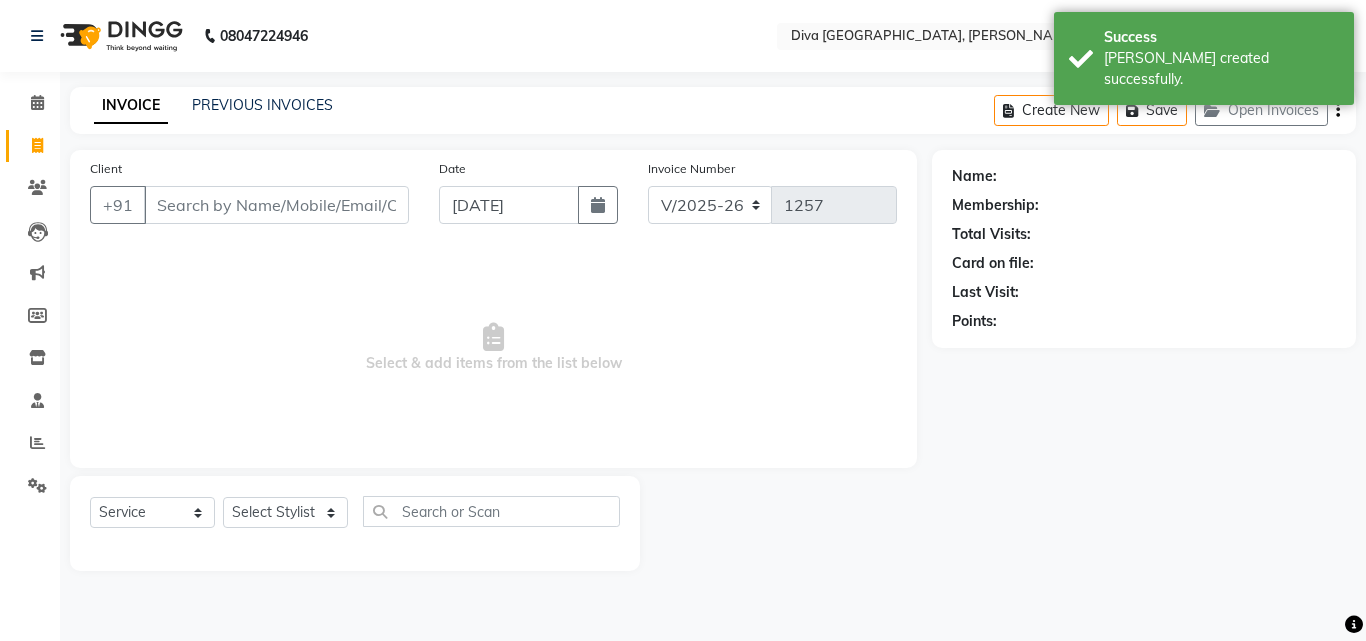 select on "7" 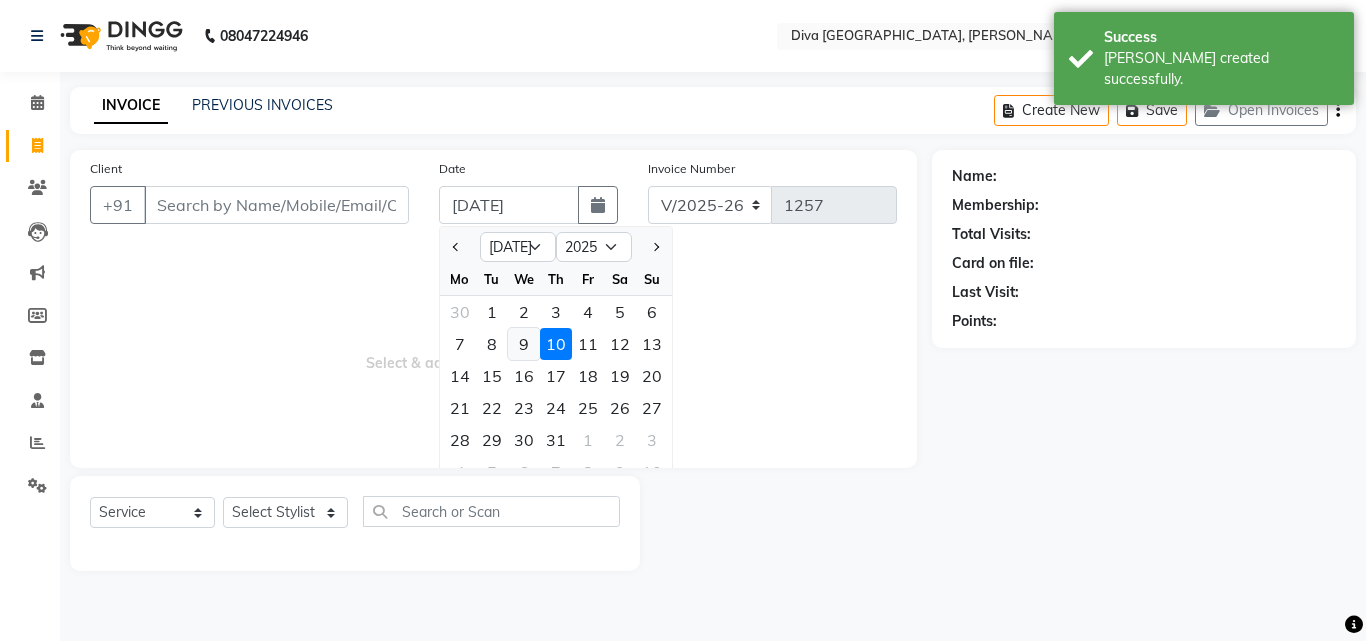 click on "9" 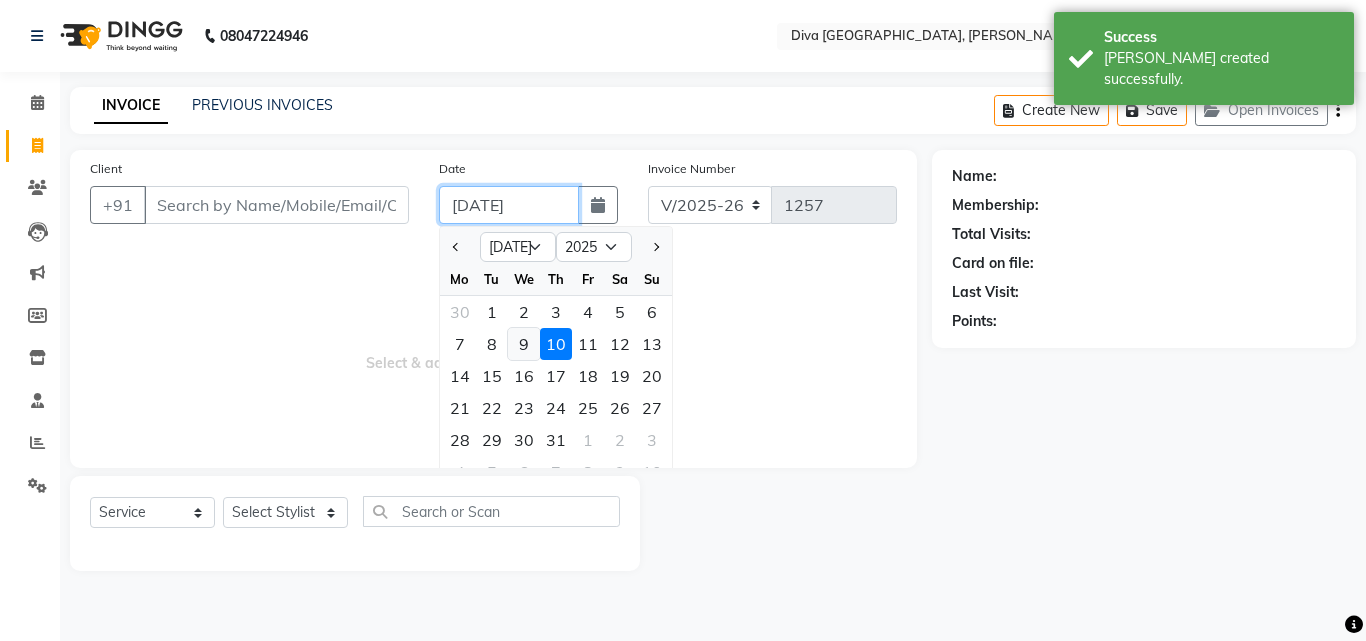 type on "[DATE]" 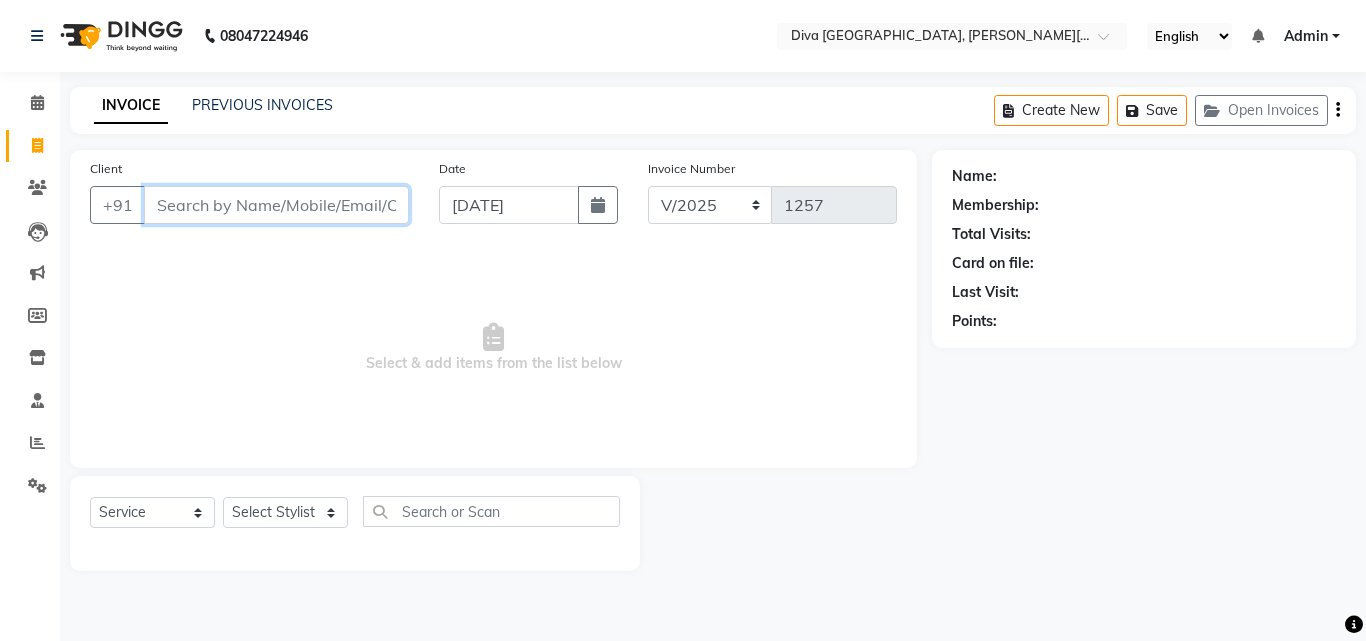 click on "Client" at bounding box center [276, 205] 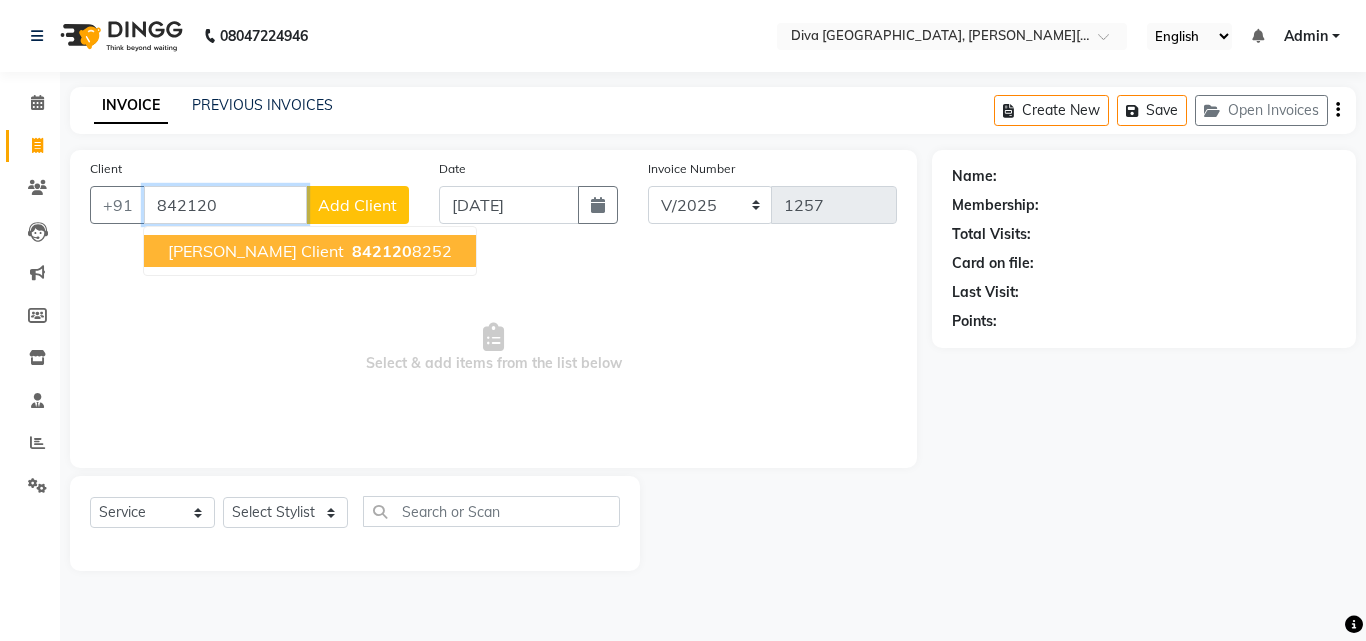 click on "Vrushali client" at bounding box center [256, 251] 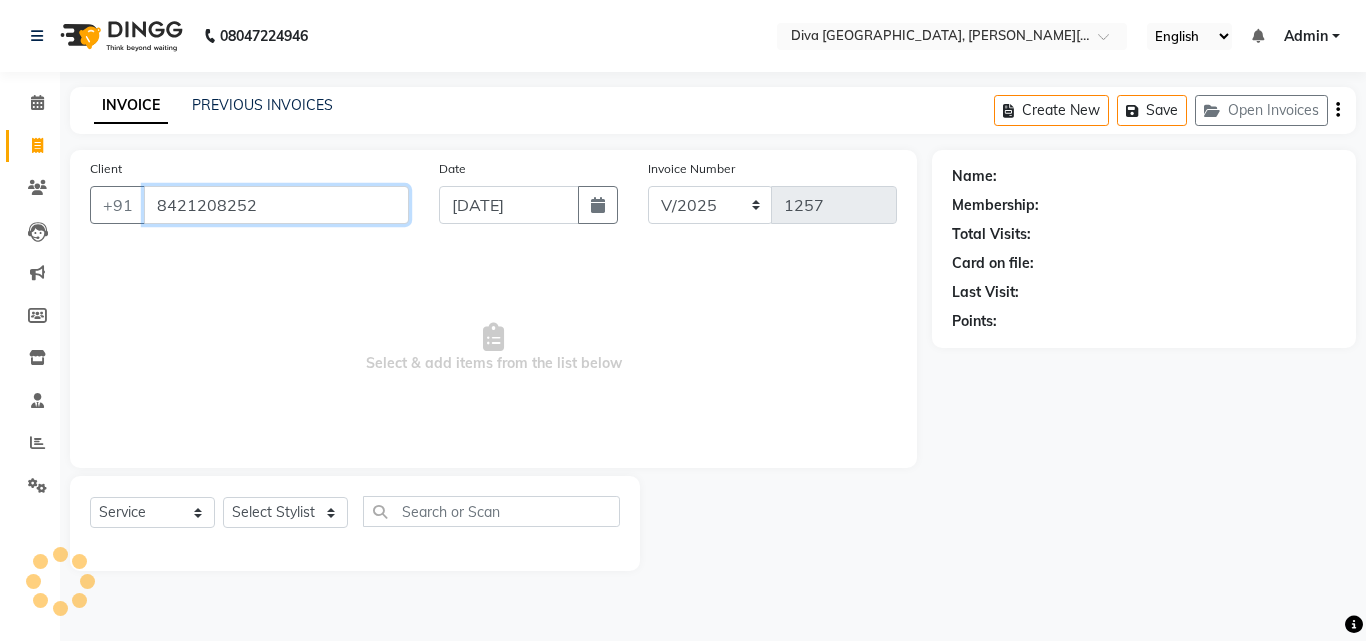type on "8421208252" 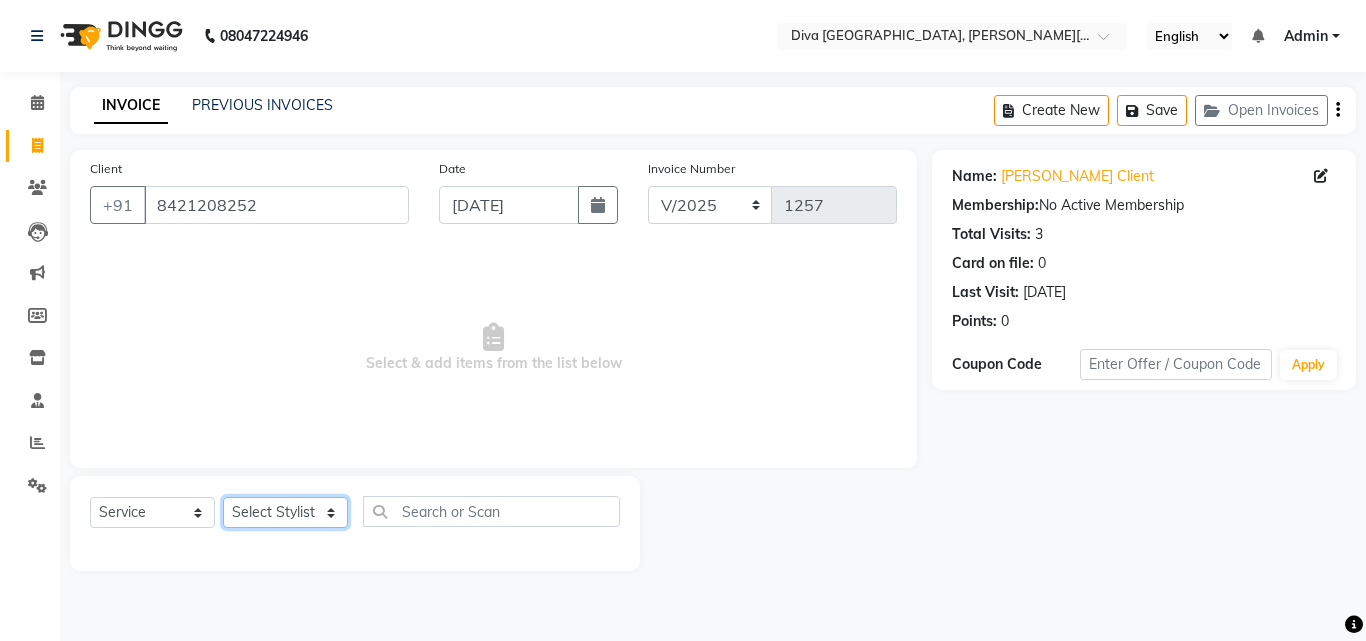 click on "Select Stylist Deepa Mam POOJA priti SHEJAL" 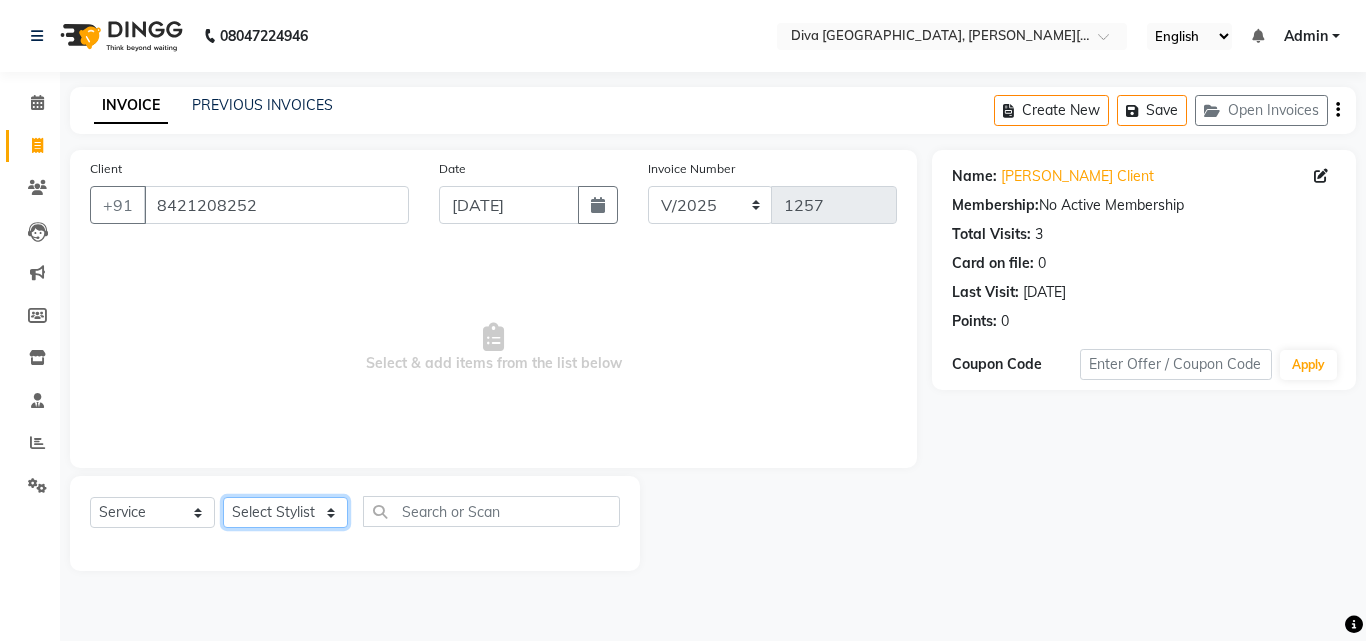 select on "61968" 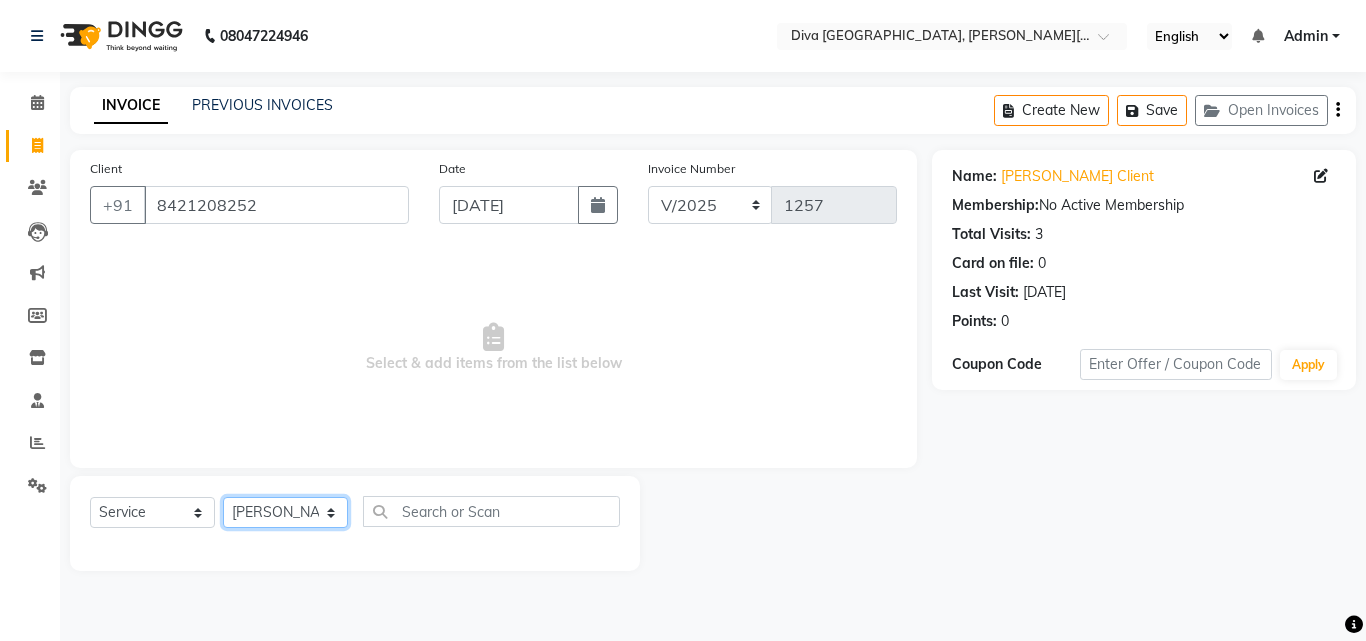click on "Select Stylist Deepa Mam POOJA priti SHEJAL" 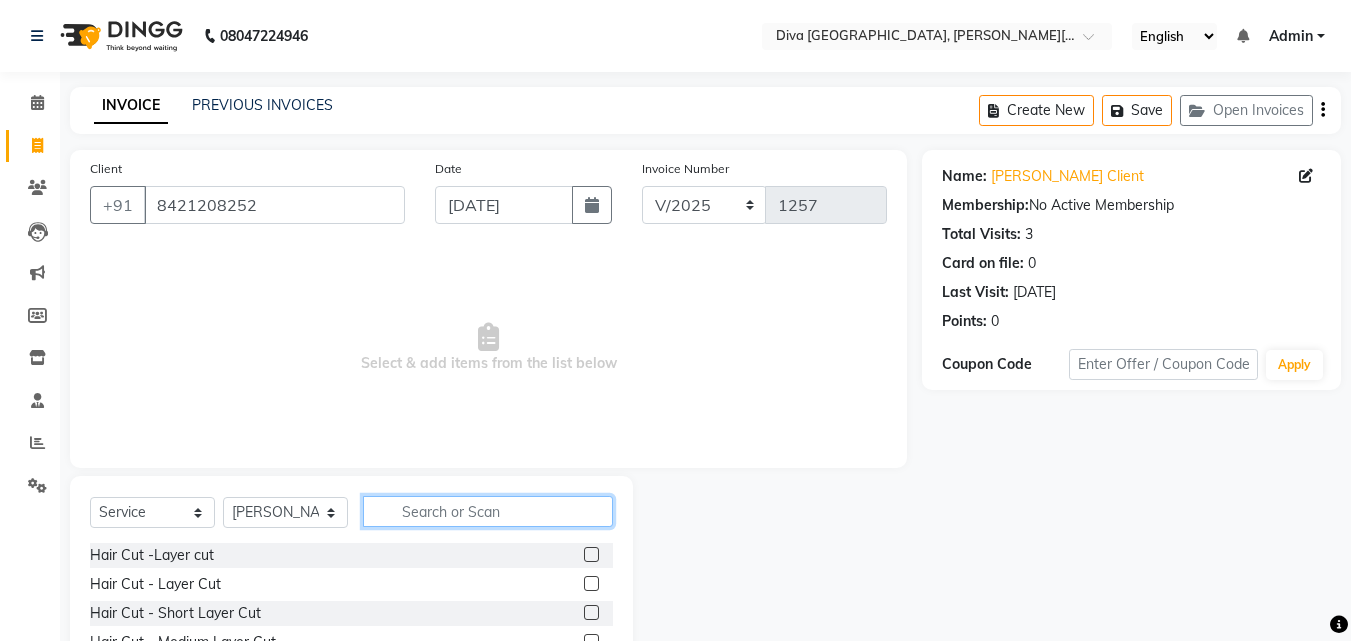 click 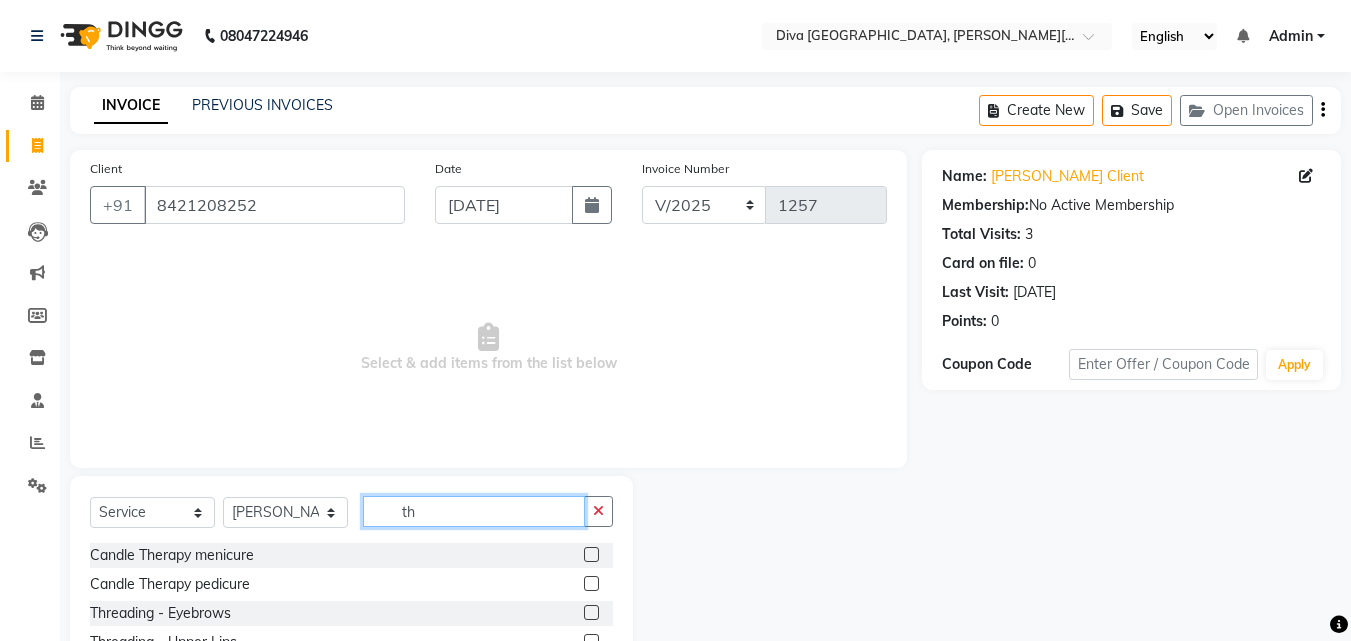 type on "th" 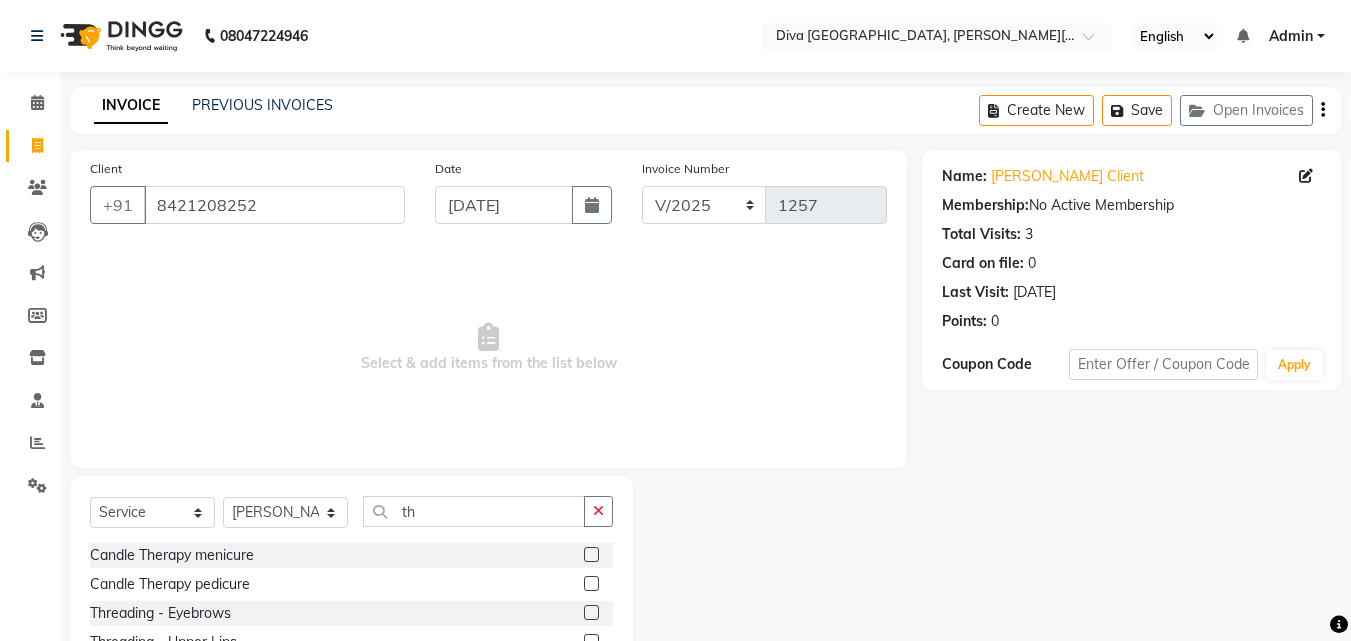 click 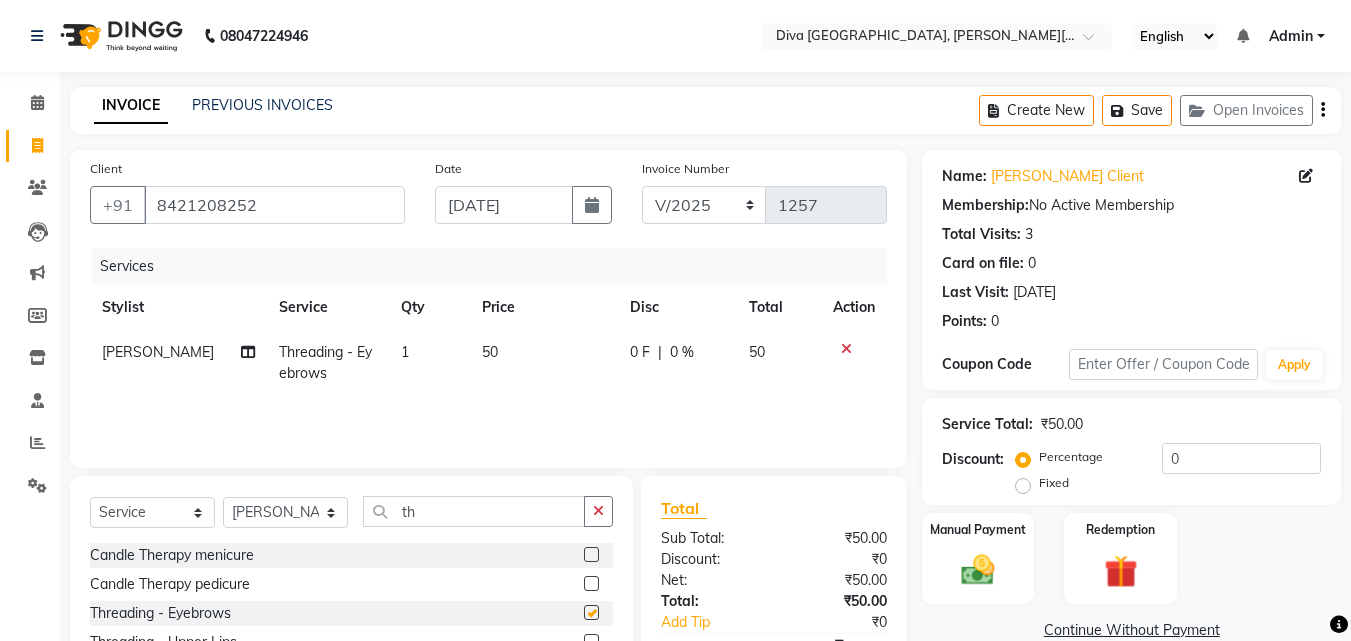 checkbox on "false" 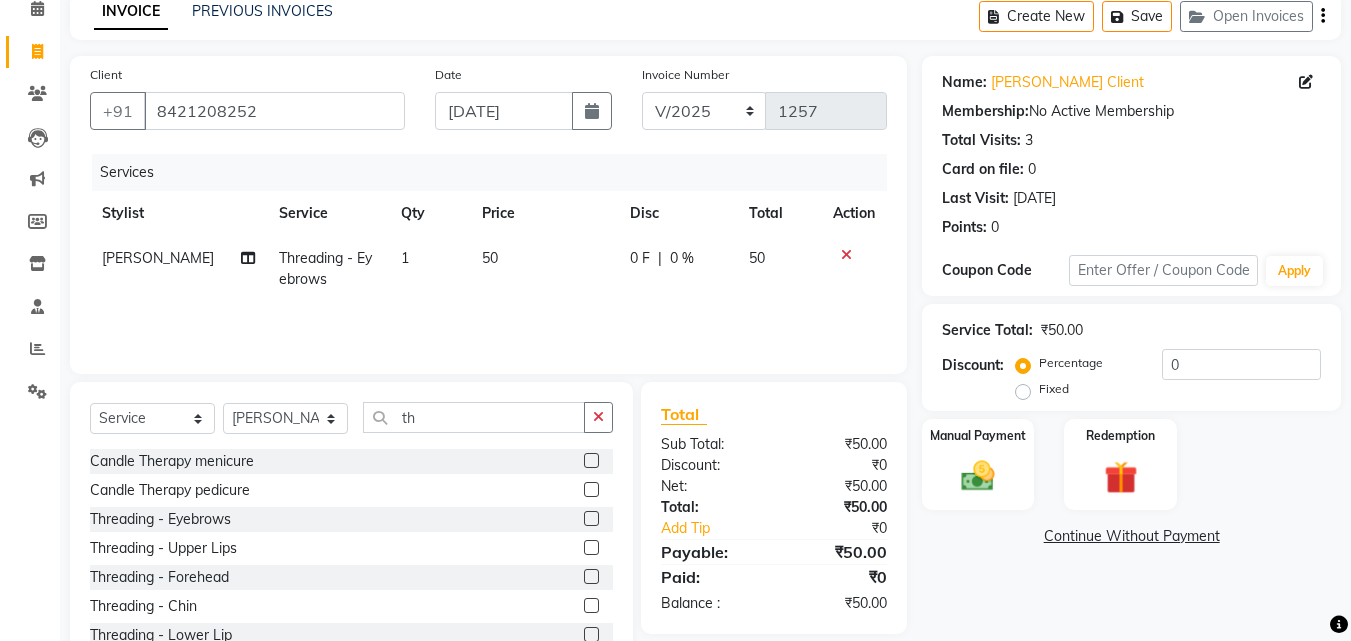 scroll, scrollTop: 160, scrollLeft: 0, axis: vertical 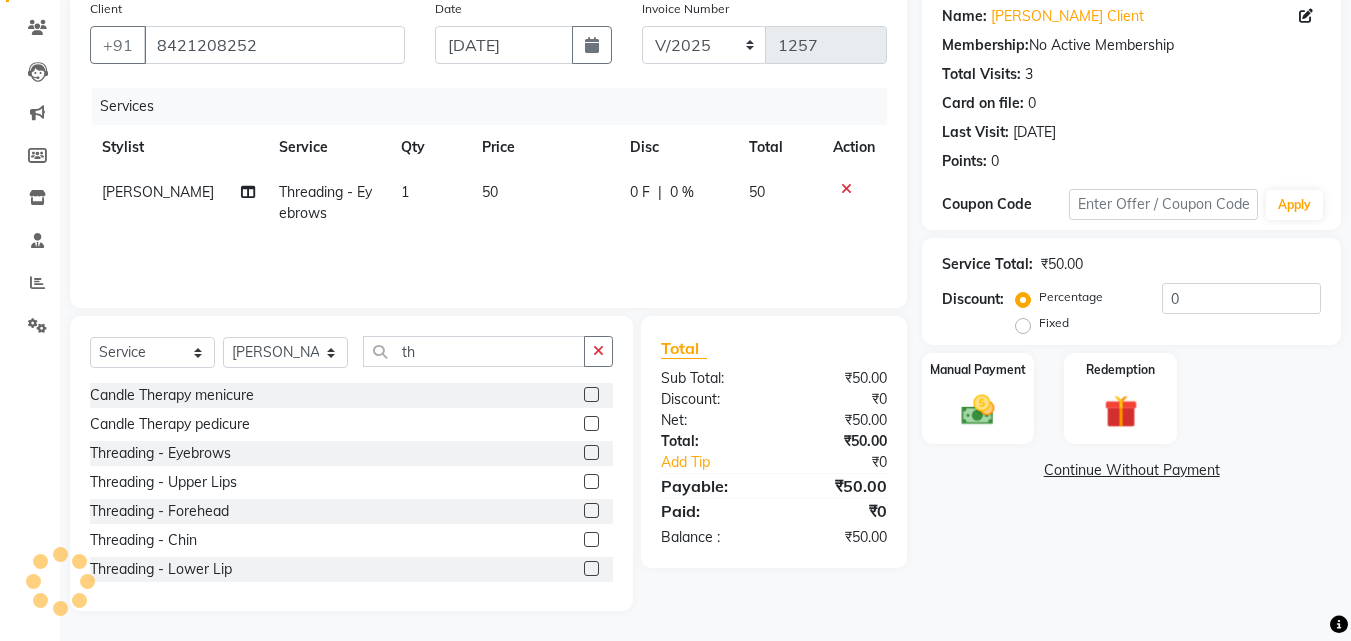 click 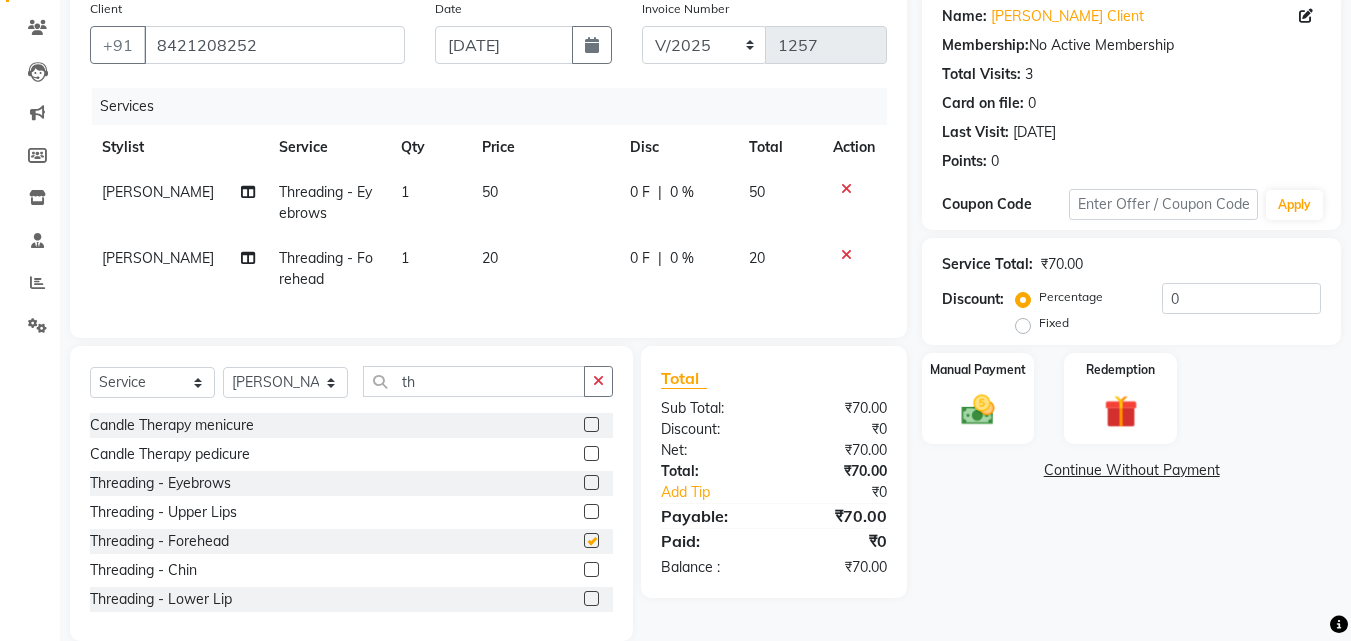 checkbox on "false" 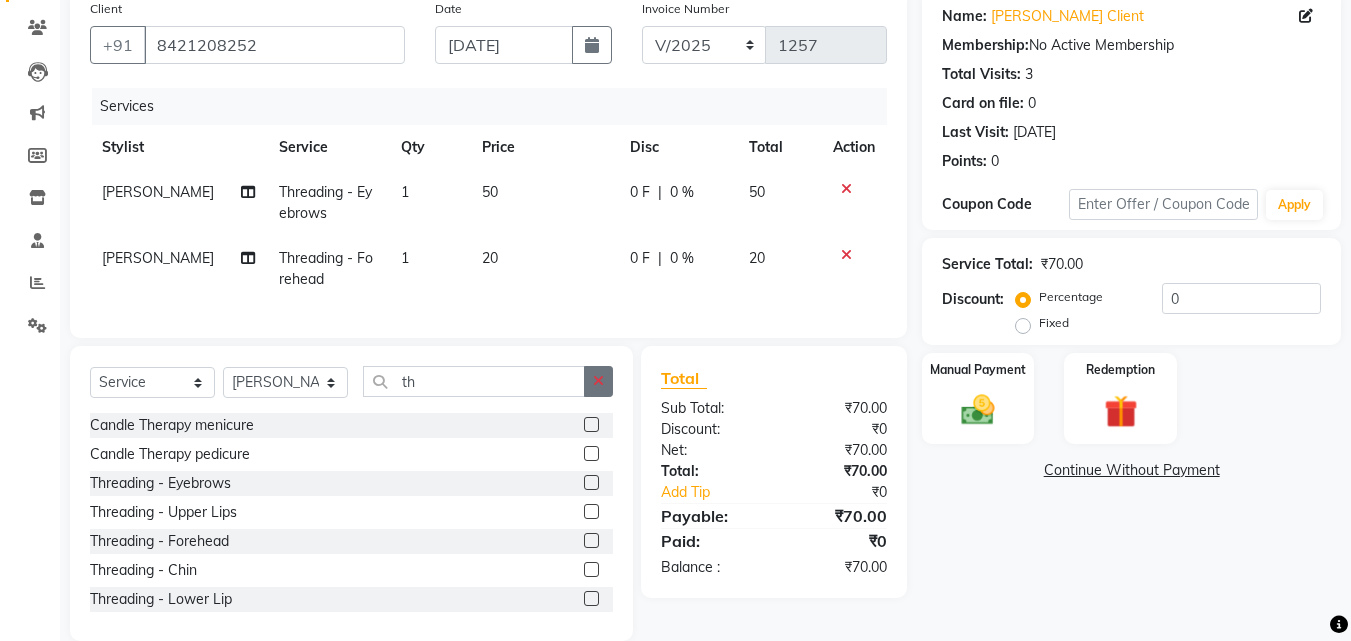 click 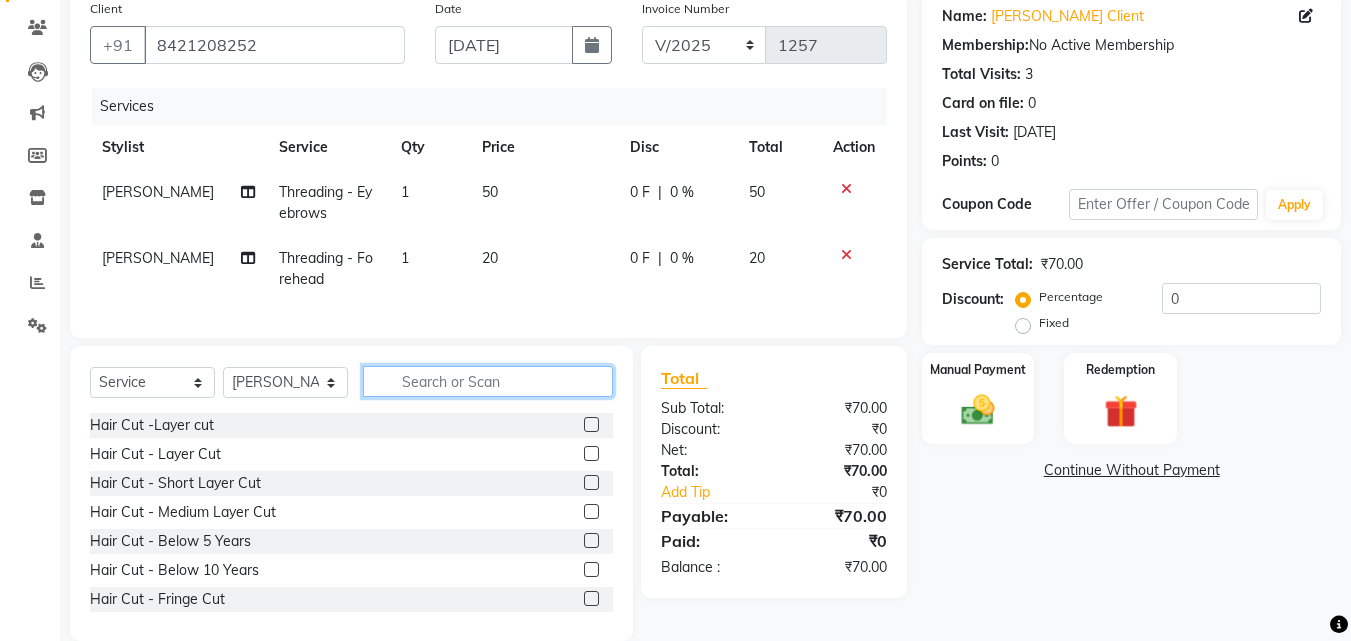 click 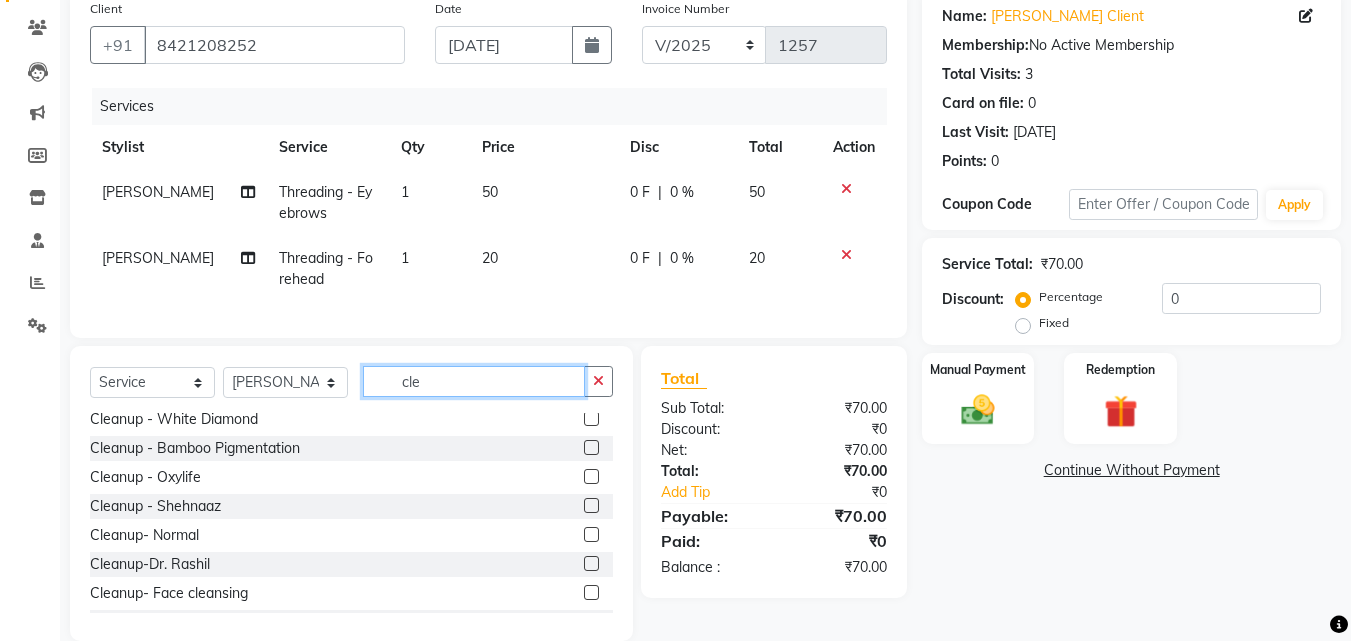 scroll, scrollTop: 400, scrollLeft: 0, axis: vertical 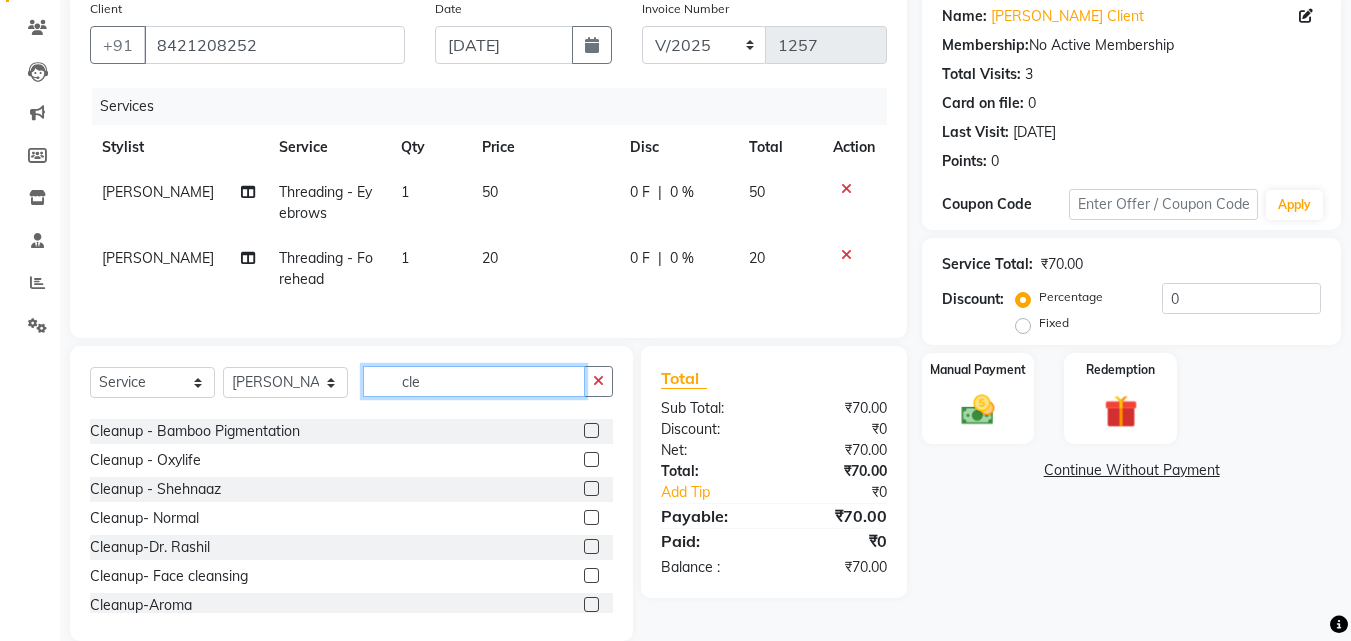 type on "cle" 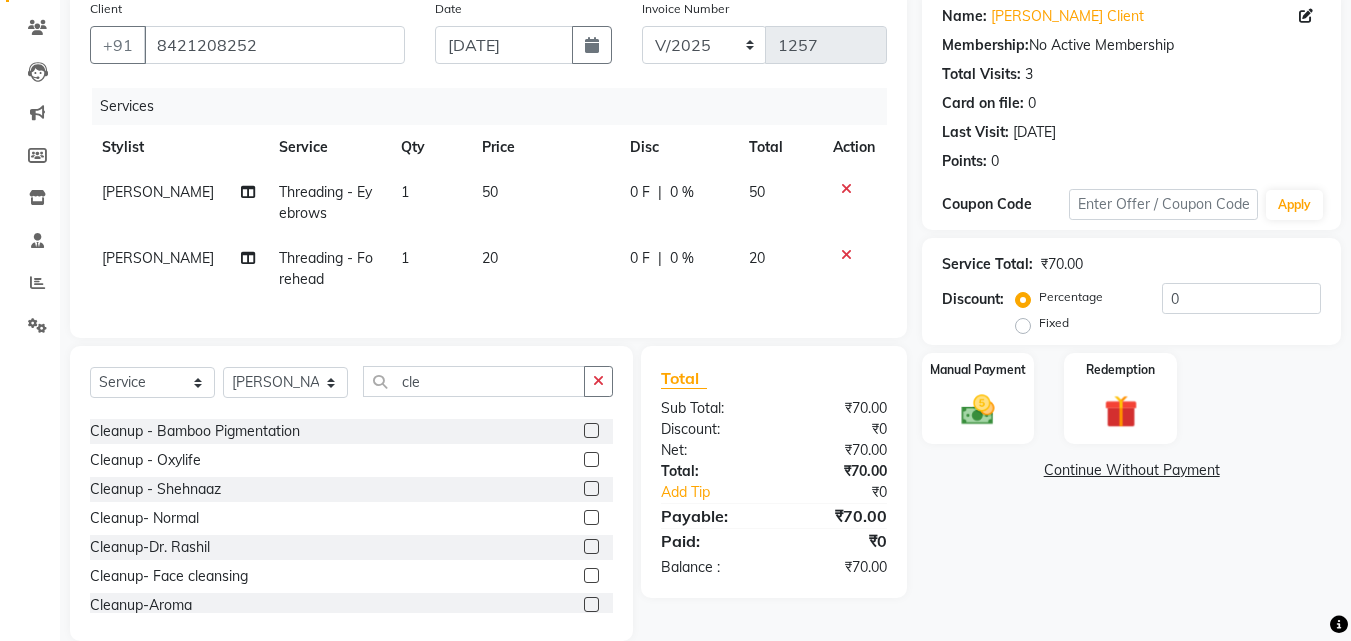 click 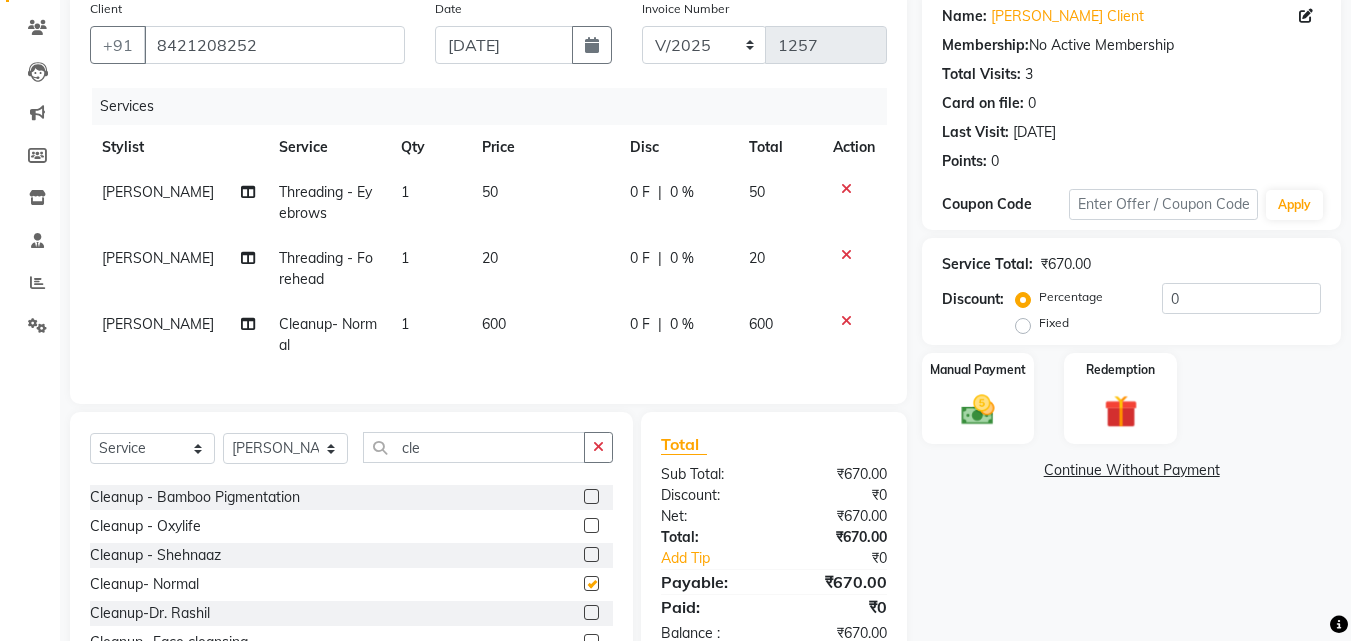 checkbox on "false" 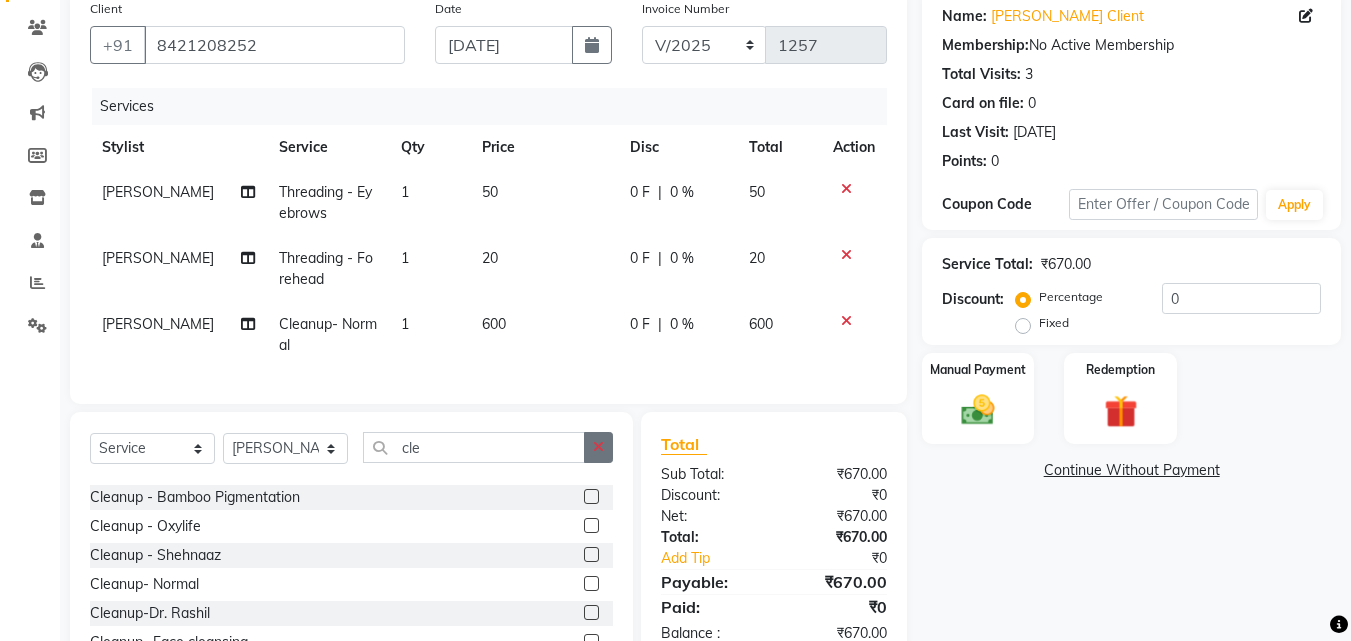 click 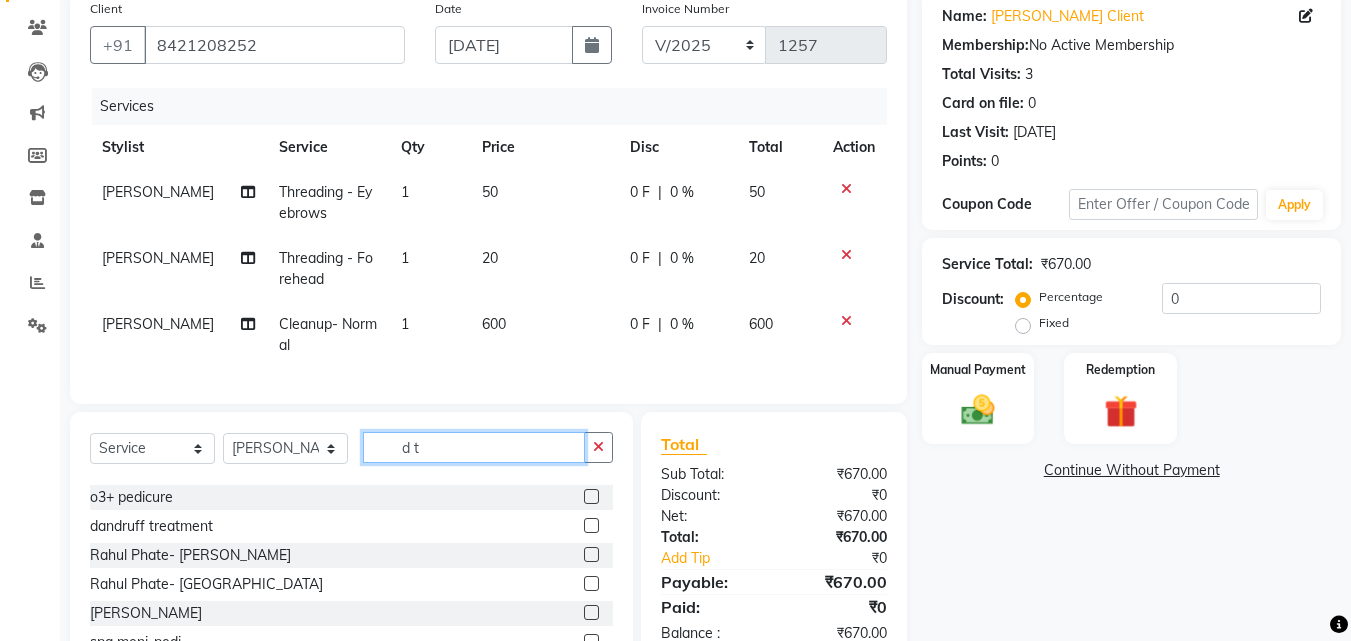 scroll, scrollTop: 0, scrollLeft: 0, axis: both 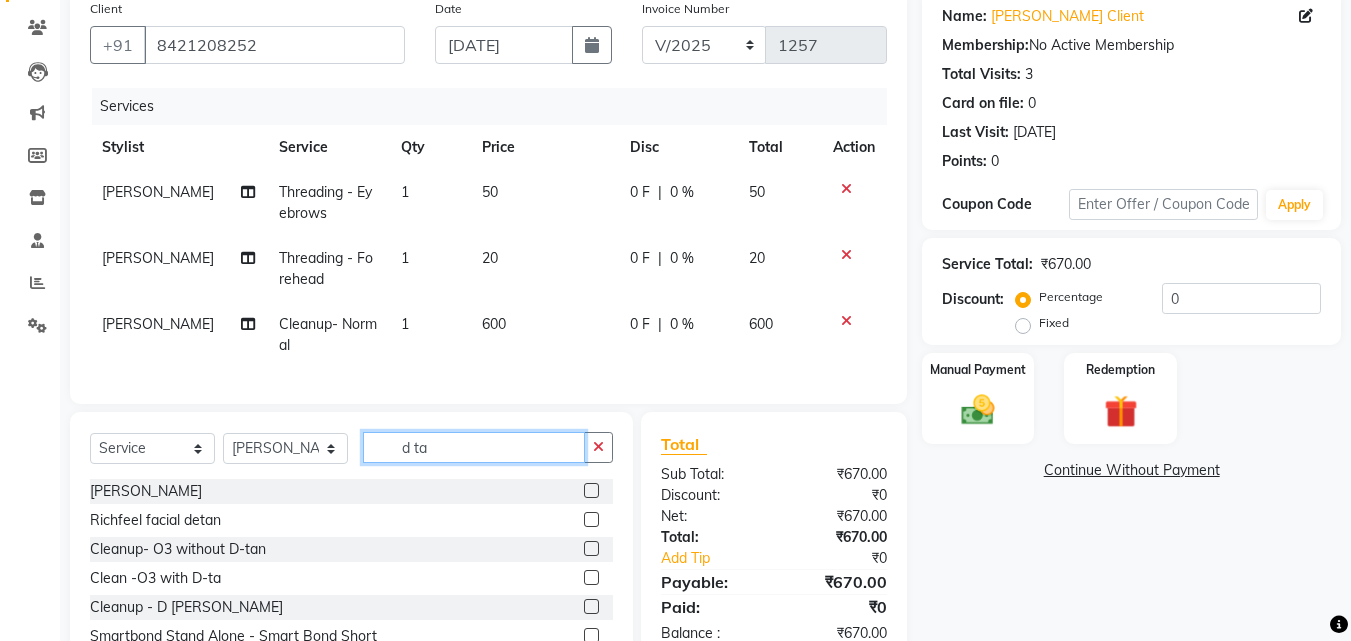 type on "d ta" 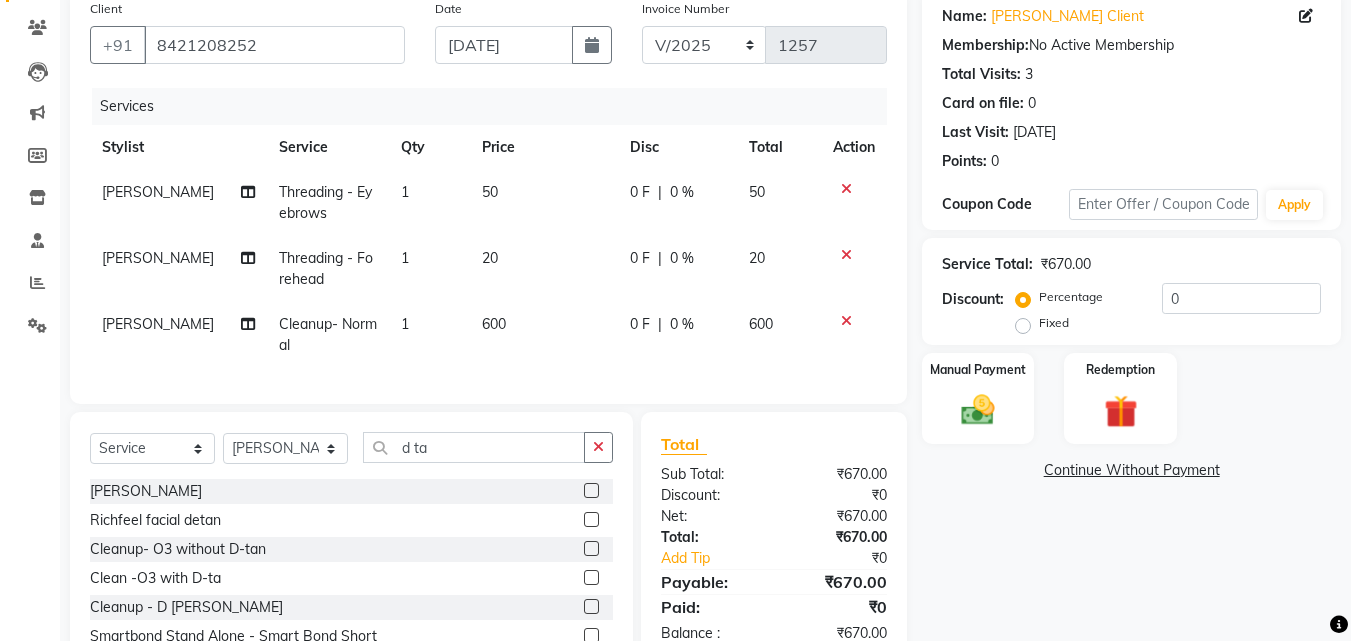 click 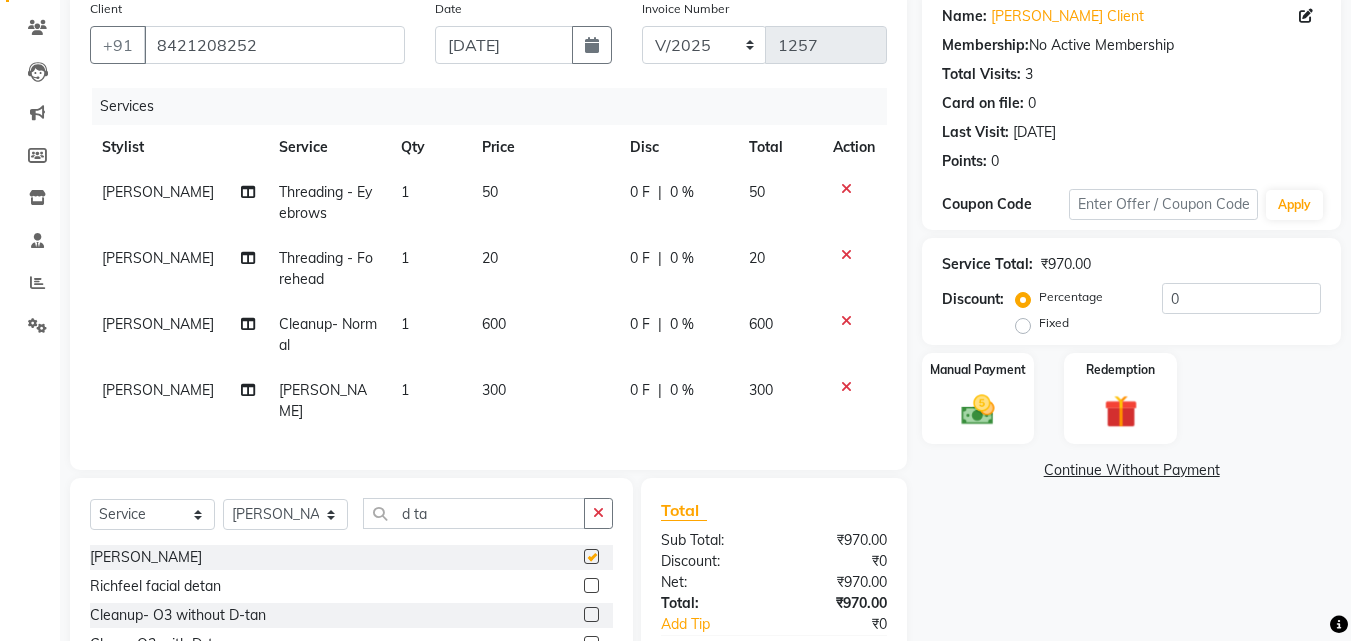 checkbox on "false" 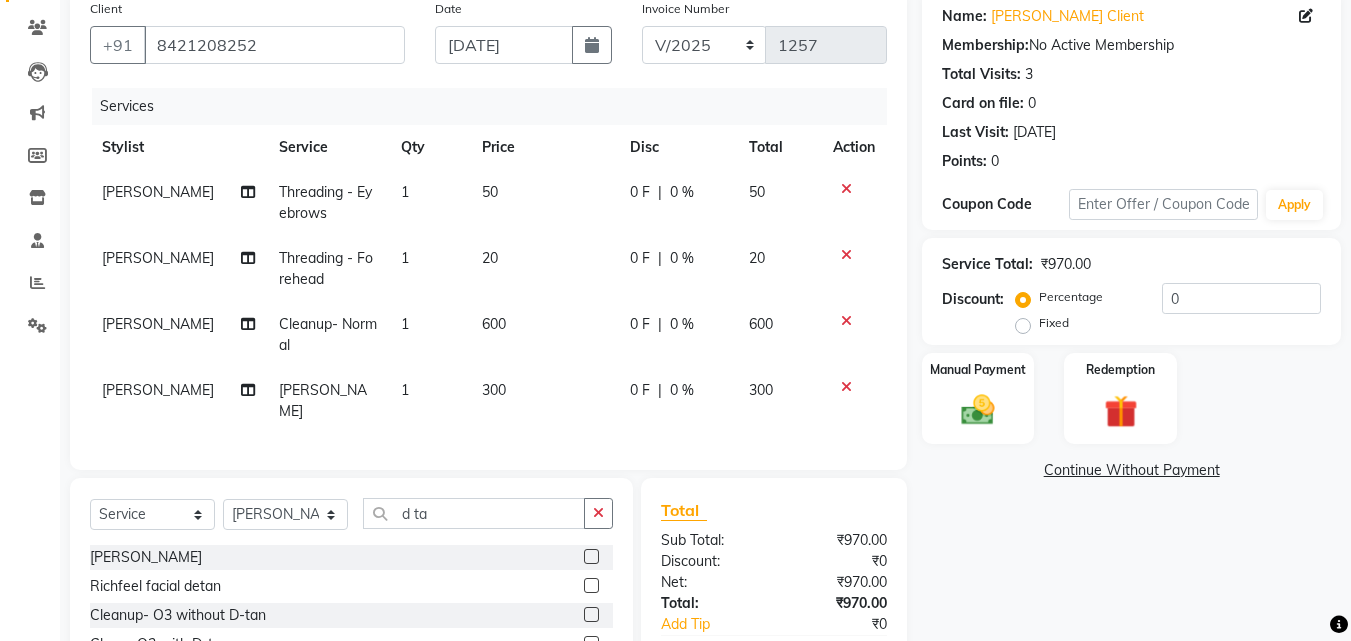 click on "300" 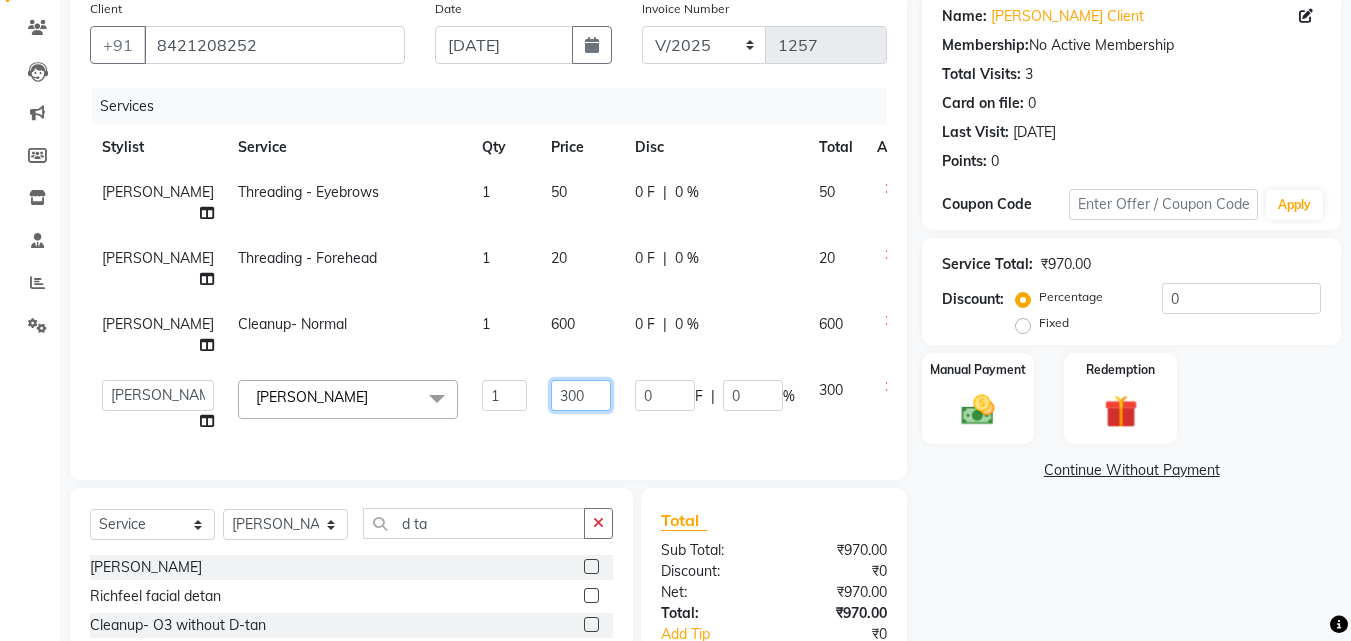 click on "300" 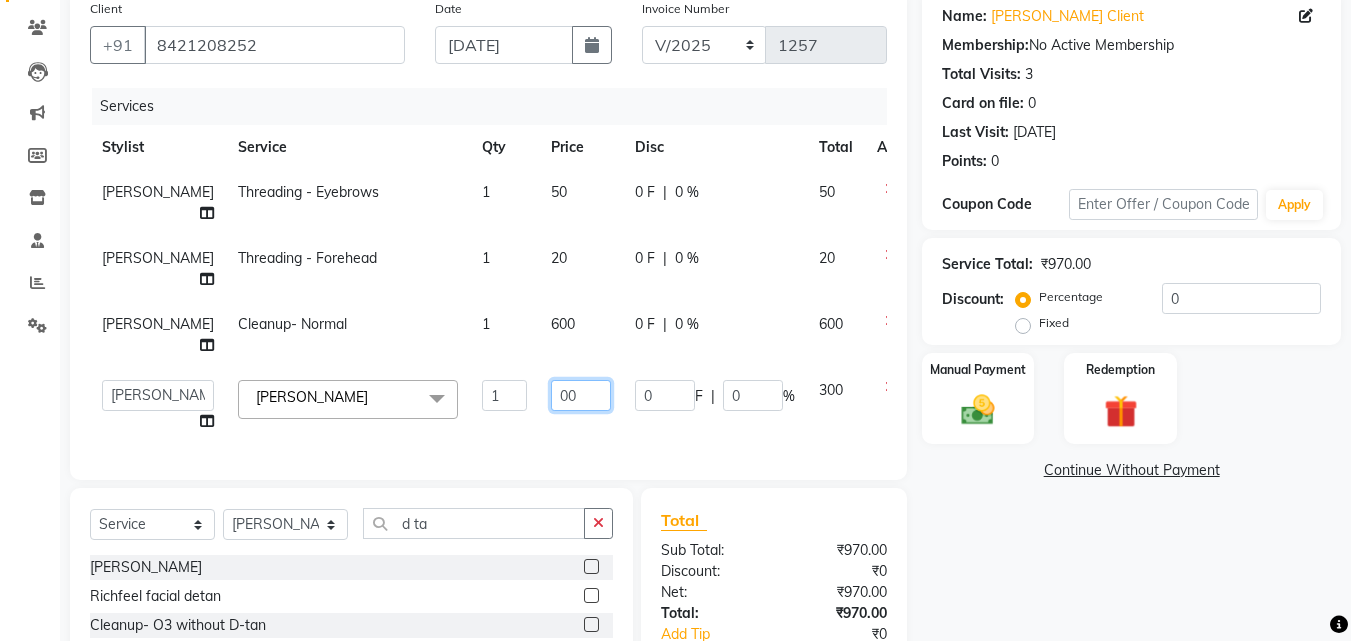 type on "400" 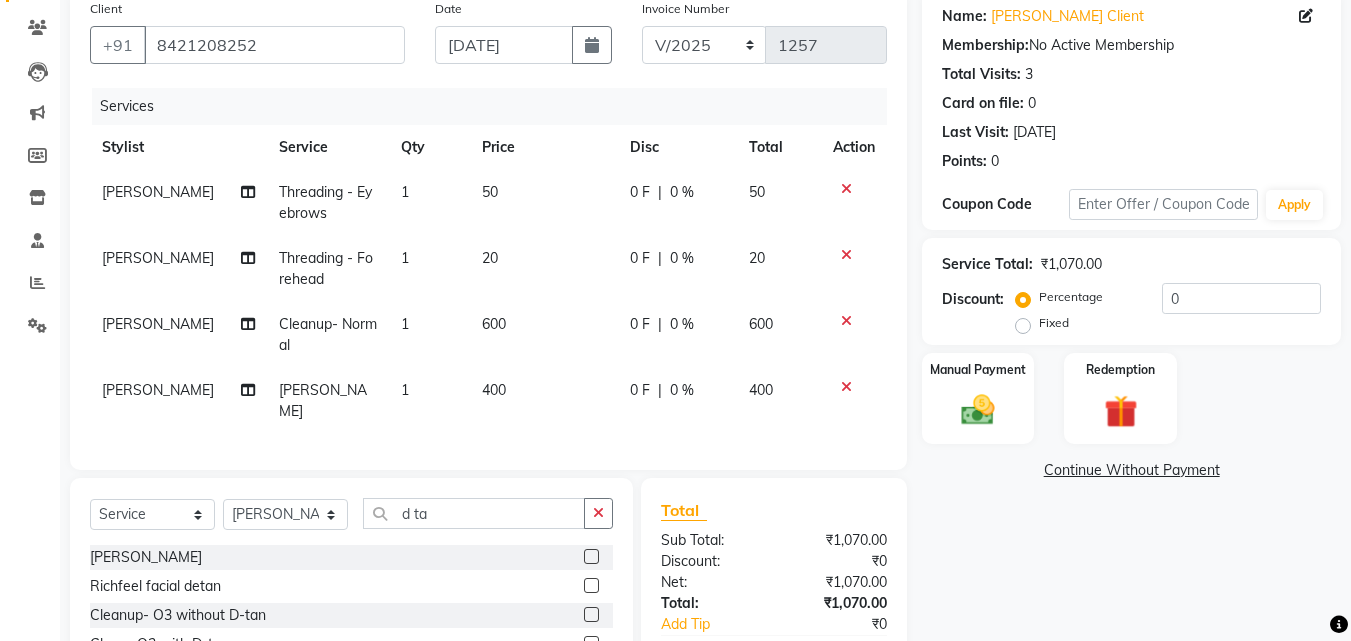 click on "Name: Vrushali Client  Membership:  No Active Membership  Total Visits:  3 Card on file:  0 Last Visit:   10-06-2025 Points:   0  Coupon Code Apply Service Total:  ₹1,070.00  Discount:  Percentage   Fixed  0 Manual Payment Redemption  Continue Without Payment" 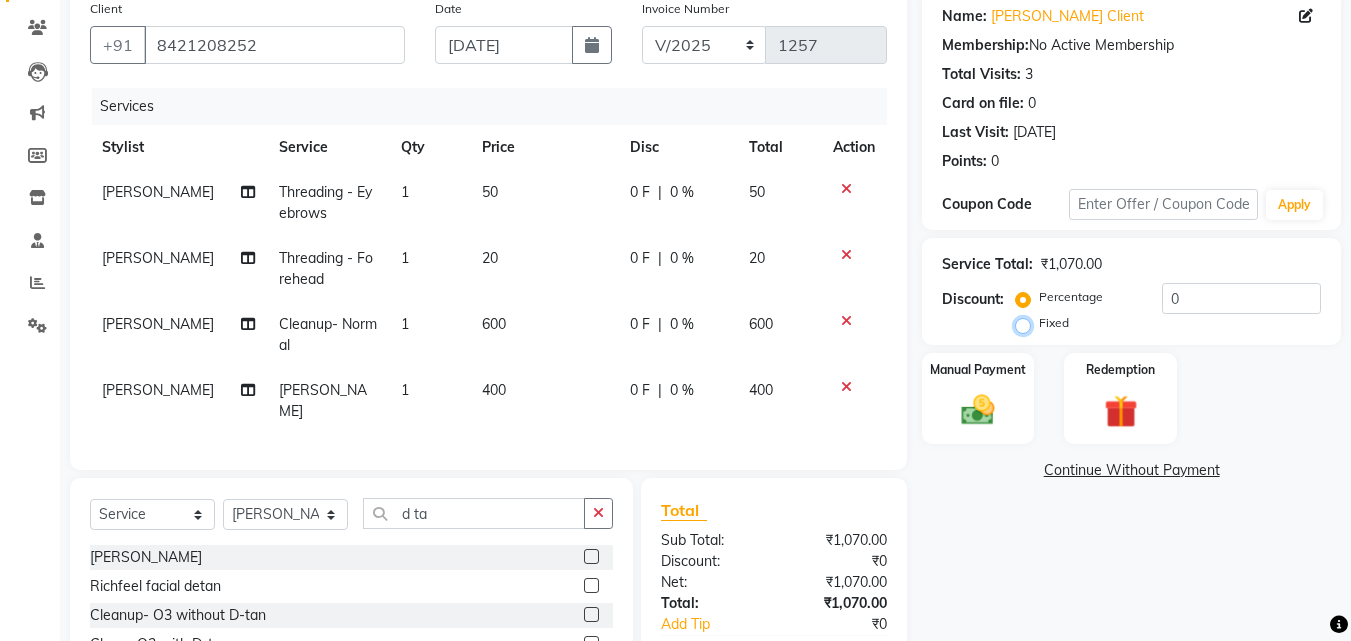 click on "Fixed" at bounding box center [1027, 323] 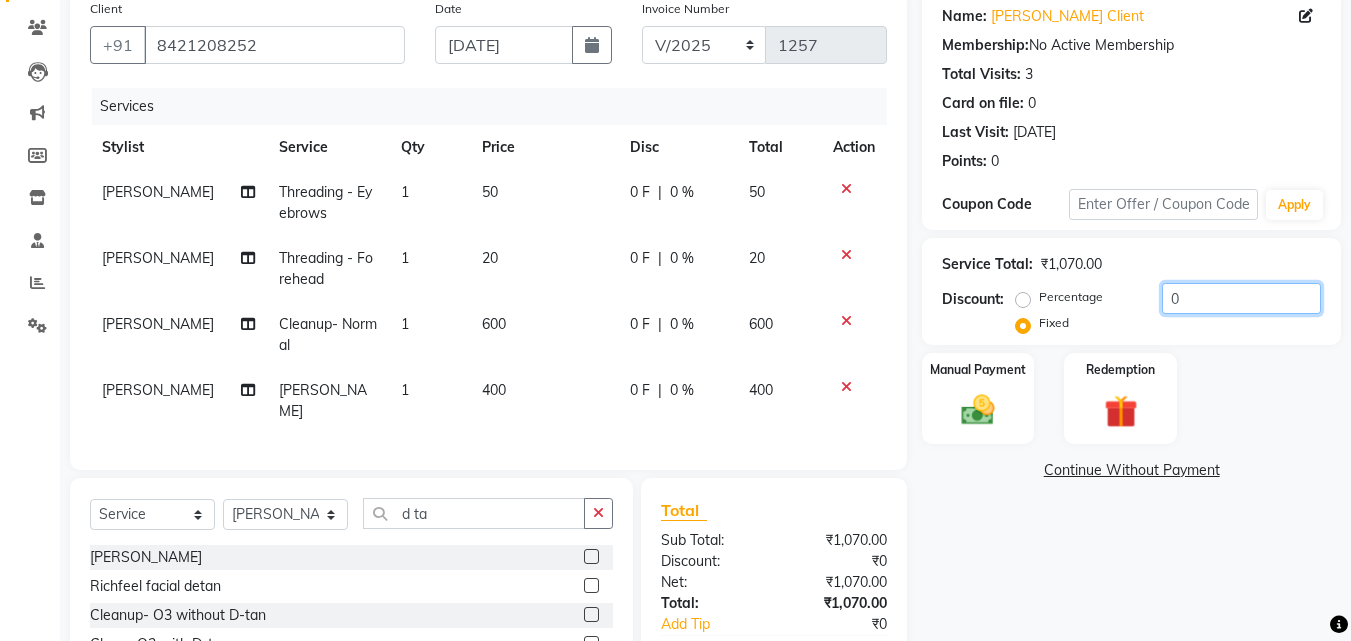 click on "0" 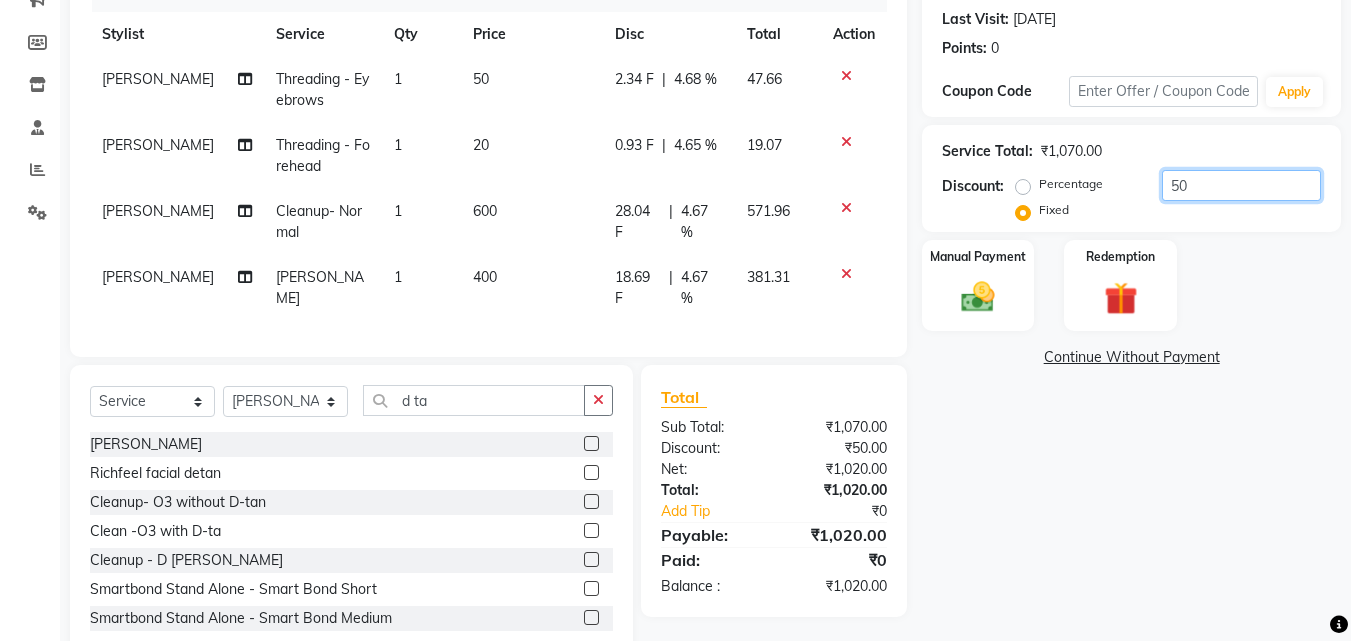scroll, scrollTop: 331, scrollLeft: 0, axis: vertical 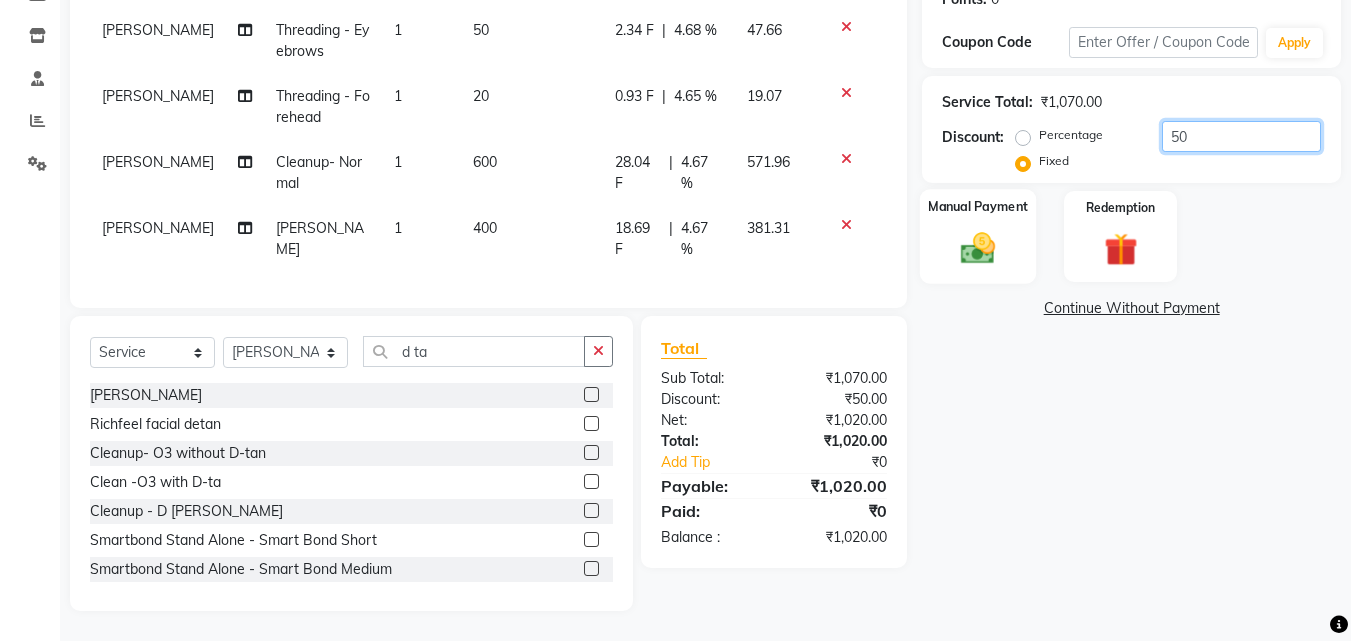 type on "50" 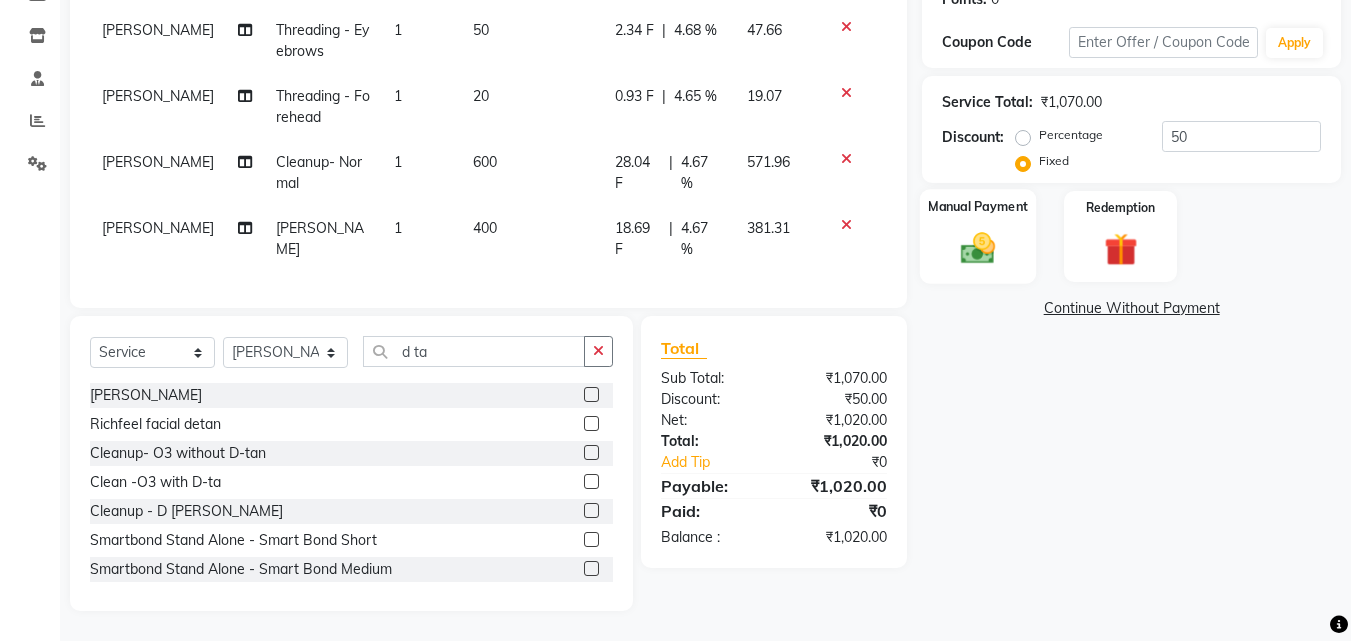 click on "Manual Payment" 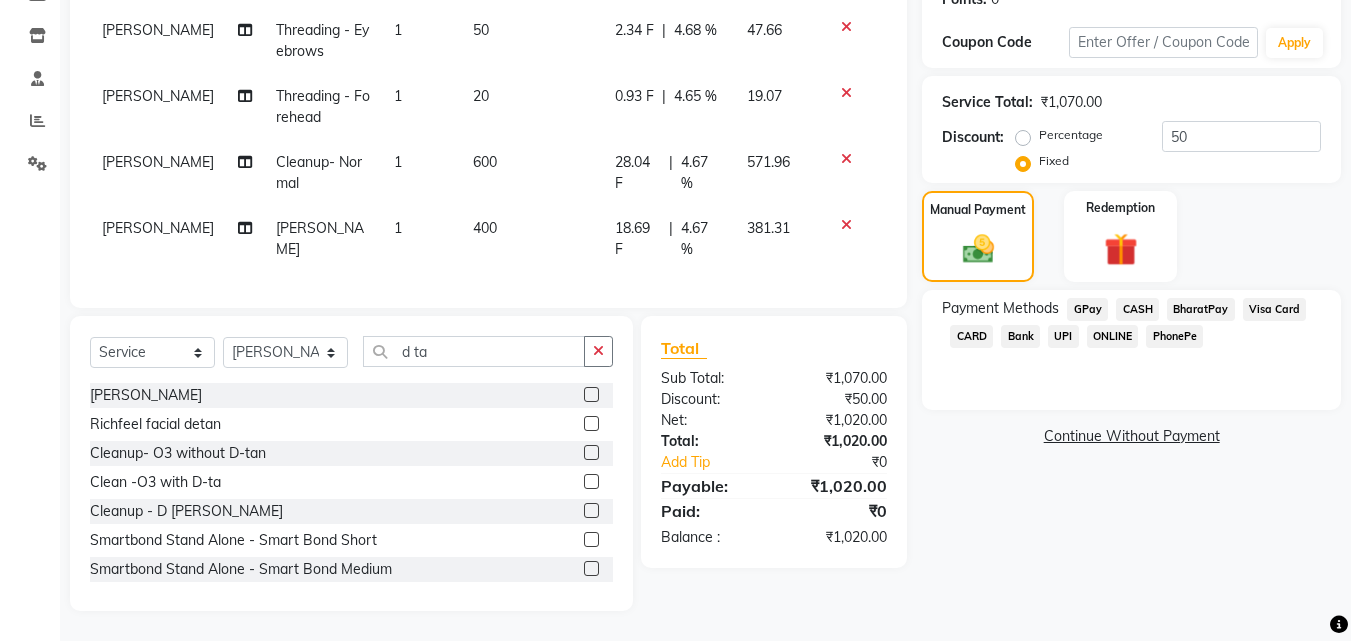 click on "GPay" 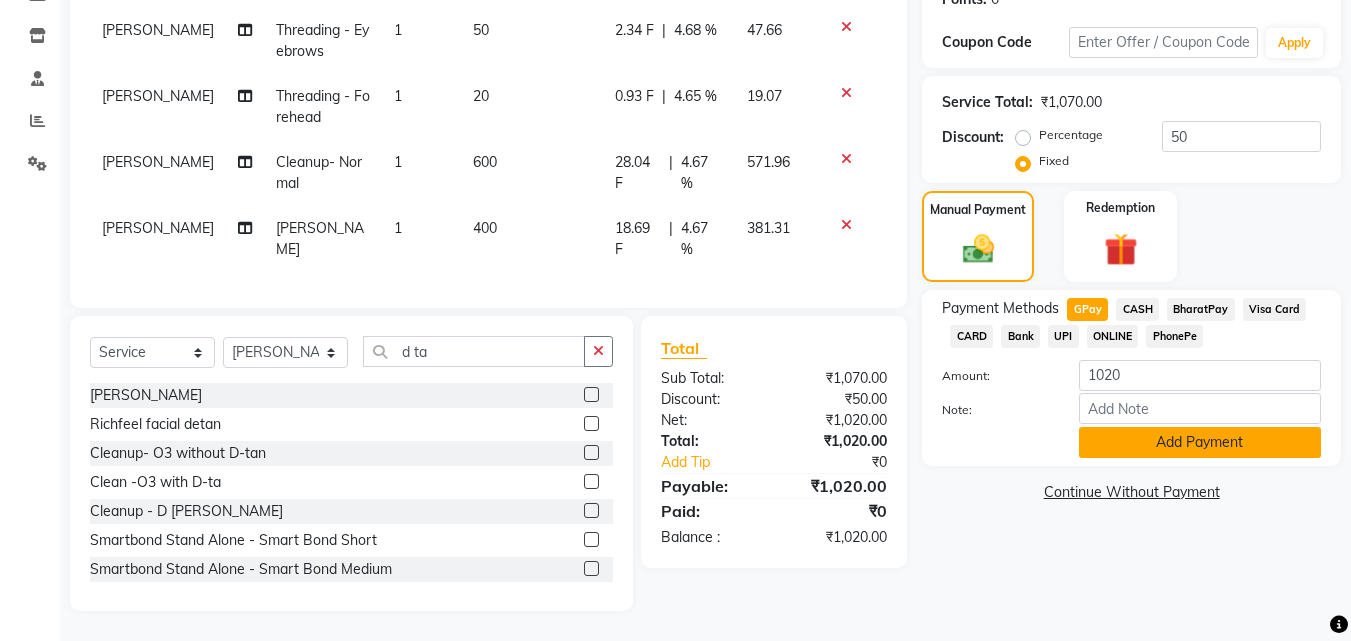 click on "Add Payment" 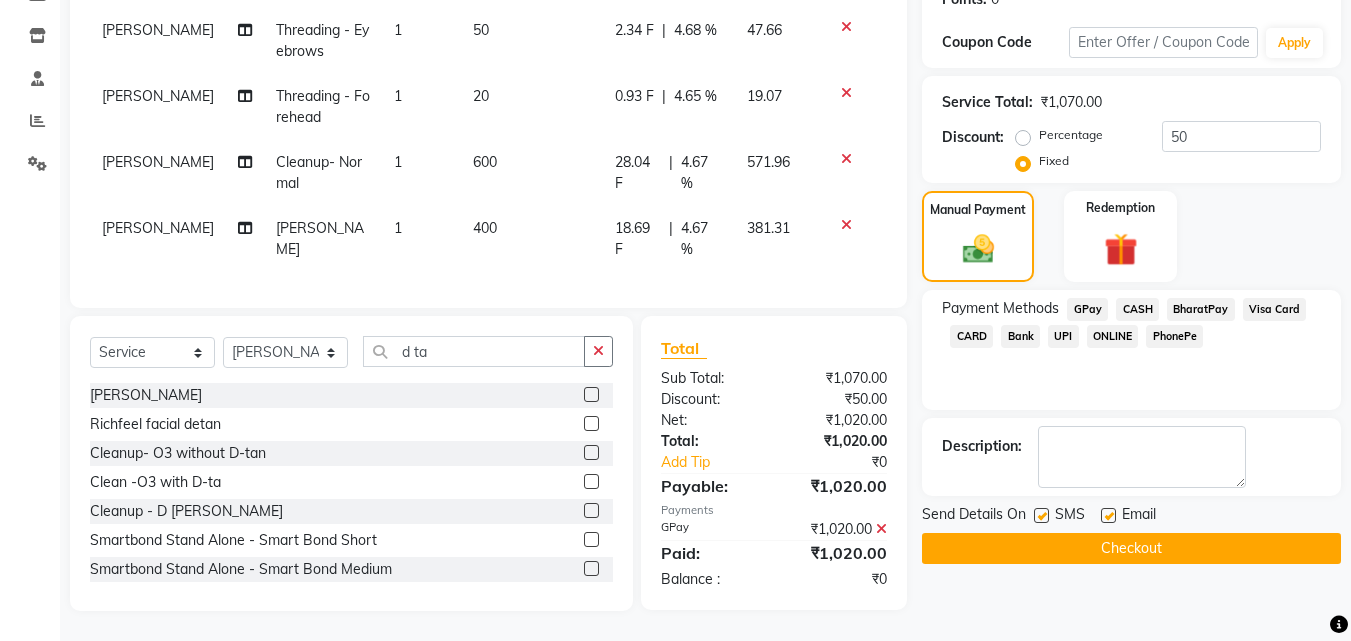 click on "Checkout" 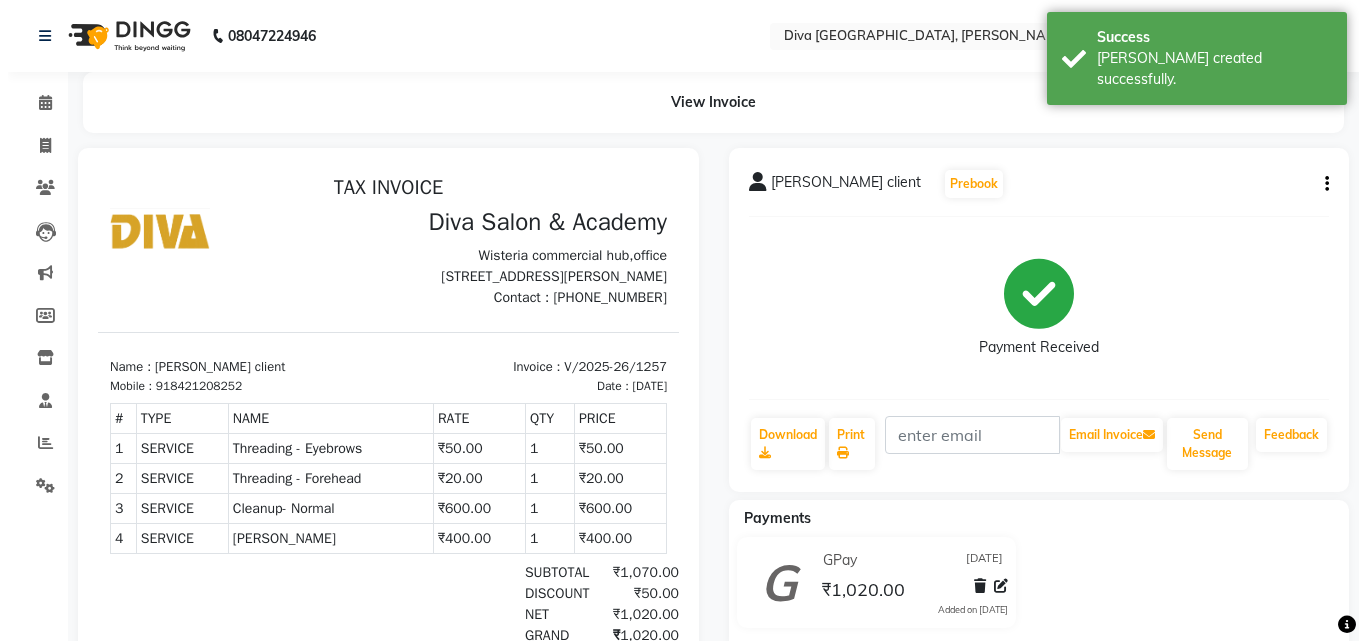 scroll, scrollTop: 0, scrollLeft: 0, axis: both 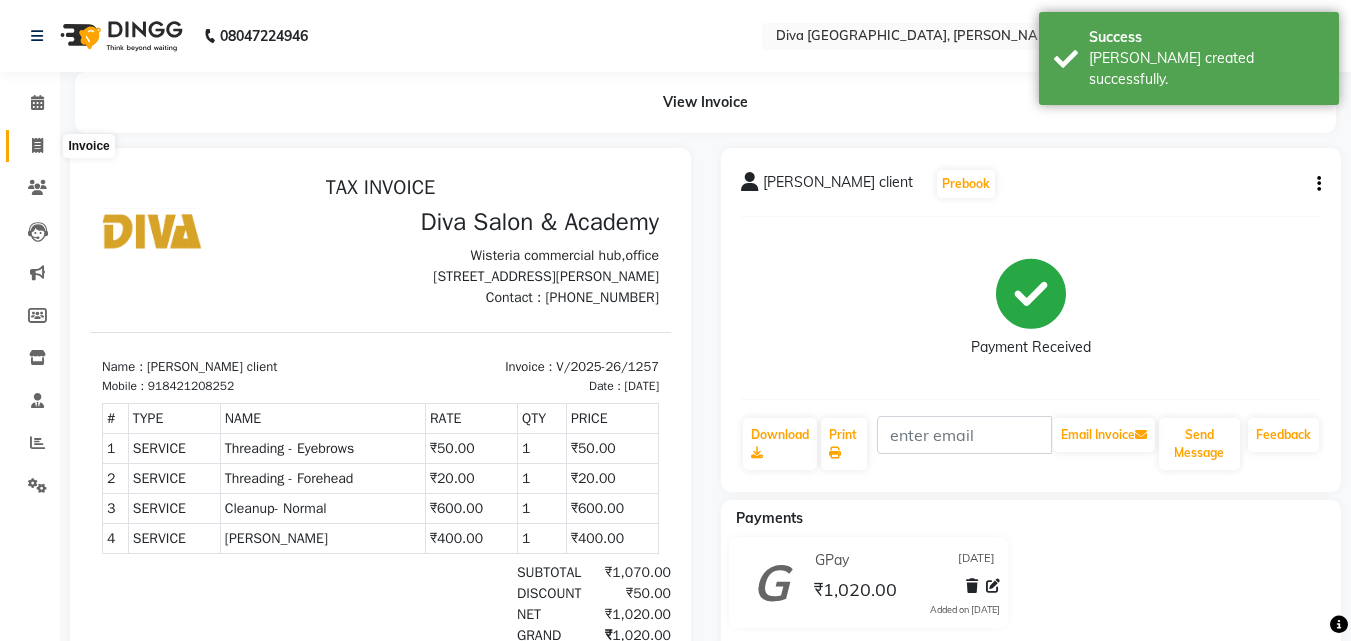 click 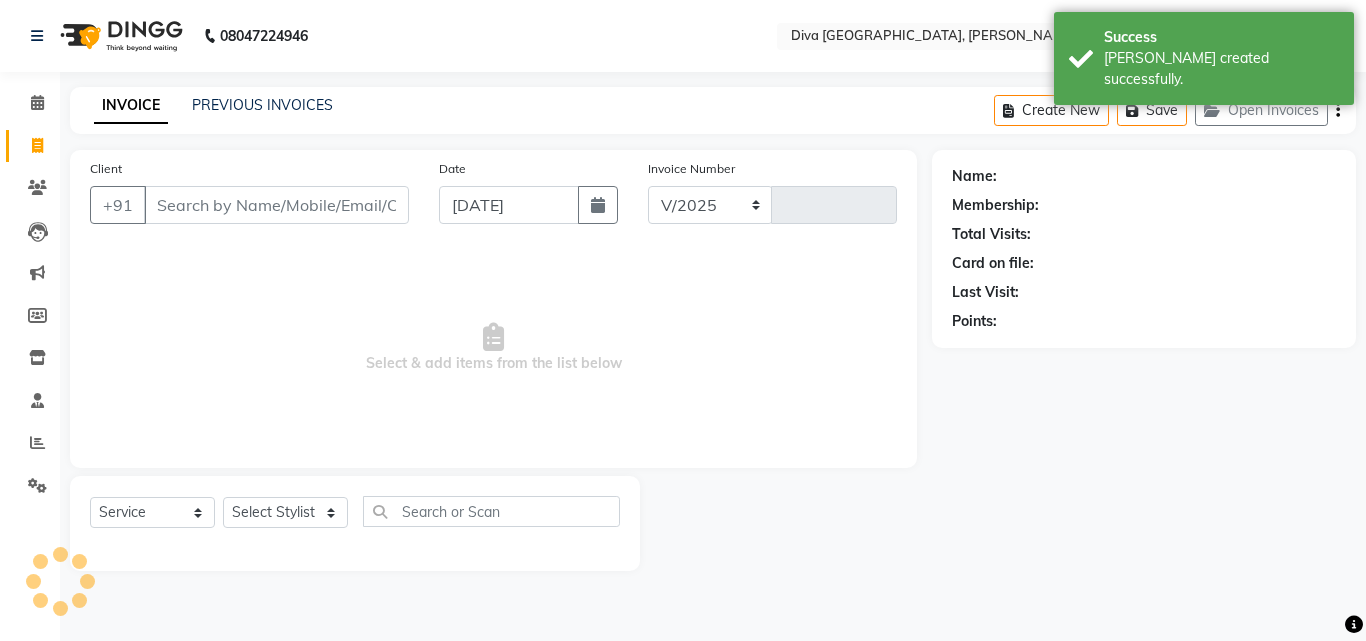 select on "671" 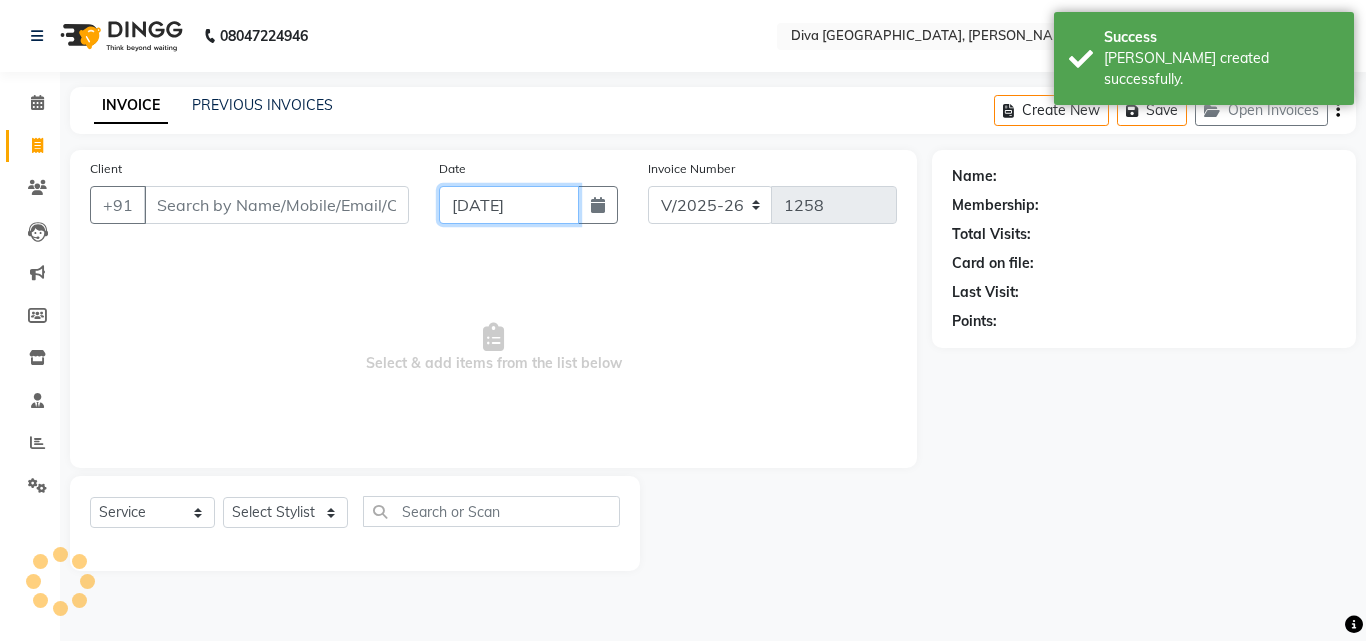 click on "[DATE]" 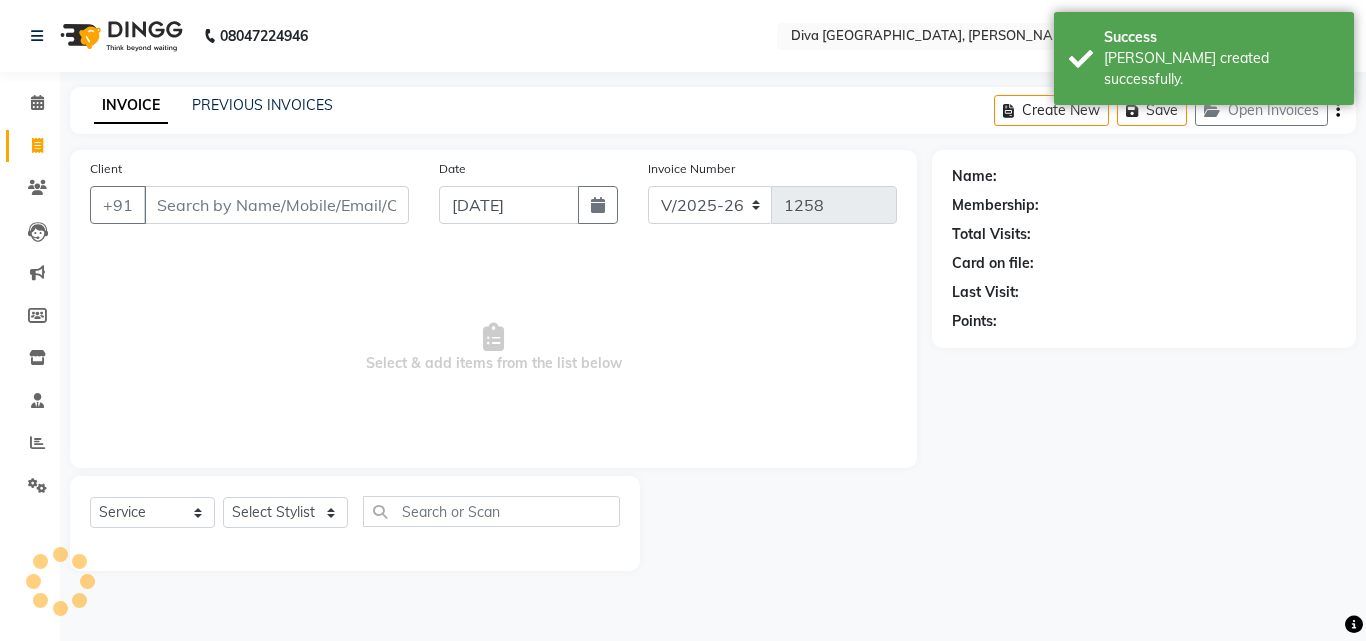 select on "7" 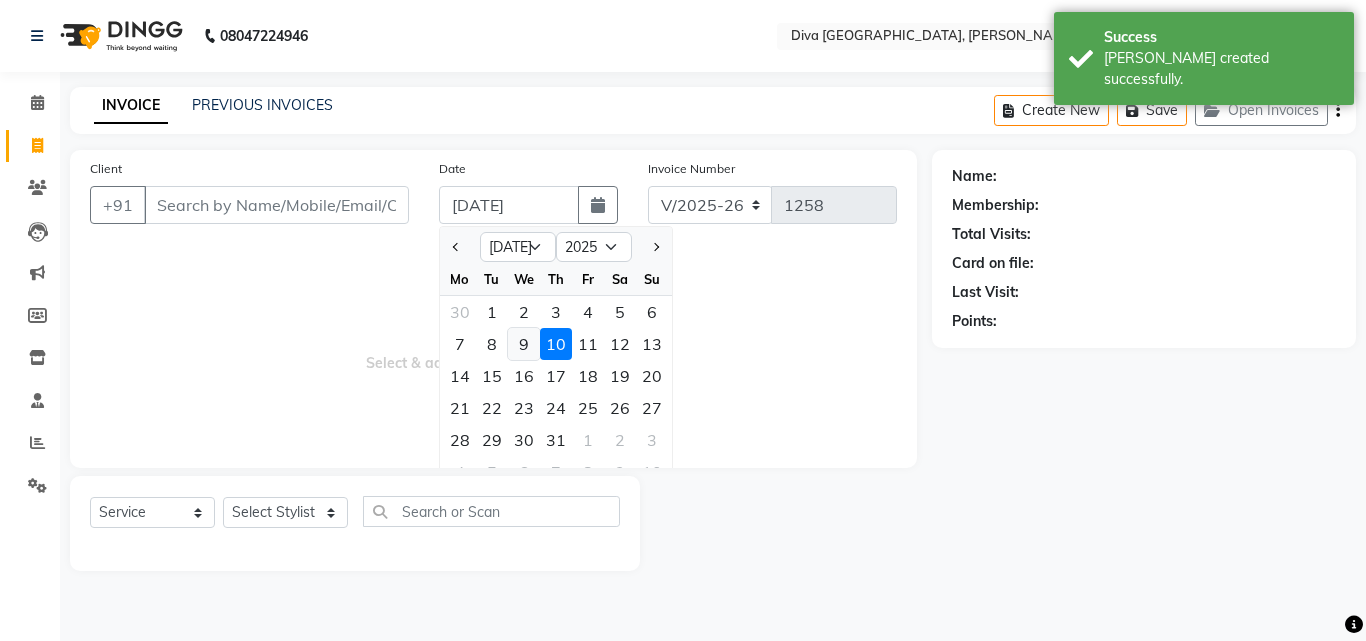 click on "9" 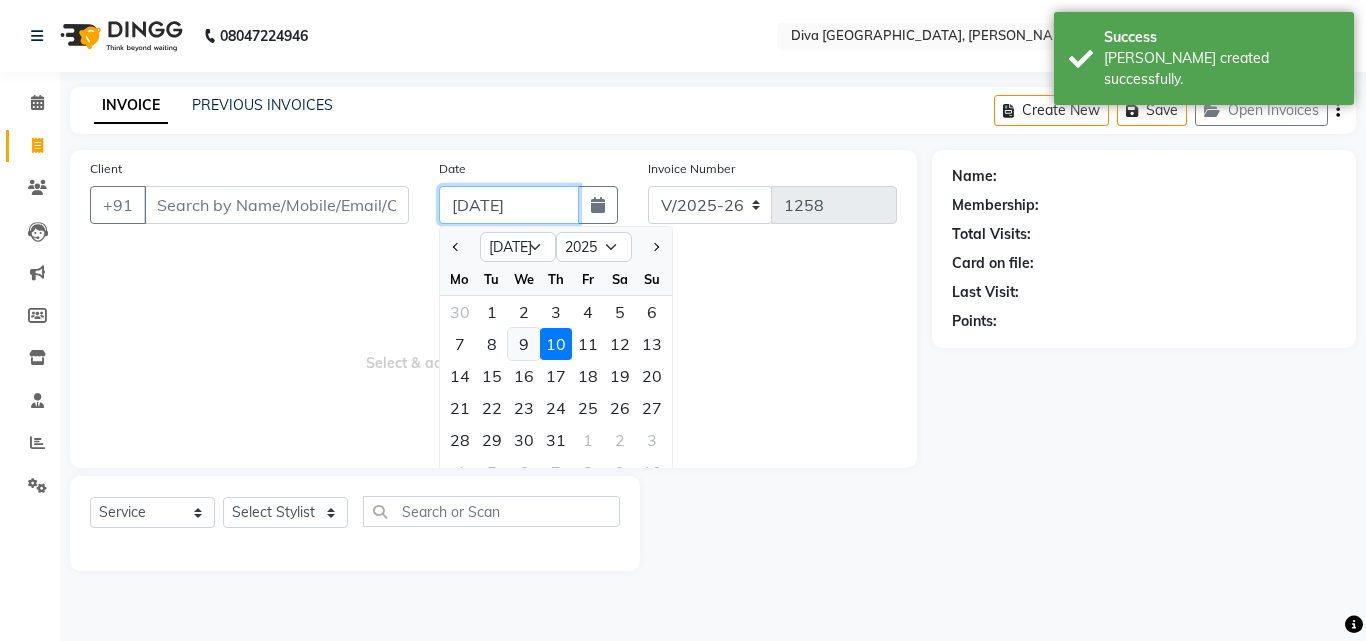 type on "[DATE]" 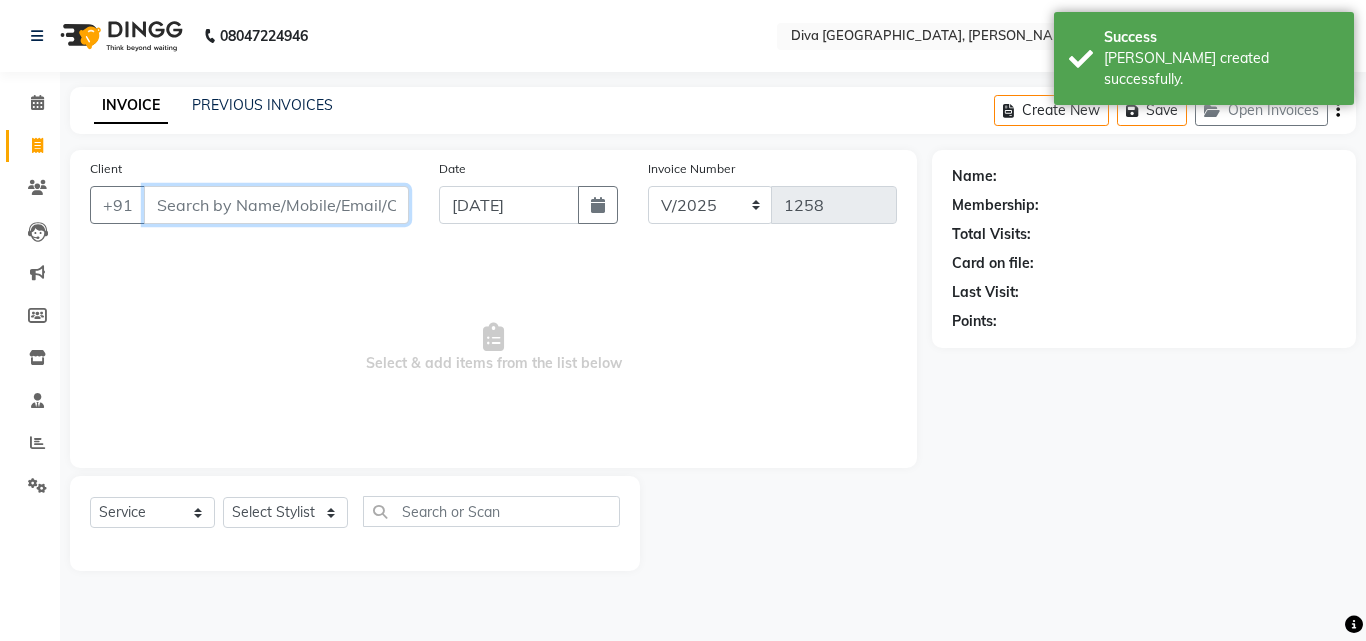 click on "Client" at bounding box center (276, 205) 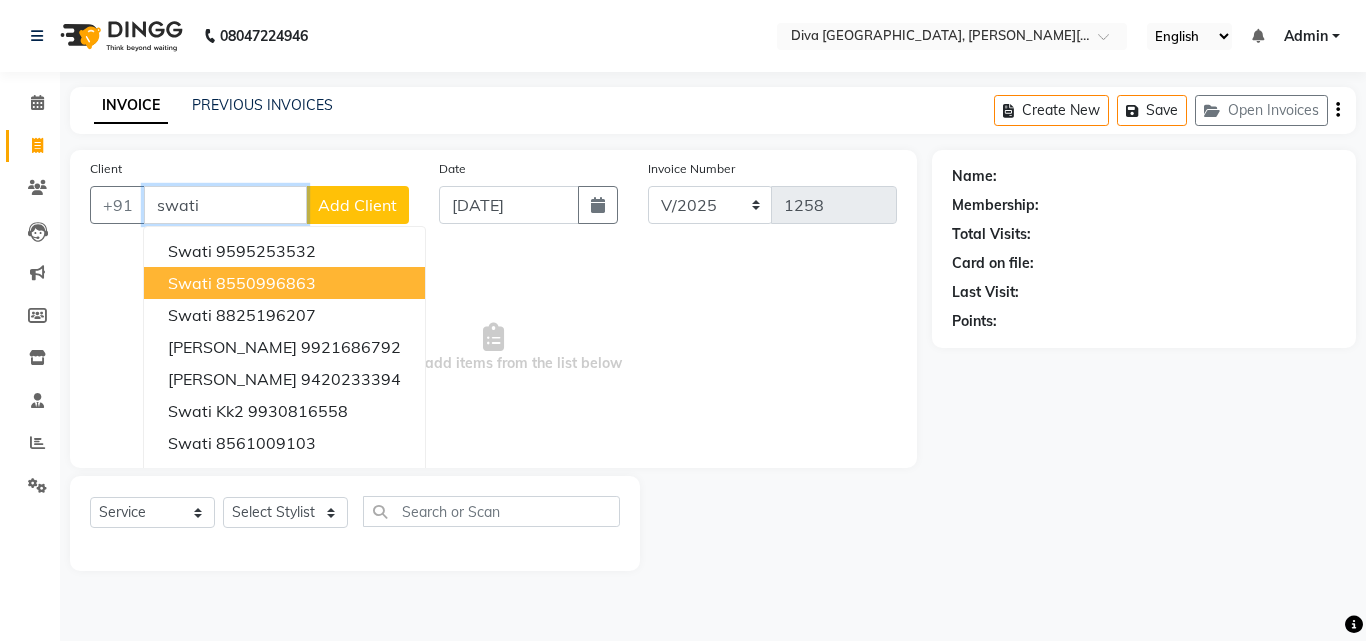 click on "8550996863" at bounding box center (266, 283) 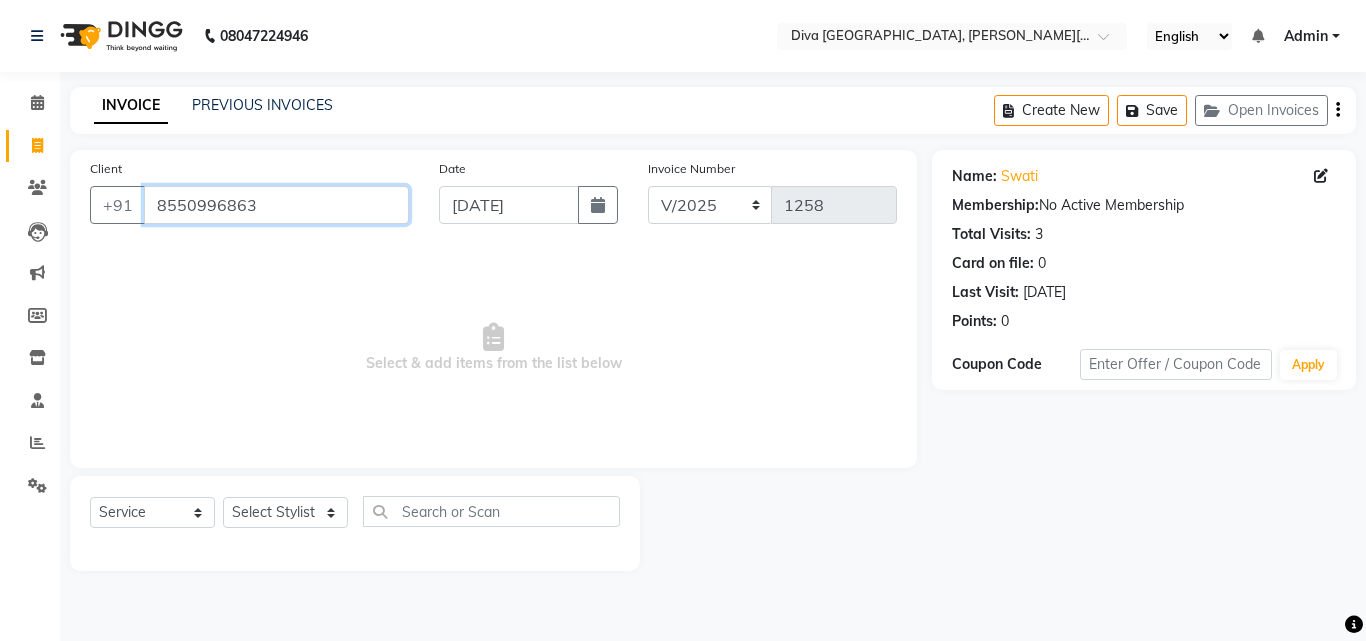 click on "8550996863" at bounding box center [276, 205] 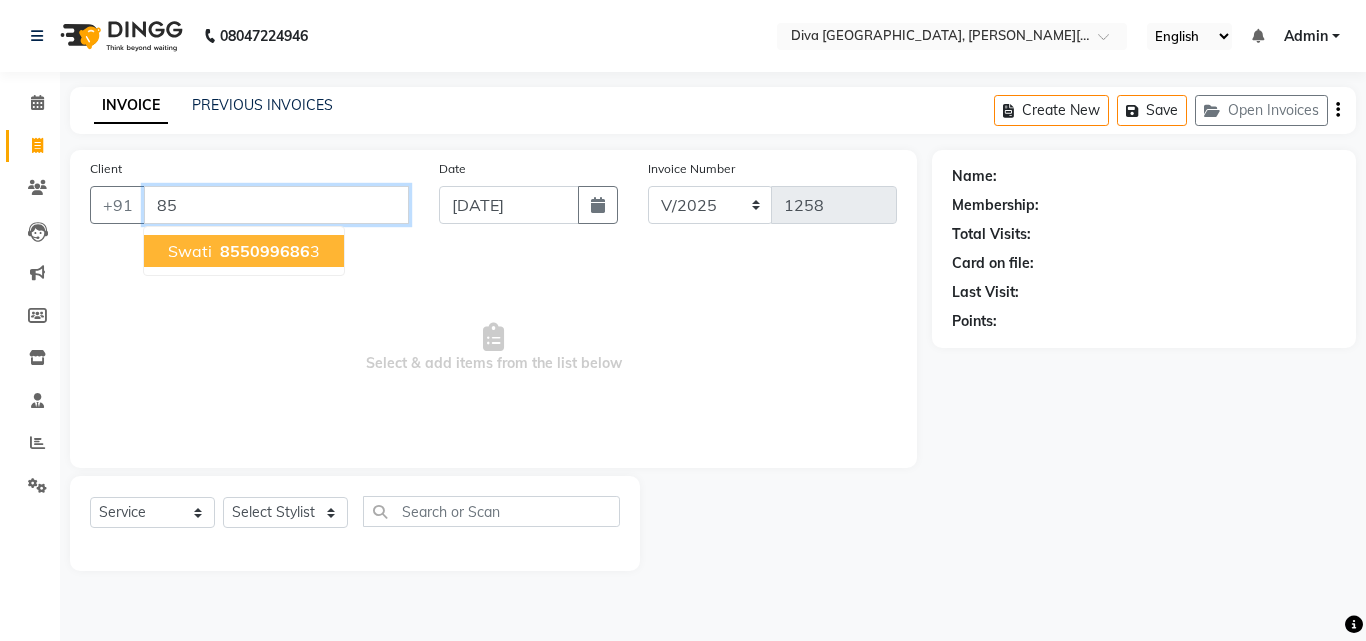 type on "8" 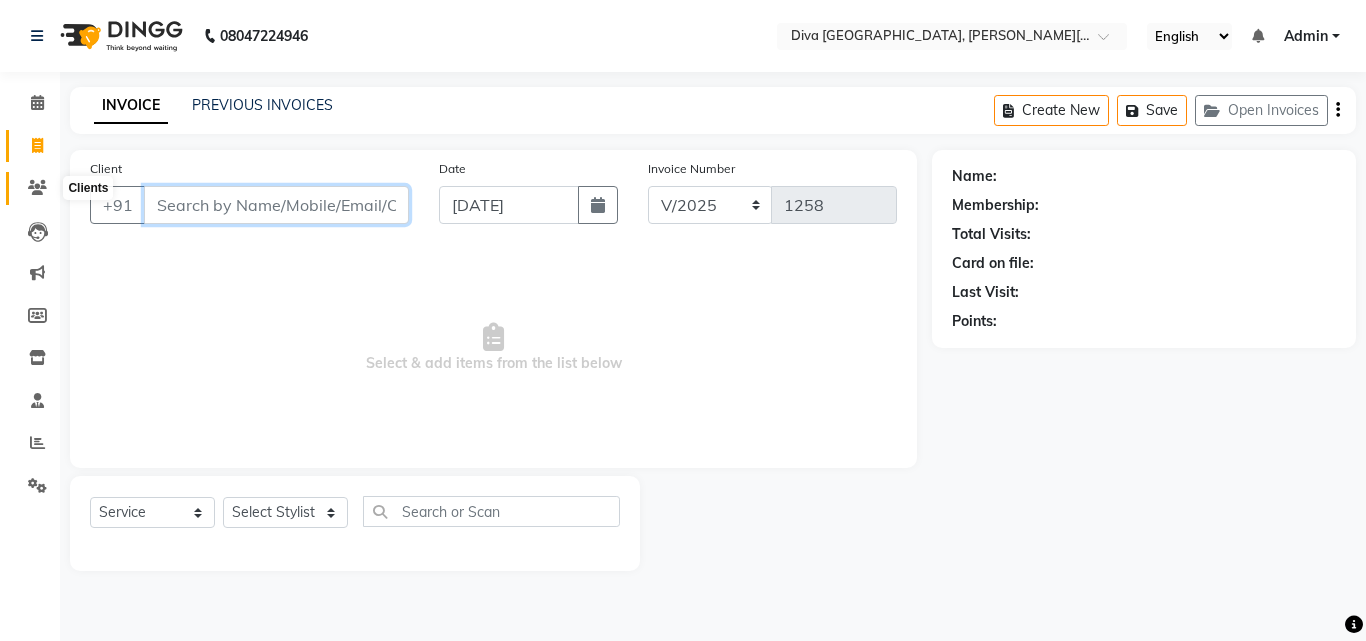 type 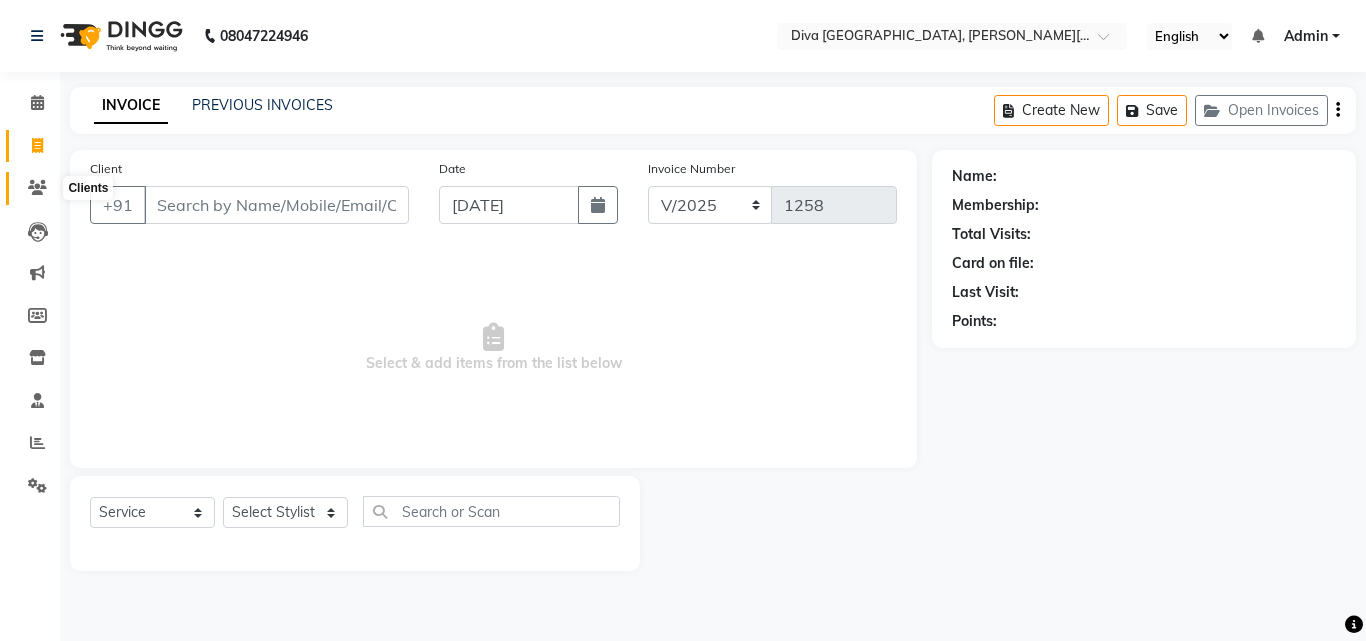 click 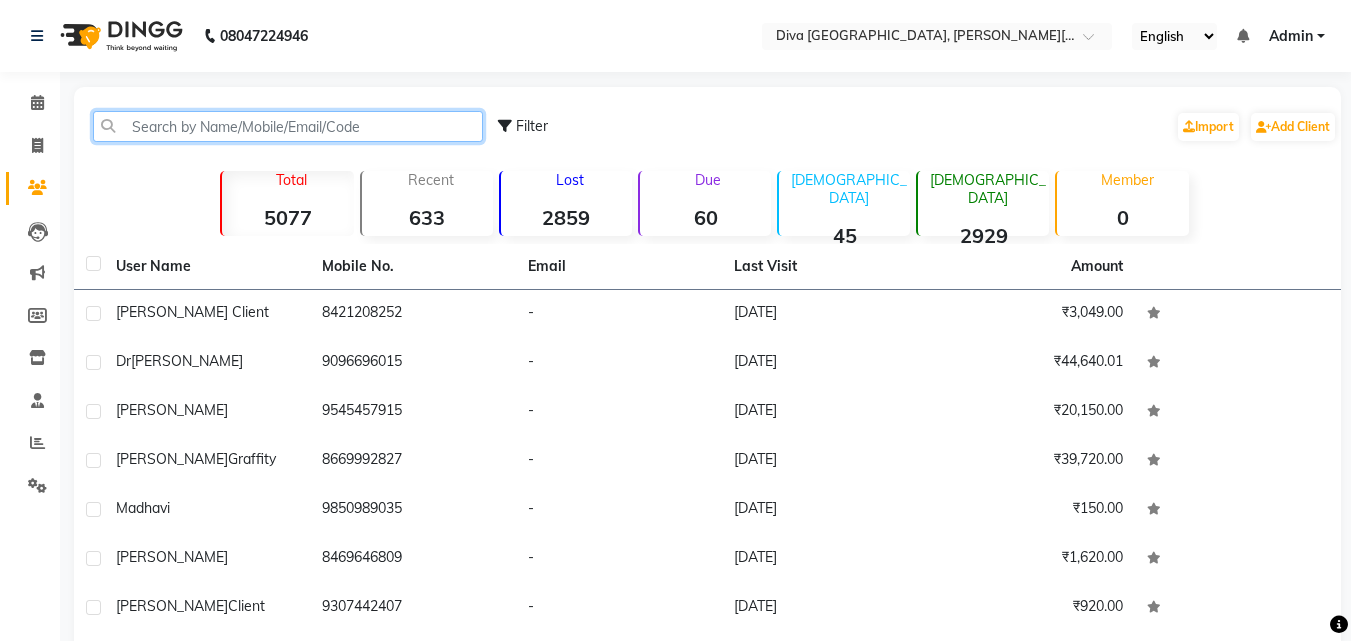 click 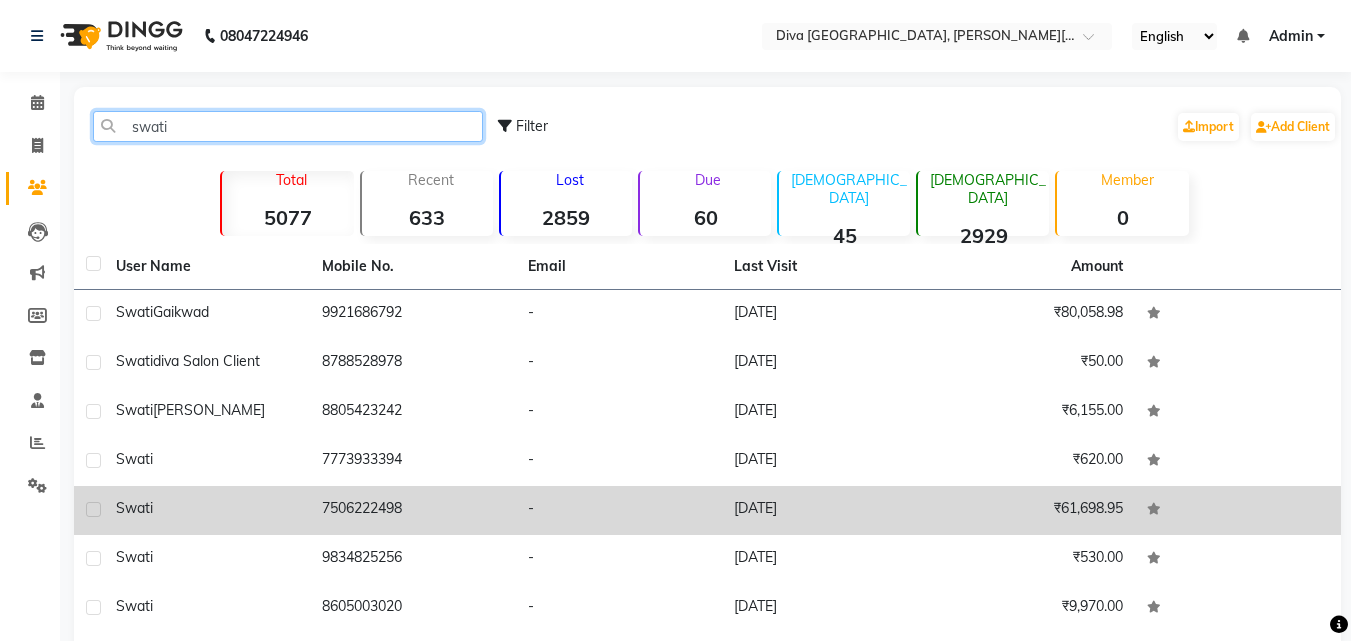 type on "swati" 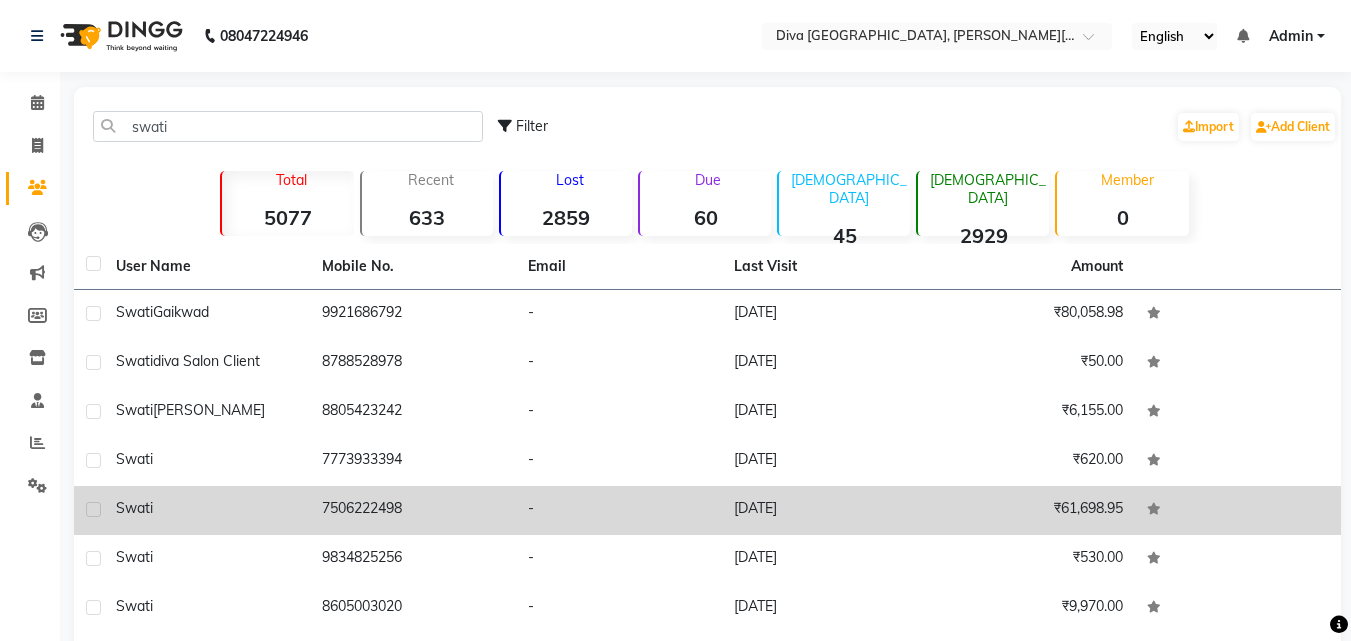 click on "-" 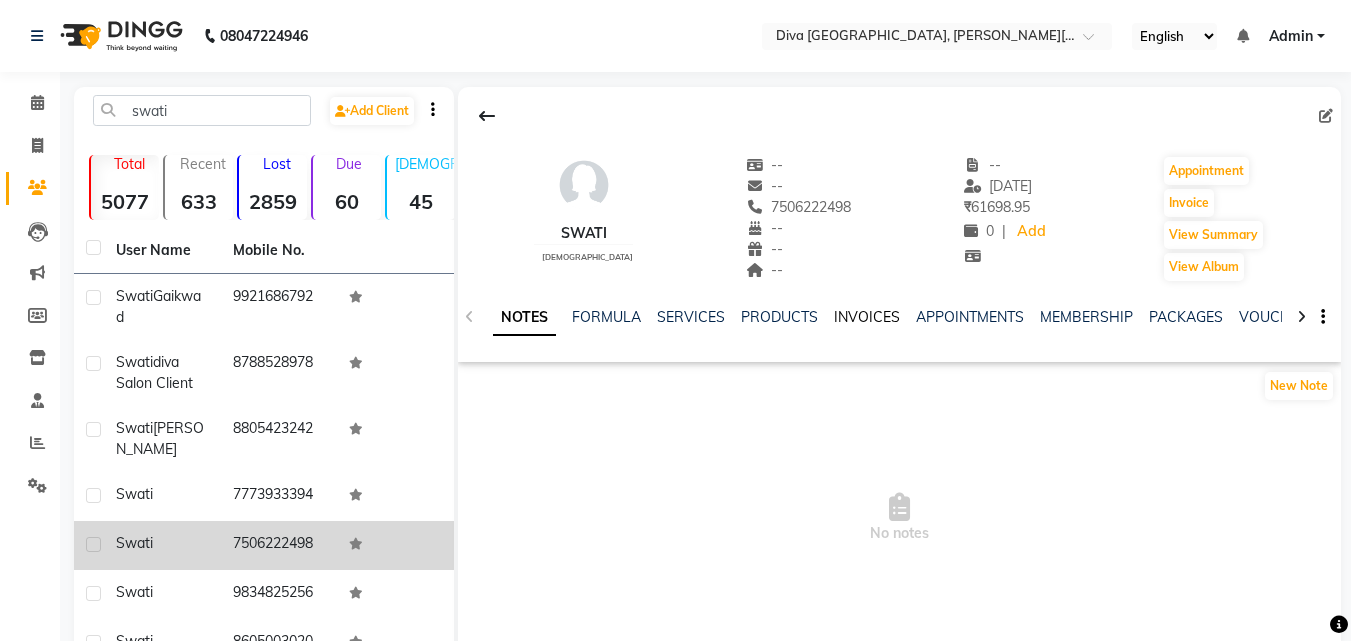 click on "INVOICES" 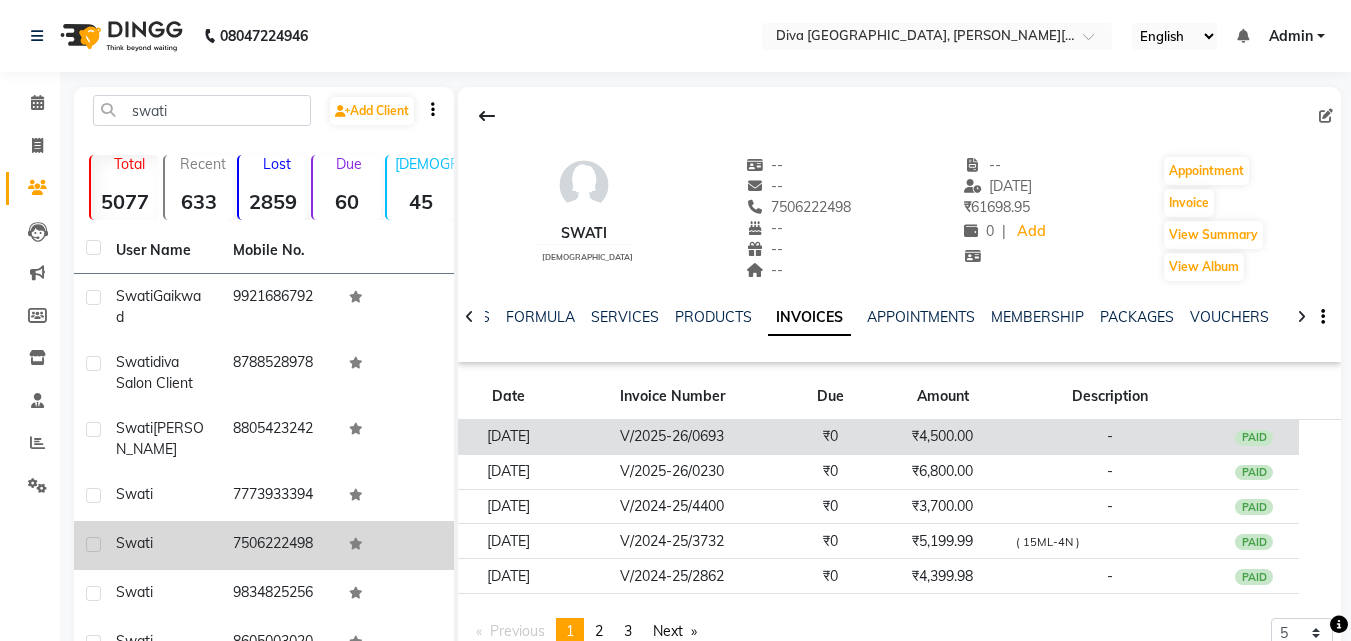 click on "V/2025-26/0693" 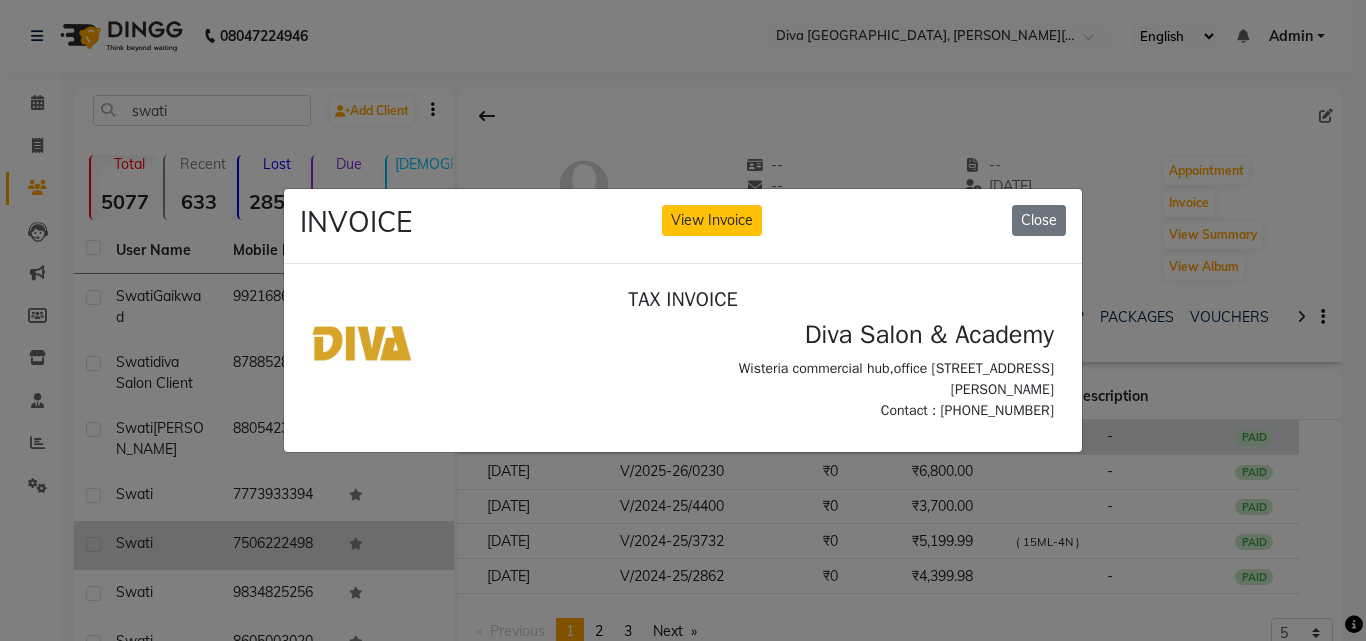 scroll, scrollTop: 0, scrollLeft: 0, axis: both 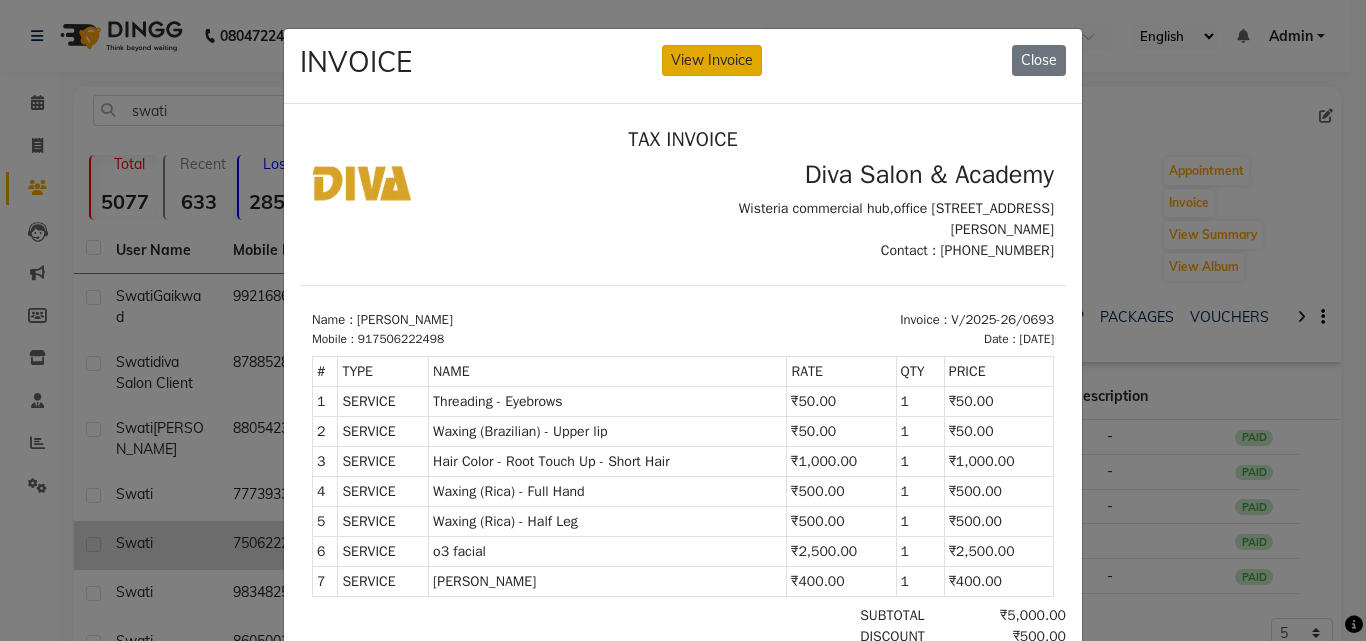 click on "View Invoice" 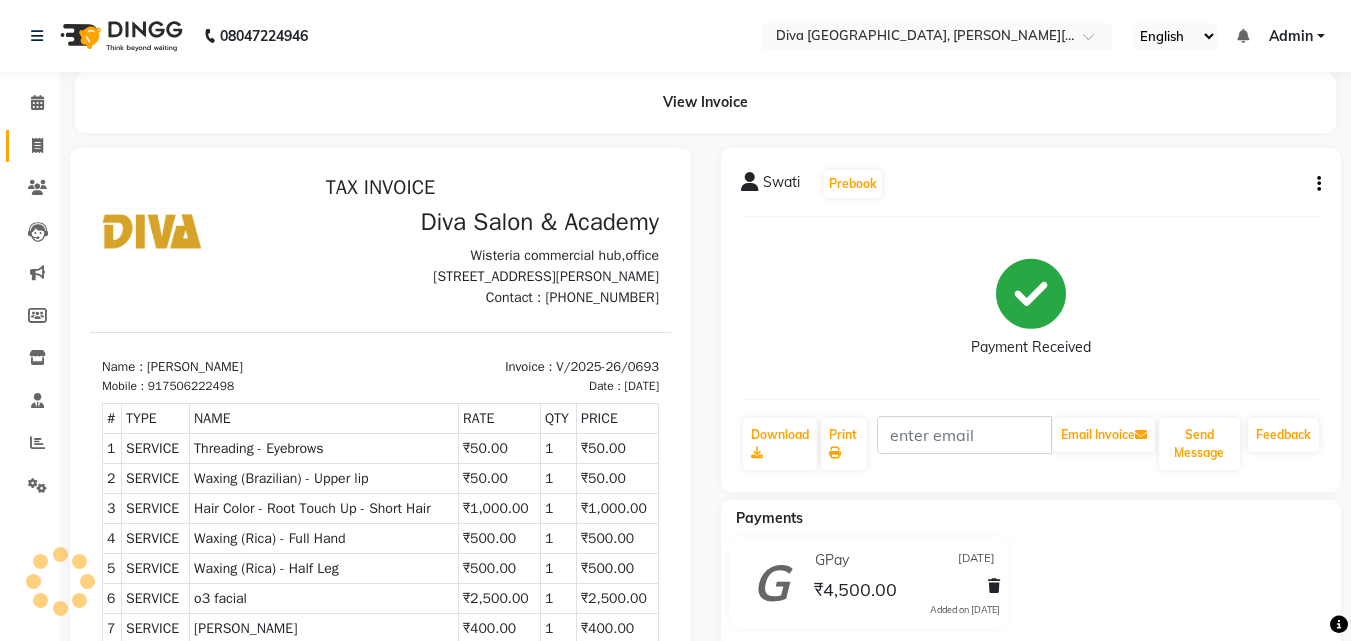 scroll, scrollTop: 0, scrollLeft: 0, axis: both 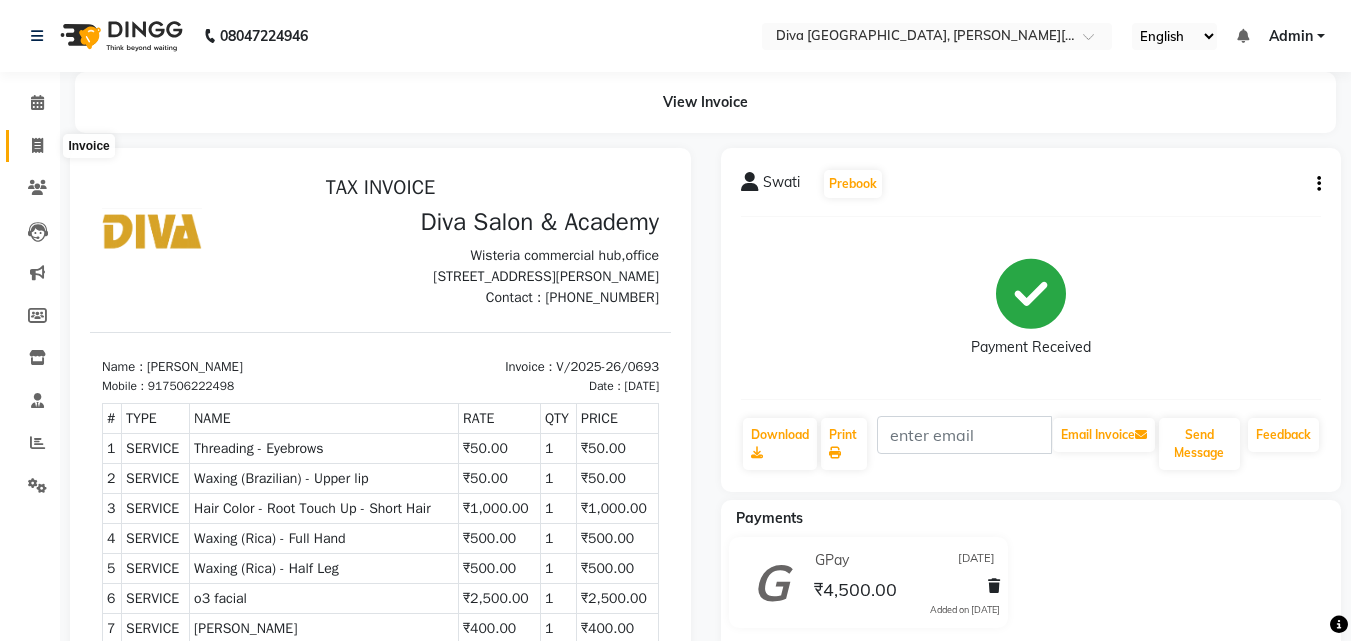 click 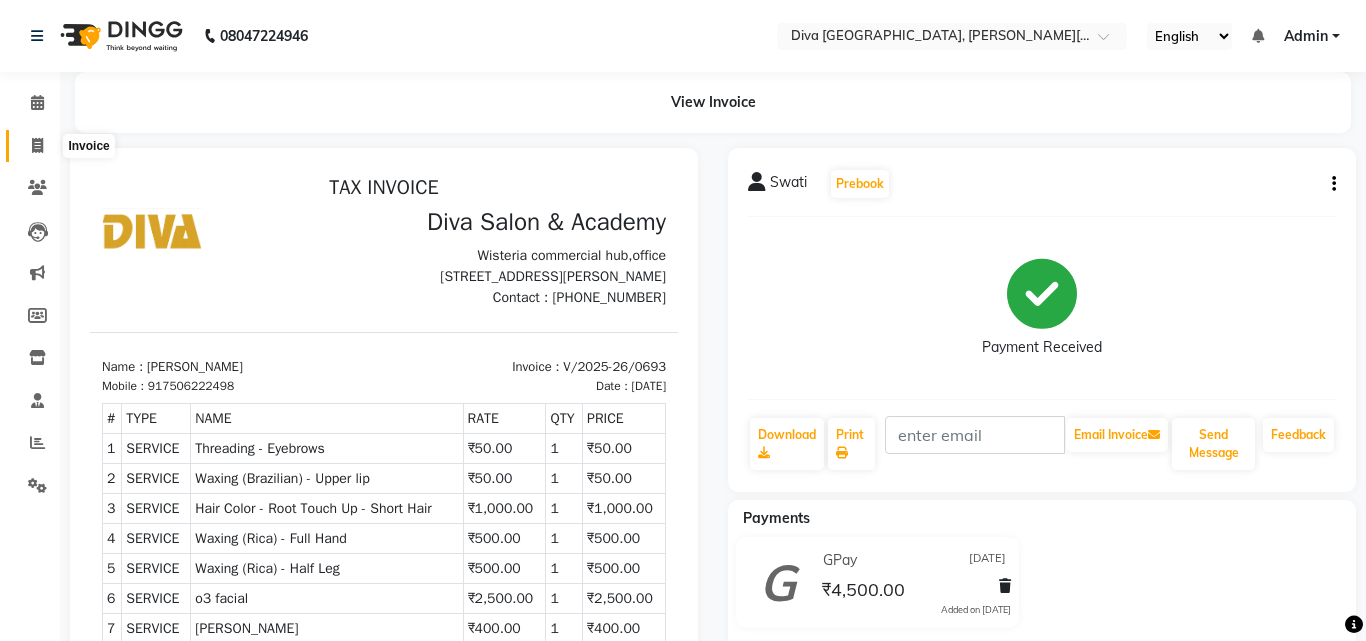 select on "service" 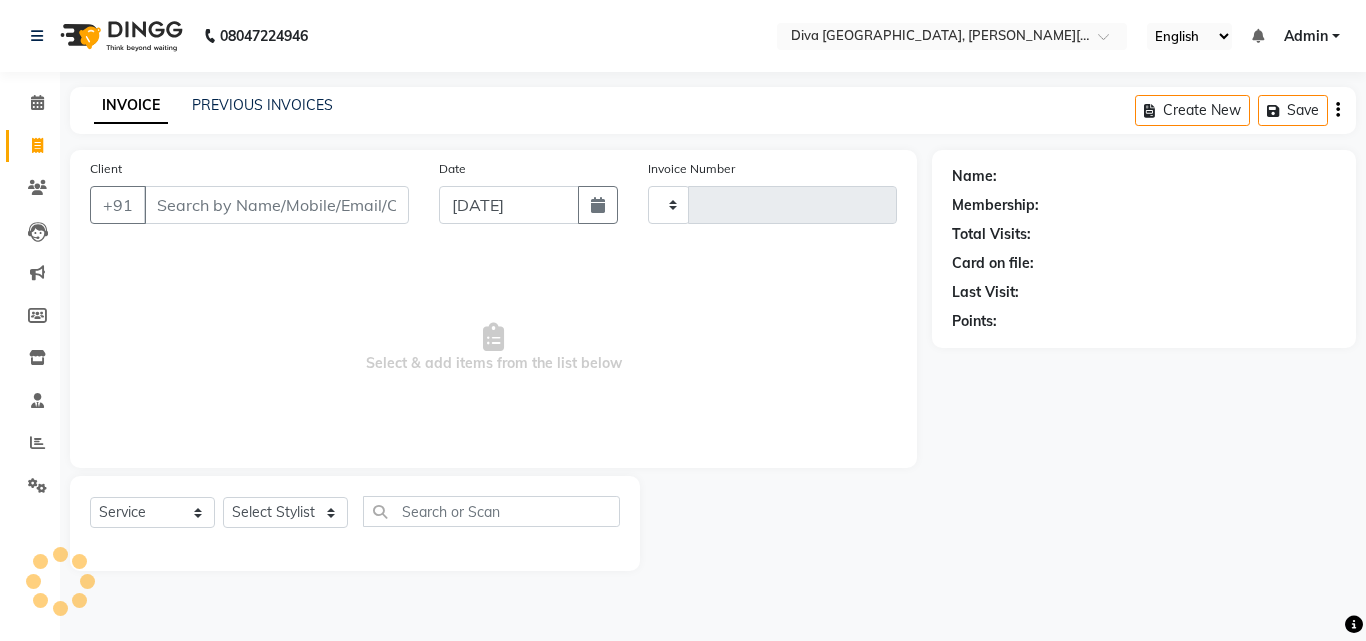 type on "1258" 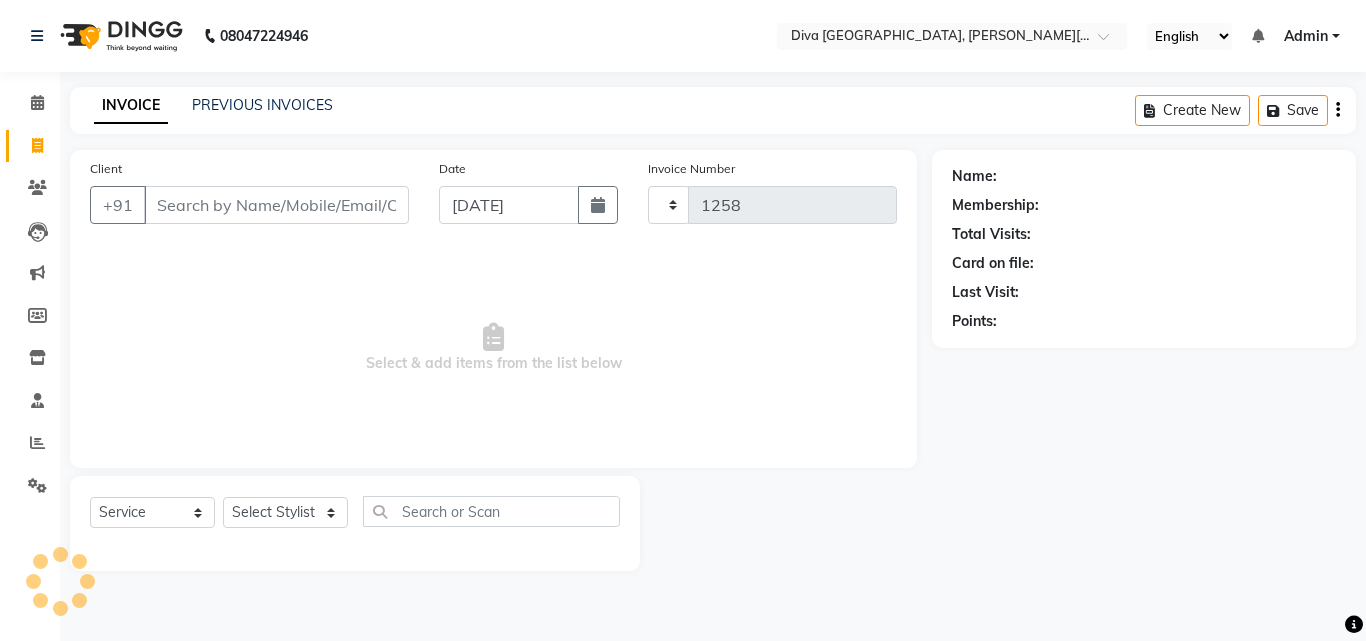 select on "671" 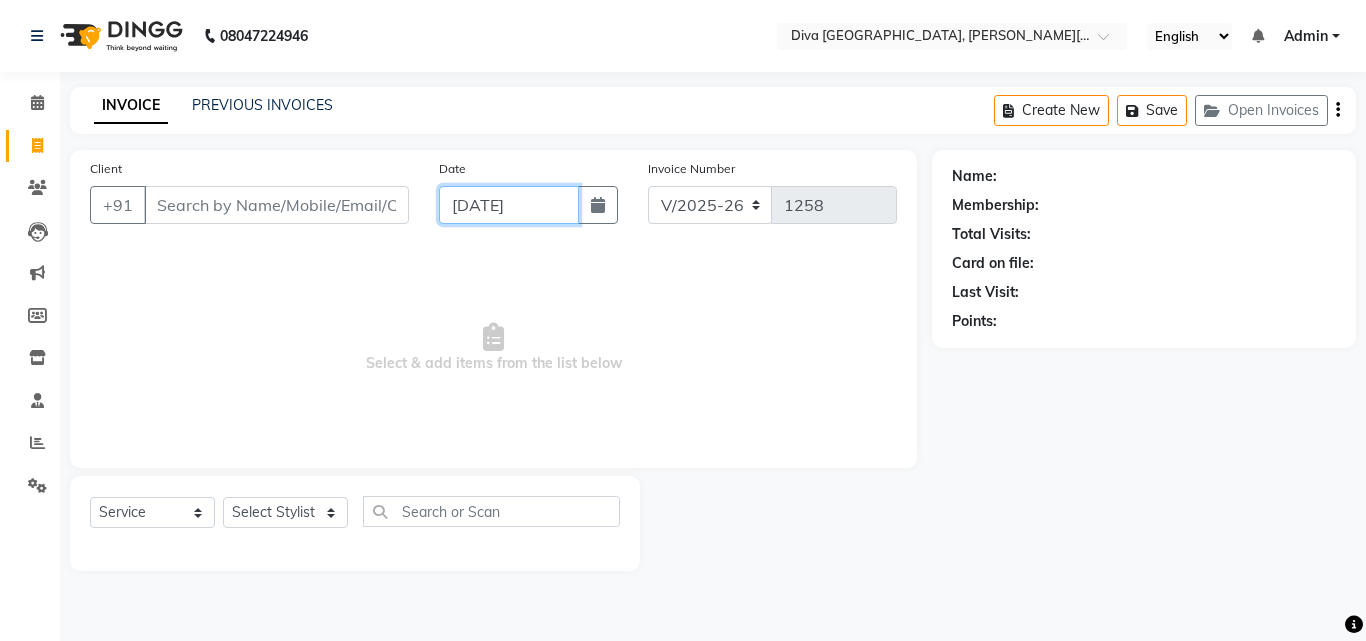 click on "[DATE]" 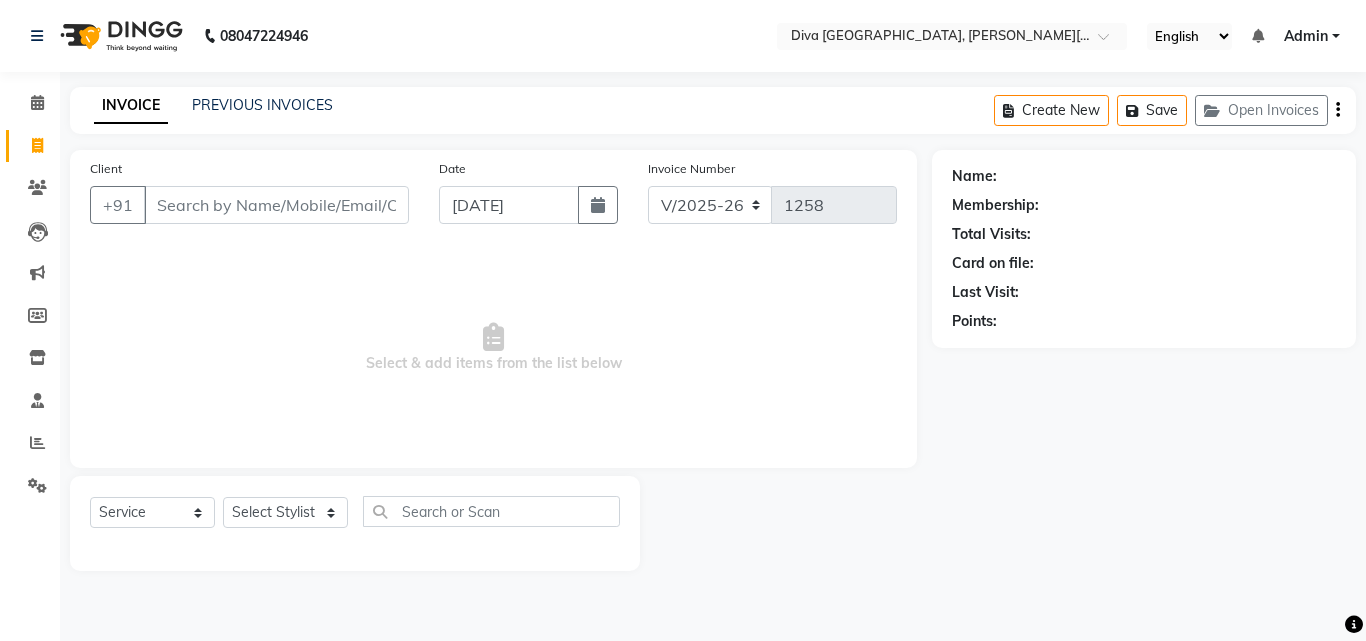 select on "7" 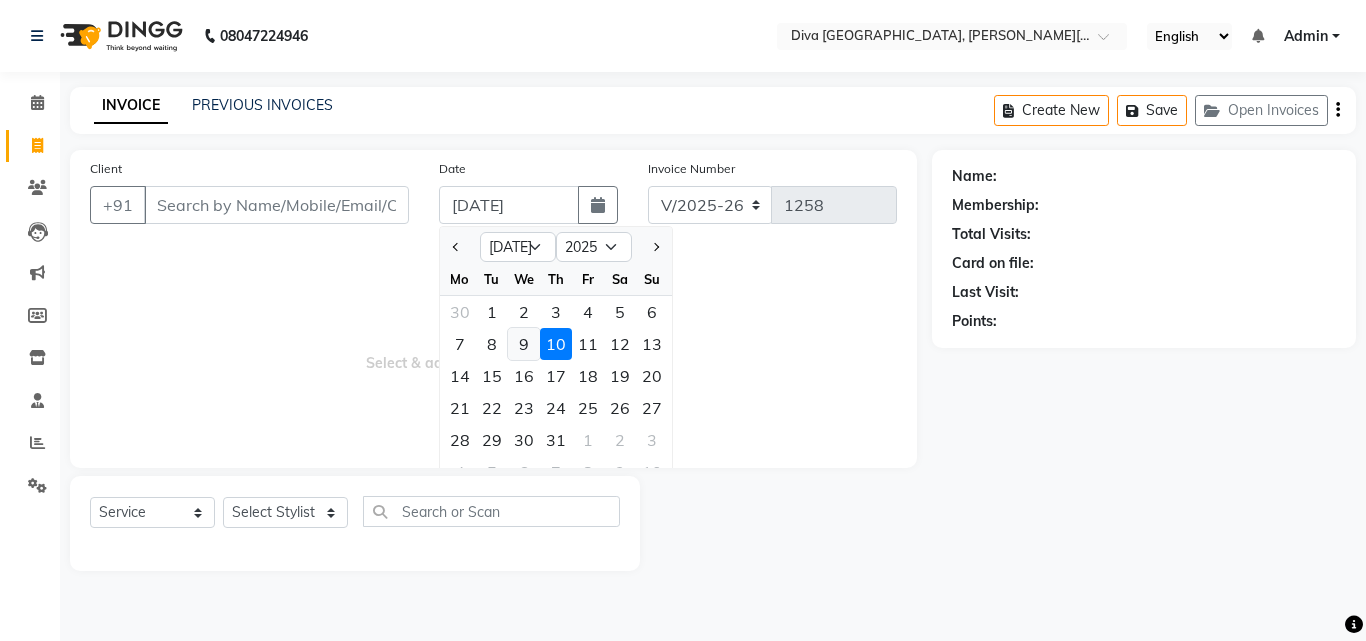 click on "9" 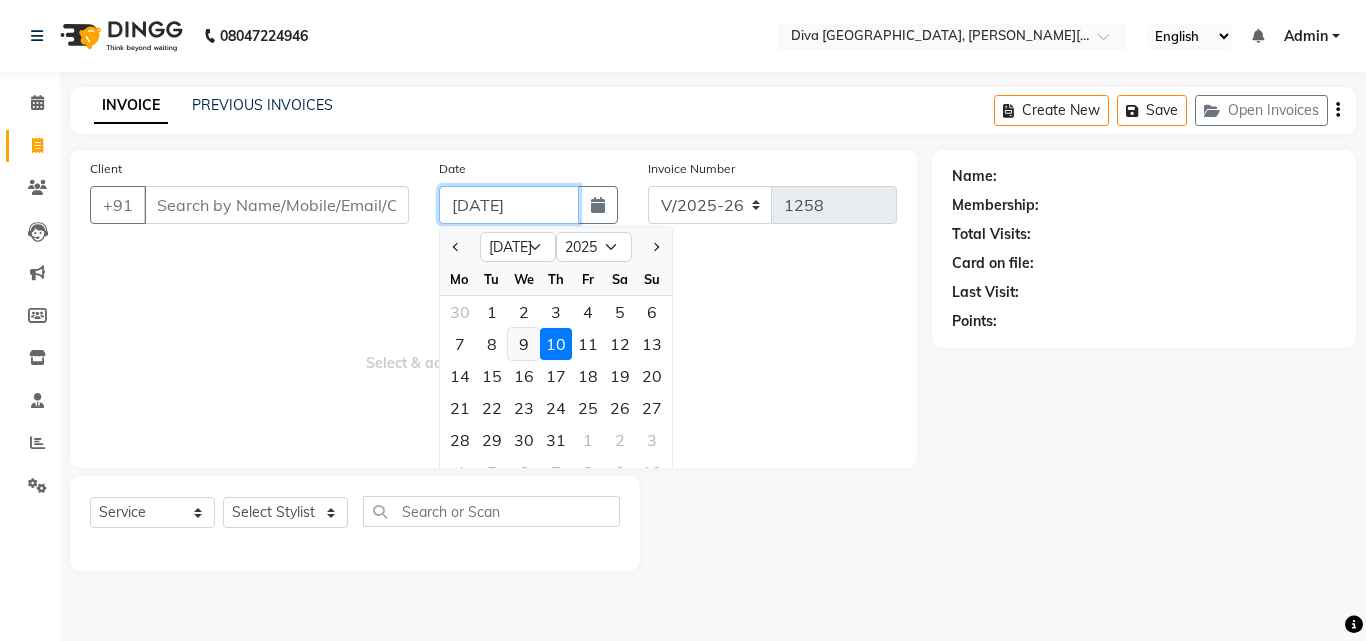 type on "[DATE]" 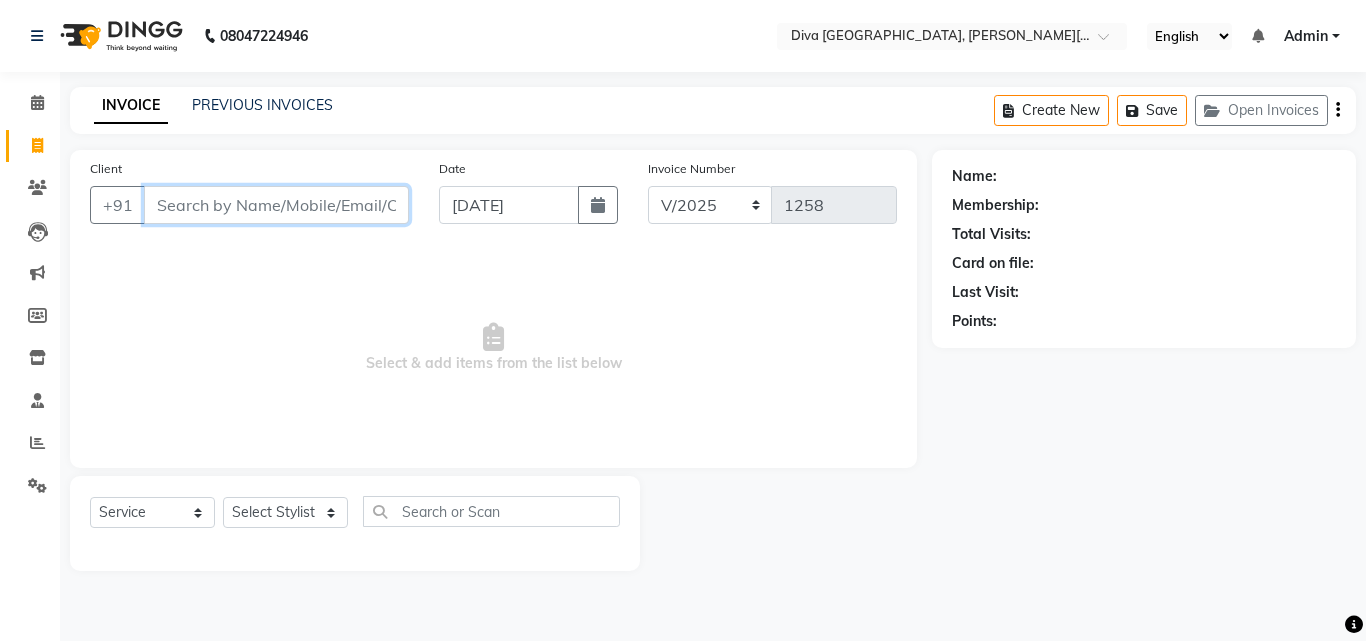click on "Client" at bounding box center (276, 205) 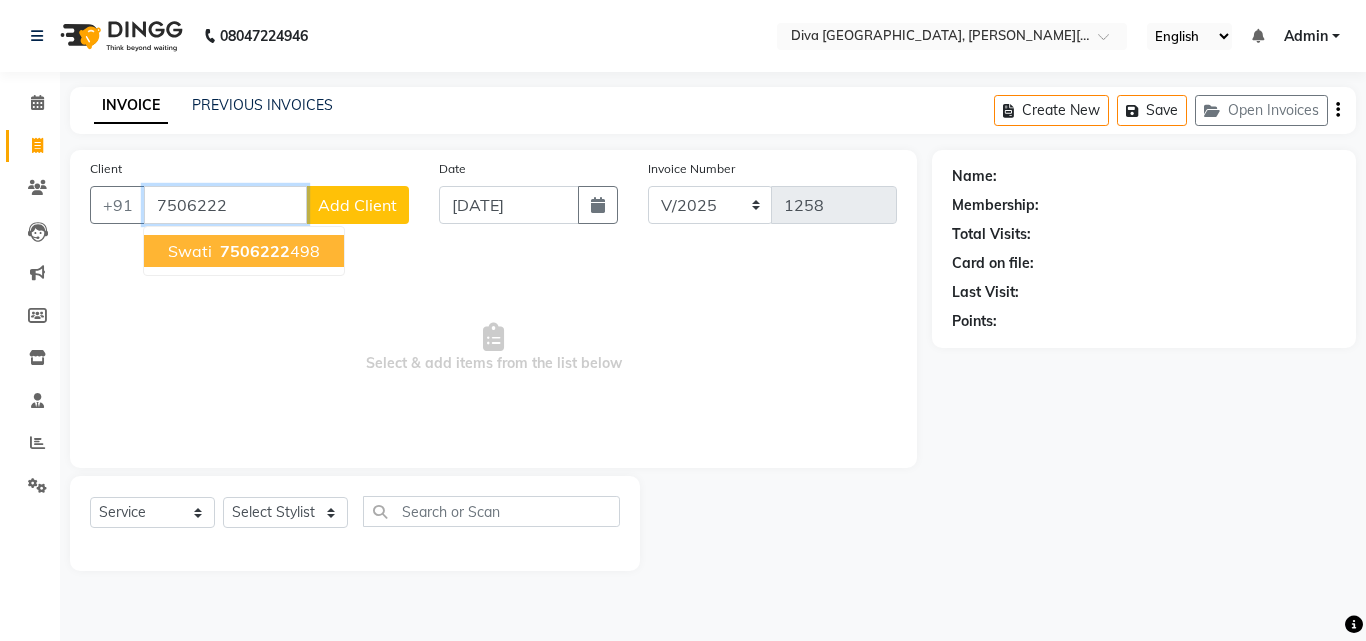 click on "Swati" at bounding box center [190, 251] 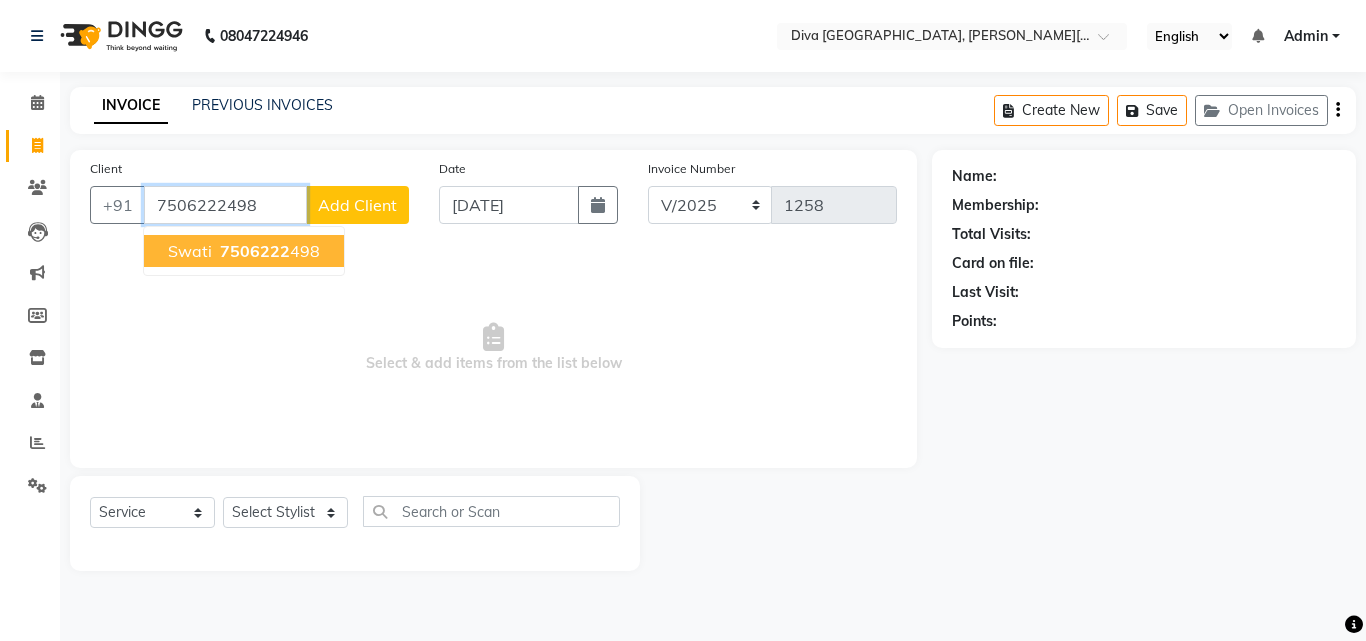 type on "7506222498" 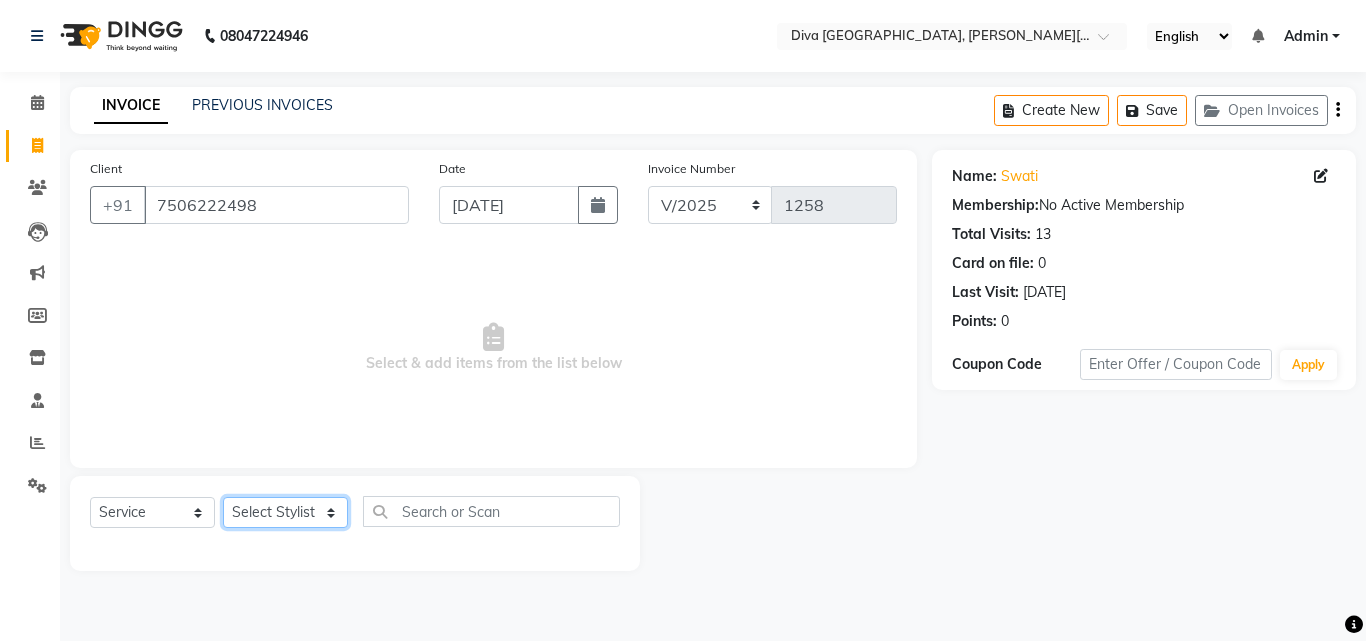 click on "Select Stylist Deepa Mam POOJA priti SHEJAL" 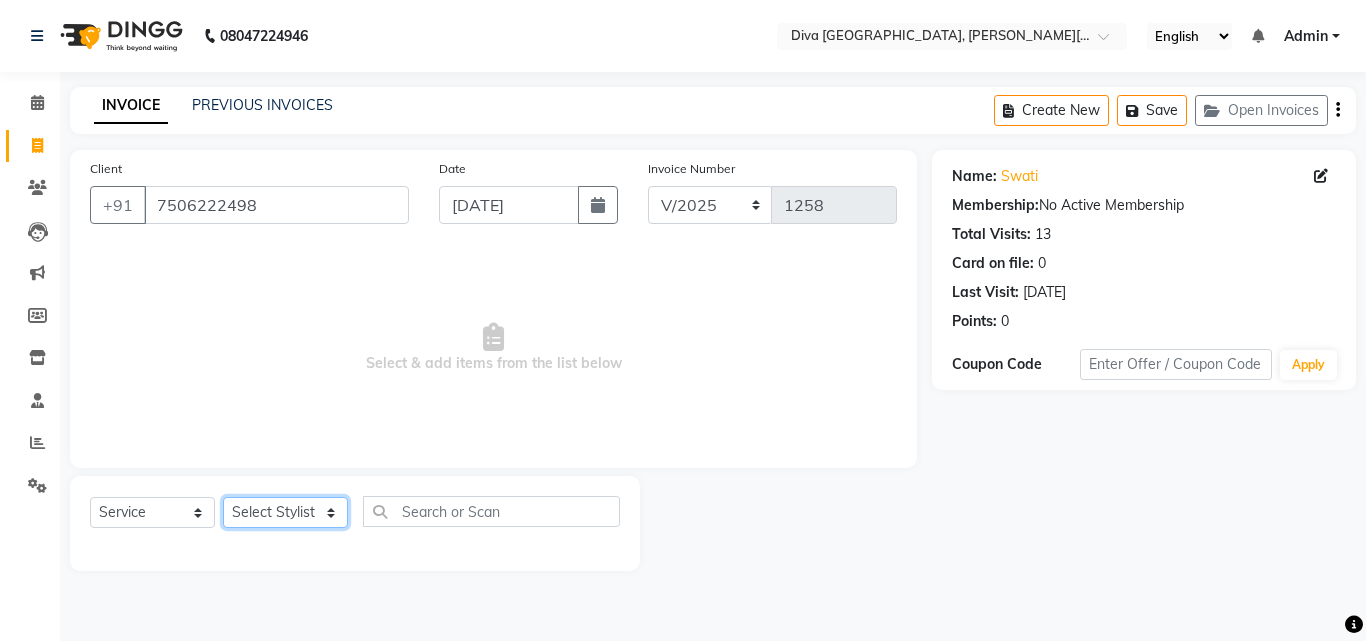 select on "25942" 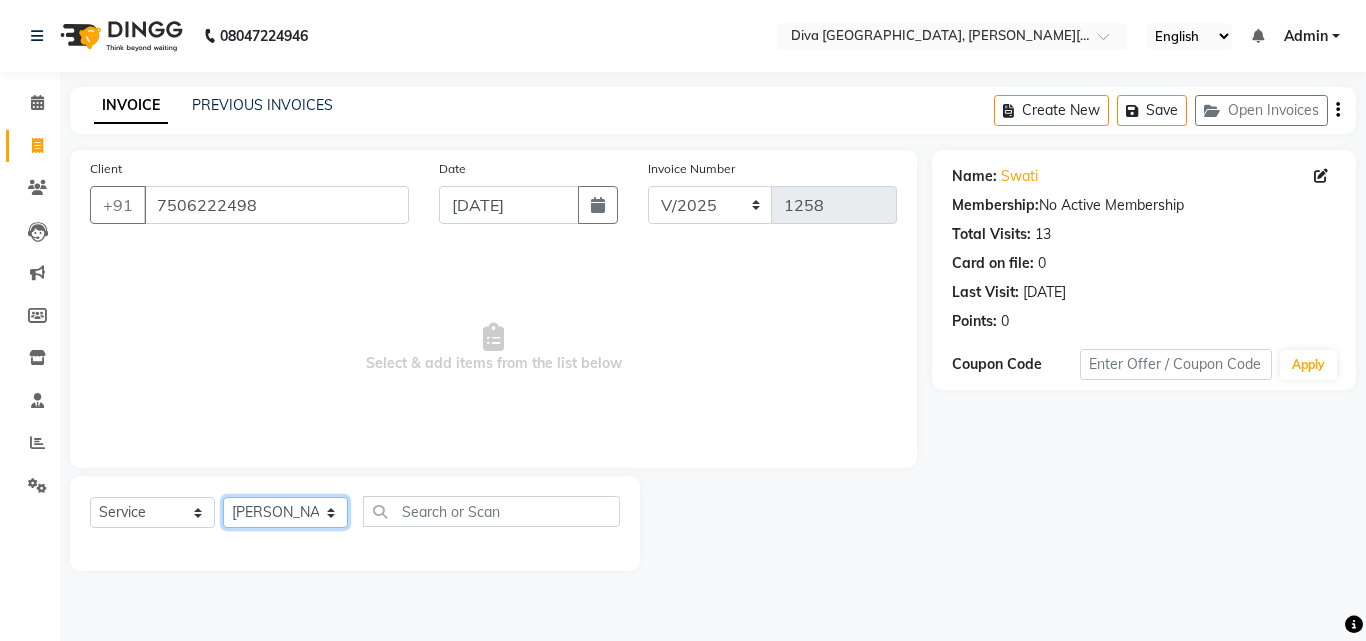 click on "Select Stylist Deepa Mam POOJA priti SHEJAL" 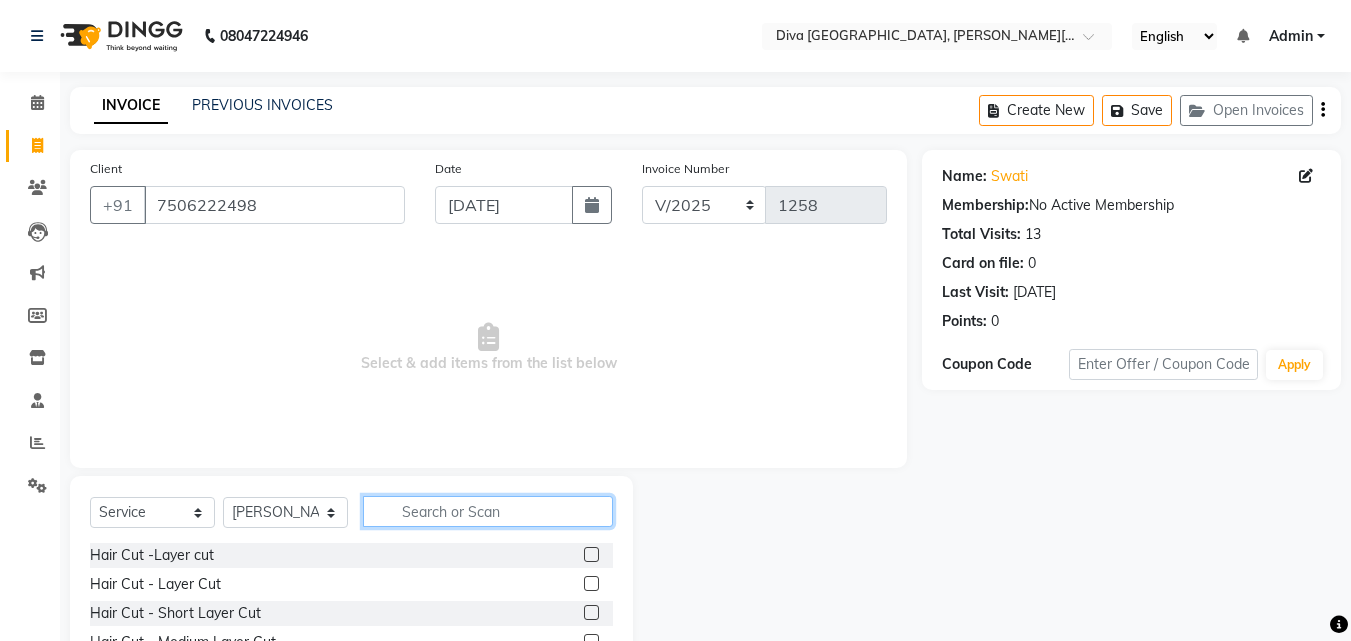 click 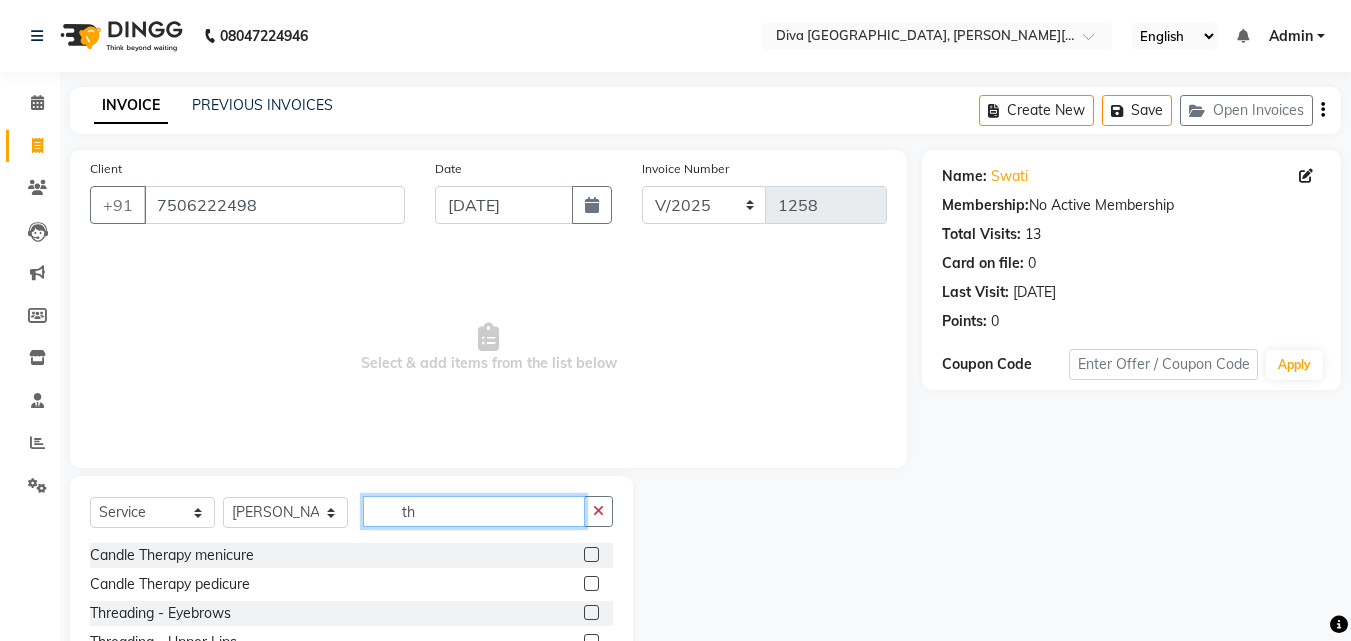 scroll, scrollTop: 157, scrollLeft: 0, axis: vertical 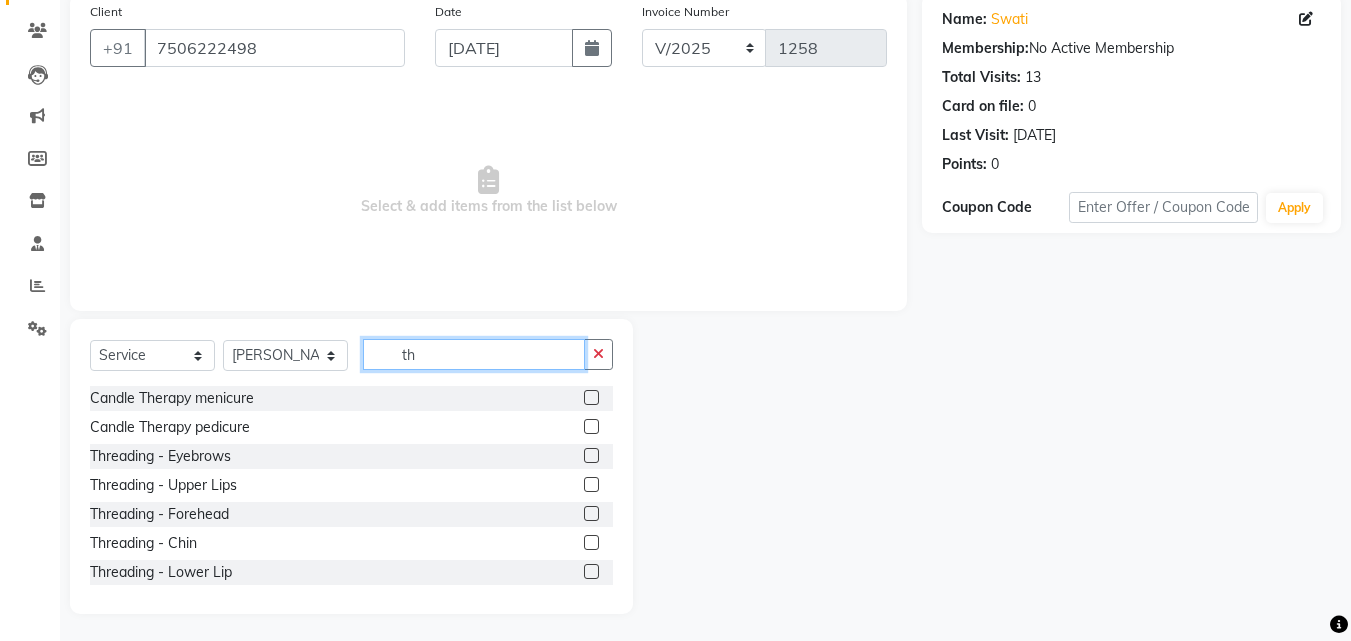 type on "th" 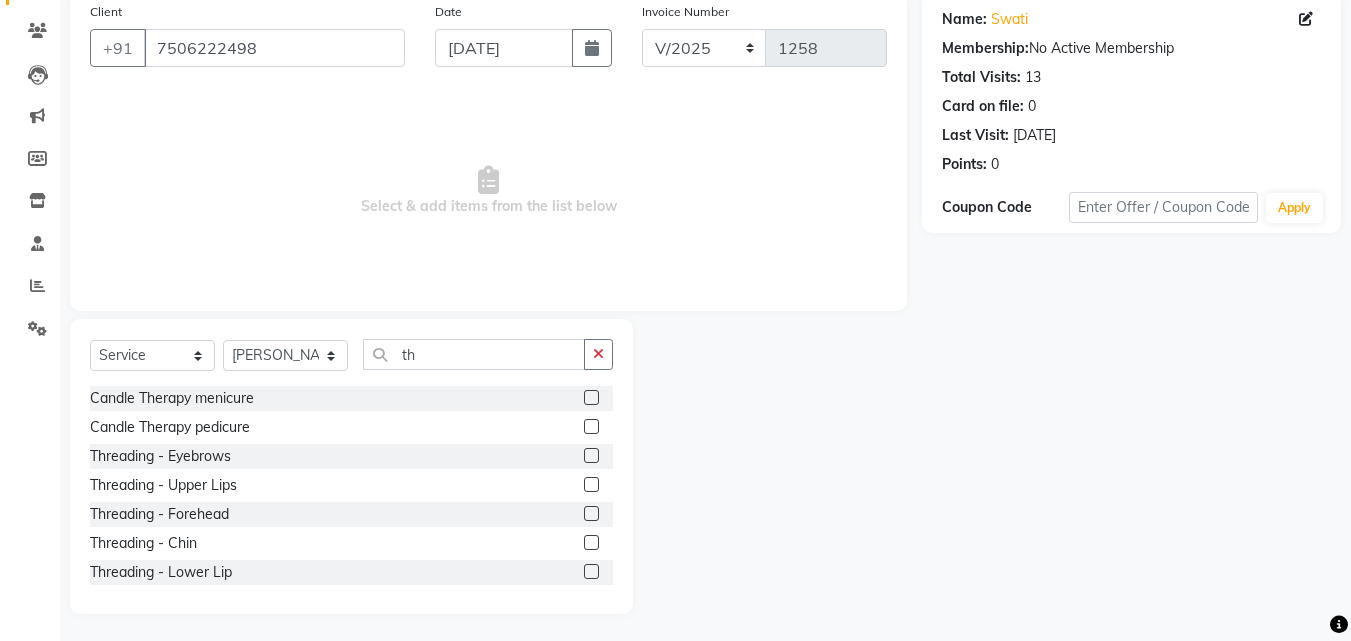 click 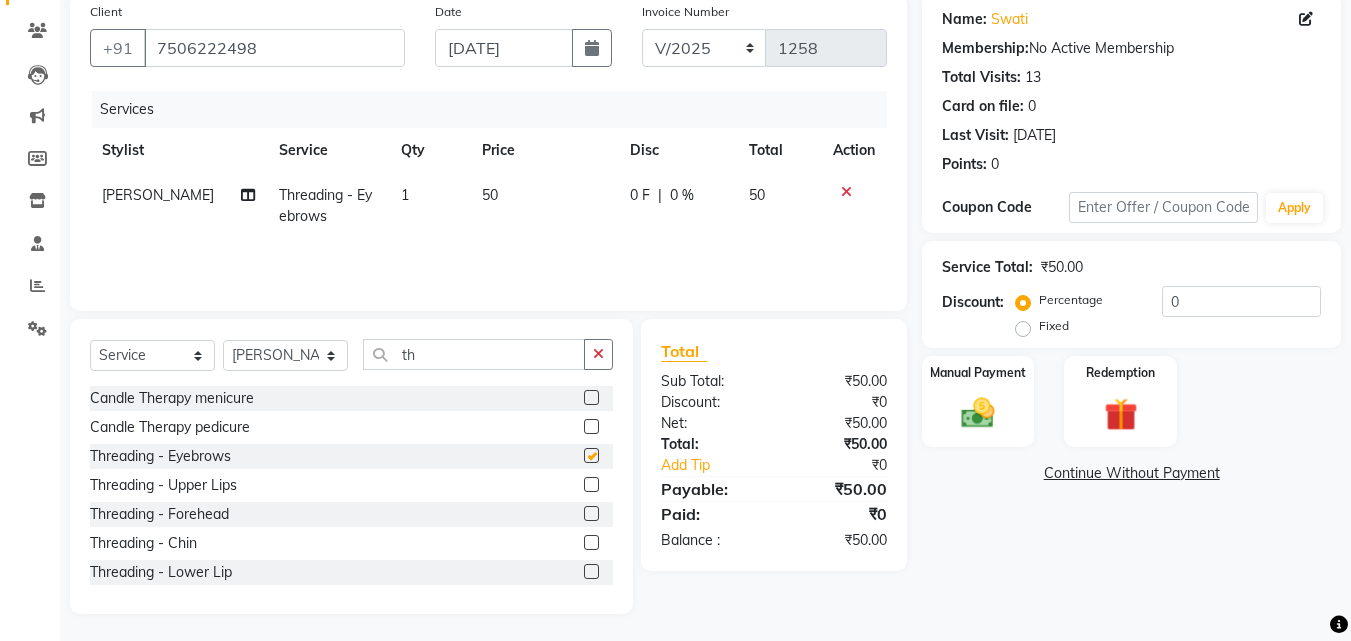 checkbox on "false" 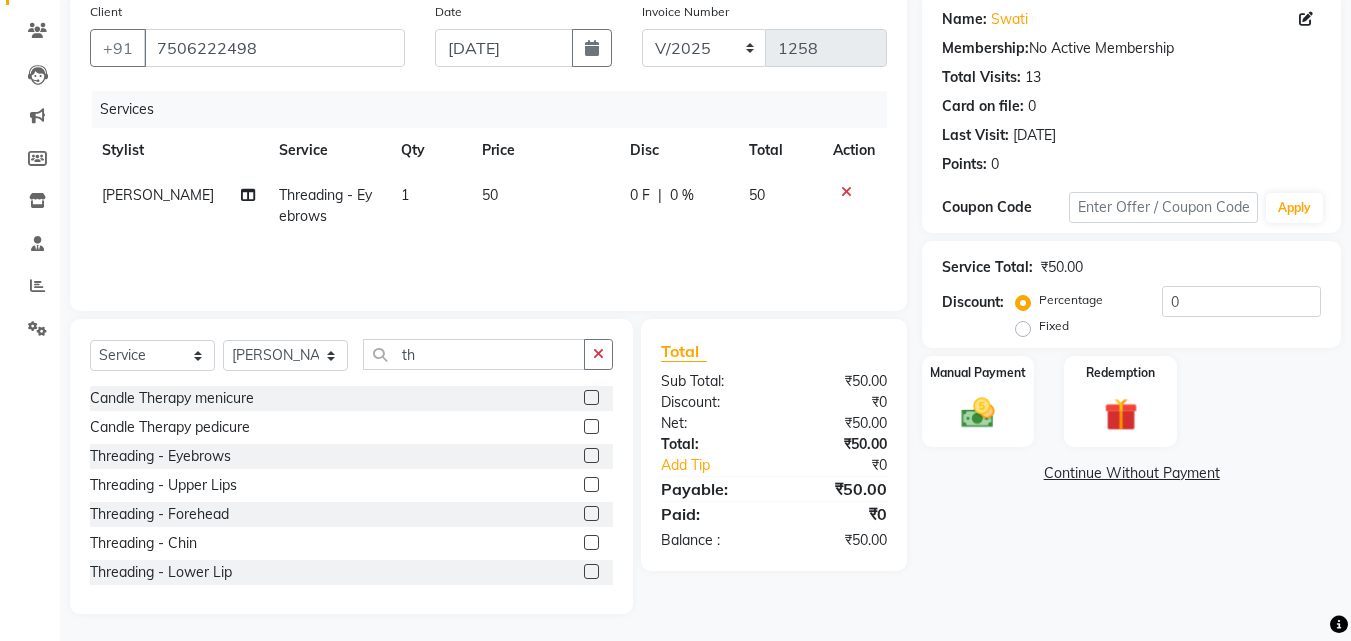 click 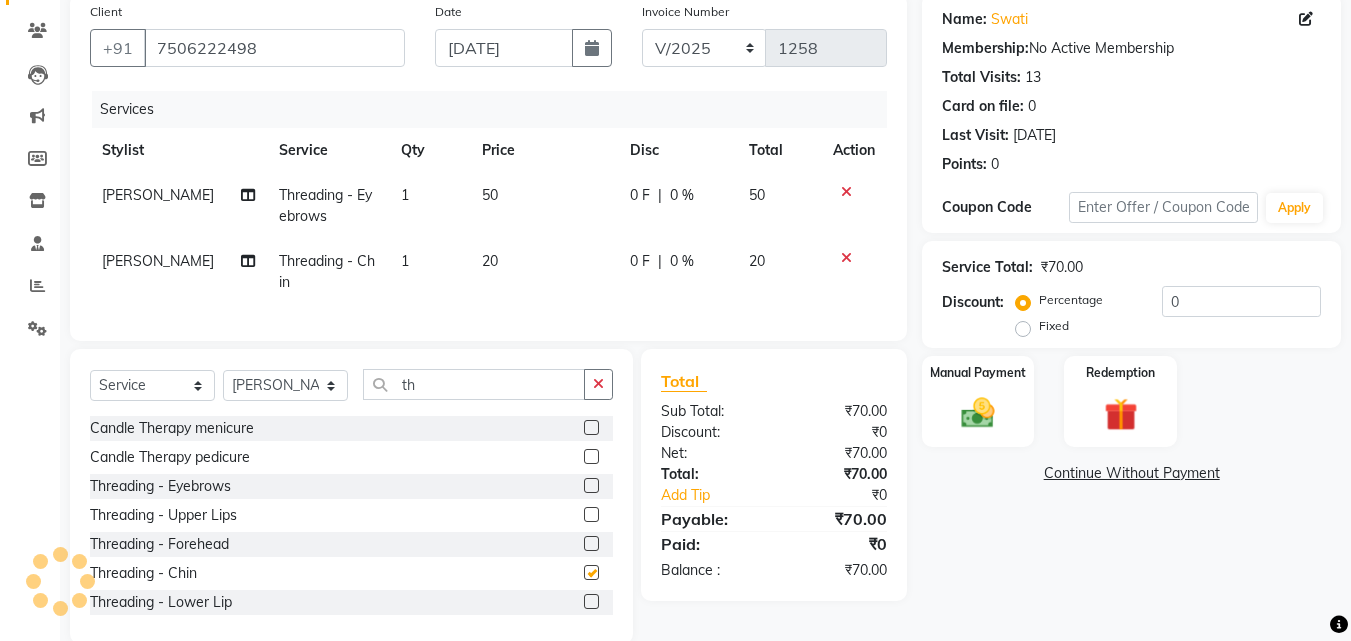 checkbox on "false" 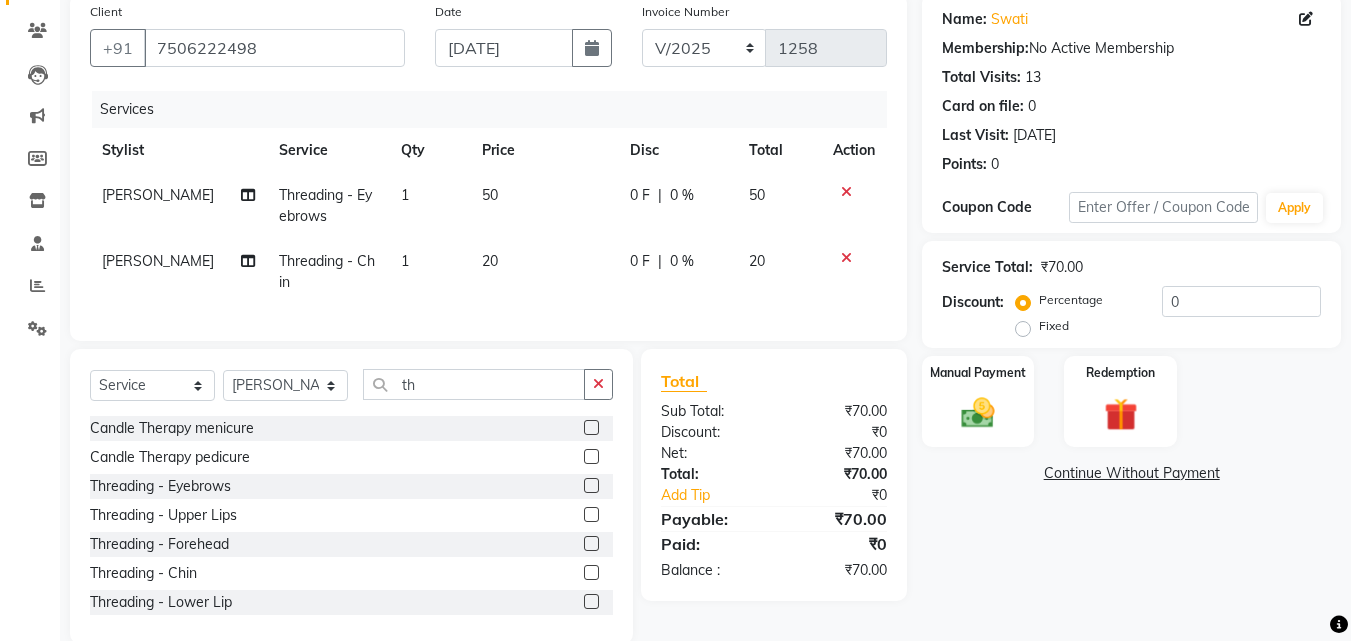 click on "20" 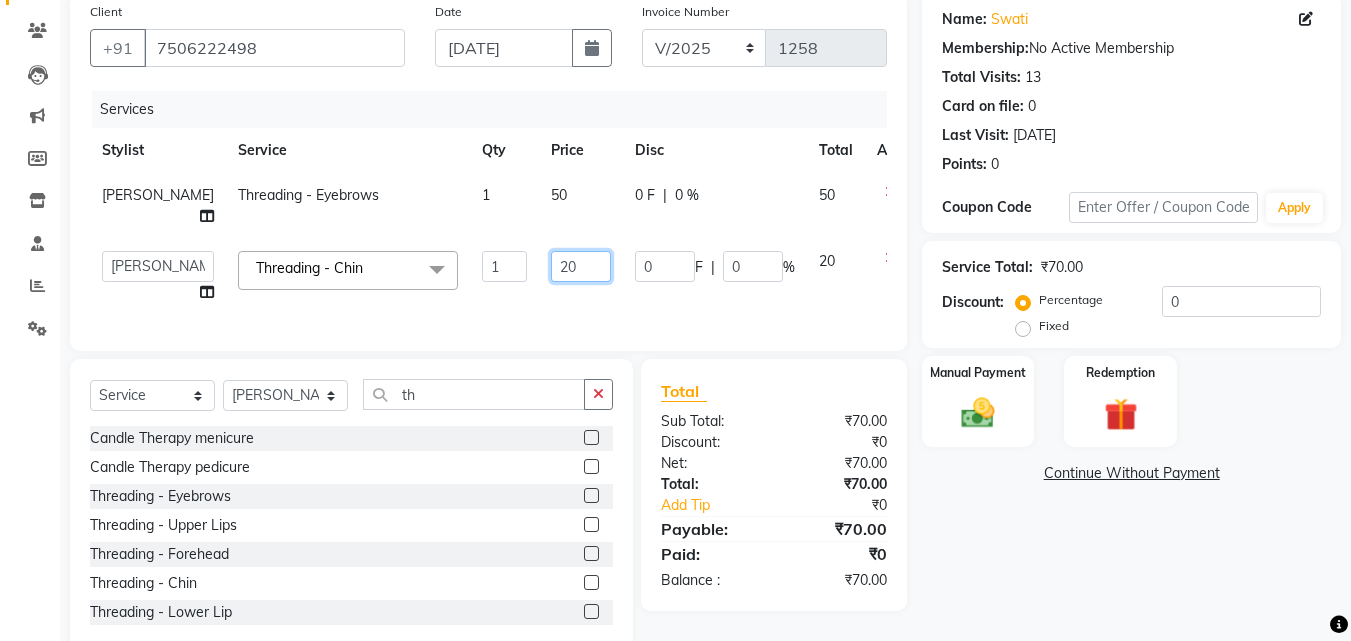 click on "20" 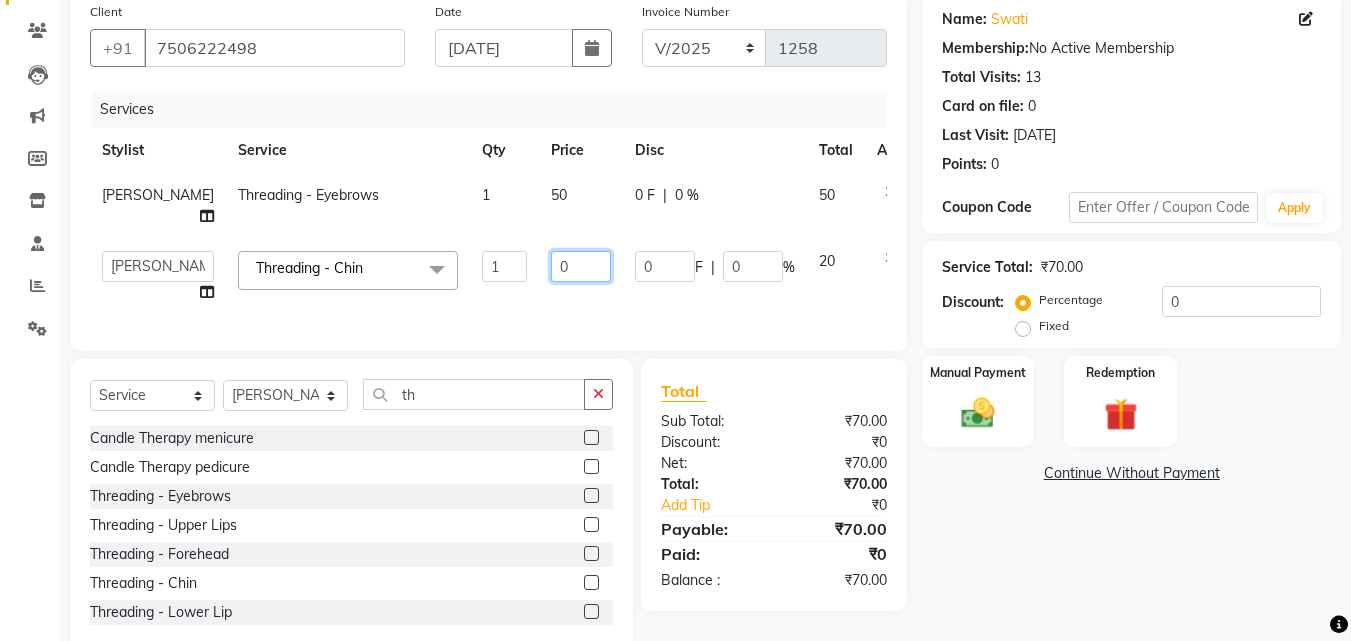 type on "50" 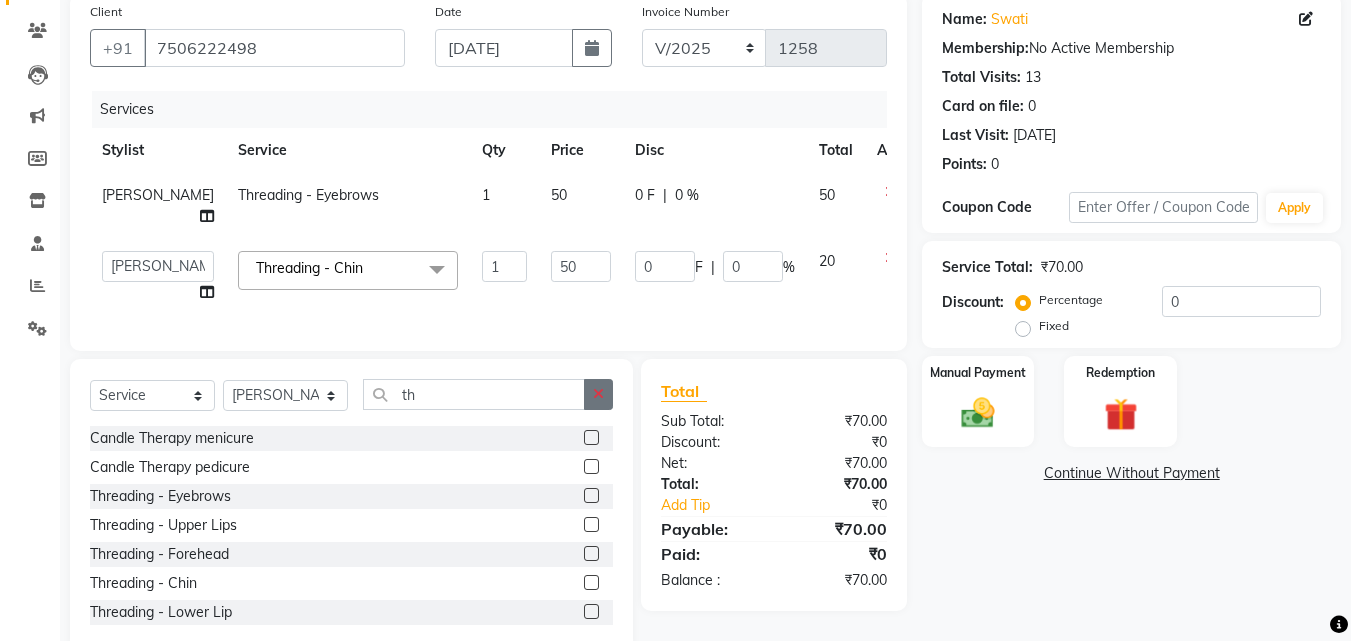 click 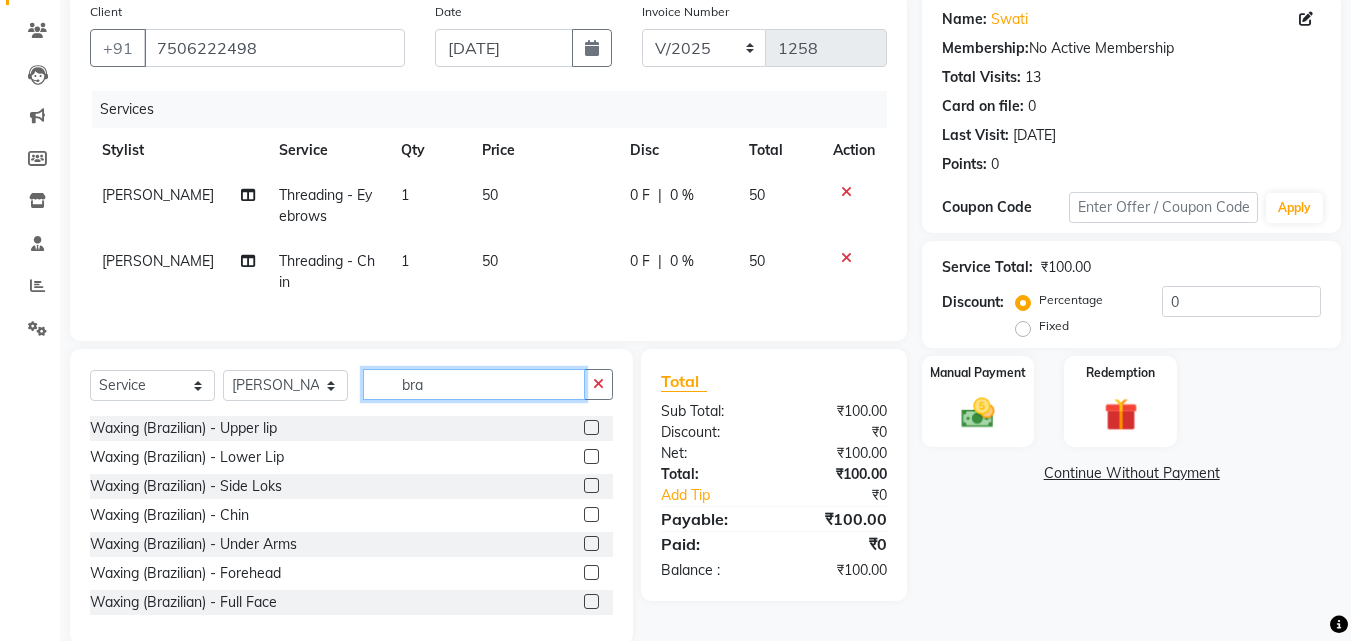 type on "bra" 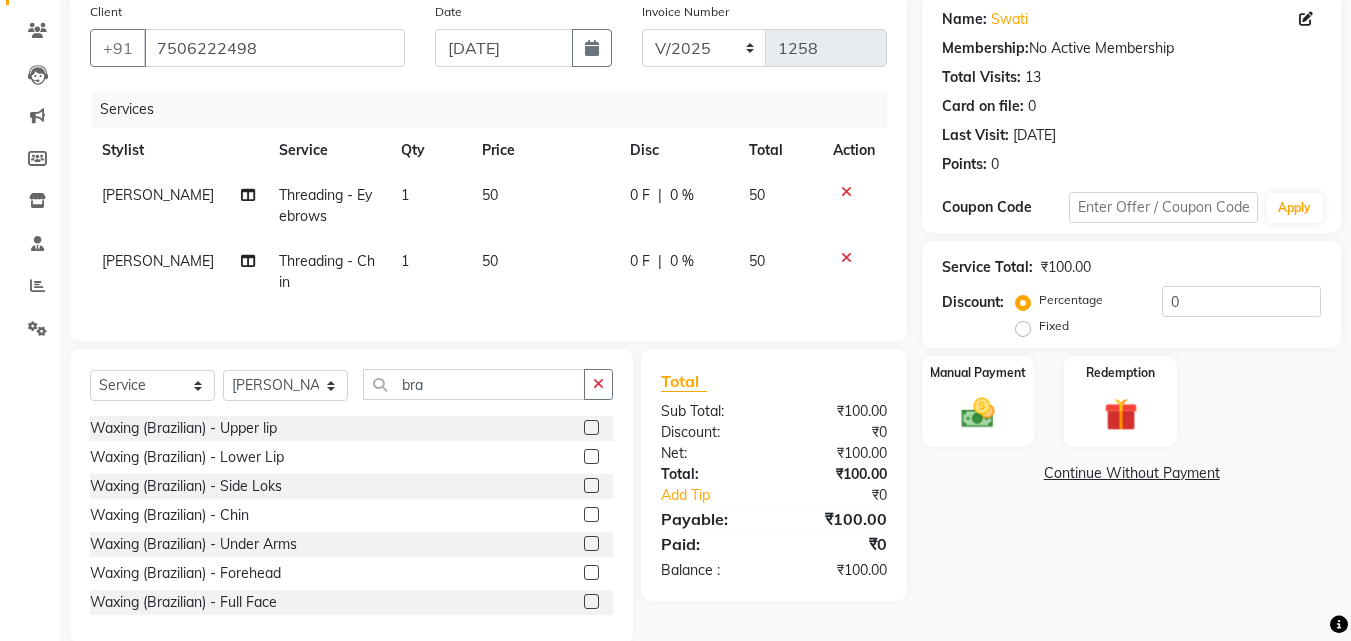 click 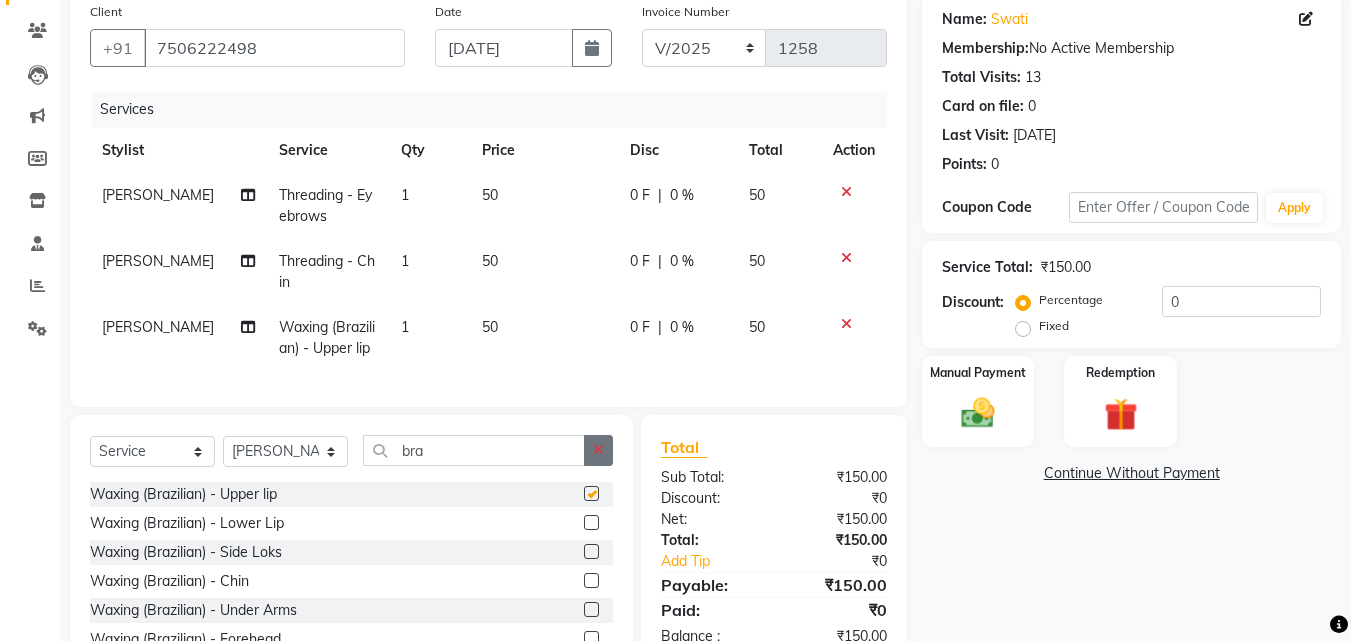 checkbox on "false" 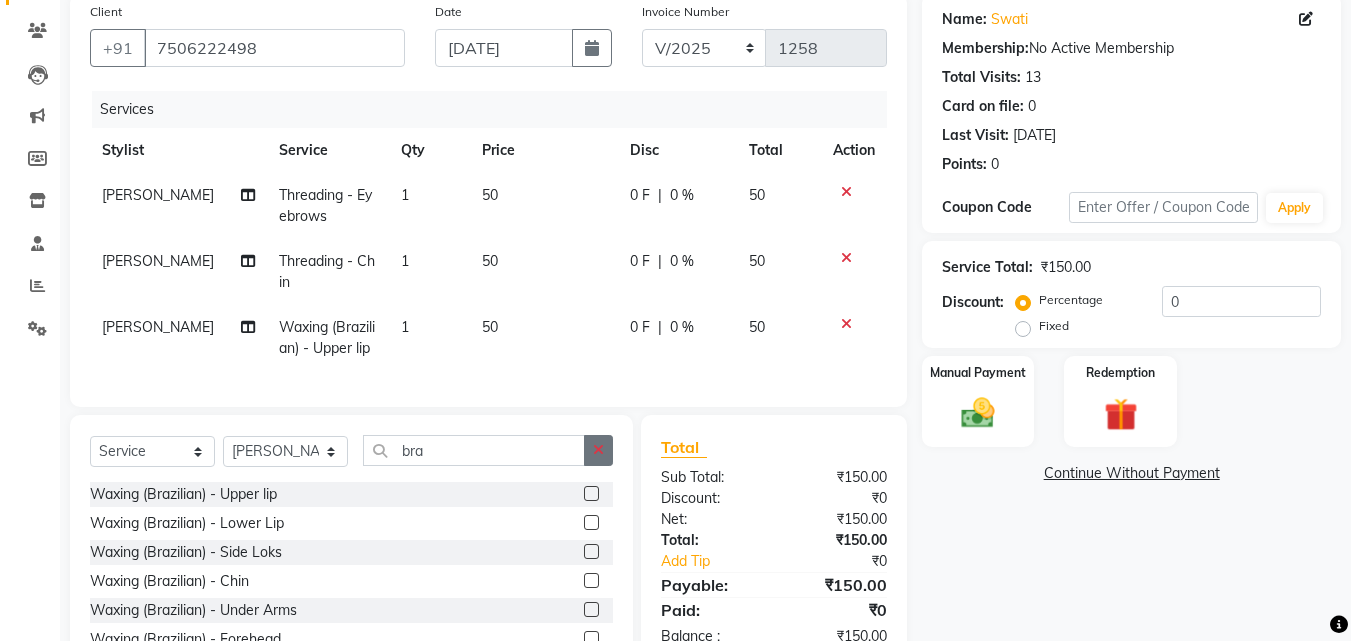 click 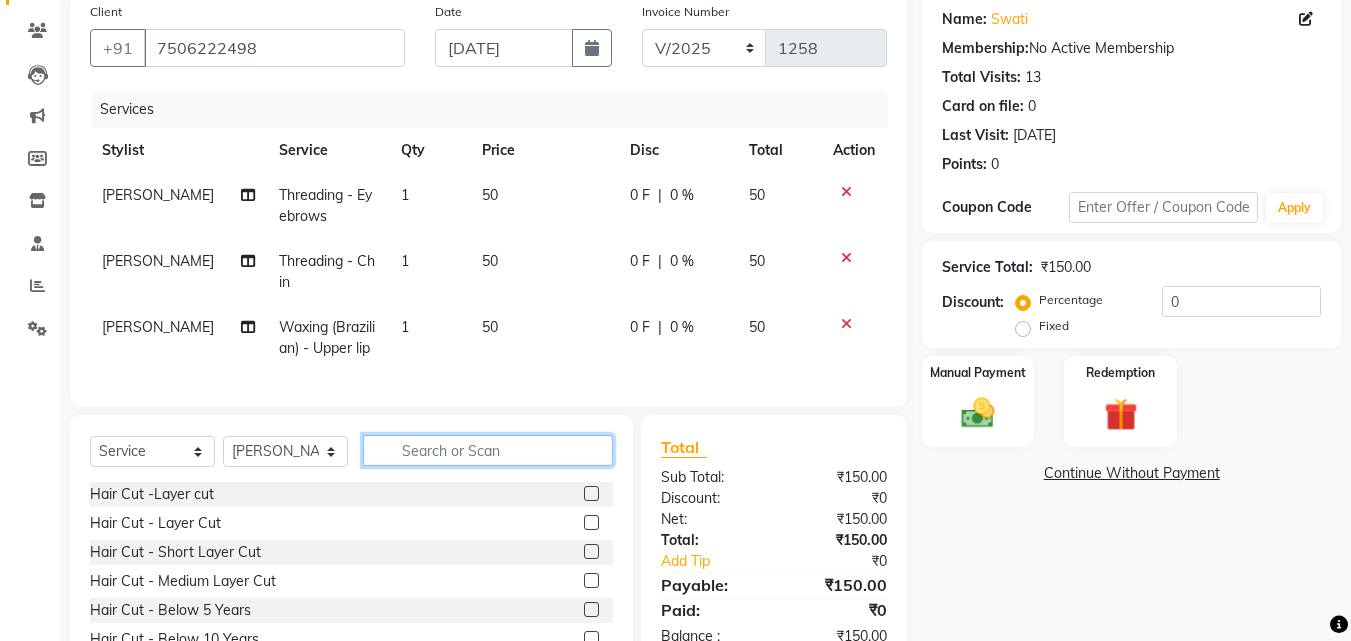click 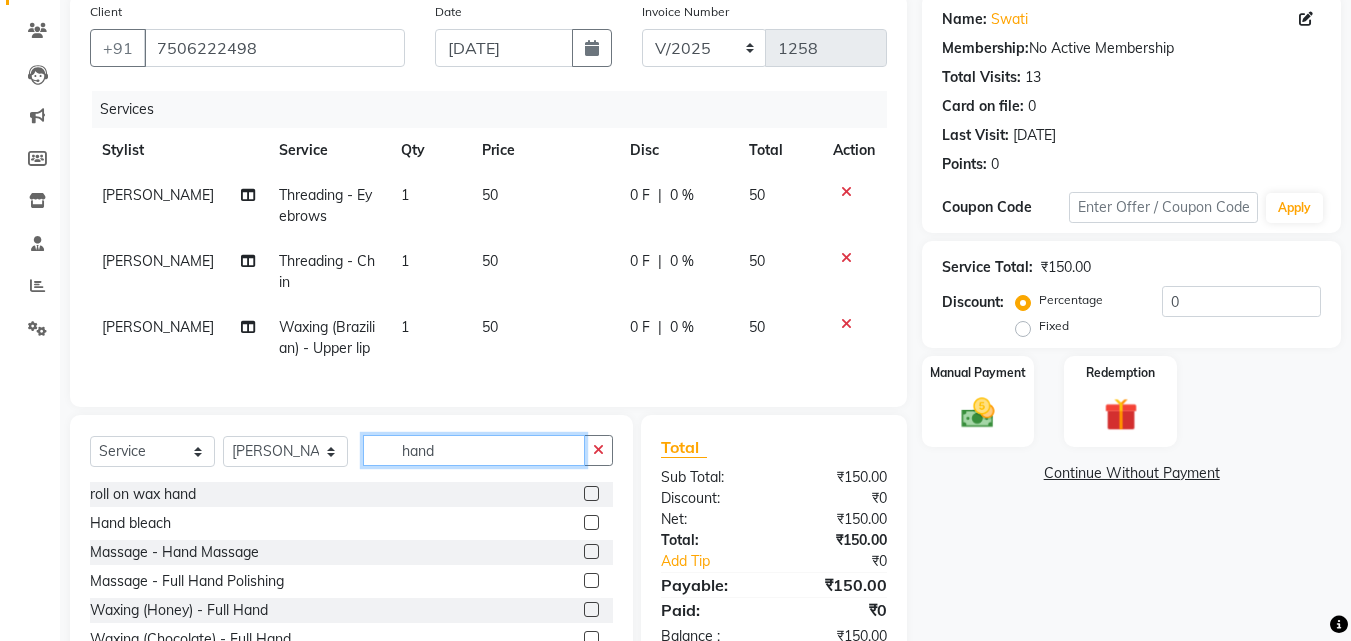 scroll, scrollTop: 263, scrollLeft: 0, axis: vertical 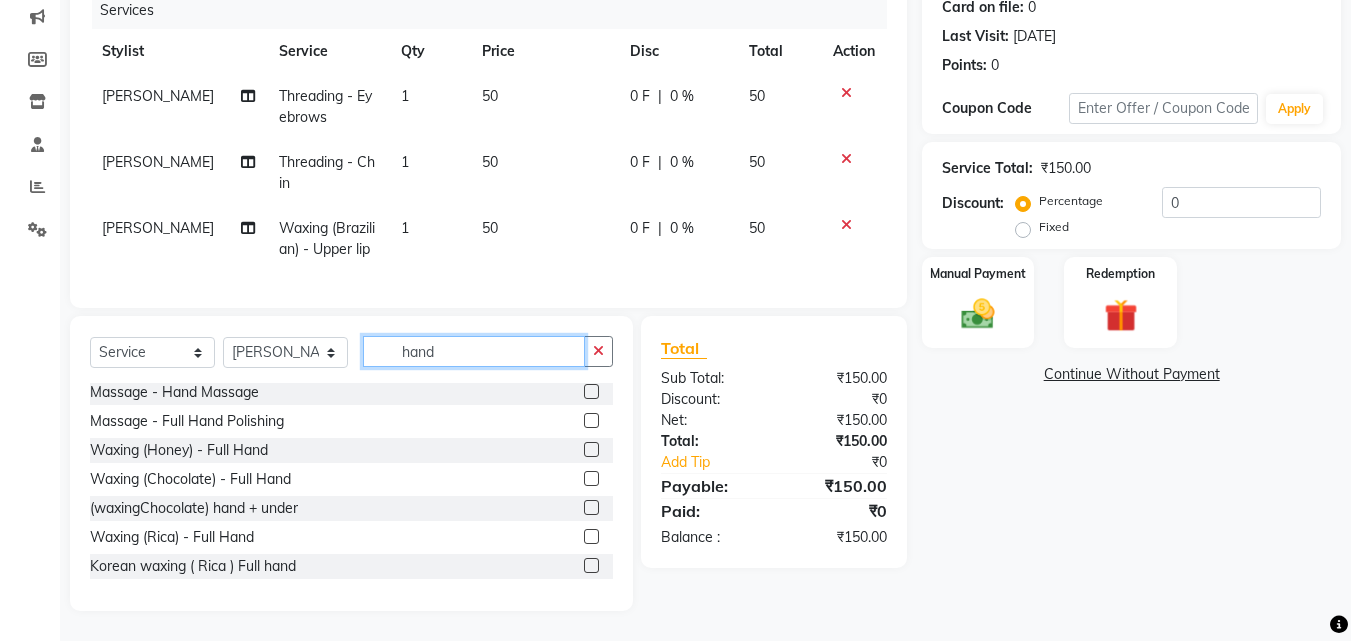 type on "hand" 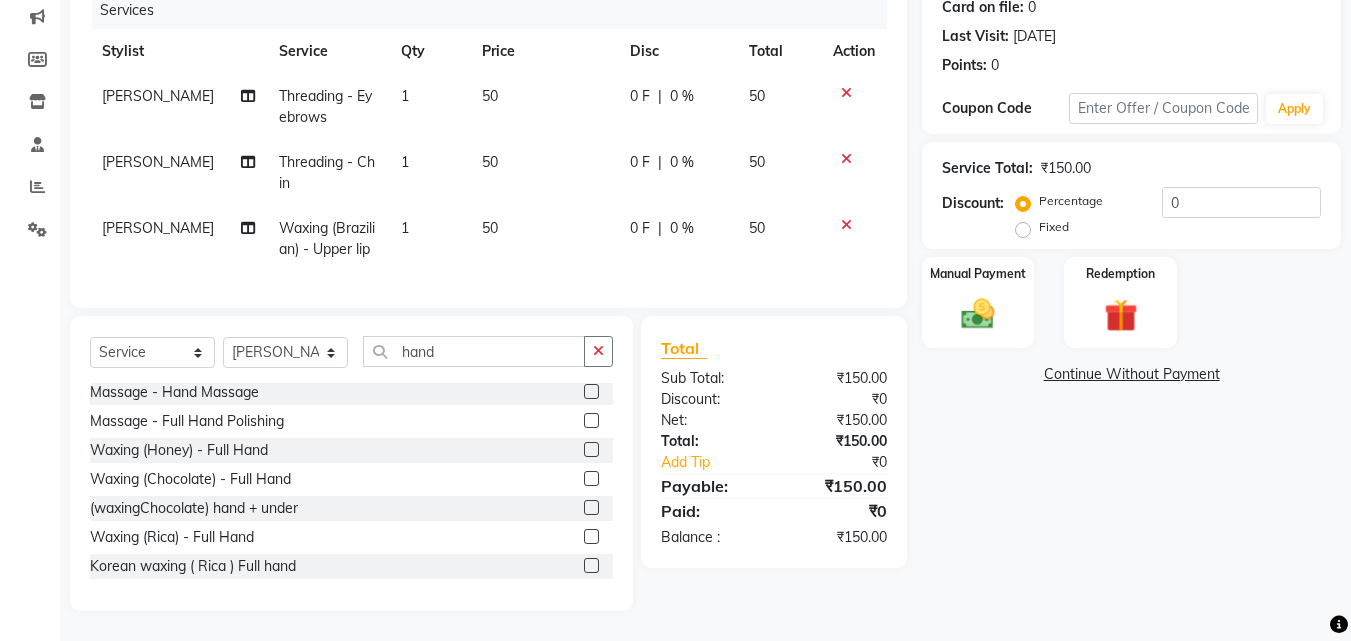 click 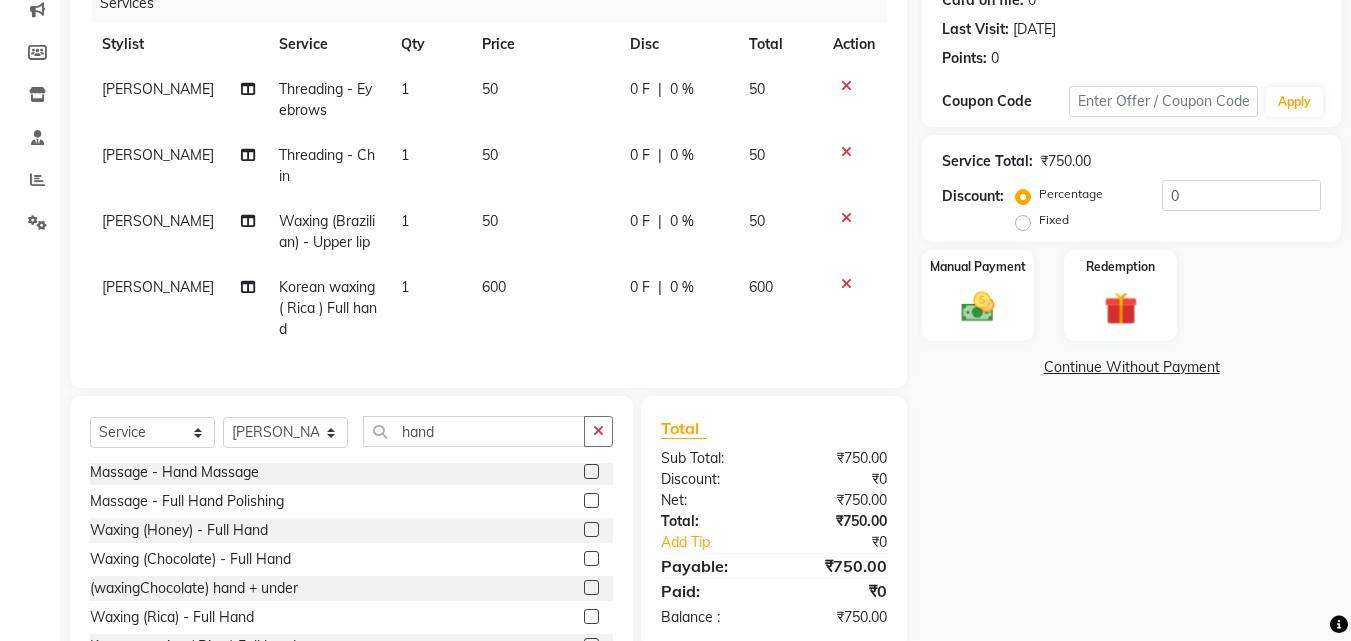 checkbox on "false" 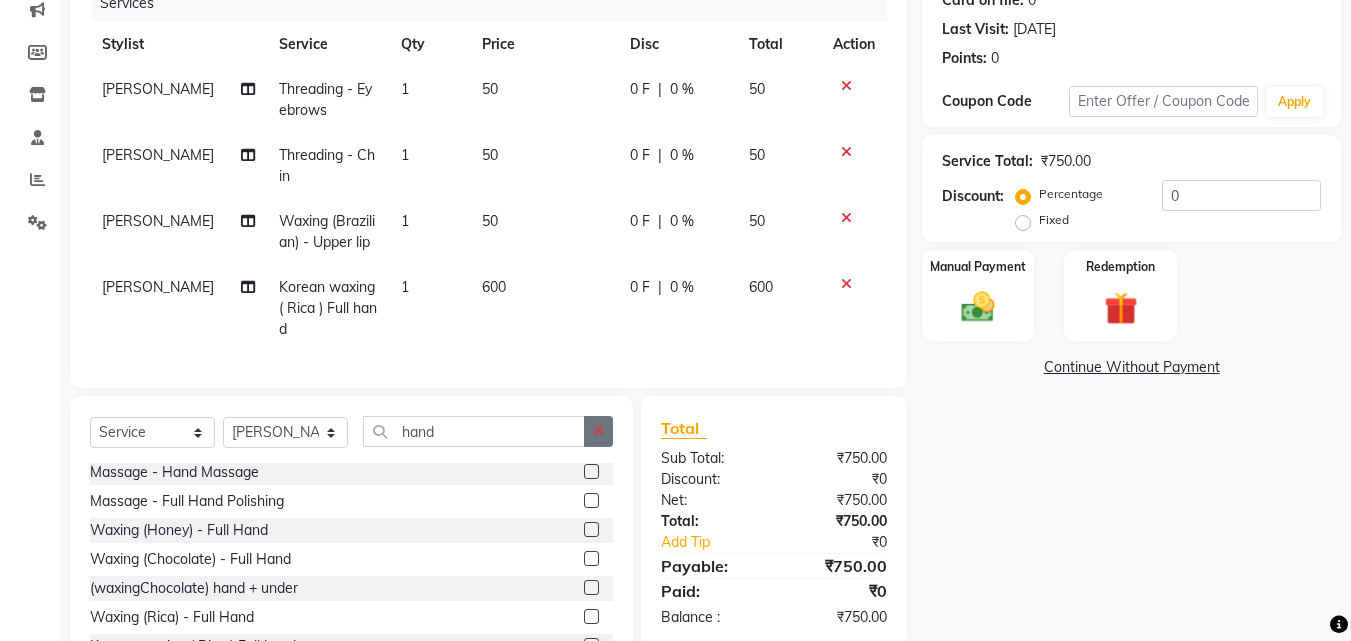 click 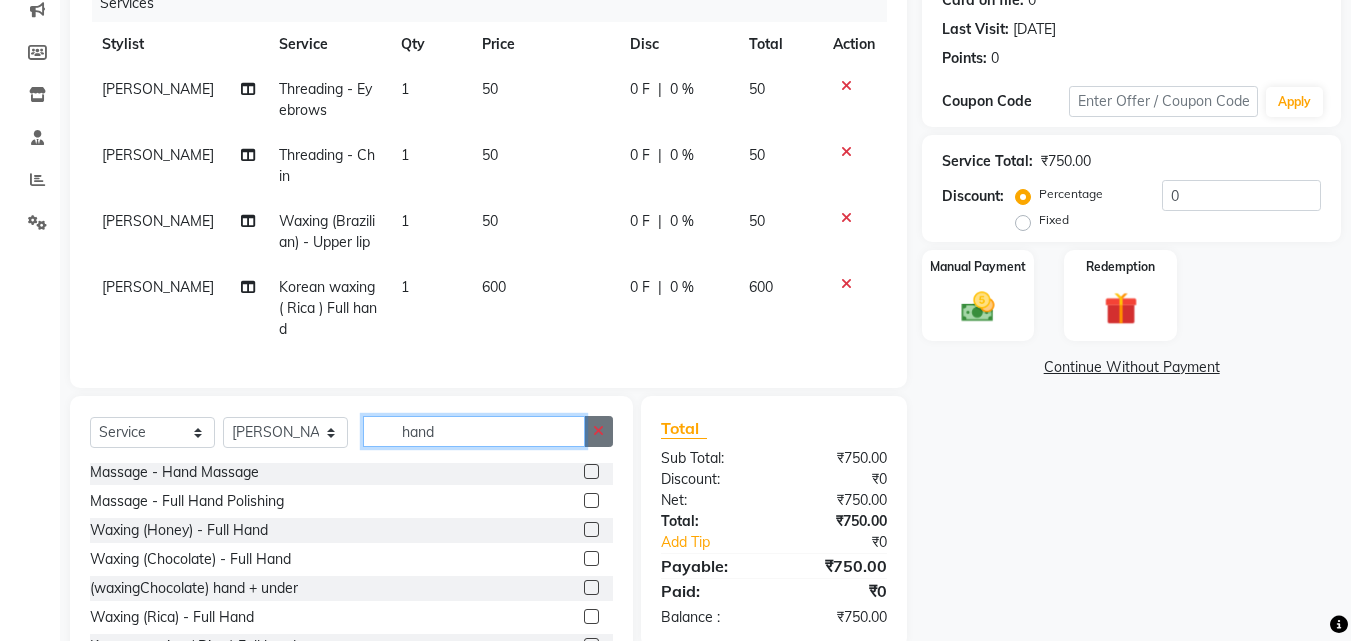type 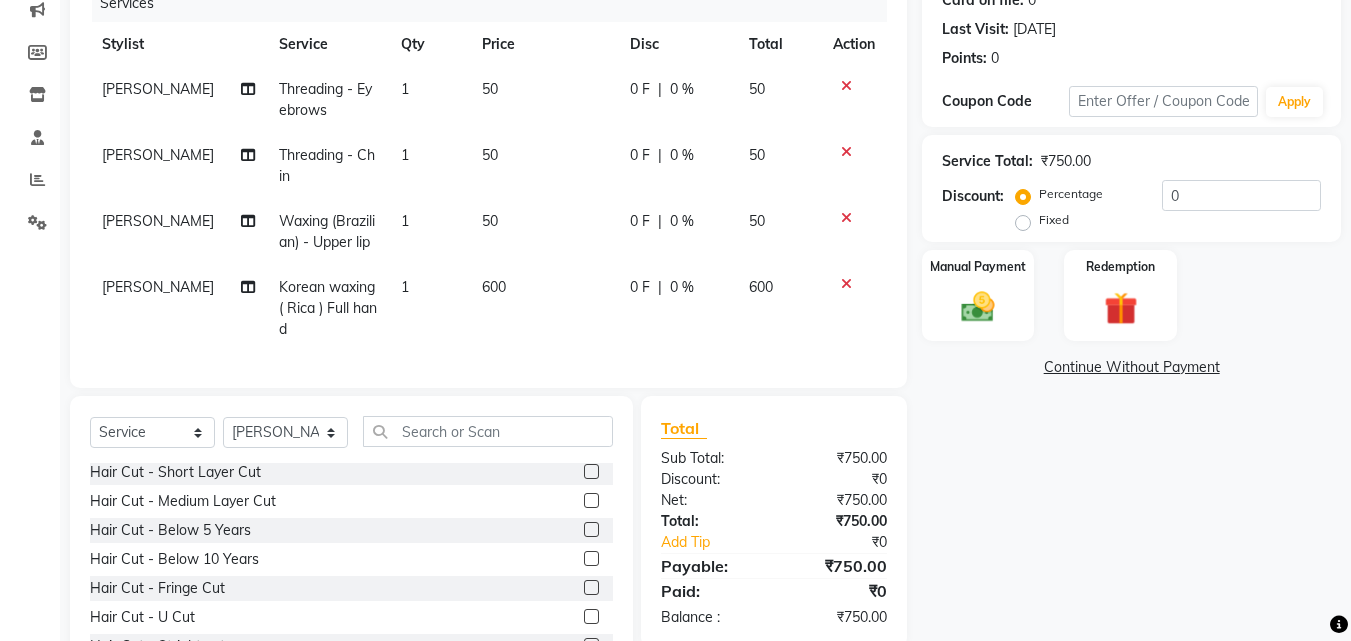 click on "600" 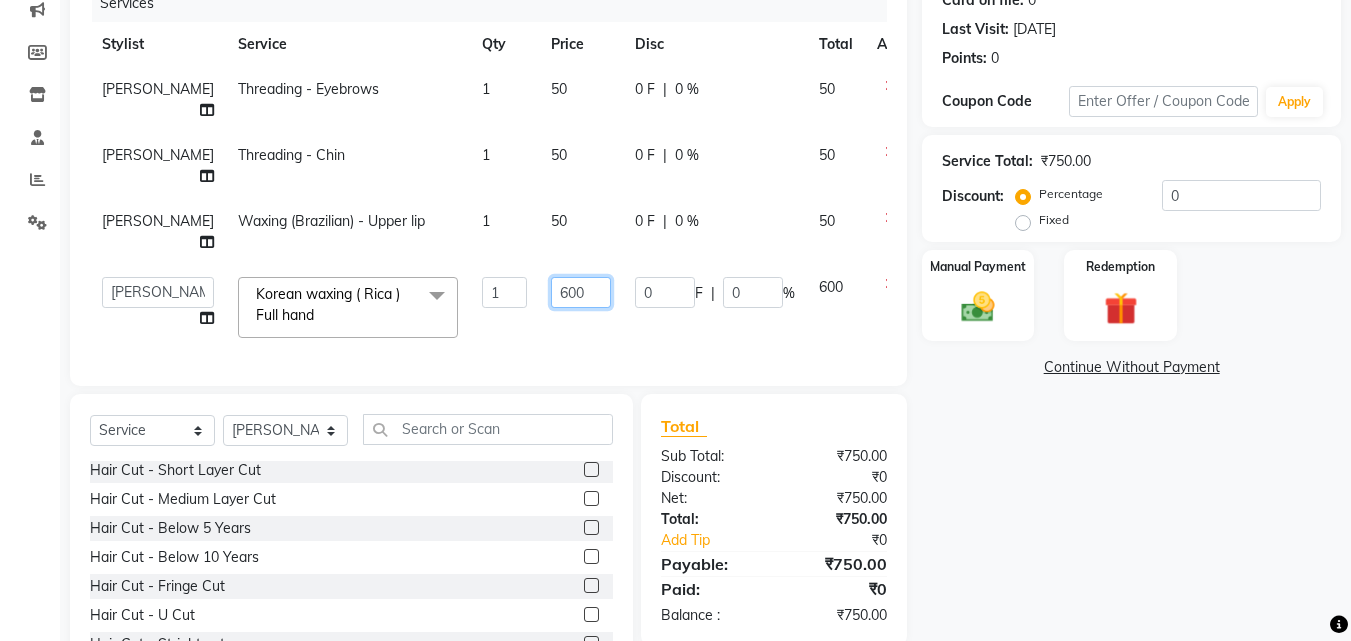 click on "600" 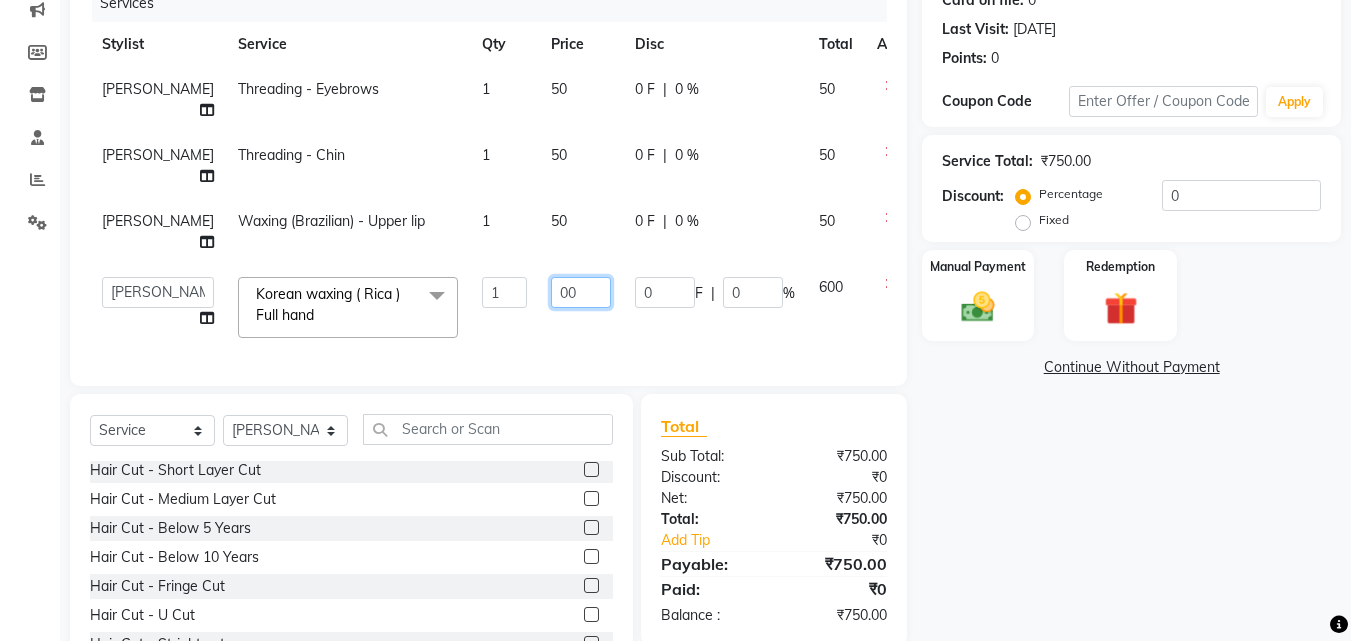 type on "500" 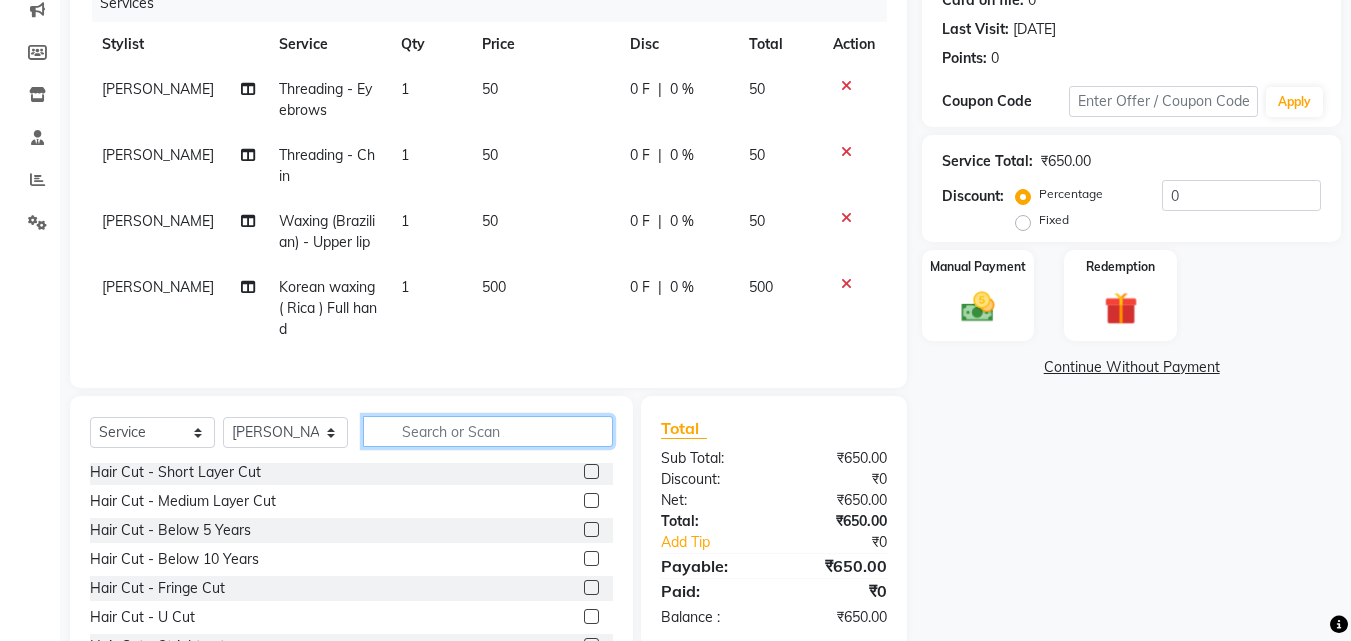 click on "Client +91 7506222498 Date 09-07-2025 Invoice Number V/2025 V/2025-26 1258 Services Stylist Service Qty Price Disc Total Action priti Threading - Eyebrows 1 50 0 F | 0 % 50 priti Threading - Chin 1 50 0 F | 0 % 50 priti Waxing (Brazilian) - Upper lip 1 50 0 F | 0 % 50 priti Korean waxing ( Rica ) Full hand 1 500 0 F | 0 % 500 Select  Service  Product  Membership  Package Voucher Prepaid Gift Card  Select Stylist Deepa Mam POOJA priti SHEJAL Hair Cut -Layer cut  Hair Cut - Layer Cut  Hair Cut - Short Layer Cut  Hair Cut - Medium Layer Cut  Hair Cut - Below 5 Years  Hair Cut - Below 10 Years  Hair Cut - Fringe Cut  Hair Cut - U Cut  Hair Cut - Stright cut  roll on wax hand  roll on wax leg half  roll on full leg  package  botox  o3+ pedicure  nail paint   spa natures  spa matrixs  aroma facial  mole  dandruff treatment  Rubber Mask- Reach loan  Rubber Mask glass mirror  Rahul Phate- madhugandha  Rahul Phate- Madhugandha  de-tan  spa meni-pedi  full back scrub   aysan facial  dr. rashel  Richfeel   Hair Cut-Bob" 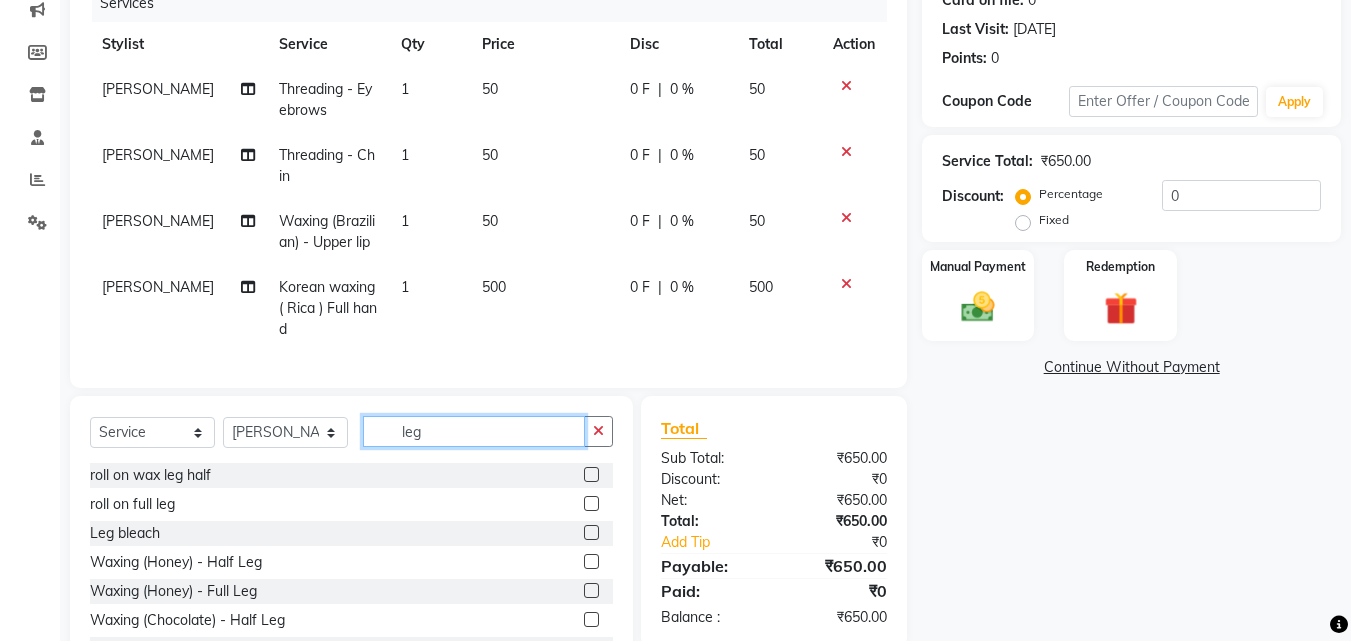 scroll, scrollTop: 175, scrollLeft: 0, axis: vertical 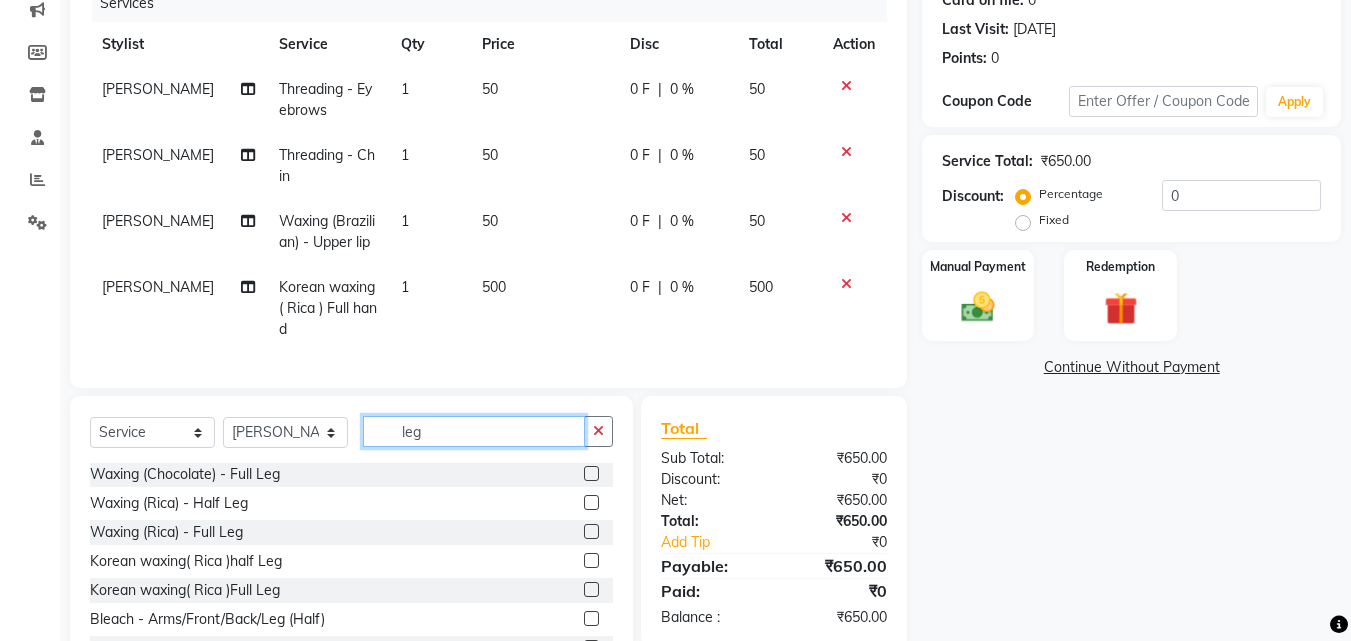 type on "leg" 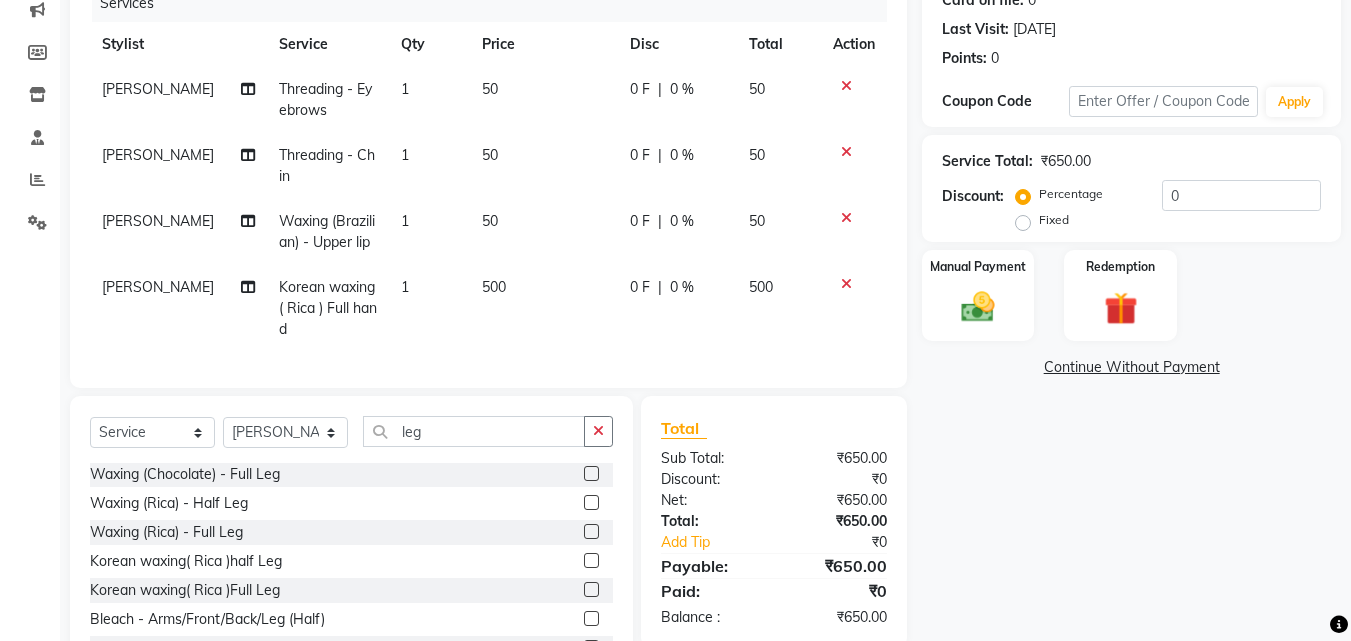 click 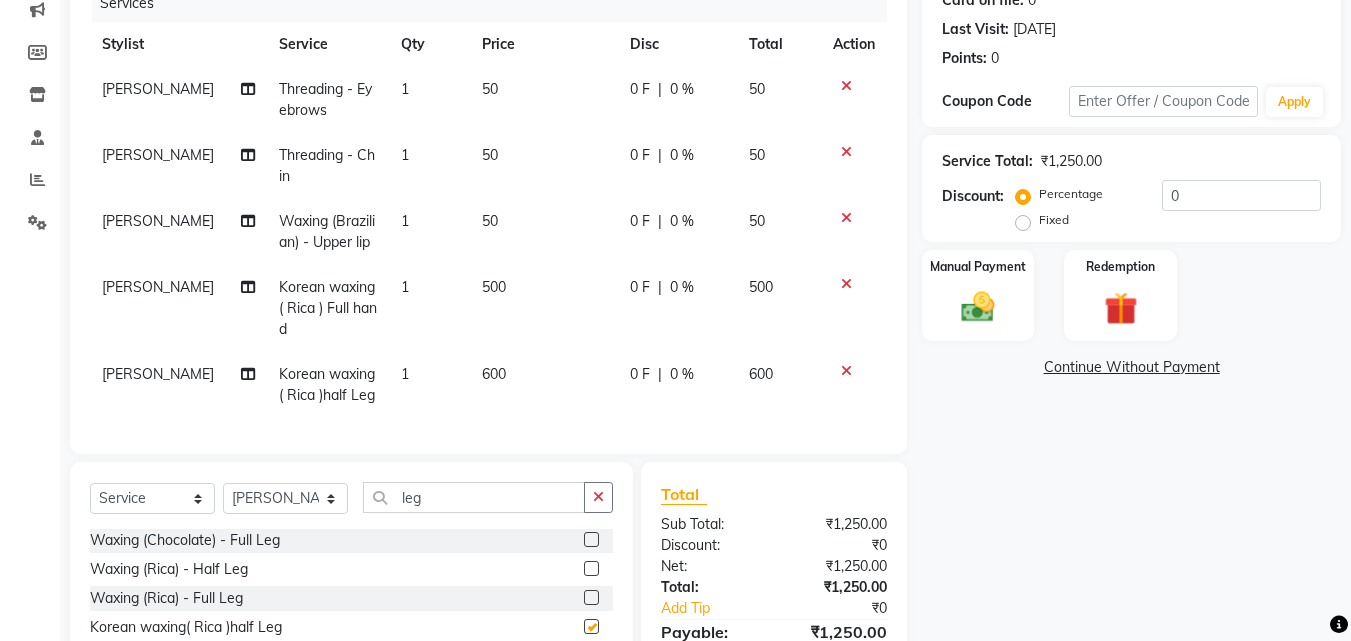 checkbox on "false" 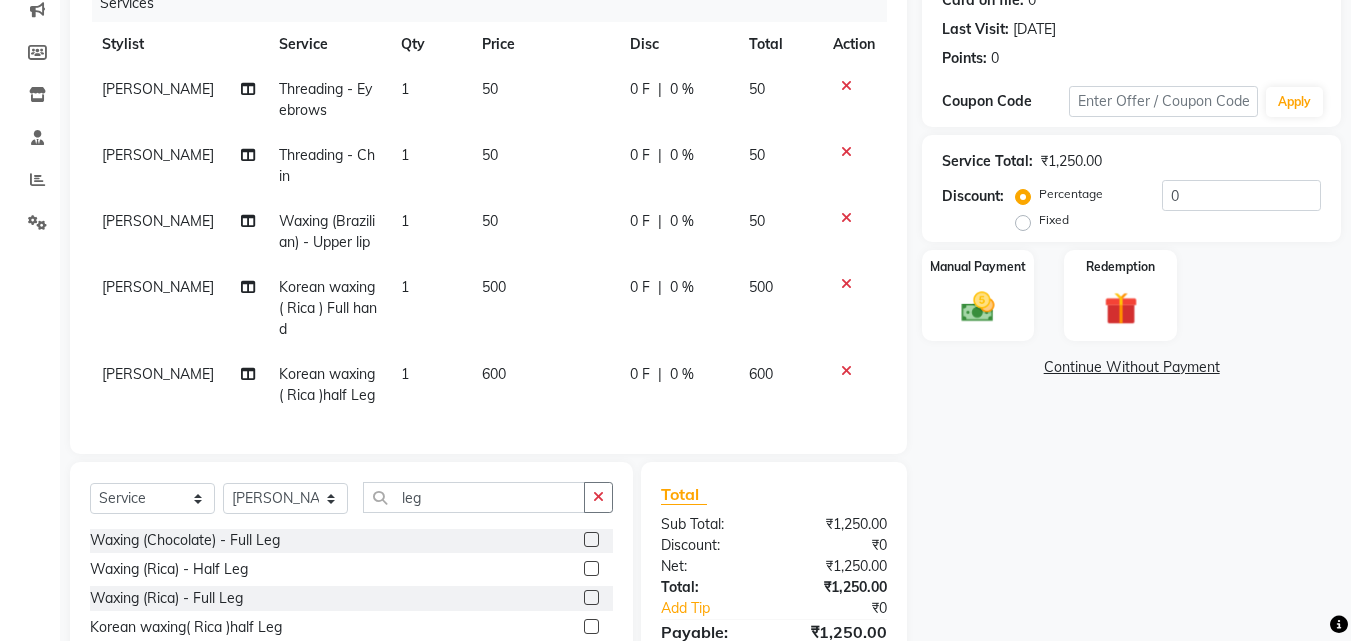 click on "600" 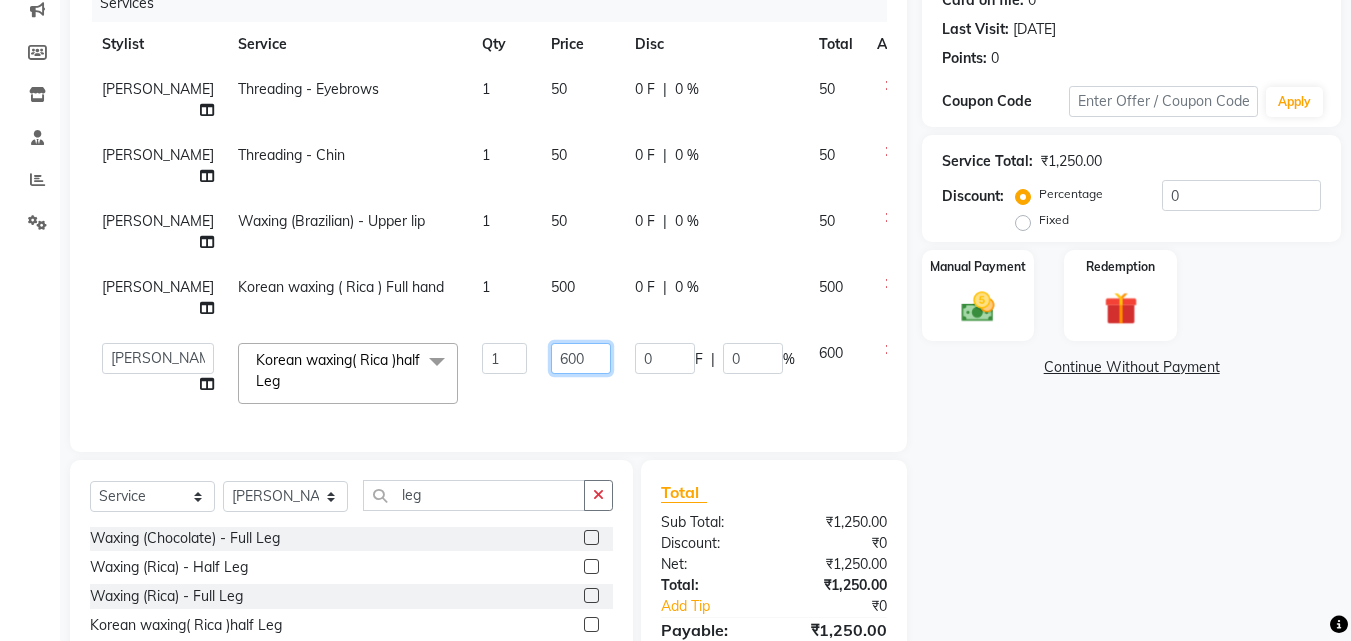 click on "600" 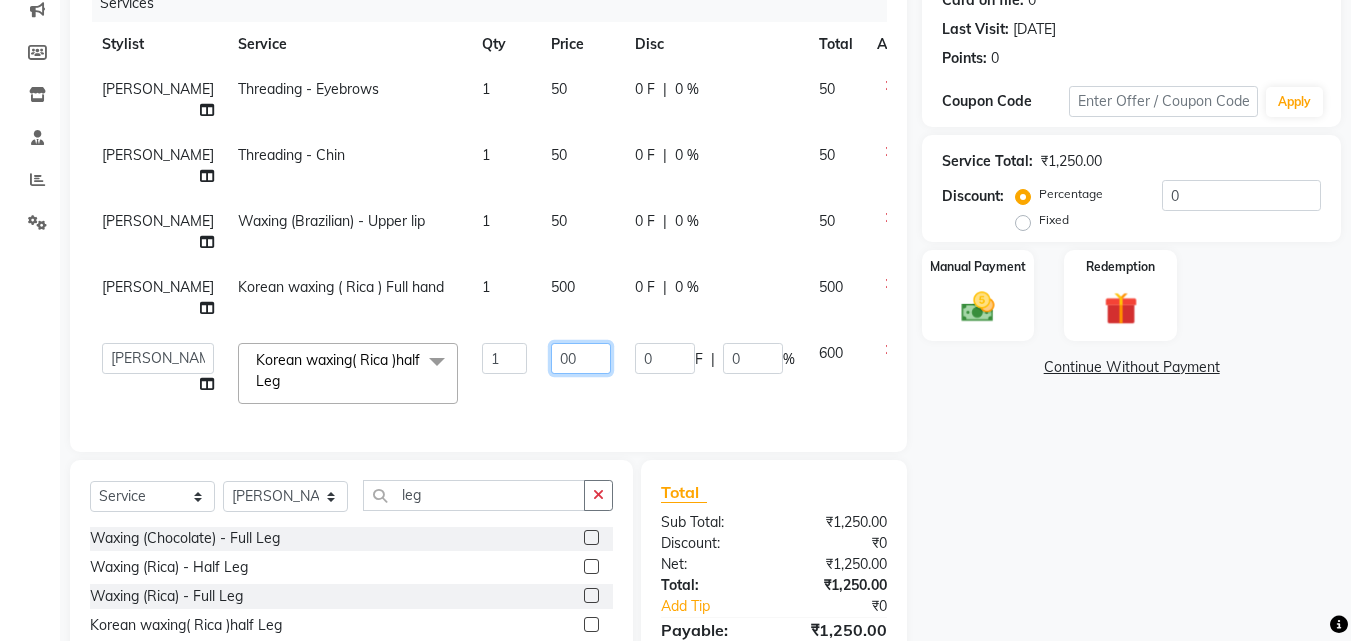 type on "500" 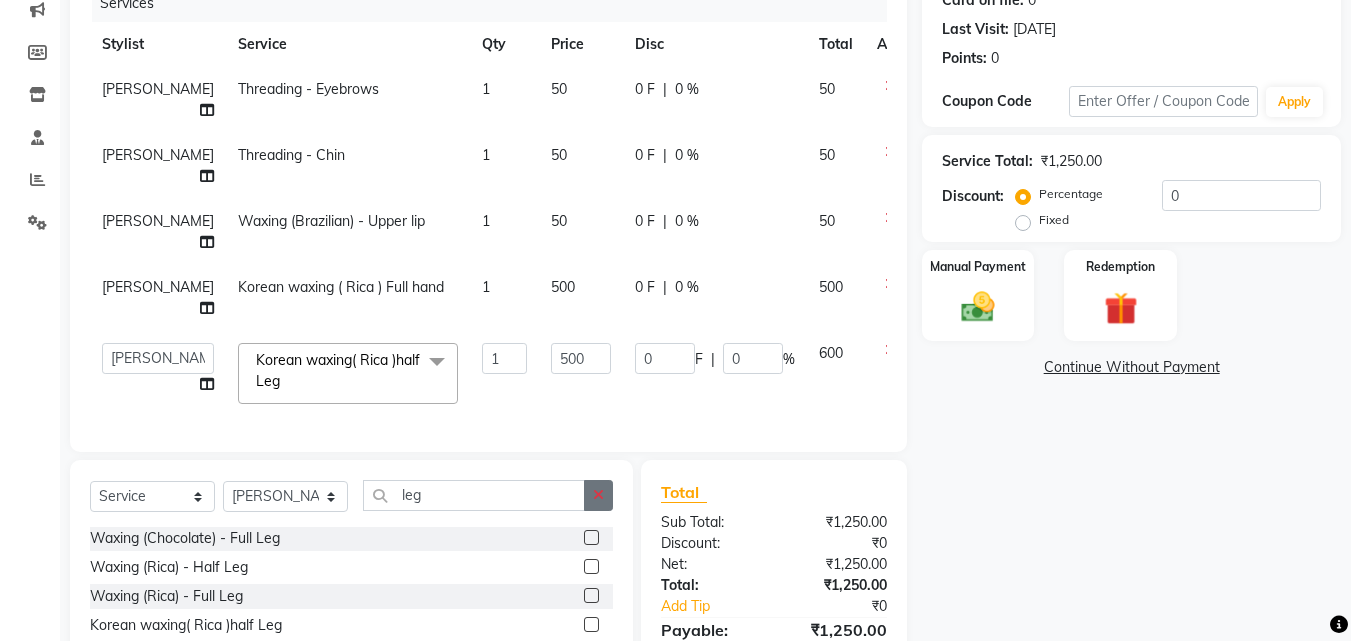click on "Client +91 7506222498 Date 09-07-2025 Invoice Number V/2025 V/2025-26 1258 Services Stylist Service Qty Price Disc Total Action priti Threading - Eyebrows 1 50 0 F | 0 % 50 priti Threading - Chin 1 50 0 F | 0 % 50 priti Waxing (Brazilian) - Upper lip 1 50 0 F | 0 % 50 priti Korean waxing ( Rica ) Full hand 1 500 0 F | 0 % 500  Deepa Mam   POOJA   priti   SHEJAL  Korean waxing( Rica )half Leg  x Hair Cut -Layer cut Hair Cut - Layer Cut Hair Cut - Short Layer Cut Hair Cut - Medium Layer Cut Hair Cut - Below 5 Years Hair Cut - Below 10 Years Hair Cut - Fringe Cut Hair Cut - U Cut Hair Cut - Stright cut roll on wax hand roll on wax leg half roll on full leg package botox o3+ pedicure nail paint  spa natures spa matrixs aroma facial mole dandruff treatment Rubber Mask- Reach loan Rubber Mask glass mirror Rahul Phate- madhugandha Rahul Phate- Madhugandha de-tan spa meni-pedi full back scrub  aysan facial dr. rashel Richfeel  Hair Cut-Bob Richfeel facial whitening Richfeel facial brightning Richfeel facial detan 1" 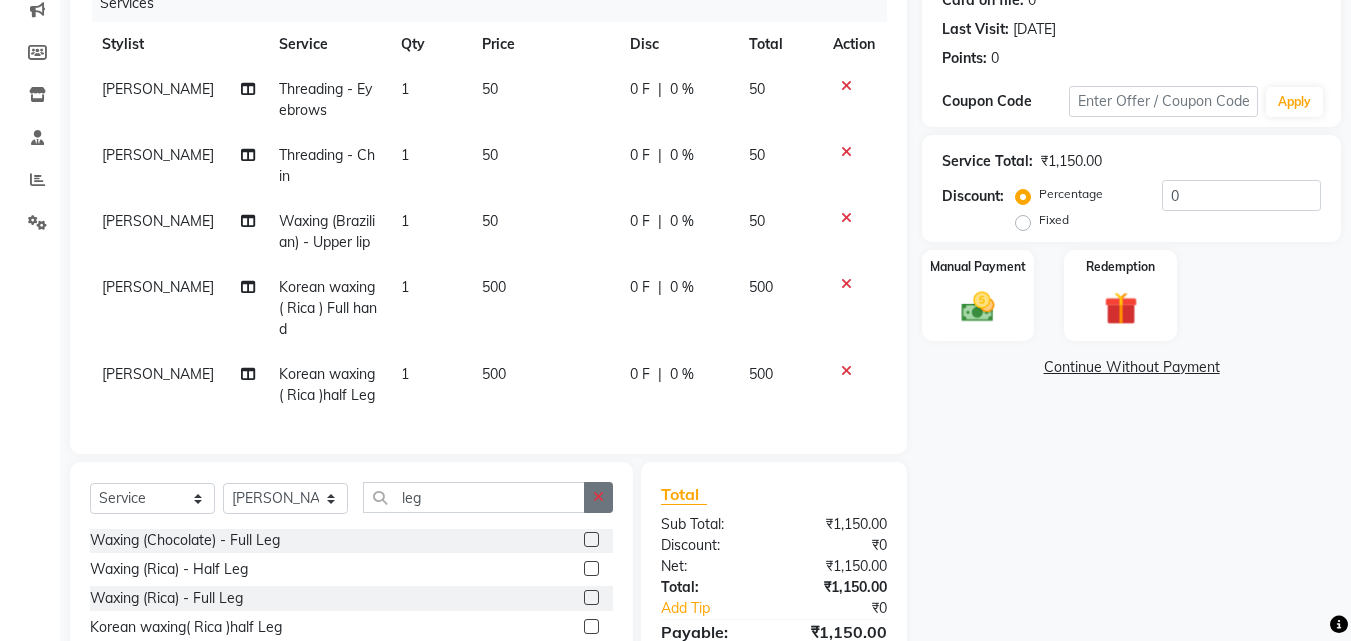 click 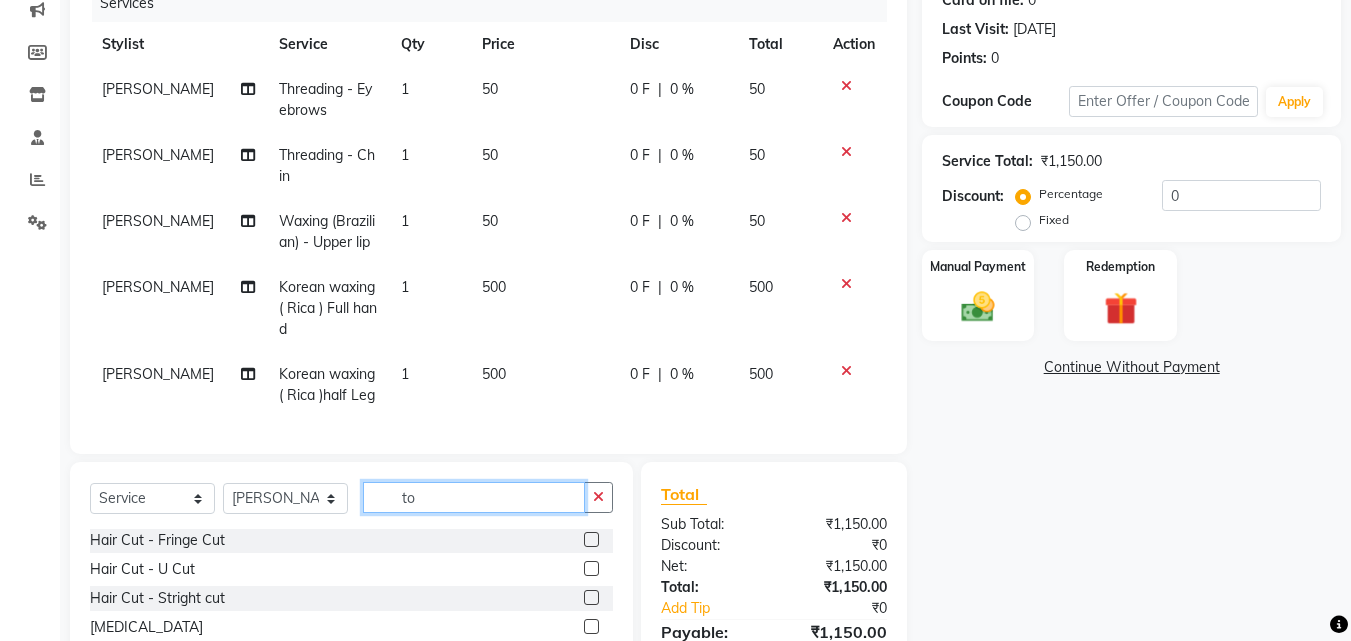 scroll, scrollTop: 0, scrollLeft: 0, axis: both 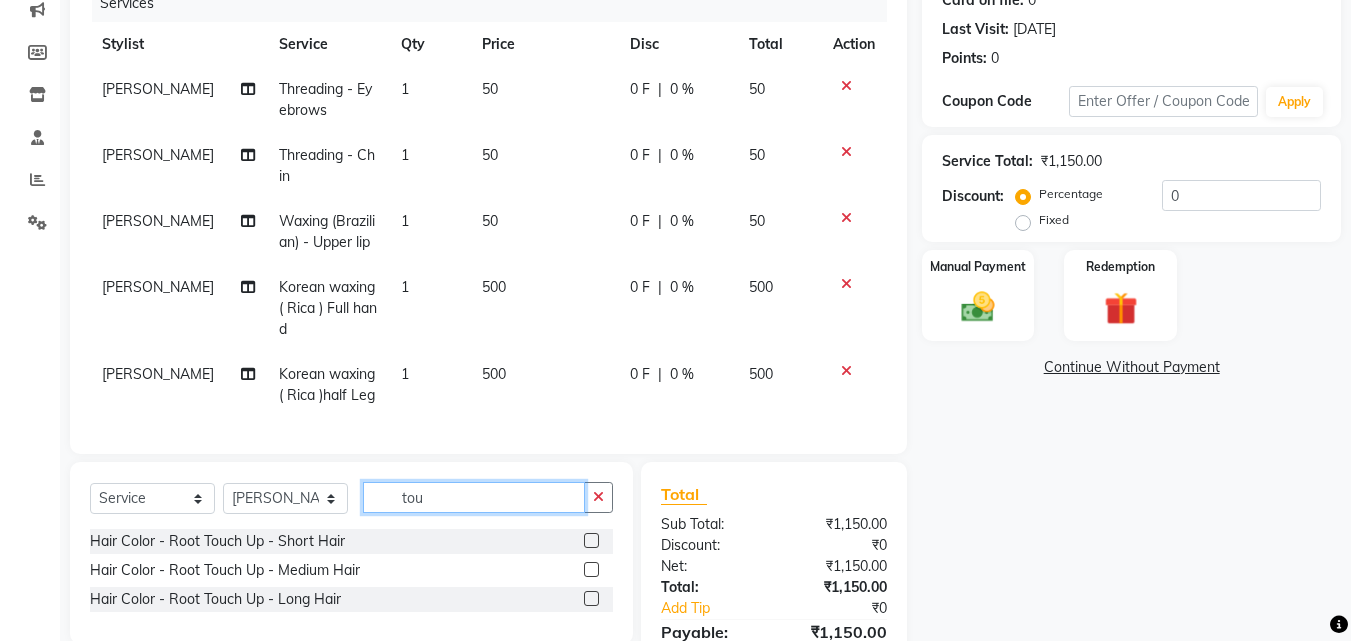 type on "tou" 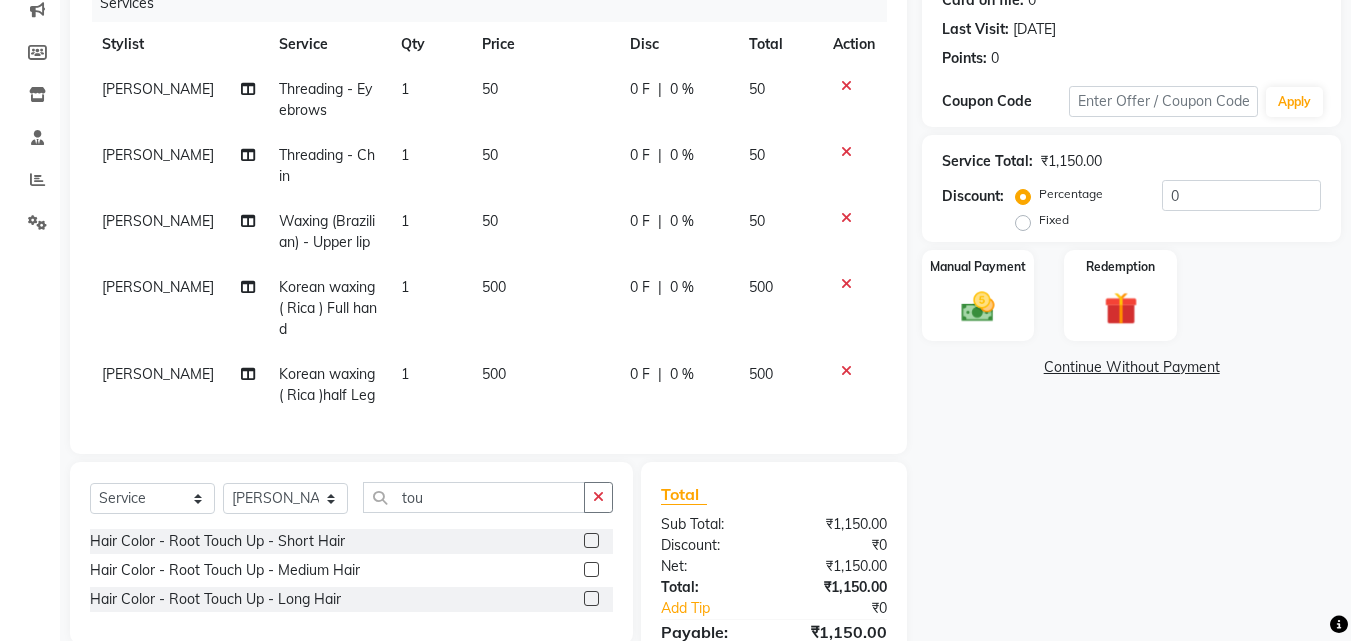 click 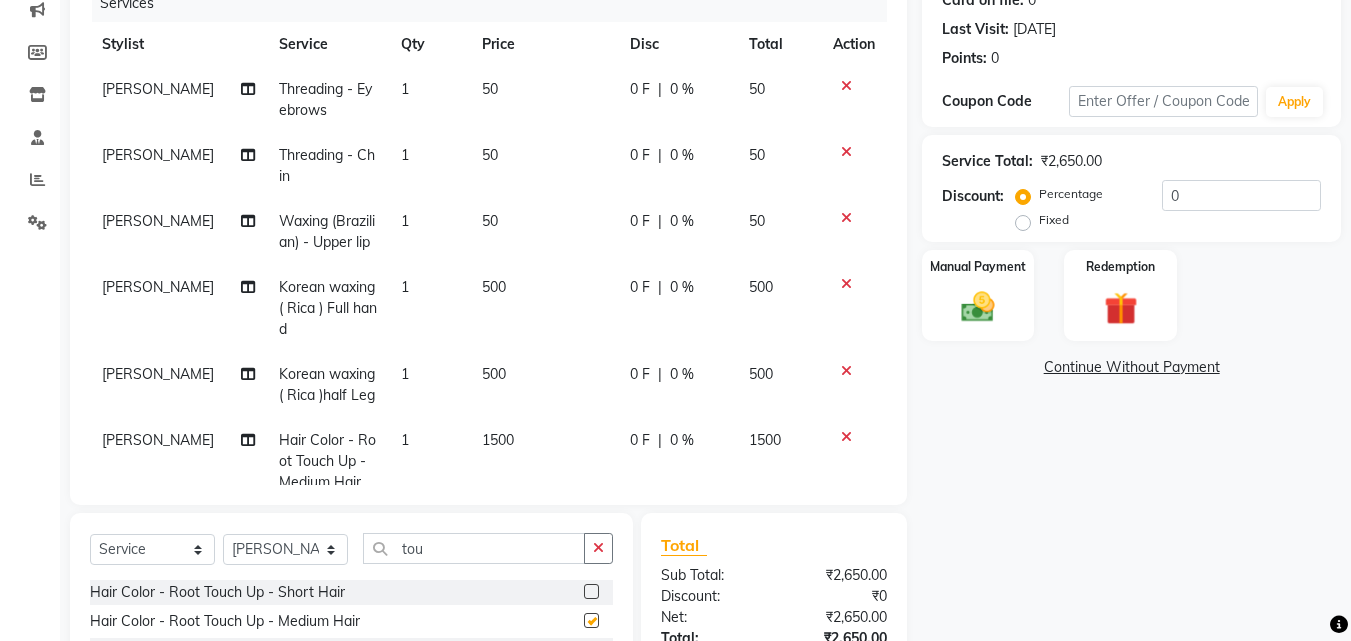 checkbox on "false" 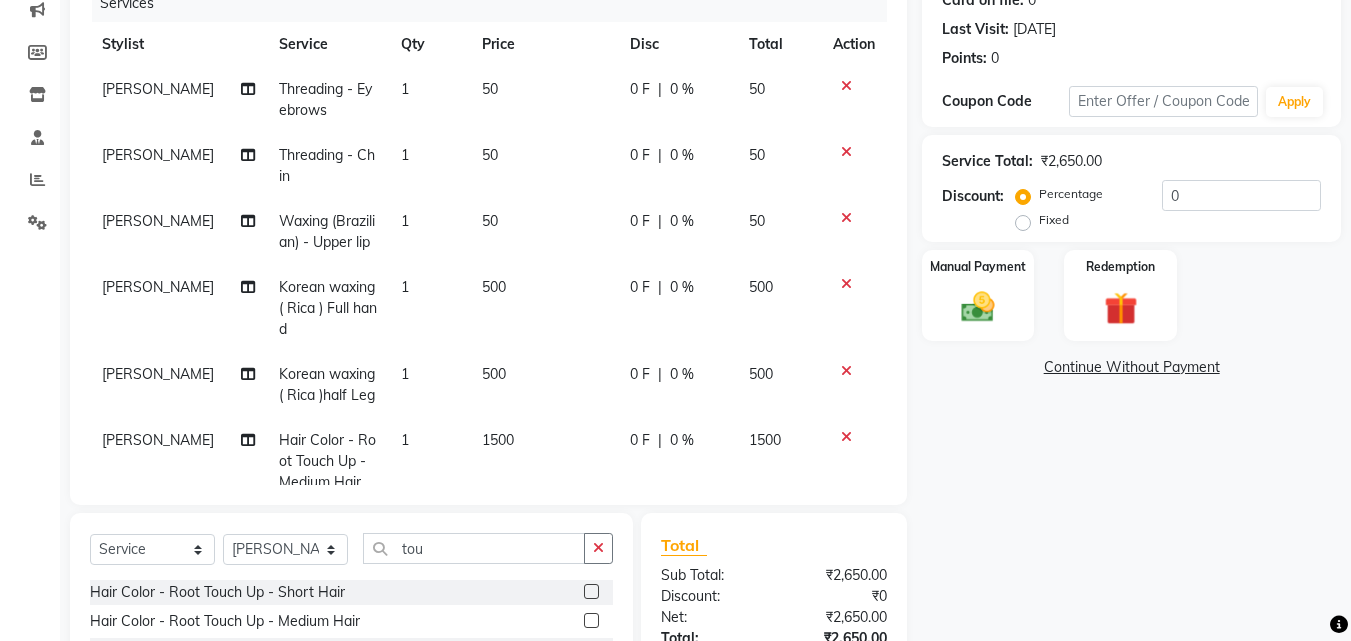 scroll, scrollTop: 417, scrollLeft: 0, axis: vertical 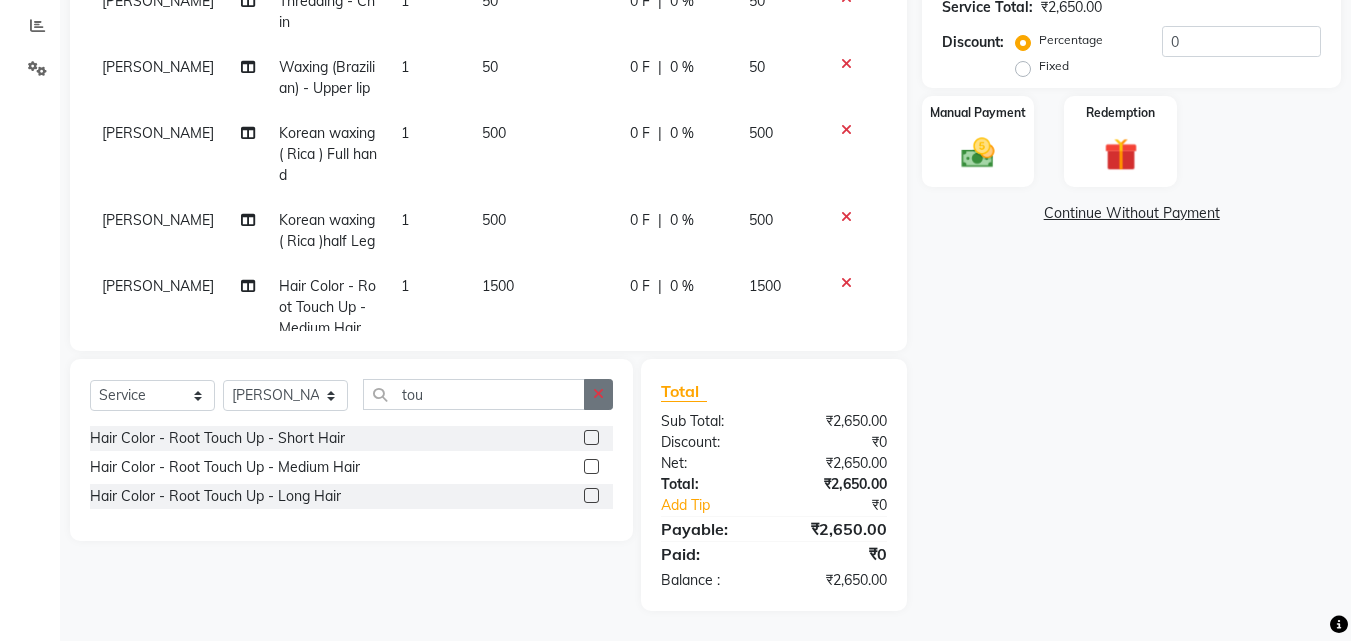click 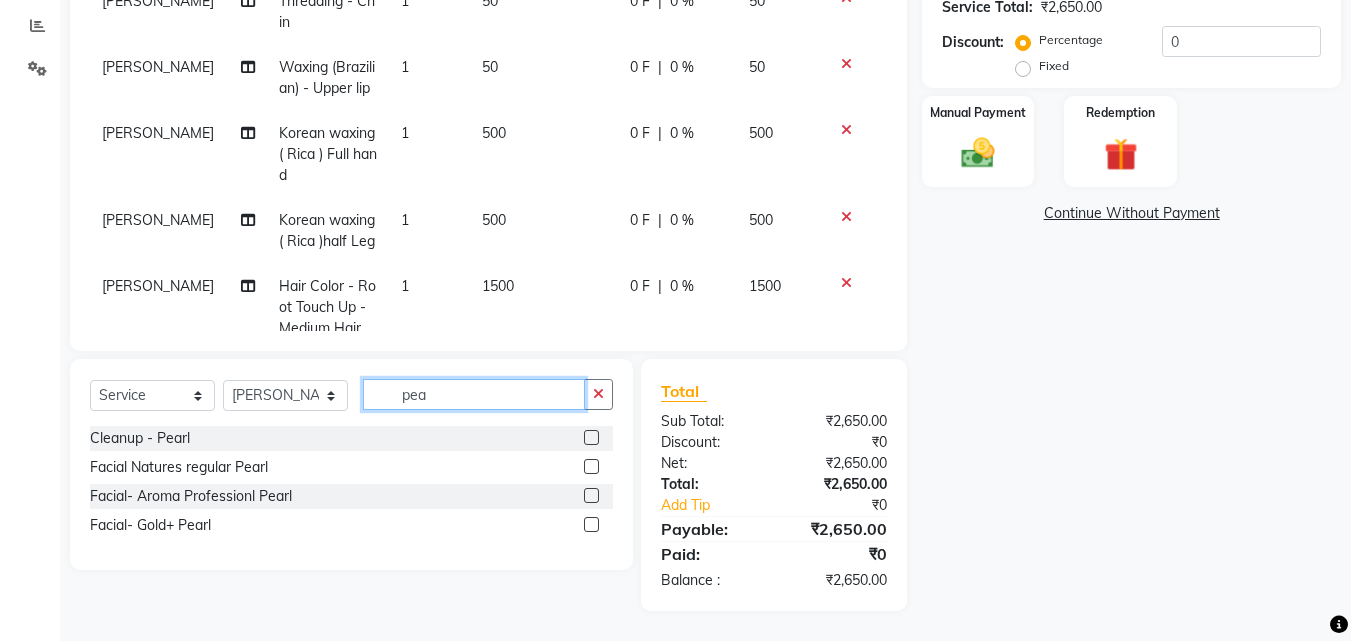 type on "pea" 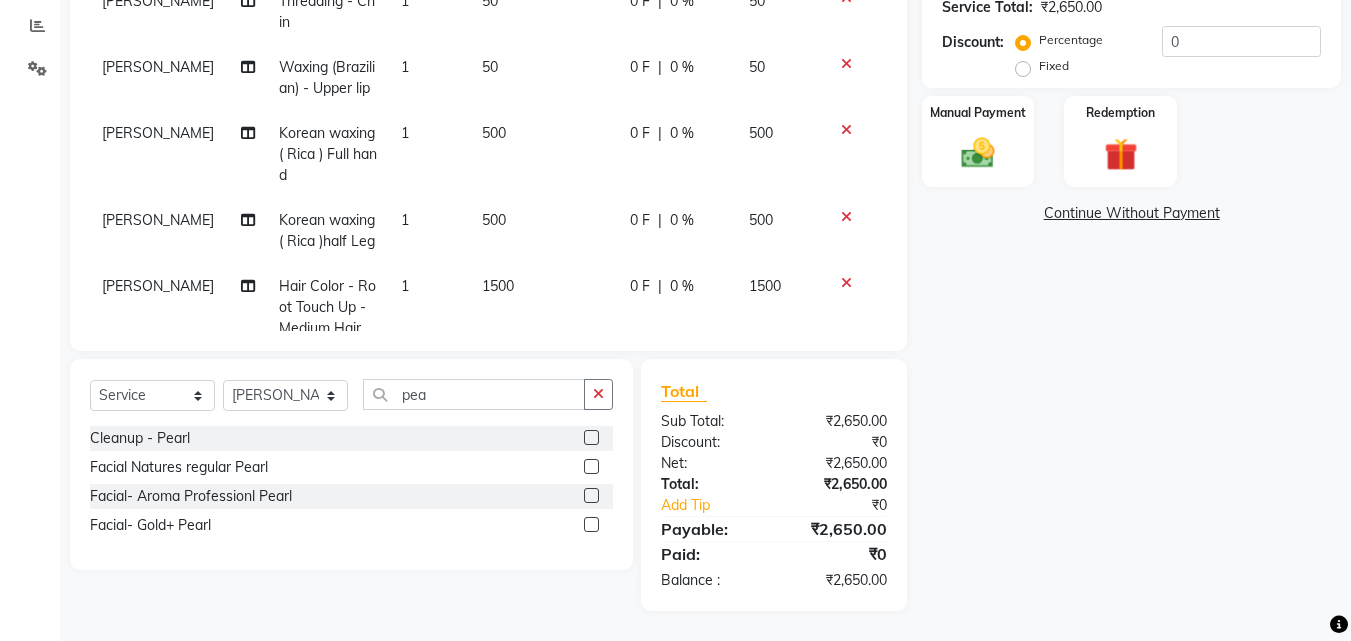 click 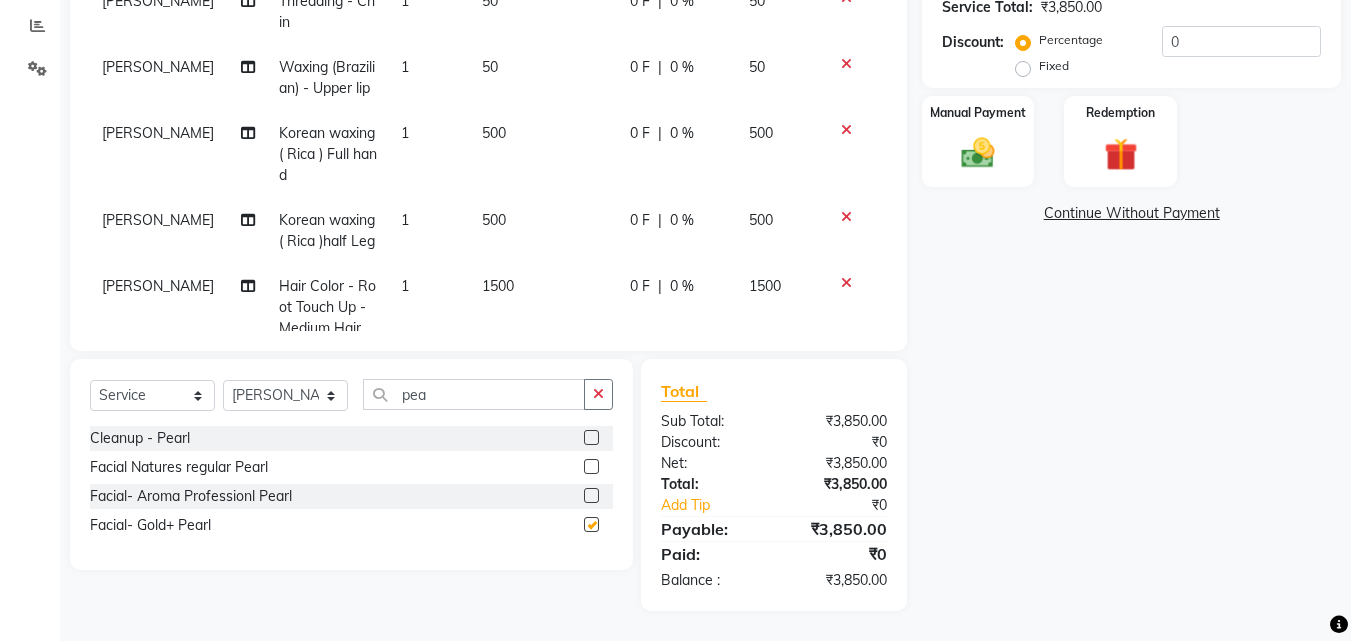 checkbox on "false" 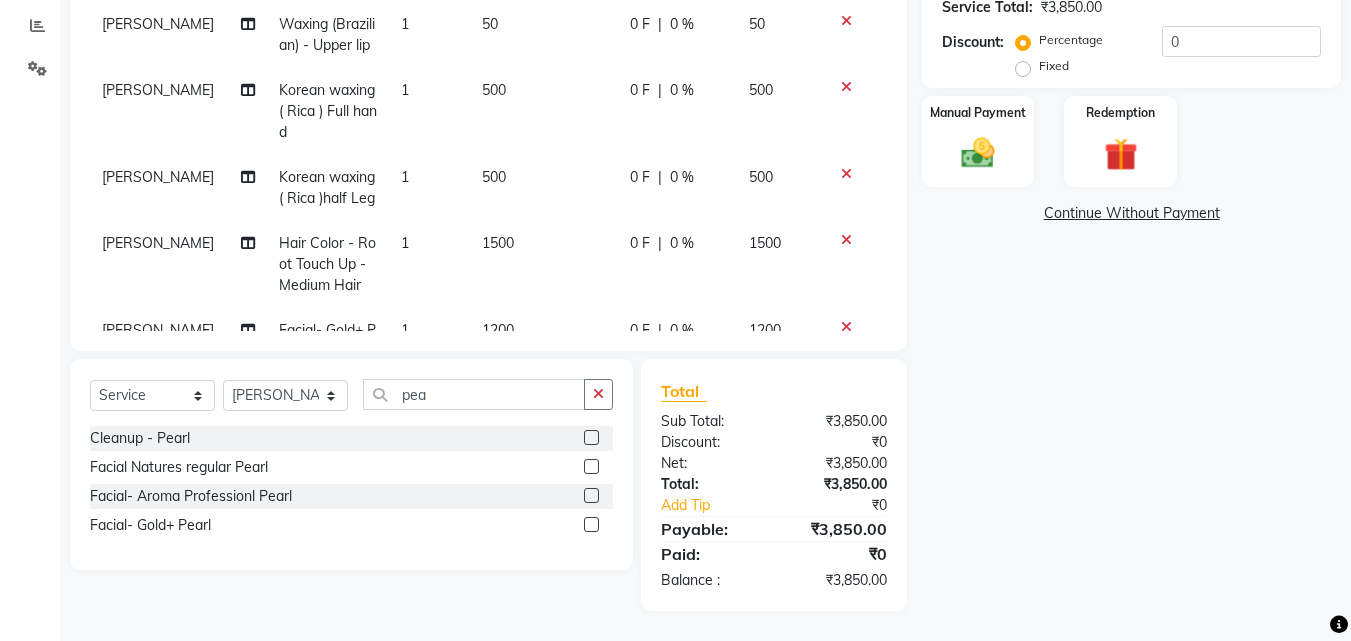 scroll, scrollTop: 80, scrollLeft: 0, axis: vertical 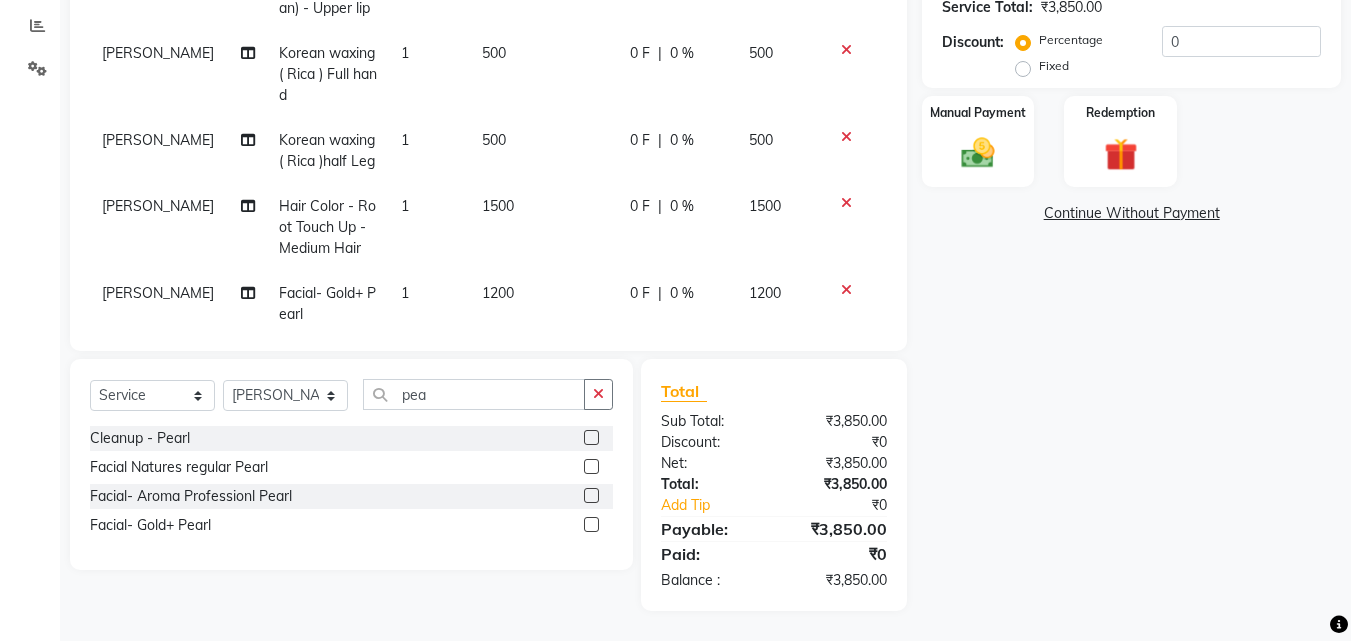 click on "1200" 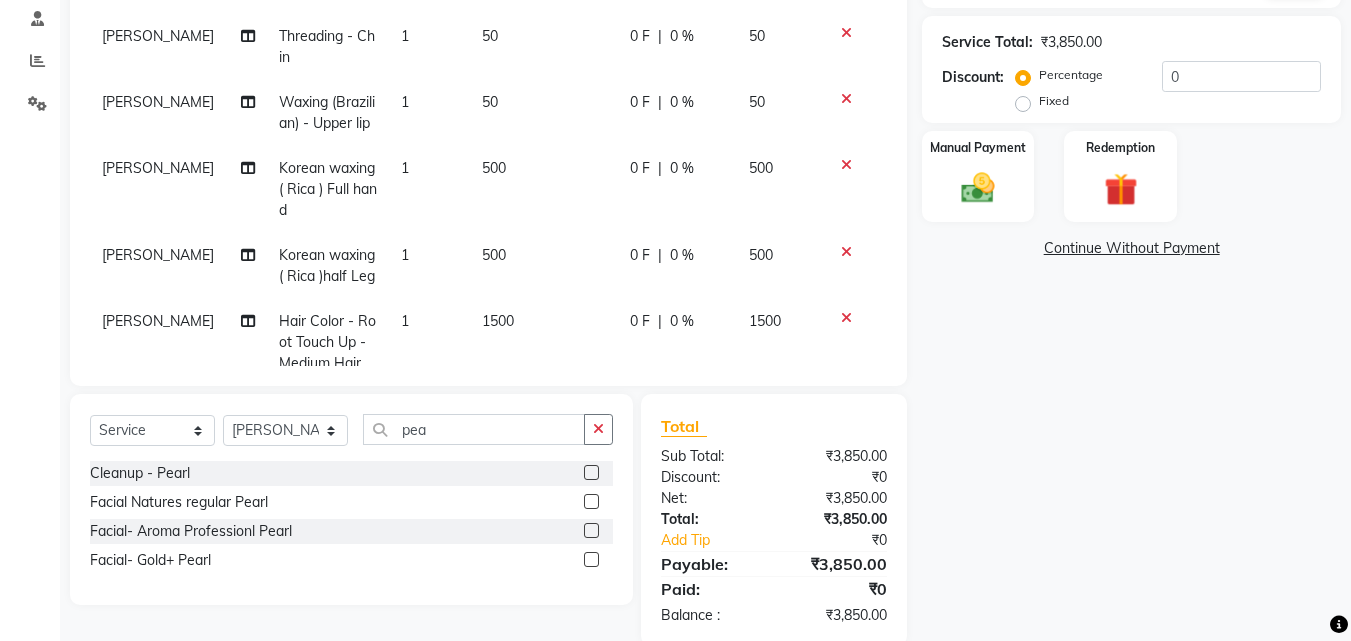 select on "25942" 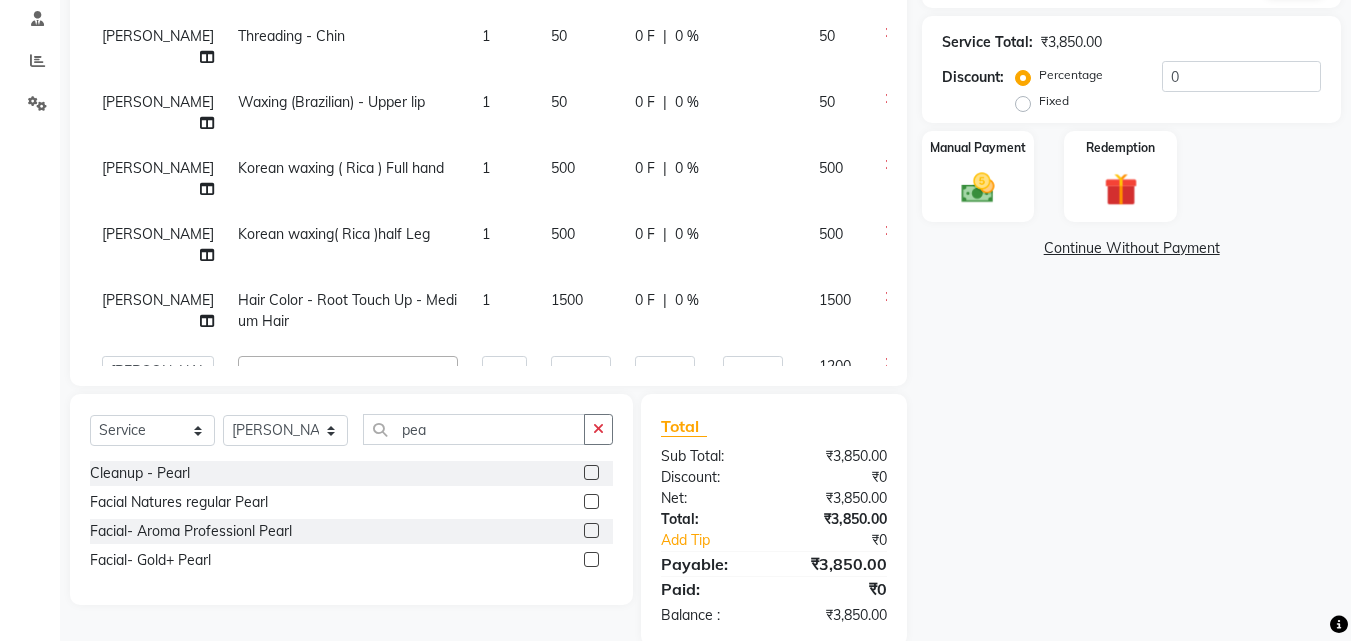 scroll, scrollTop: 397, scrollLeft: 0, axis: vertical 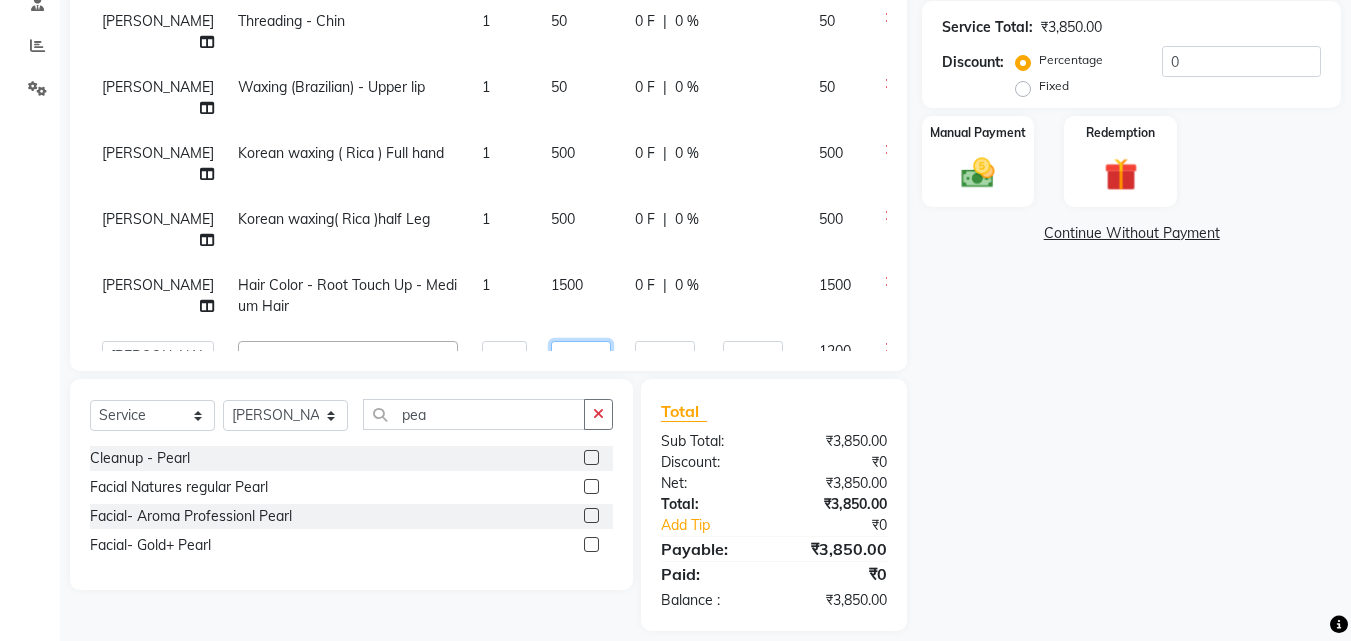 click on "1200" 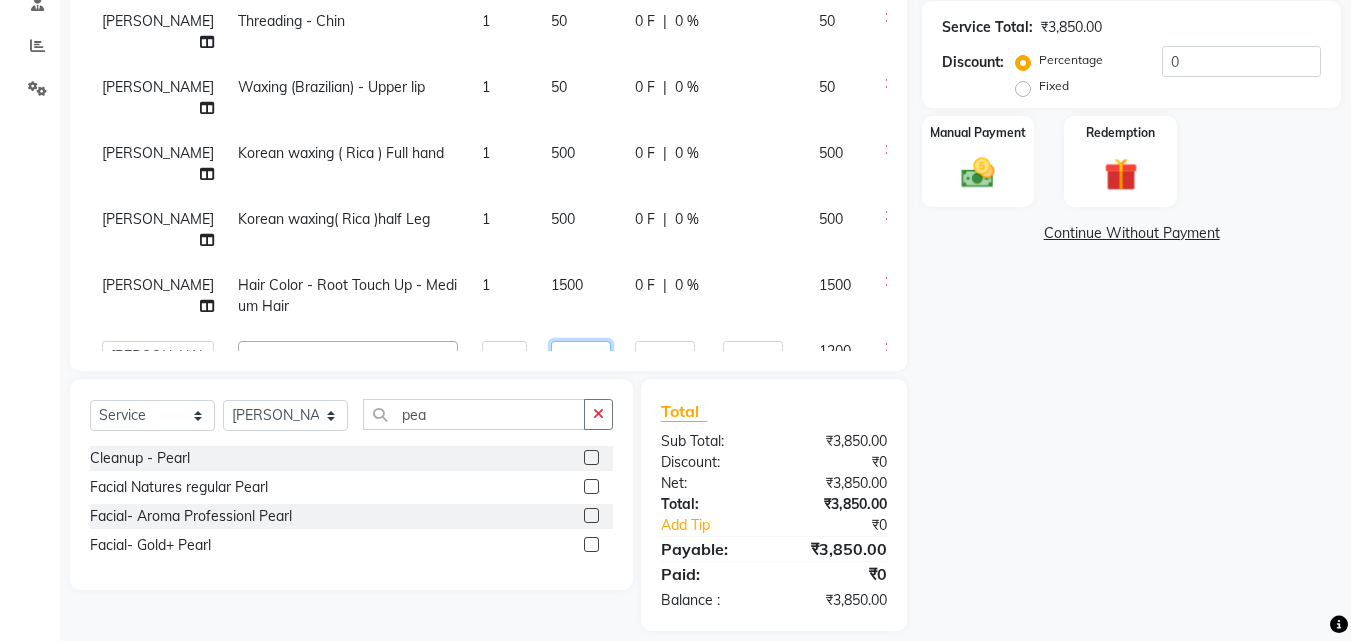 type on "1500" 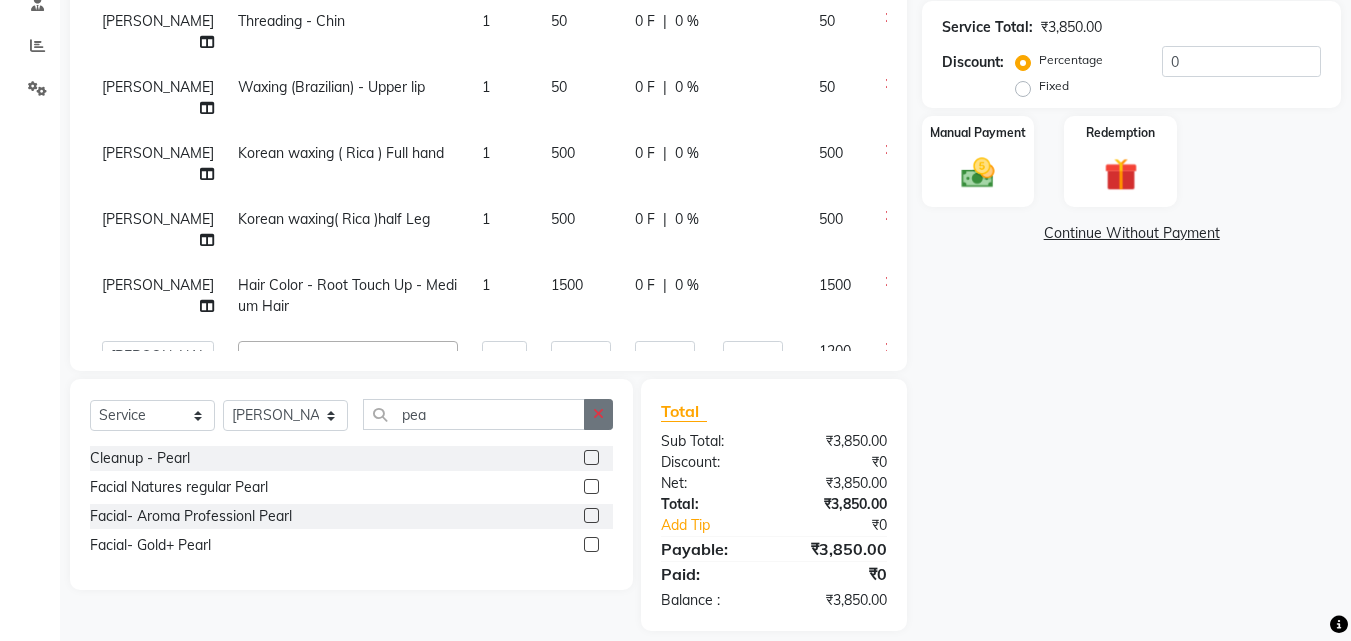 click on "Select  Service  Product  Membership  Package Voucher Prepaid Gift Card  Select Stylist Deepa Mam POOJA priti SHEJAL pea Cleanup - Pearl  Facial Natures regular Pearl  Facial- Aroma Professionl Pearl   Facial- Gold+ Pearl" 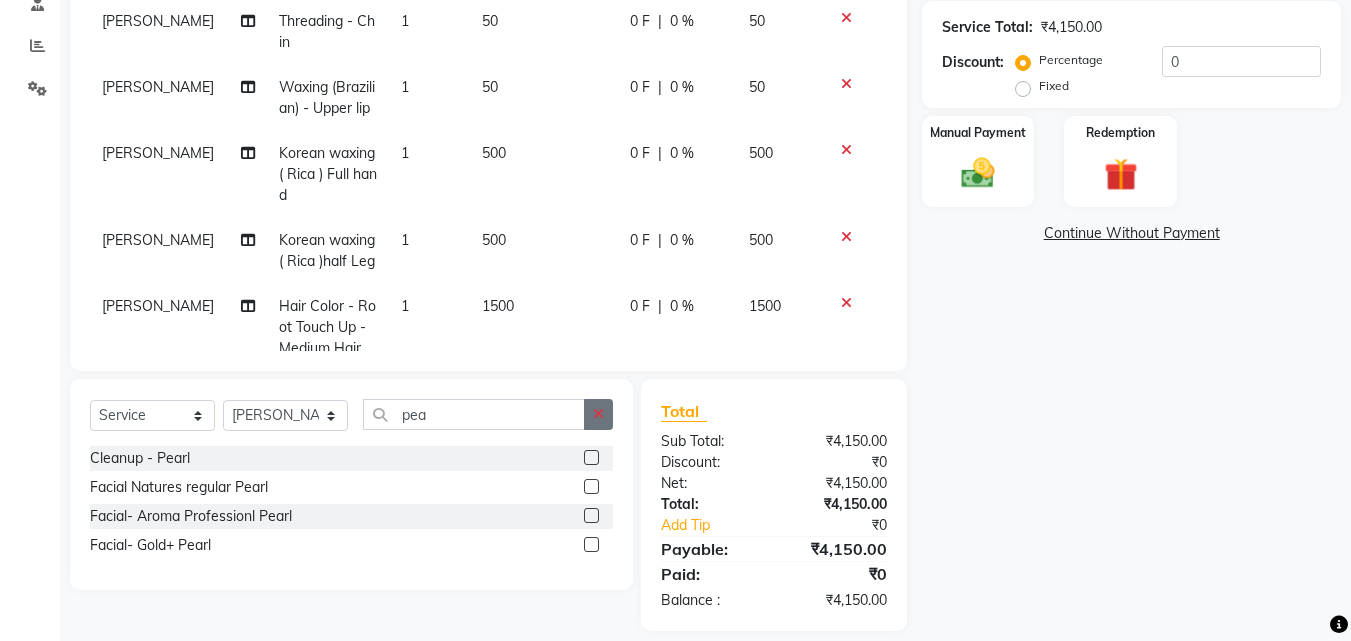 click 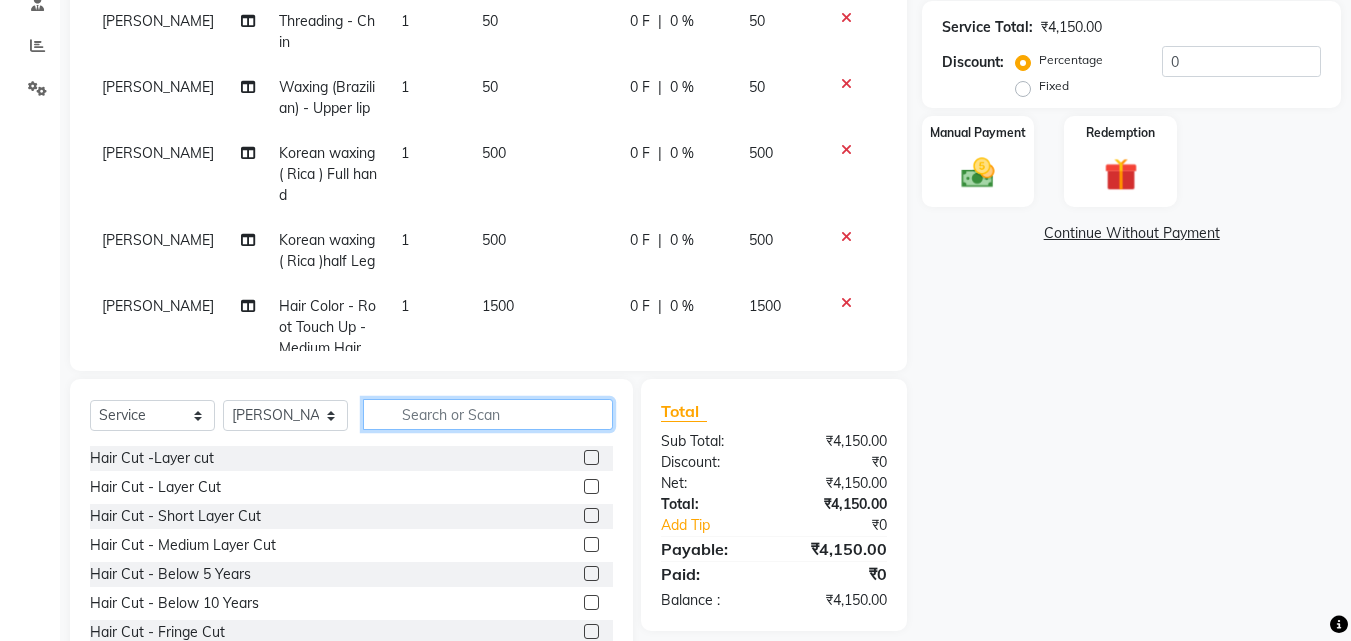 click 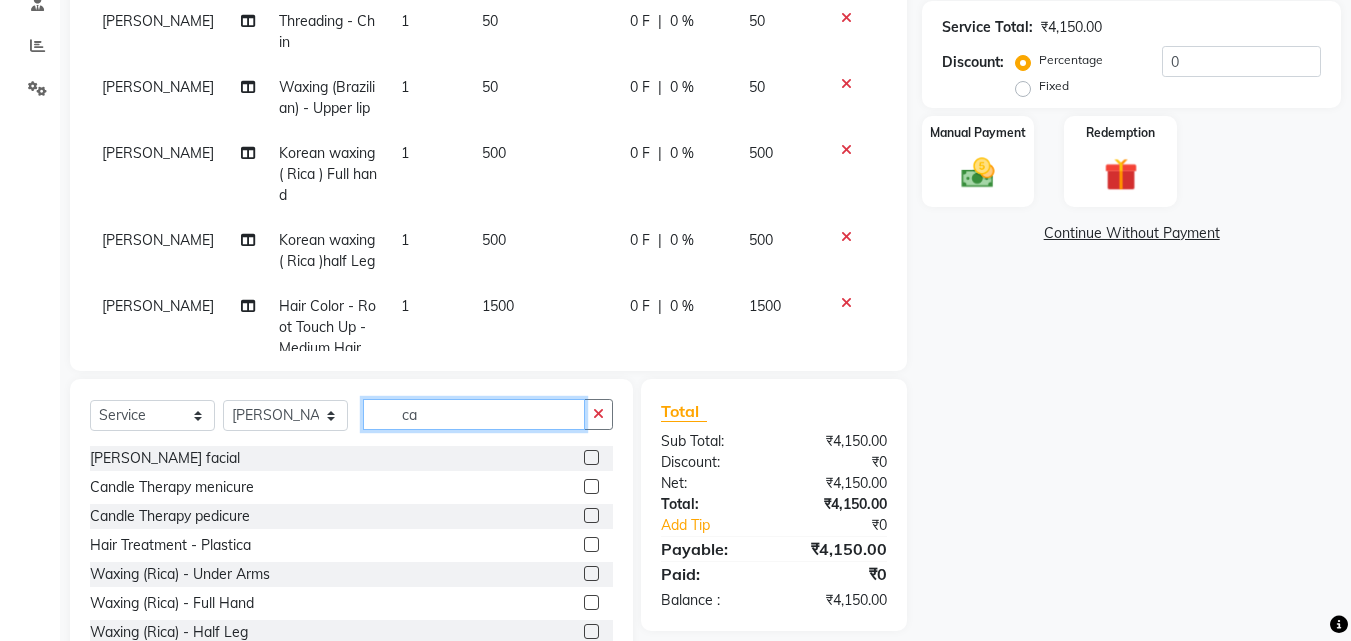 type on "ca" 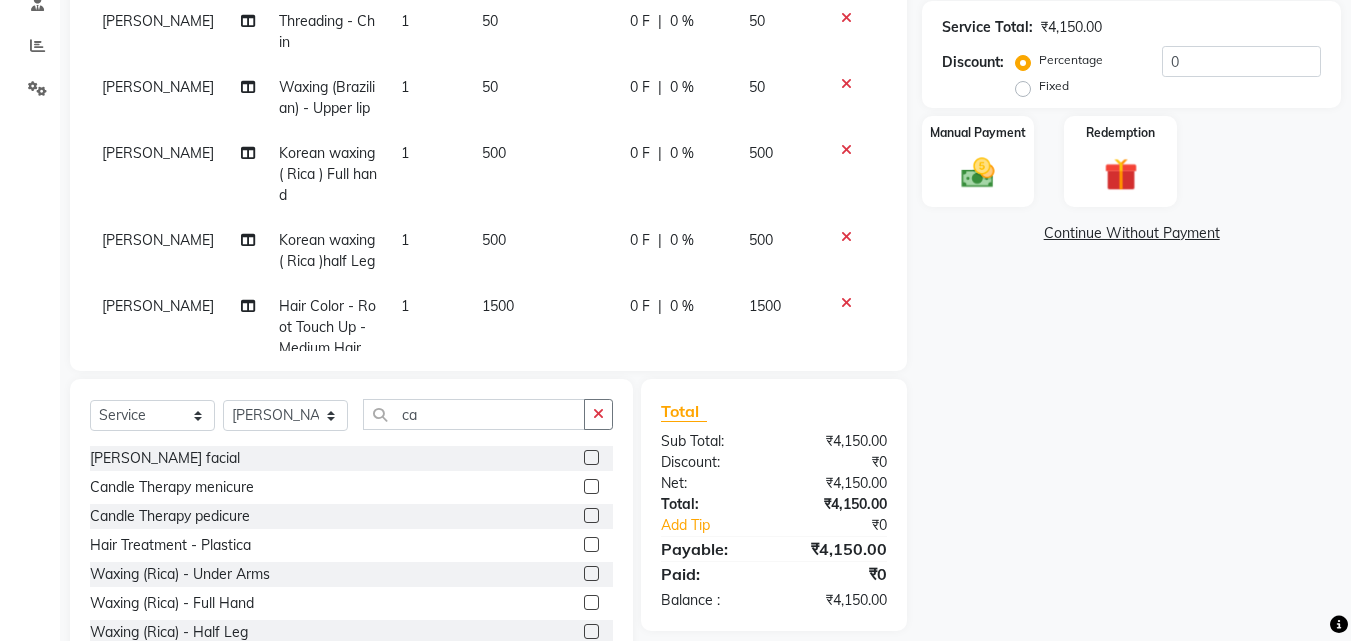 click 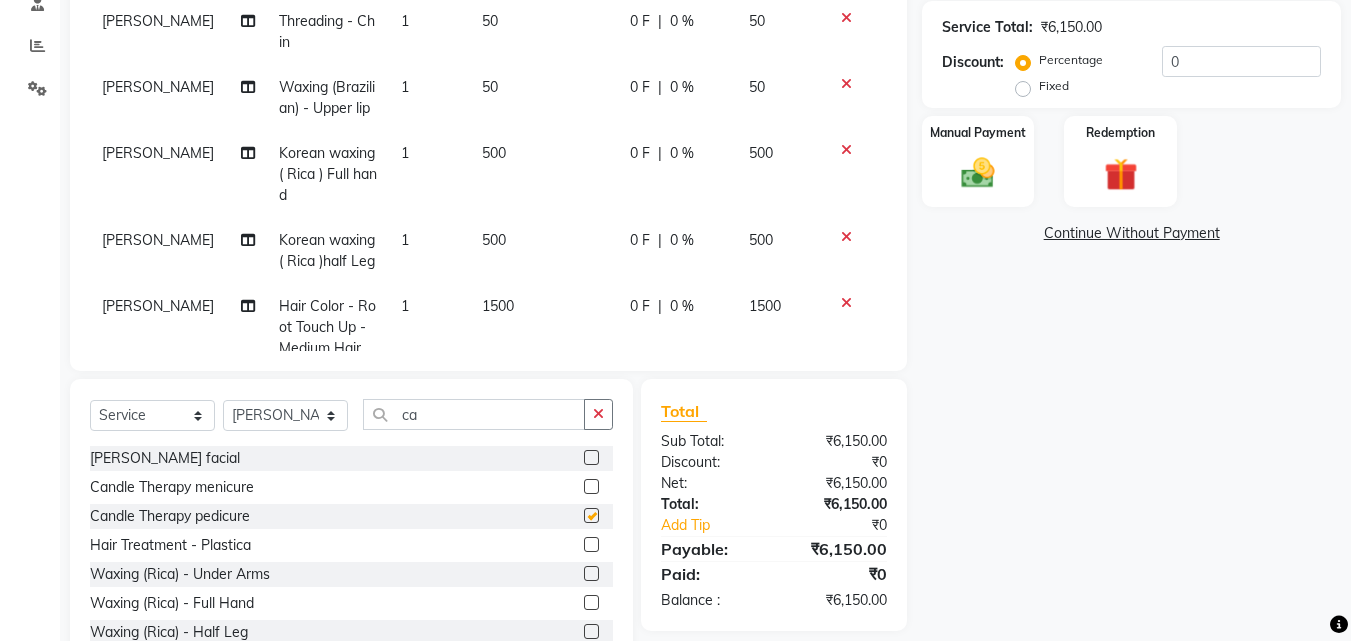 checkbox on "false" 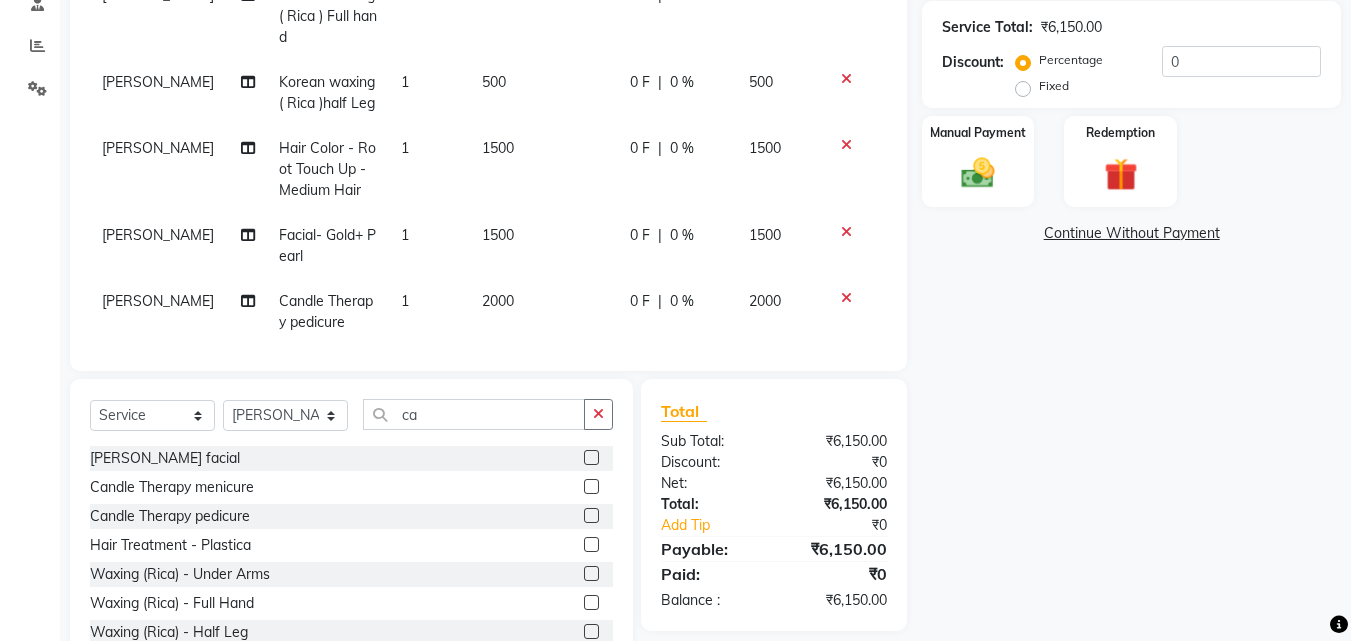 scroll, scrollTop: 160, scrollLeft: 0, axis: vertical 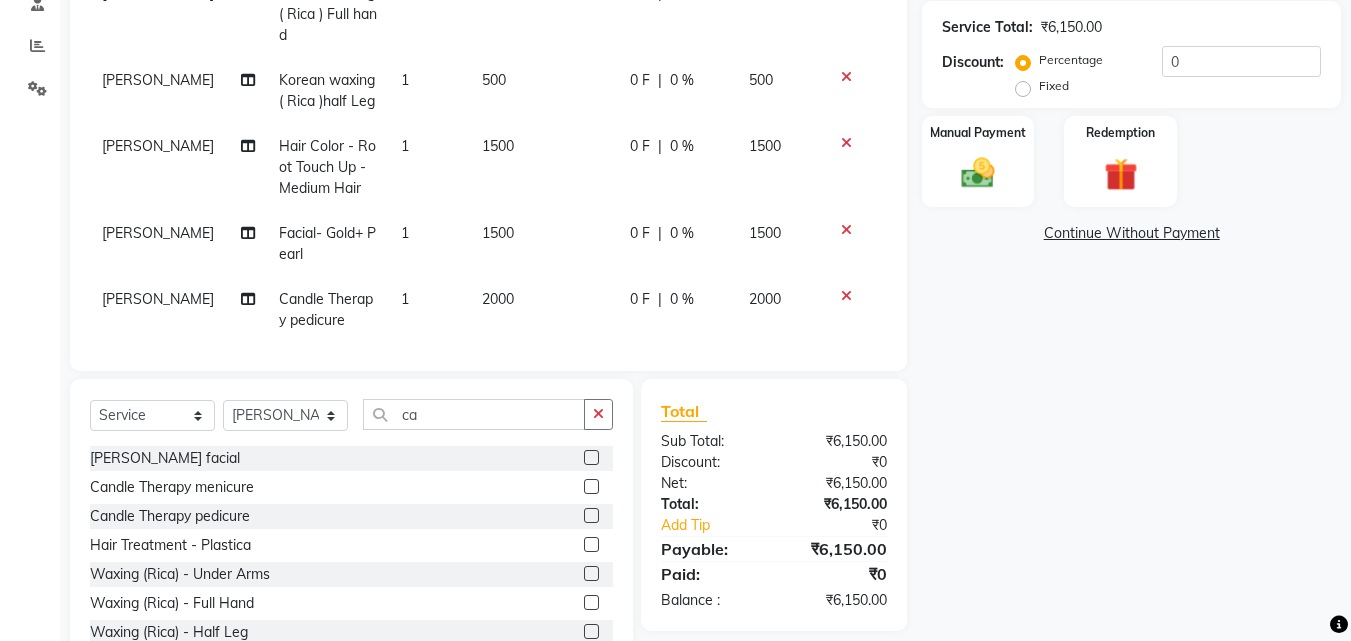 click on "Fixed" 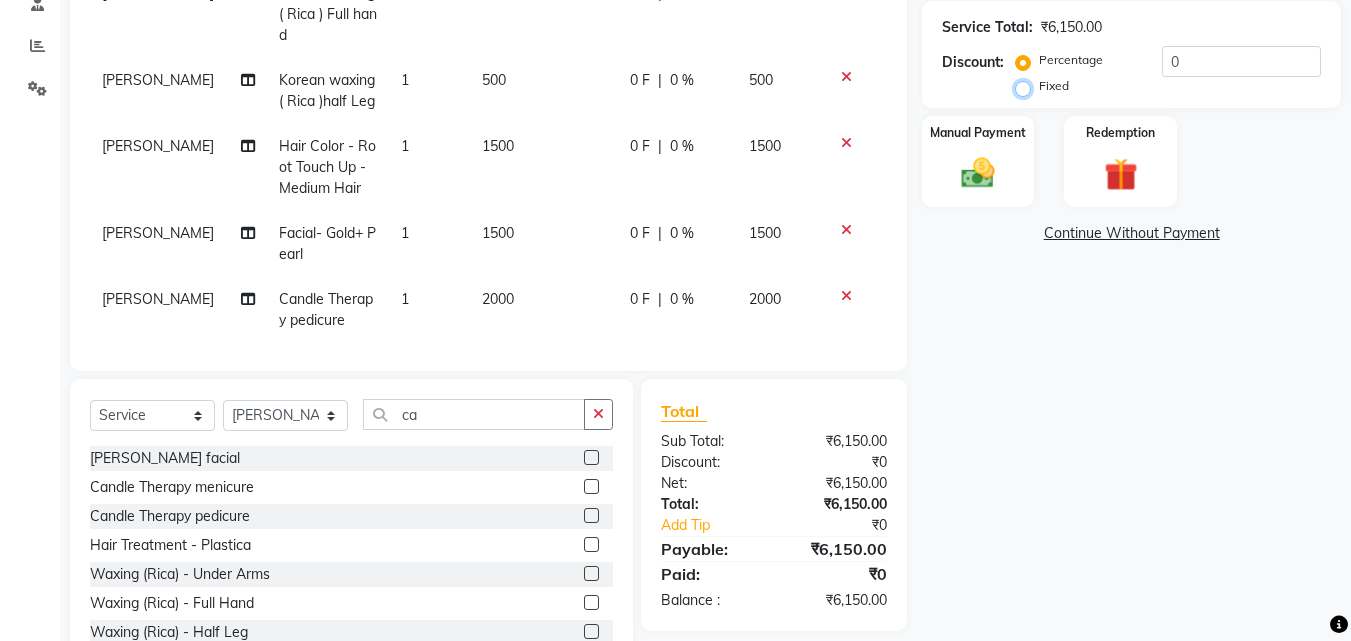 click on "Fixed" at bounding box center (1027, 86) 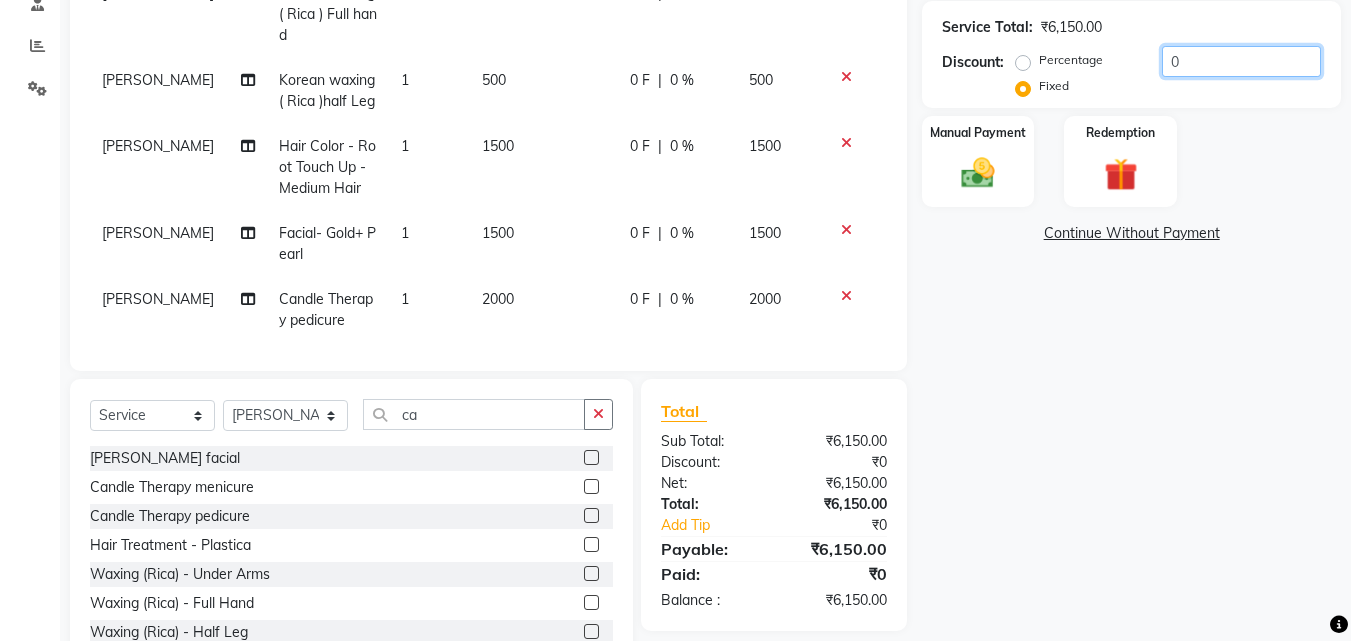 click on "0" 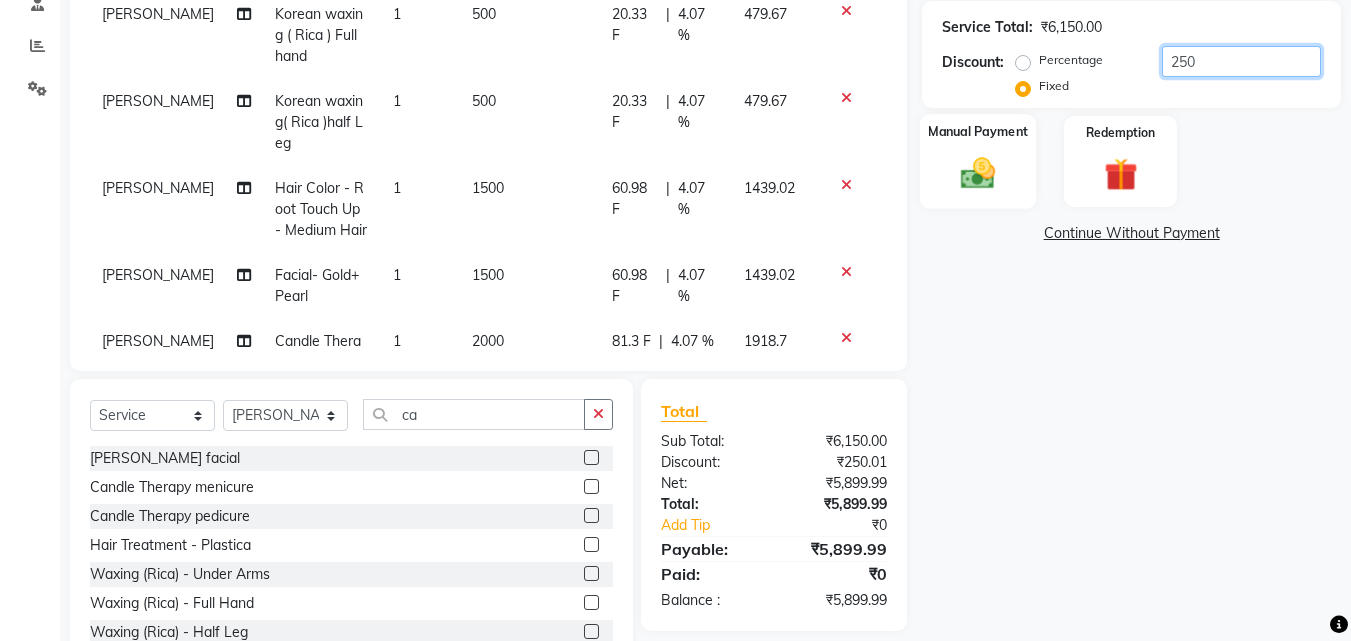 type on "250" 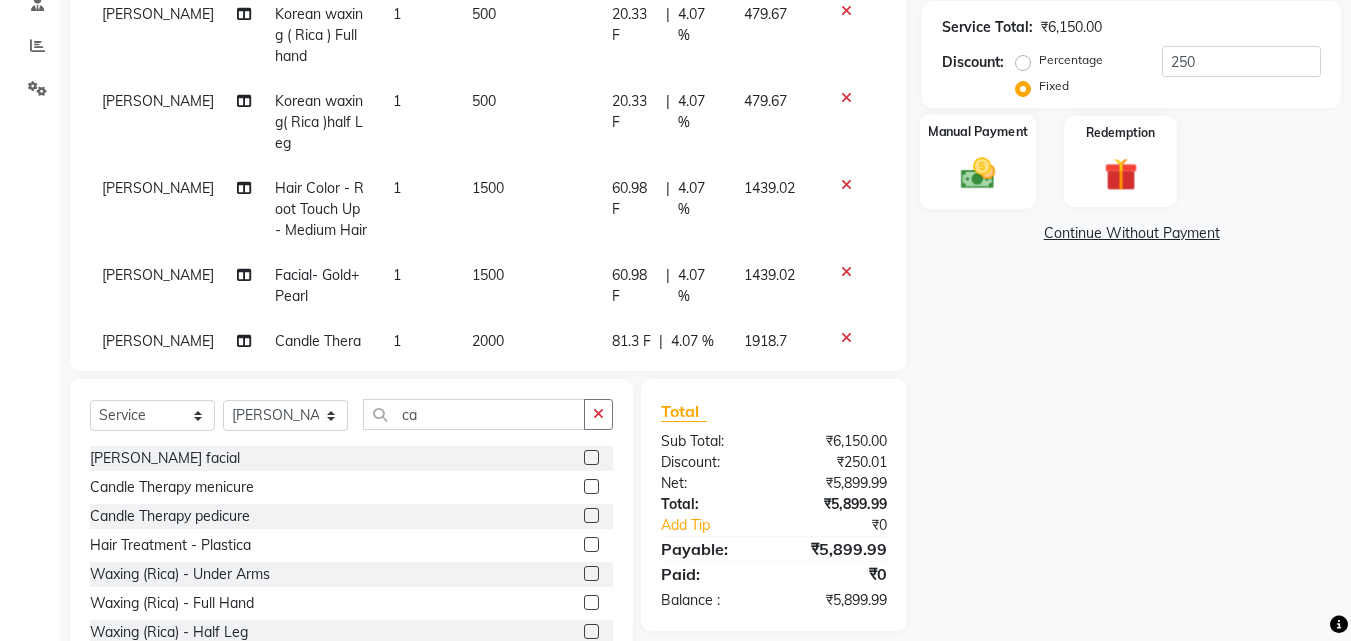 click 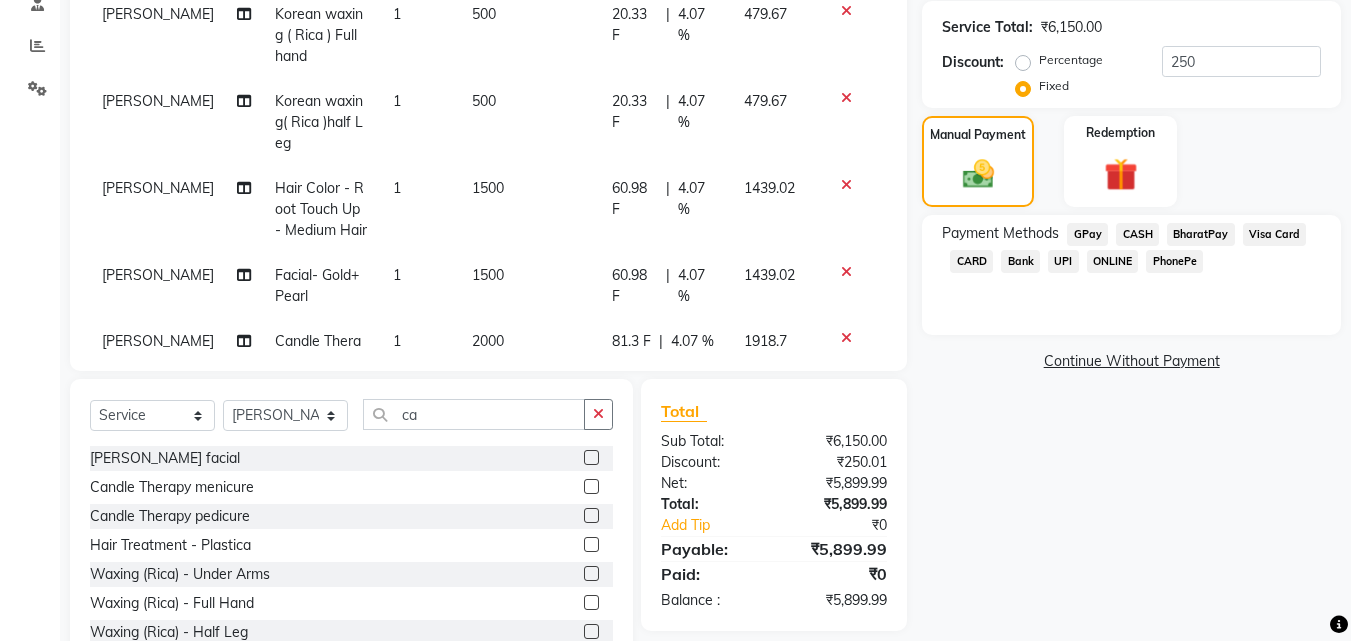 click on "GPay" 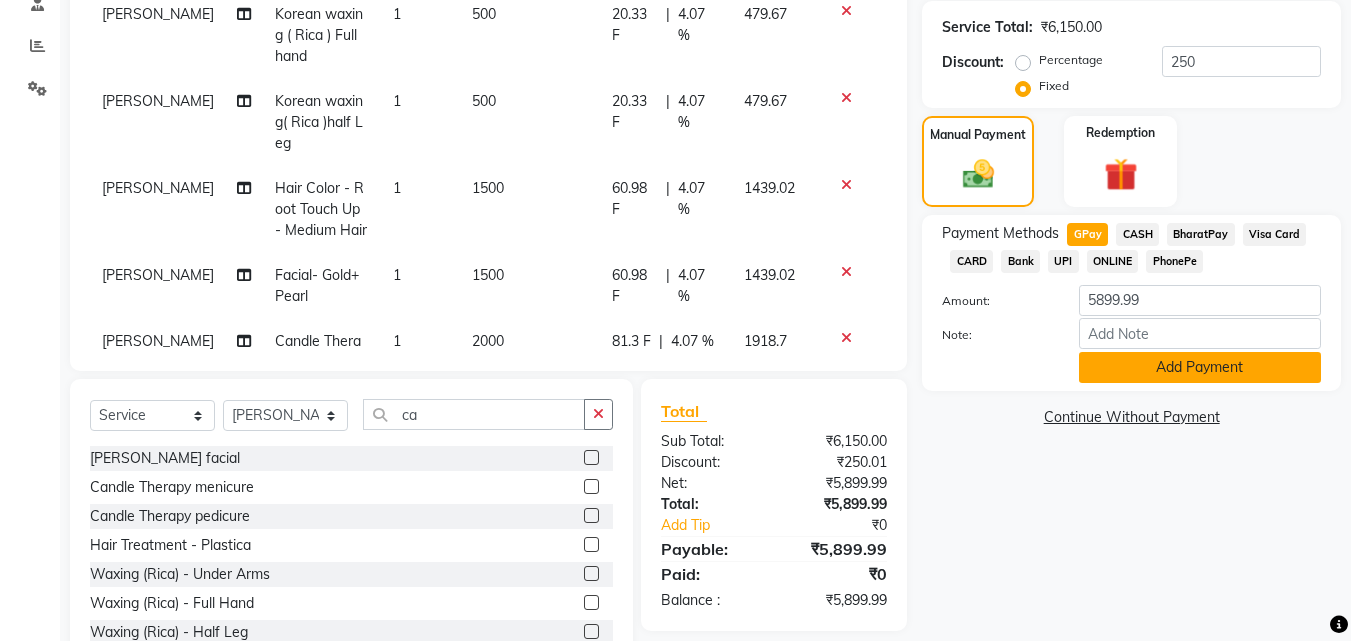 click on "Add Payment" 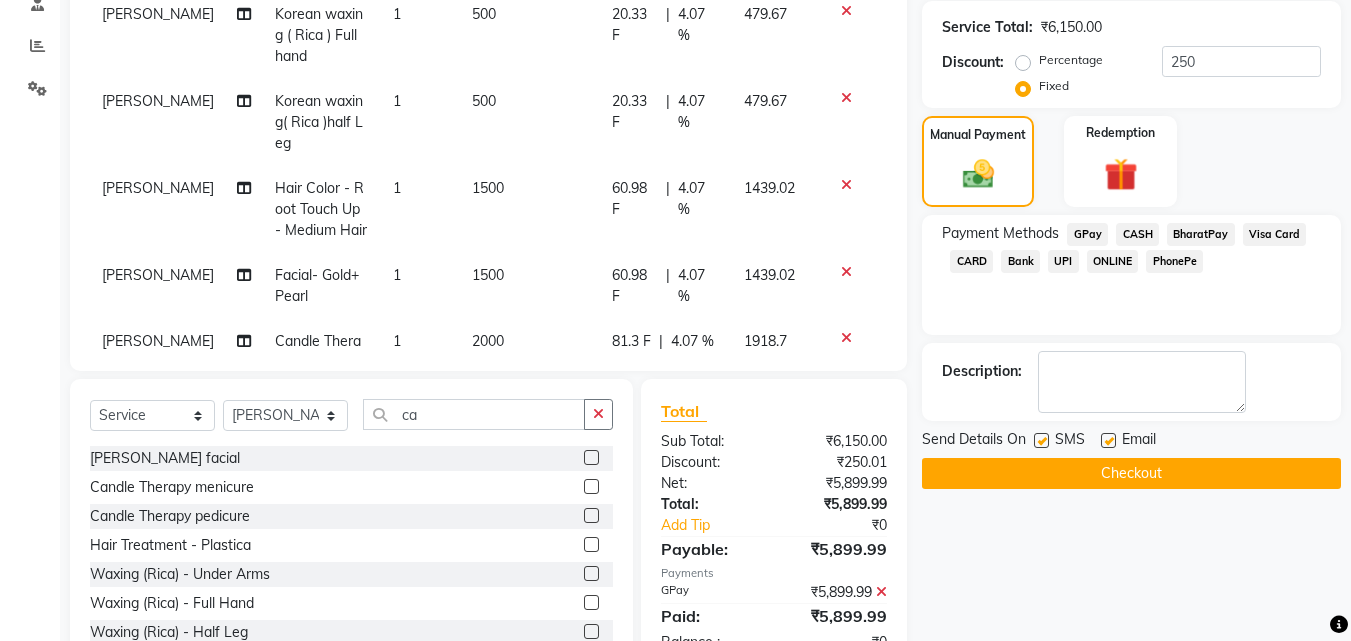click on "Checkout" 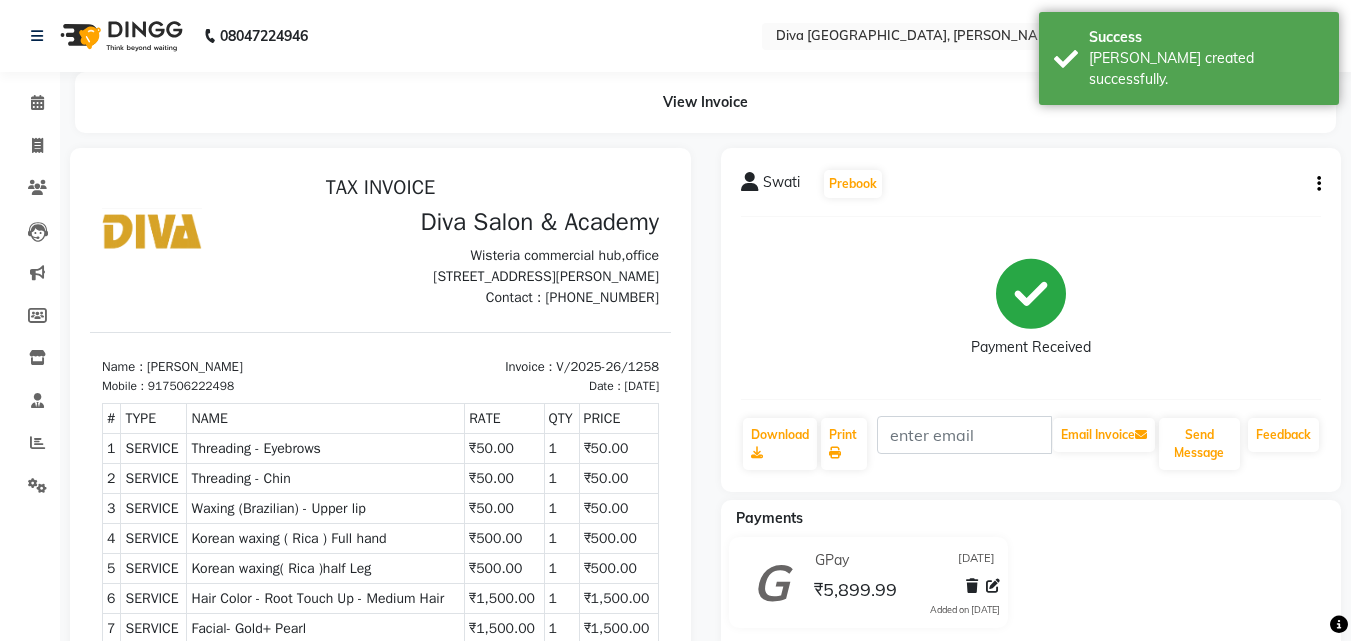 scroll, scrollTop: 0, scrollLeft: 0, axis: both 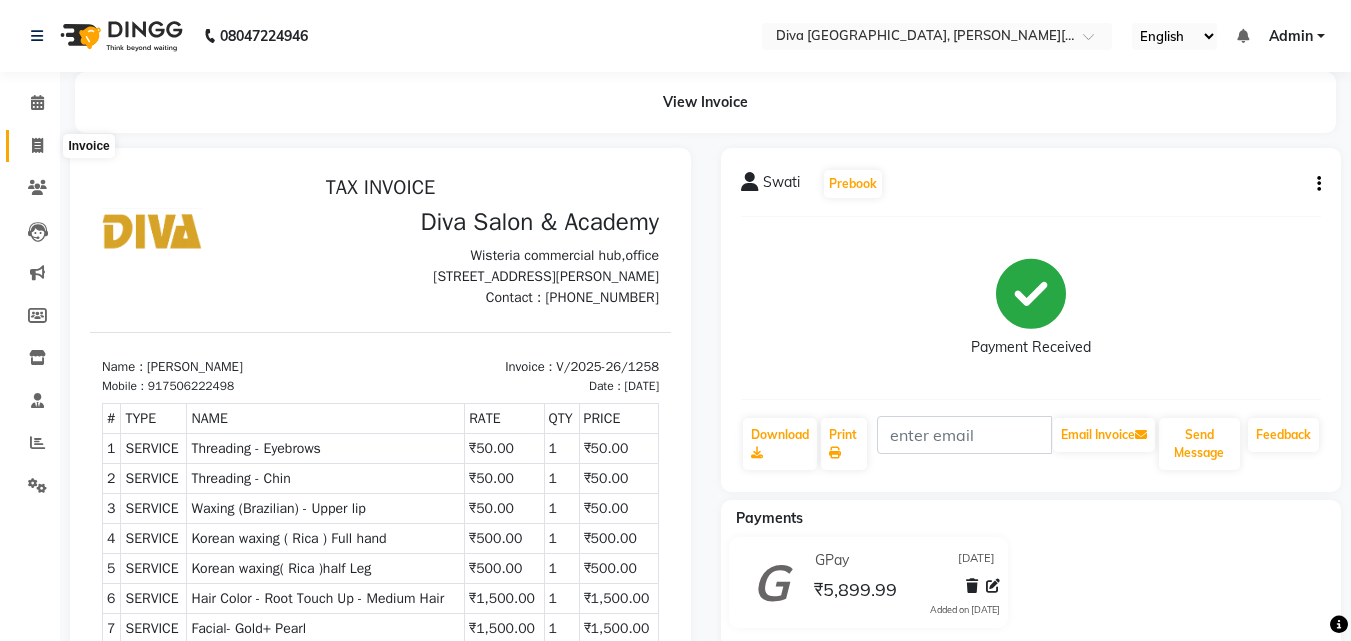 click 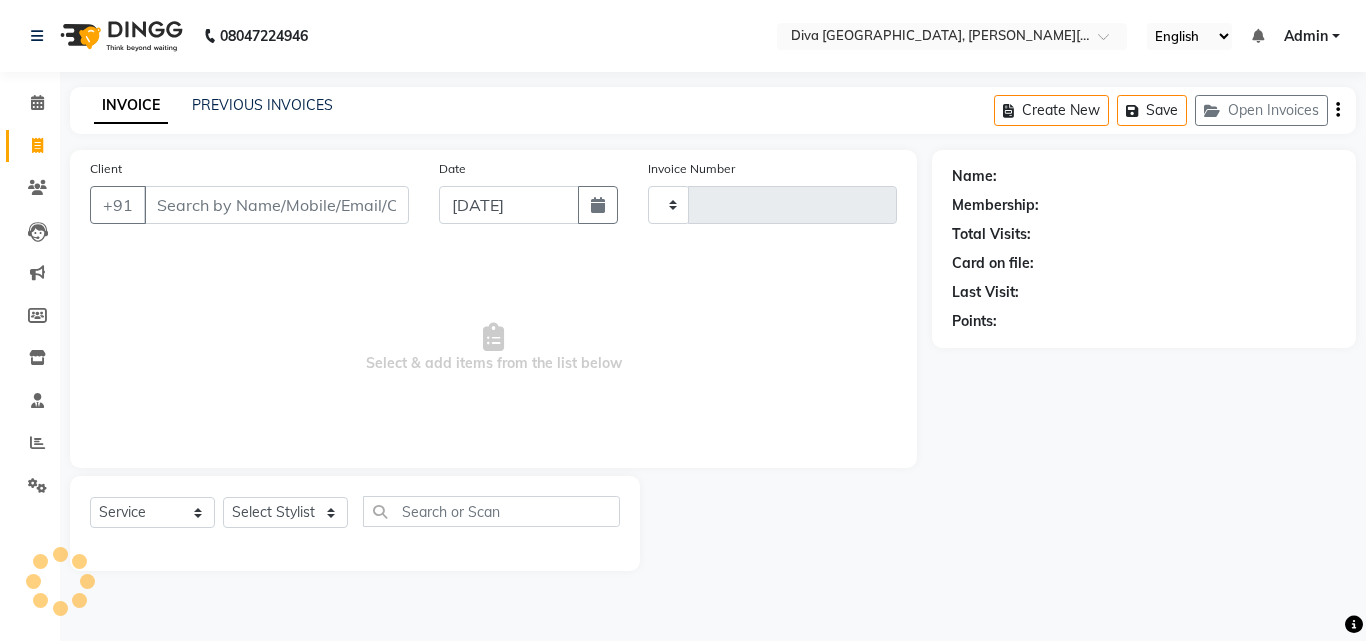type on "1259" 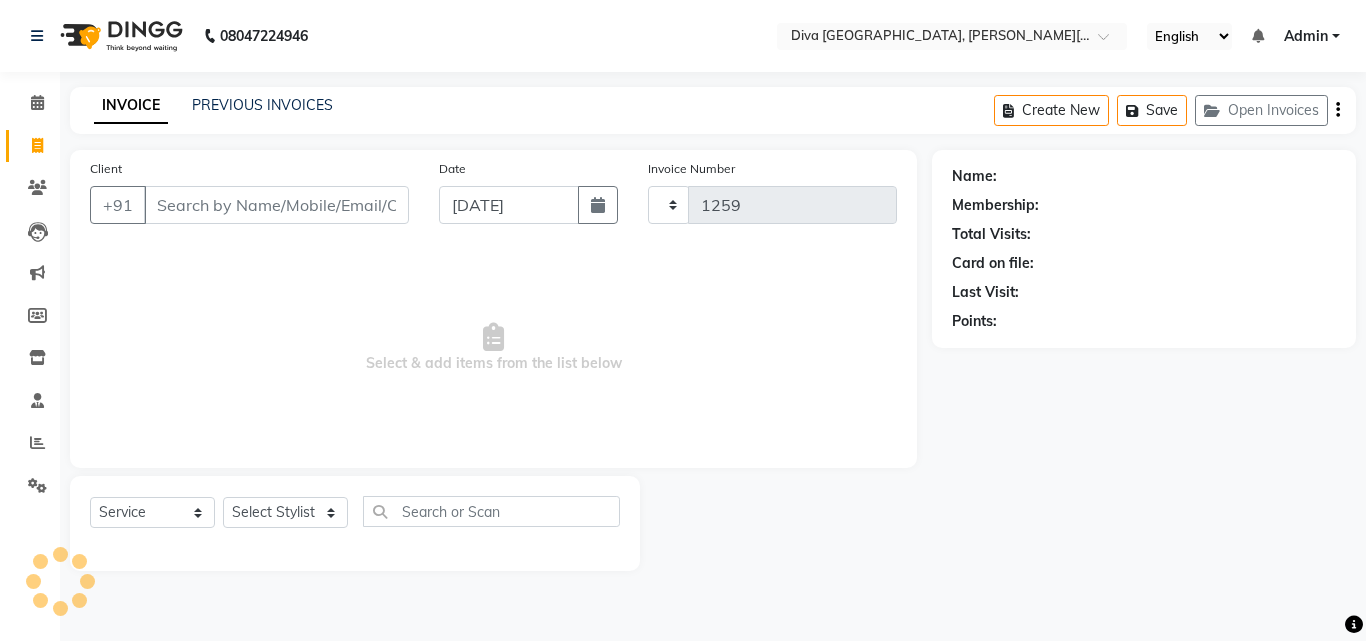 select on "671" 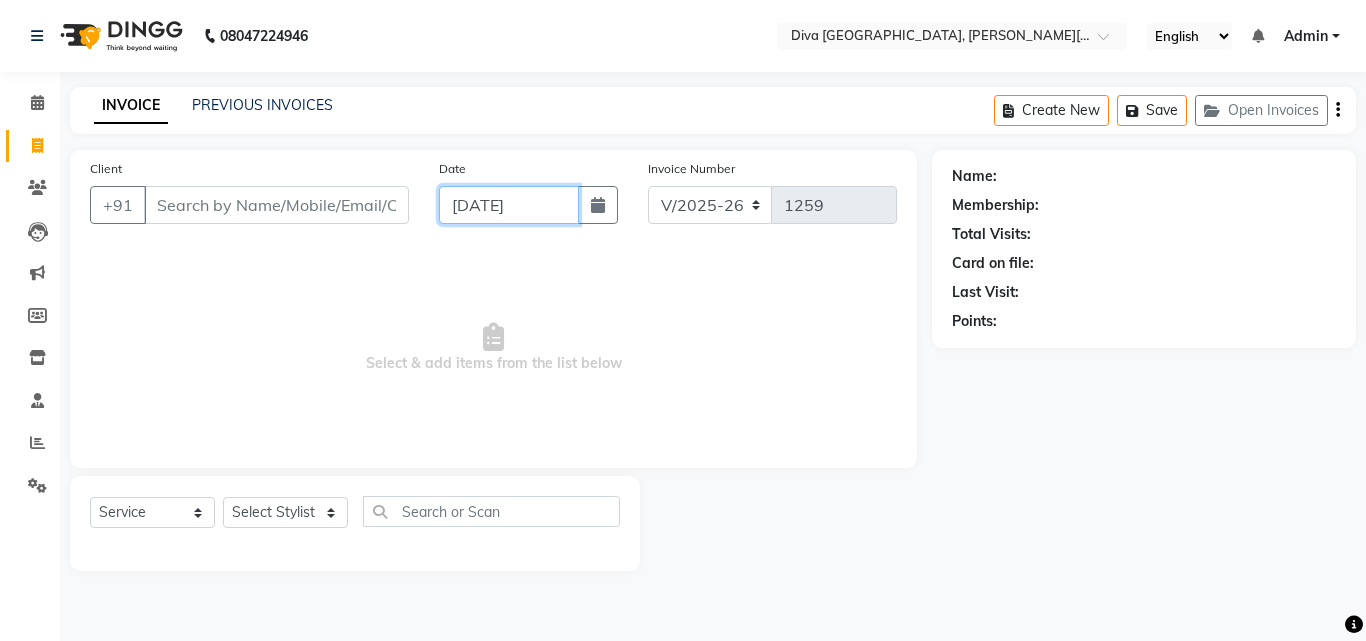 click on "[DATE]" 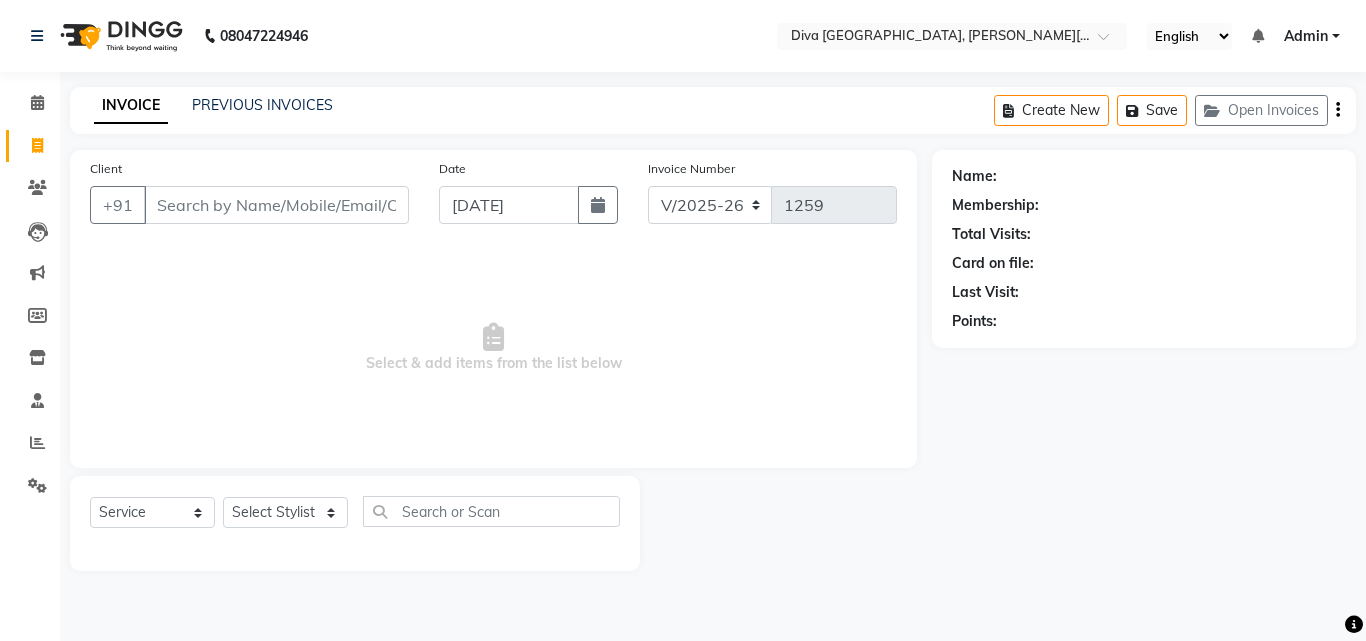 select on "7" 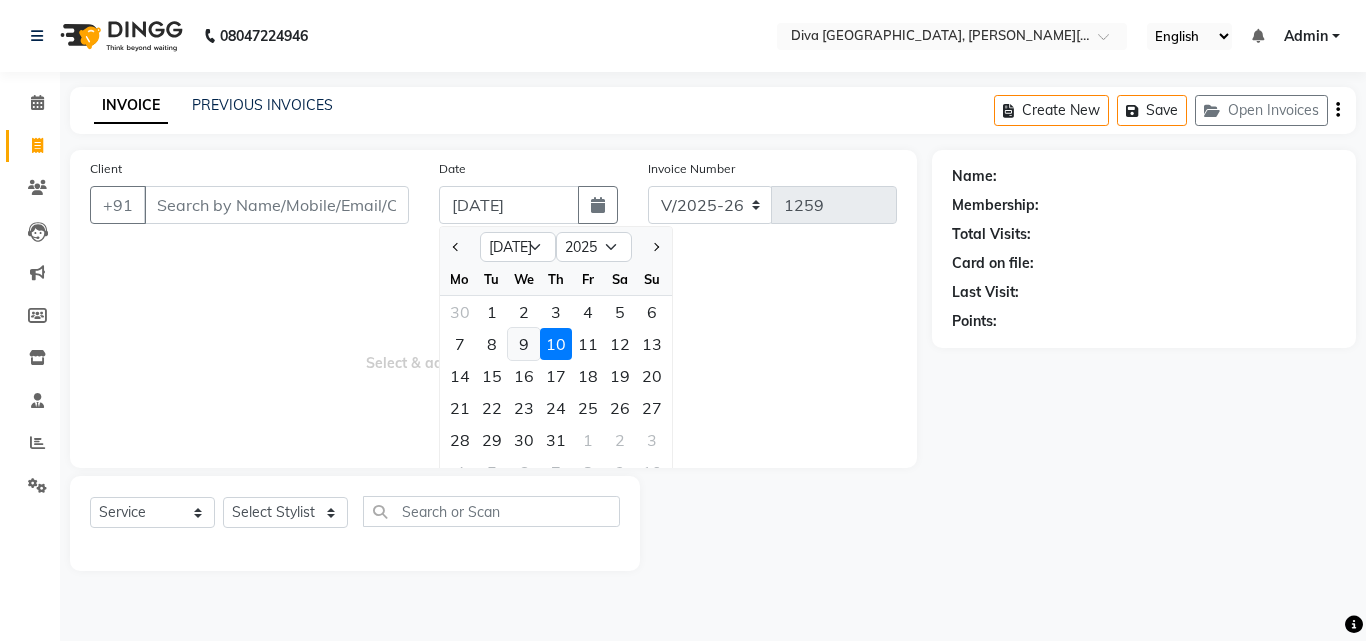 click on "9" 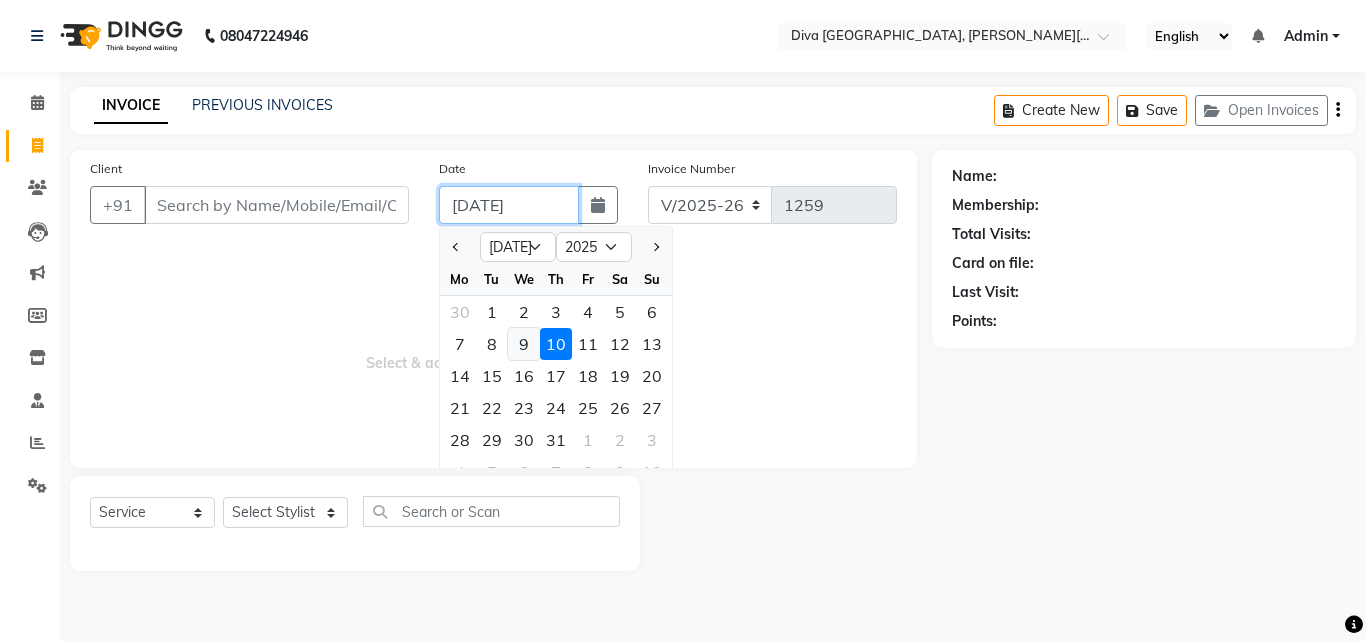 type on "[DATE]" 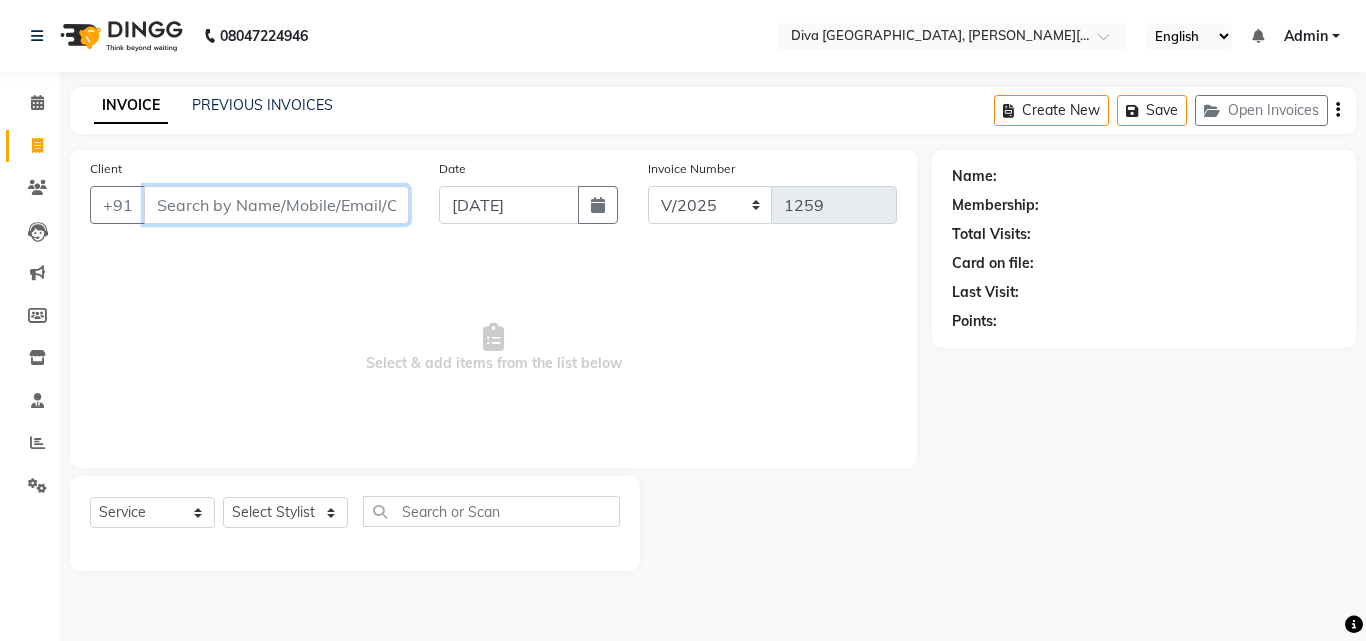 click on "Client" at bounding box center (276, 205) 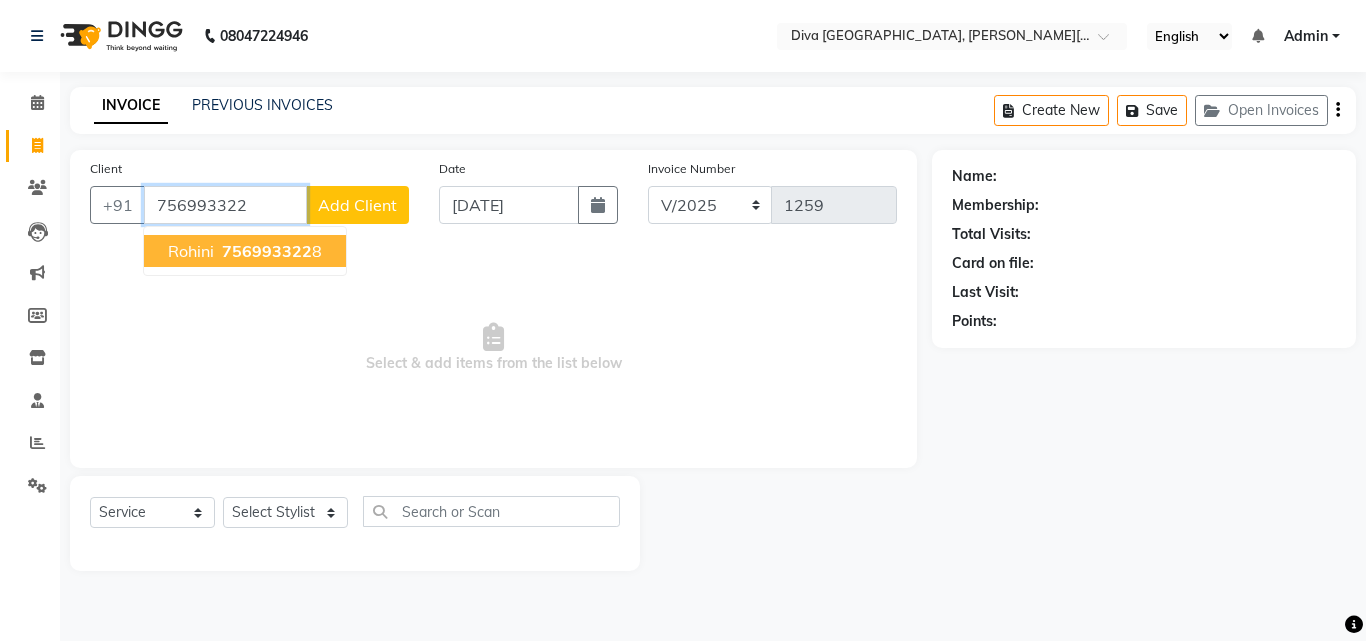 click on "rohini" at bounding box center (191, 251) 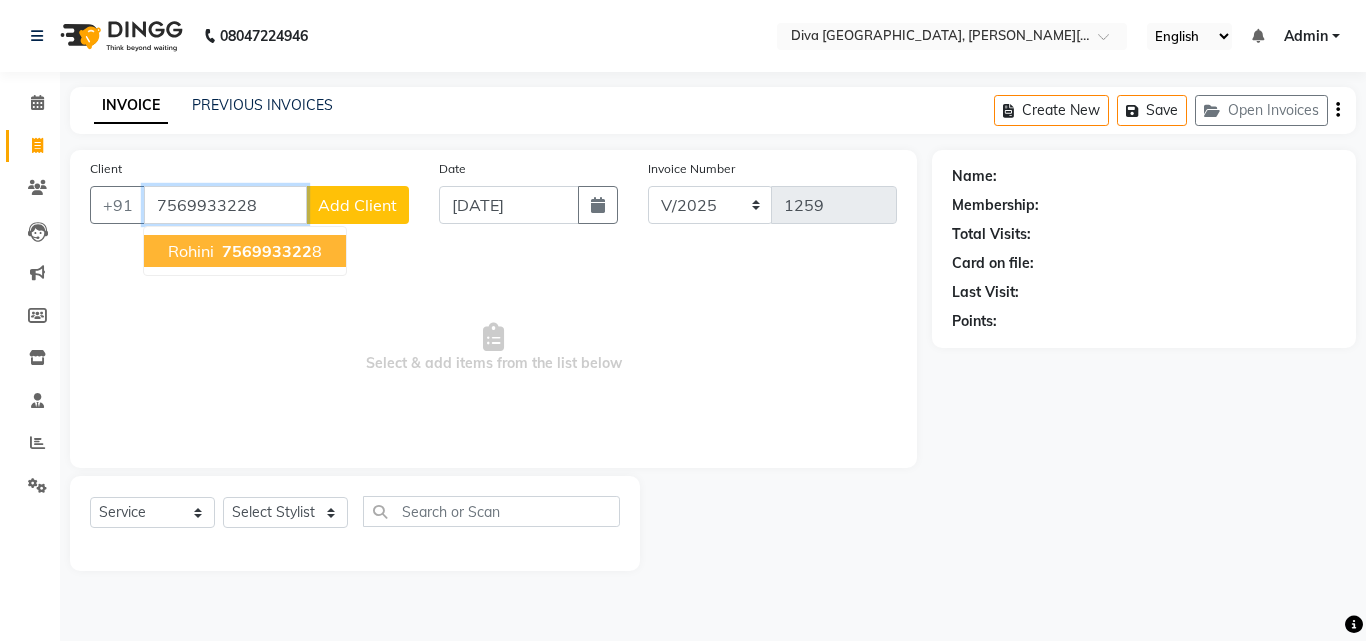 type on "7569933228" 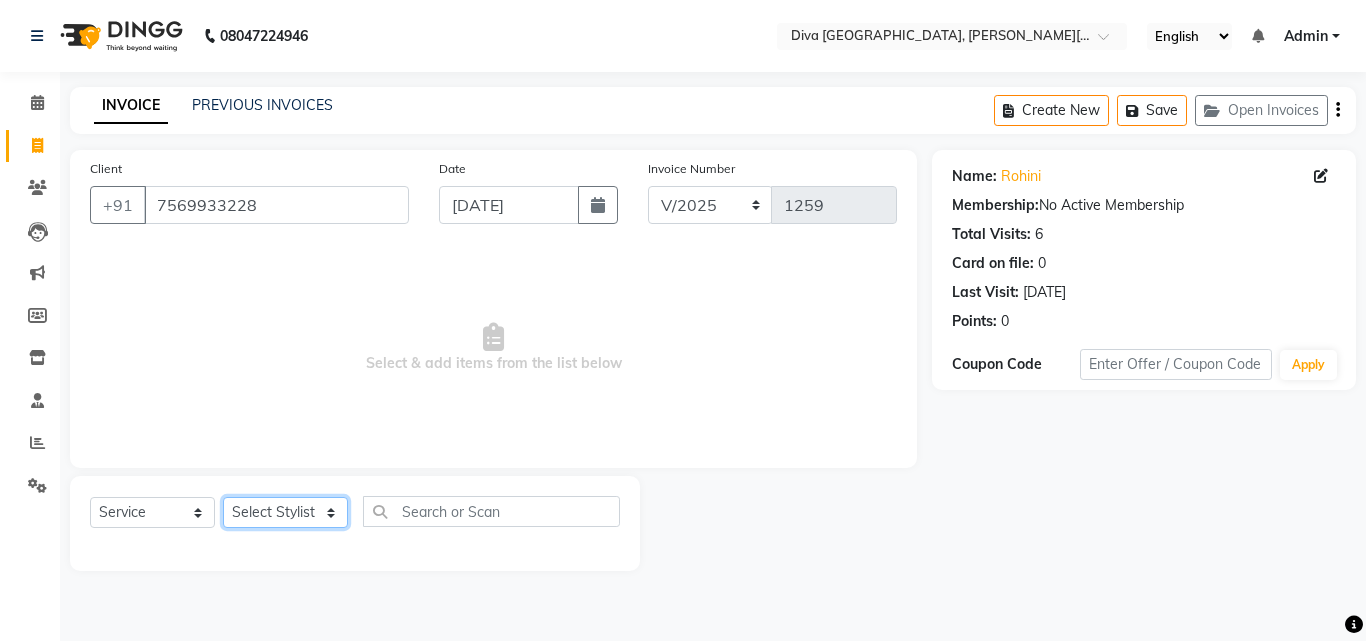 click on "Select Stylist Deepa Mam POOJA priti SHEJAL" 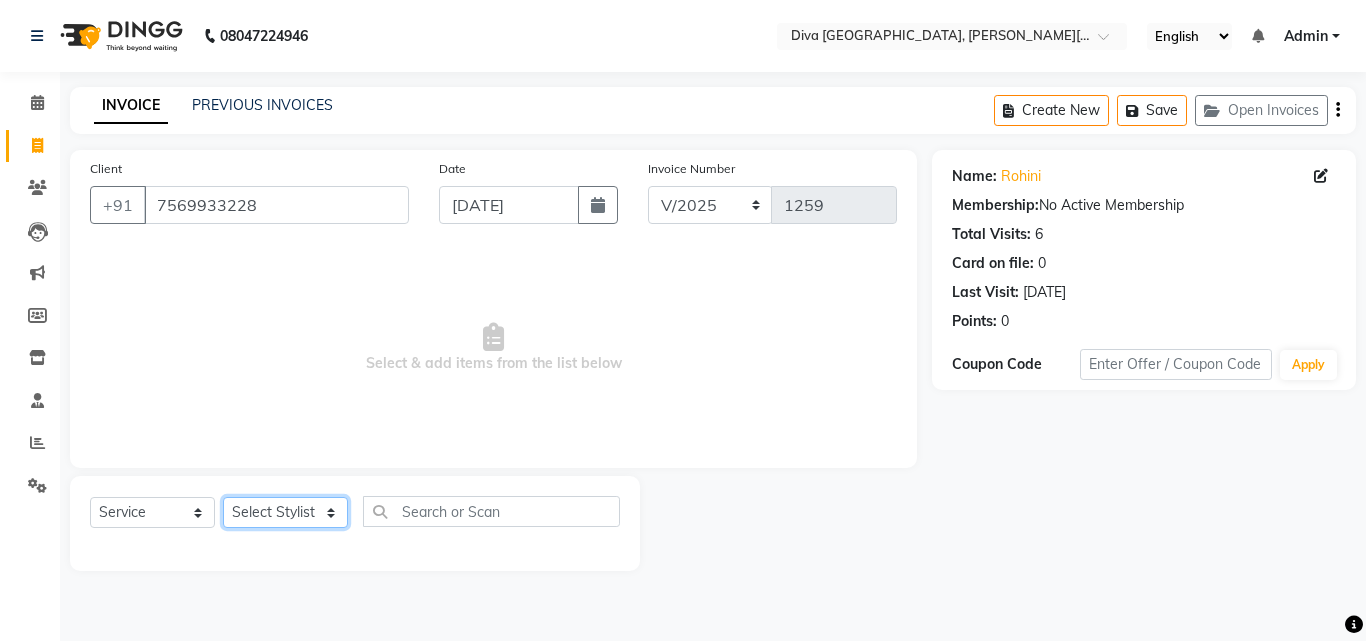 select on "61968" 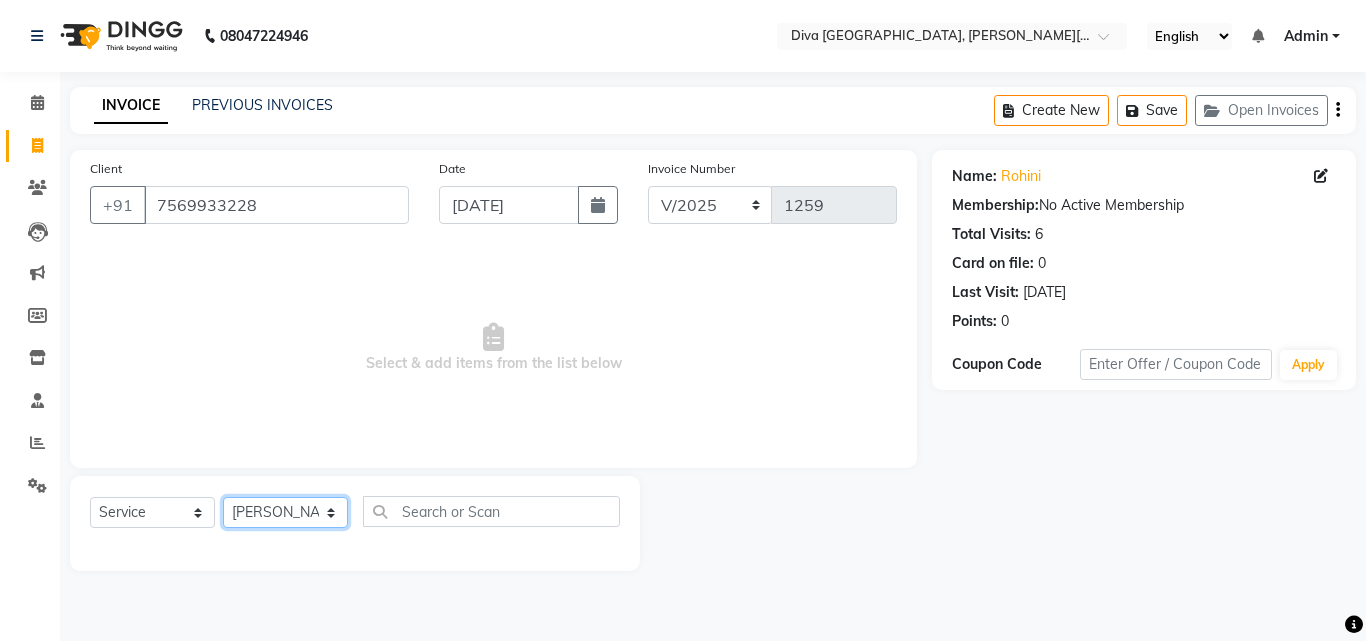 click on "Select Stylist Deepa Mam POOJA priti SHEJAL" 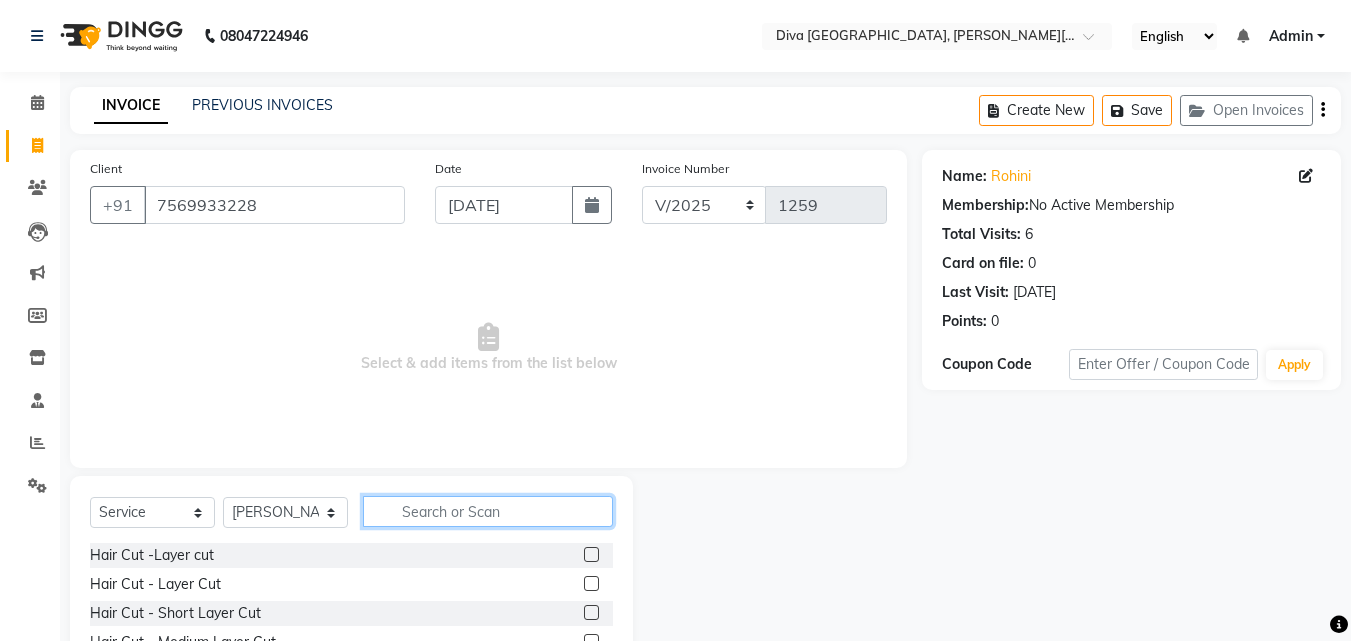 click 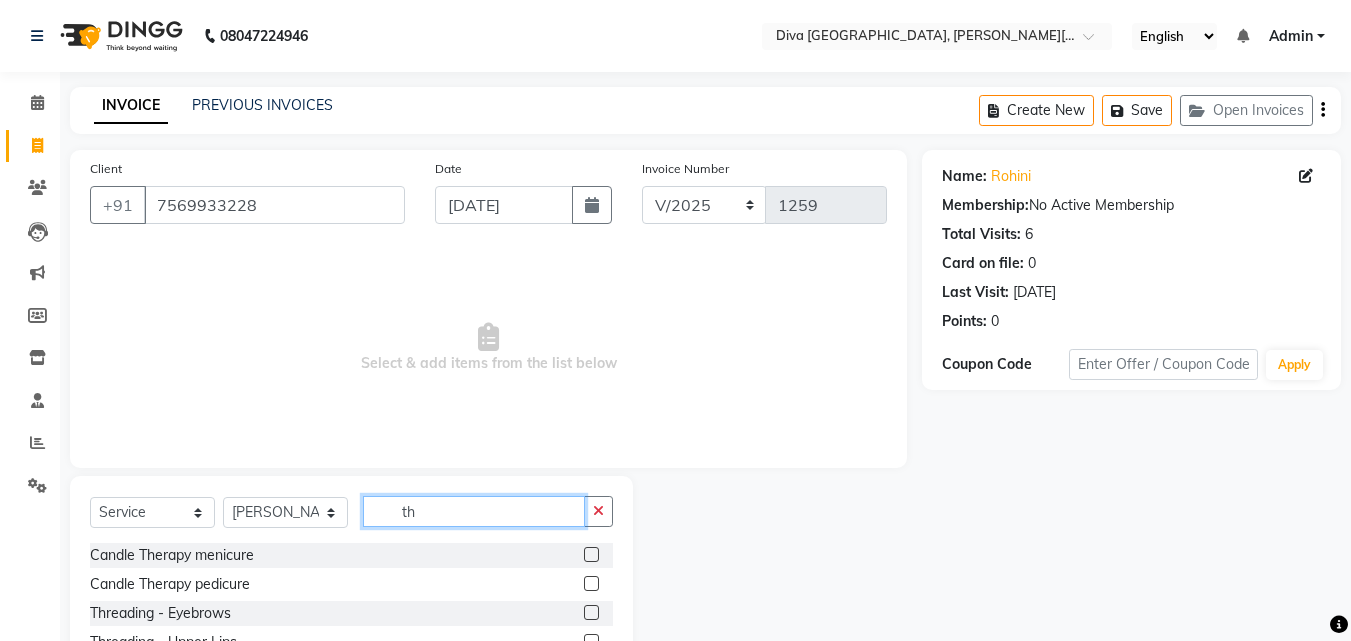 type on "th" 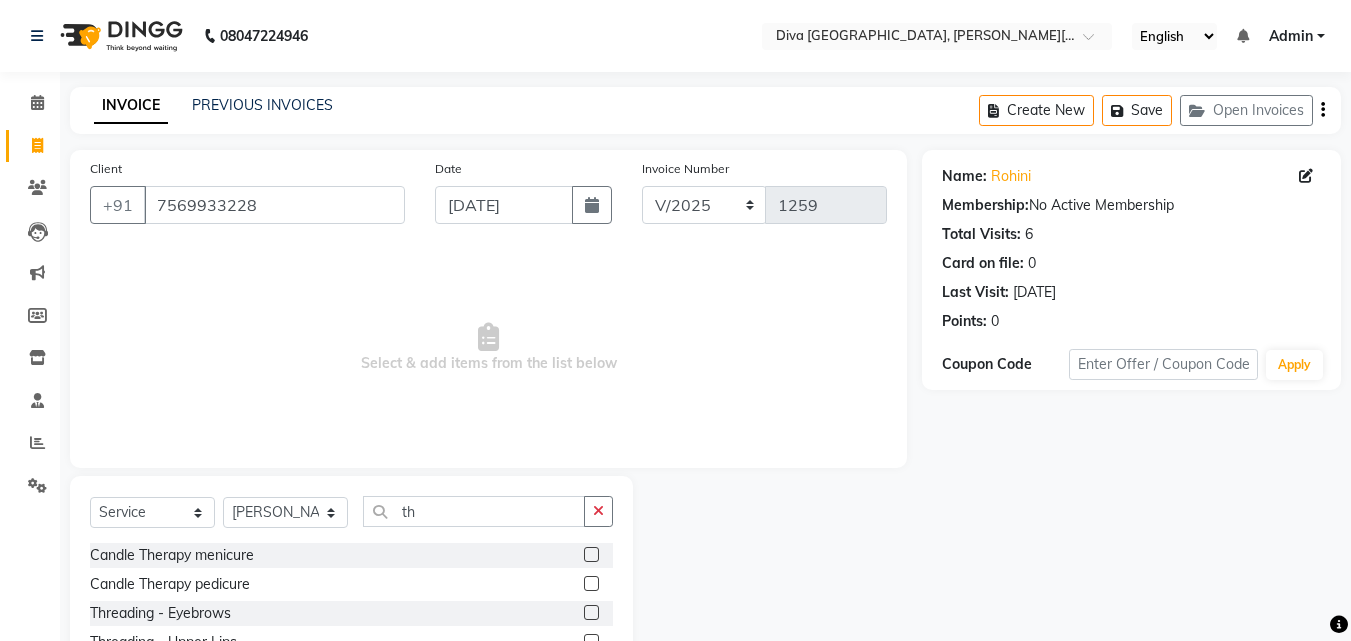 click 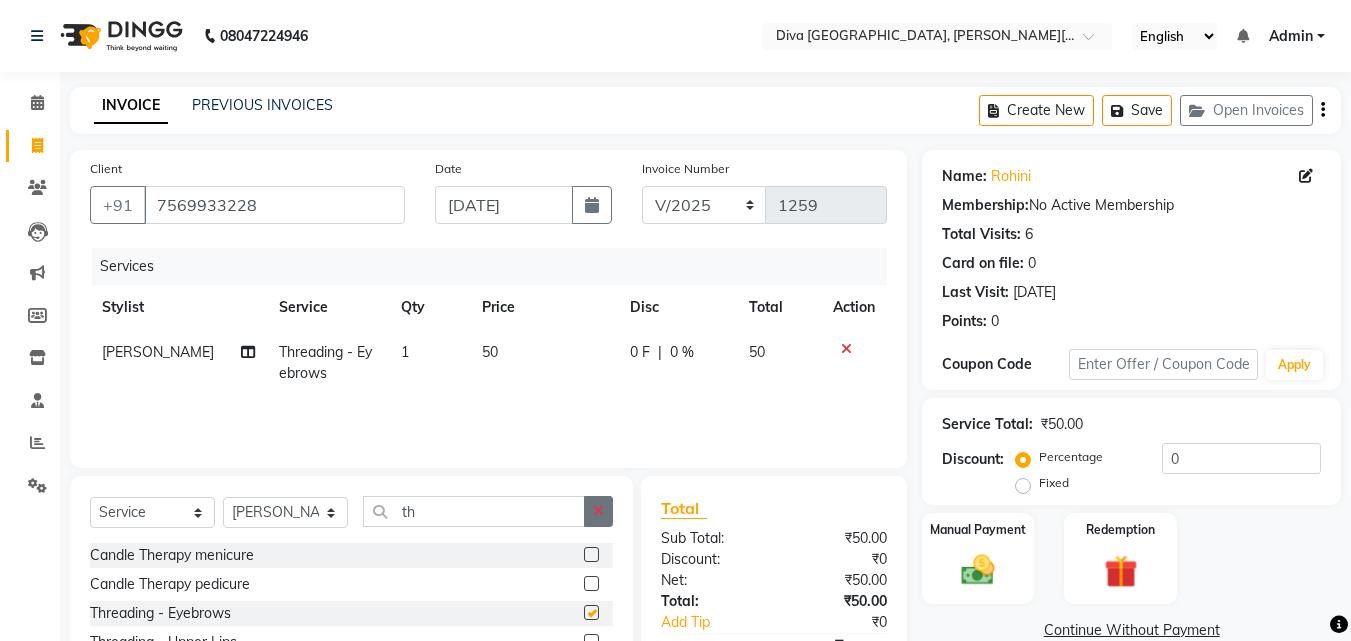checkbox on "false" 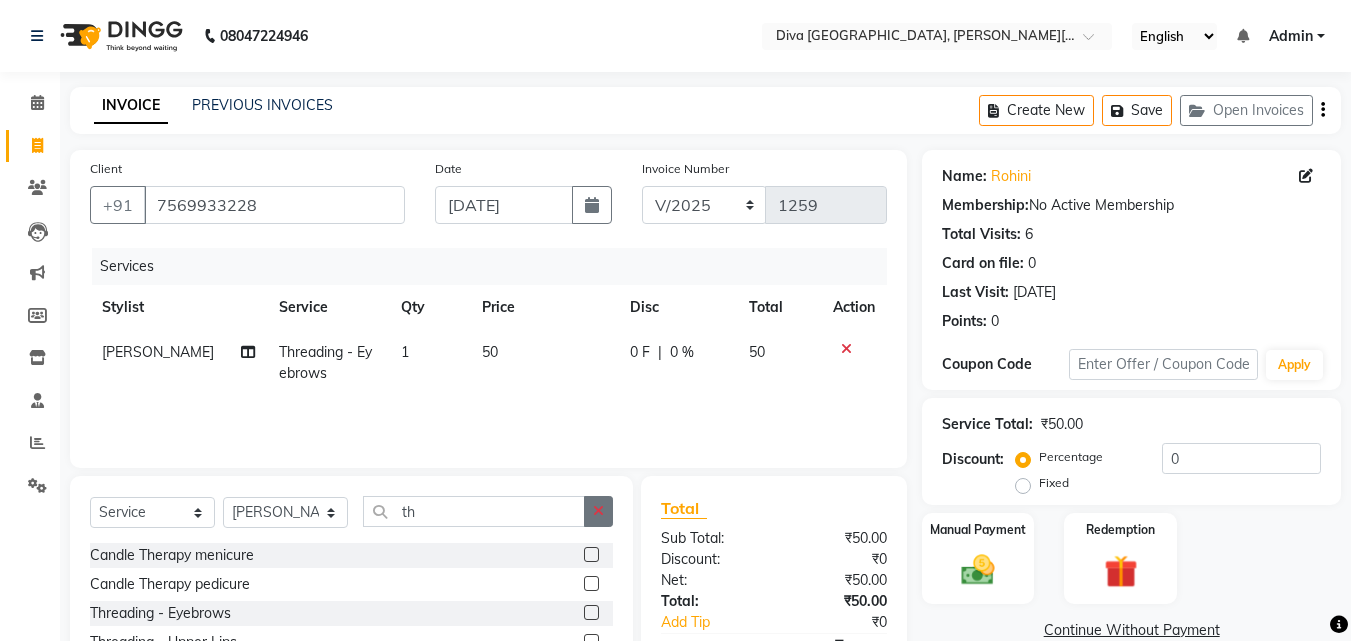 click 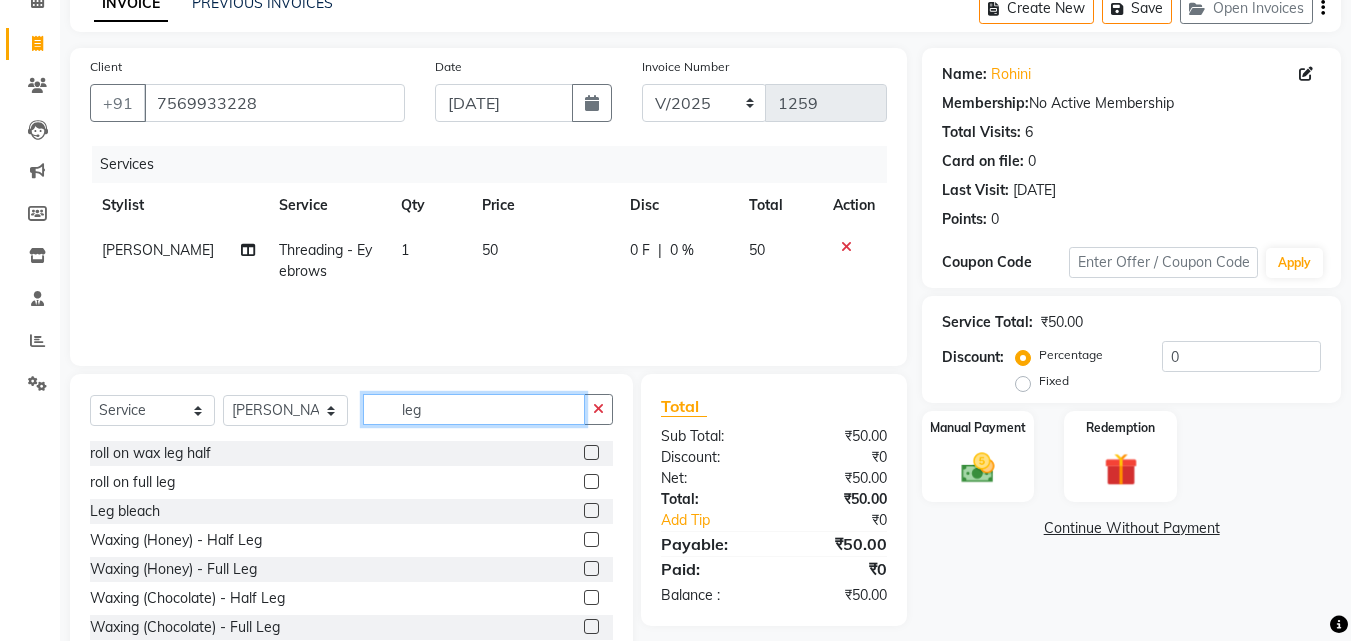 scroll, scrollTop: 160, scrollLeft: 0, axis: vertical 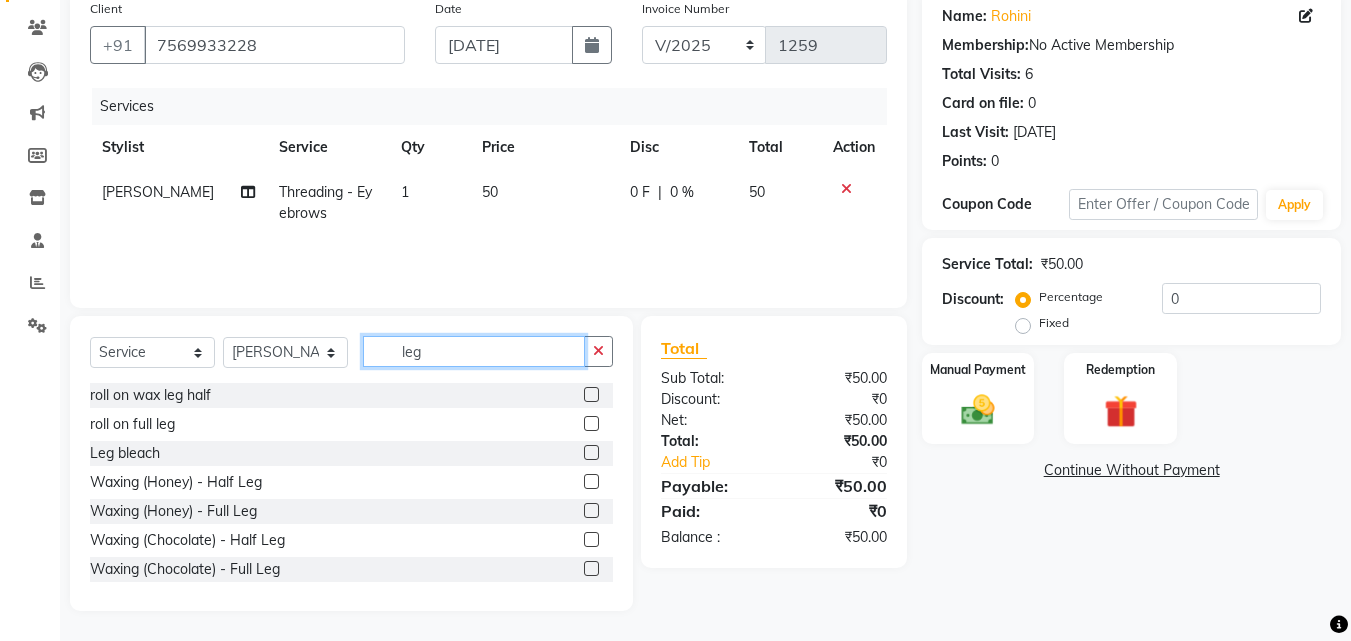 type on "leg" 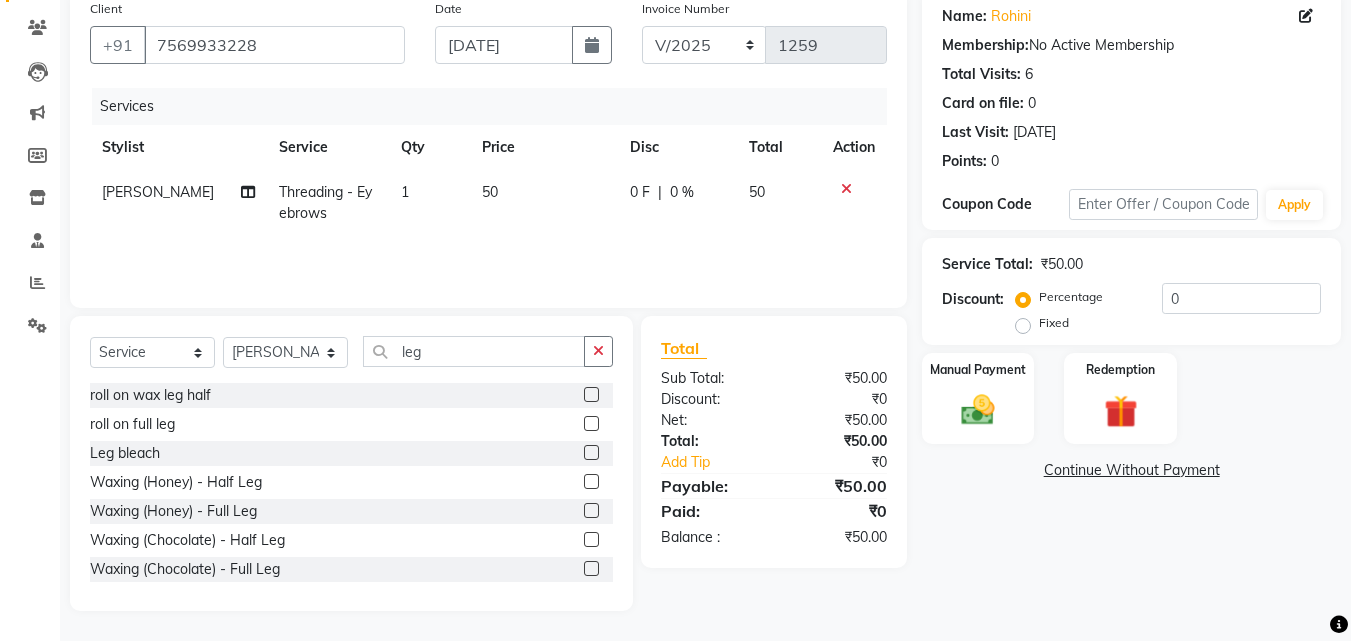 click 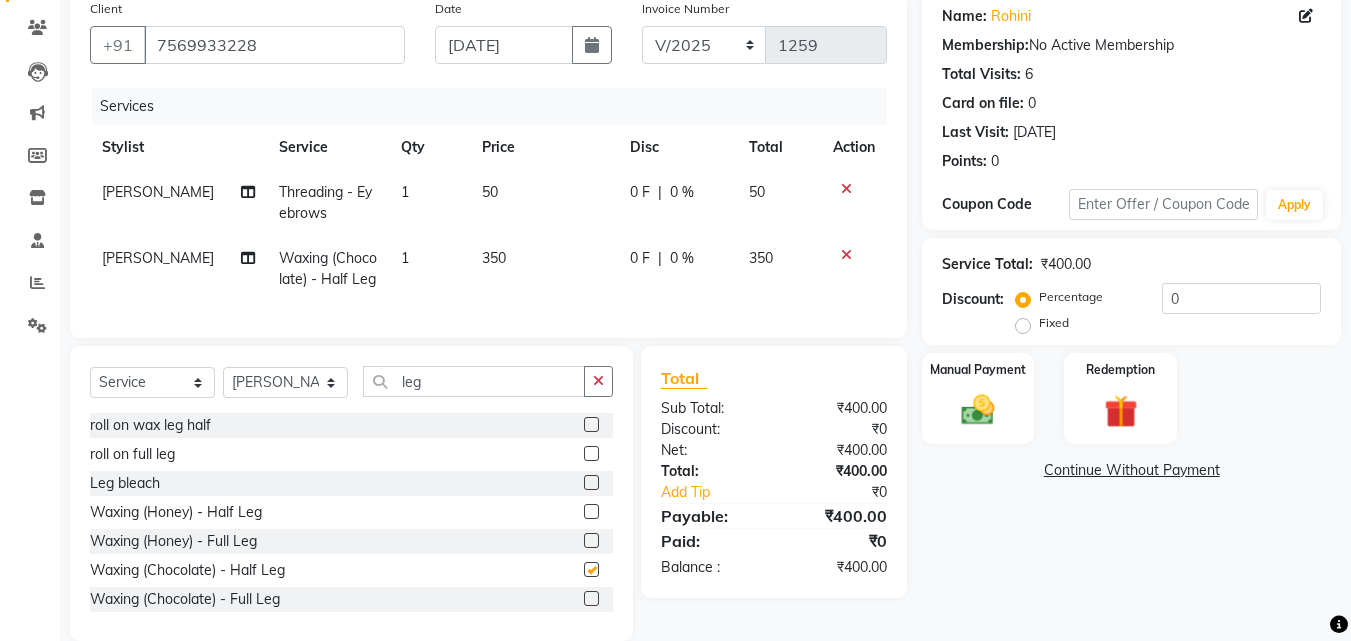 checkbox on "false" 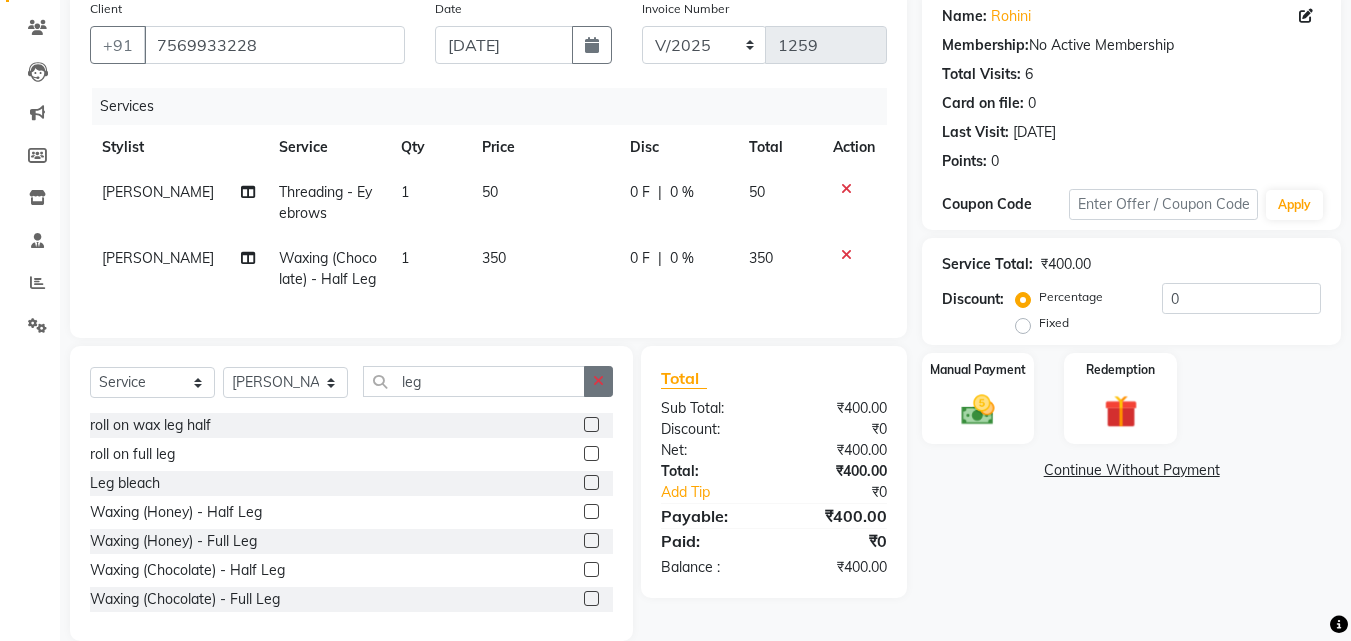 click 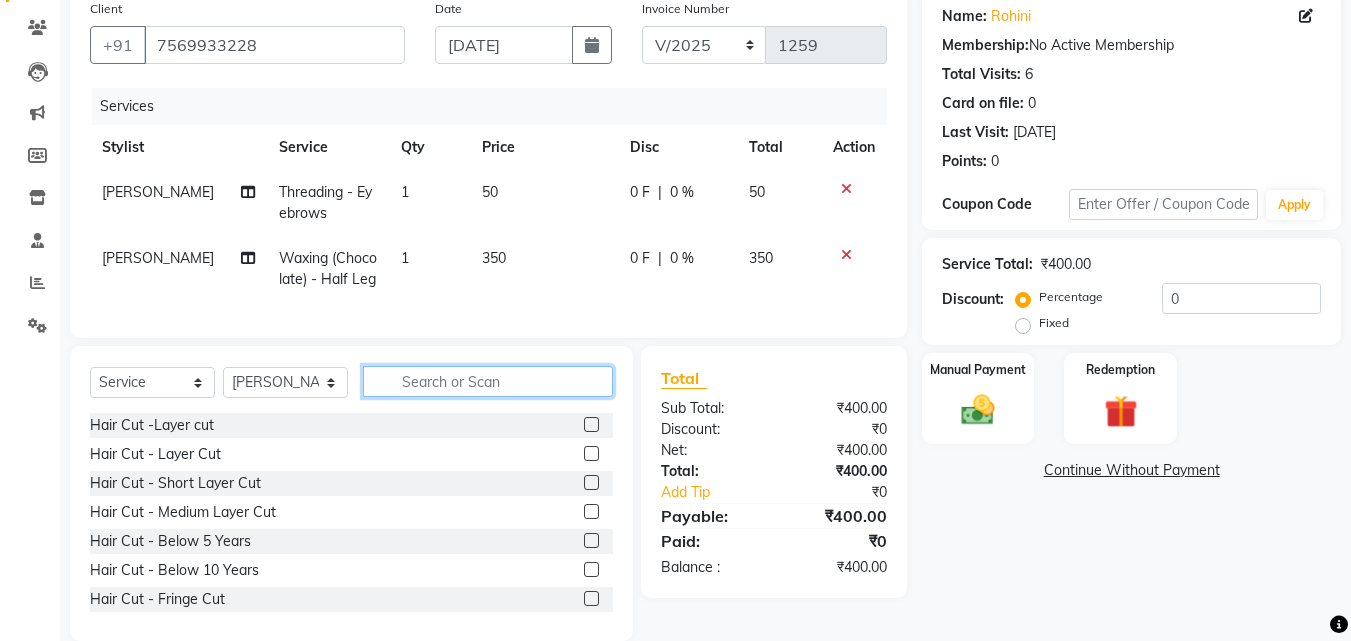 click 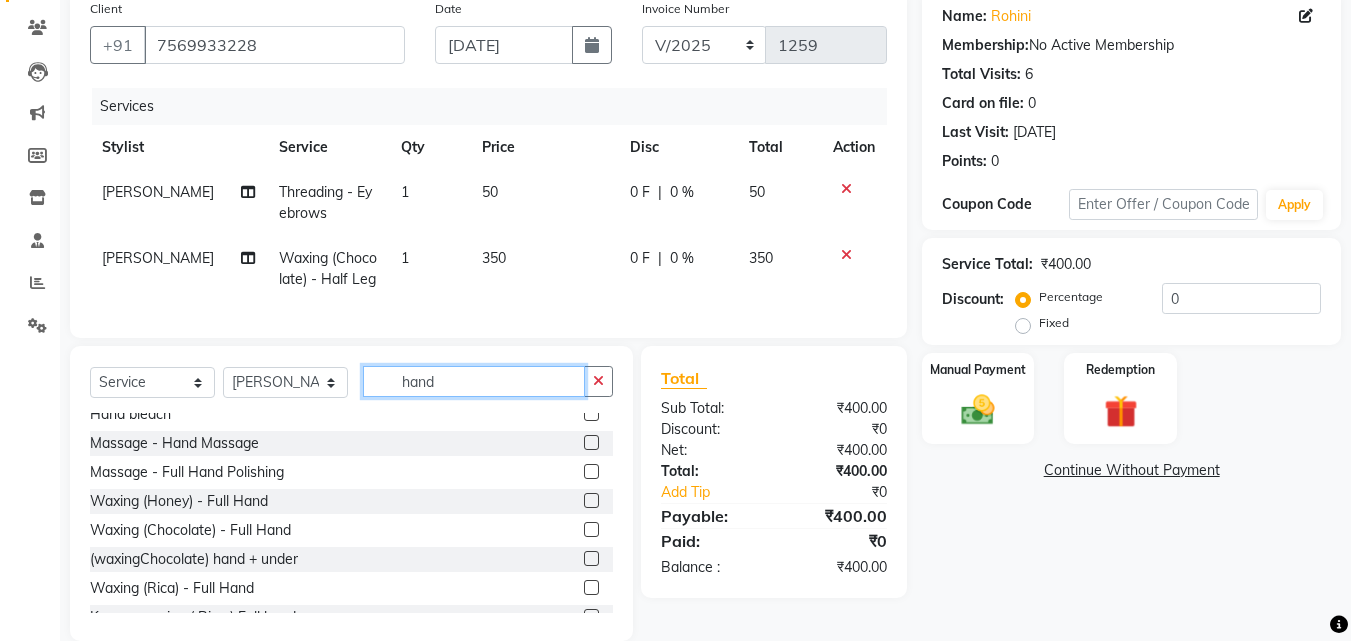scroll, scrollTop: 61, scrollLeft: 0, axis: vertical 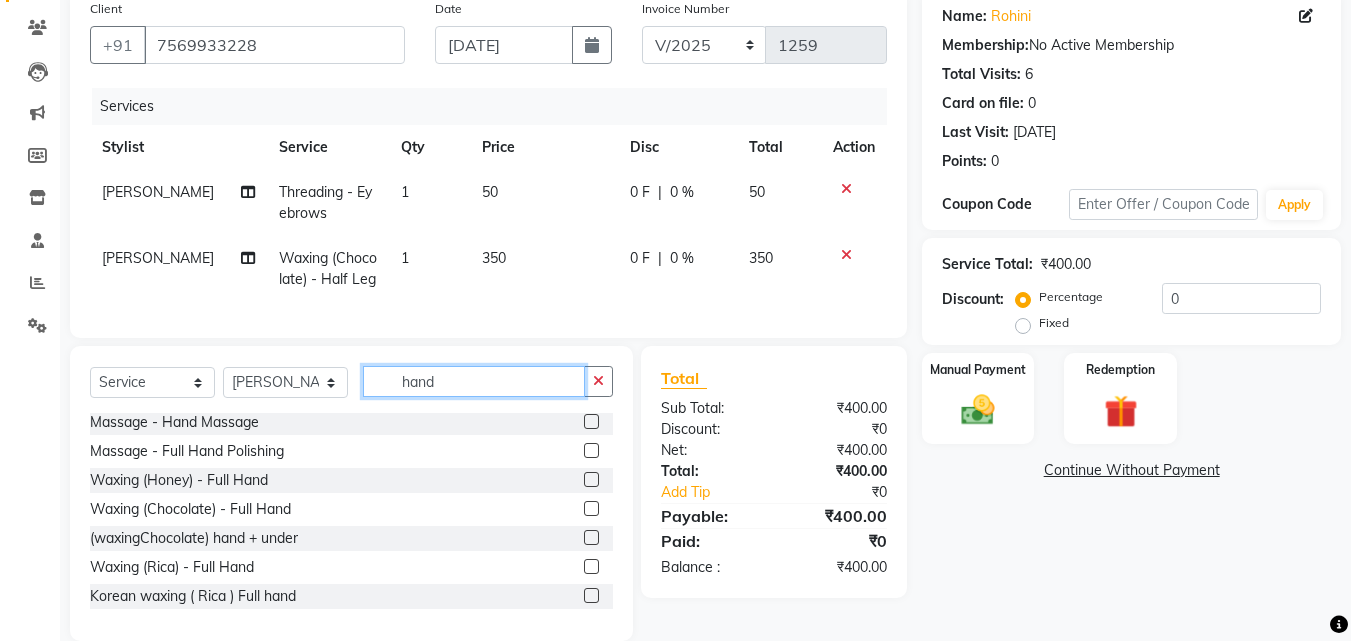 type on "hand" 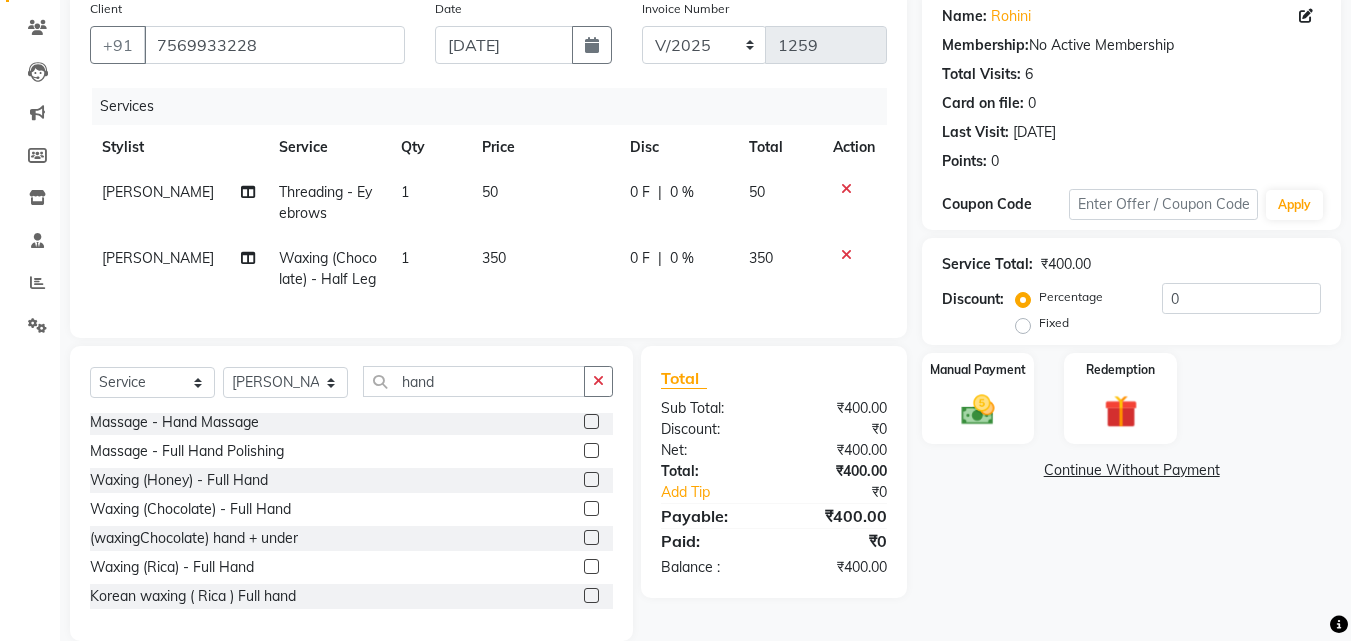 click 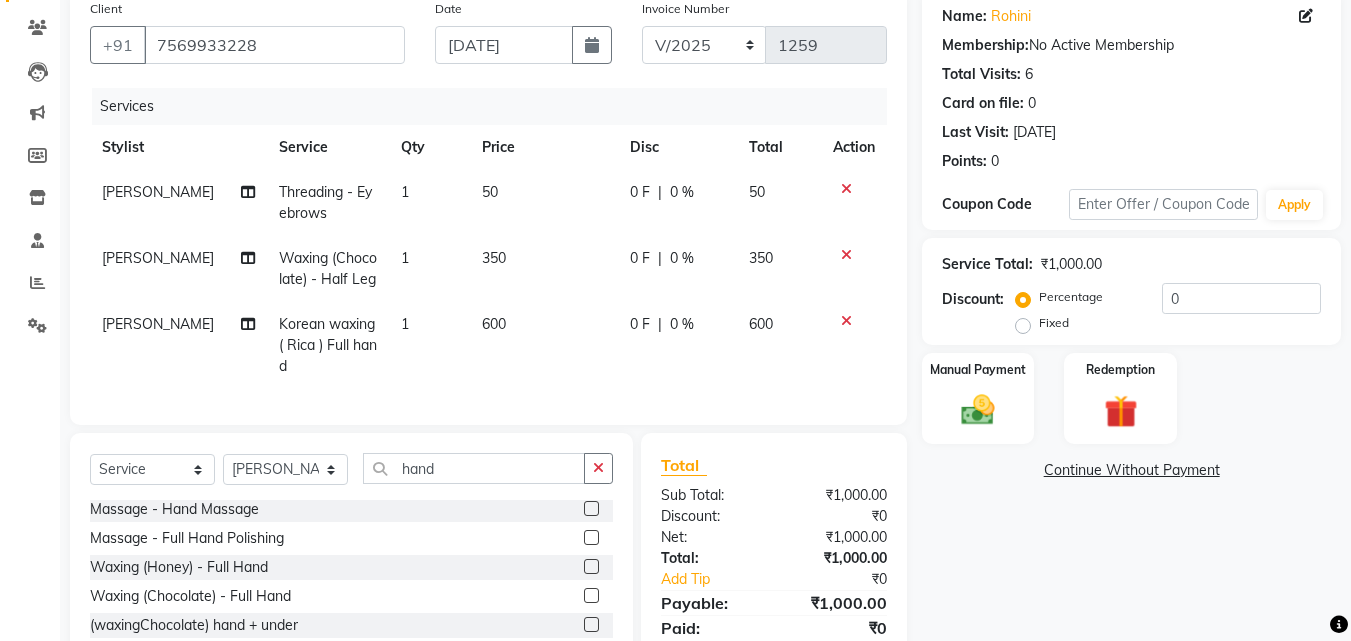 checkbox on "false" 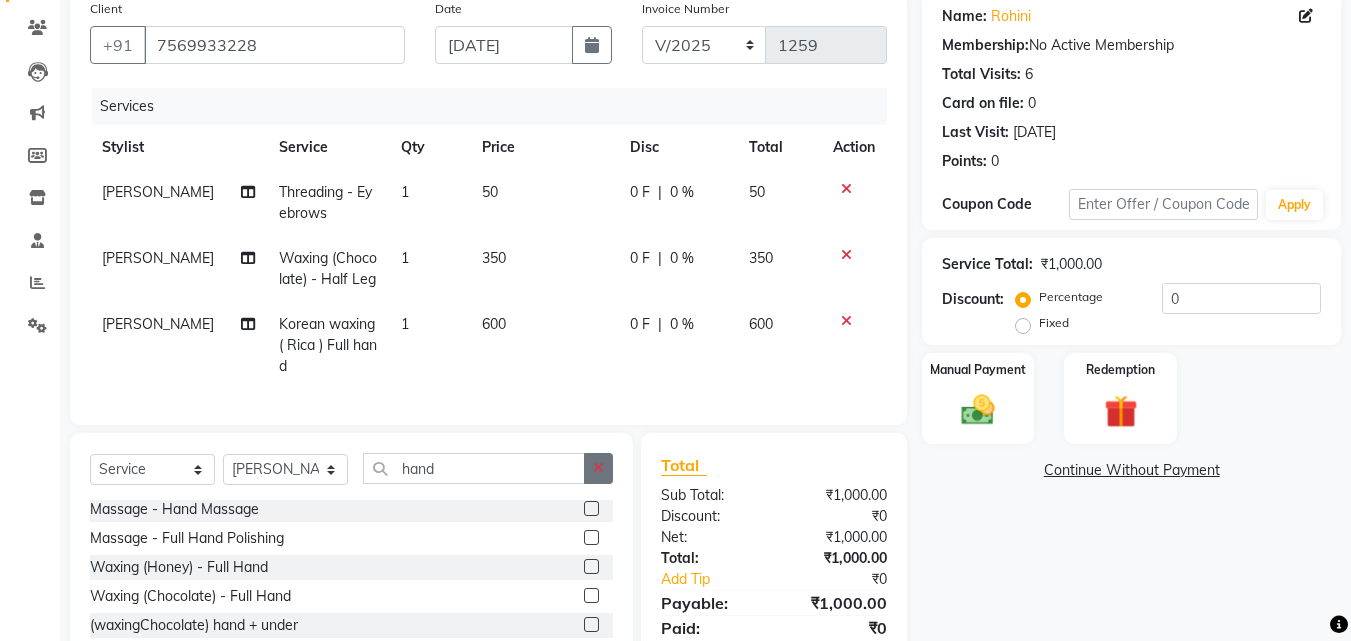 click 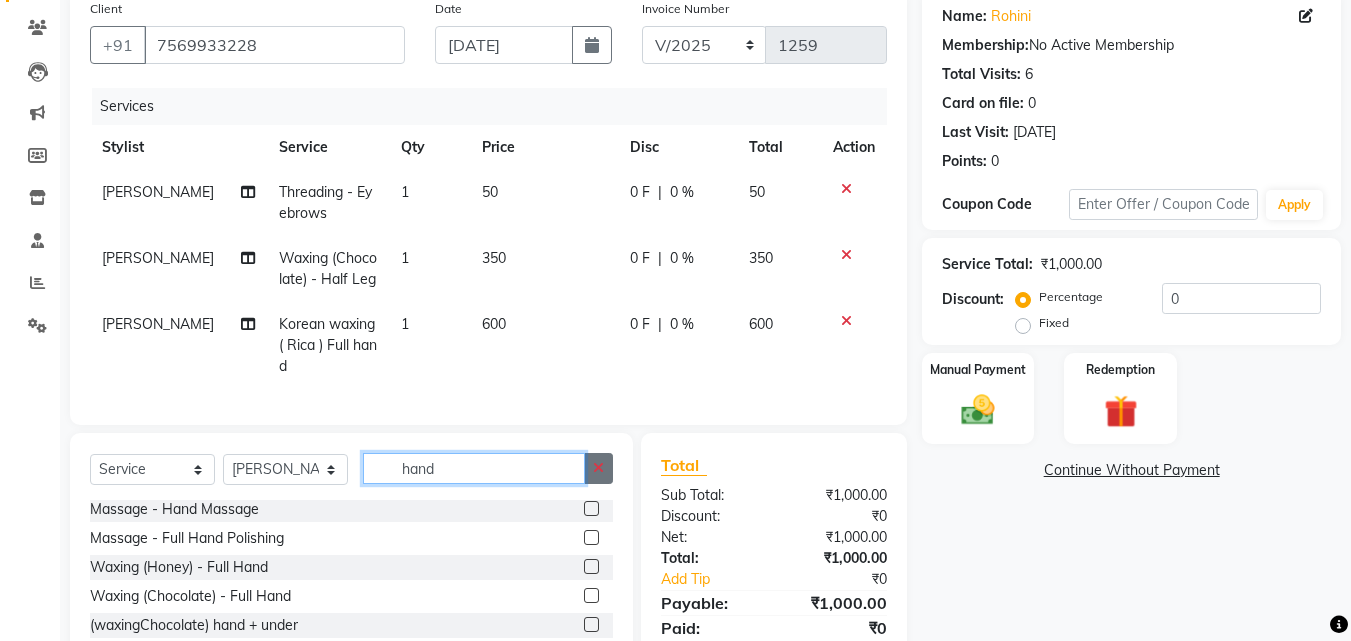 type 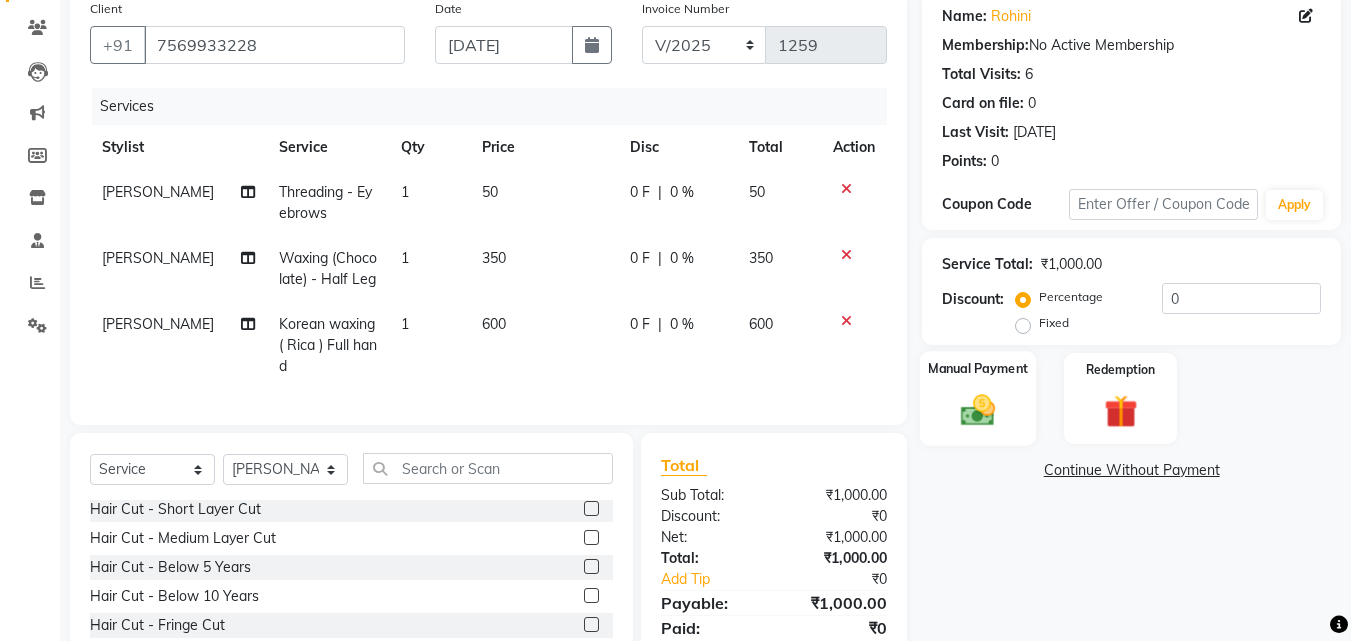 click 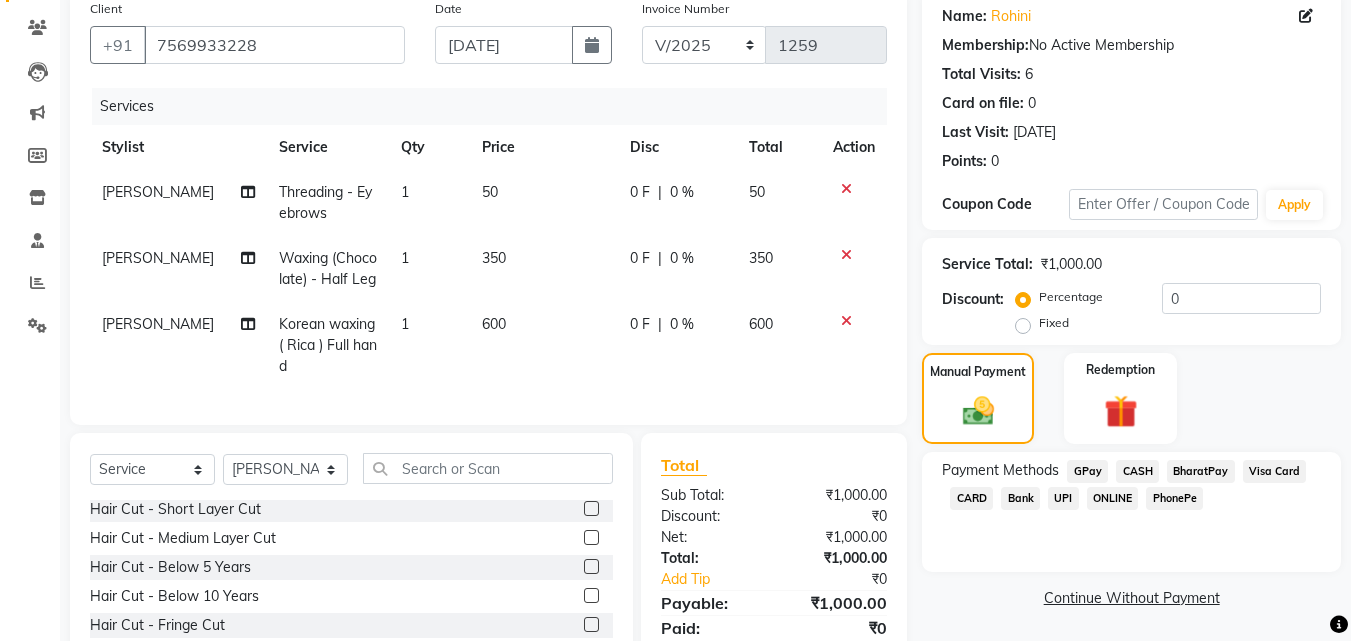 click on "GPay" 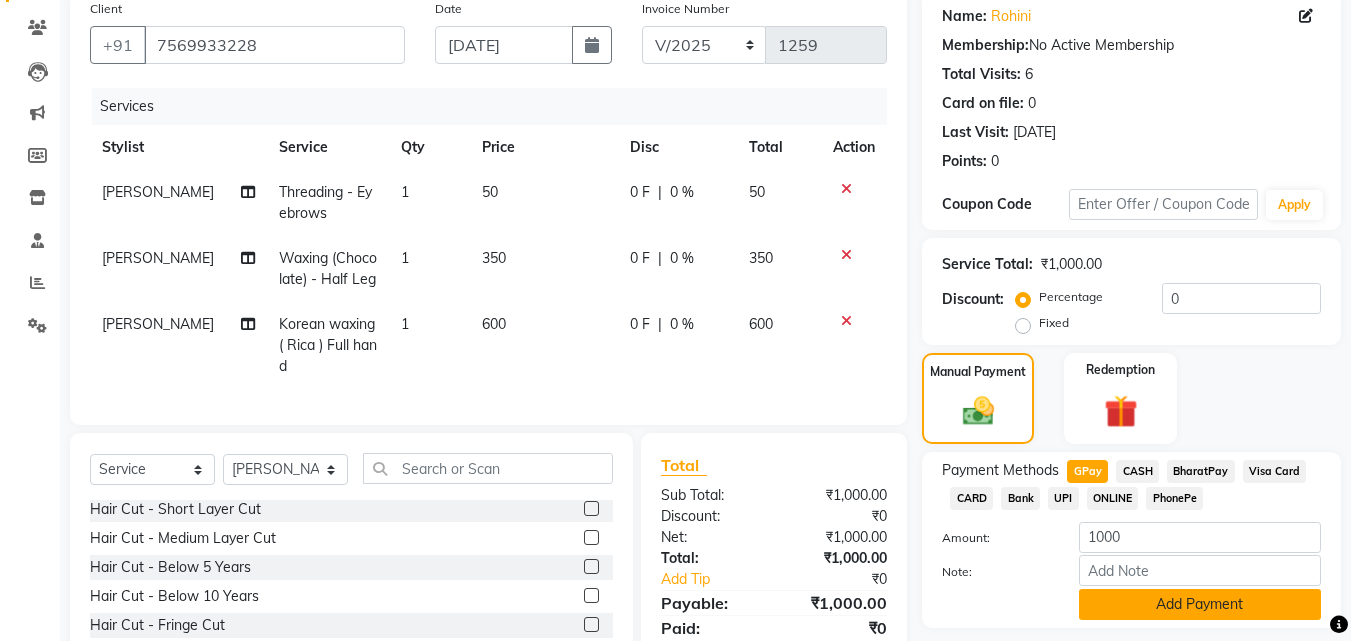 click on "Add Payment" 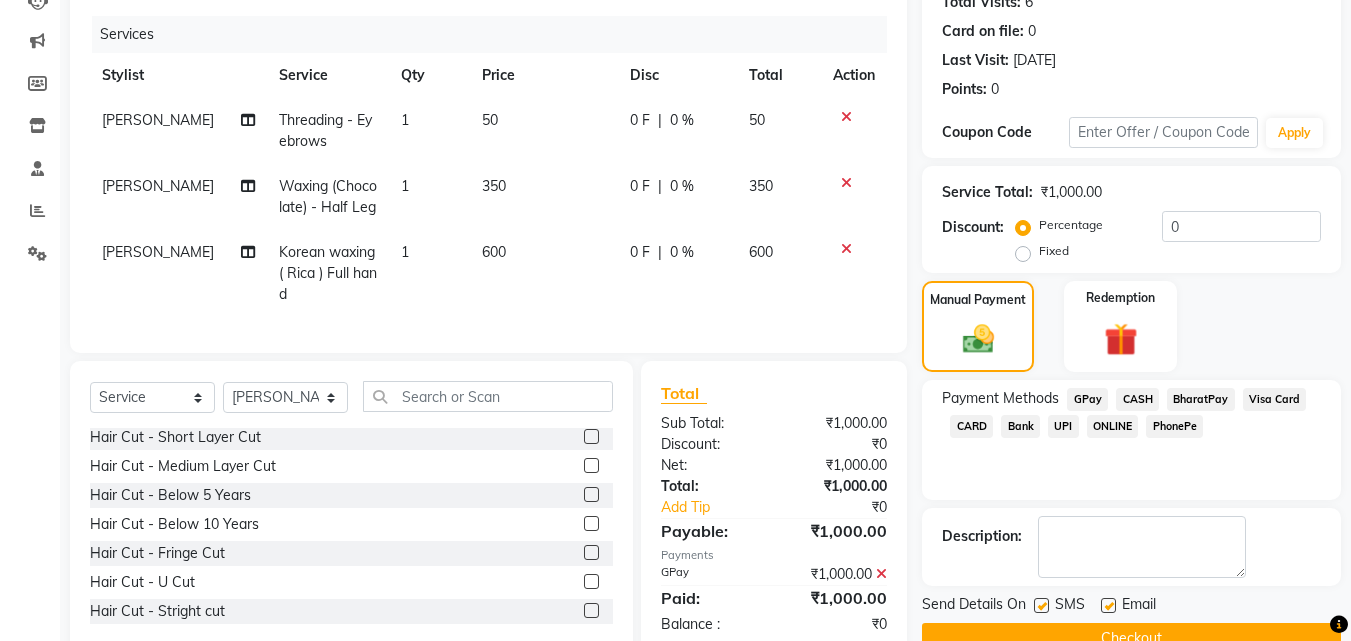 scroll, scrollTop: 279, scrollLeft: 0, axis: vertical 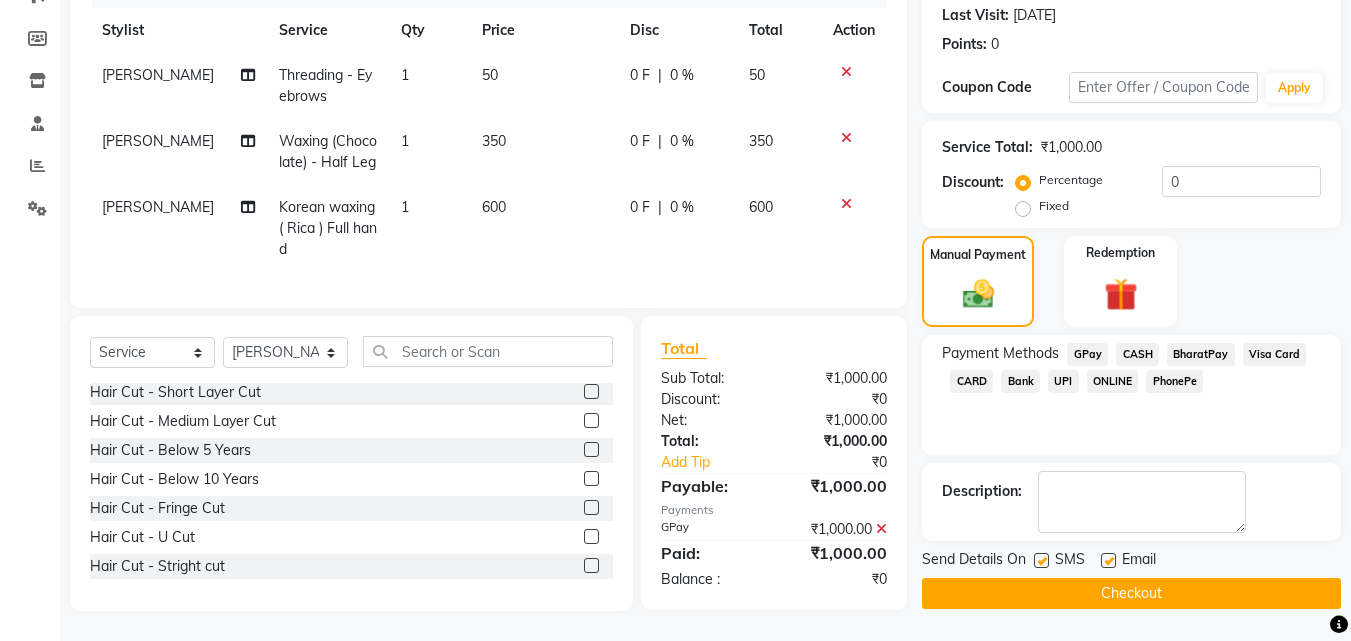click on "Checkout" 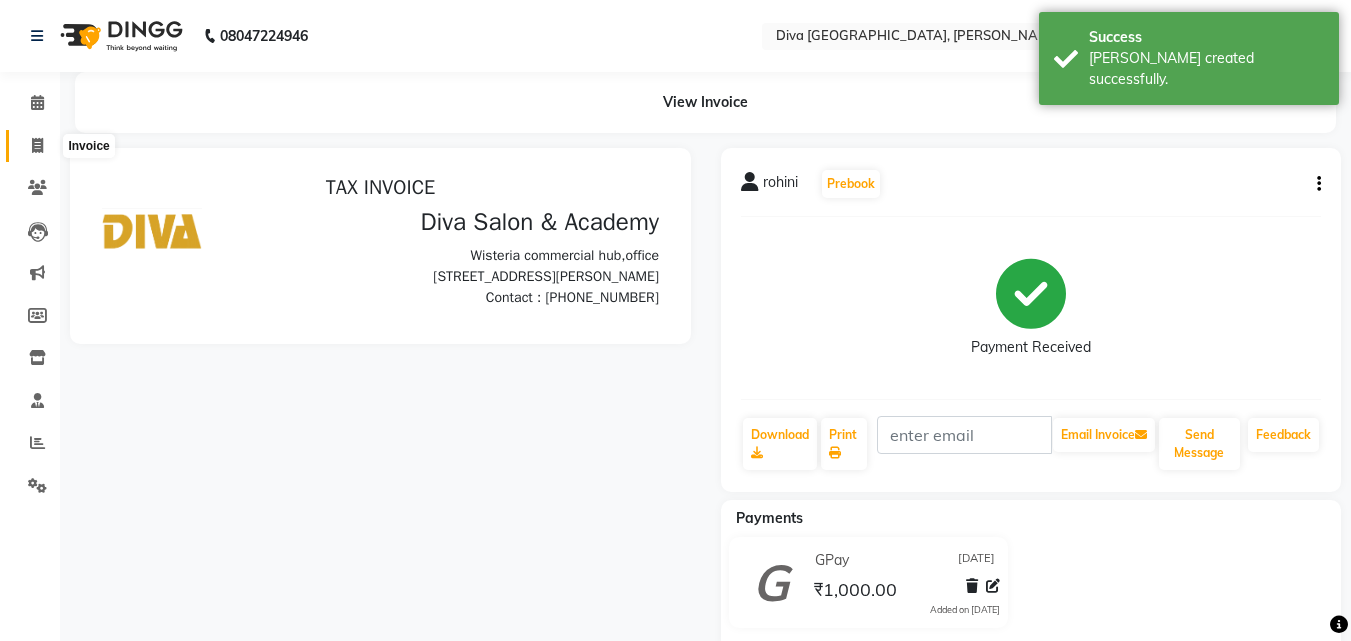 scroll, scrollTop: 0, scrollLeft: 0, axis: both 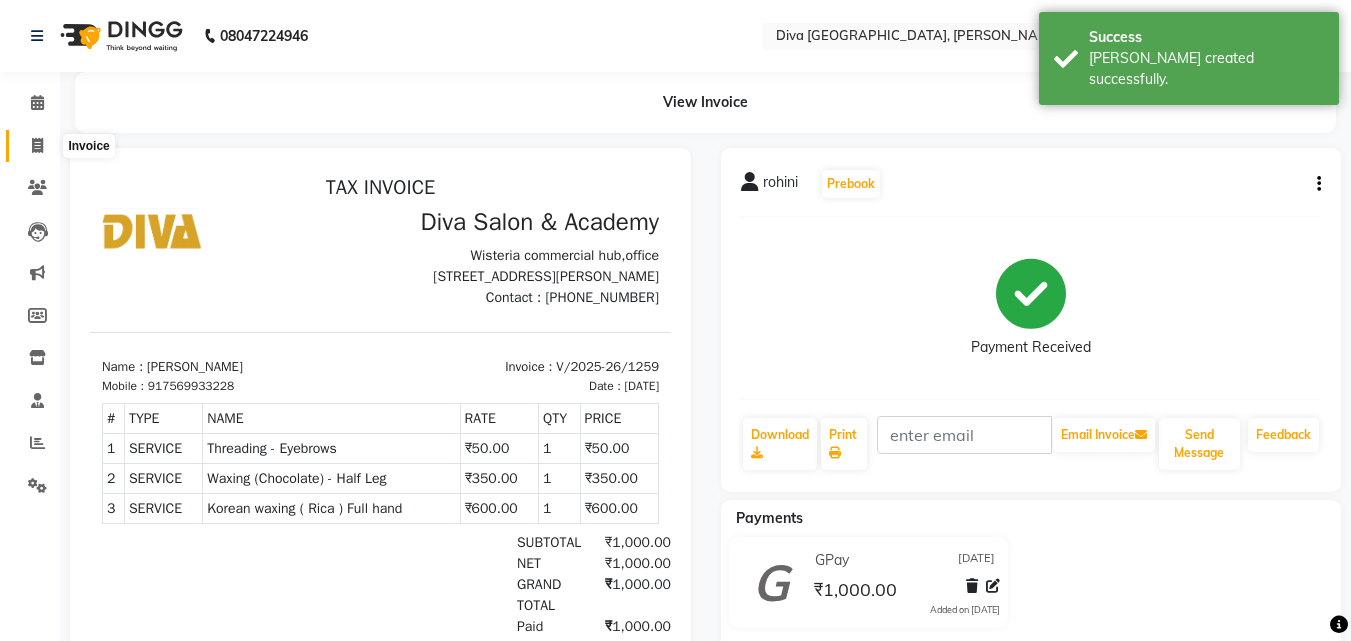 click 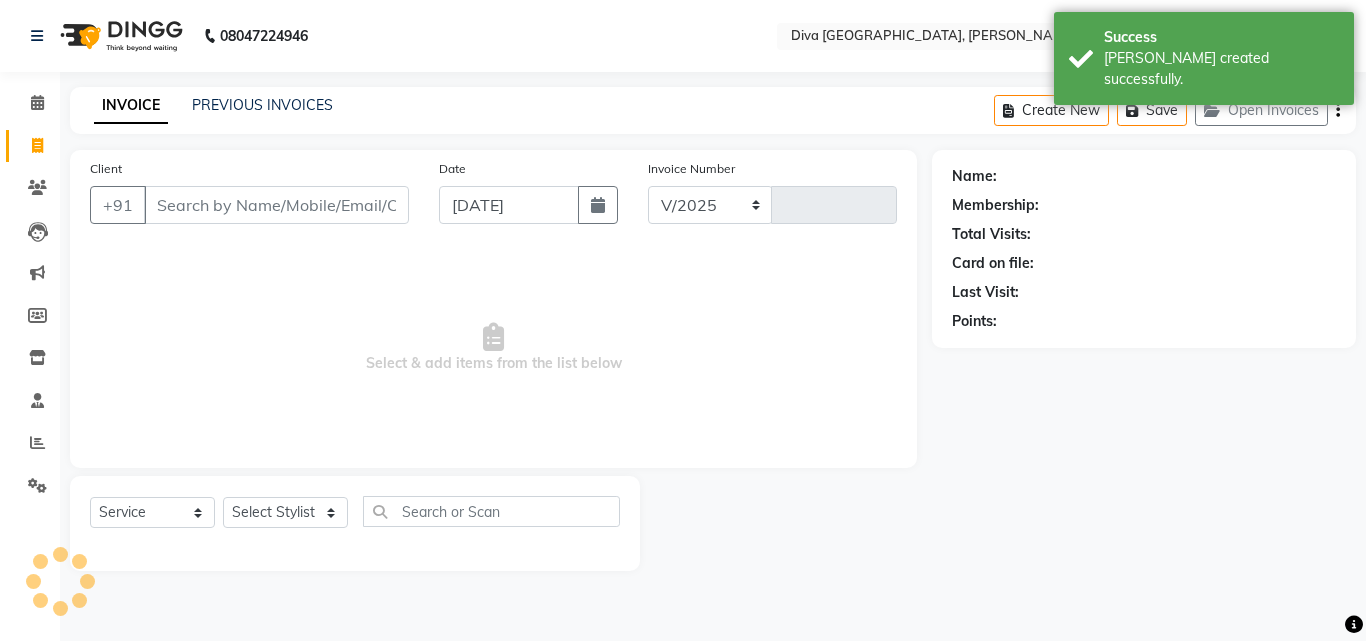 select on "671" 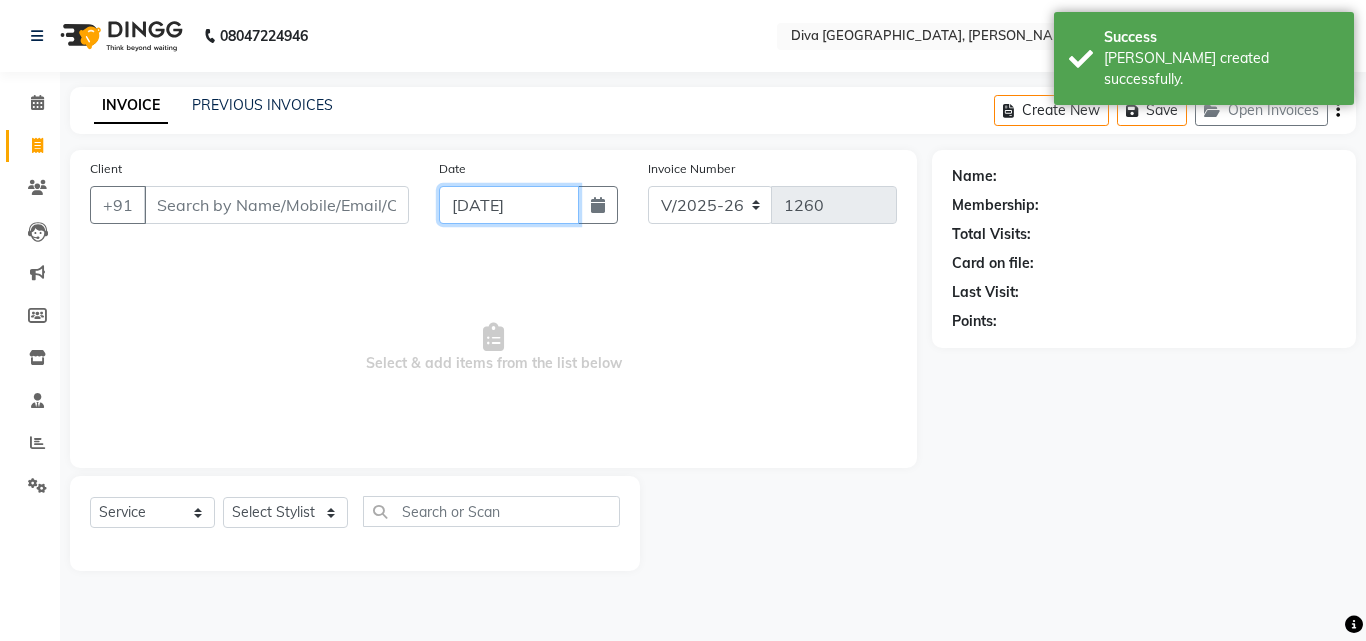 click on "[DATE]" 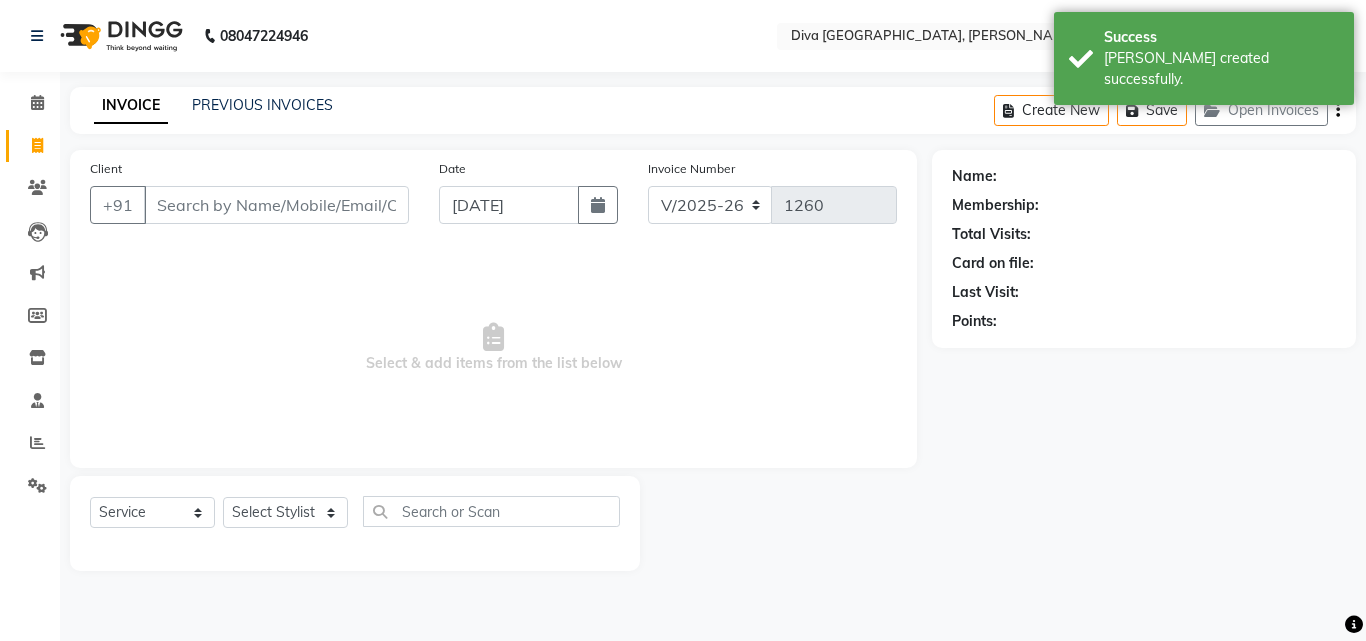 select on "7" 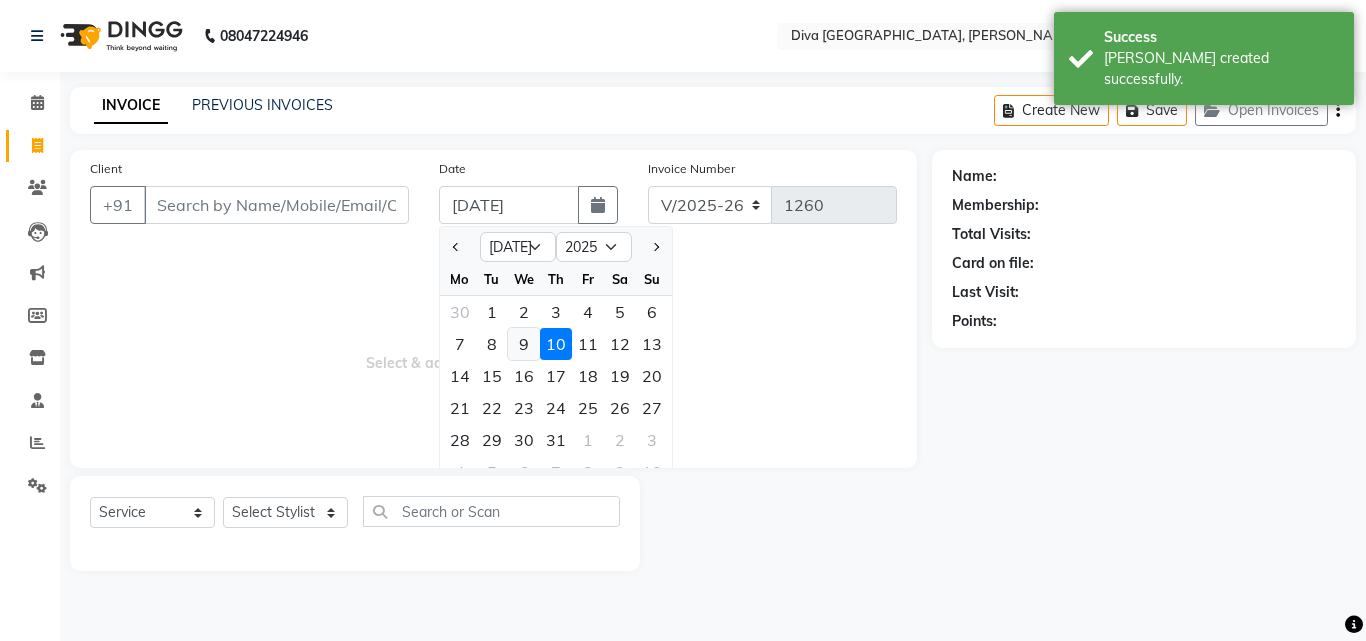 click on "9" 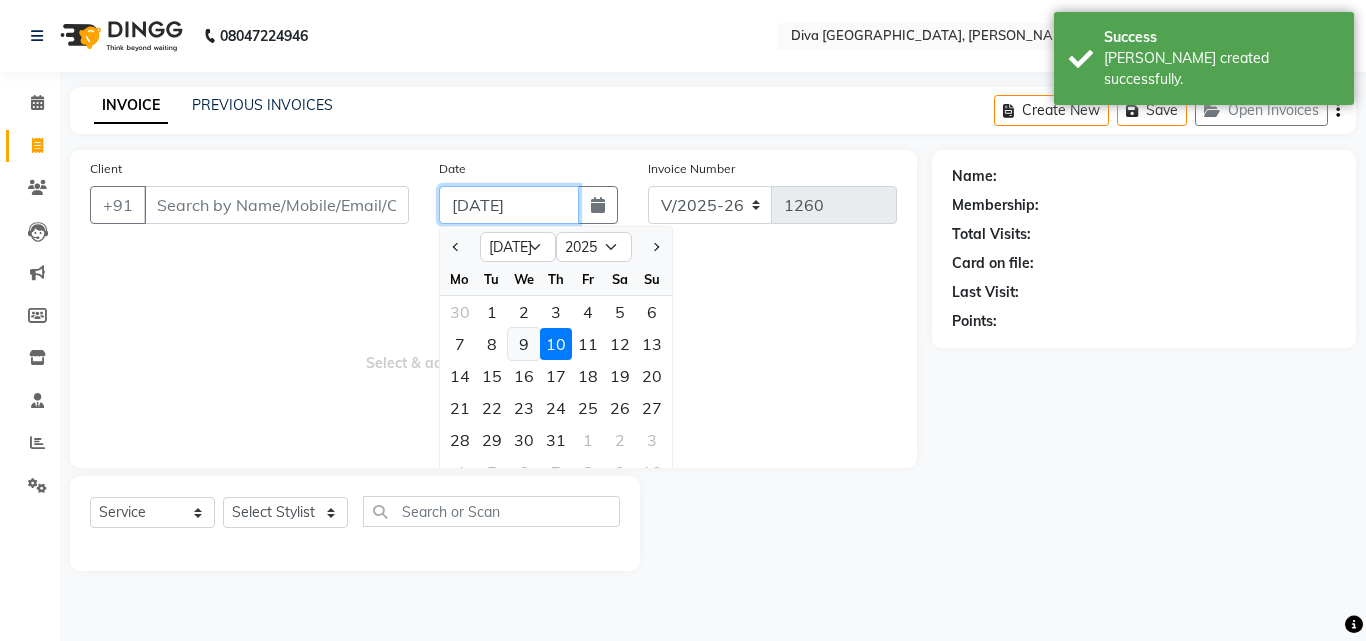 type on "[DATE]" 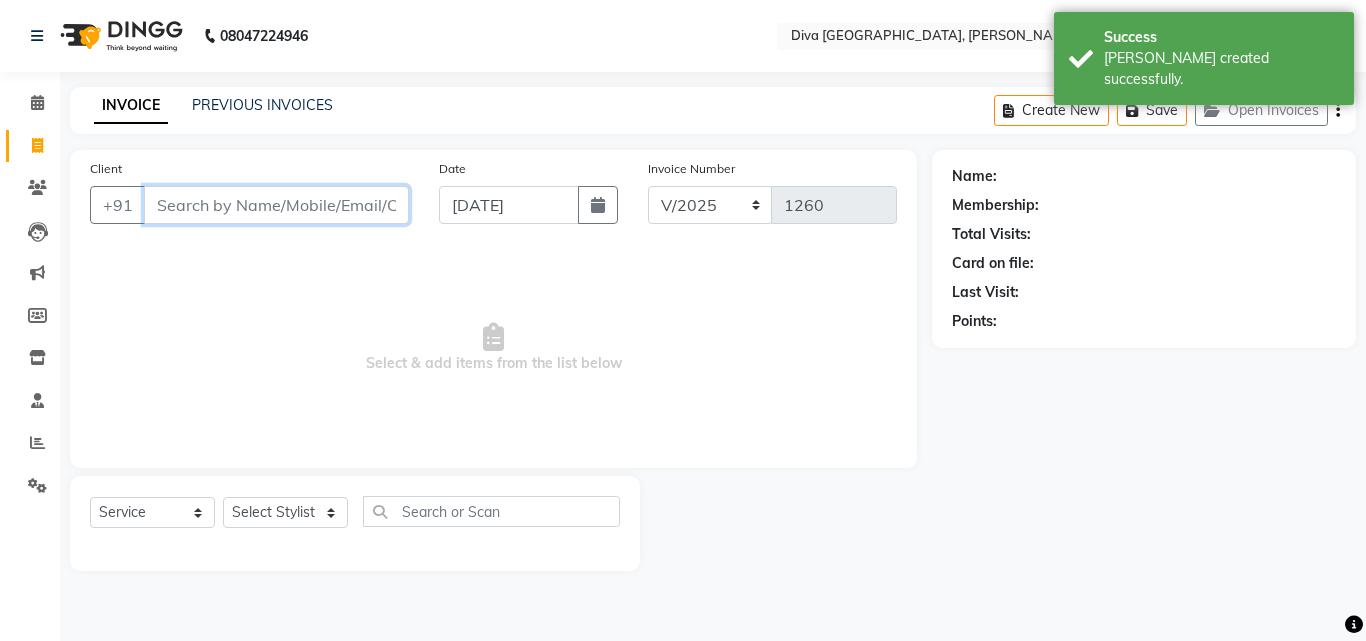 click on "Client" at bounding box center (276, 205) 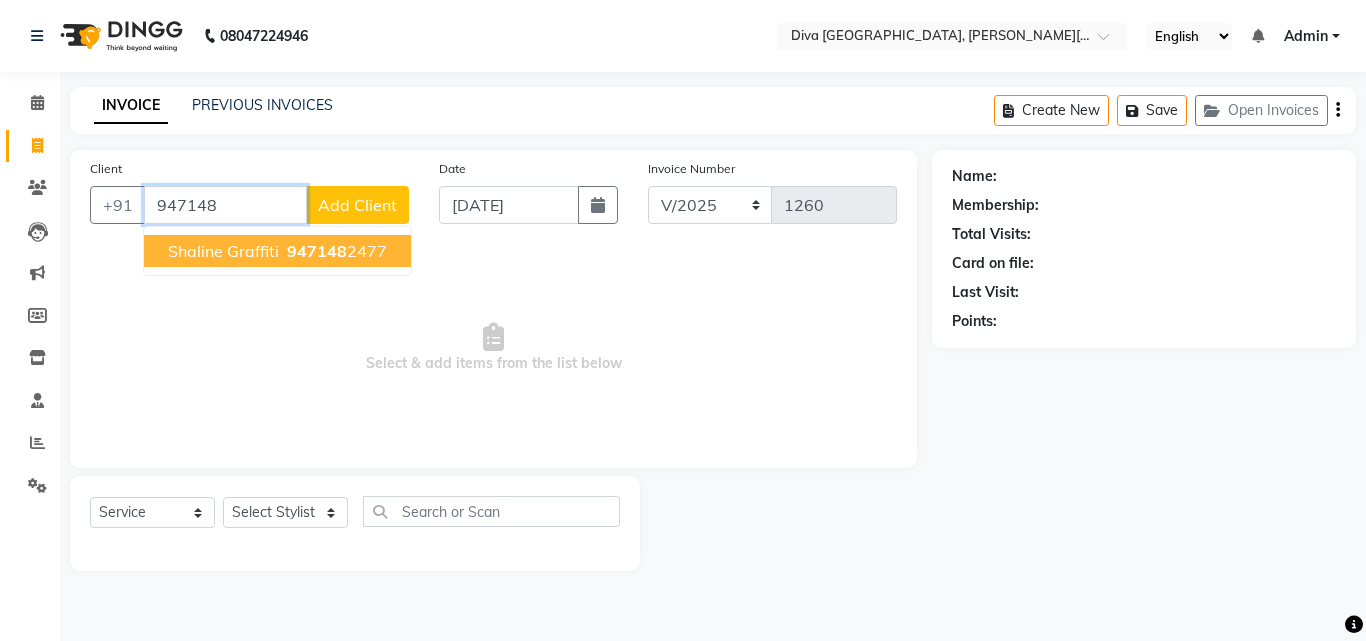 click on "Shaline Graffiti" at bounding box center [223, 251] 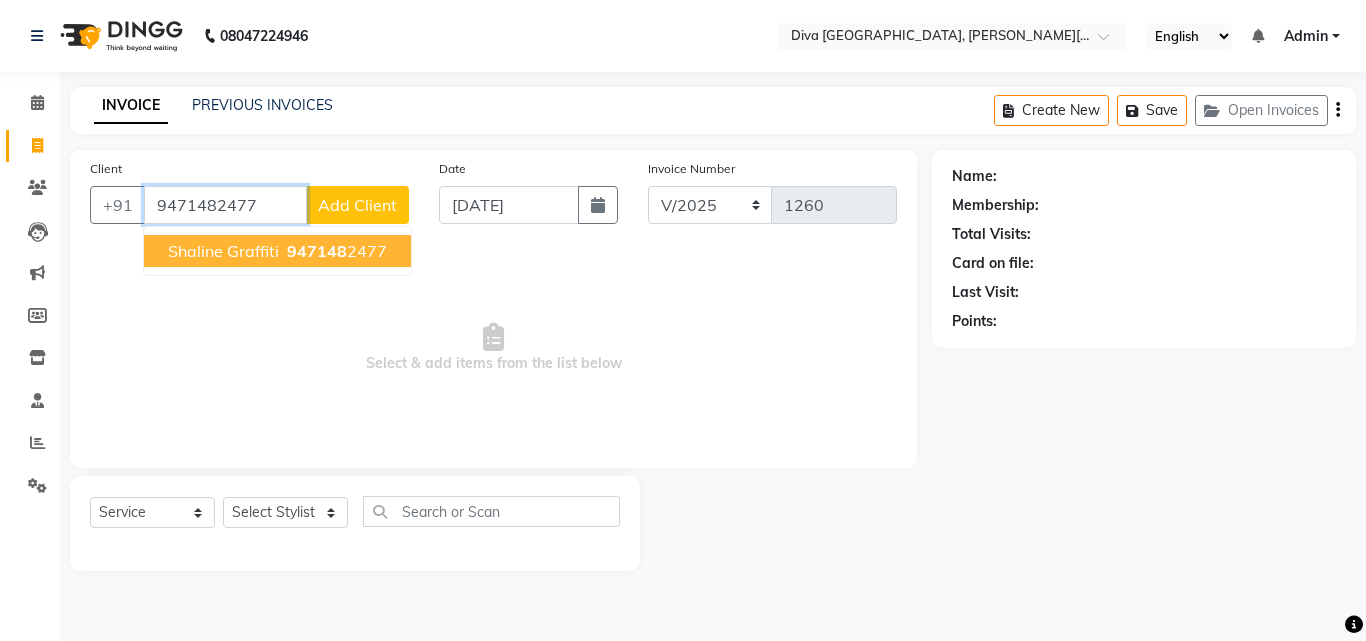 type on "9471482477" 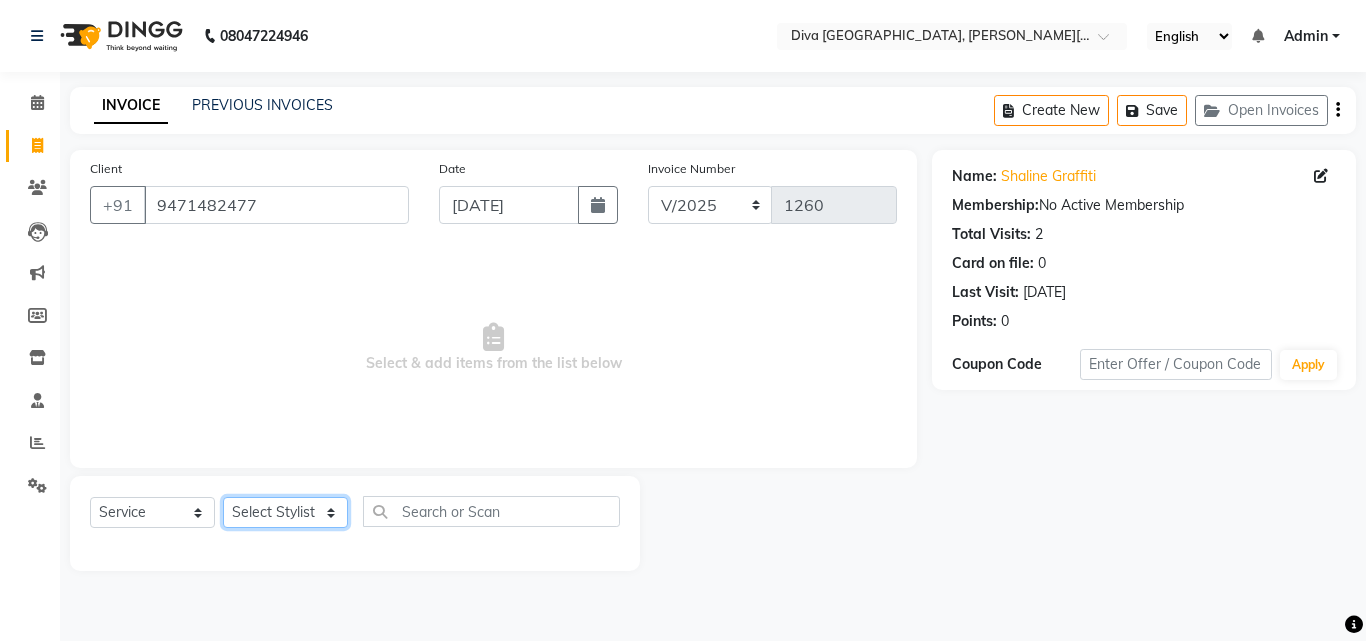 click on "Select Stylist Deepa Mam POOJA priti SHEJAL" 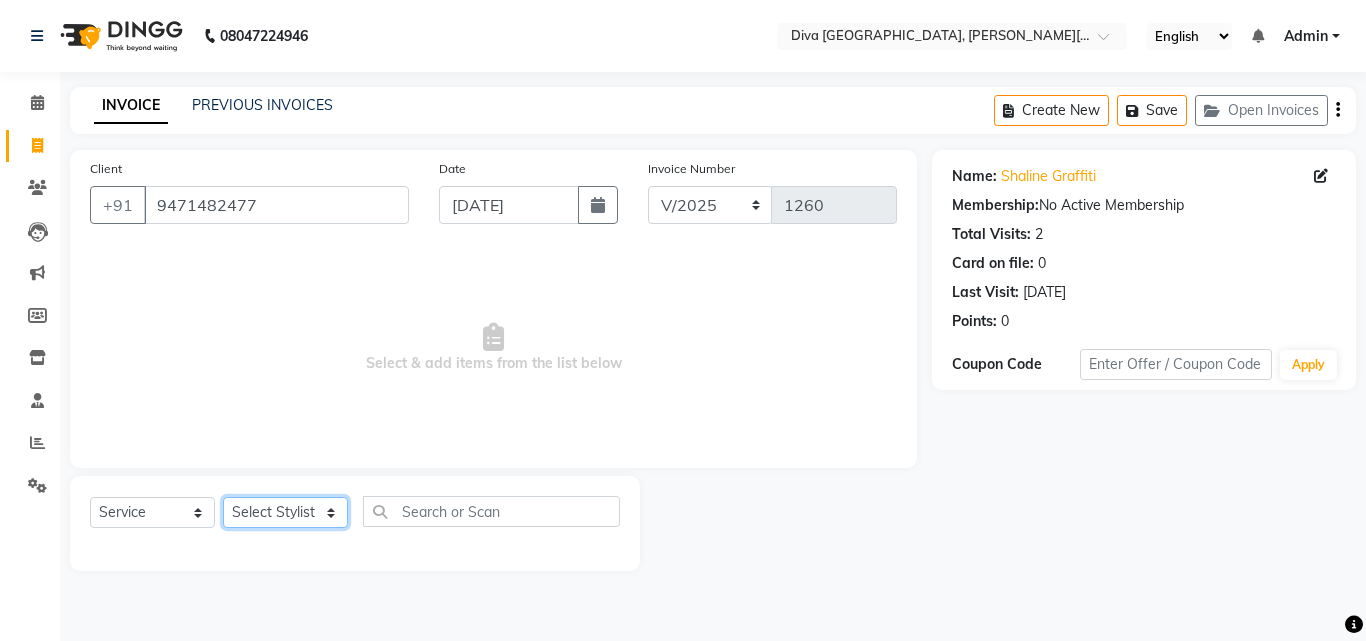 select on "61968" 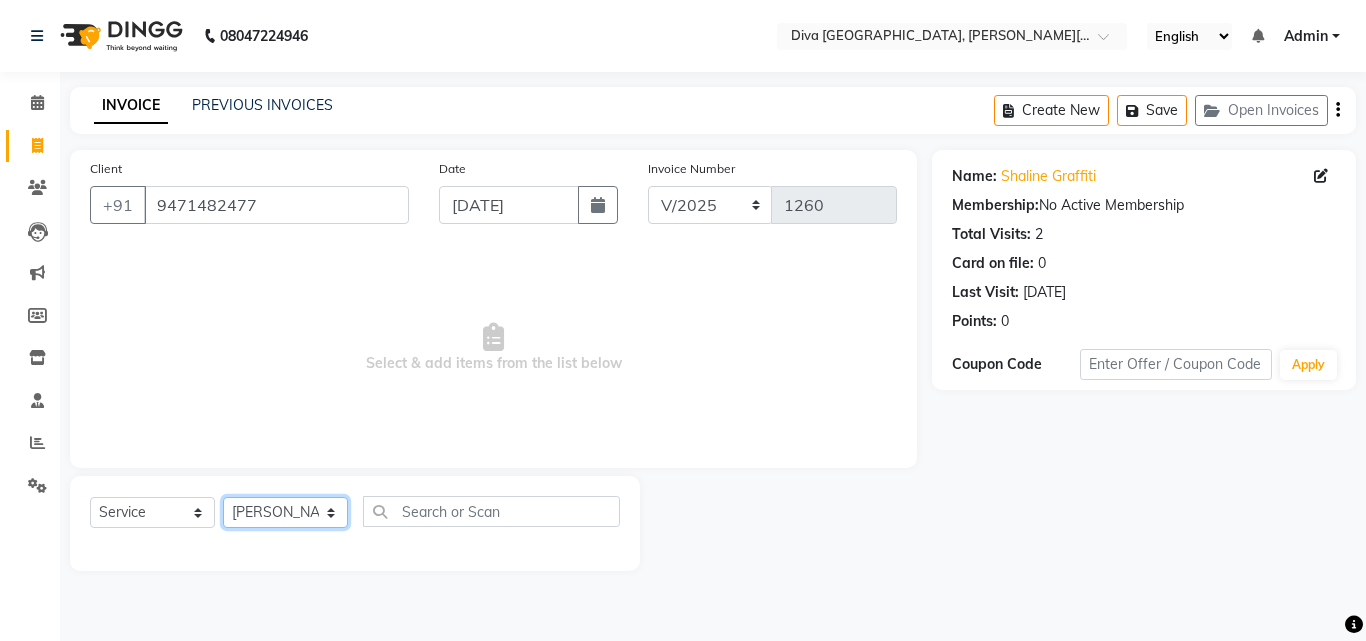 click on "Select Stylist Deepa Mam POOJA priti SHEJAL" 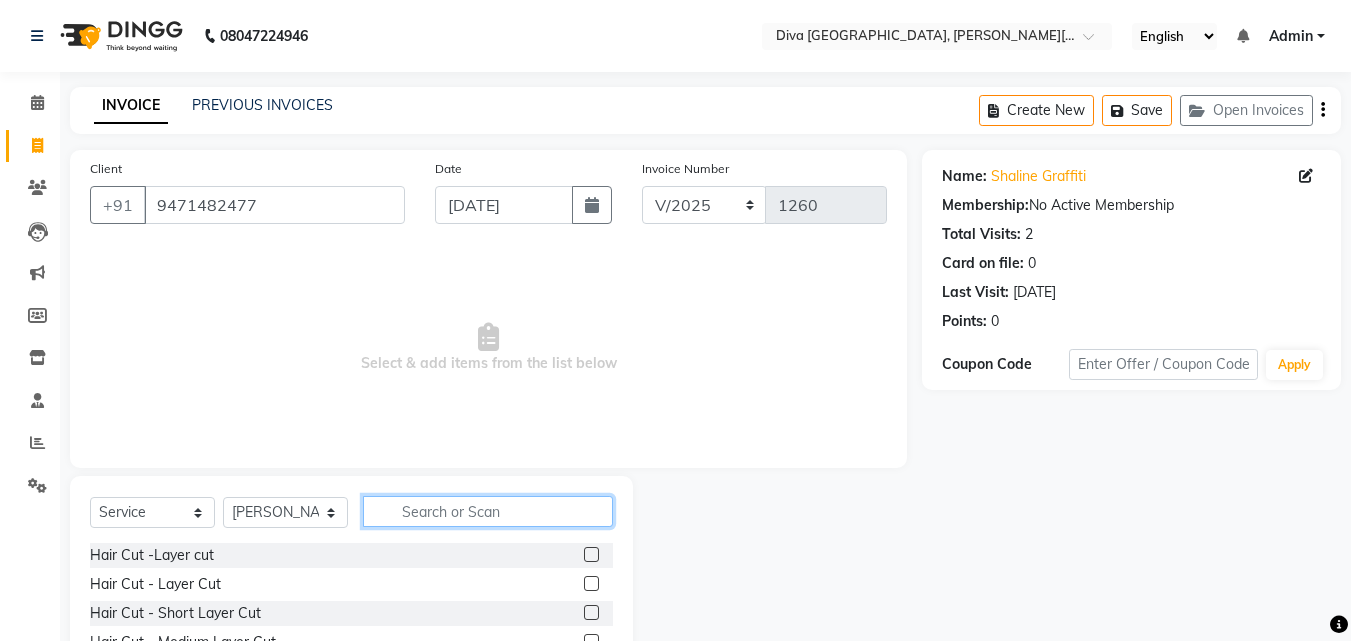click 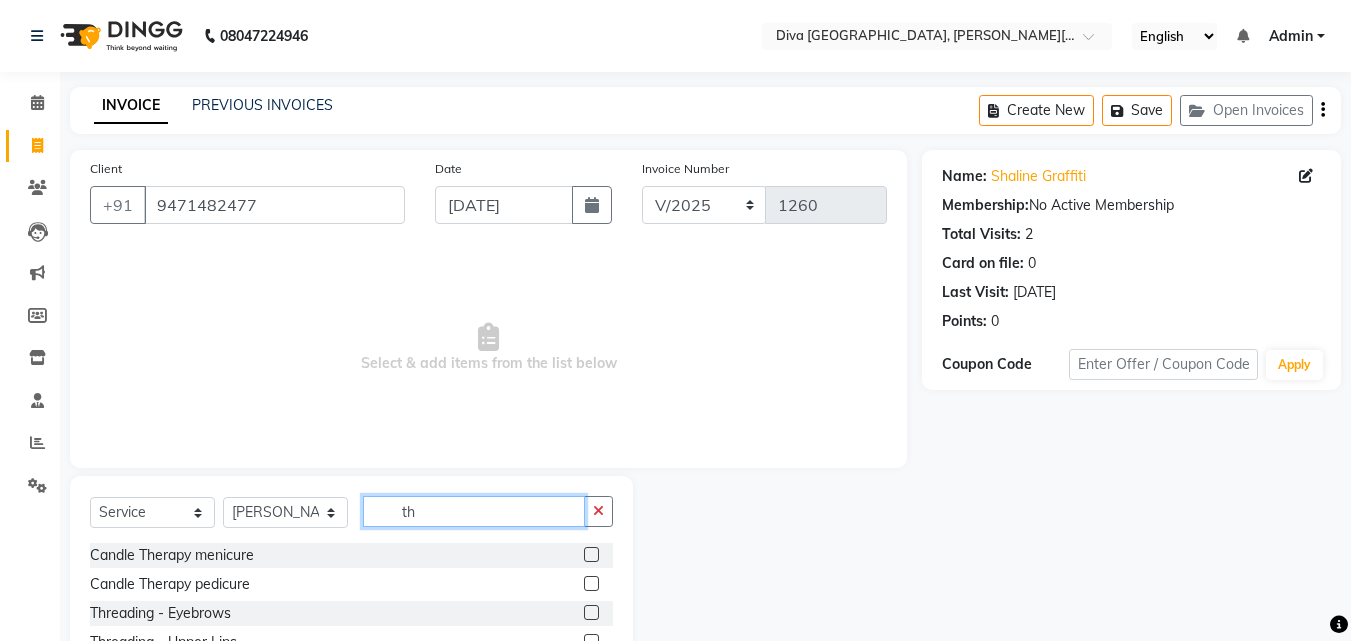 type on "th" 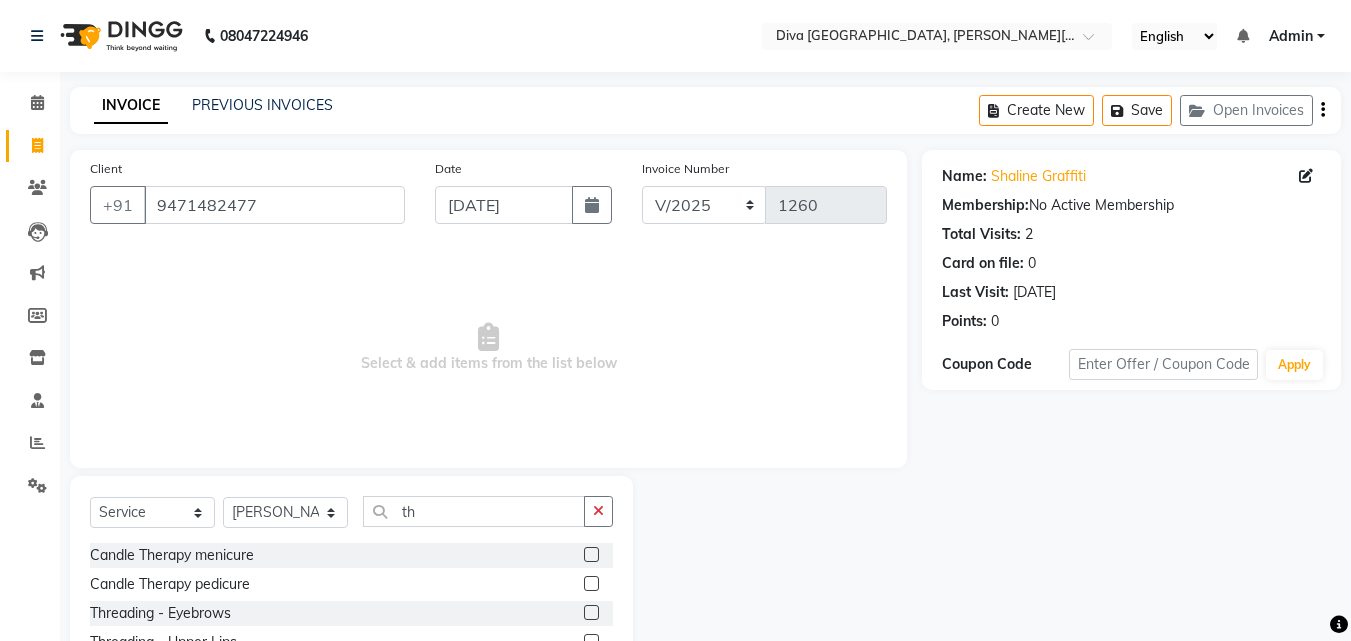 click 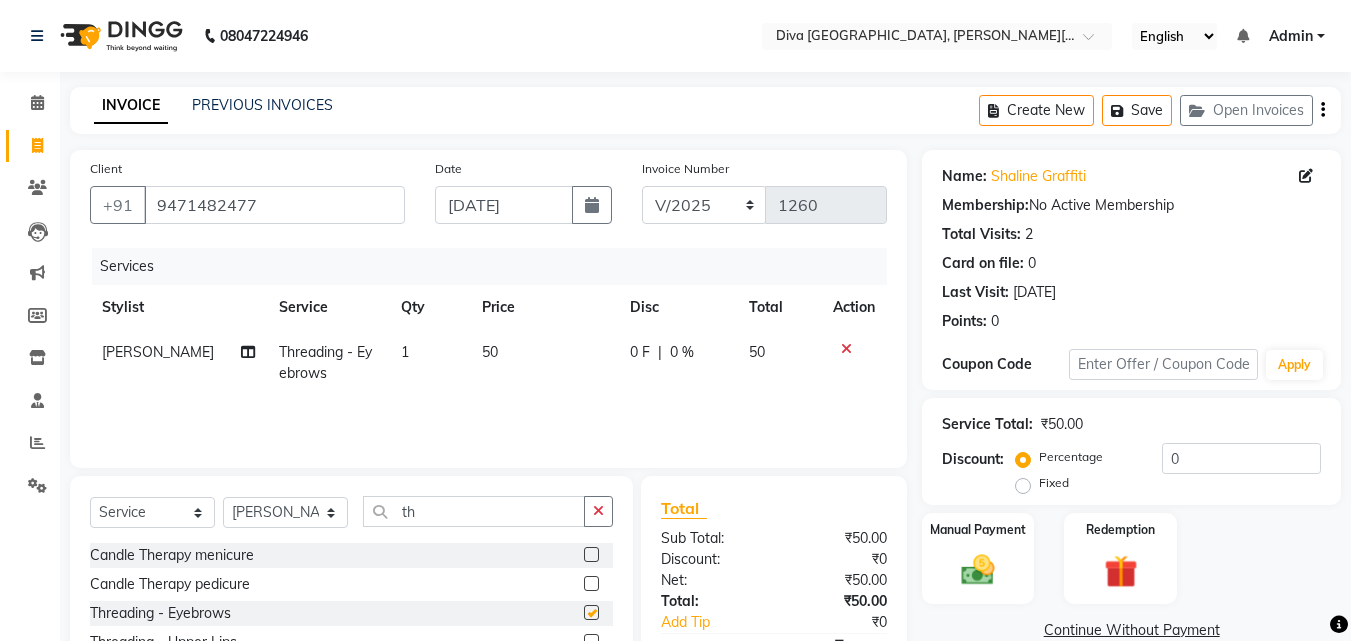 checkbox on "false" 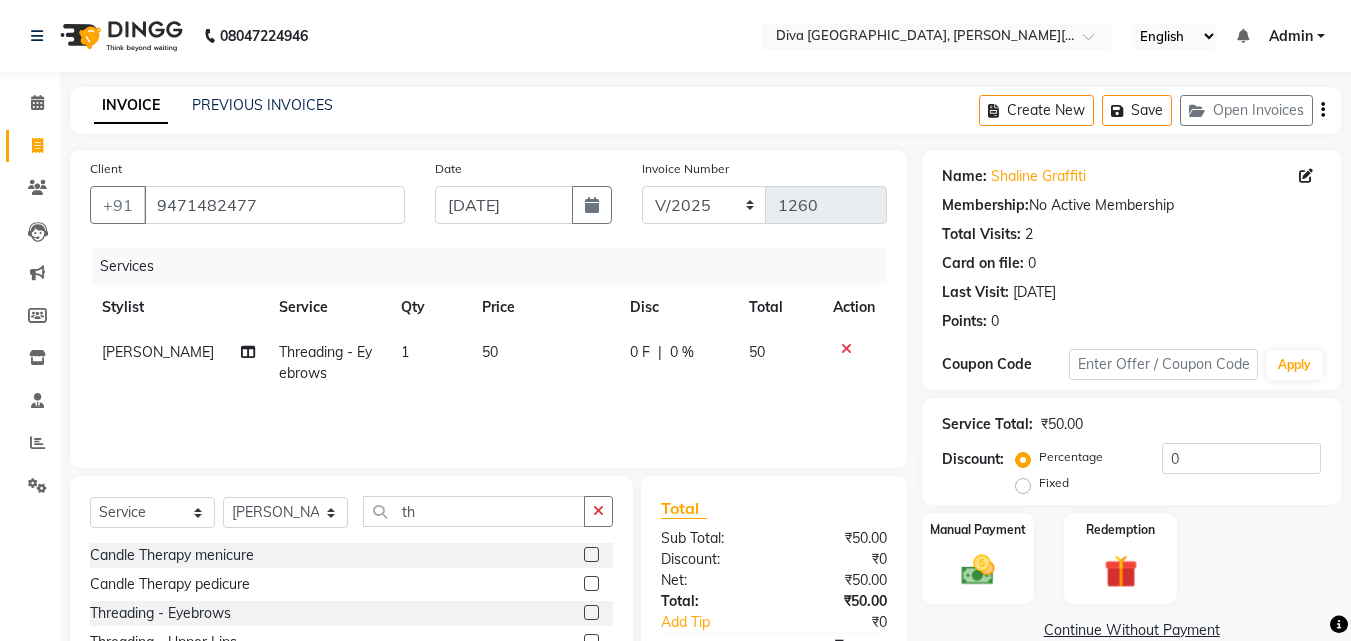 click 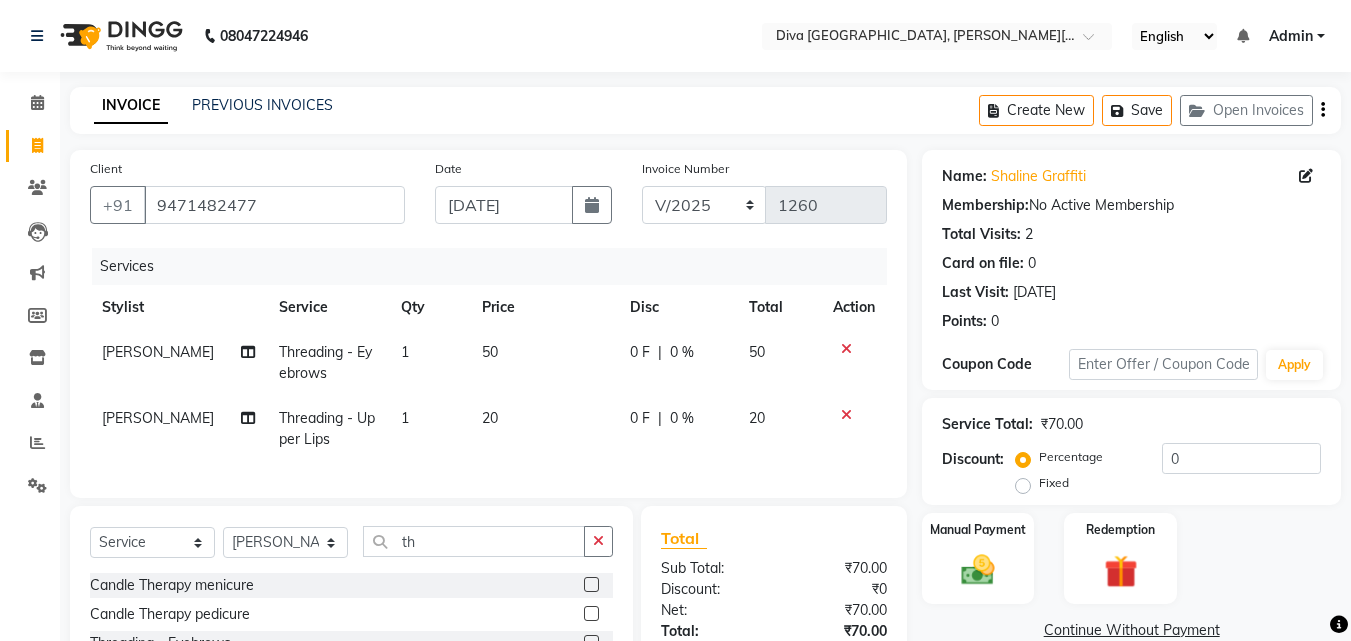 checkbox on "false" 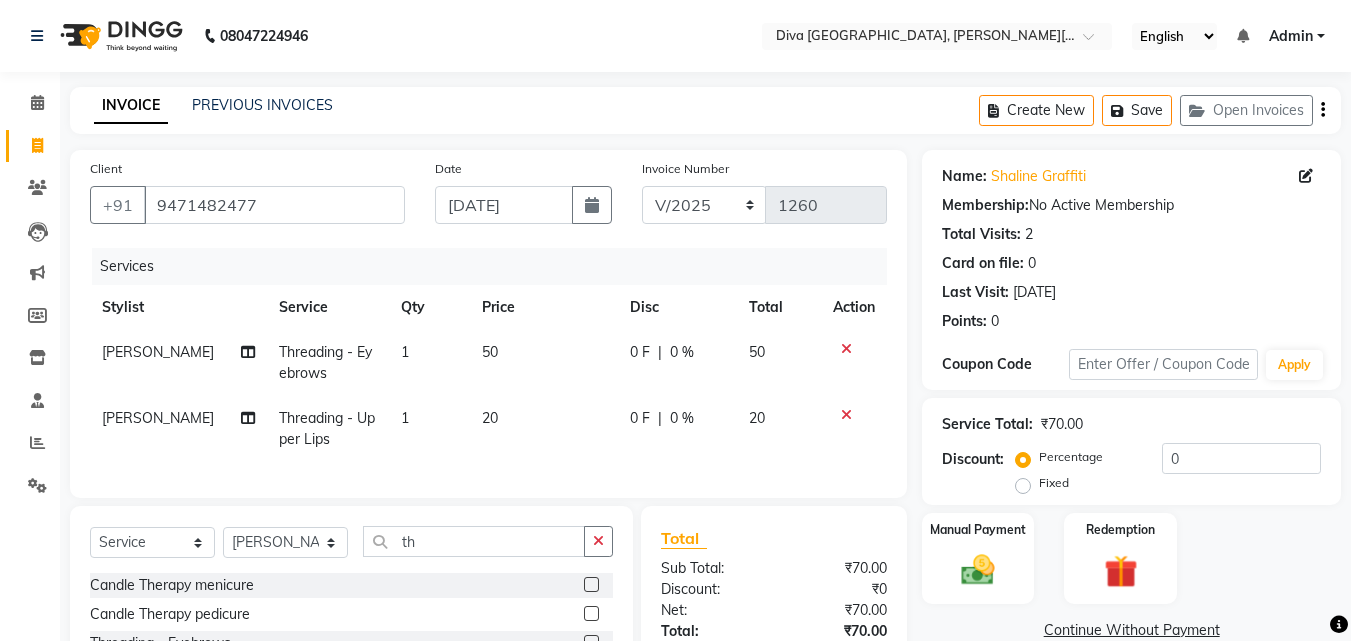 click on "Manual Payment Redemption" 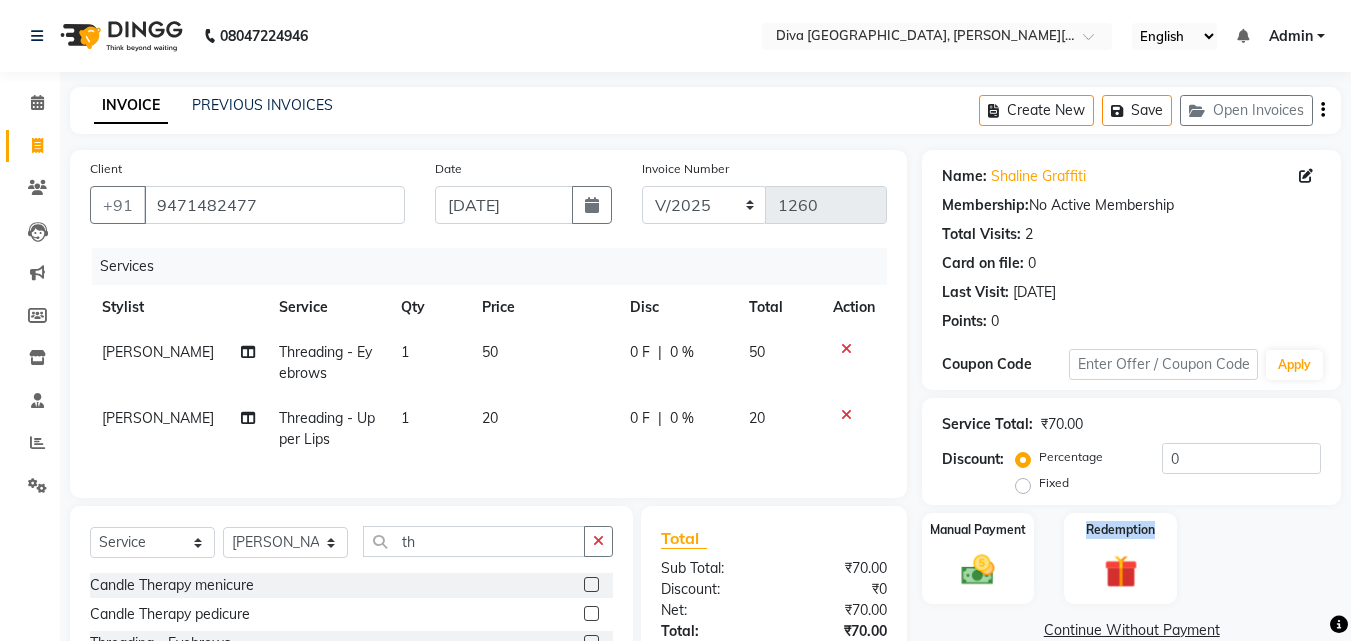 scroll, scrollTop: 204, scrollLeft: 0, axis: vertical 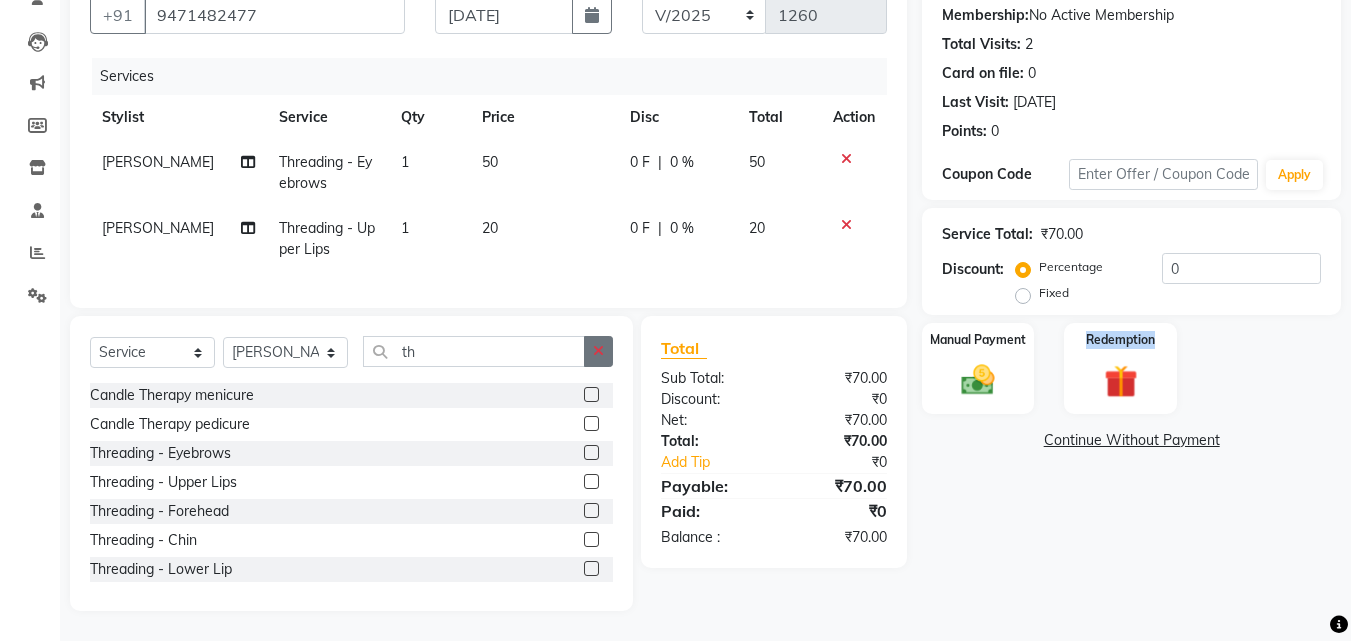 click 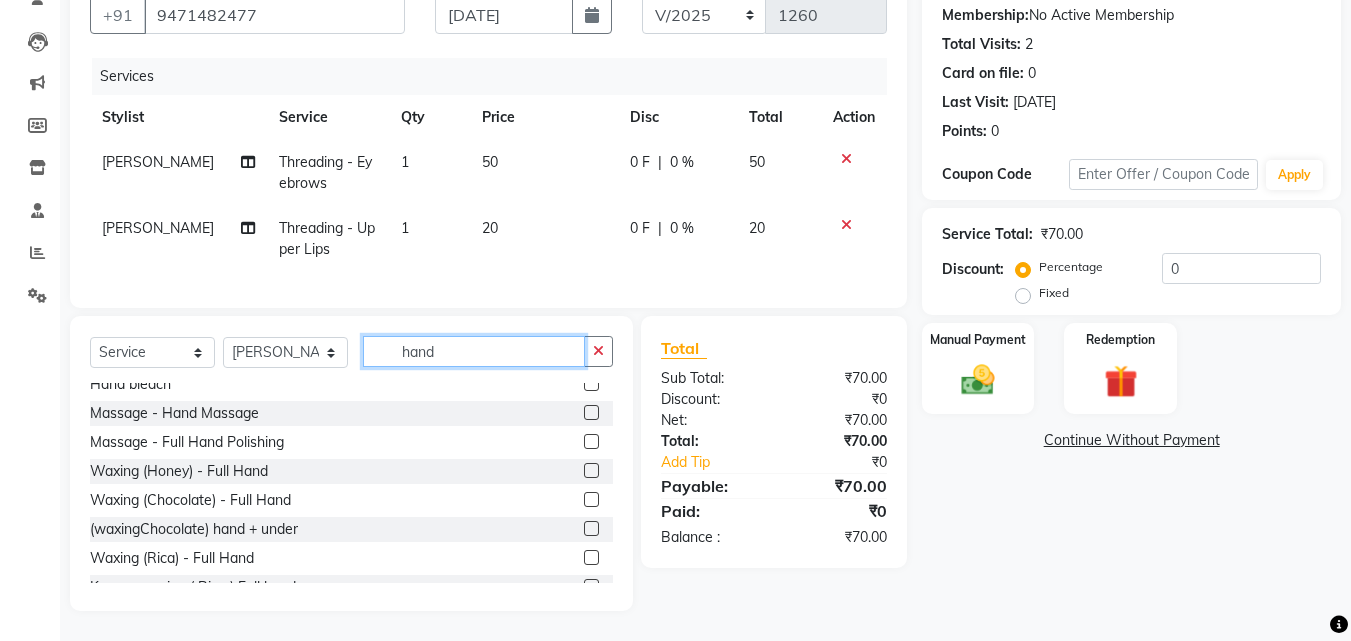 scroll, scrollTop: 61, scrollLeft: 0, axis: vertical 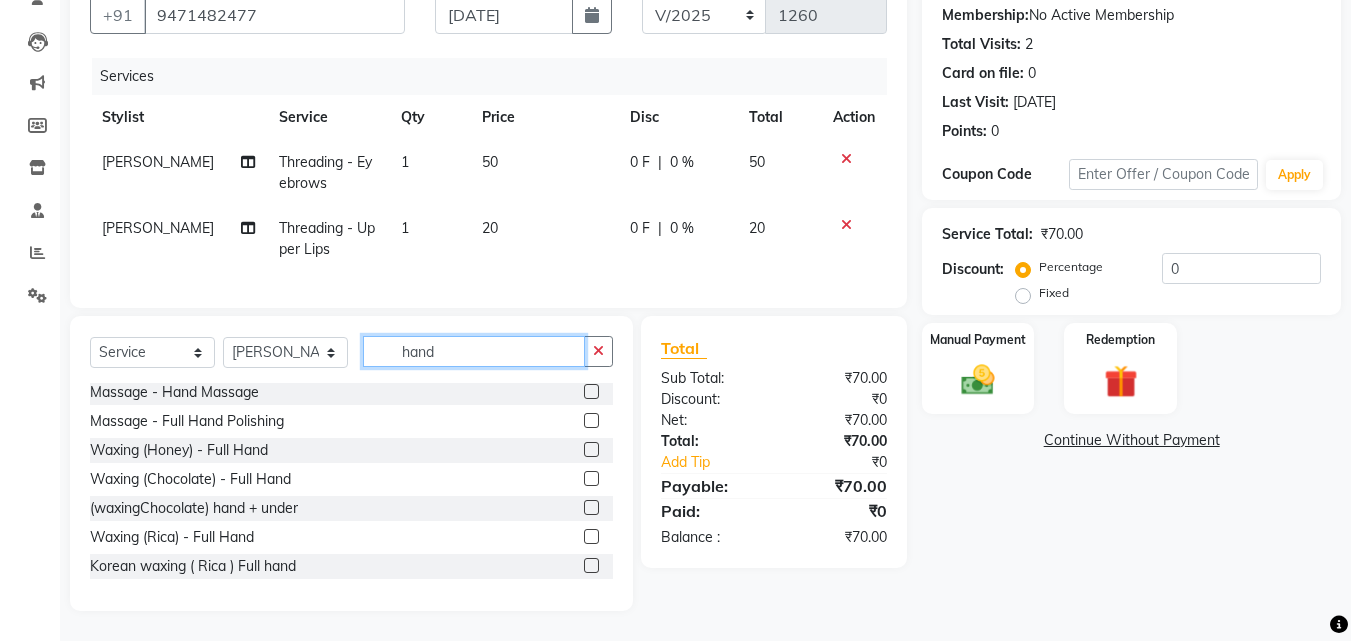 type on "hand" 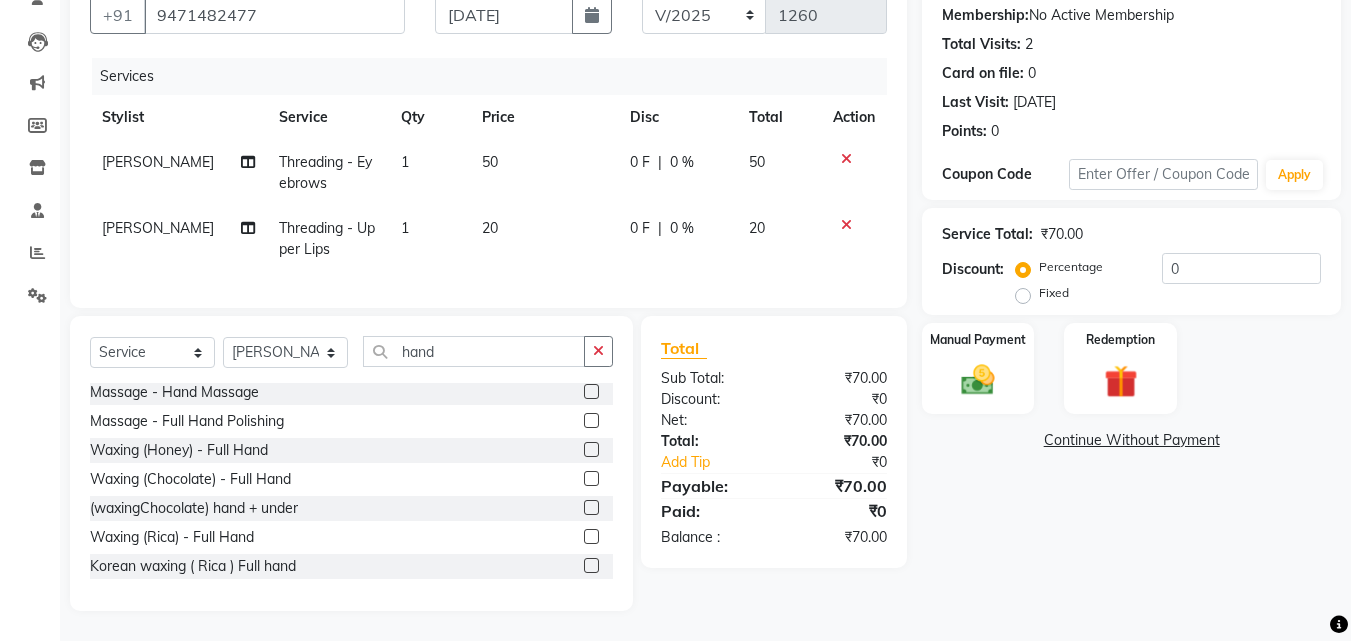 click 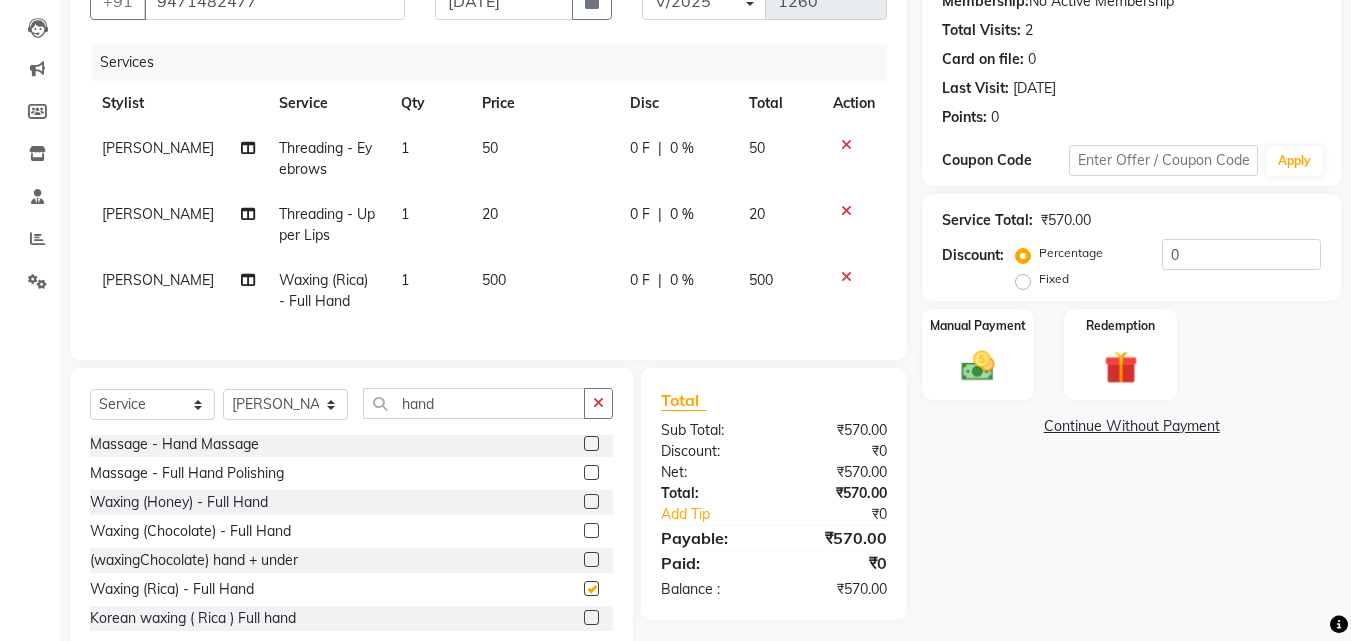 checkbox on "false" 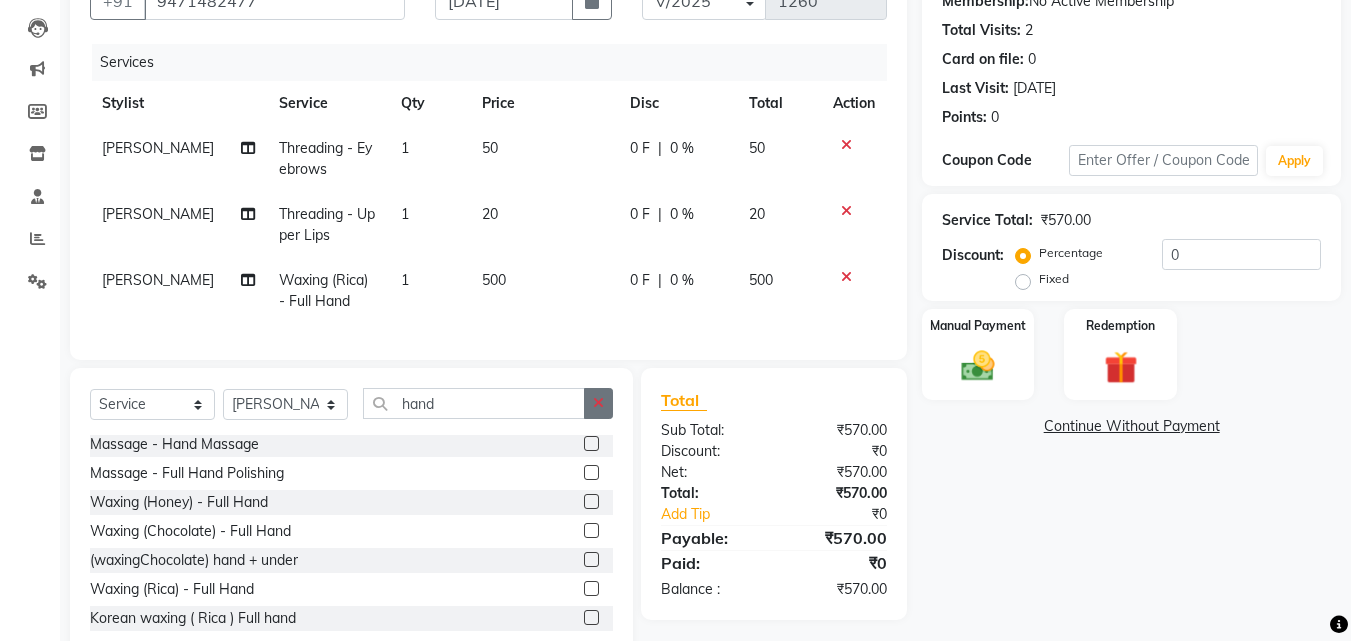 click 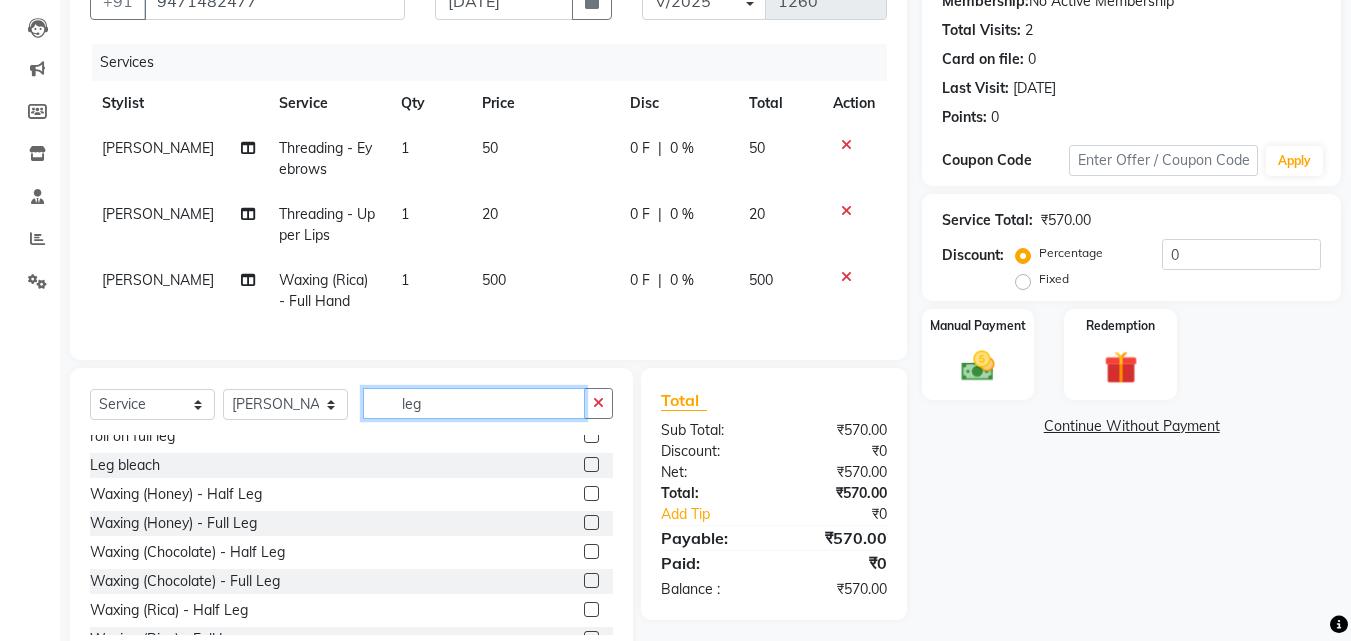 scroll, scrollTop: 80, scrollLeft: 0, axis: vertical 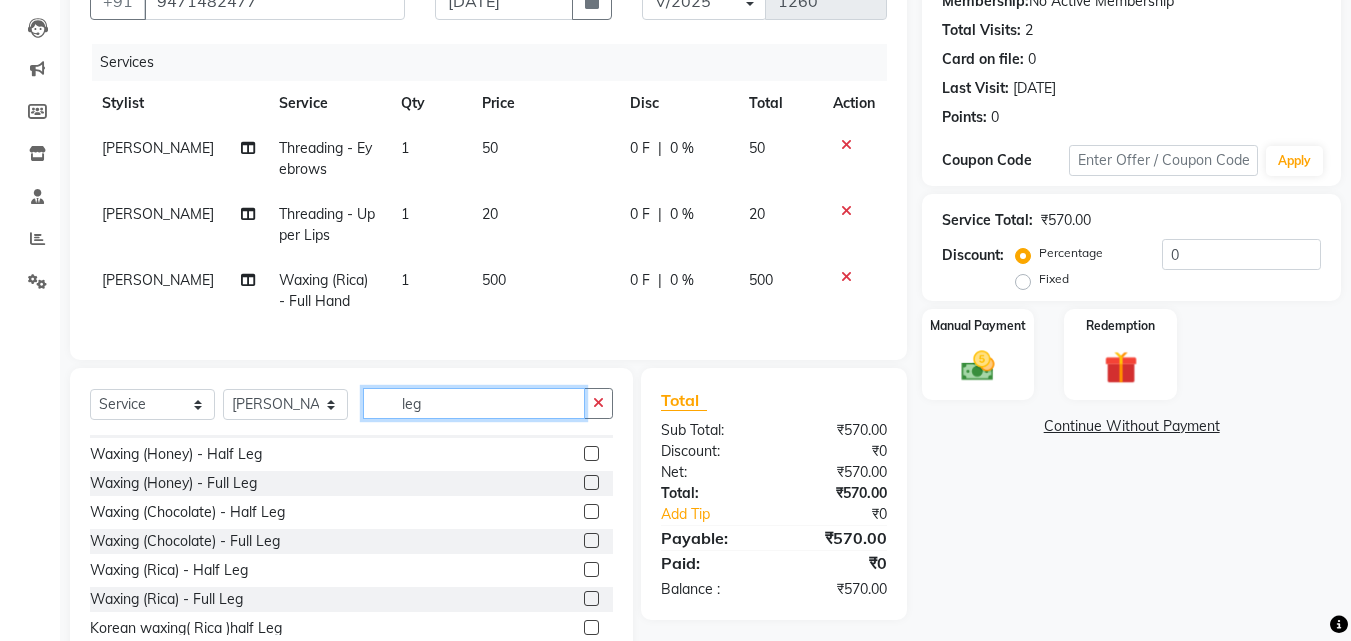 type on "leg" 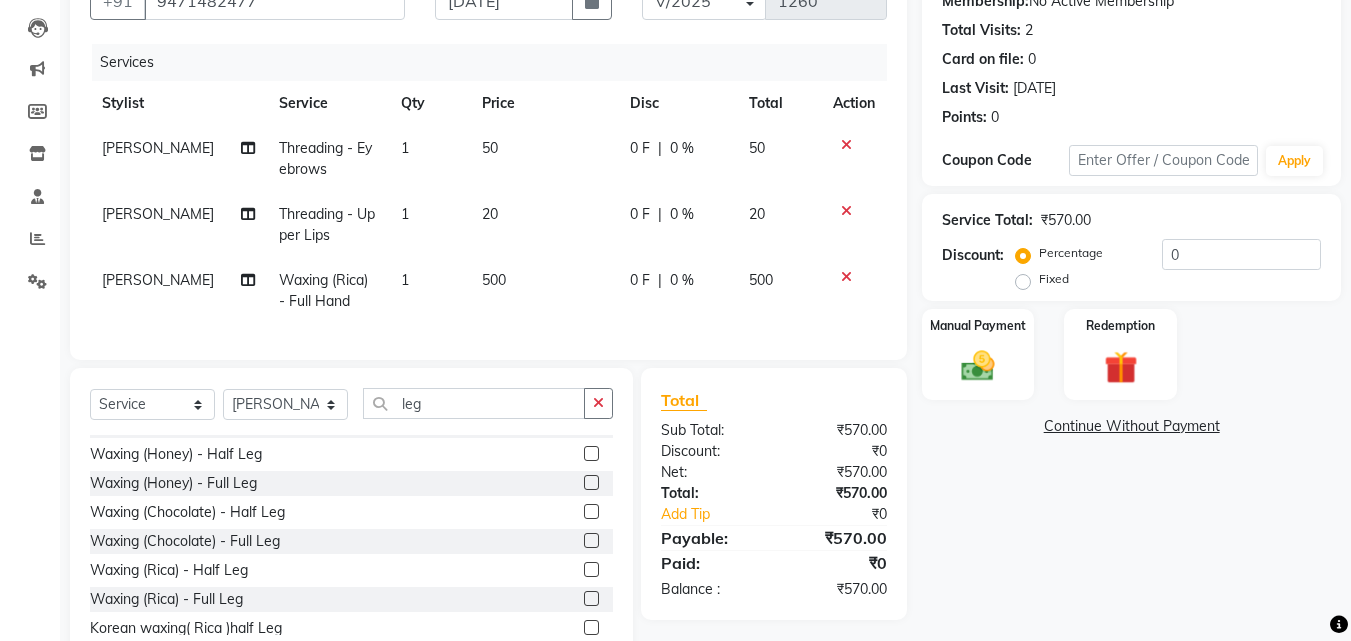 click 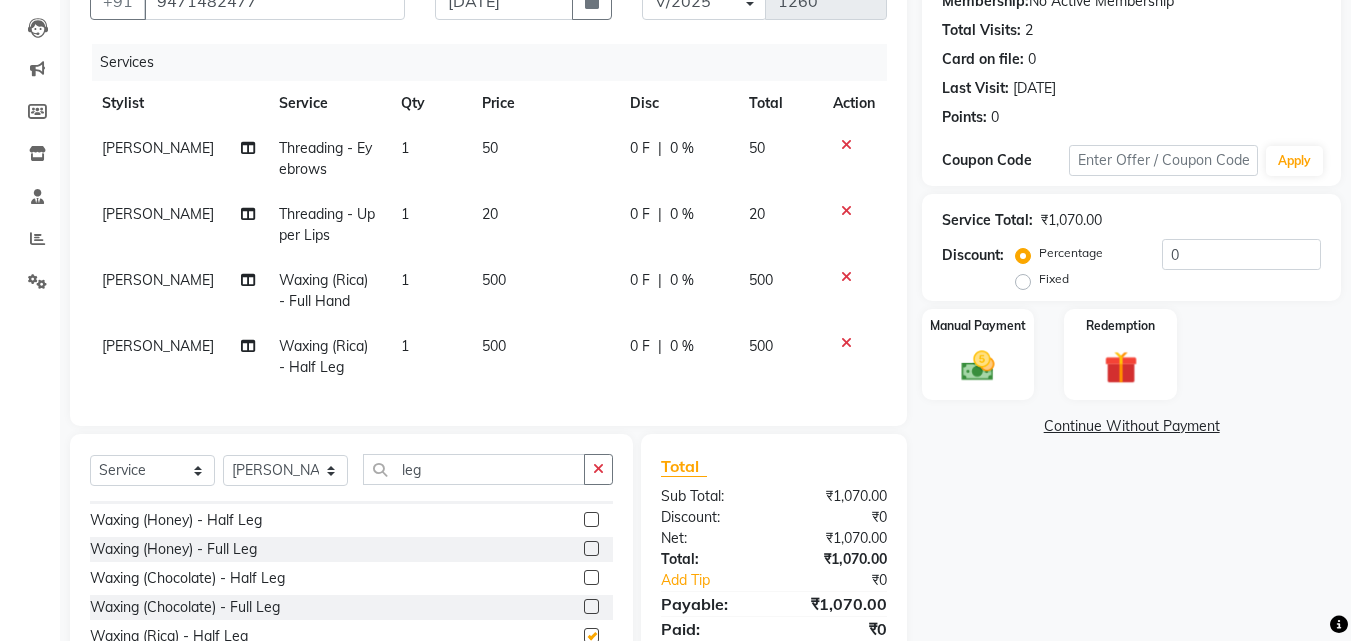 checkbox on "false" 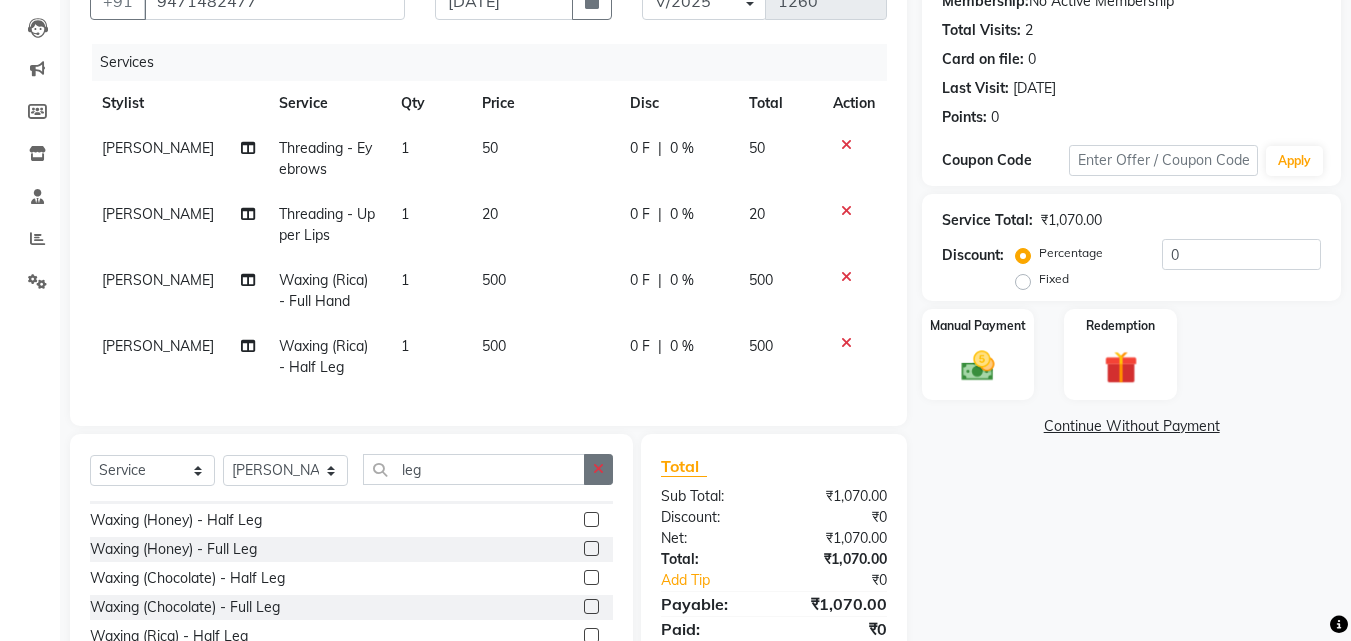 click 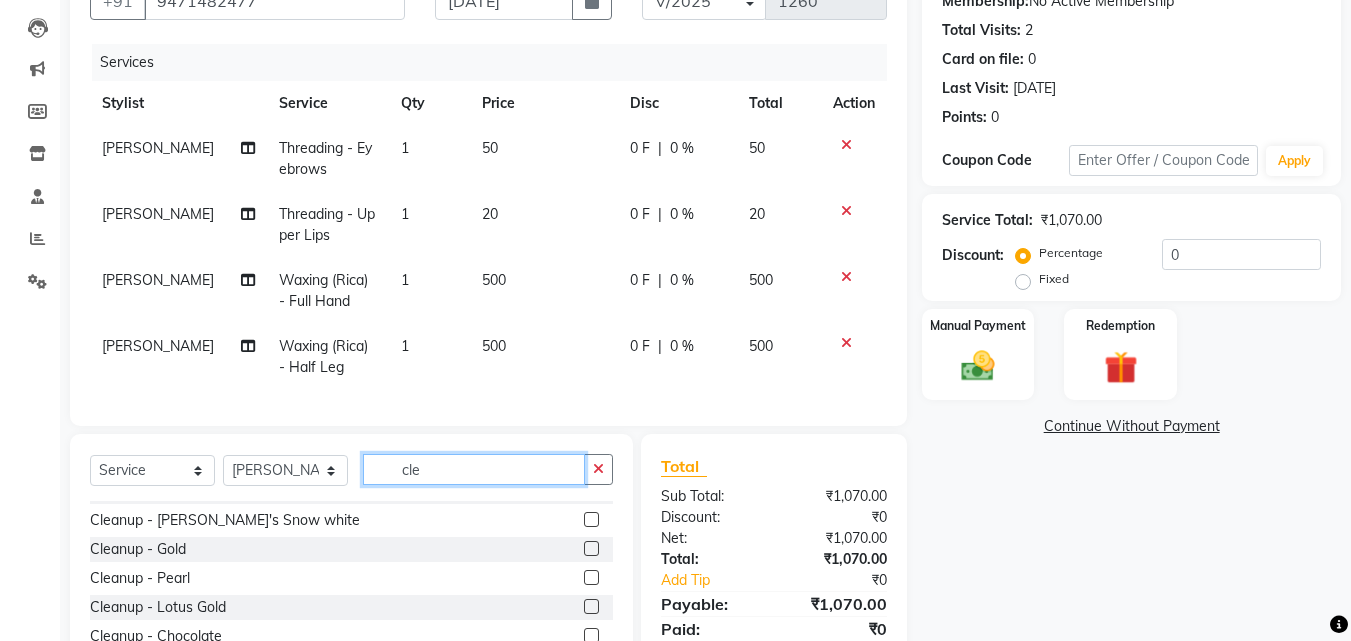 scroll, scrollTop: 51, scrollLeft: 0, axis: vertical 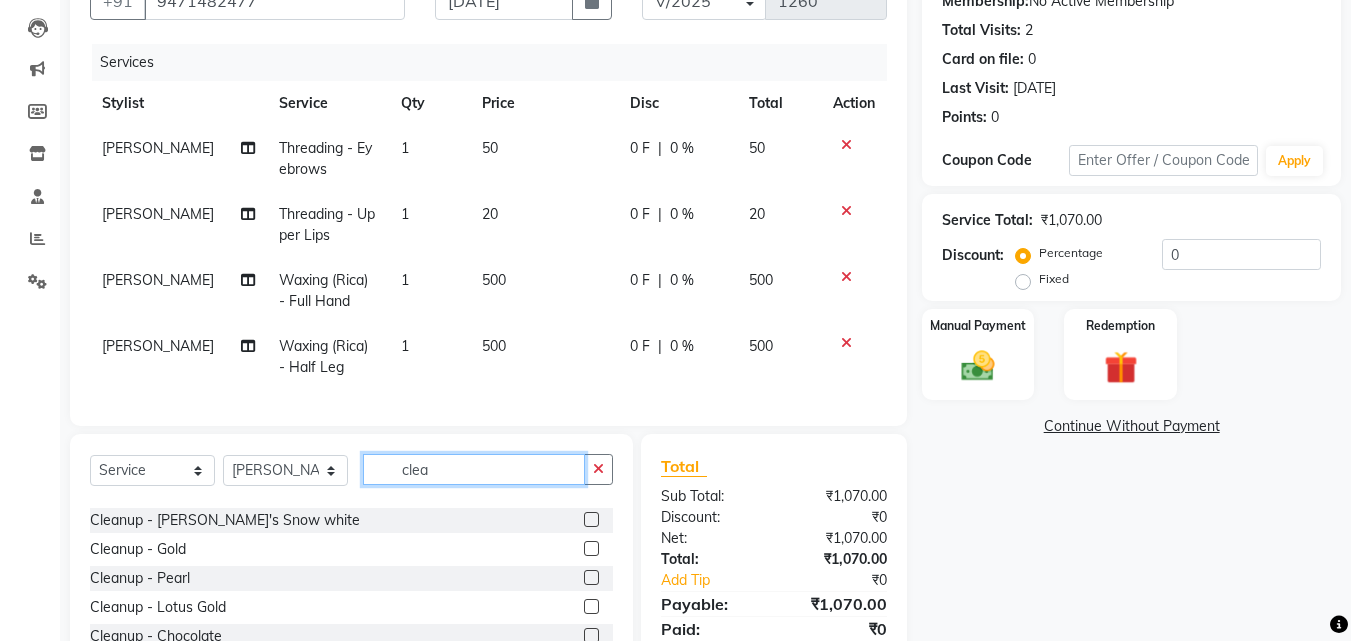 type on "clea" 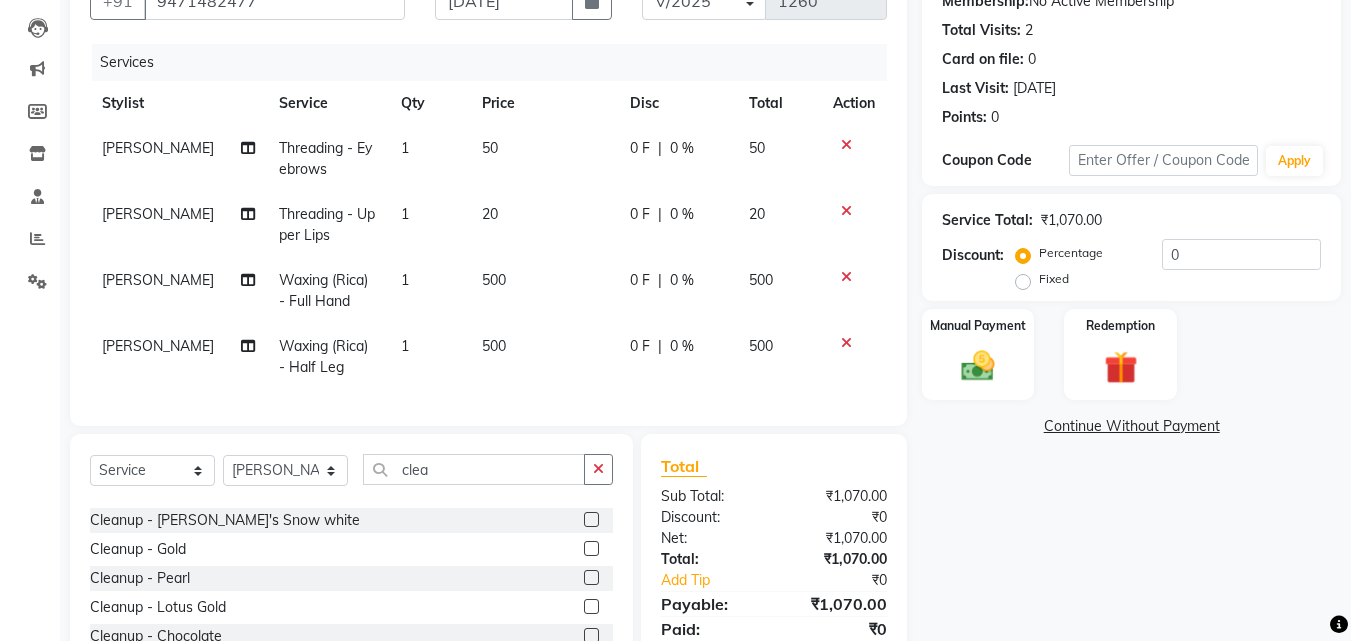 click 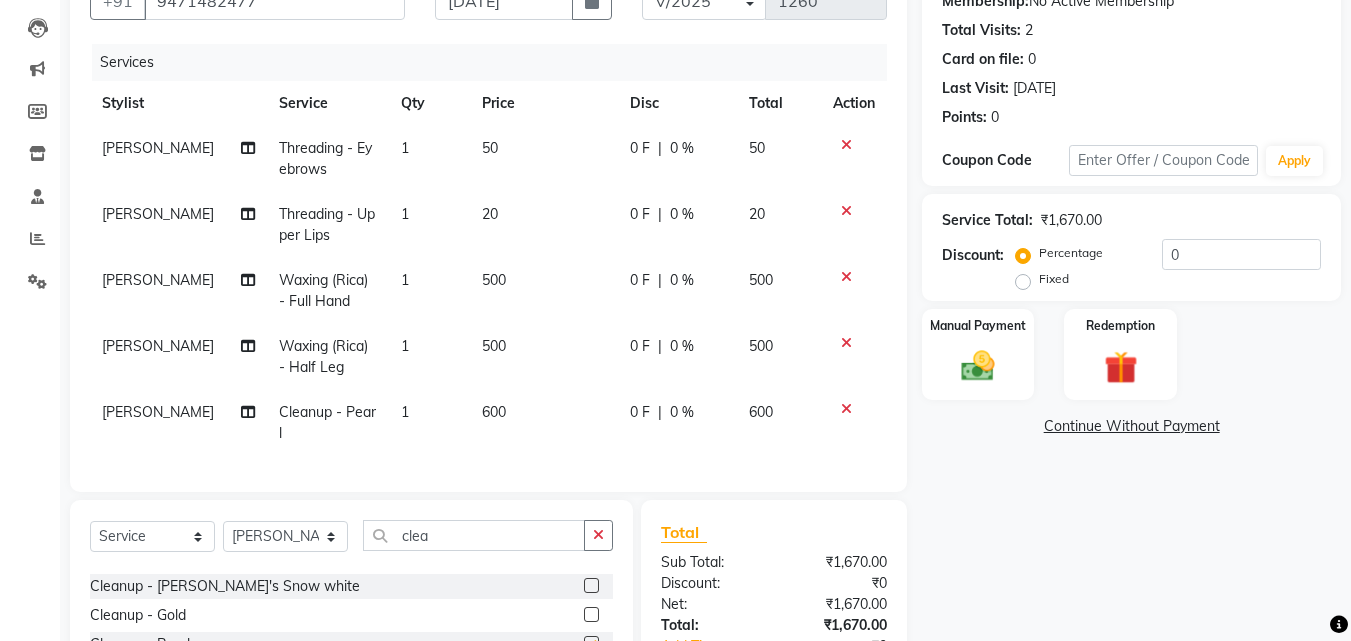 checkbox on "false" 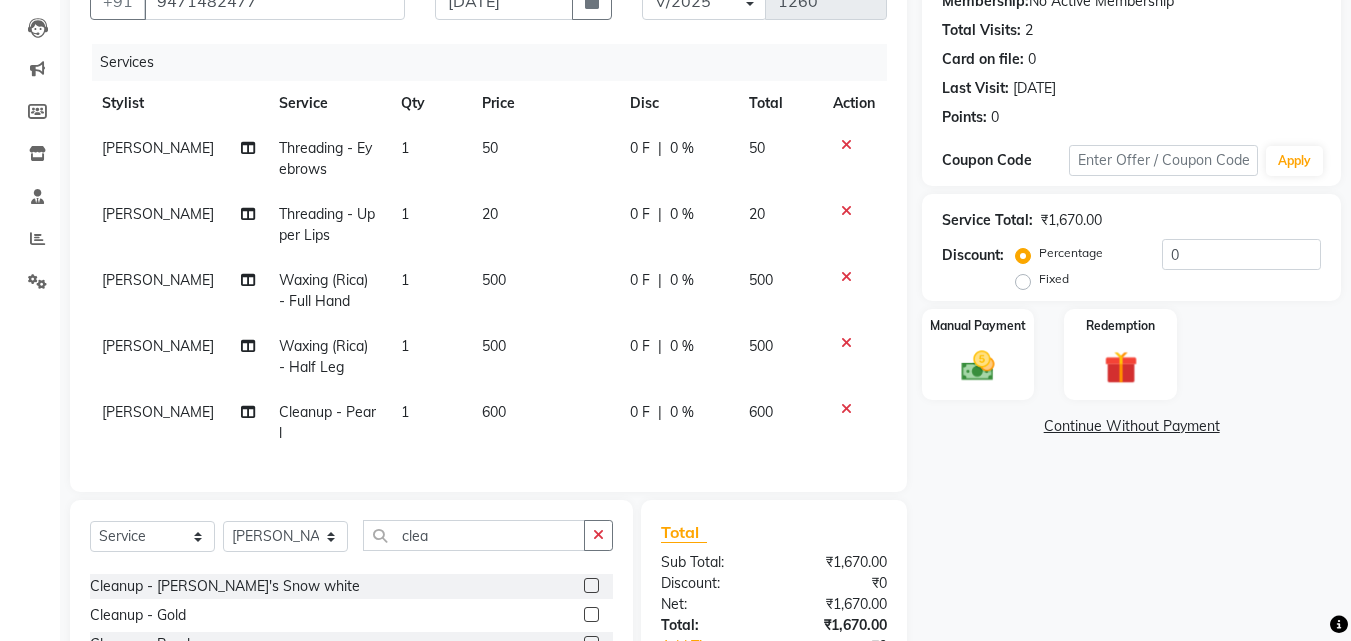 click on "600" 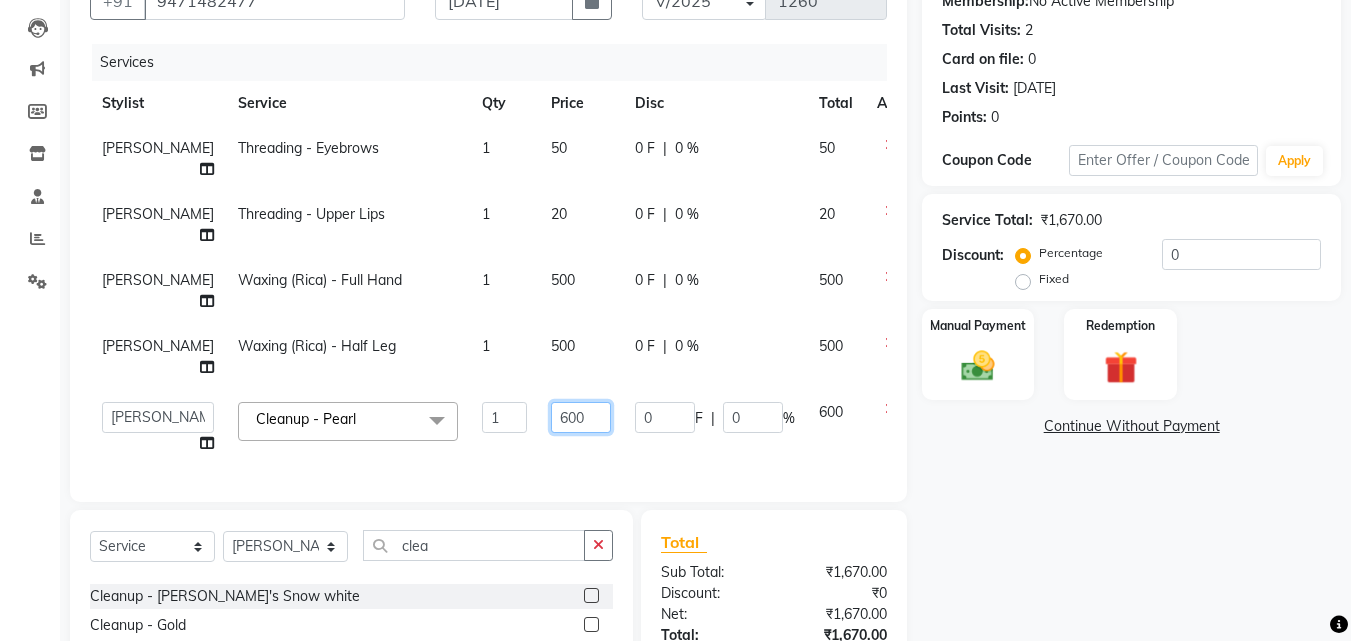 click on "600" 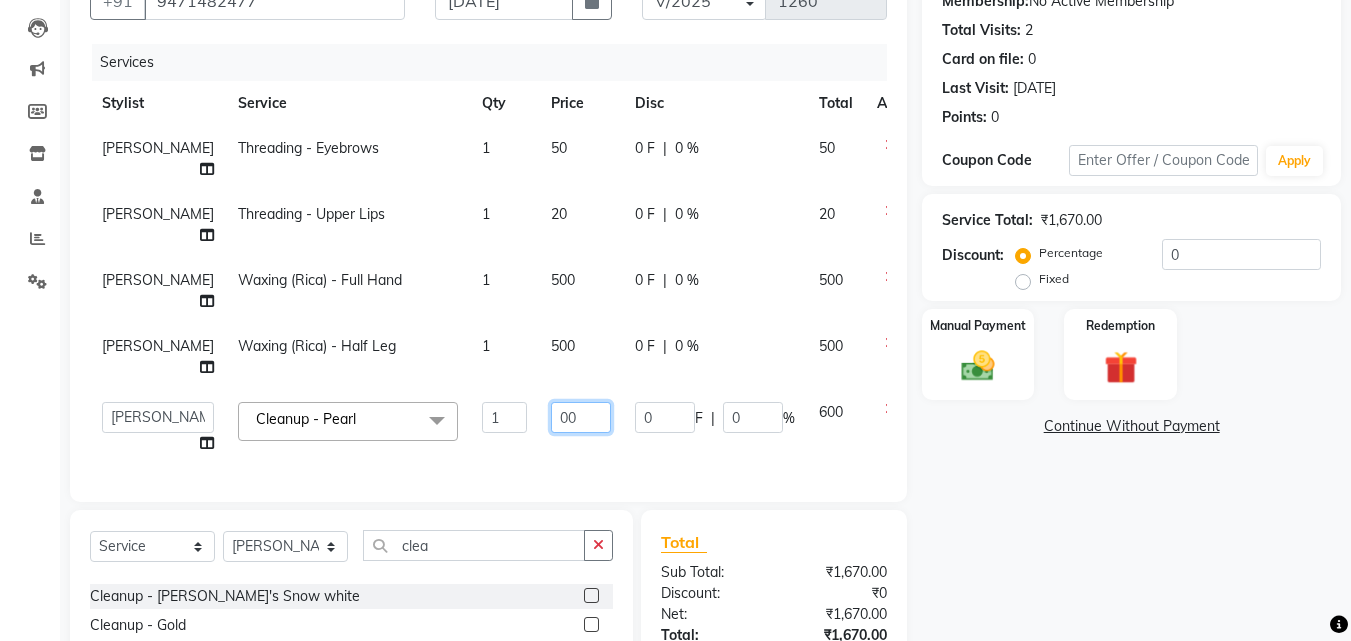 type on "800" 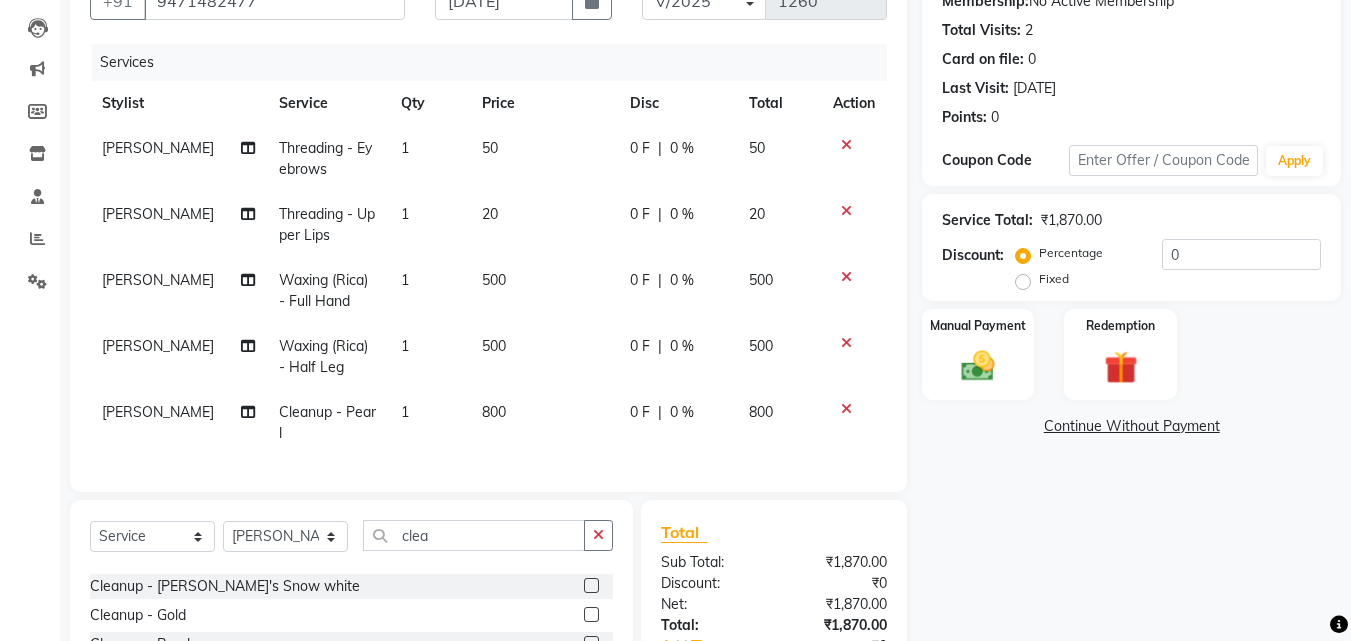 scroll, scrollTop: 382, scrollLeft: 0, axis: vertical 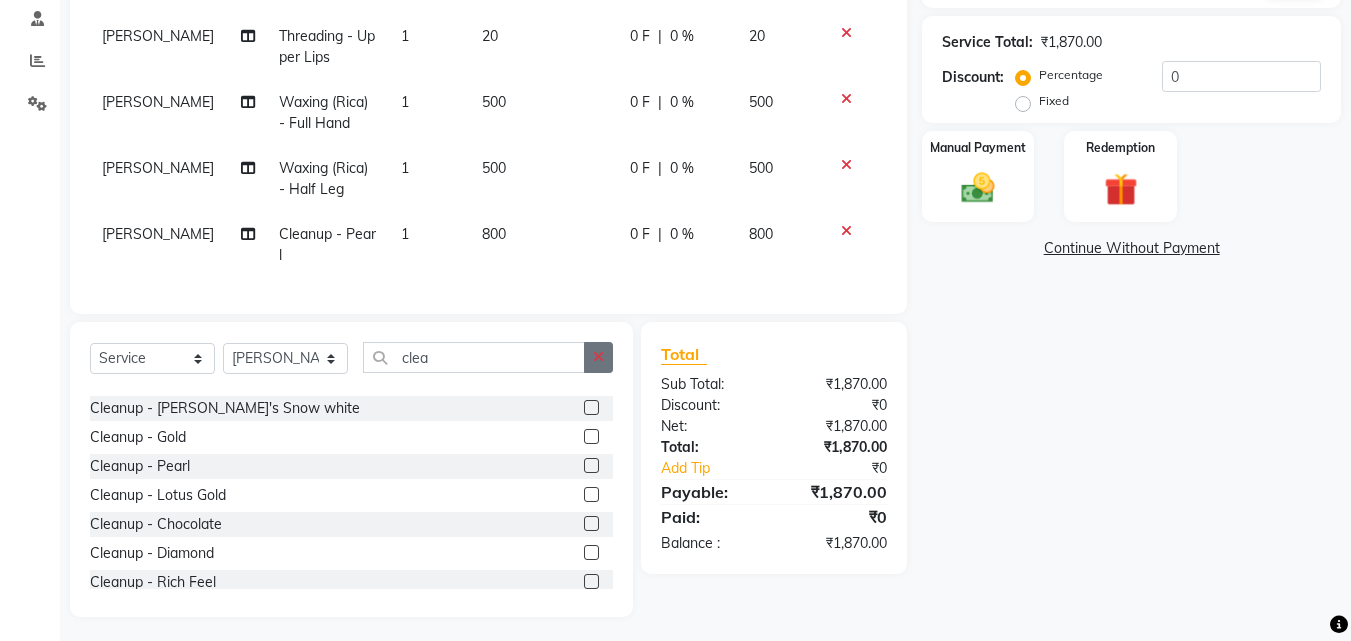 click 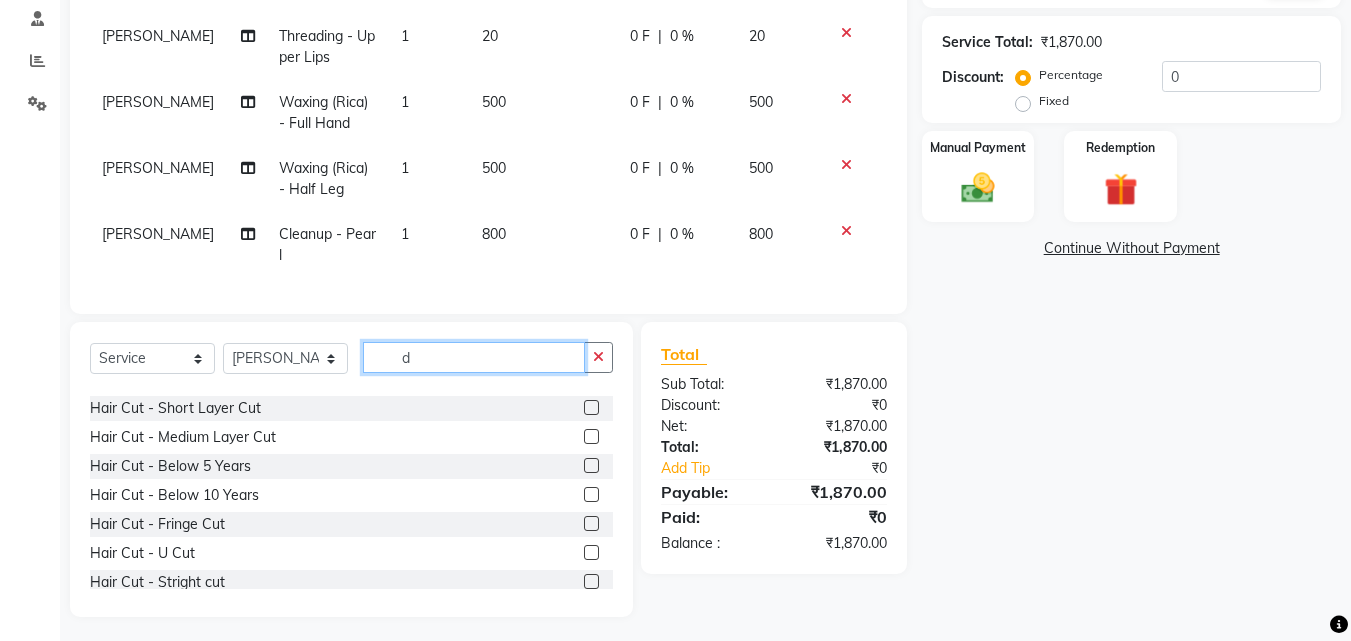 scroll, scrollTop: 0, scrollLeft: 0, axis: both 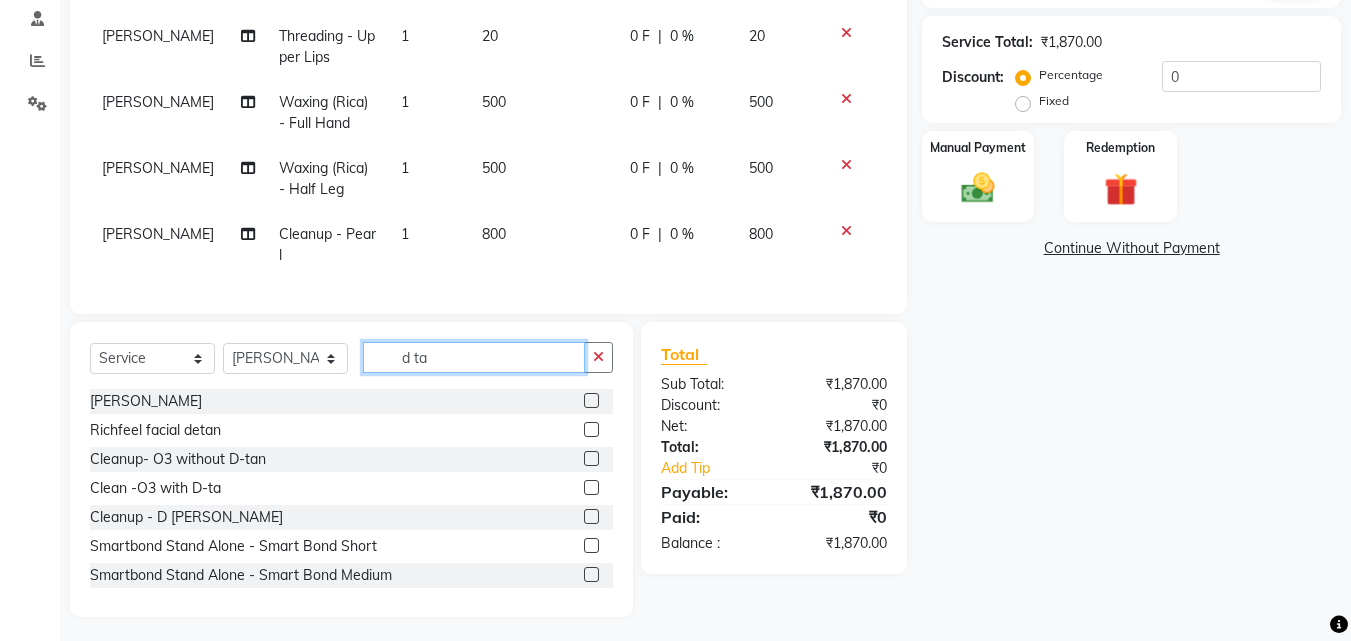 type on "d ta" 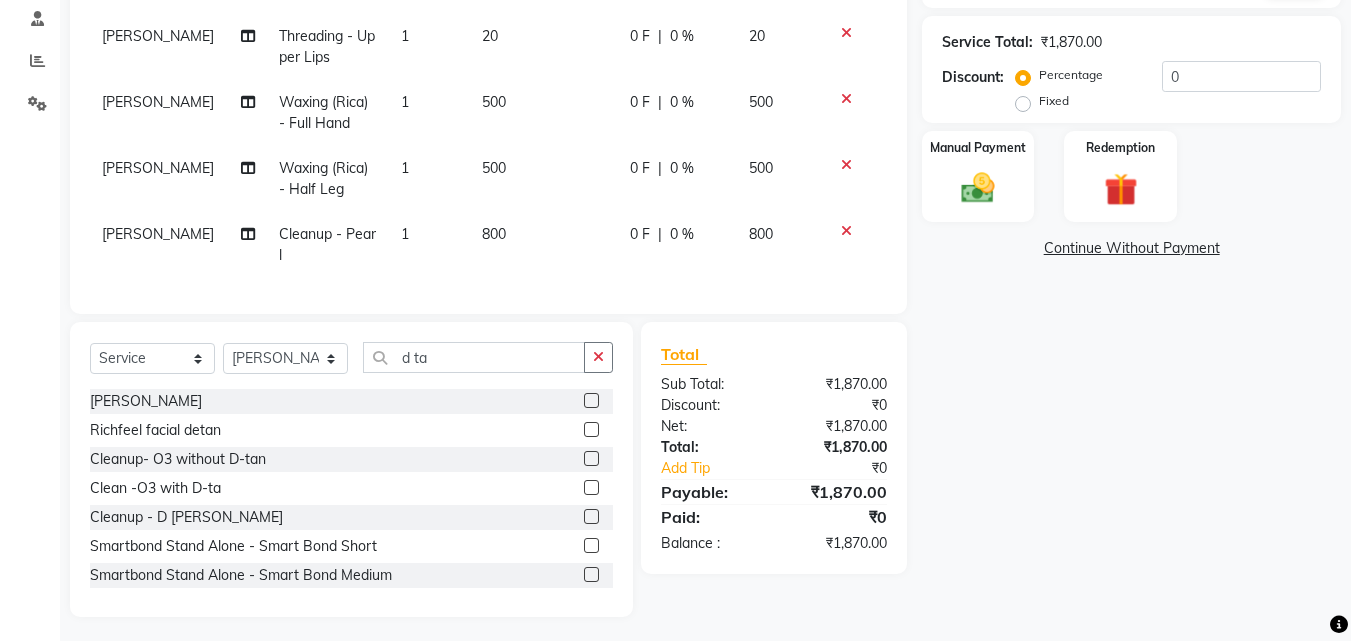 click 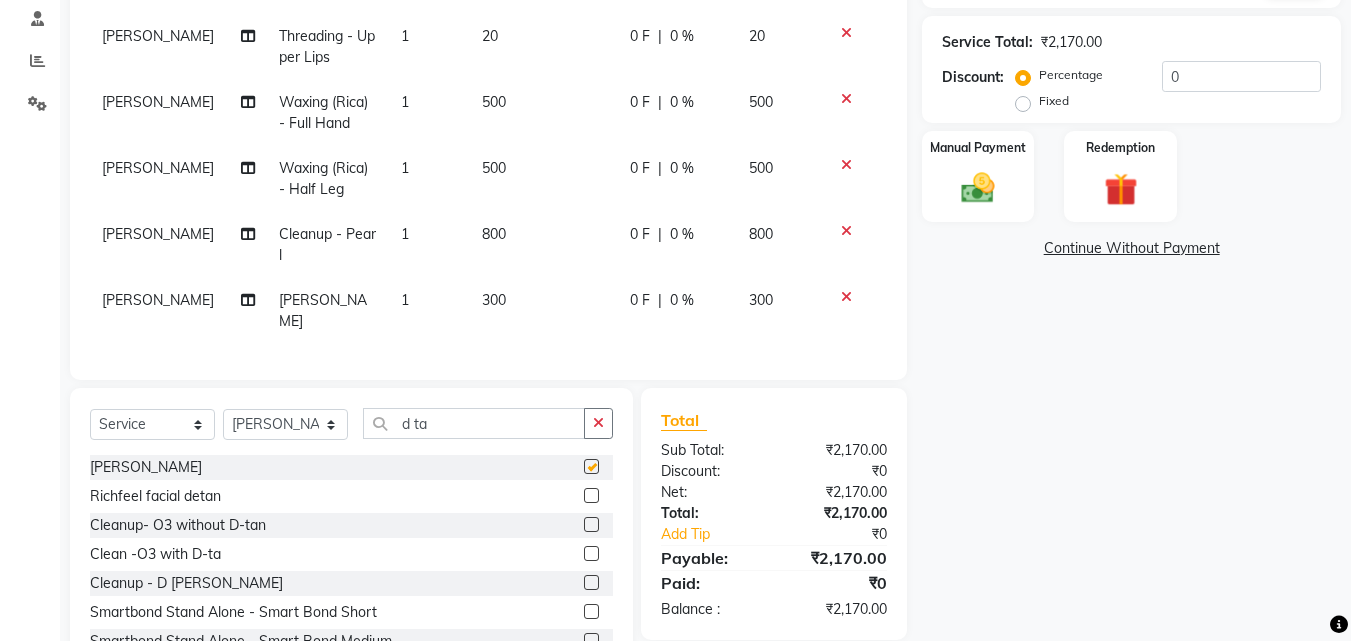checkbox on "false" 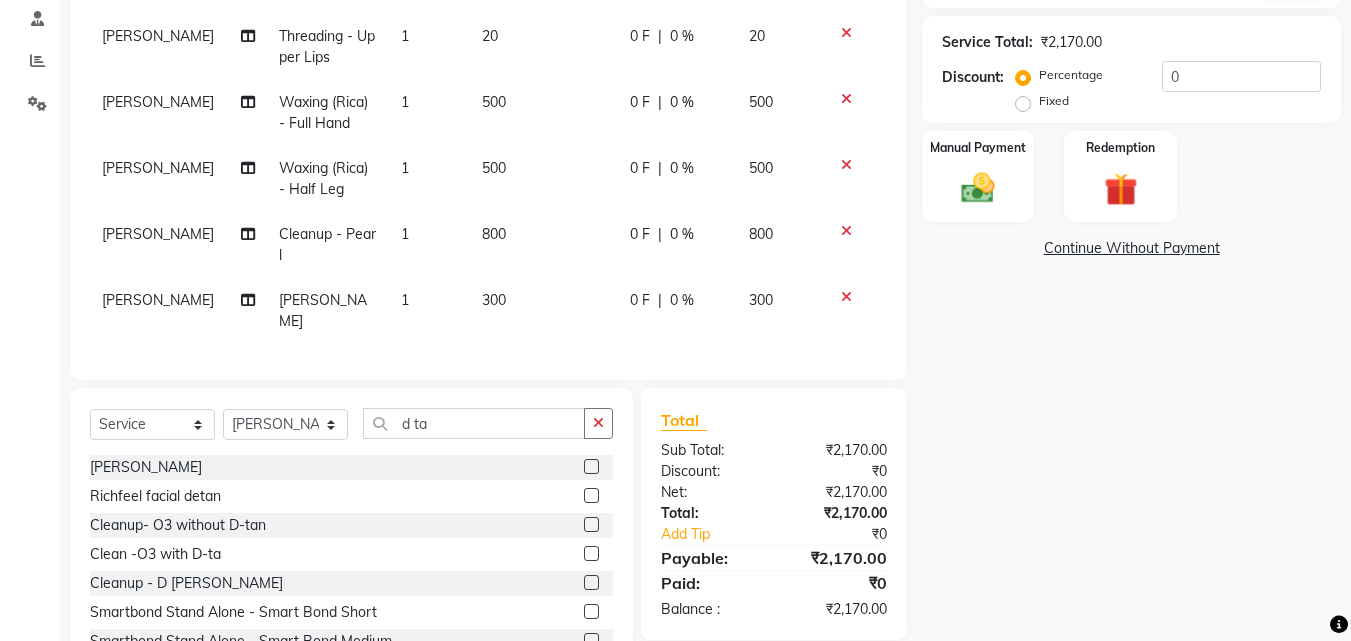 click on "300" 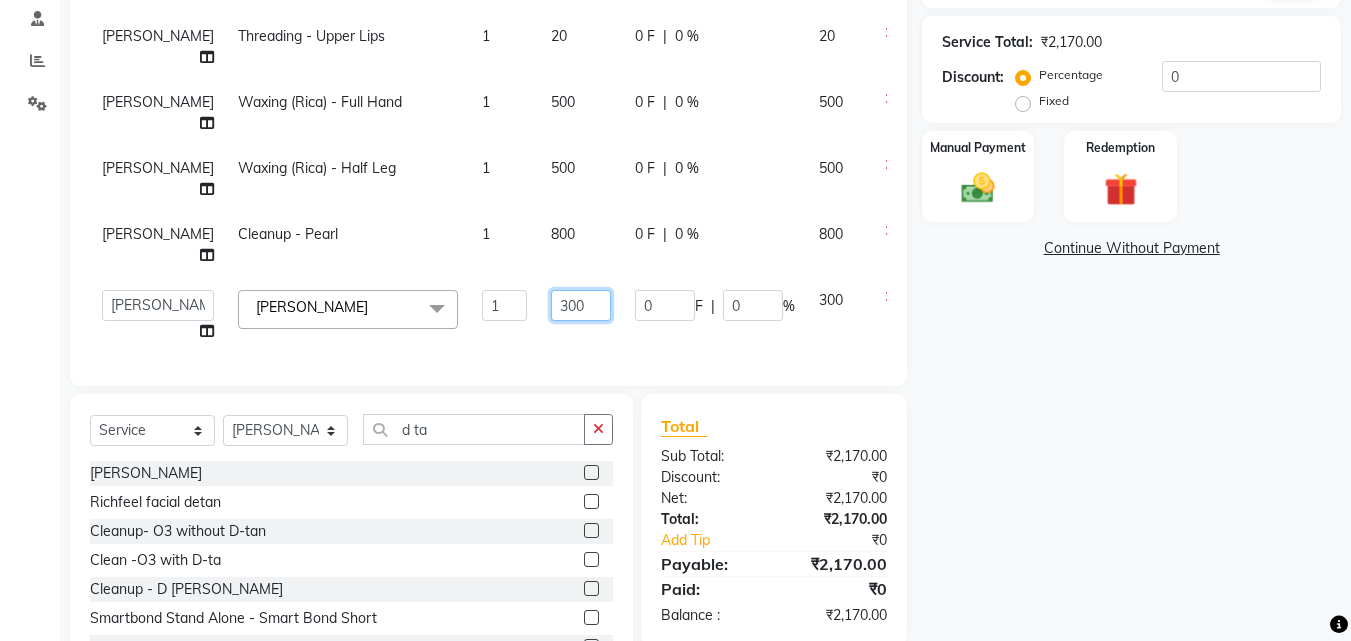 click on "300" 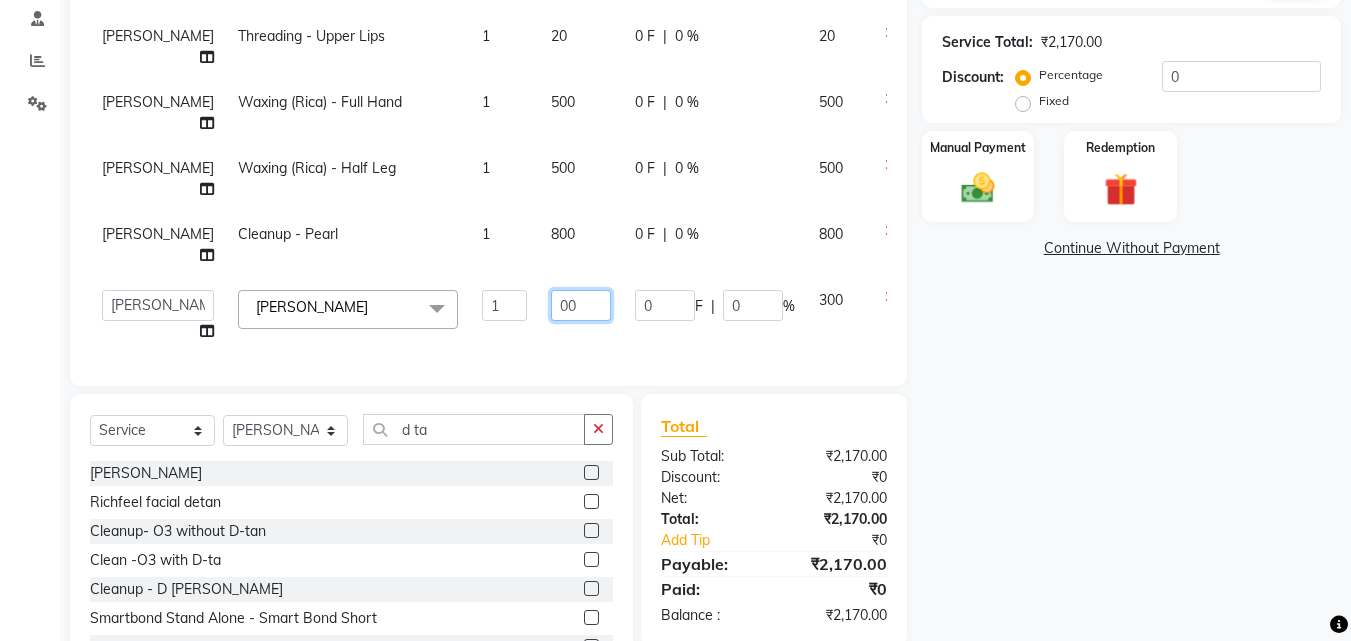 type on "400" 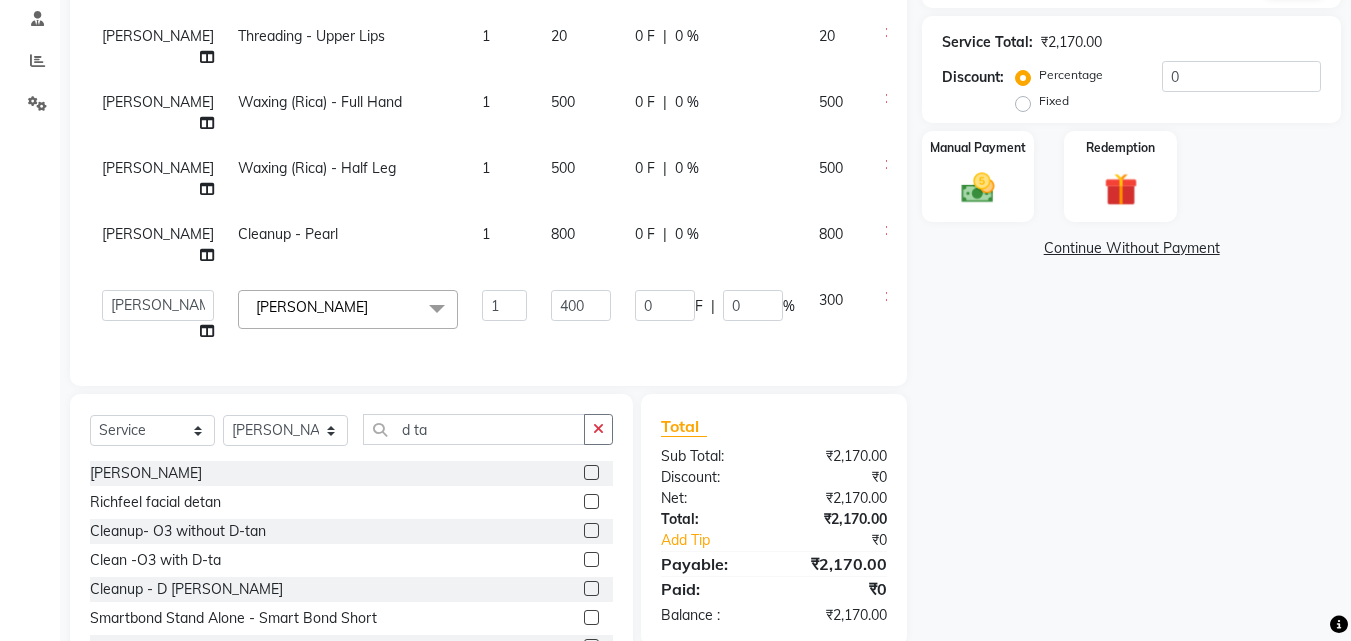 click on "Name: Shaline Graffiti Membership:  No Active Membership  Total Visits:  2 Card on file:  0 Last Visit:   17-09-2024 Points:   0  Coupon Code Apply Service Total:  ₹2,170.00  Discount:  Percentage   Fixed  0 Manual Payment Redemption  Continue Without Payment" 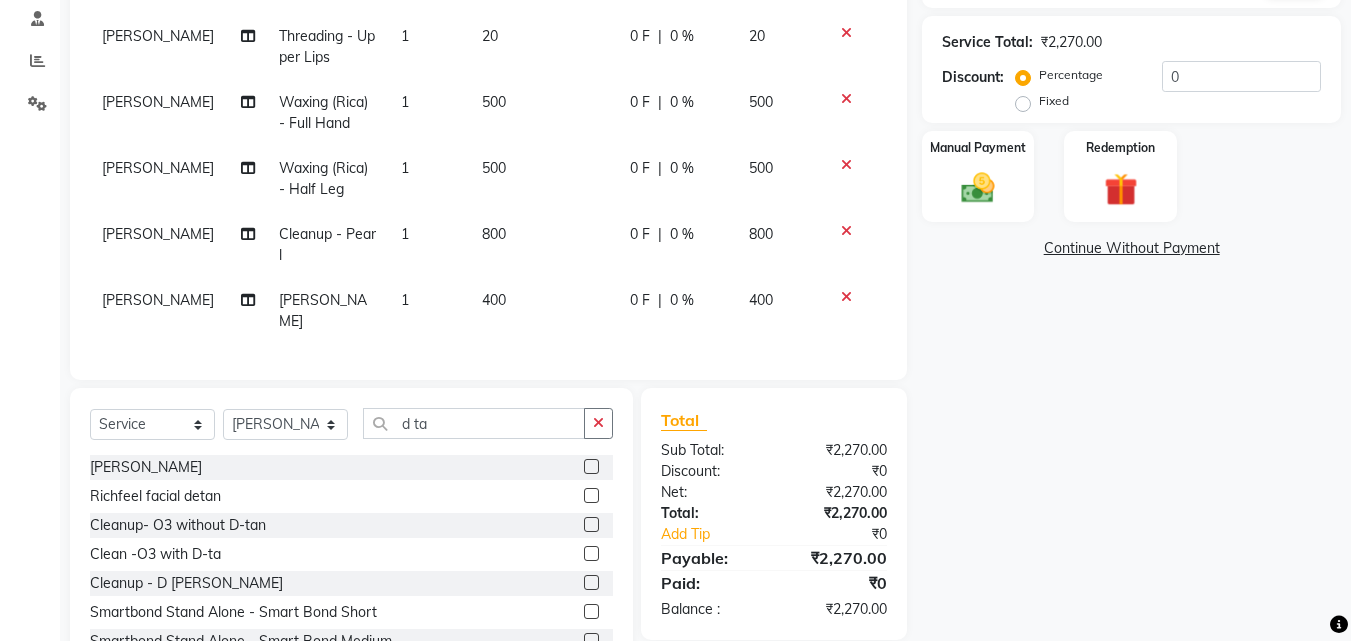 click on "Fixed" 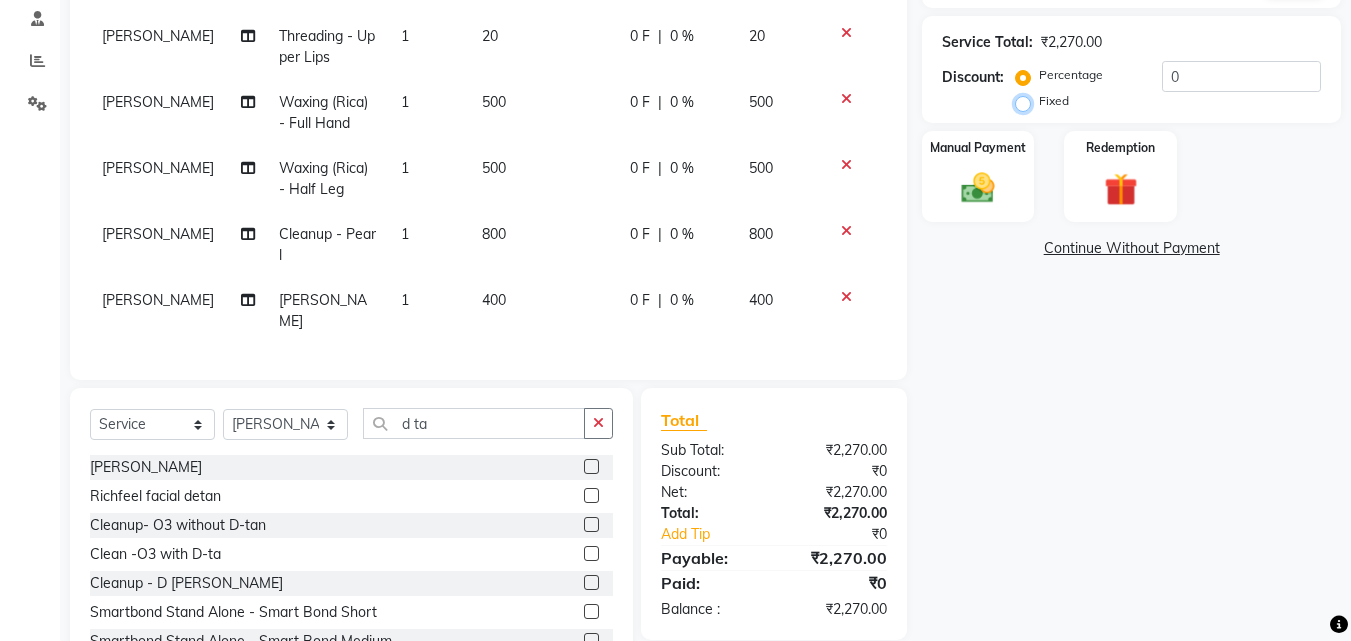 click on "Fixed" at bounding box center [1027, 101] 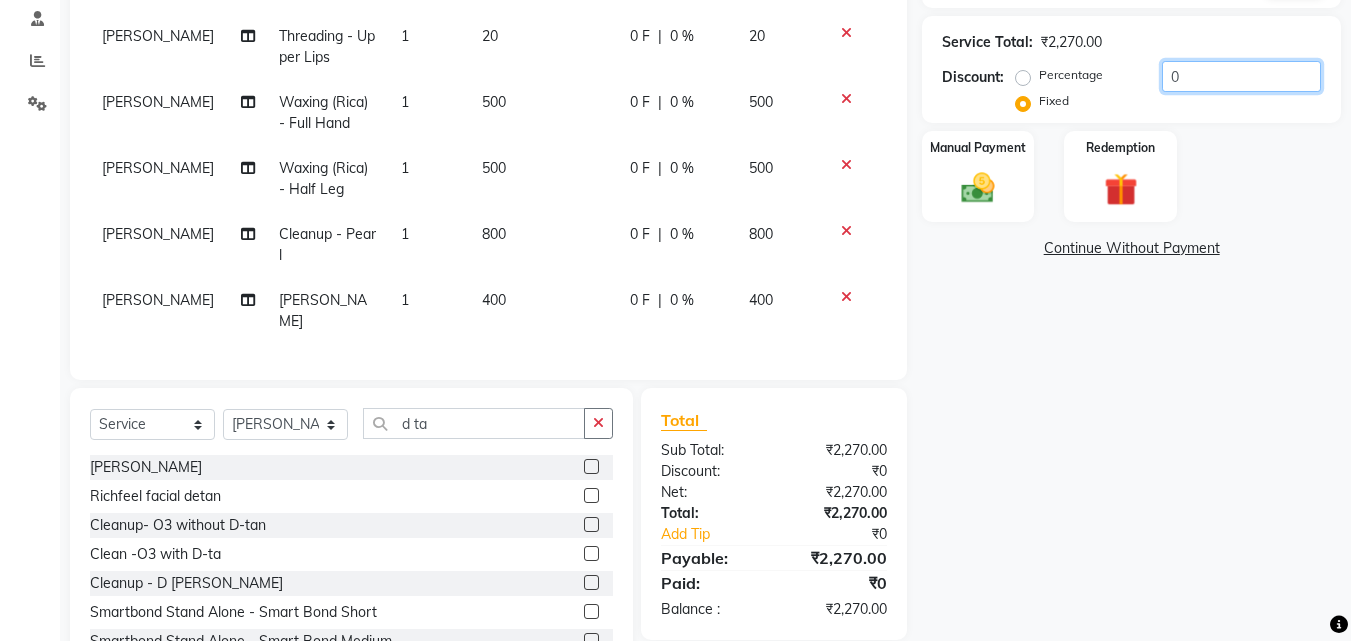 click on "0" 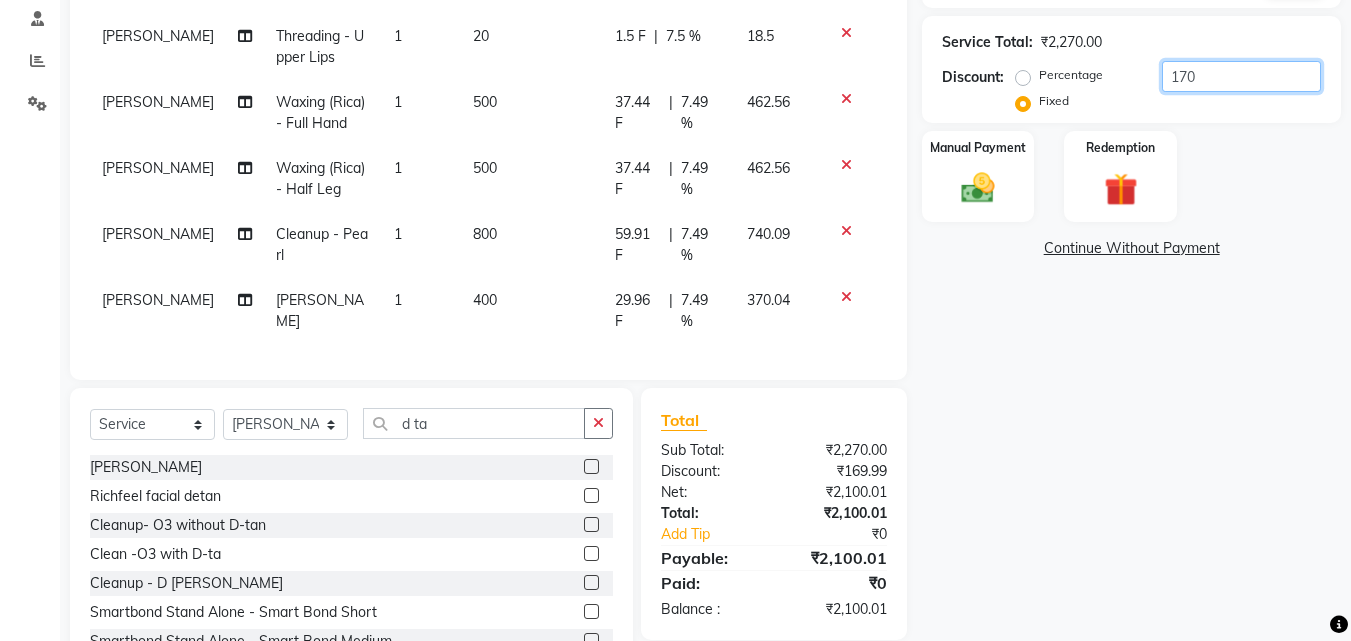type on "170" 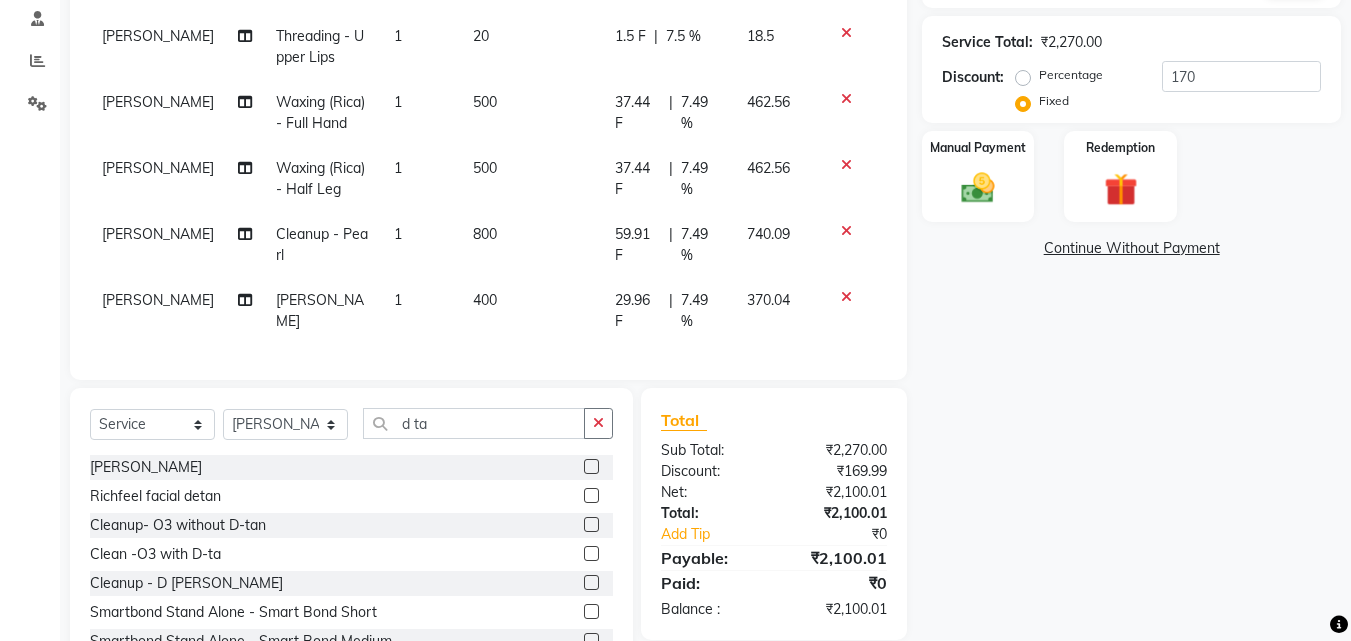 click on "Name: Shaline Graffiti Membership:  No Active Membership  Total Visits:  2 Card on file:  0 Last Visit:   17-09-2024 Points:   0  Coupon Code Apply Service Total:  ₹2,270.00  Discount:  Percentage   Fixed  170 Manual Payment Redemption  Continue Without Payment" 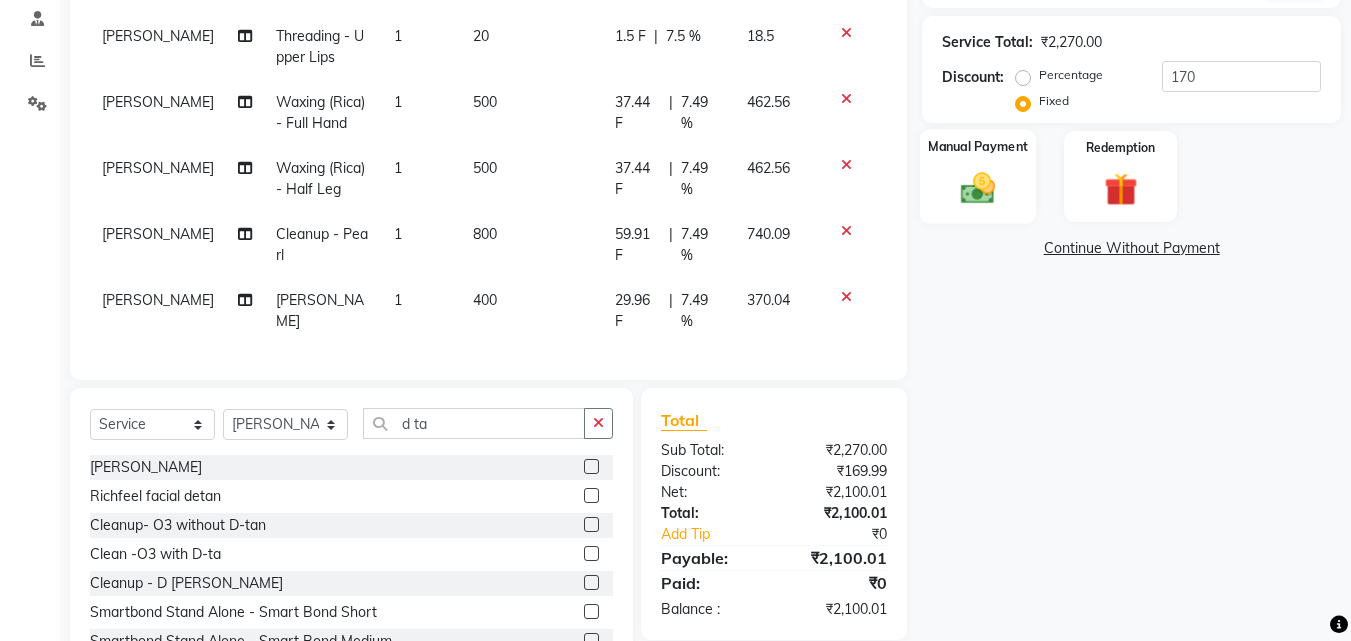 click 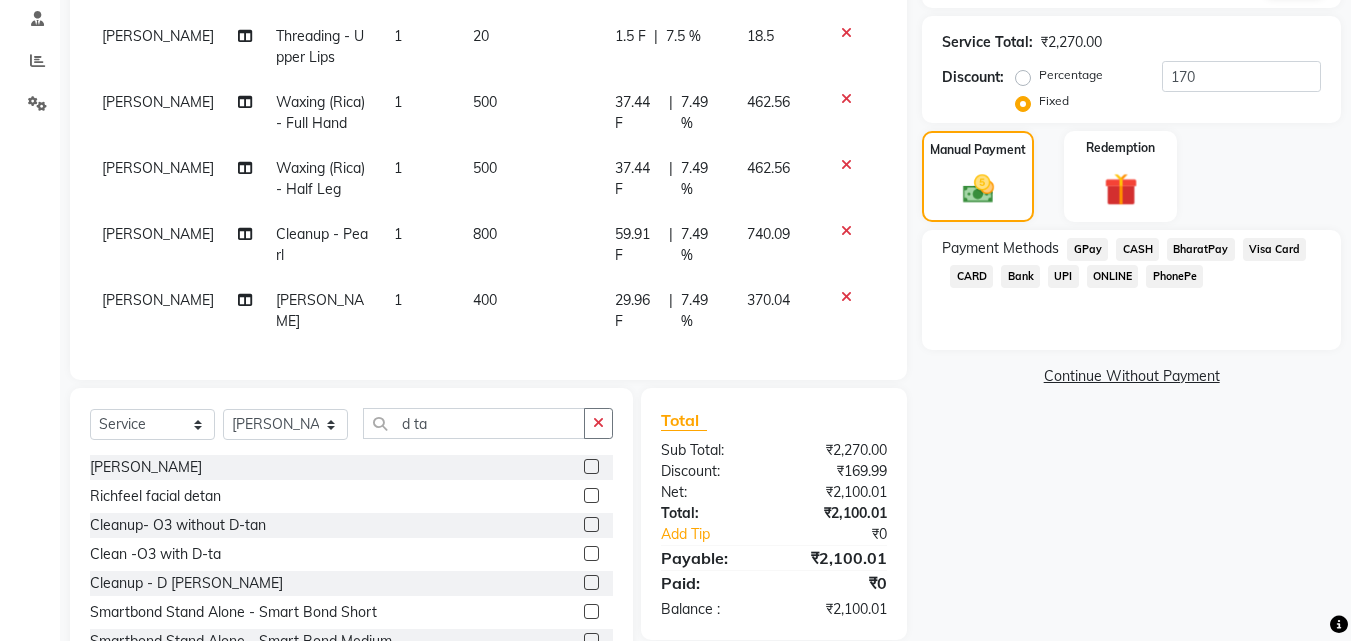 click on "GPay" 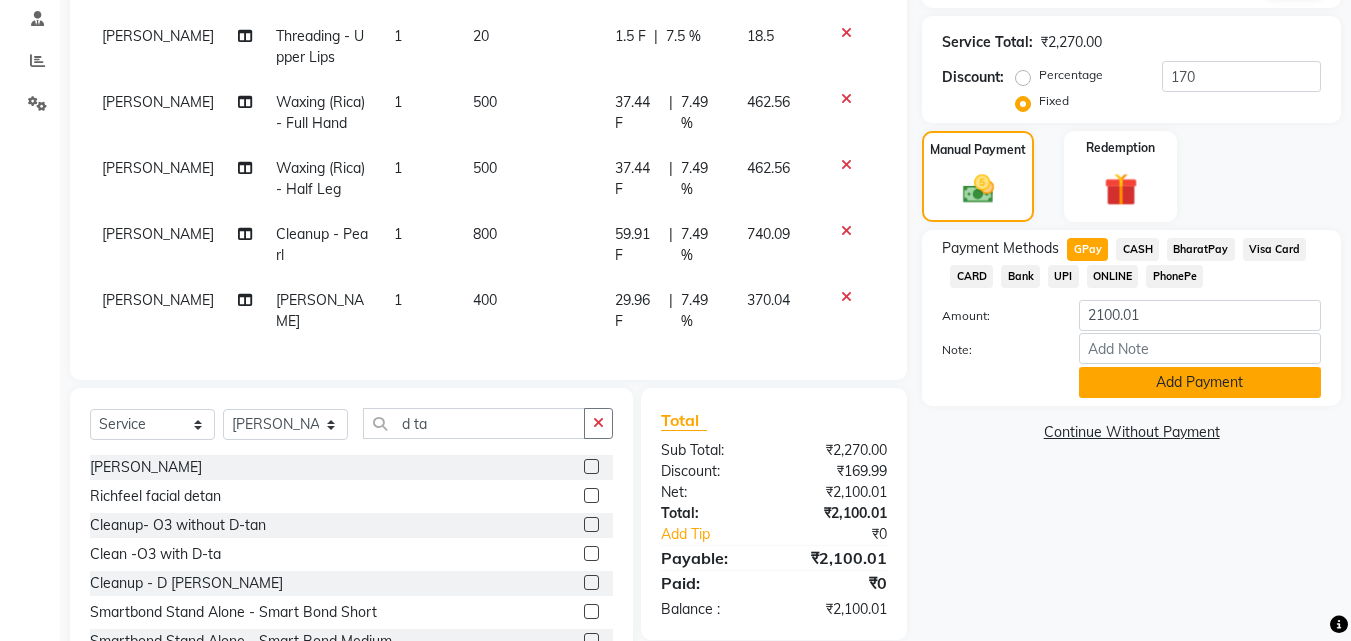click on "Add Payment" 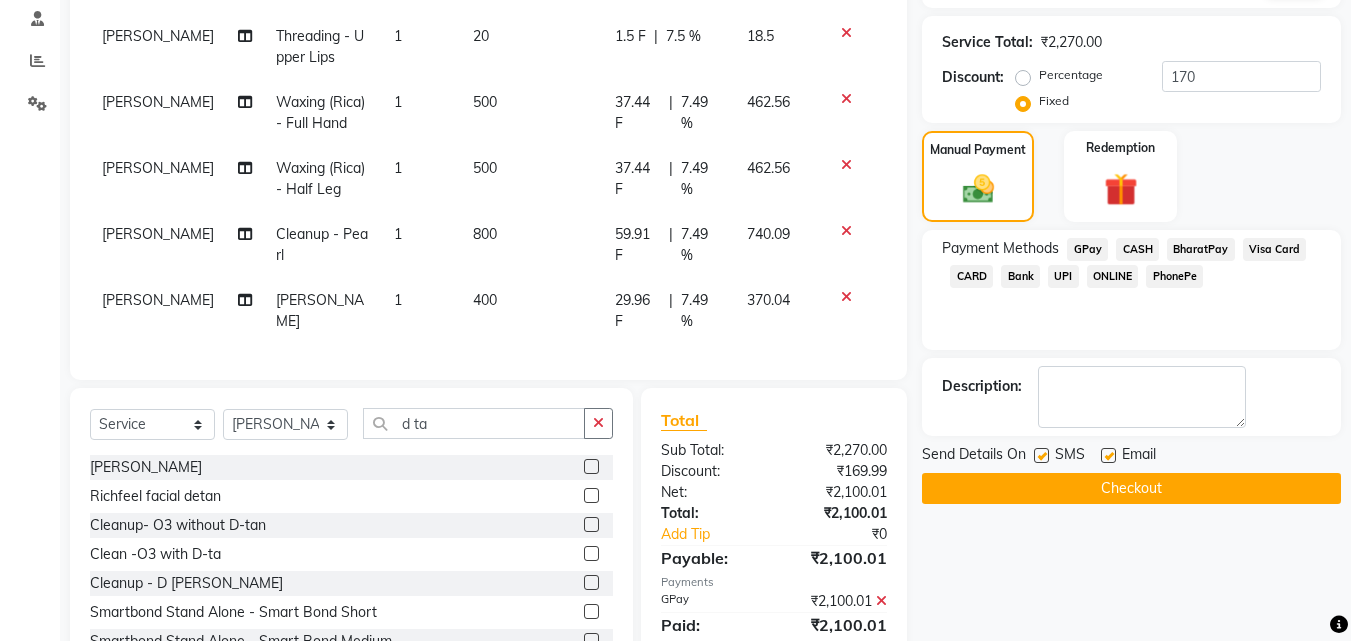 click on "Checkout" 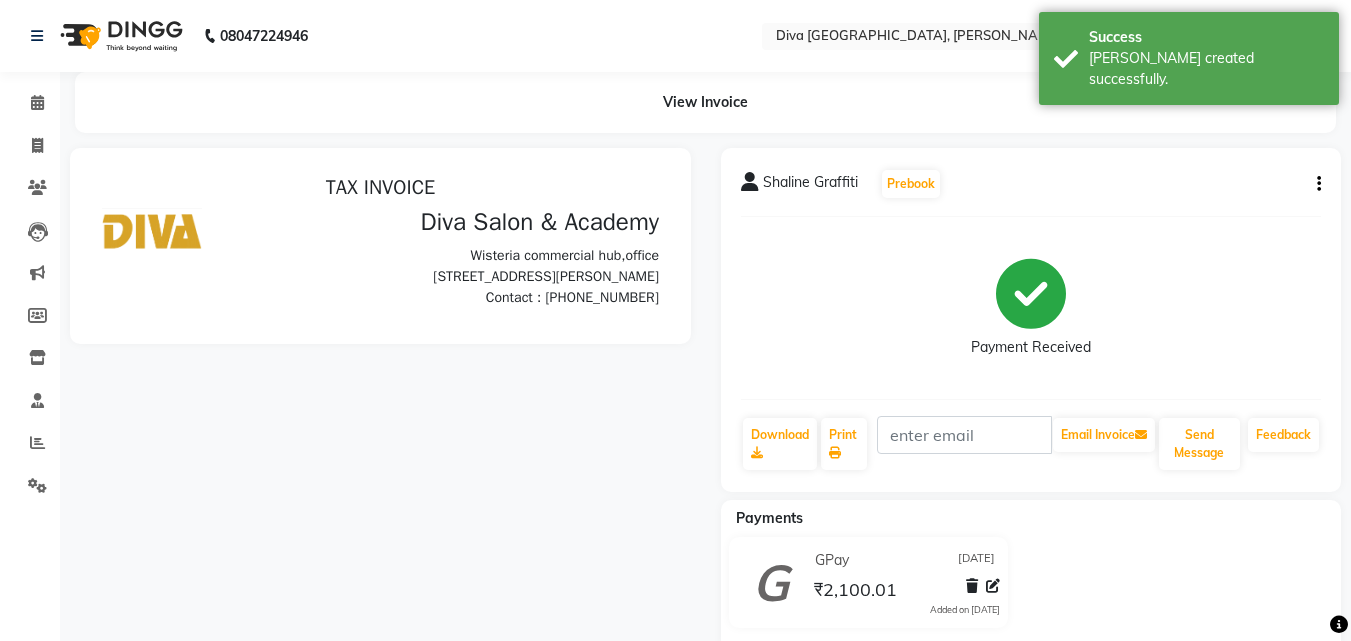 scroll, scrollTop: 0, scrollLeft: 0, axis: both 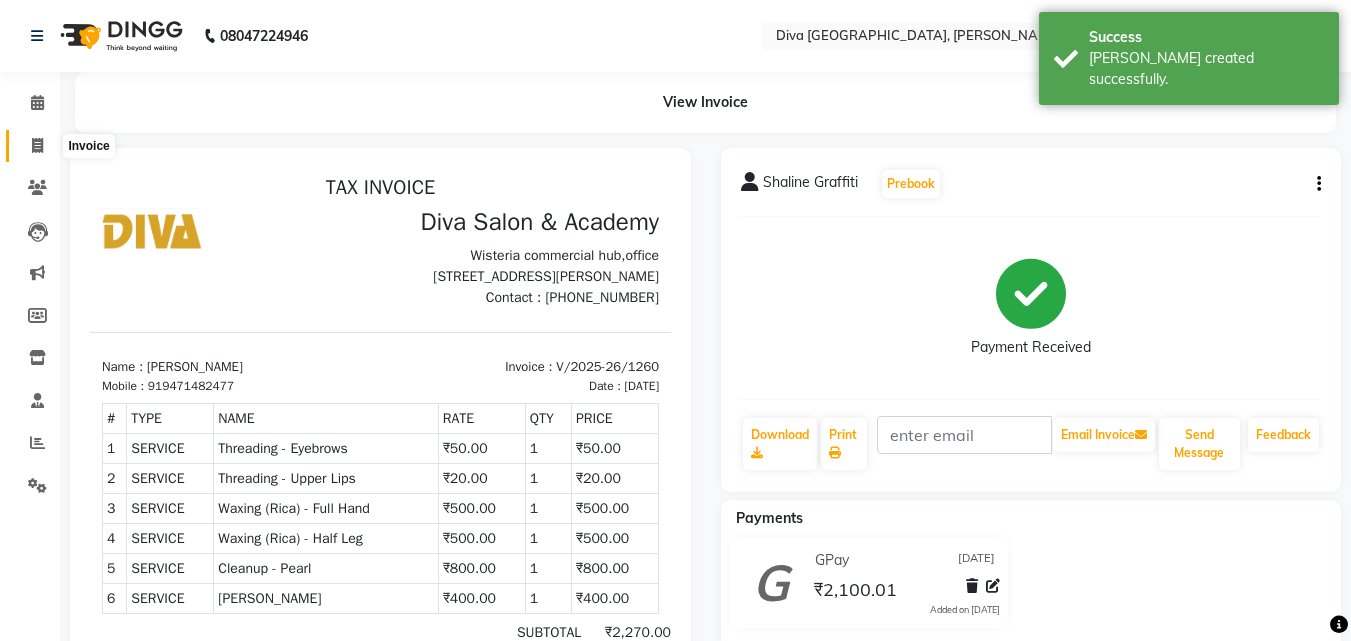 click 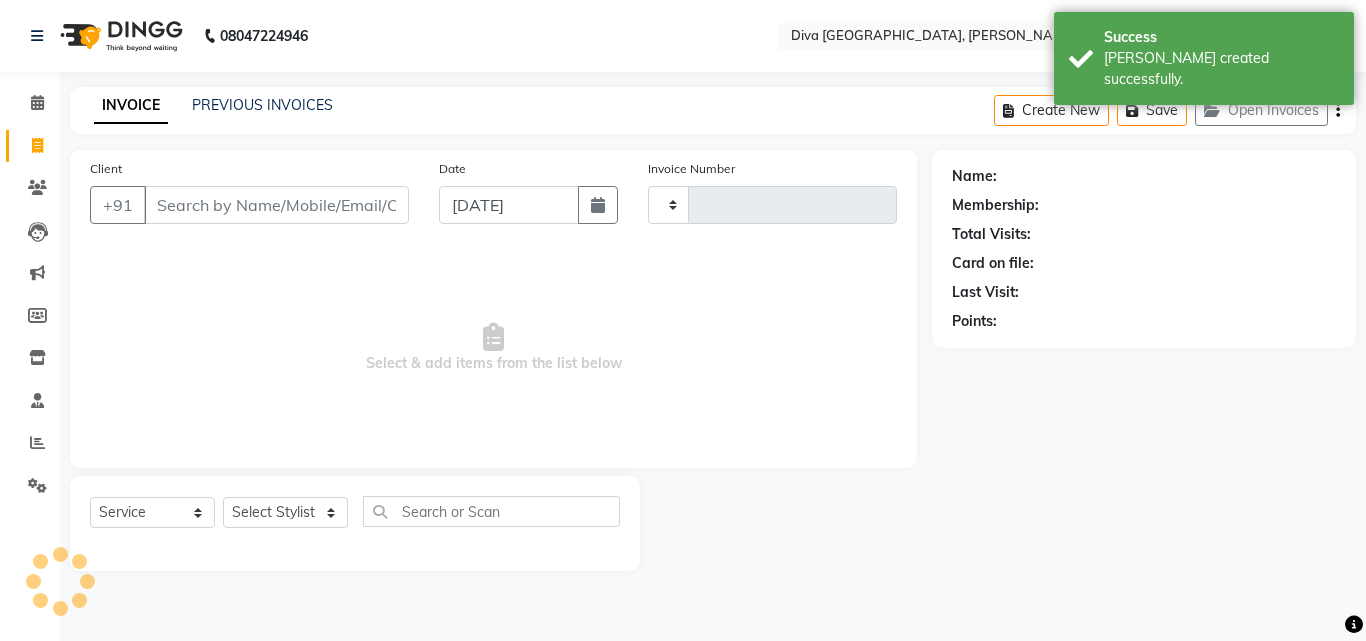 type on "1261" 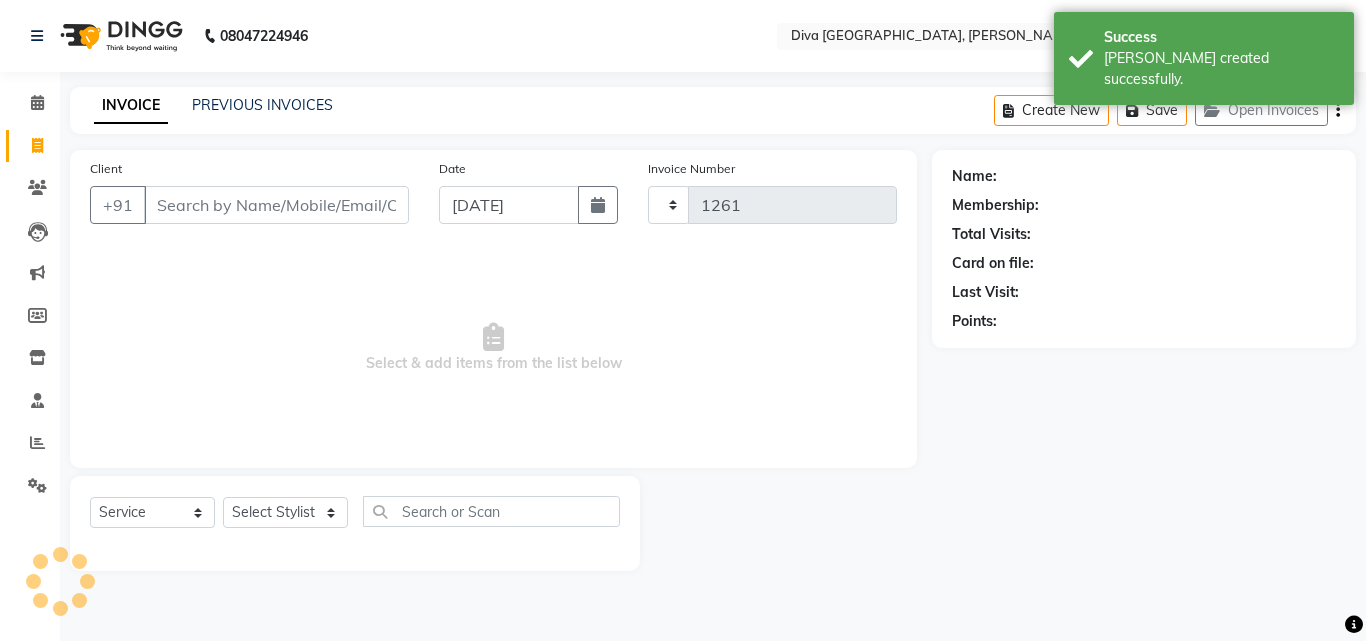 select on "671" 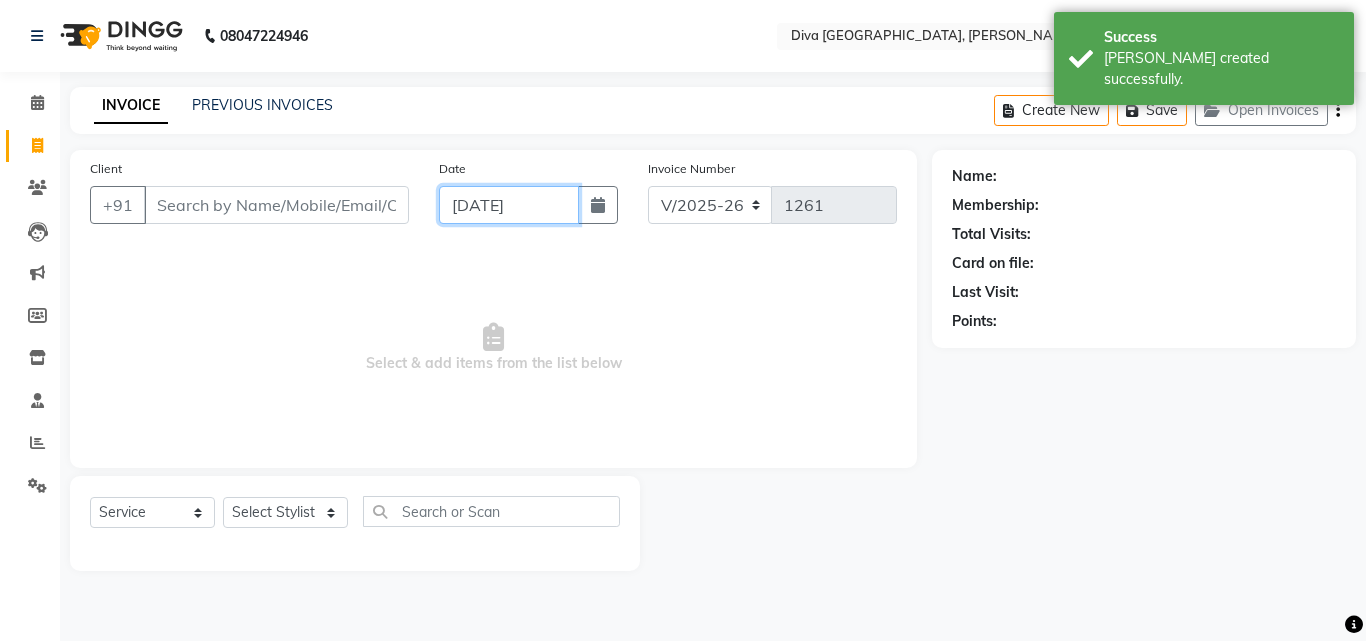 click on "[DATE]" 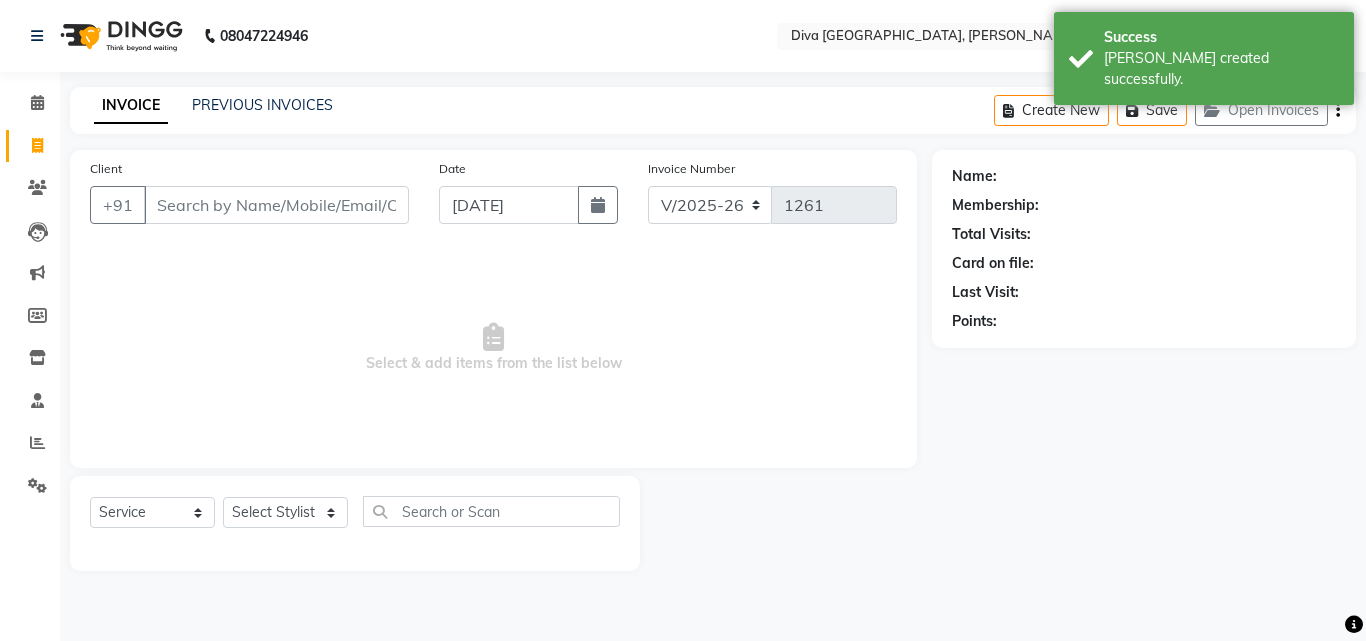 select on "7" 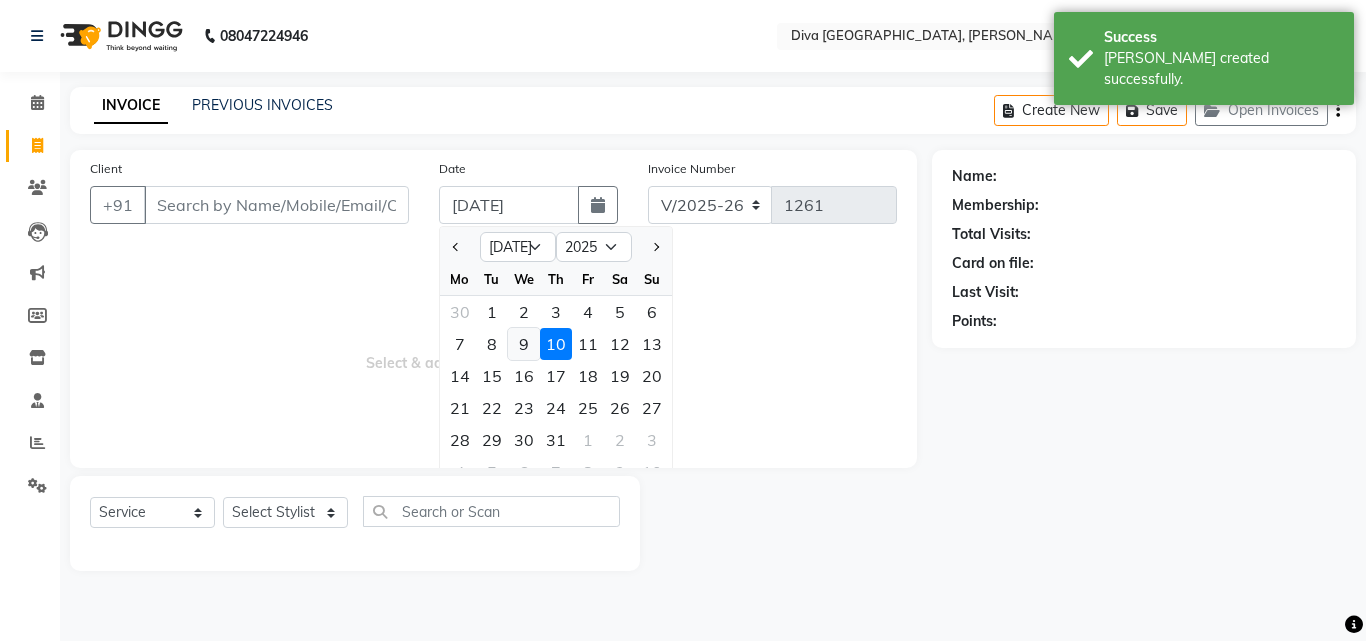 click on "9" 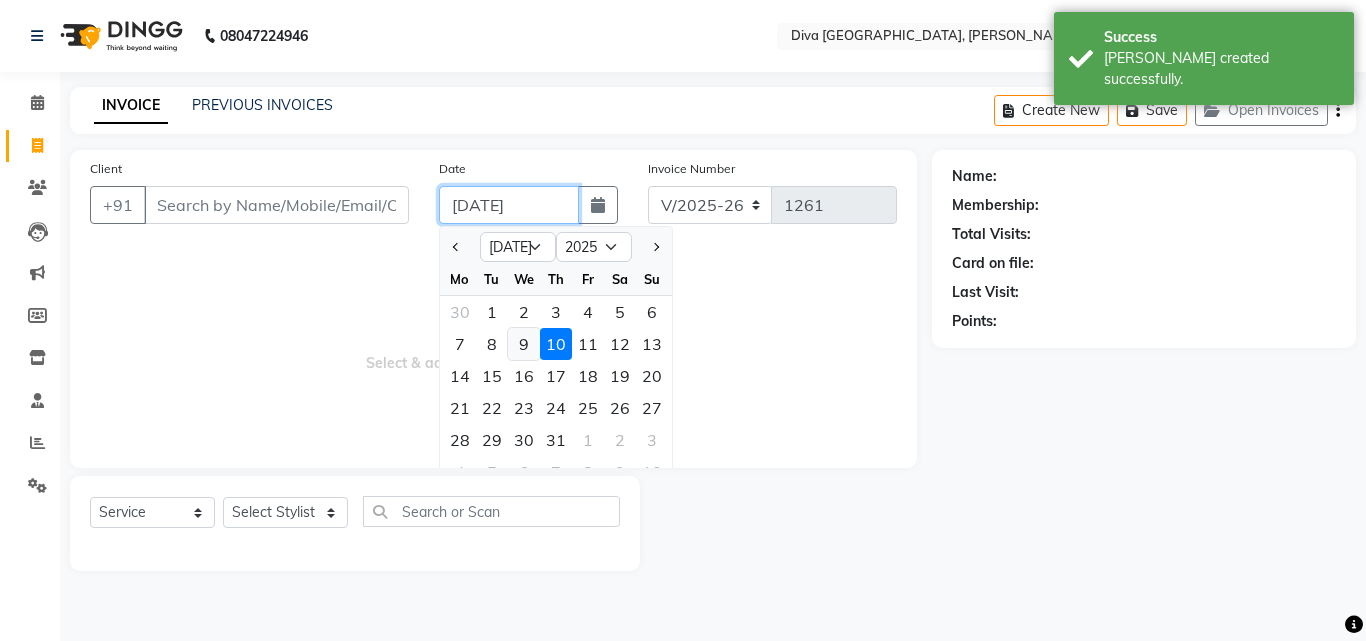 type on "[DATE]" 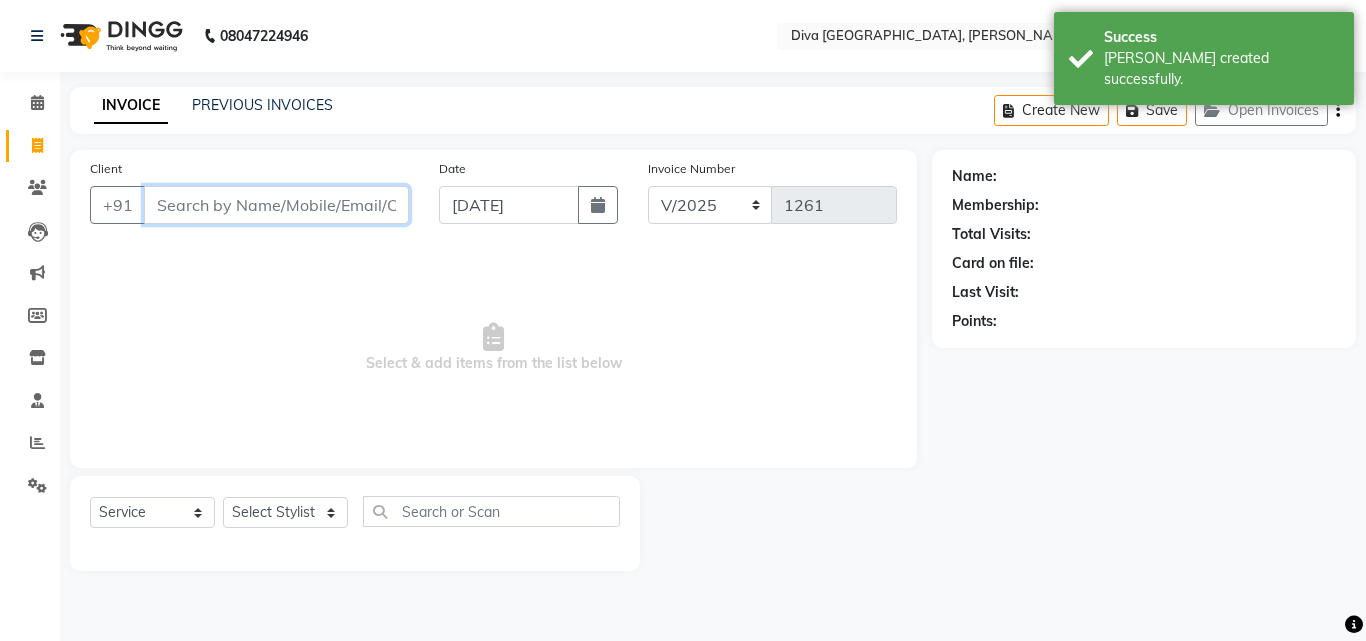 click on "Client" at bounding box center (276, 205) 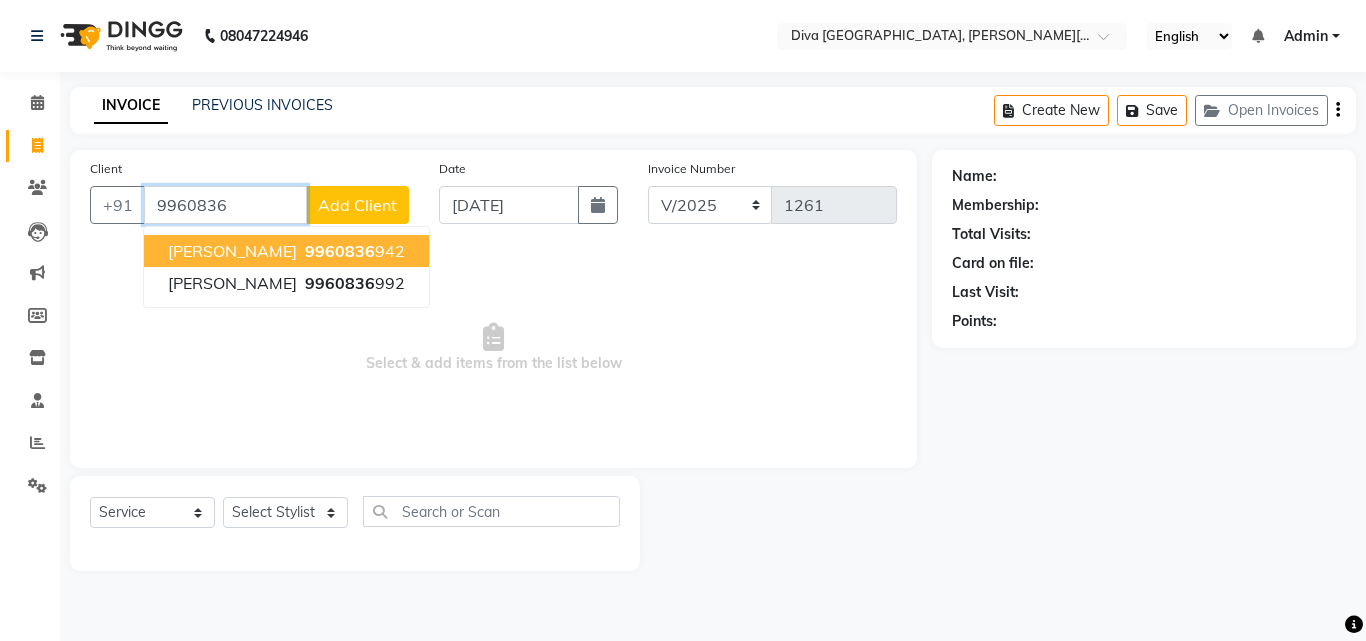 click on "9960836 942" at bounding box center (353, 251) 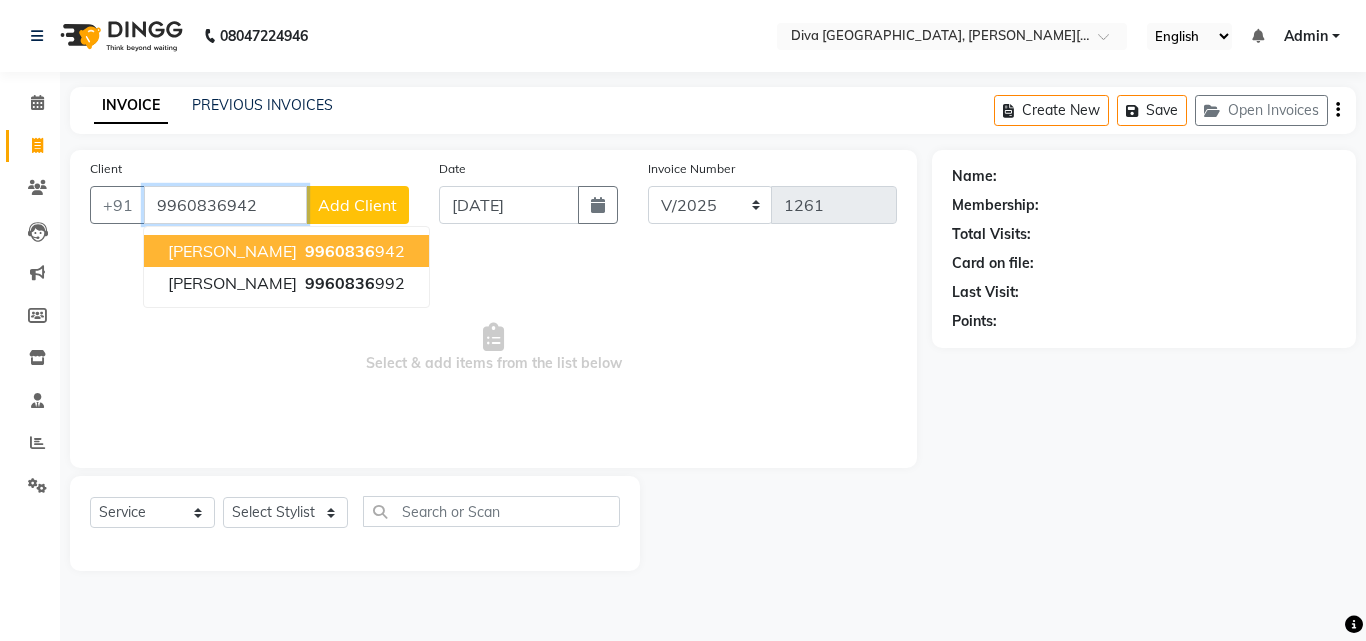 type on "9960836942" 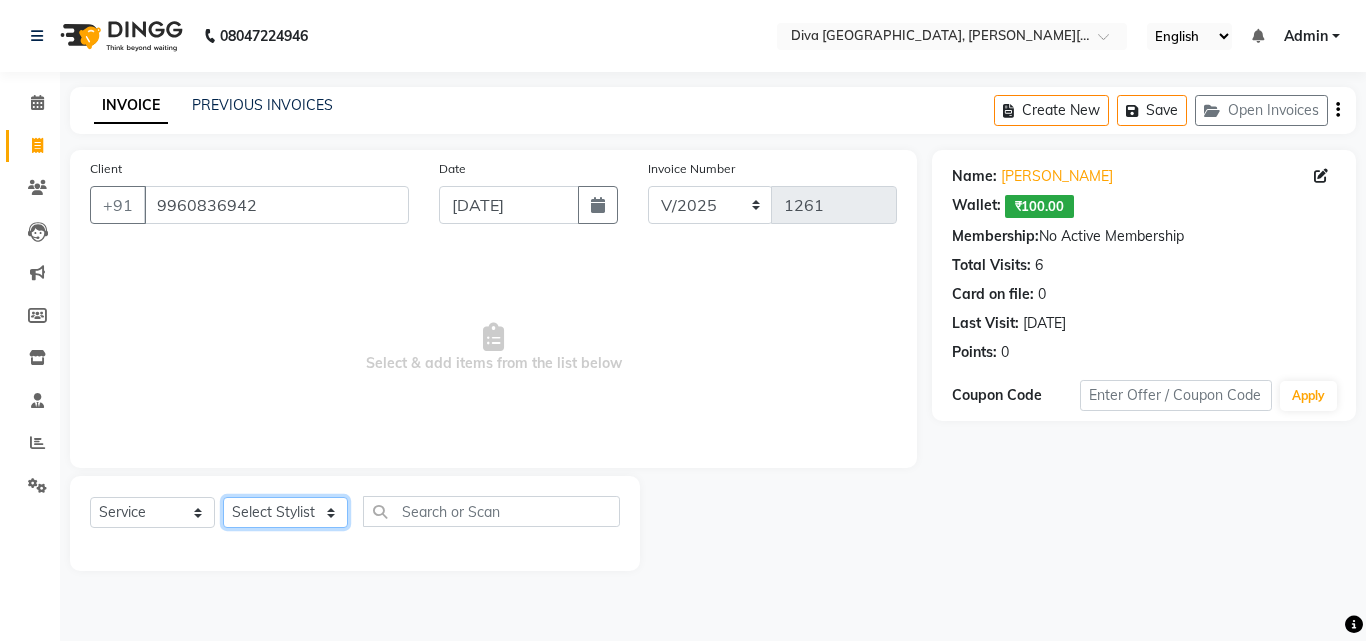 click on "Select Stylist Deepa Mam POOJA priti SHEJAL" 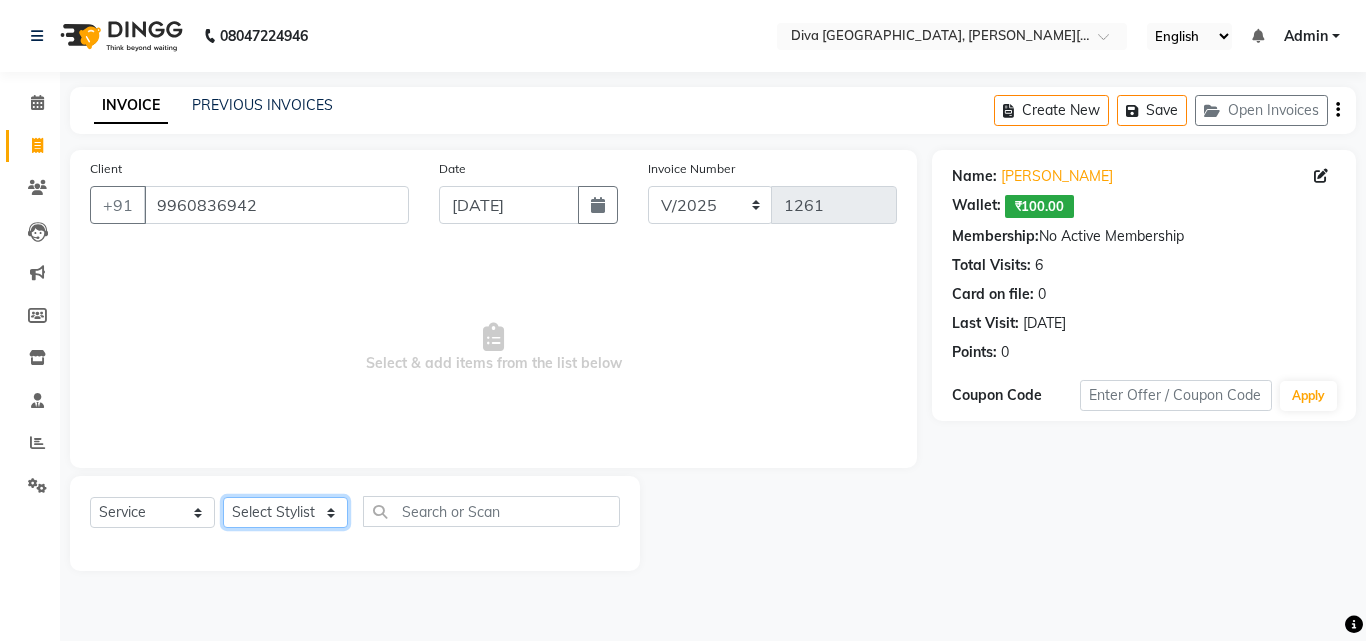 select on "25942" 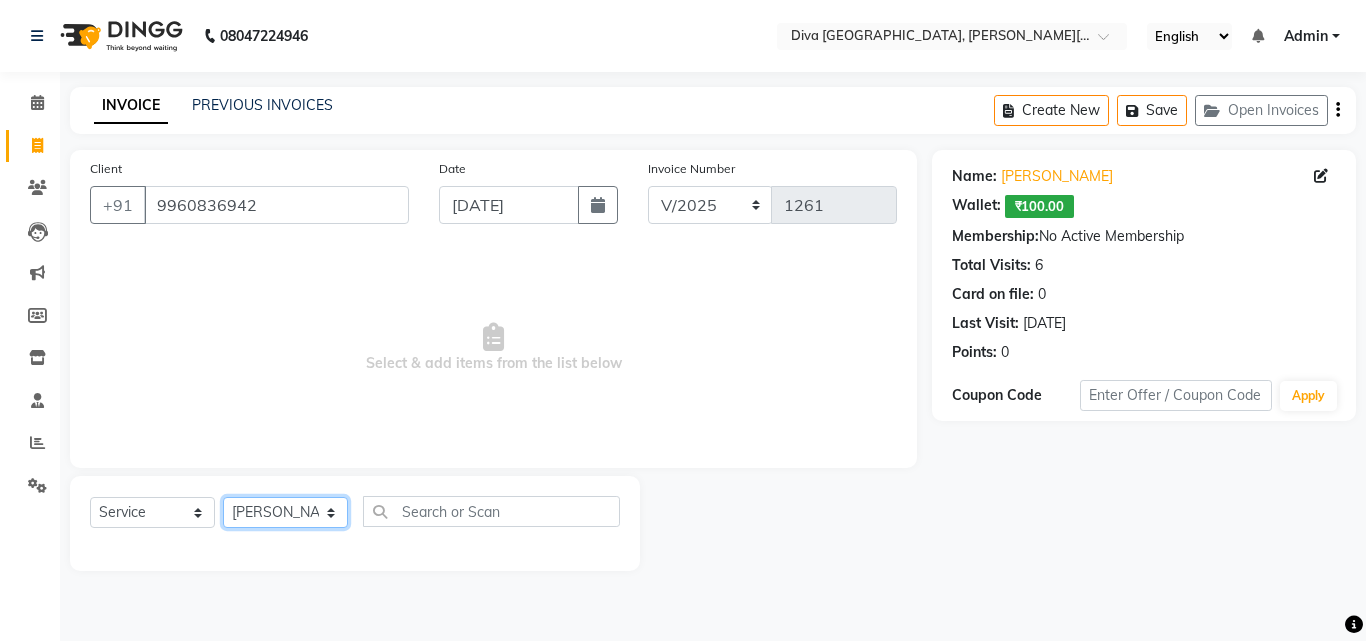 click on "Select Stylist Deepa Mam POOJA priti SHEJAL" 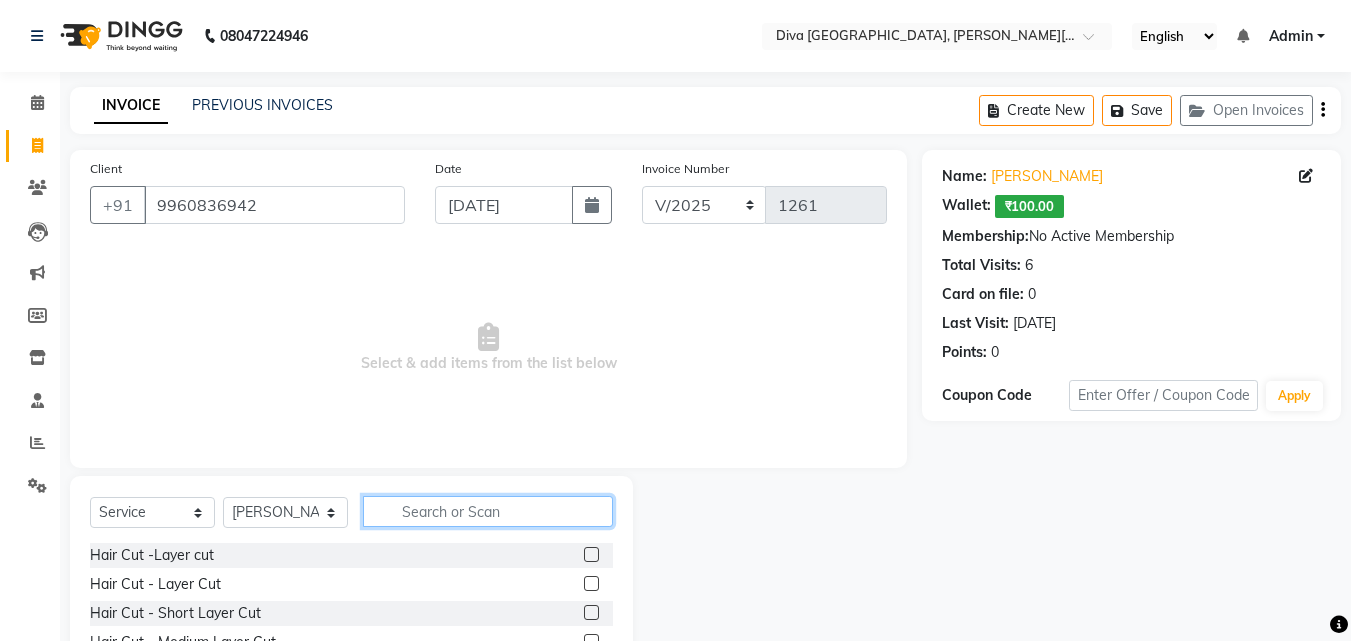 click 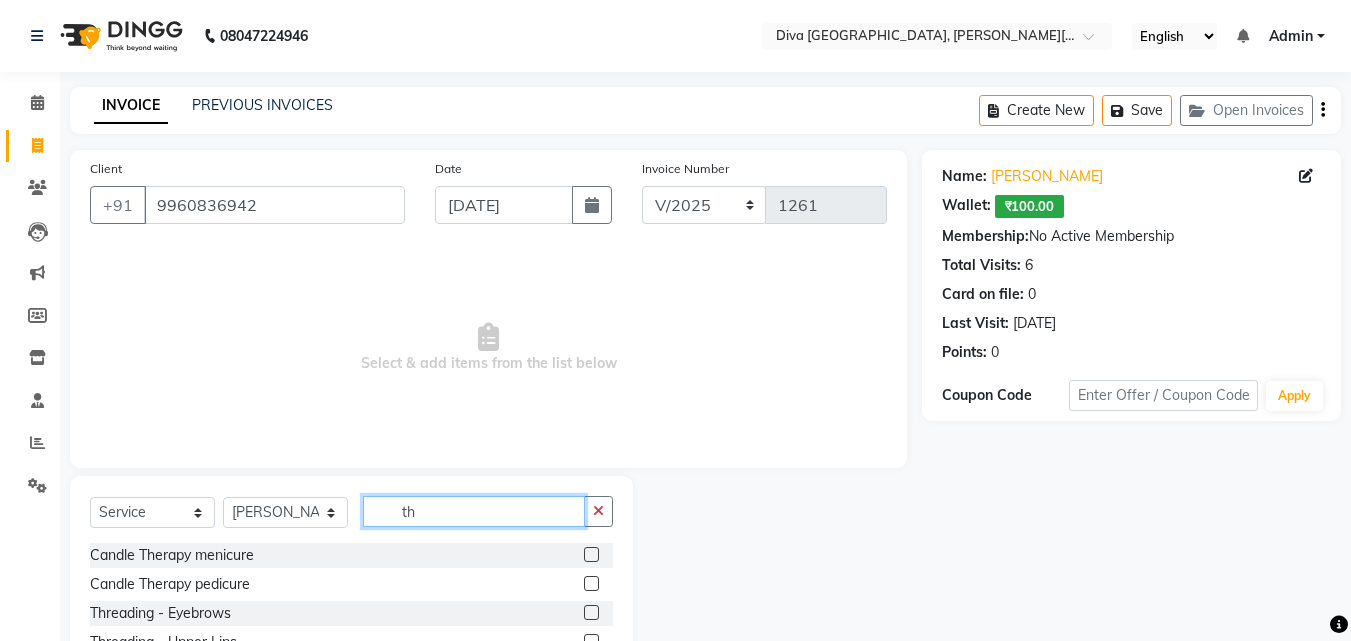 type on "th" 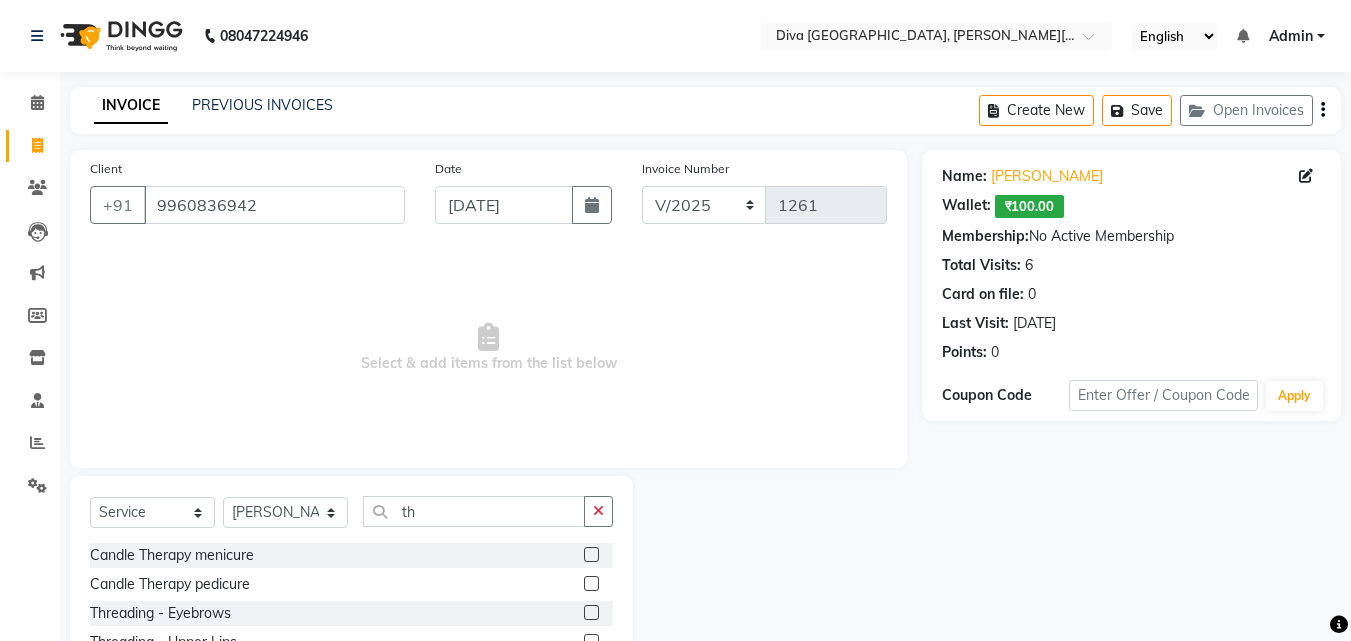 click 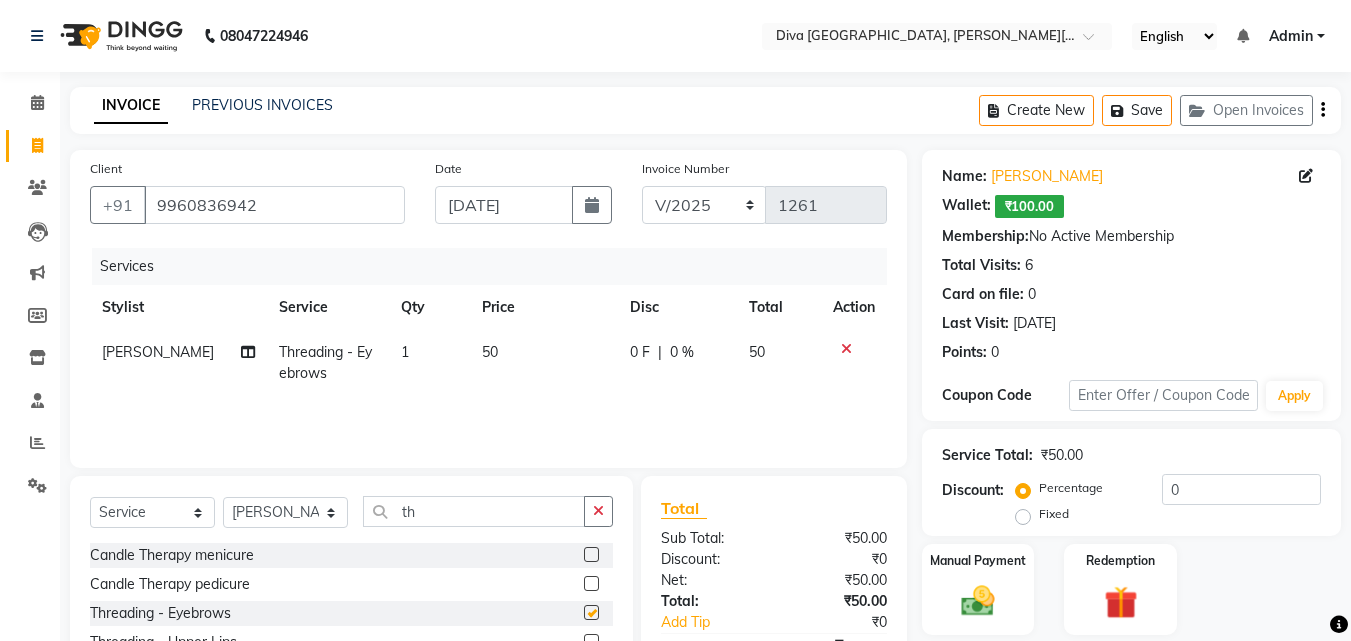 checkbox on "false" 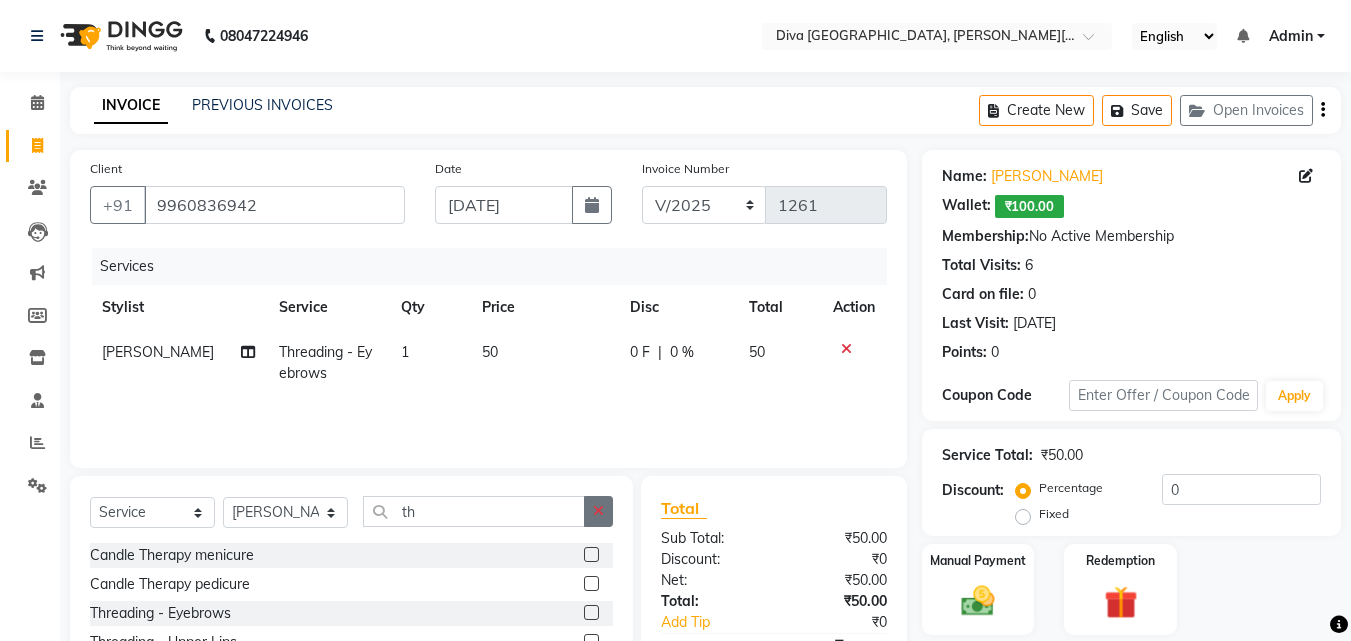 click 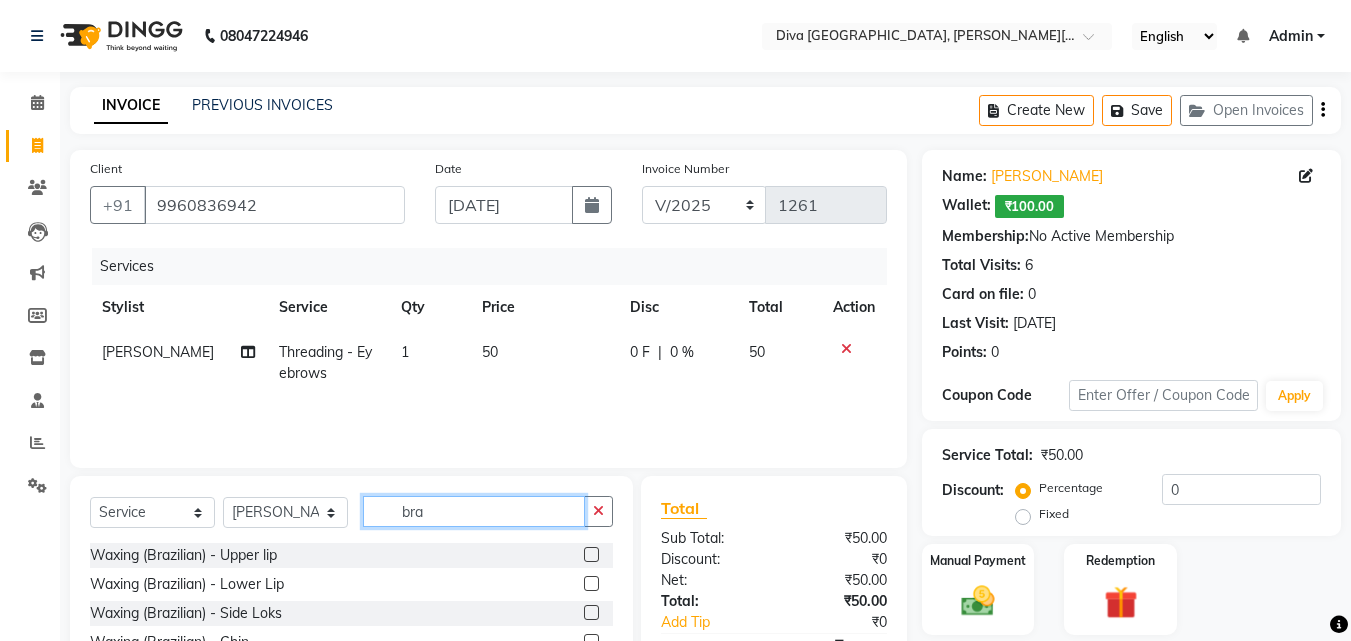 type on "bra" 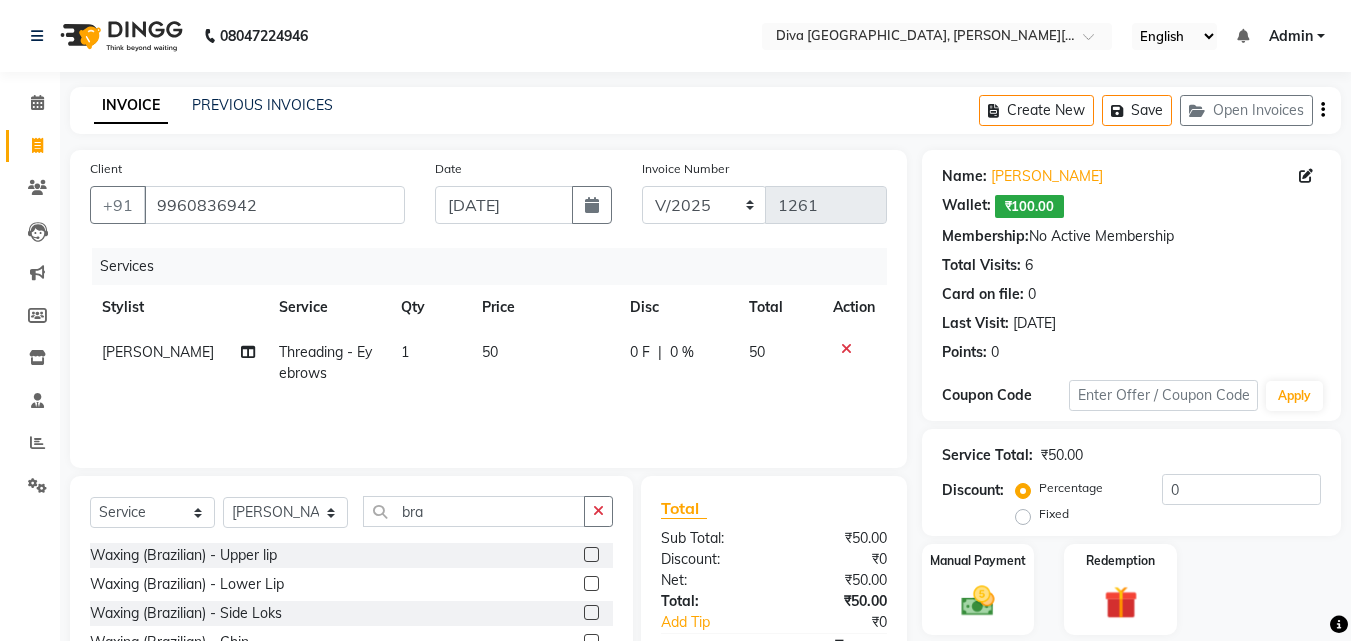 click 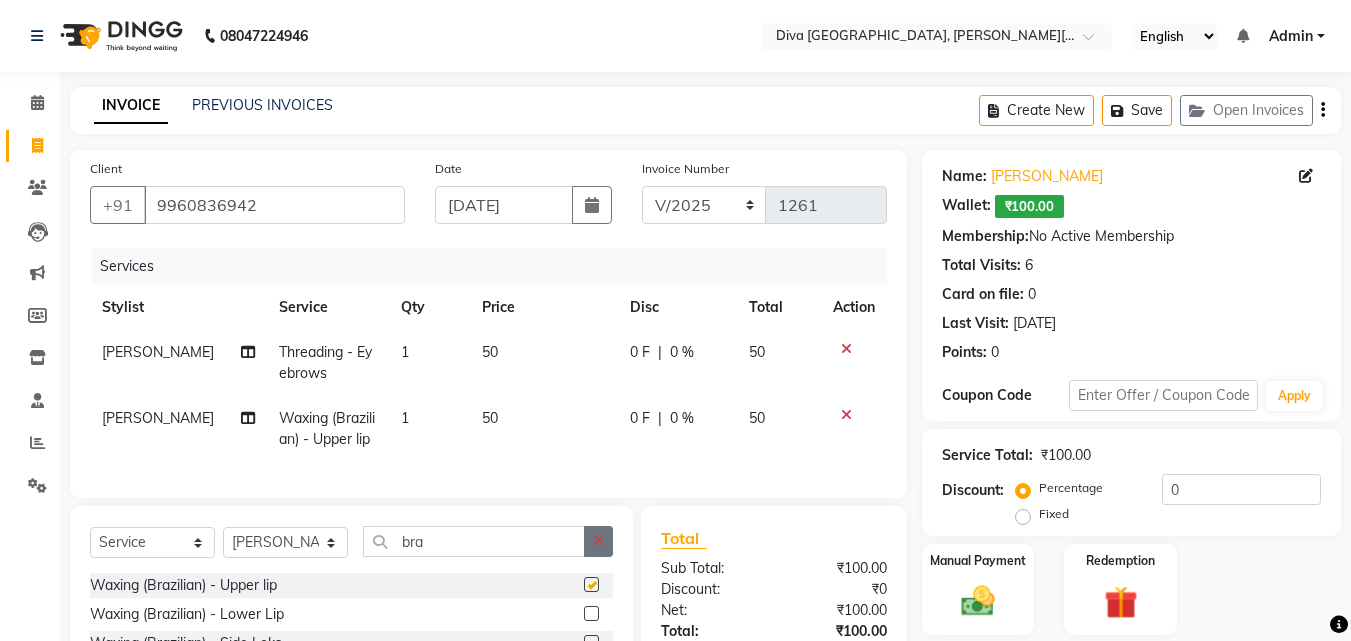 checkbox on "false" 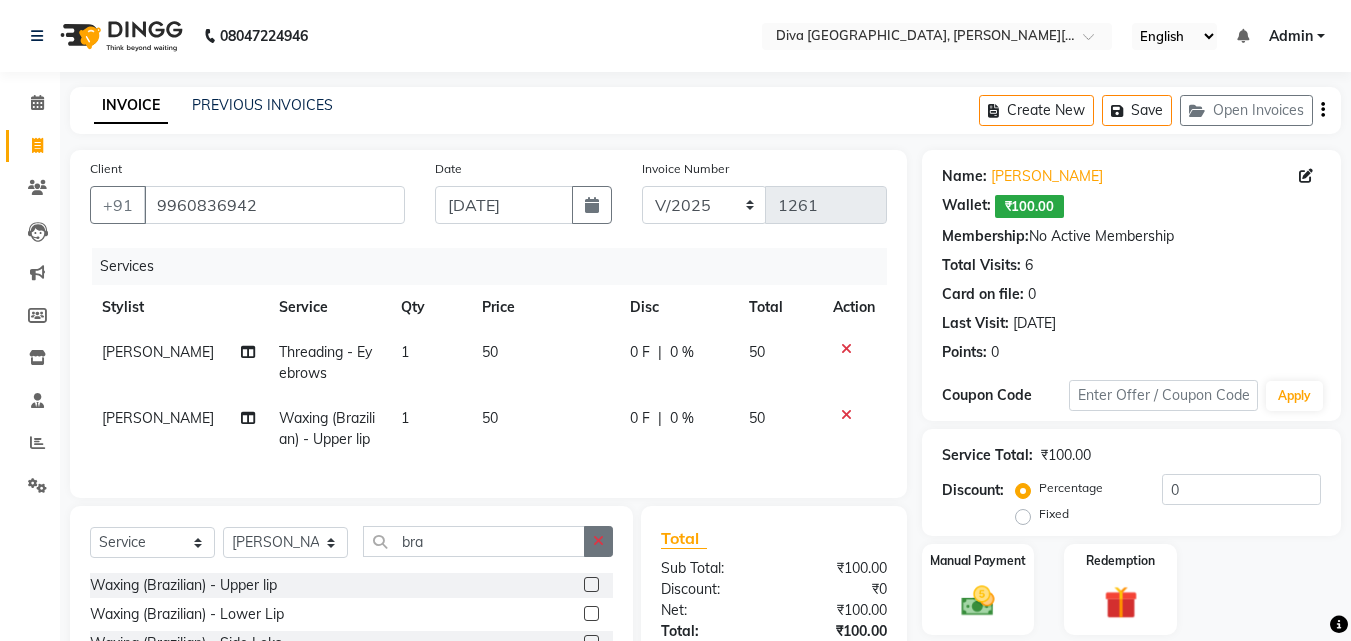 click 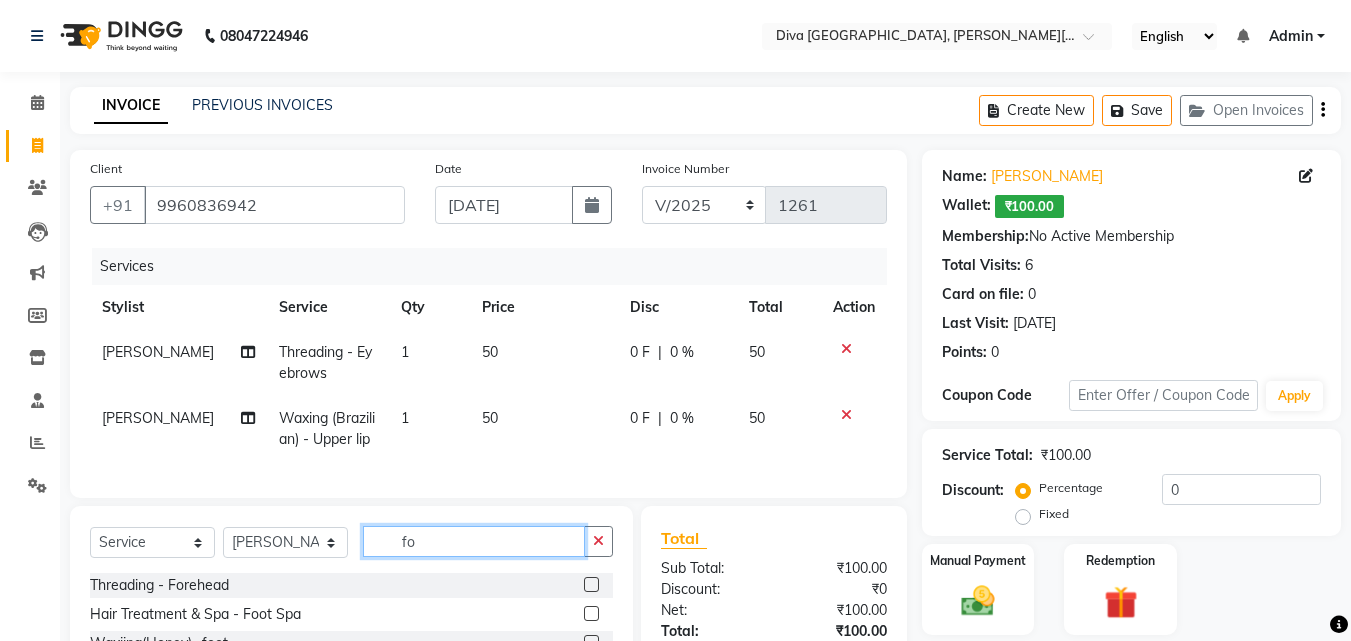 type on "fo" 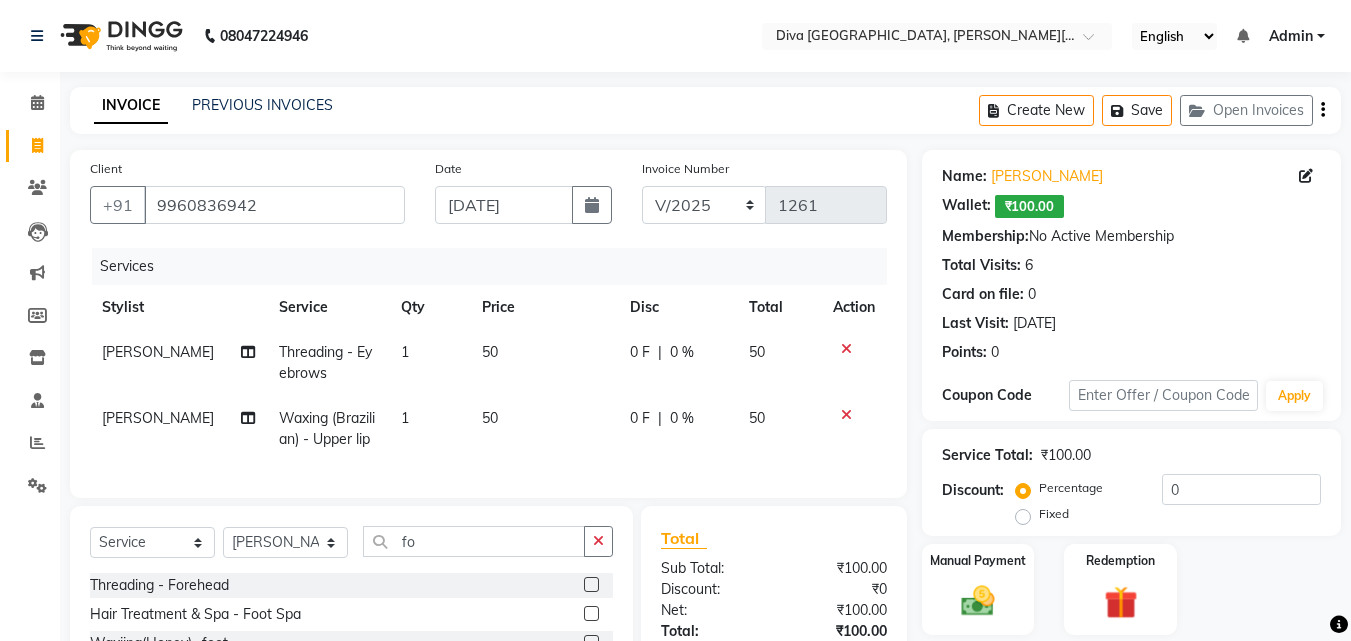 click 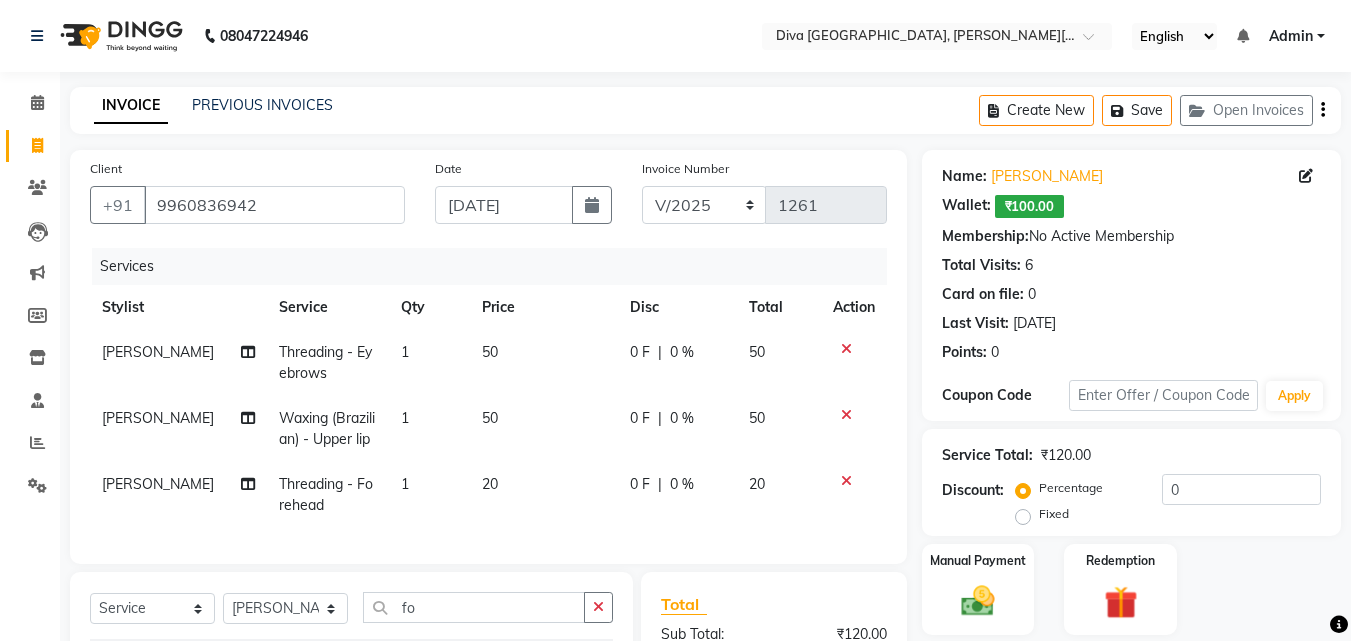 checkbox on "false" 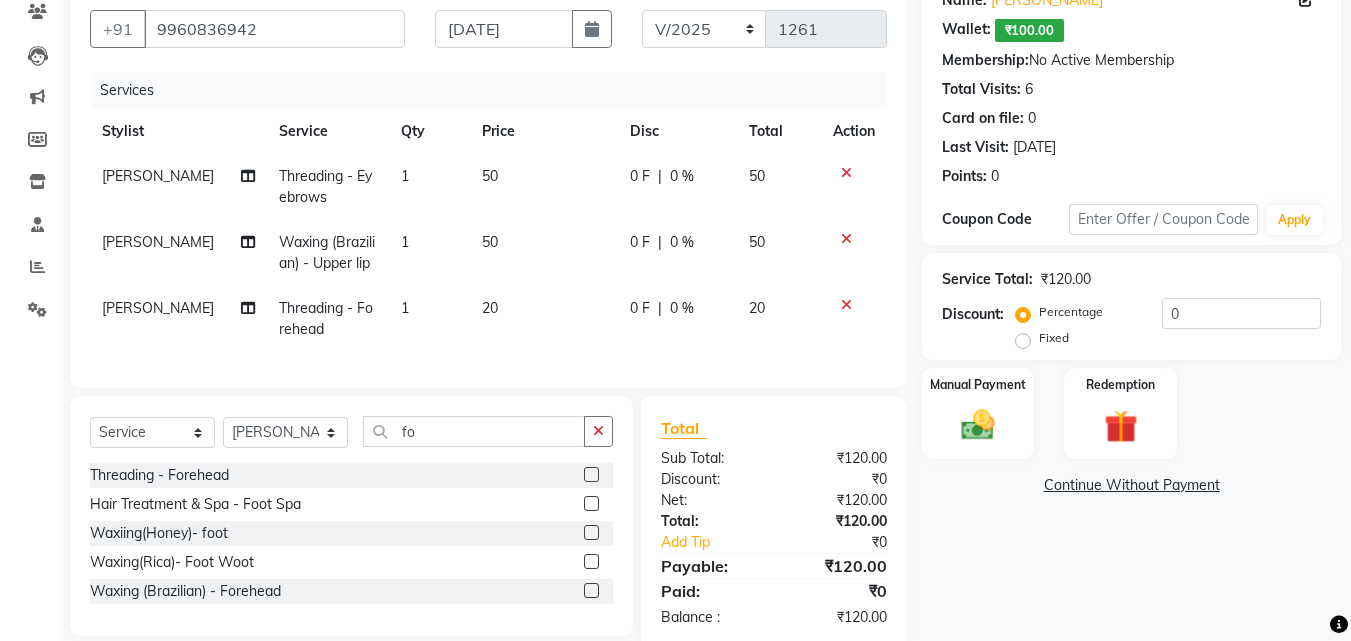 scroll, scrollTop: 228, scrollLeft: 0, axis: vertical 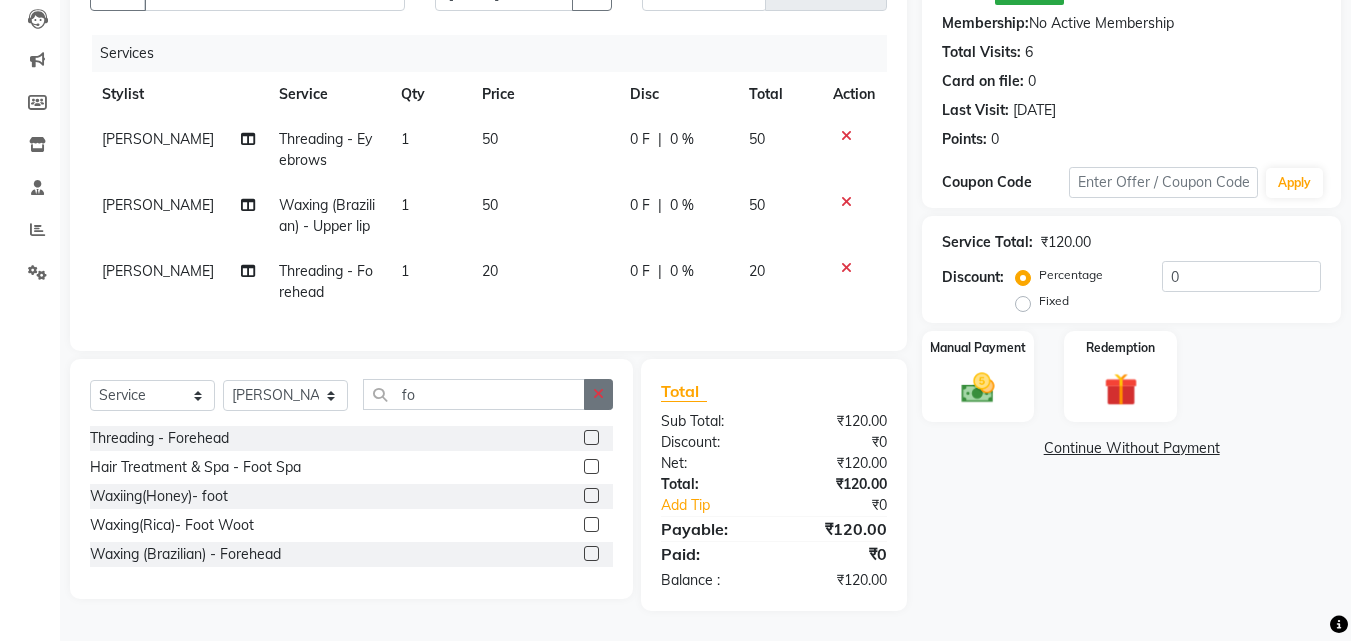 click 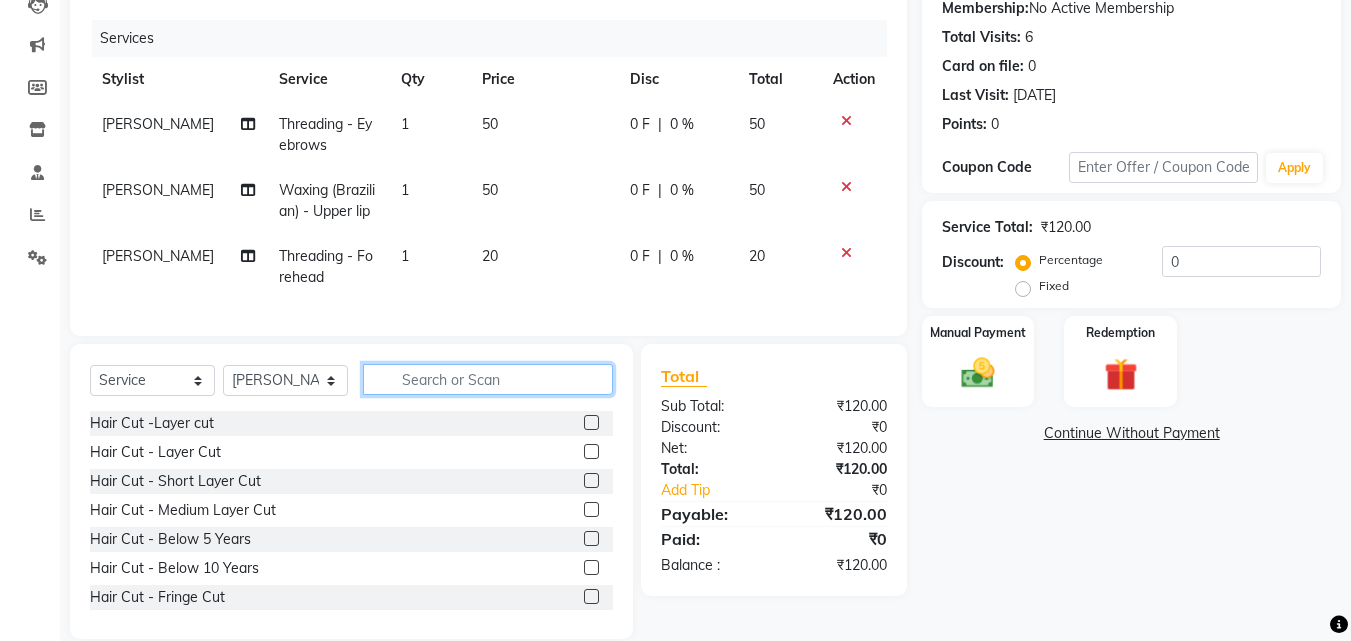 click 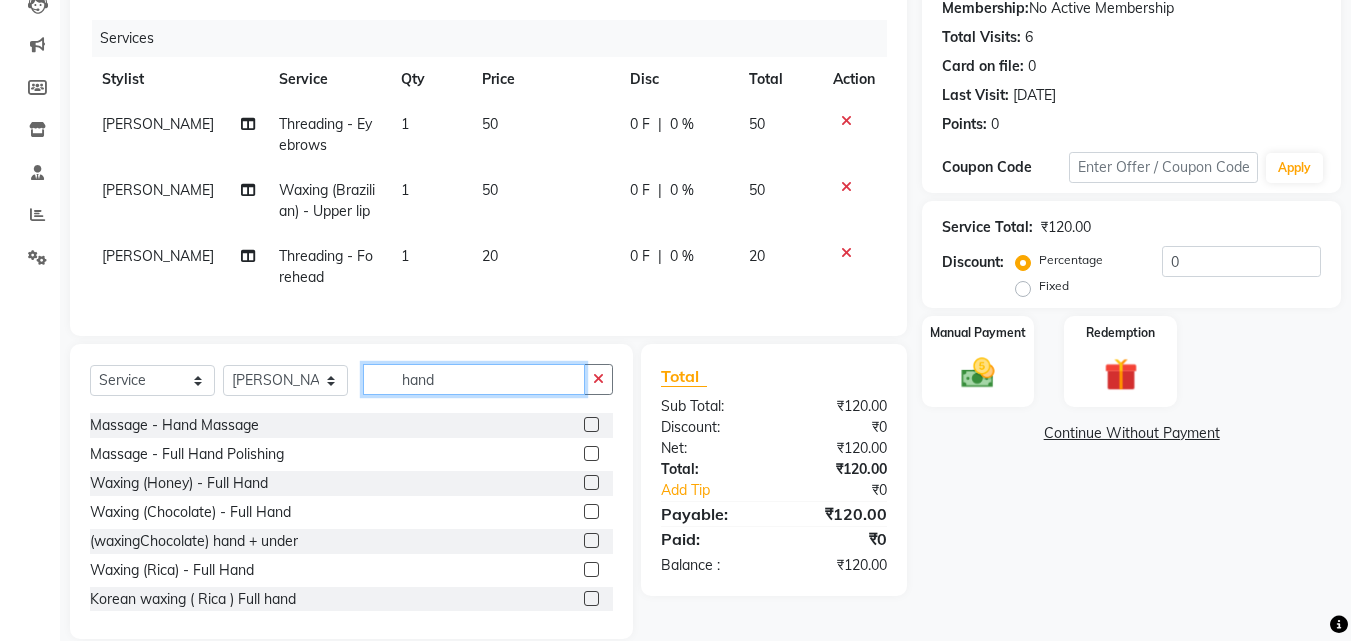 scroll, scrollTop: 61, scrollLeft: 0, axis: vertical 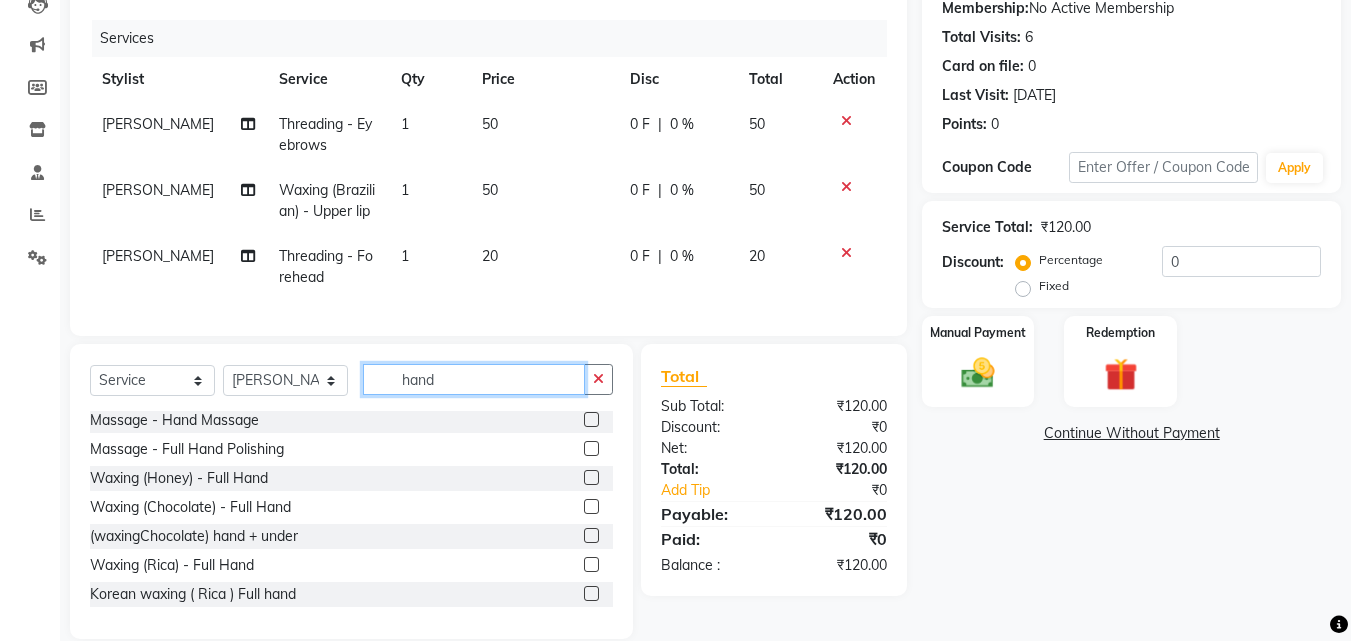 type on "hand" 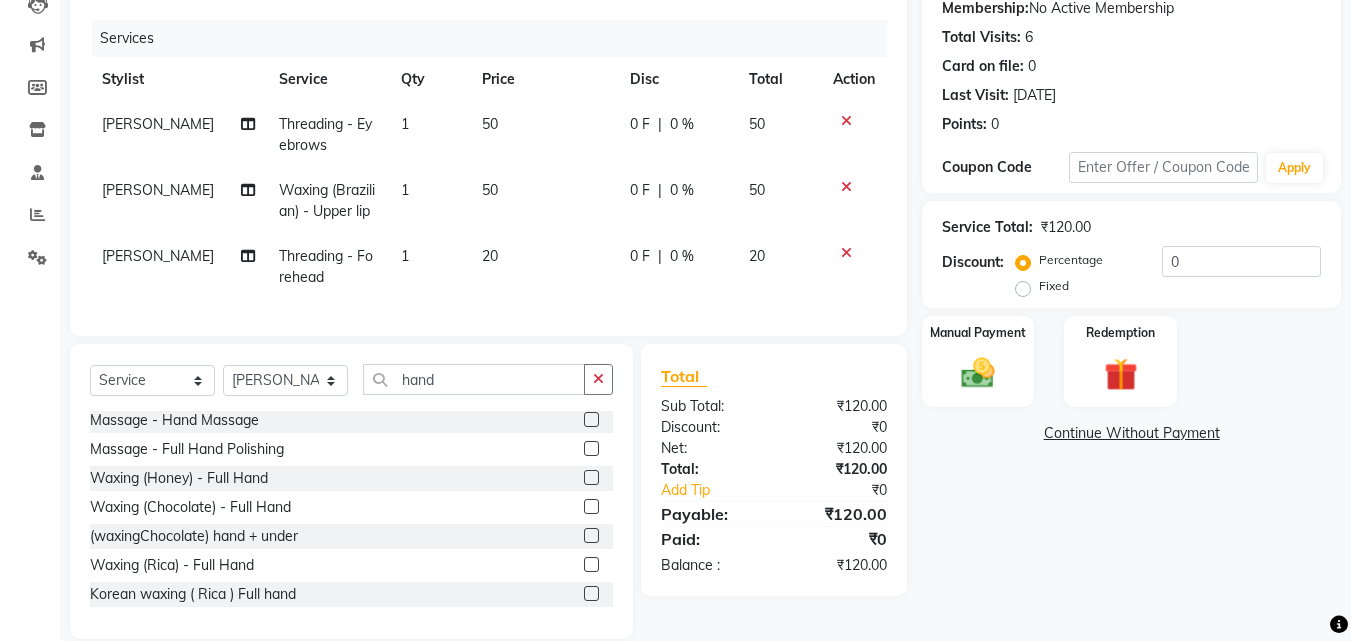 click 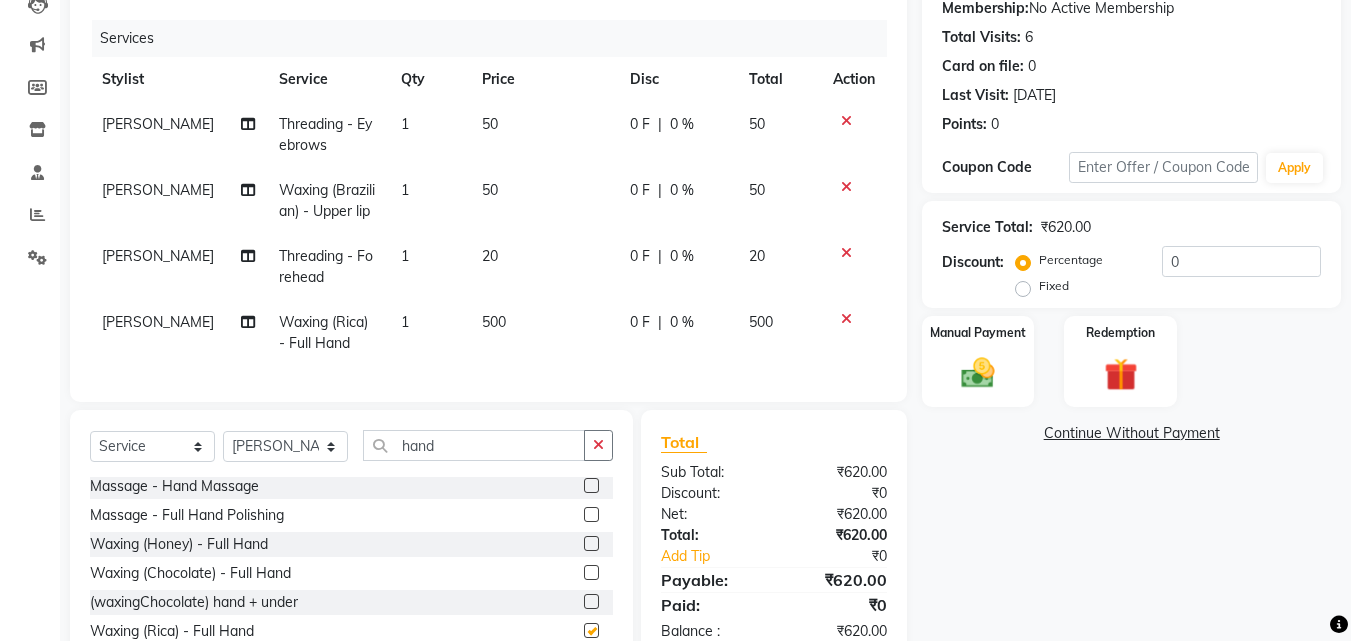checkbox on "false" 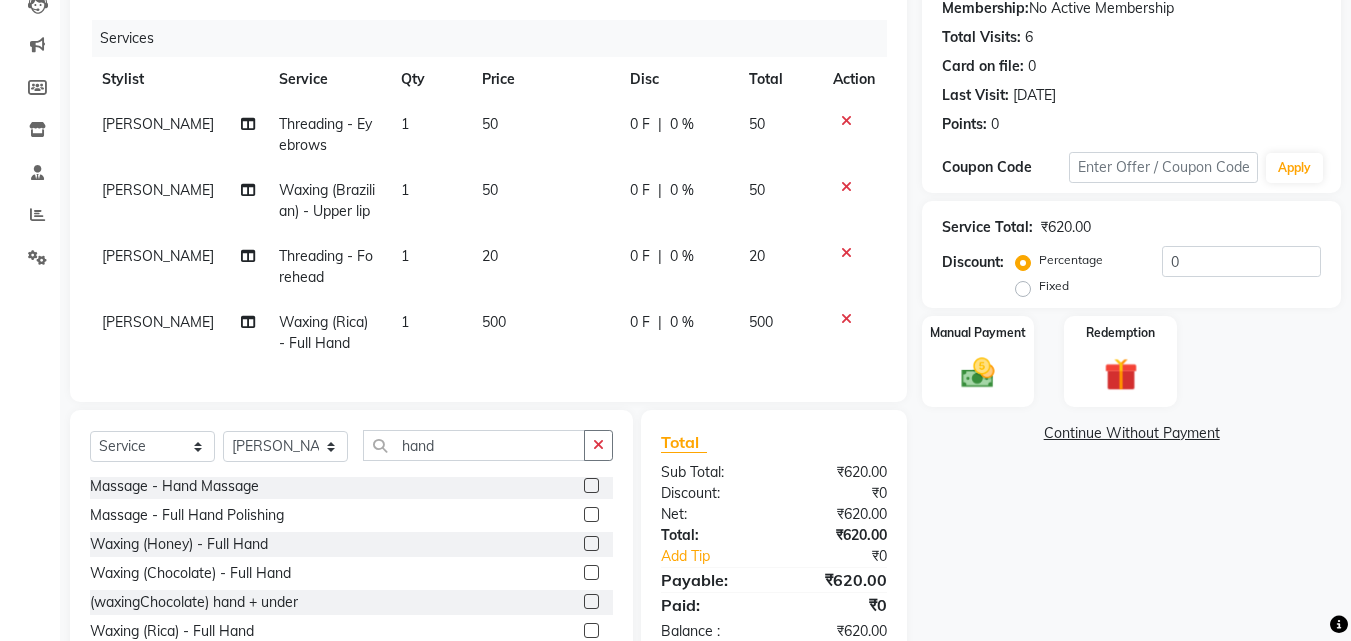 click on "500" 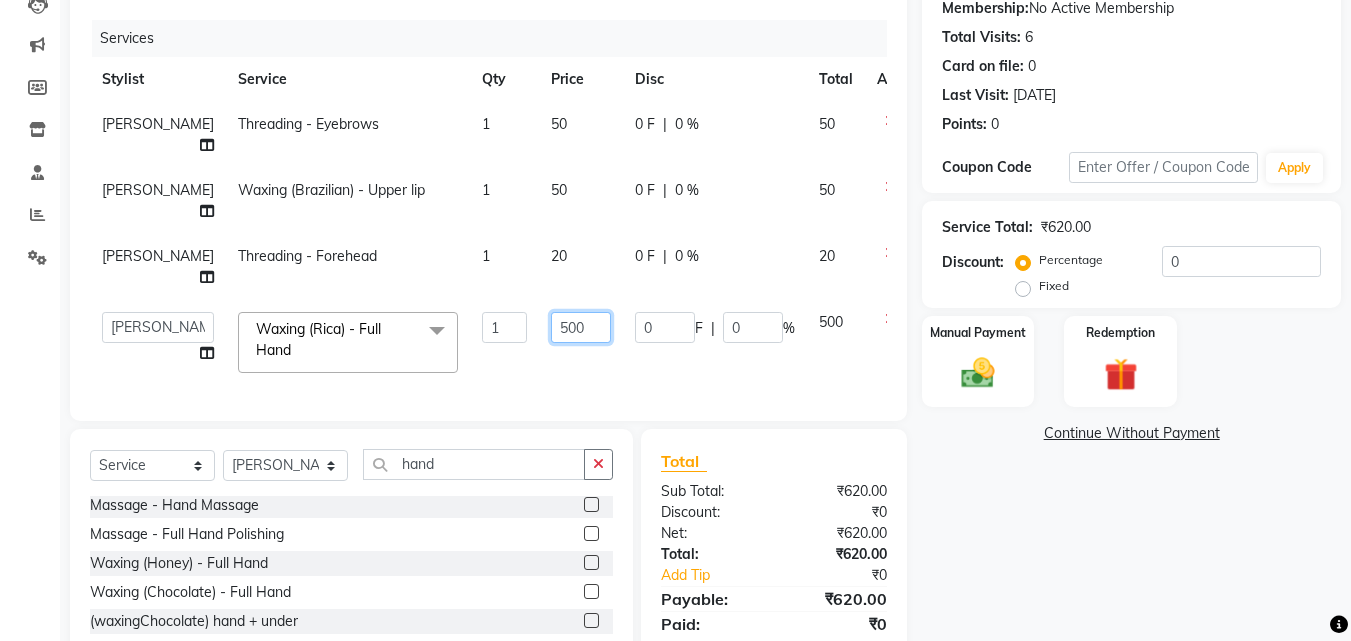 click on "500" 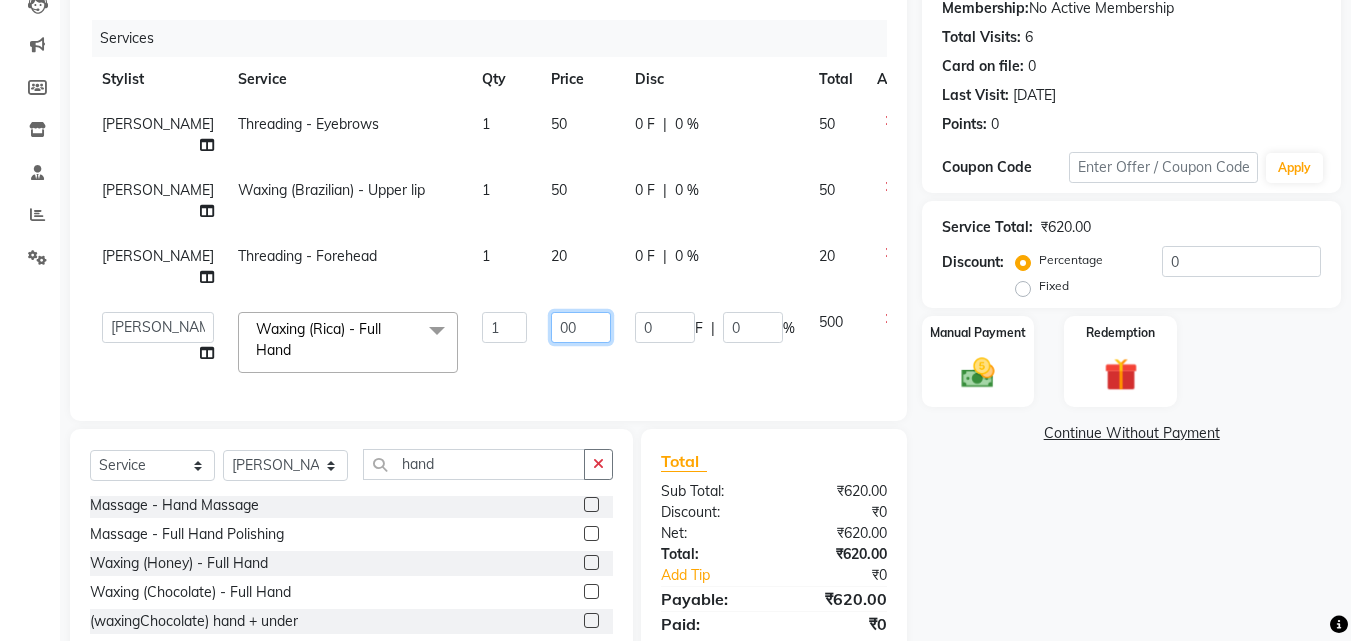type on "400" 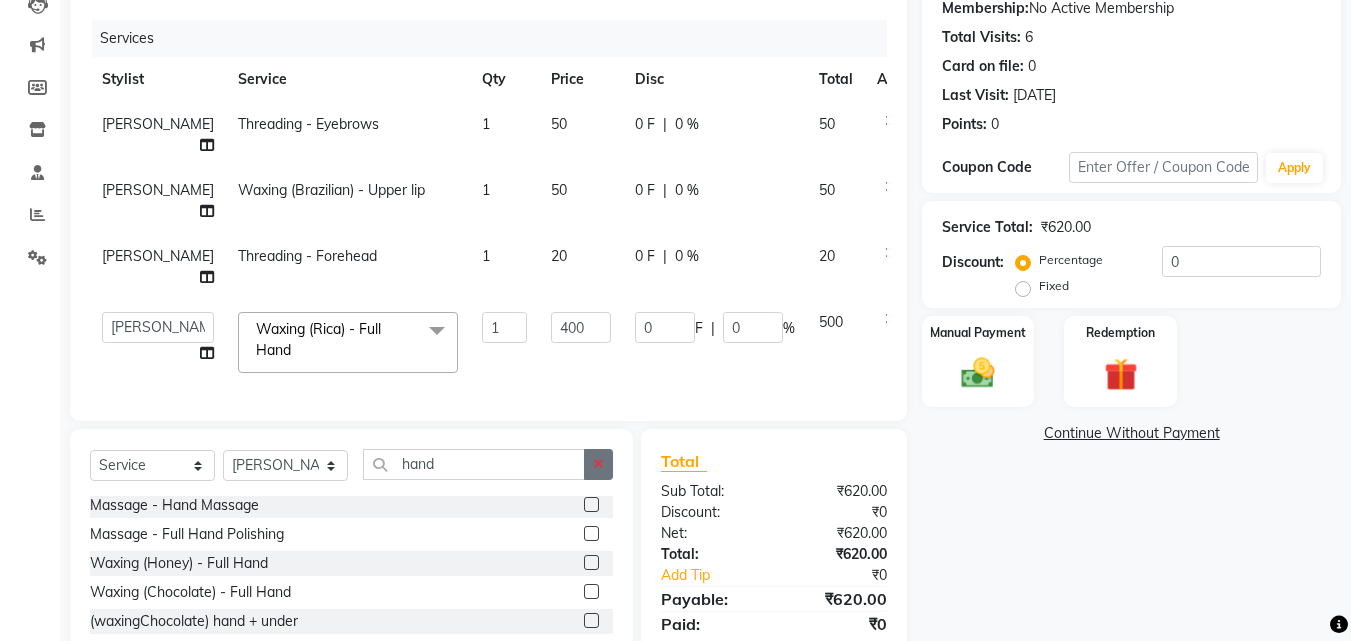click on "Client +91 9960836942 Date 09-07-2025 Invoice Number V/2025 V/2025-26 1261 Services Stylist Service Qty Price Disc Total Action priti Threading - Eyebrows 1 50 0 F | 0 % 50 priti Waxing (Brazilian) - Upper lip 1 50 0 F | 0 % 50 priti Threading - Forehead 1 20 0 F | 0 % 20  Deepa Mam   POOJA   priti   SHEJAL  Waxing (Rica) - Full Hand  x Hair Cut -Layer cut Hair Cut - Layer Cut Hair Cut - Short Layer Cut Hair Cut - Medium Layer Cut Hair Cut - Below 5 Years Hair Cut - Below 10 Years Hair Cut - Fringe Cut Hair Cut - U Cut Hair Cut - Stright cut roll on wax hand roll on wax leg half roll on full leg package botox o3+ pedicure nail paint  spa natures spa matrixs aroma facial mole dandruff treatment Rubber Mask- Reach loan Rubber Mask glass mirror Rahul Phate- madhugandha Rahul Phate- Madhugandha de-tan spa meni-pedi full back scrub  aysan facial dr. rashel Richfeel  Hair Cut-Bob Richfeel facial whitening Richfeel facial brightning Richfeel facial detan Hair wash short Hair wash medium  Hair wash long Scalf facial" 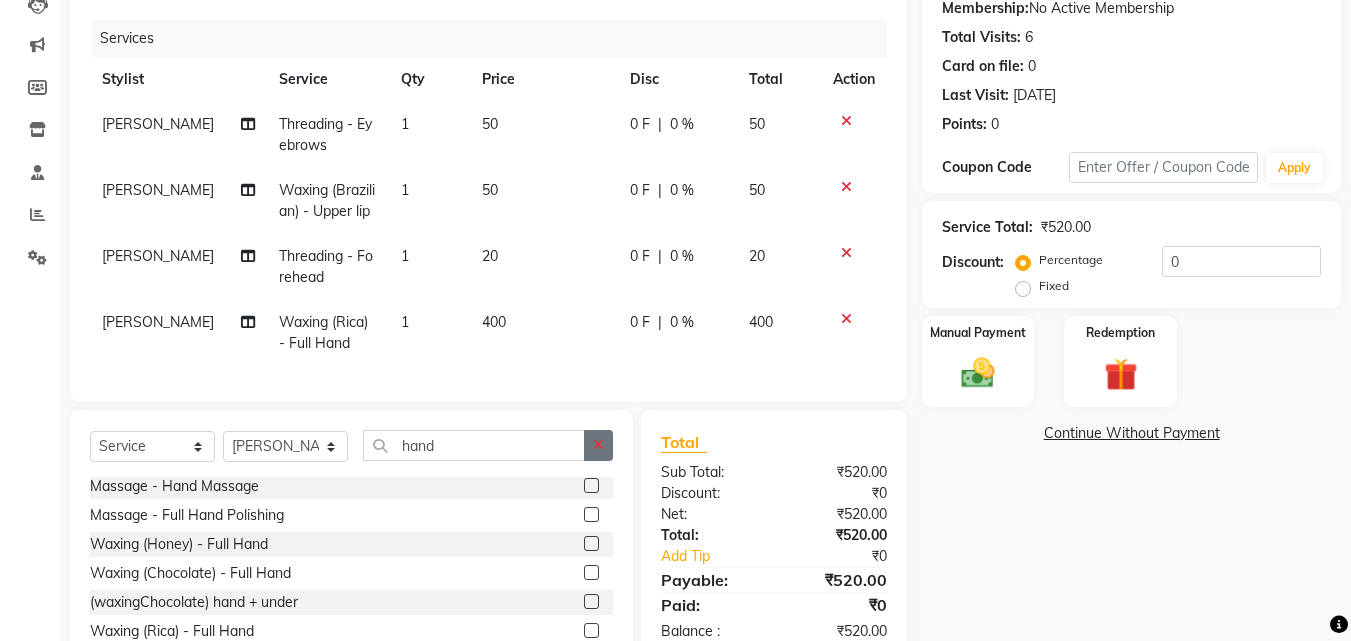 click 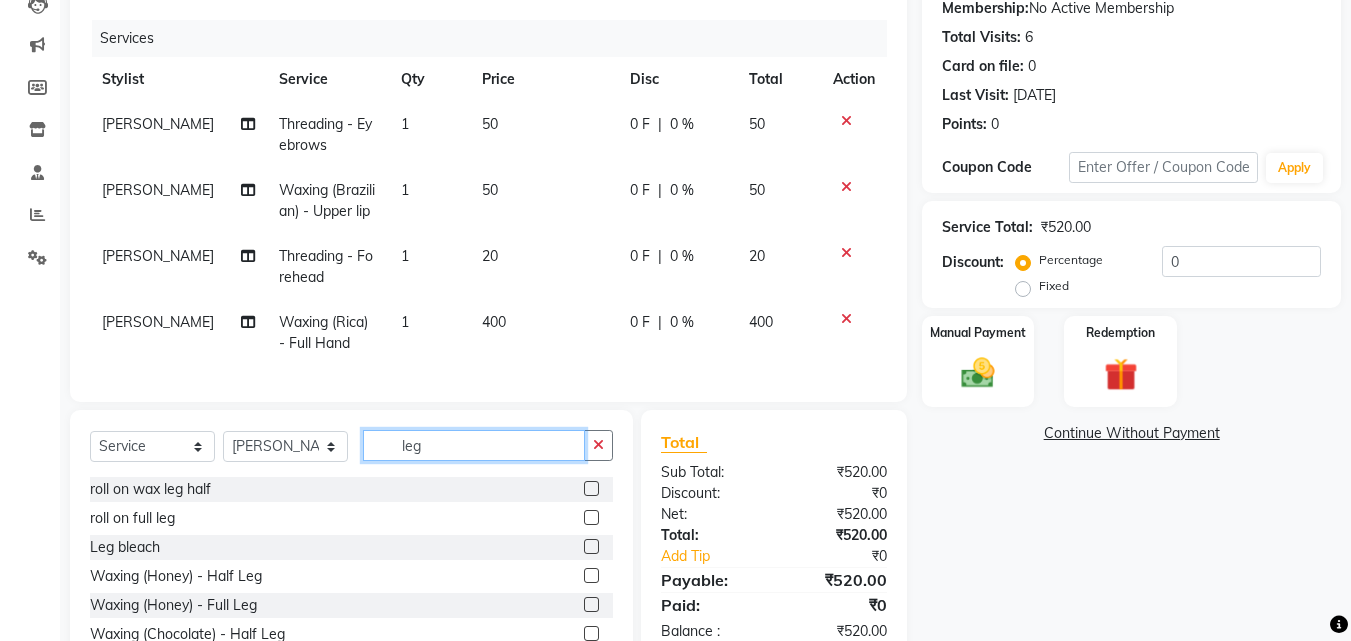scroll, scrollTop: 175, scrollLeft: 0, axis: vertical 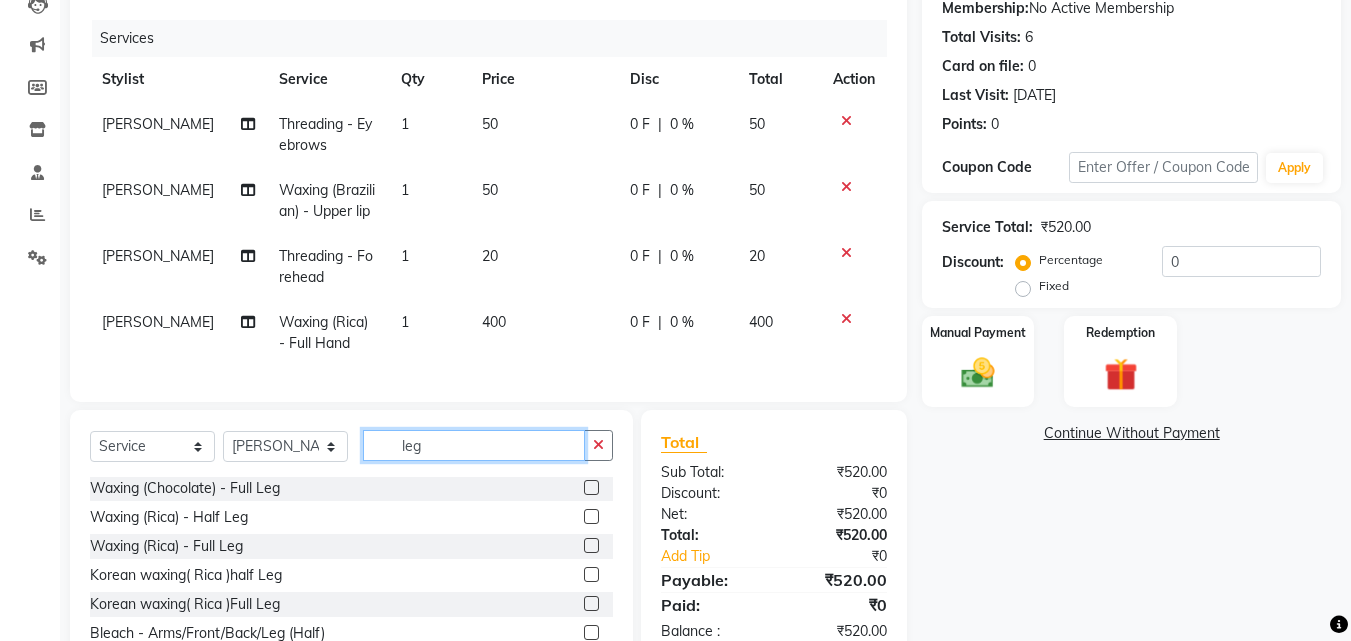 type on "leg" 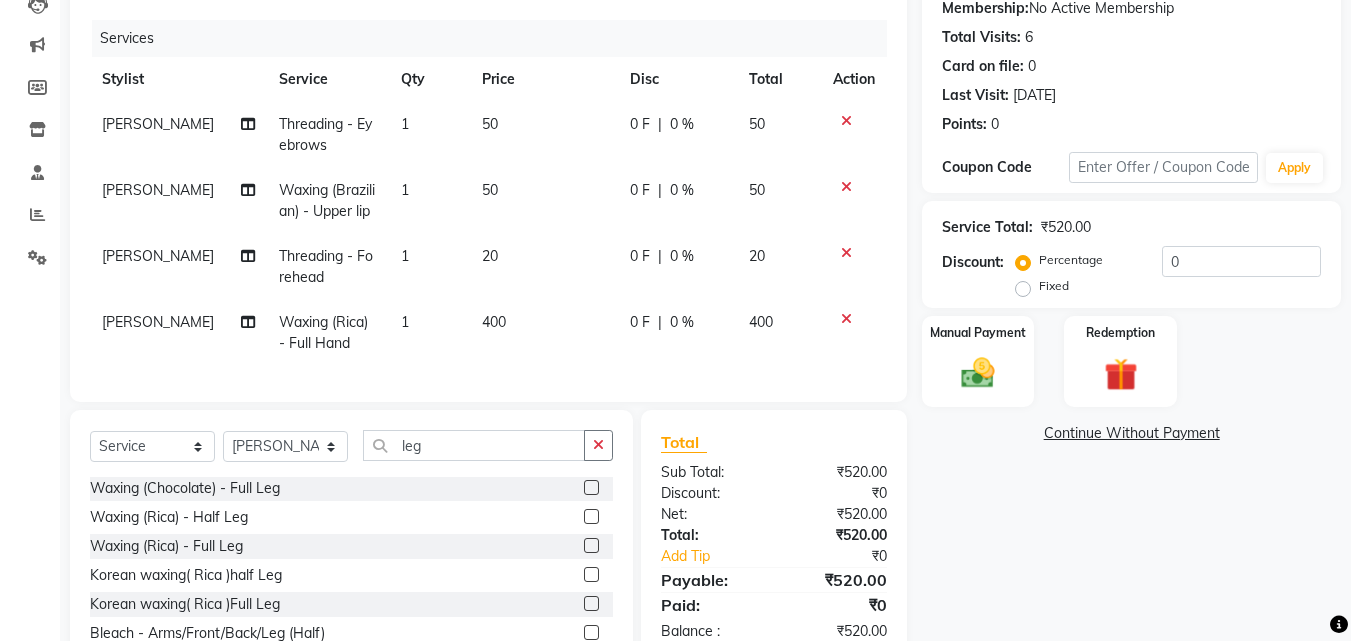 click 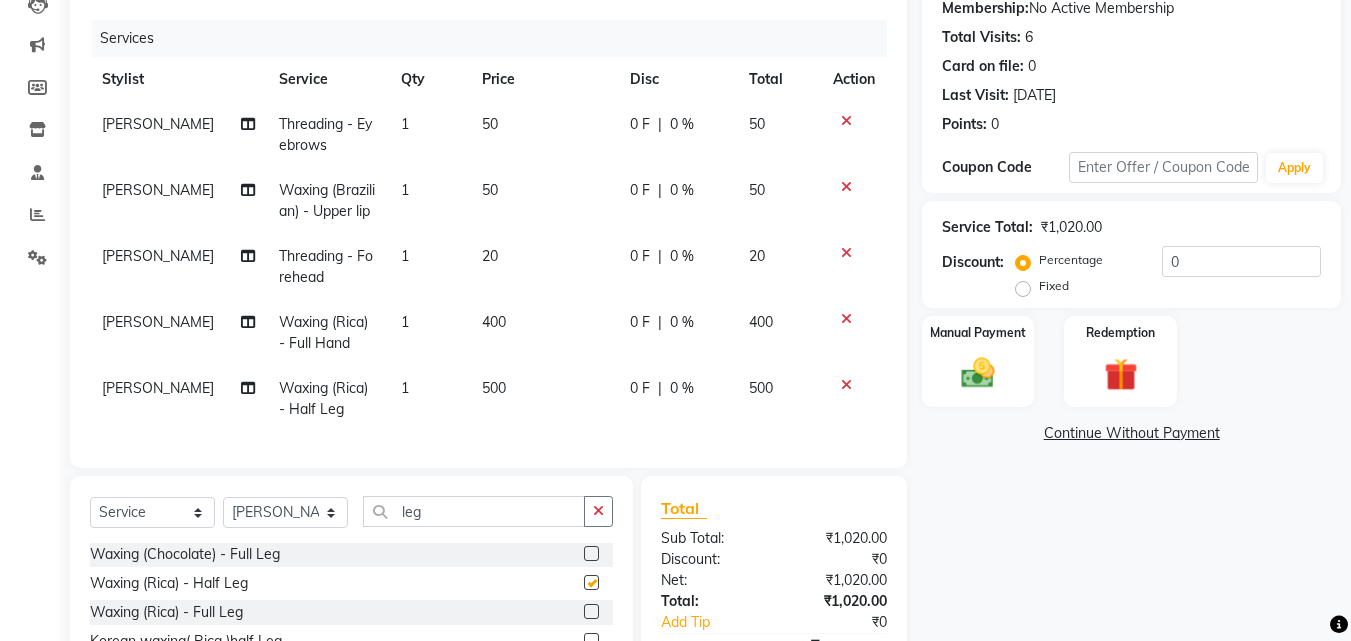 checkbox on "false" 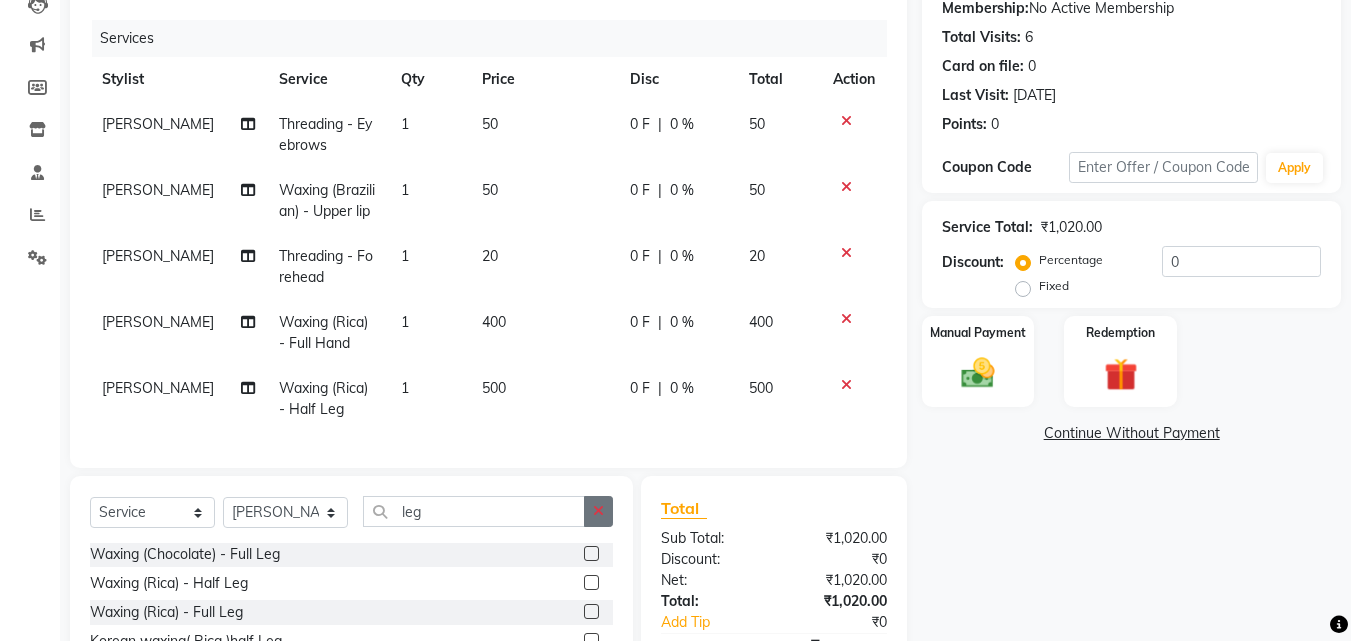 click 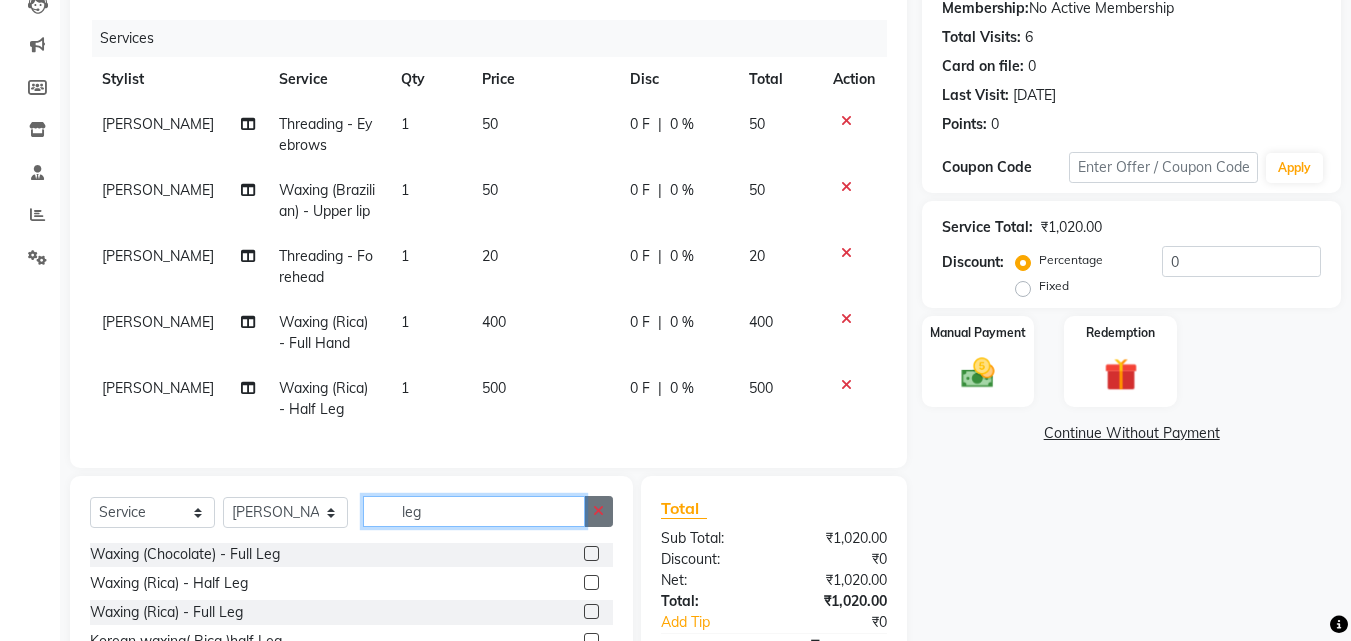 type 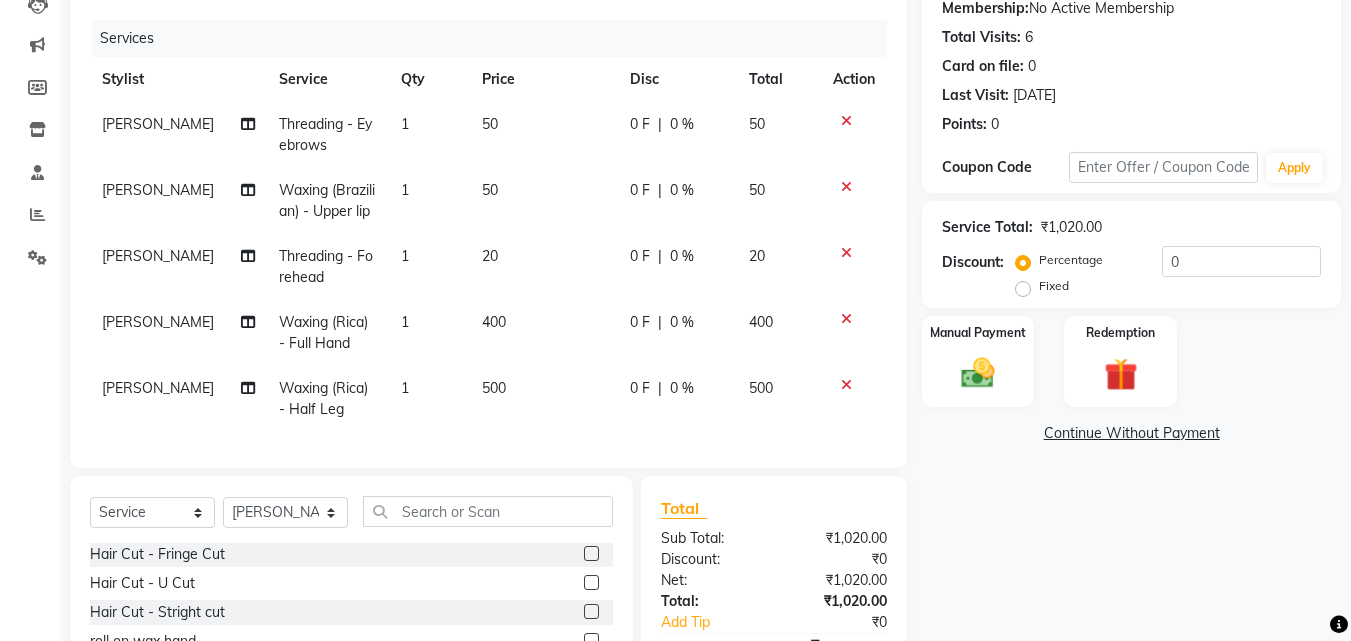 click on "Fixed" 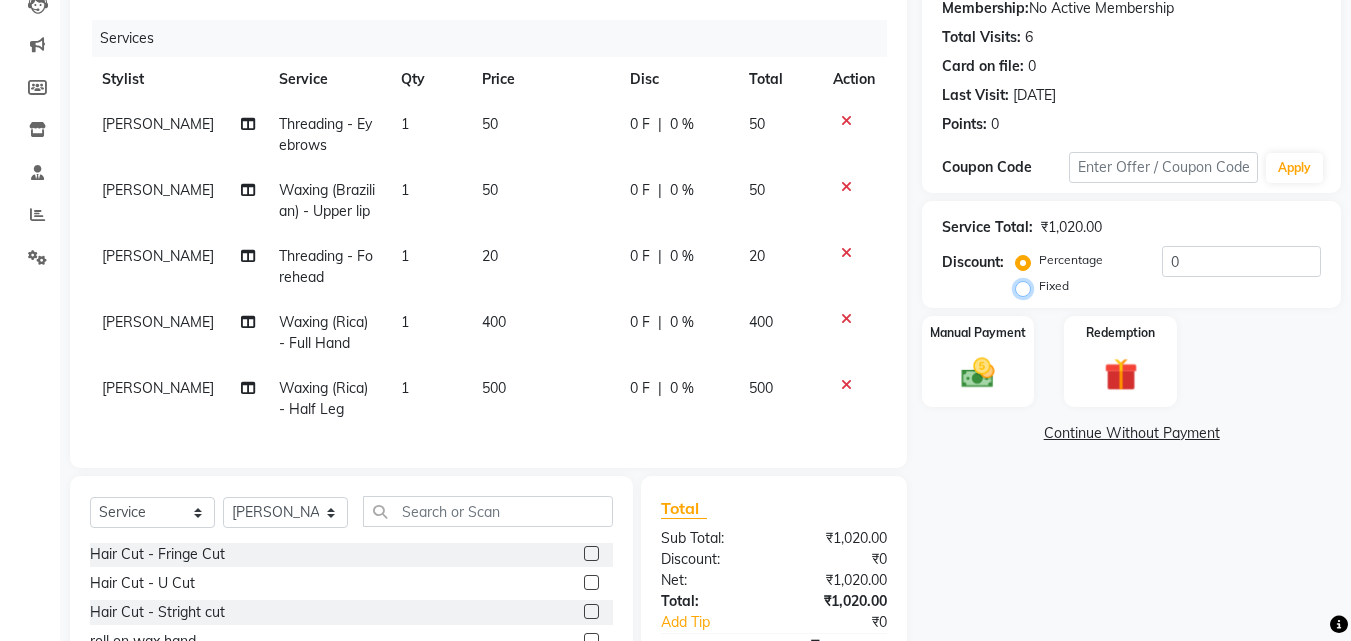 click on "Fixed" at bounding box center [1027, 286] 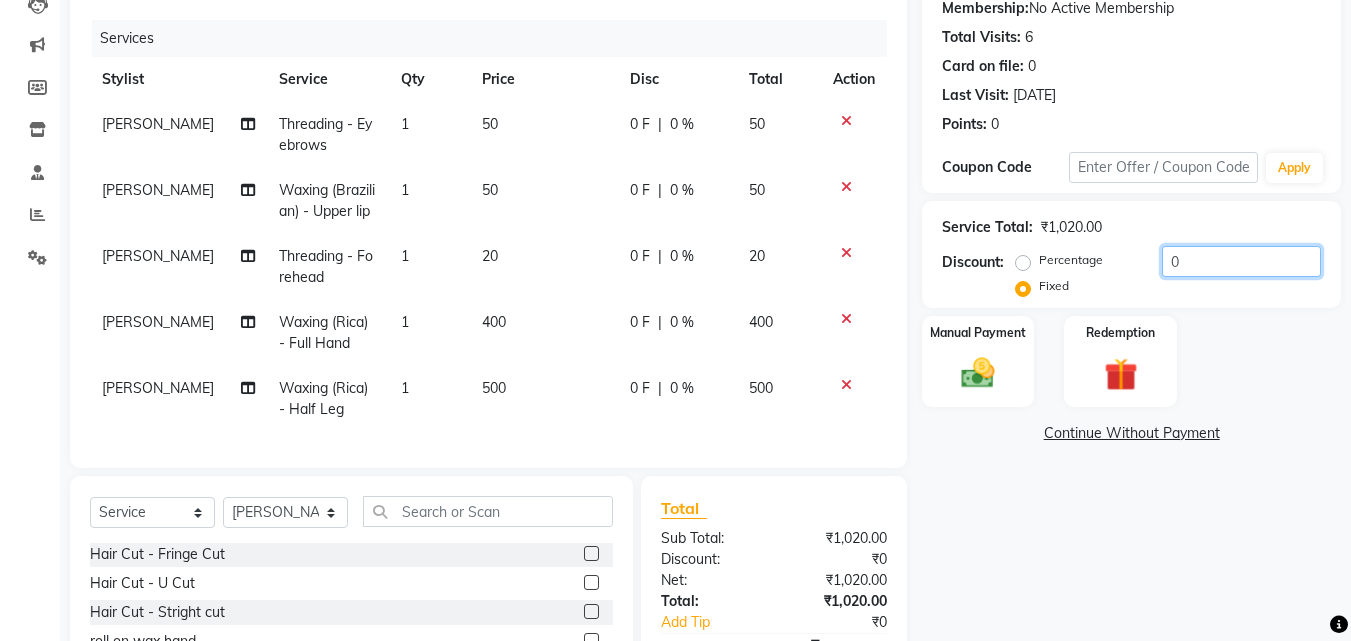 click on "0" 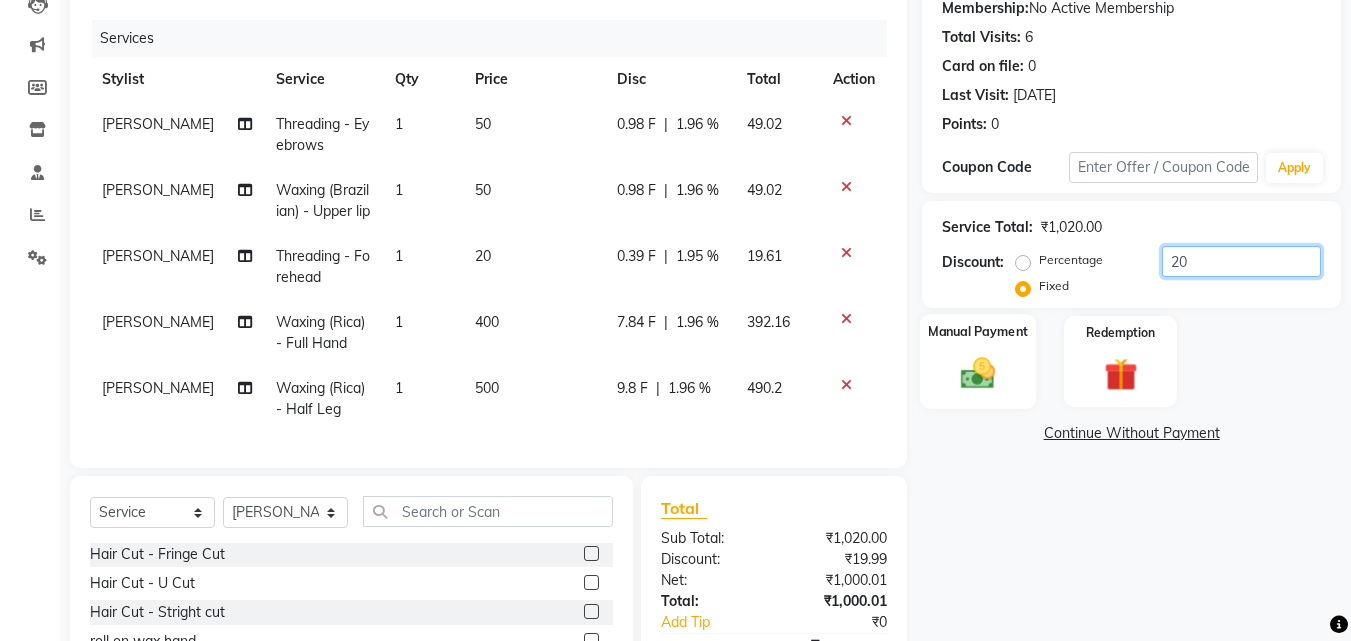 type on "20" 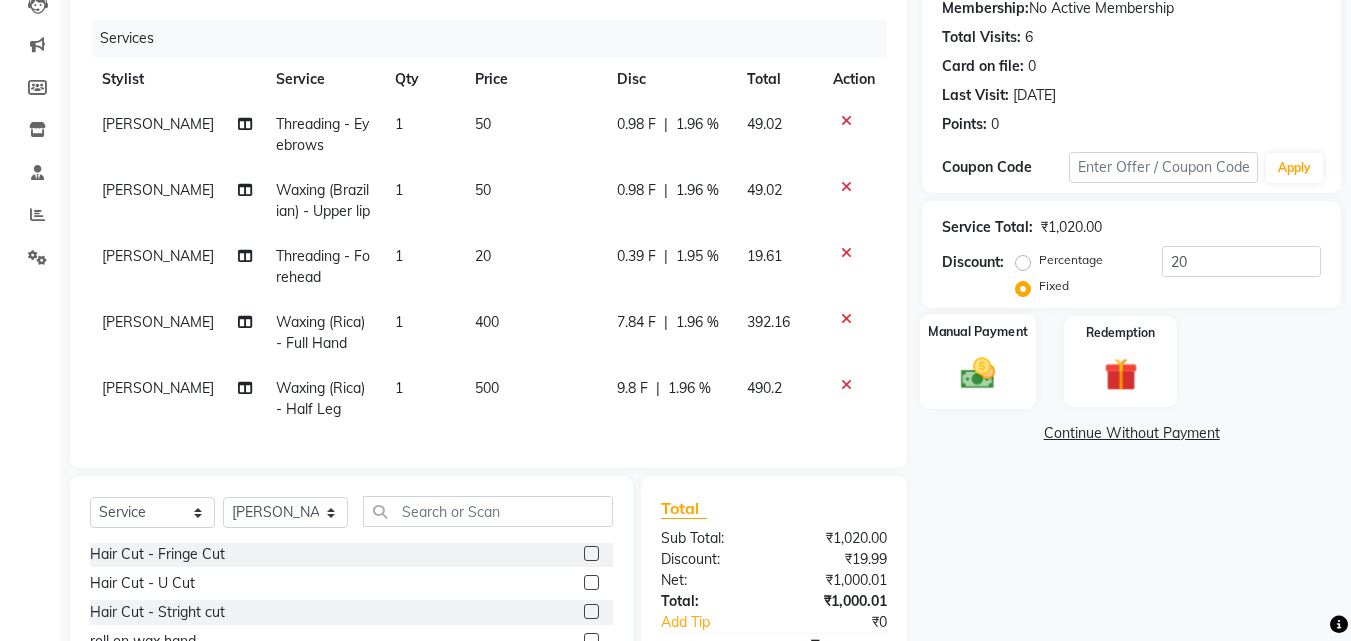 click 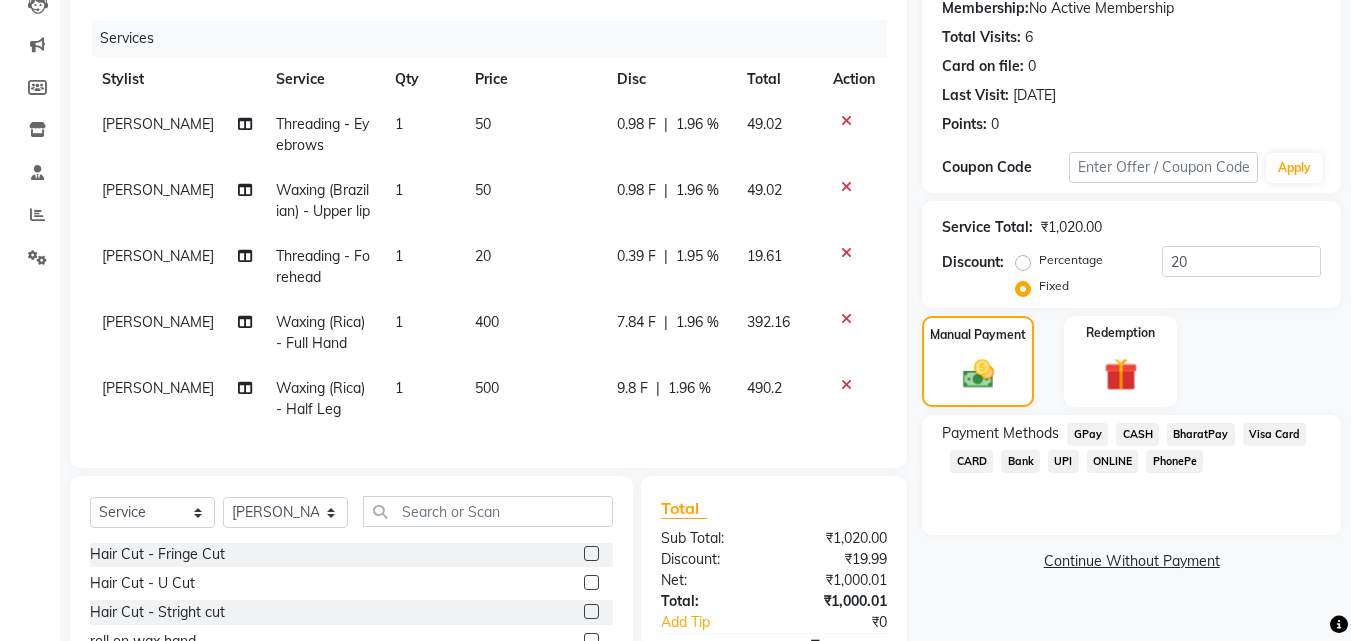 click on "CASH" 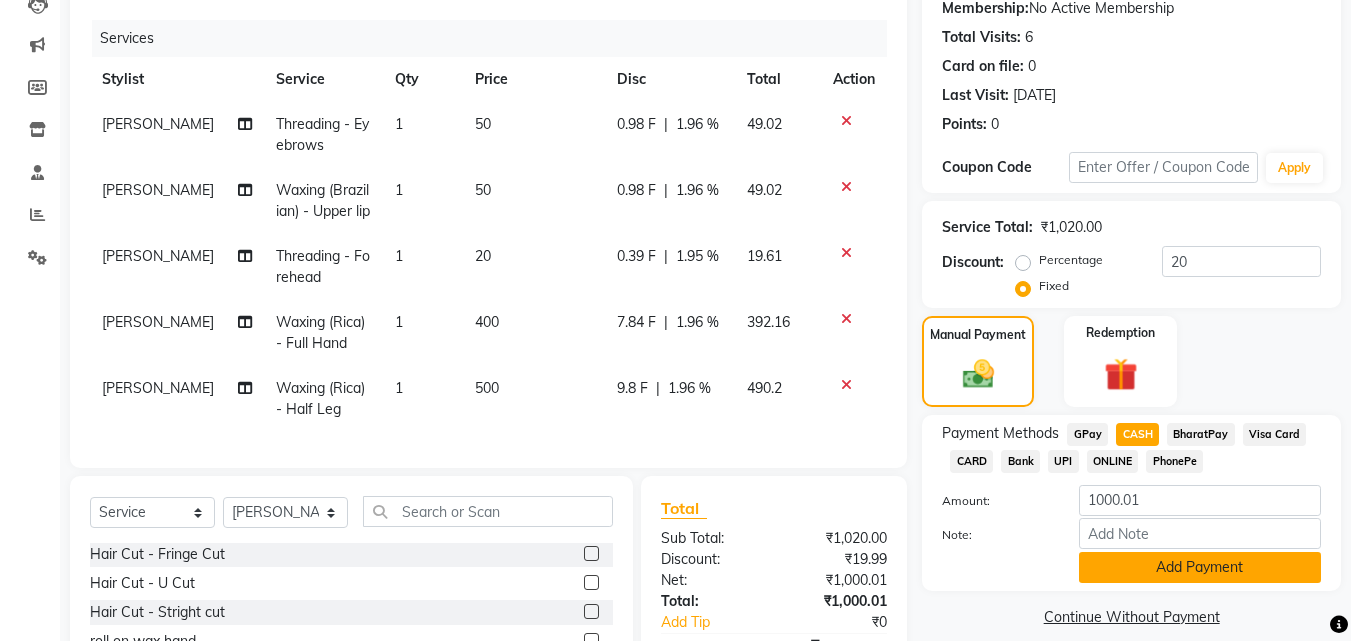 click on "Add Payment" 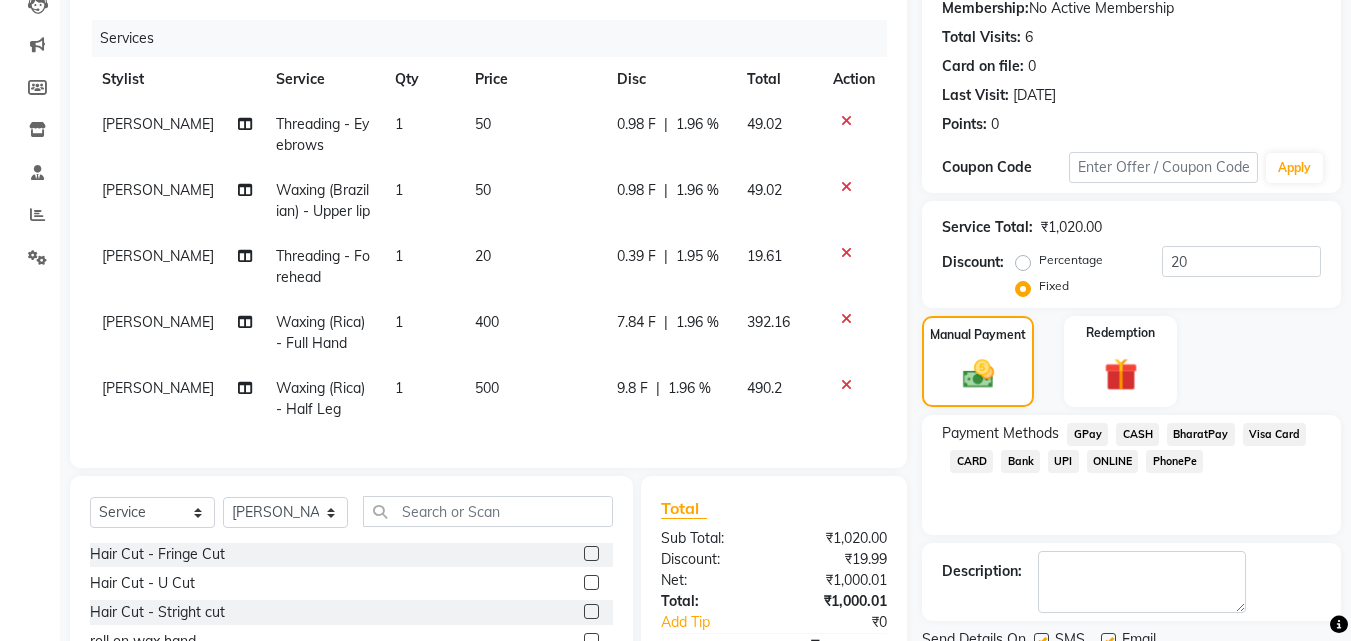 scroll, scrollTop: 430, scrollLeft: 0, axis: vertical 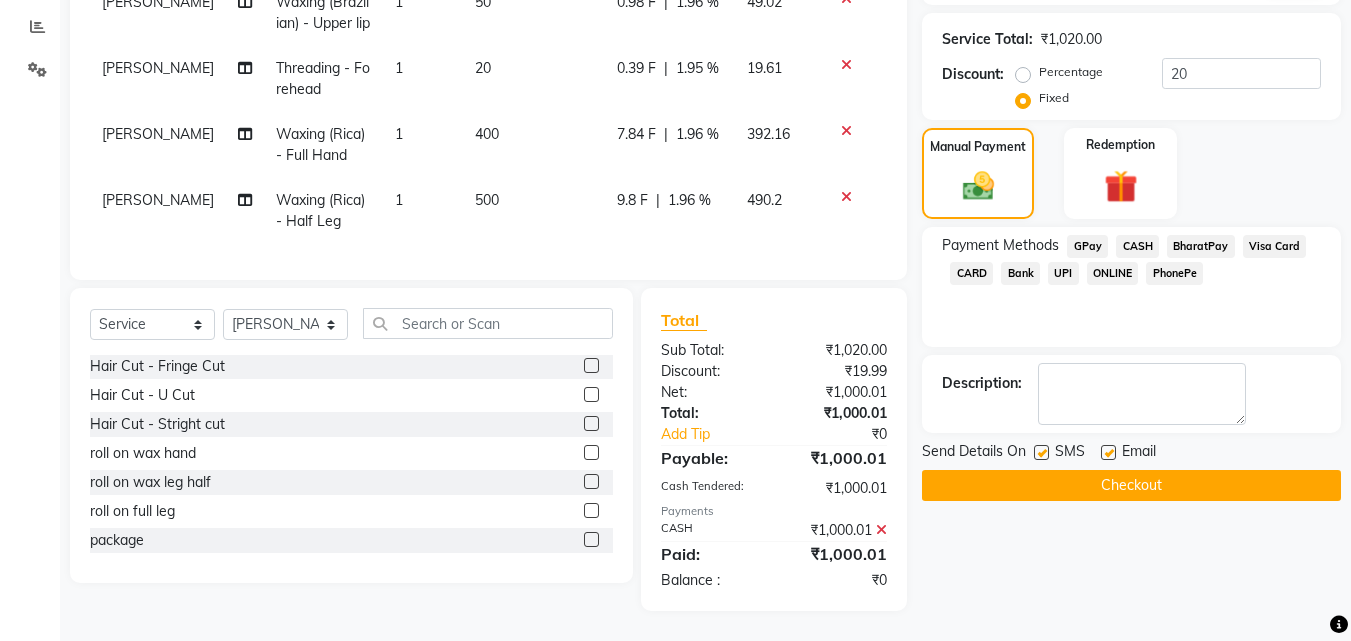 click on "Checkout" 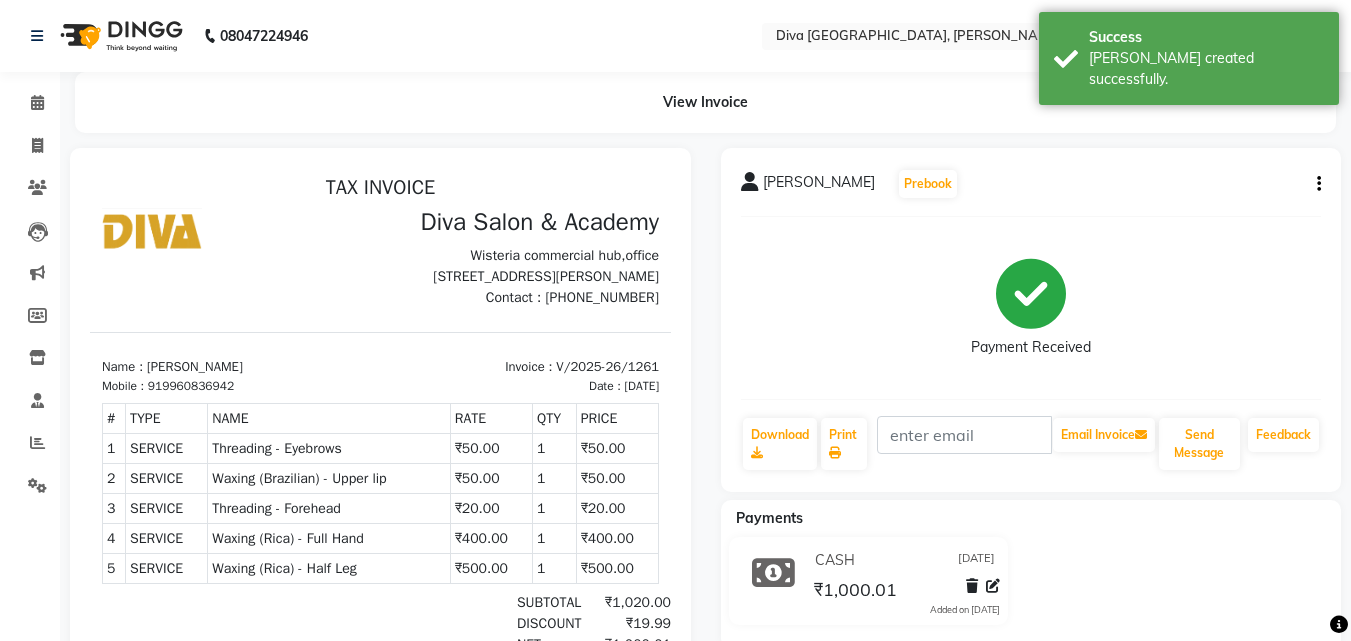 scroll, scrollTop: 0, scrollLeft: 0, axis: both 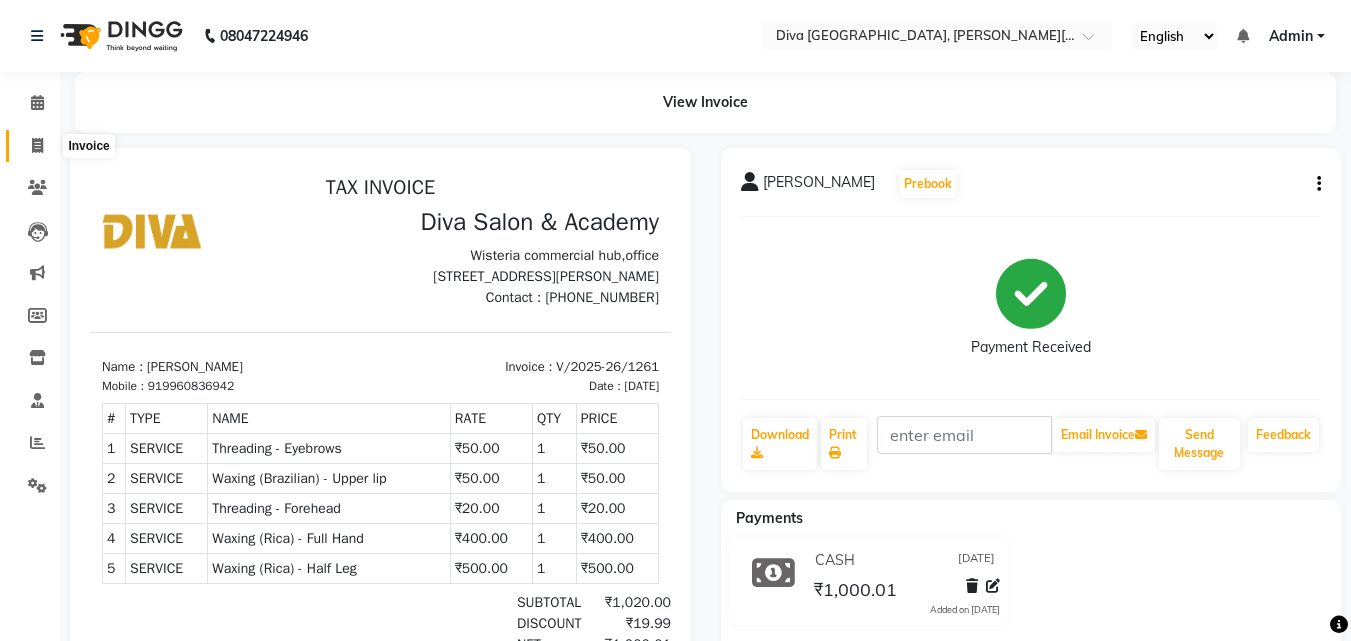 click 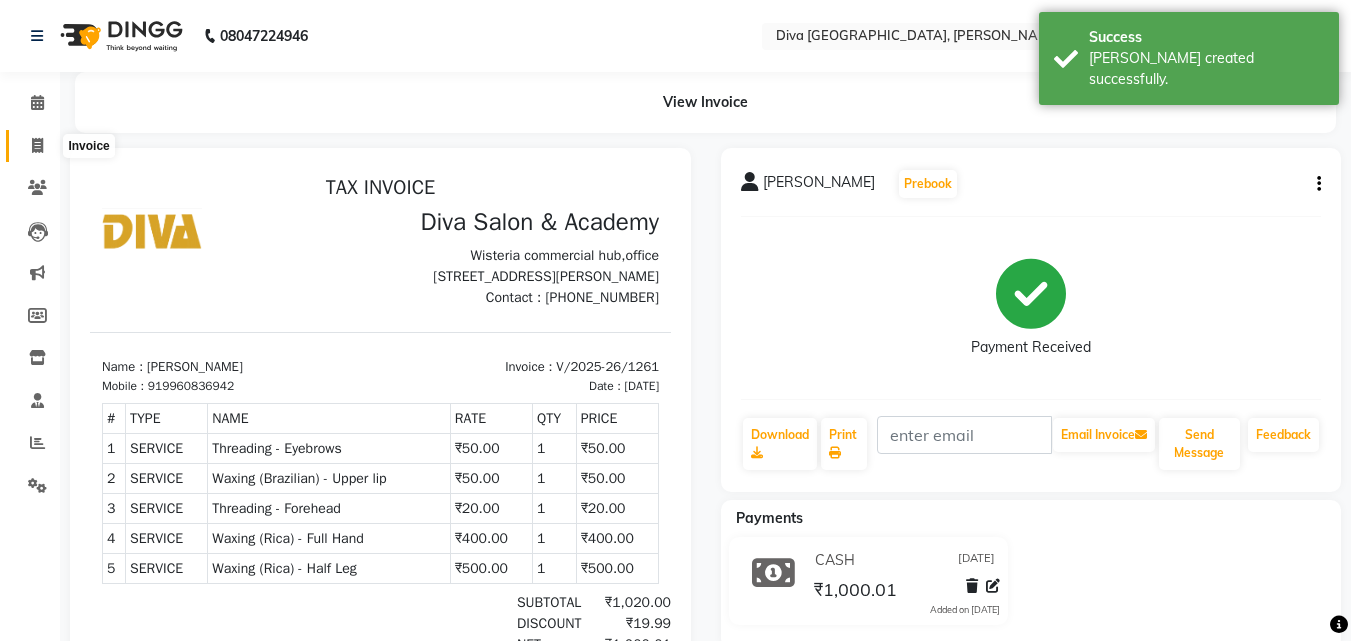 select on "service" 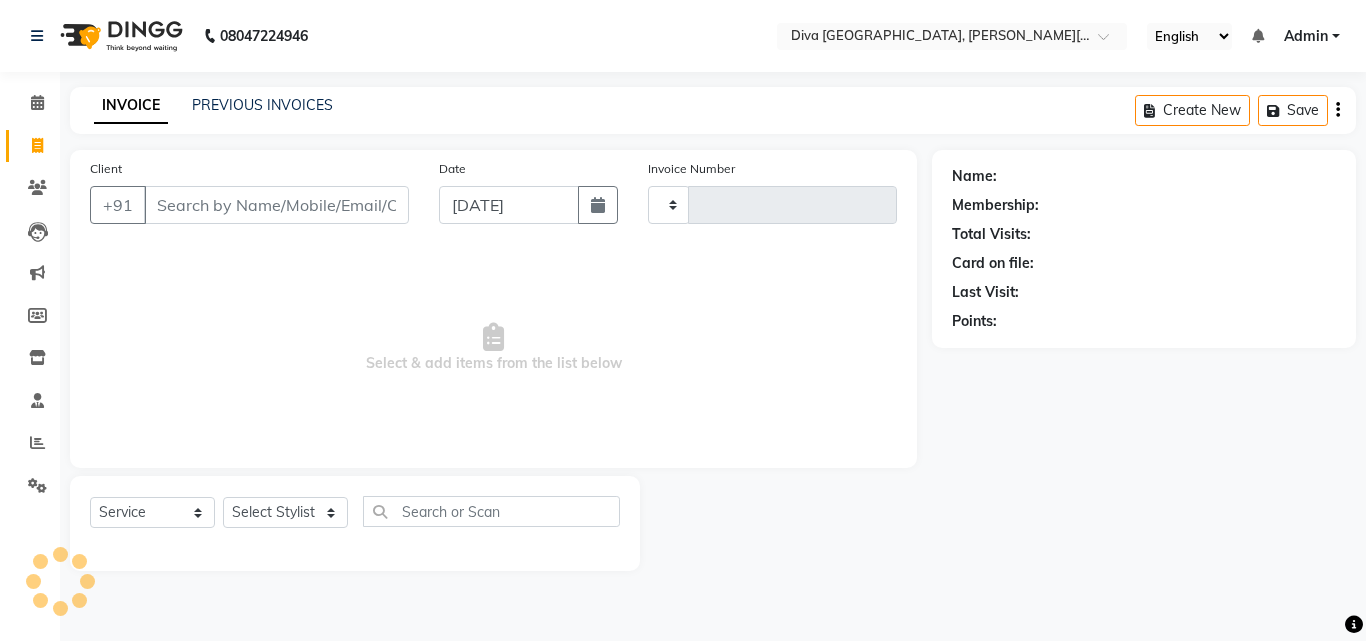 type on "1262" 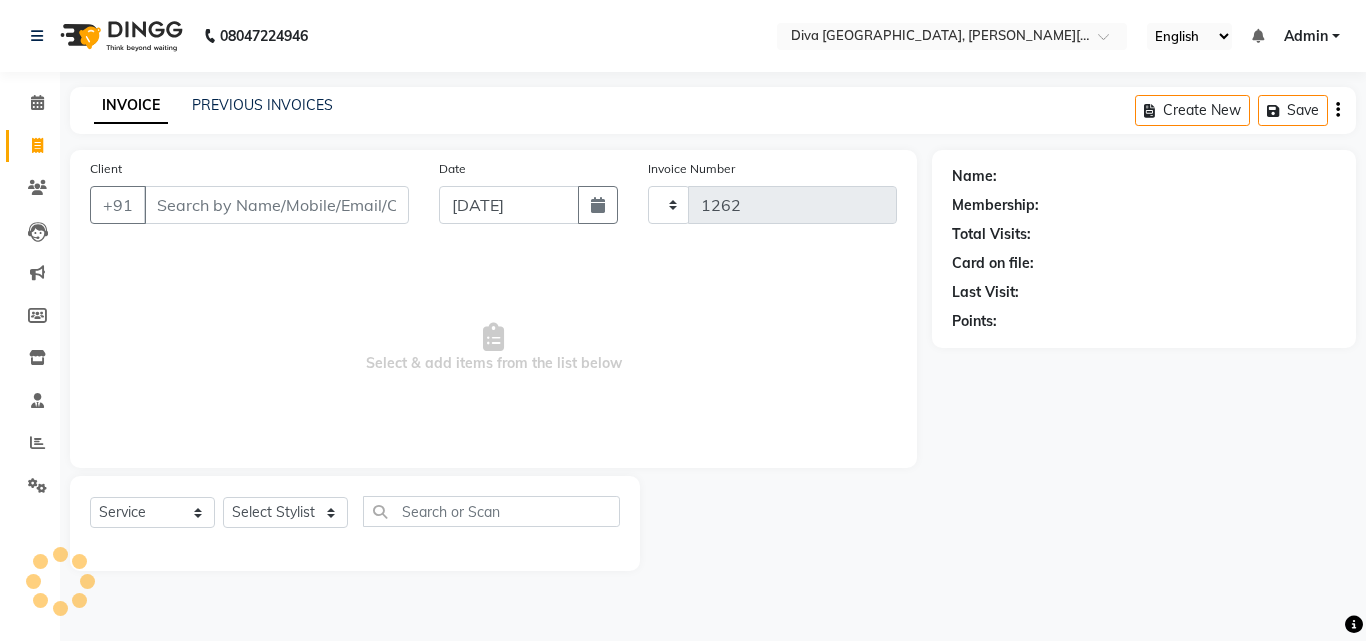 select on "671" 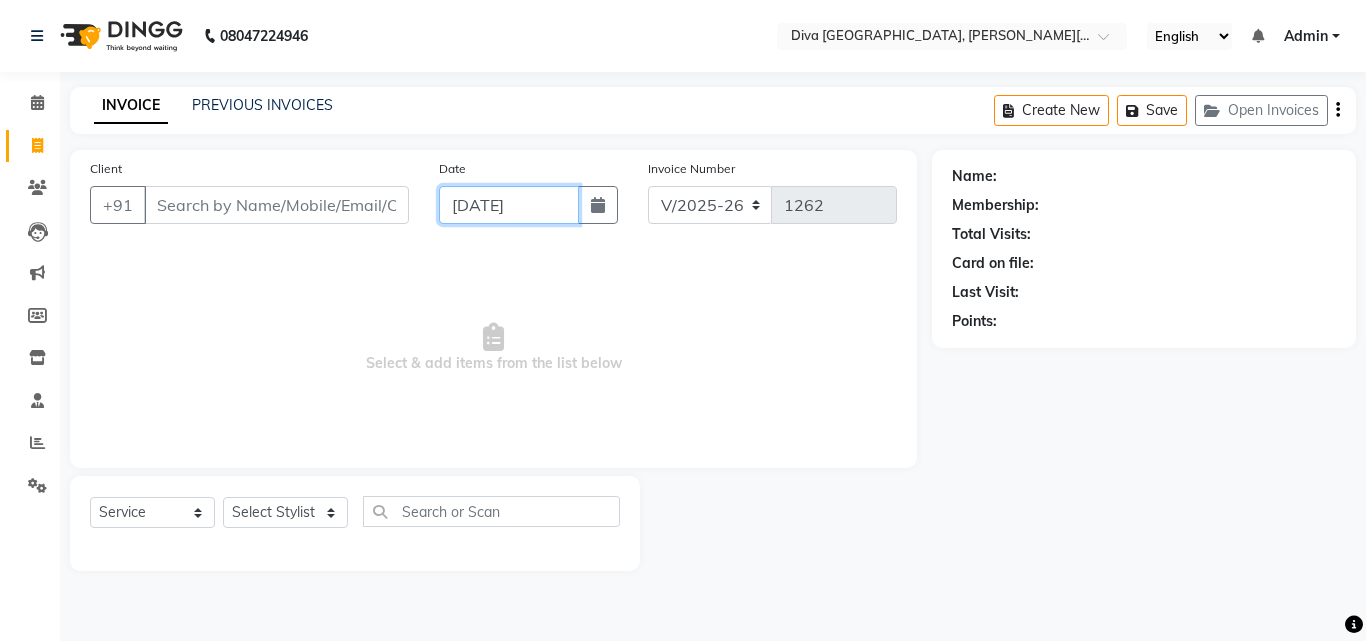 click on "[DATE]" 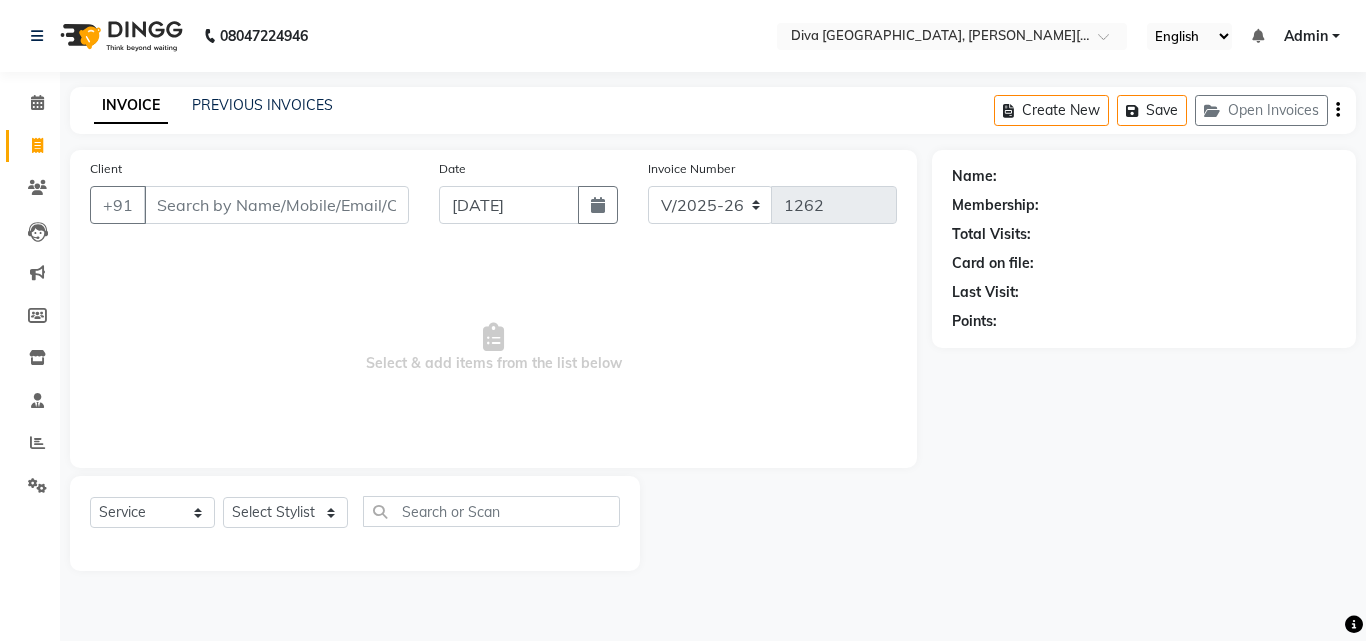 select on "7" 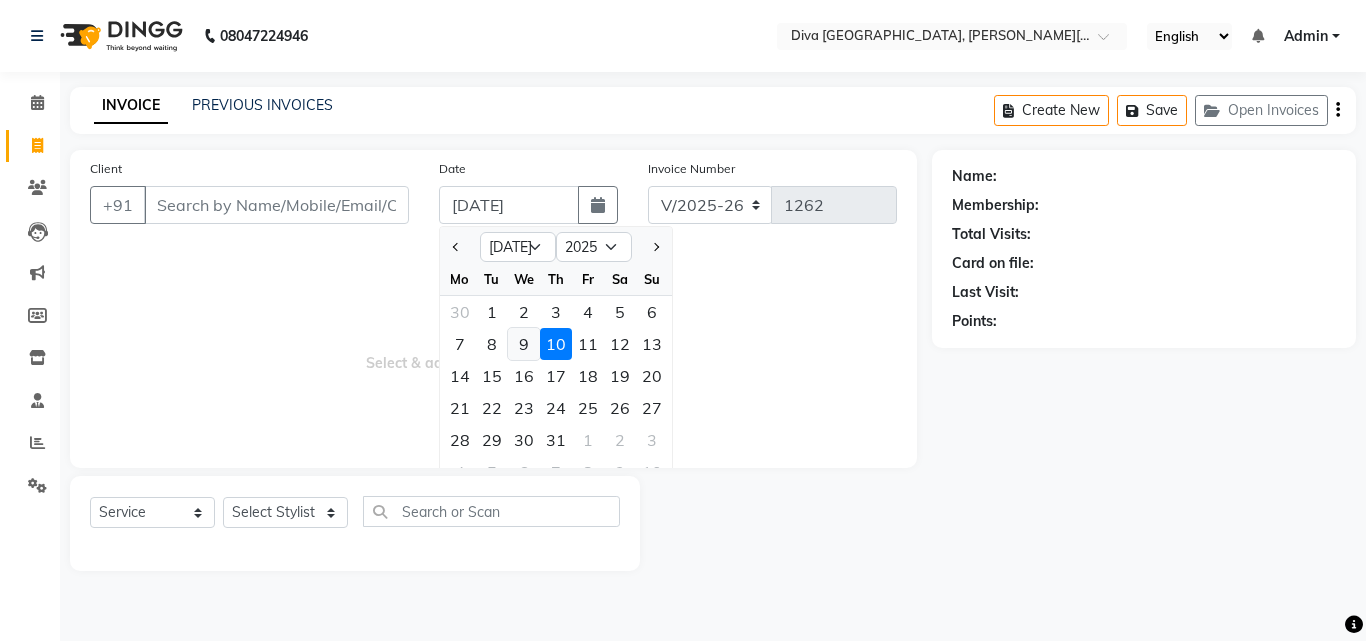 click on "9" 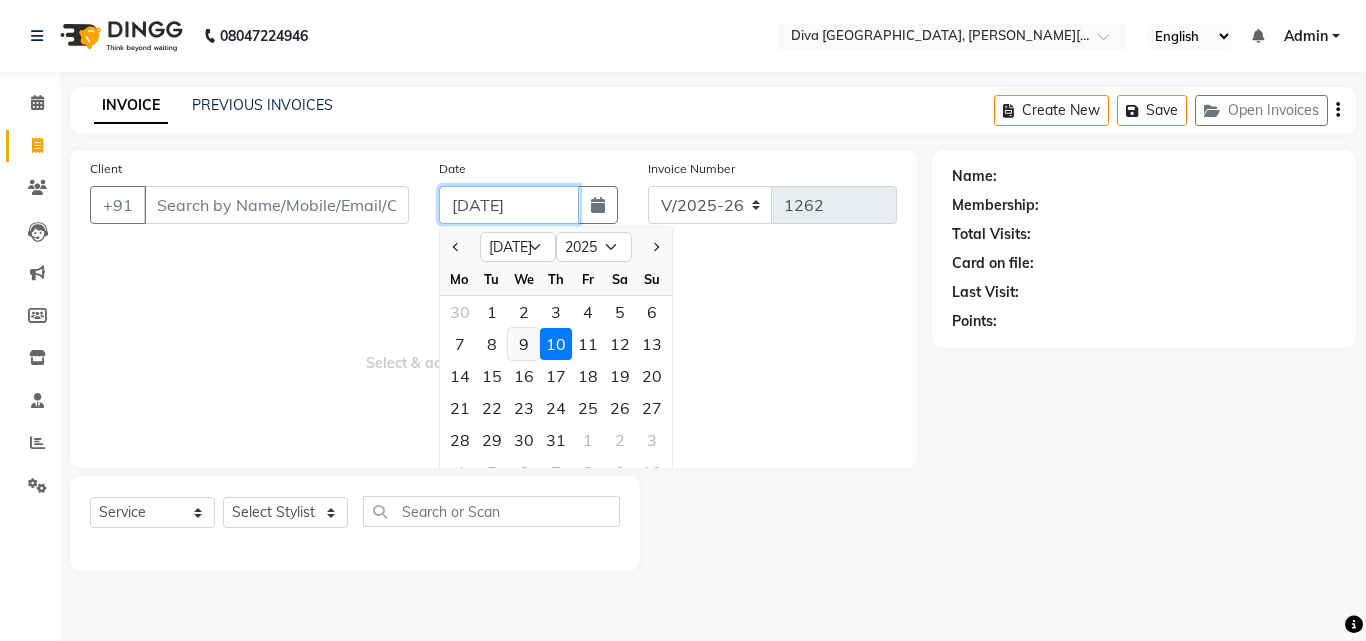 type on "[DATE]" 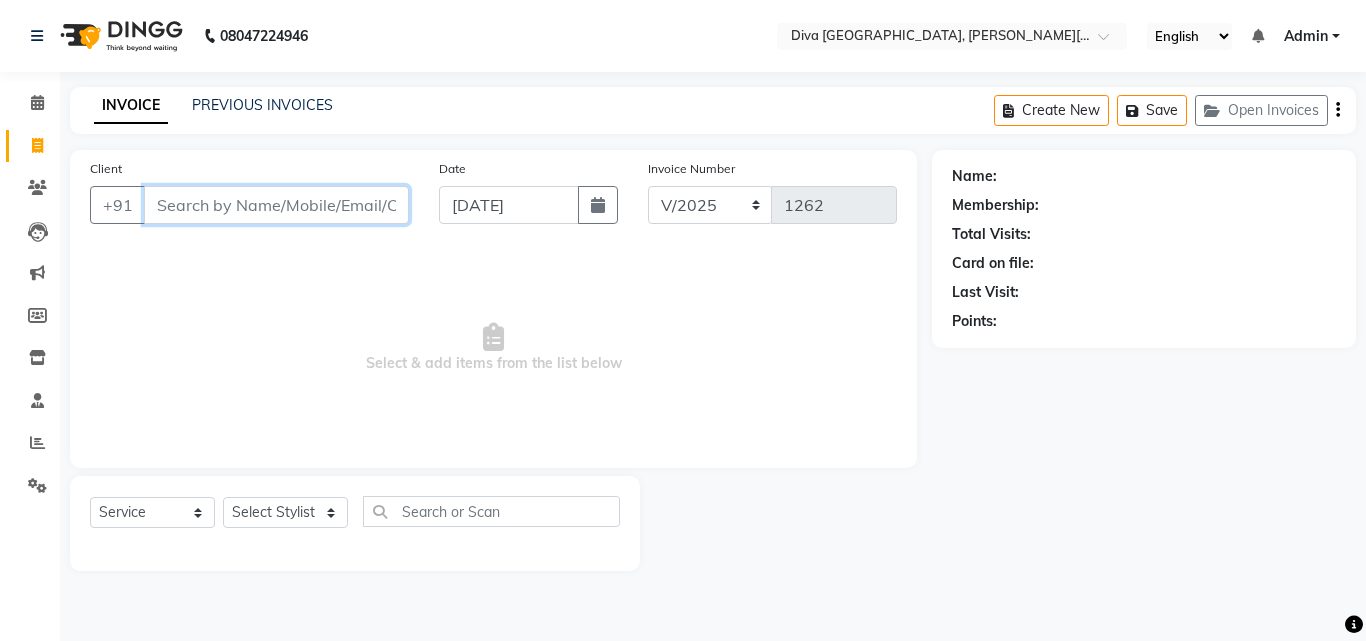 click on "Client" at bounding box center [276, 205] 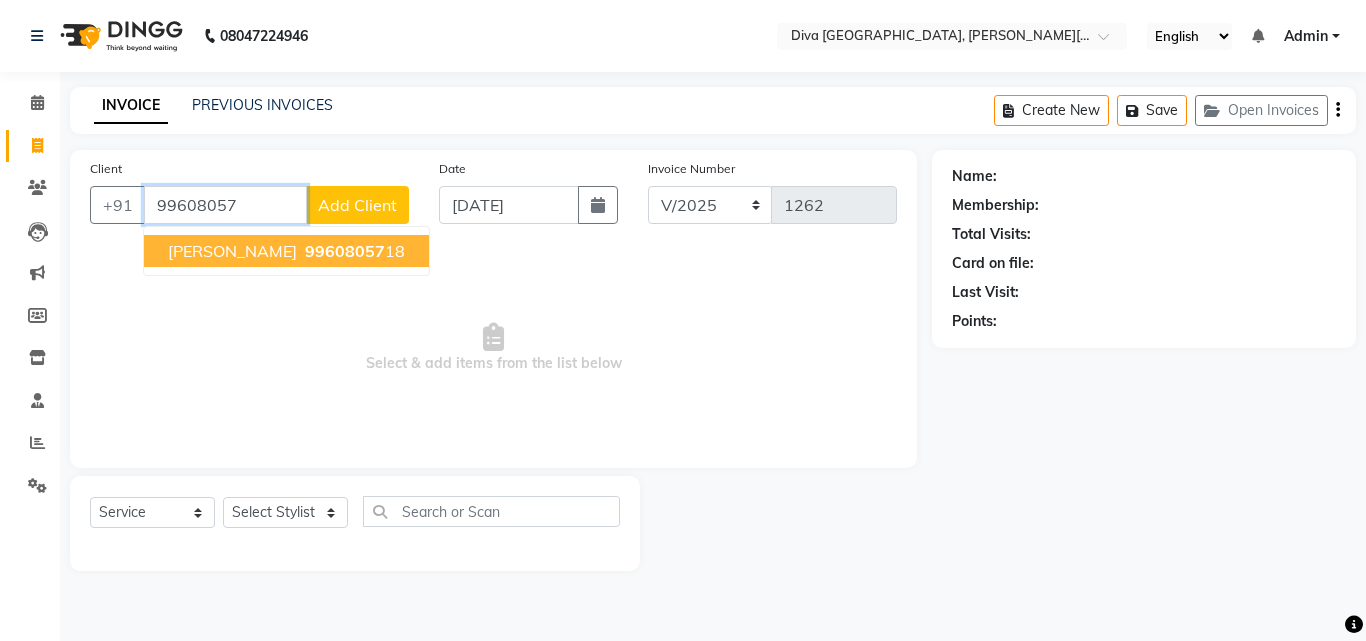 click on "99608057" at bounding box center (345, 251) 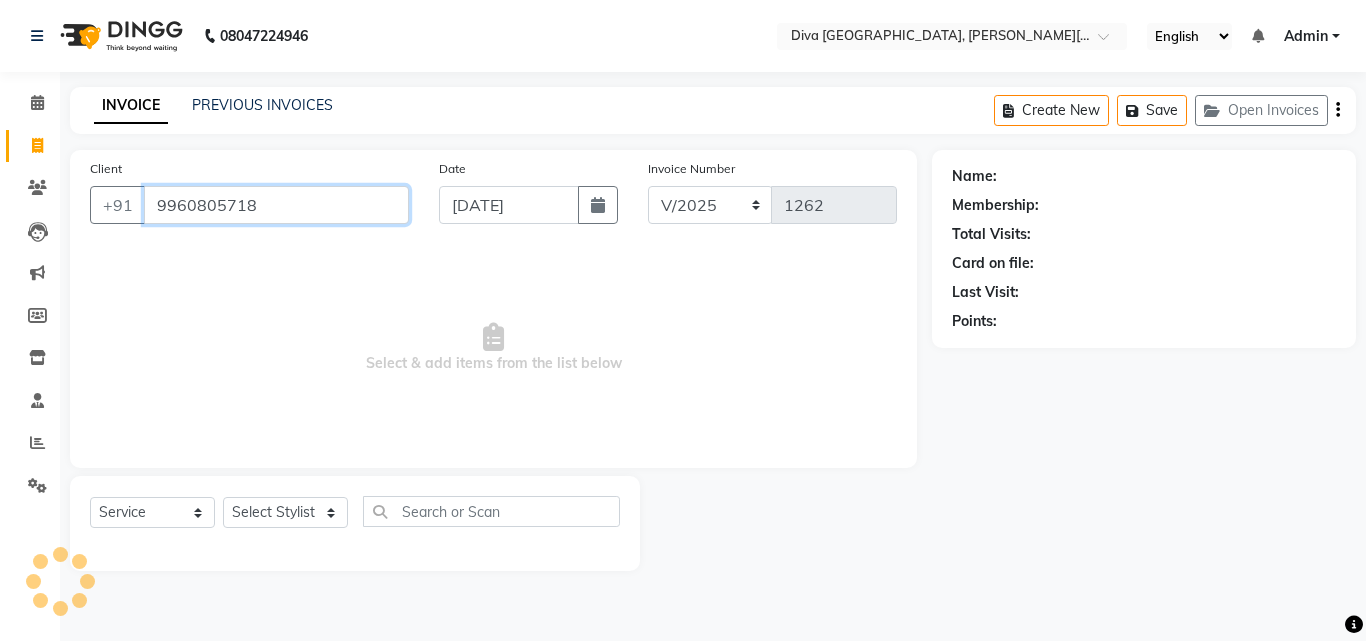 type on "9960805718" 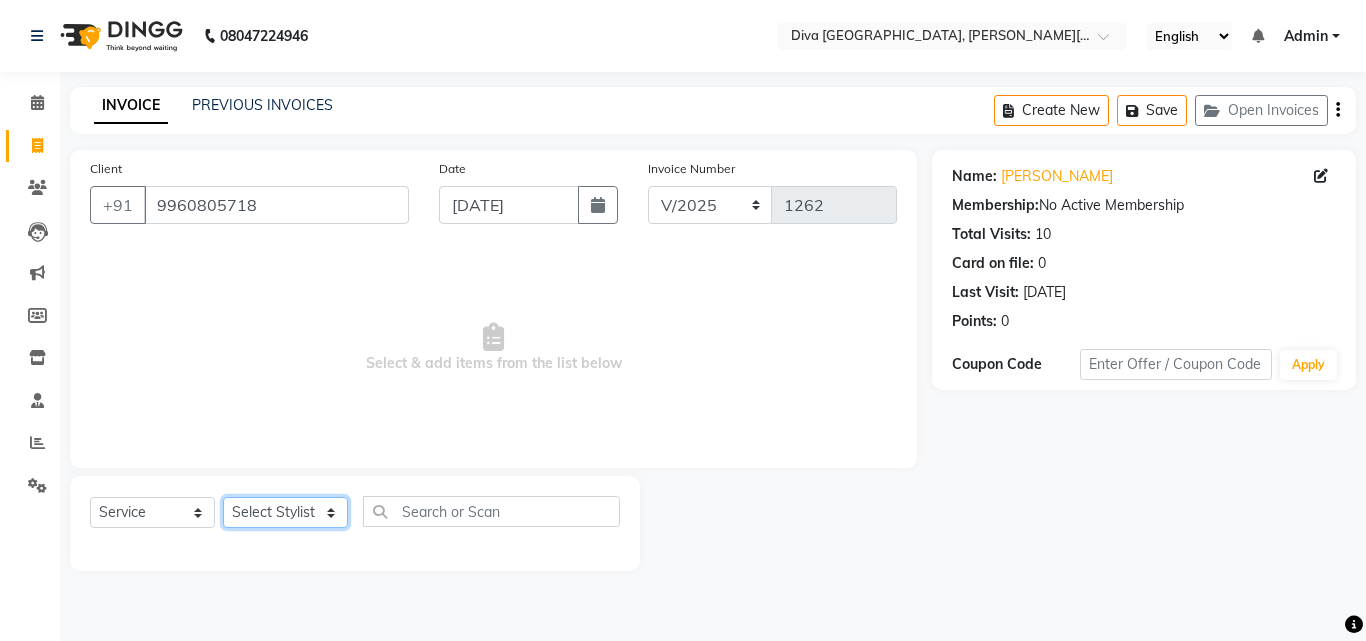 click on "Select Stylist Deepa Mam POOJA priti SHEJAL" 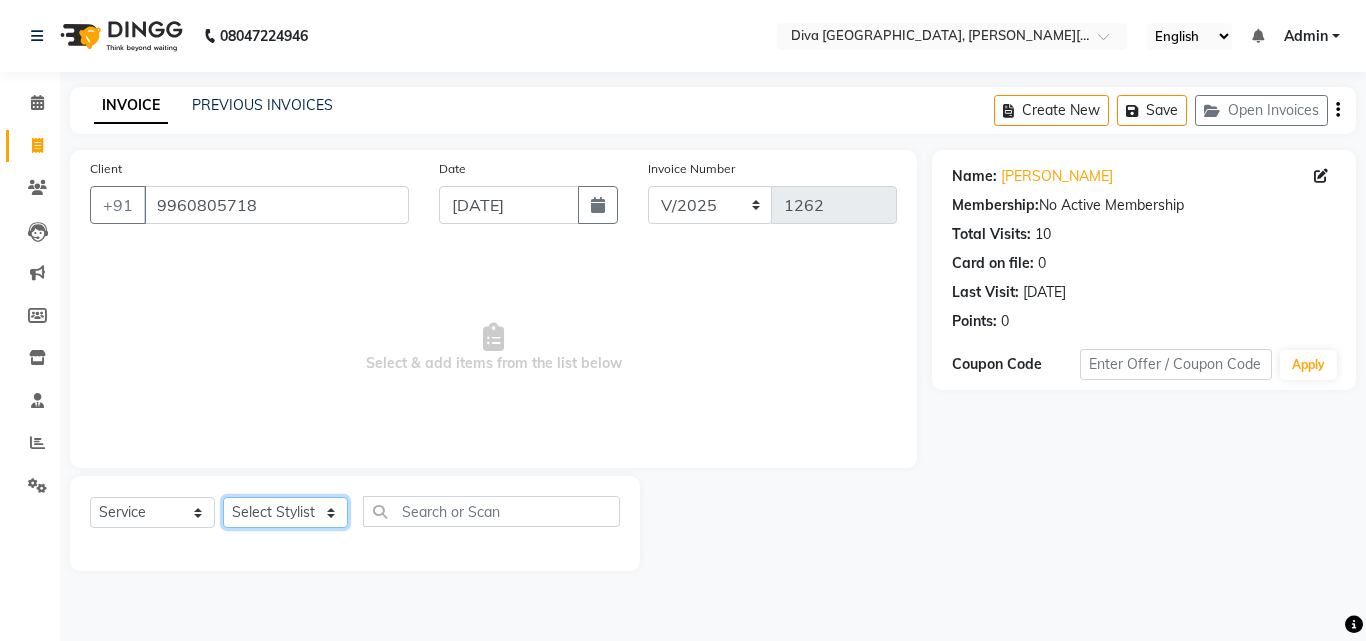 select on "25942" 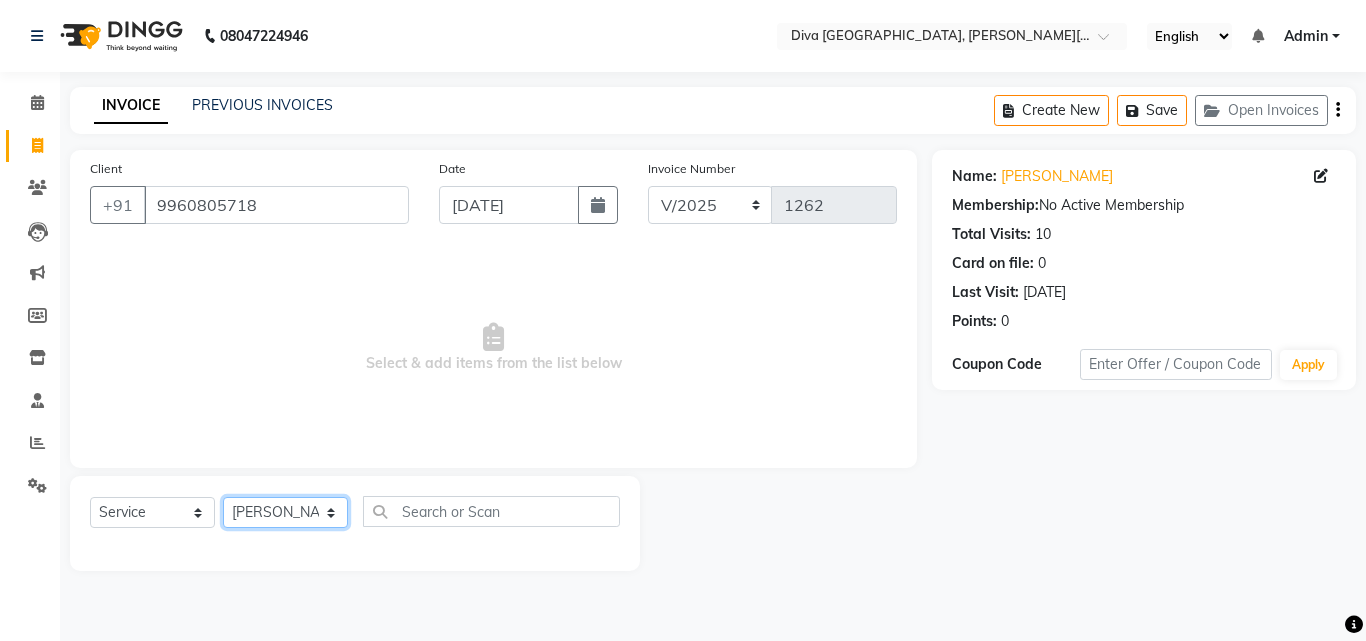 click on "Select Stylist Deepa Mam POOJA priti SHEJAL" 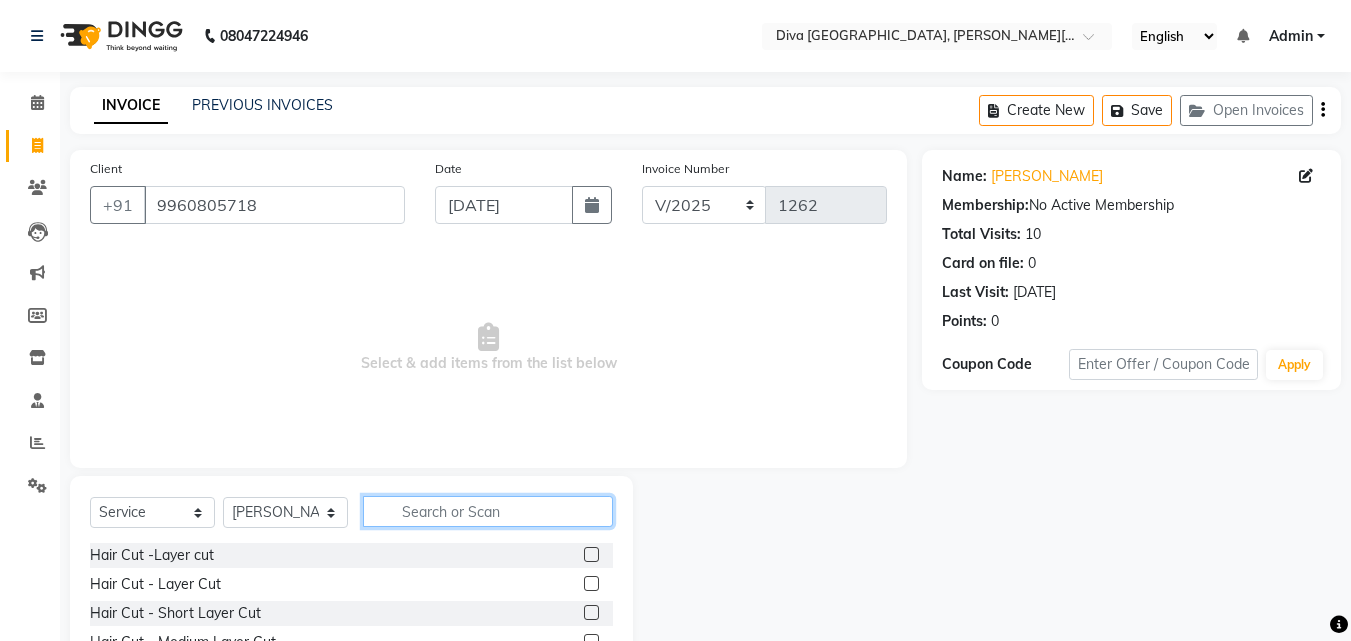 click 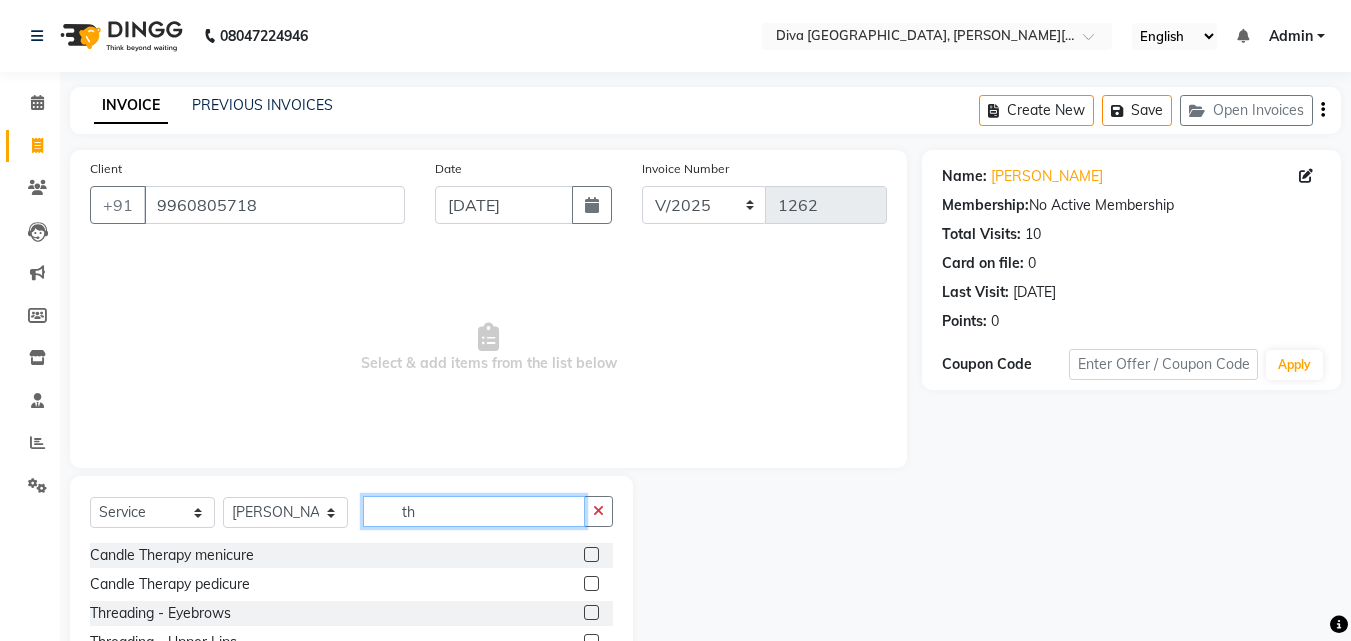 type on "th" 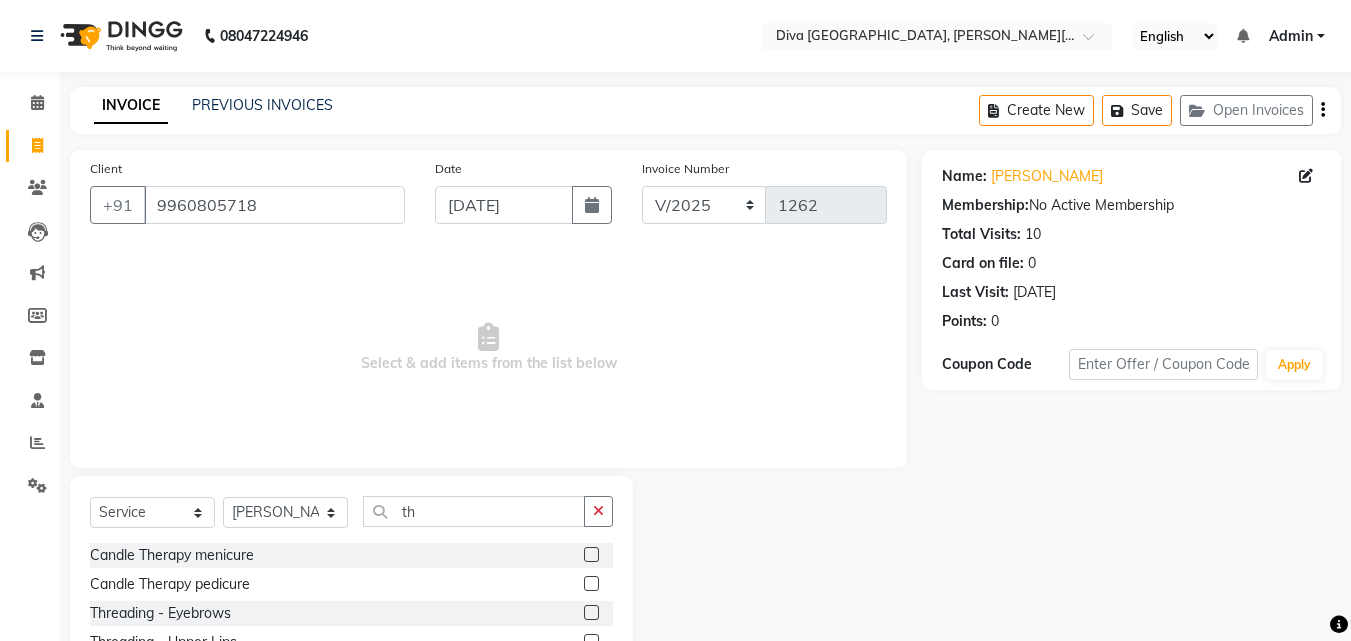 click 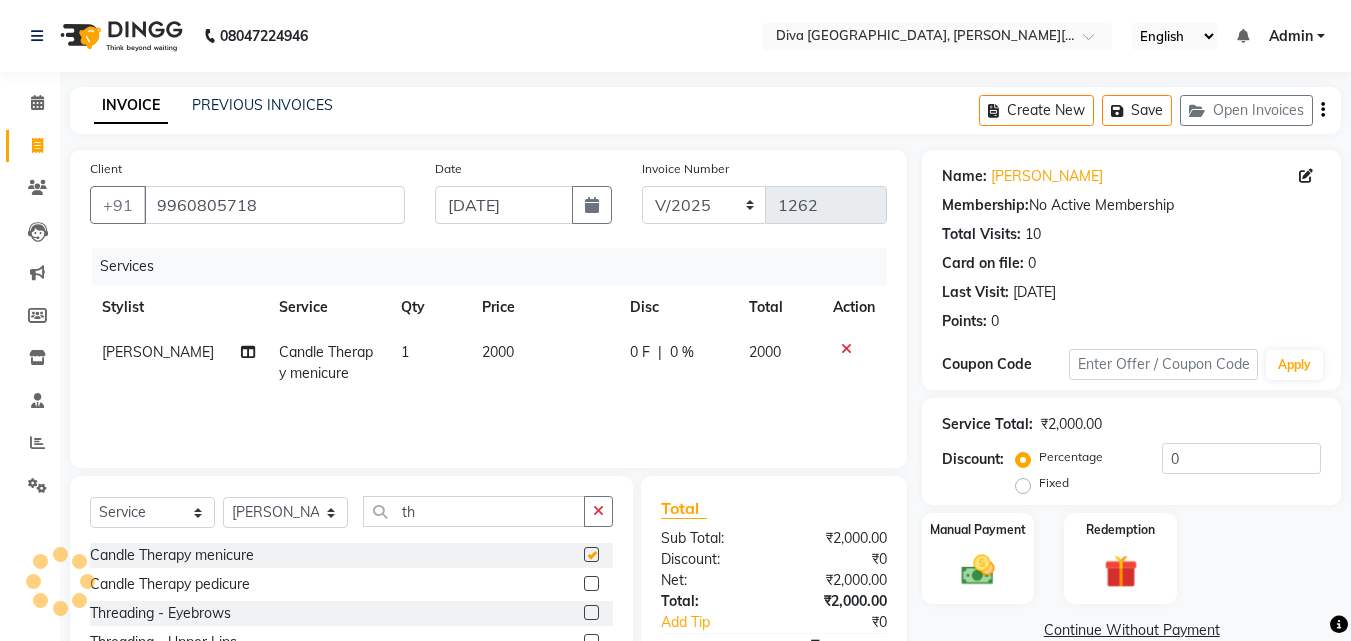 checkbox on "false" 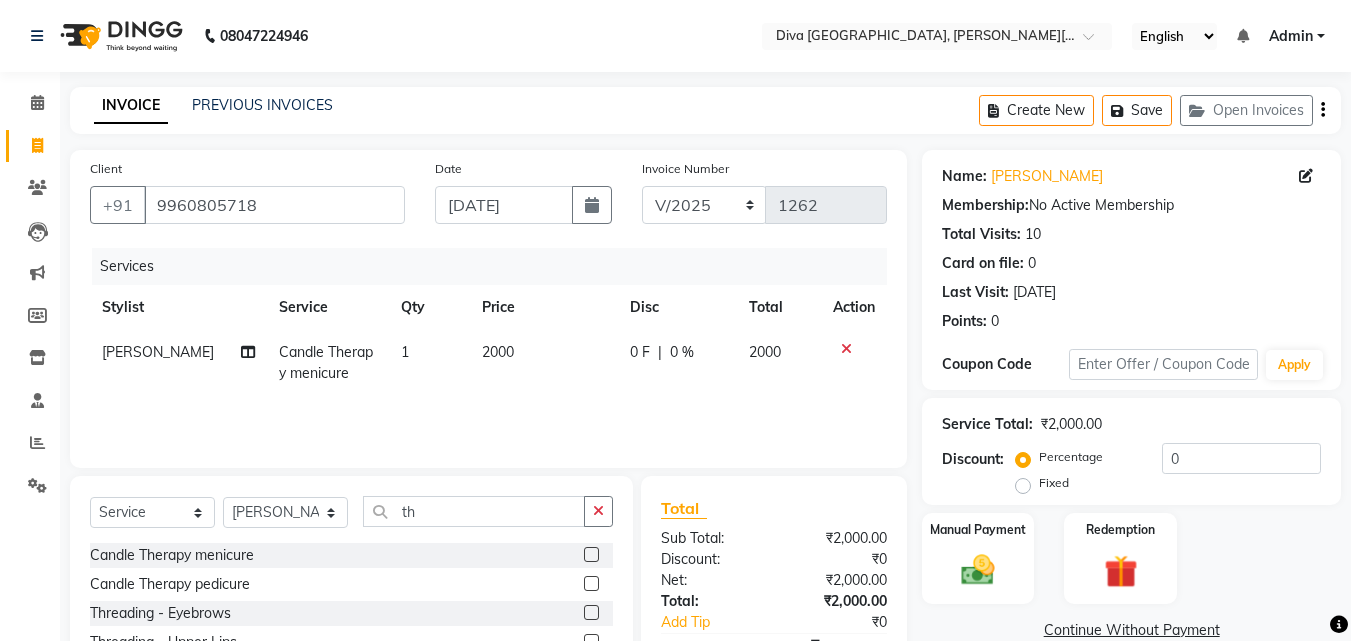 click 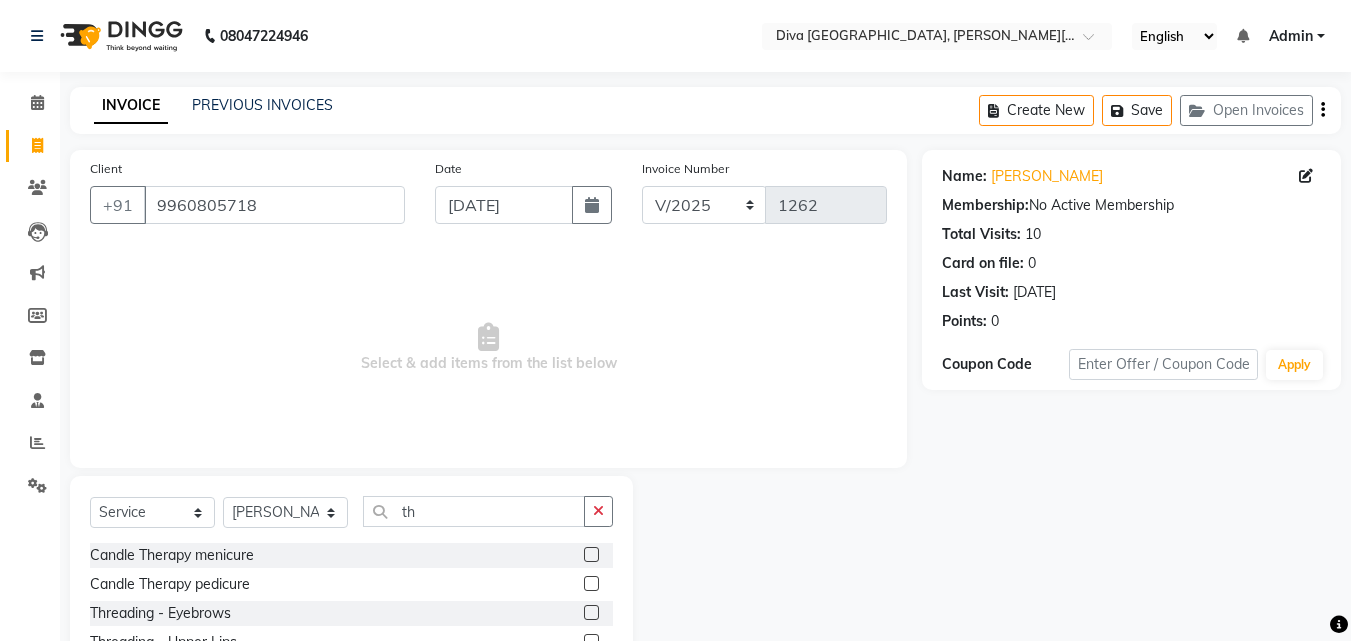 click 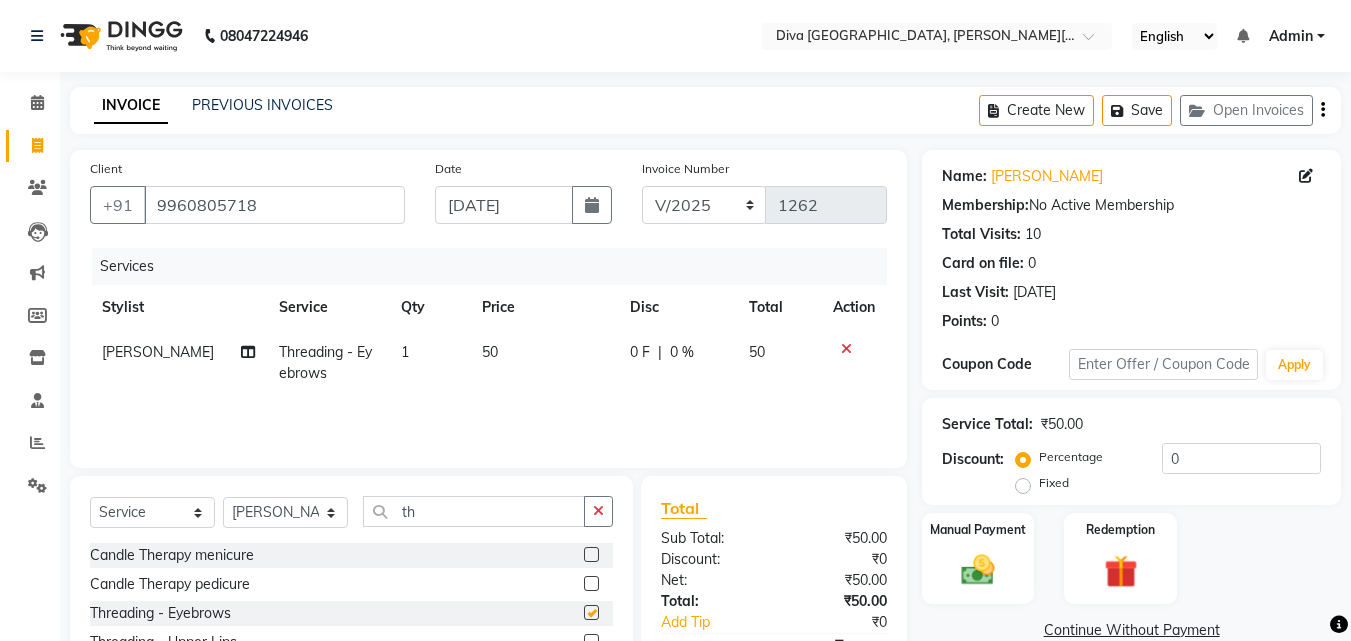 checkbox on "false" 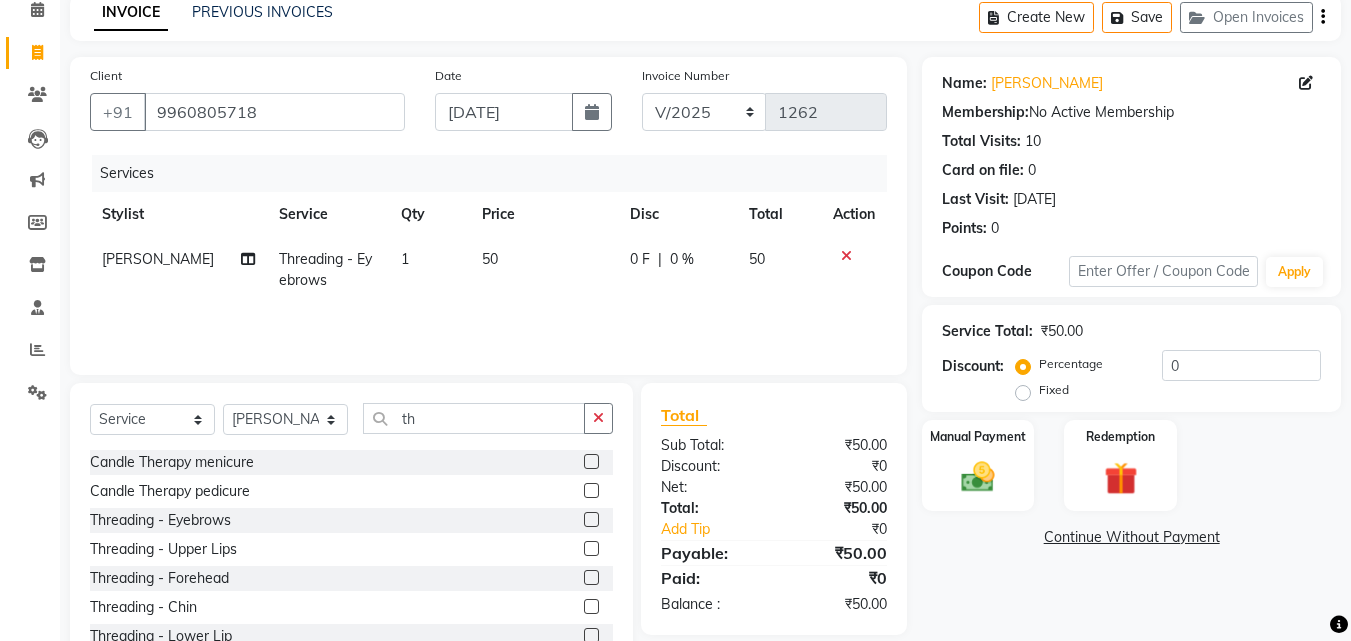 scroll, scrollTop: 160, scrollLeft: 0, axis: vertical 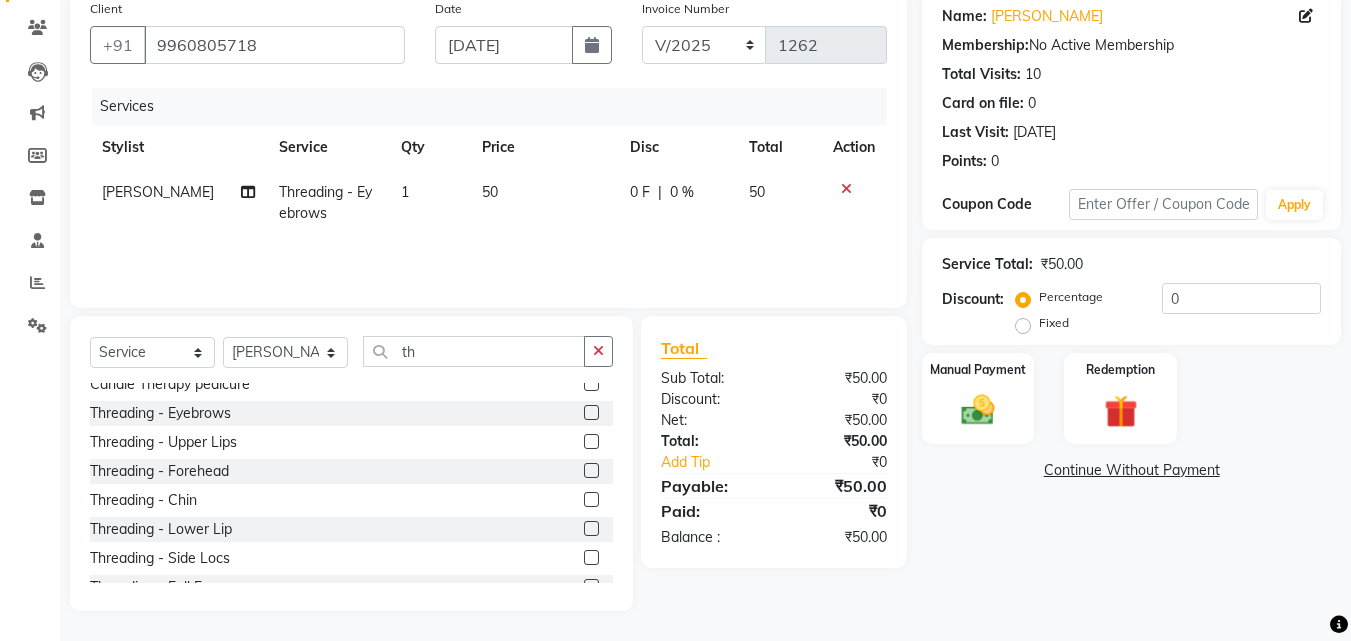 click 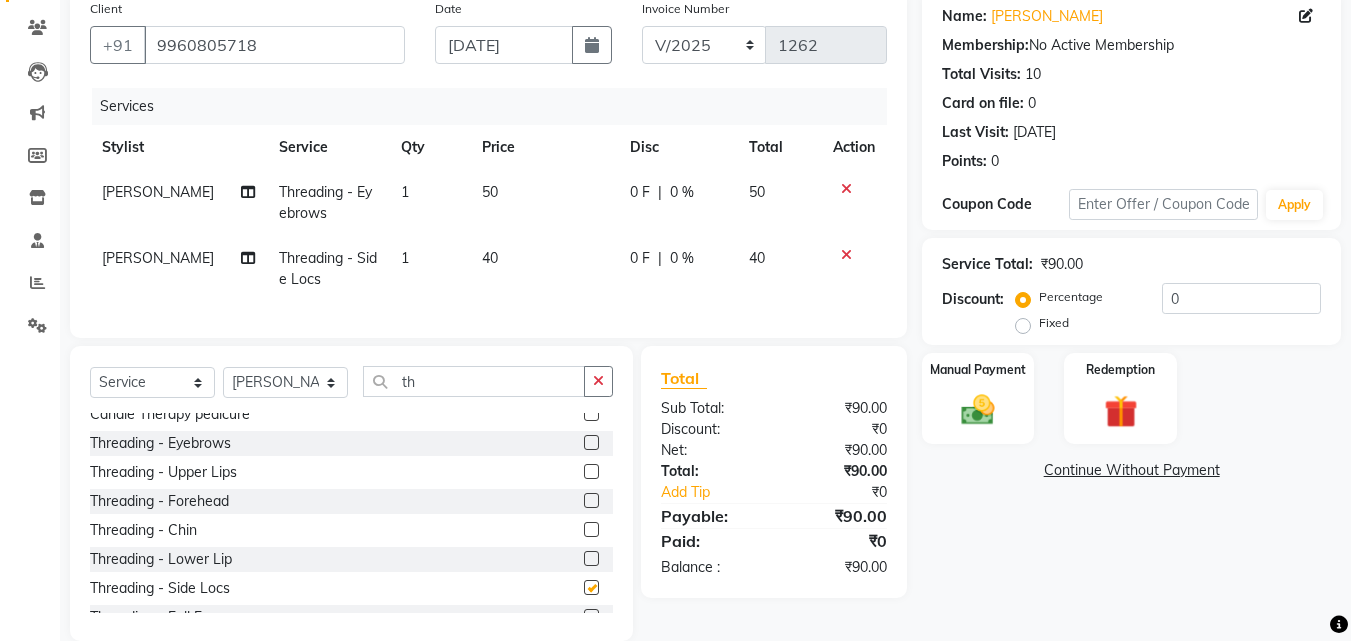 checkbox on "false" 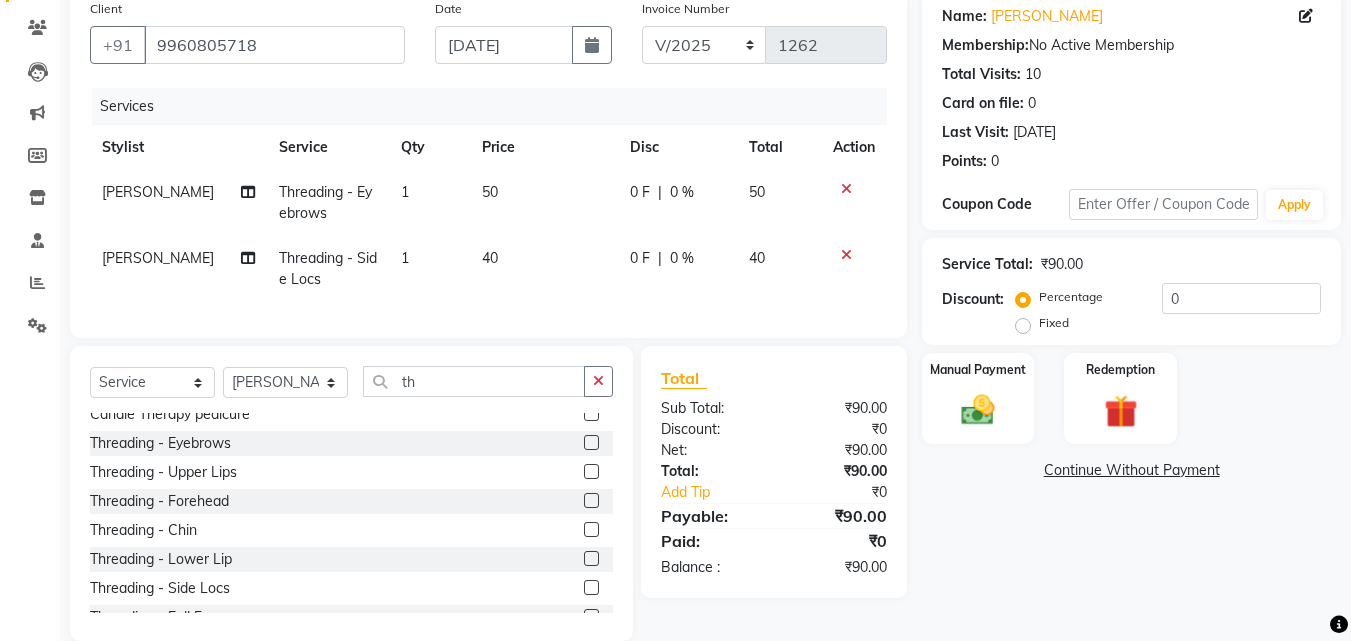 click on "40" 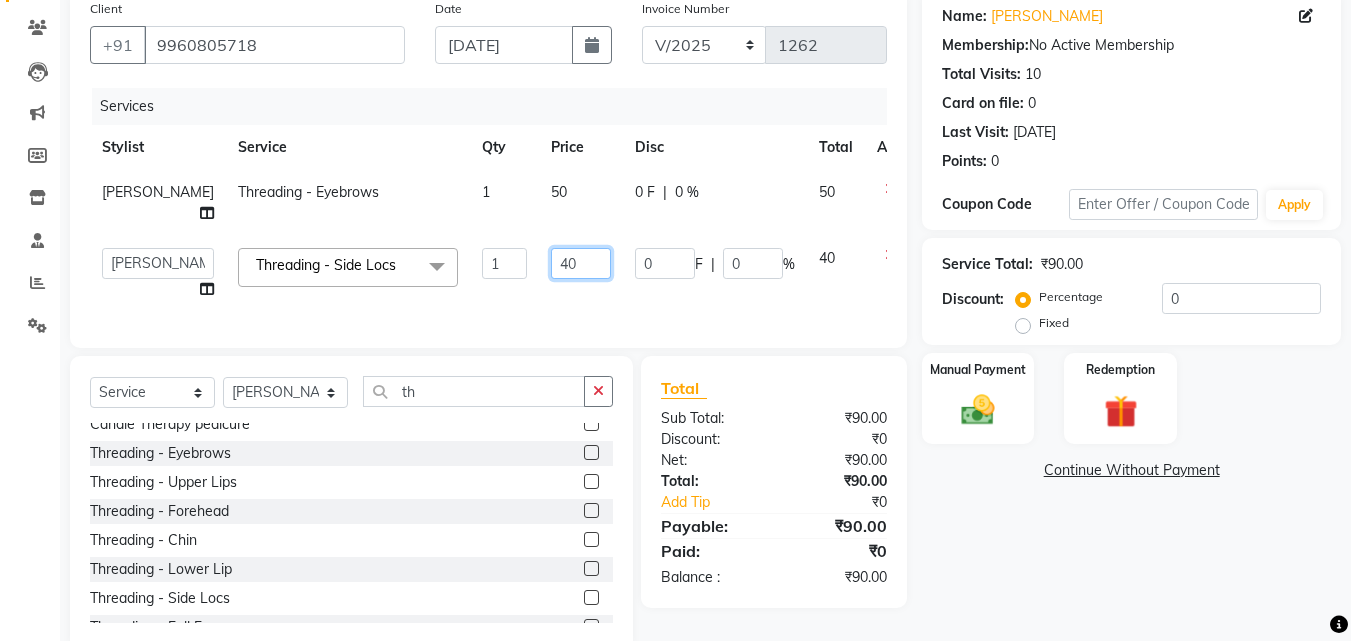 click on "40" 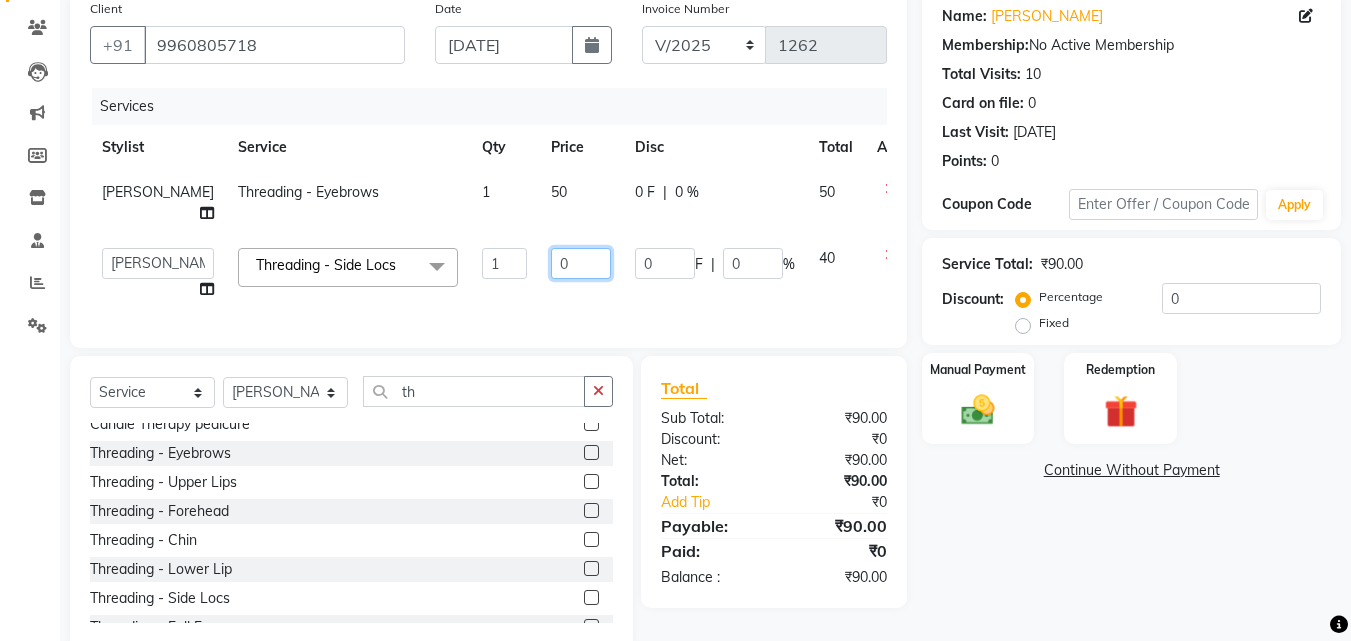 type on "20" 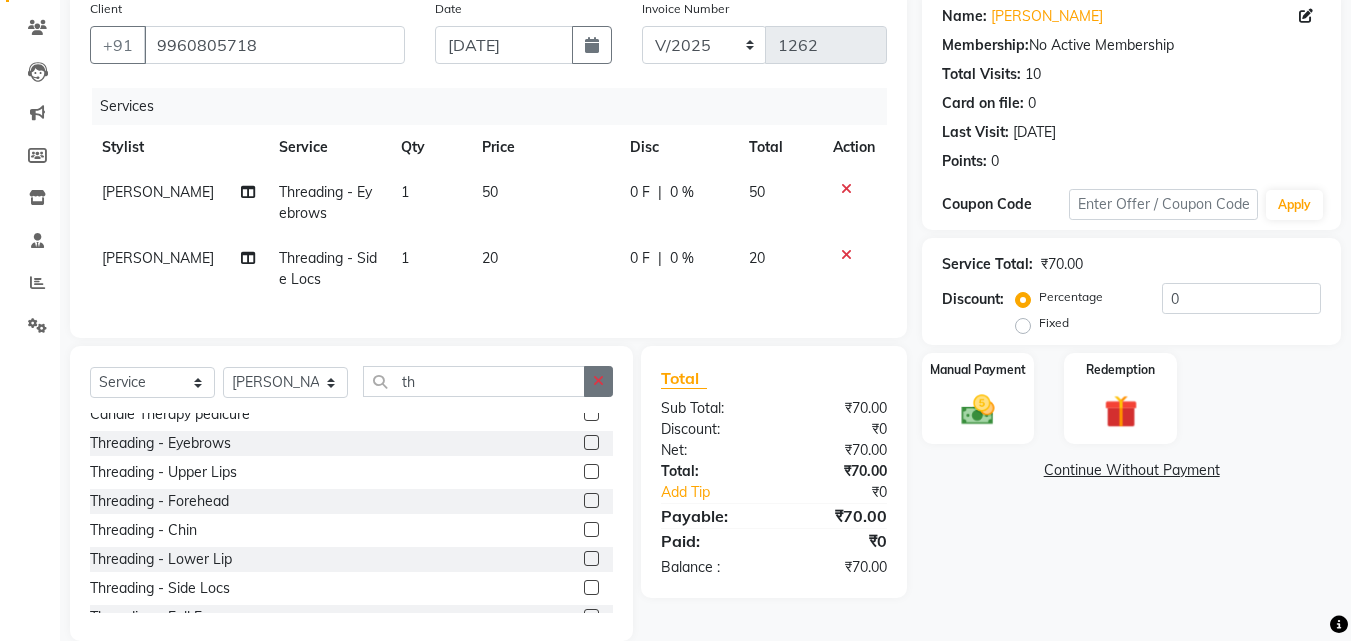 click 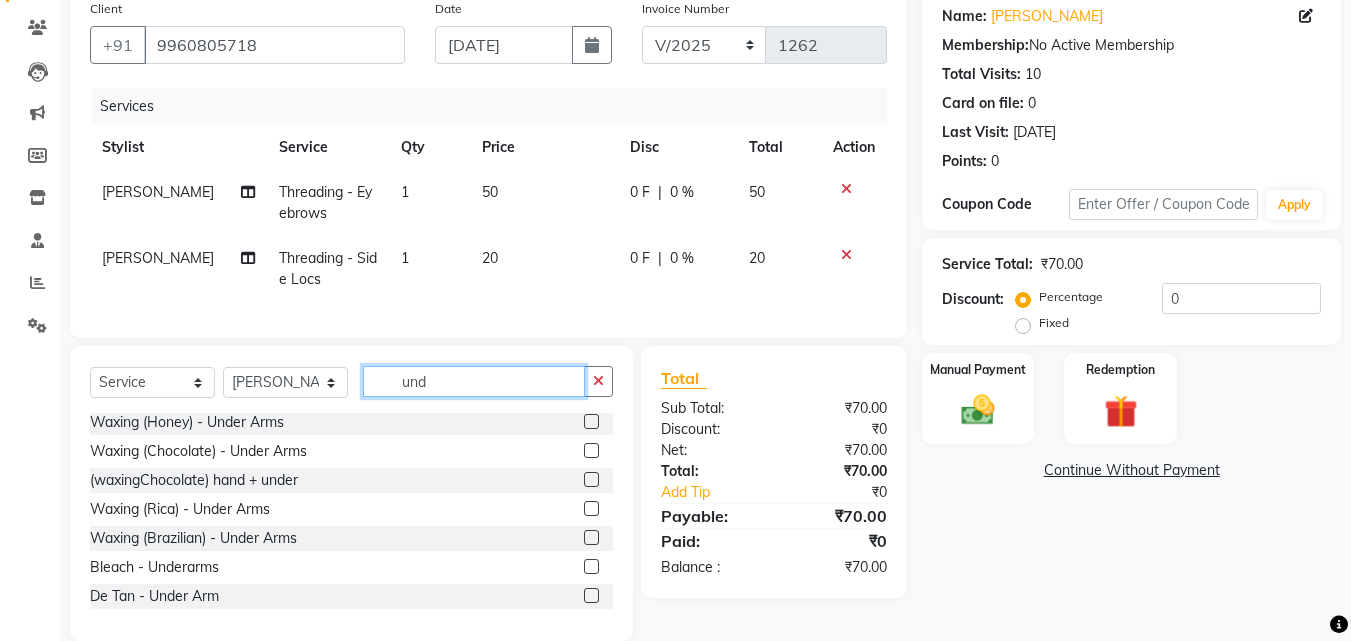 scroll, scrollTop: 3, scrollLeft: 0, axis: vertical 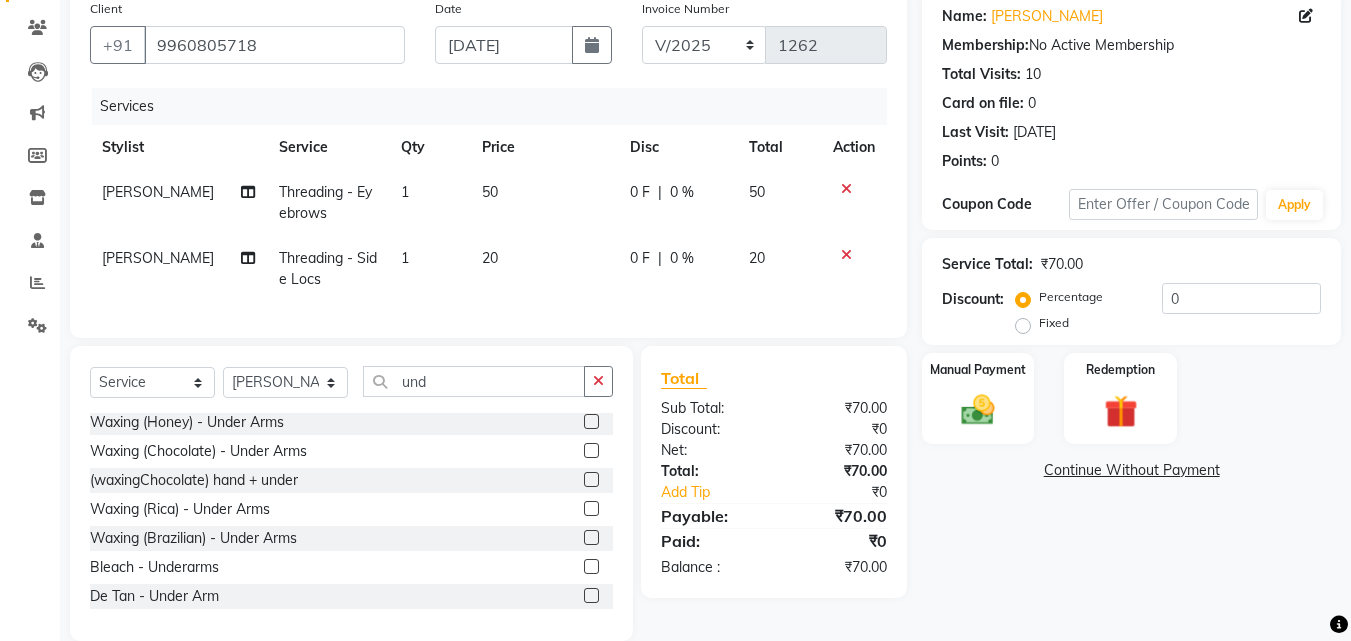 click 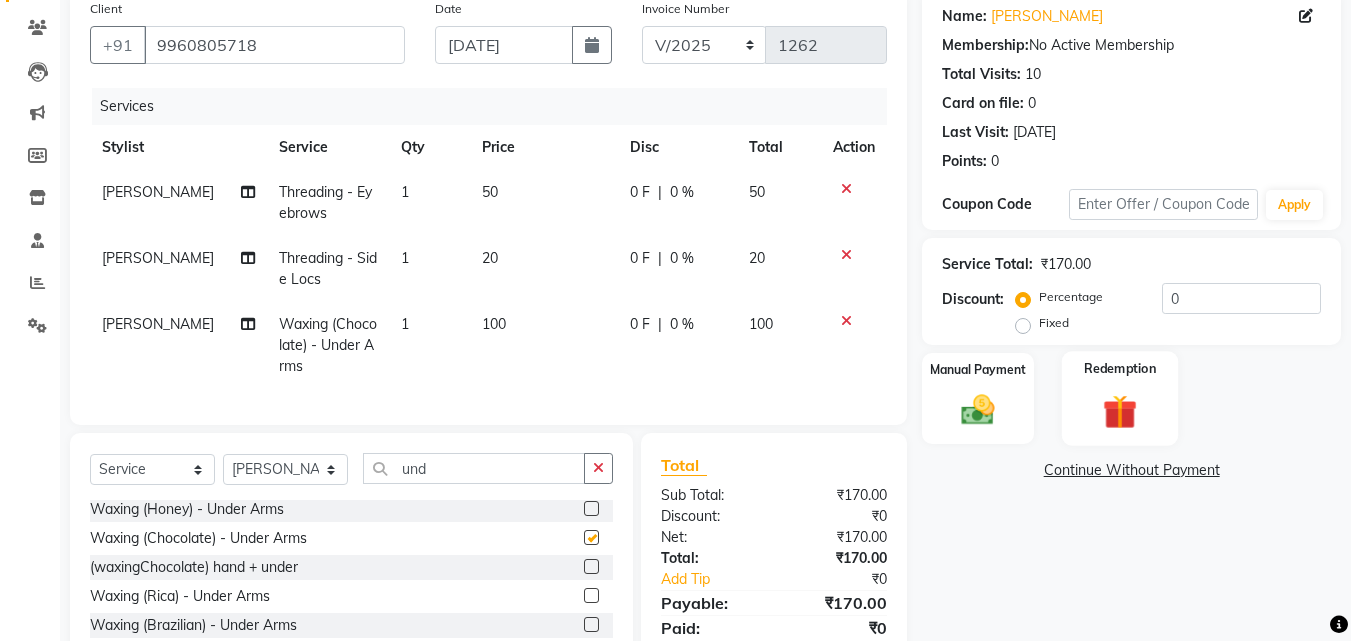 checkbox on "false" 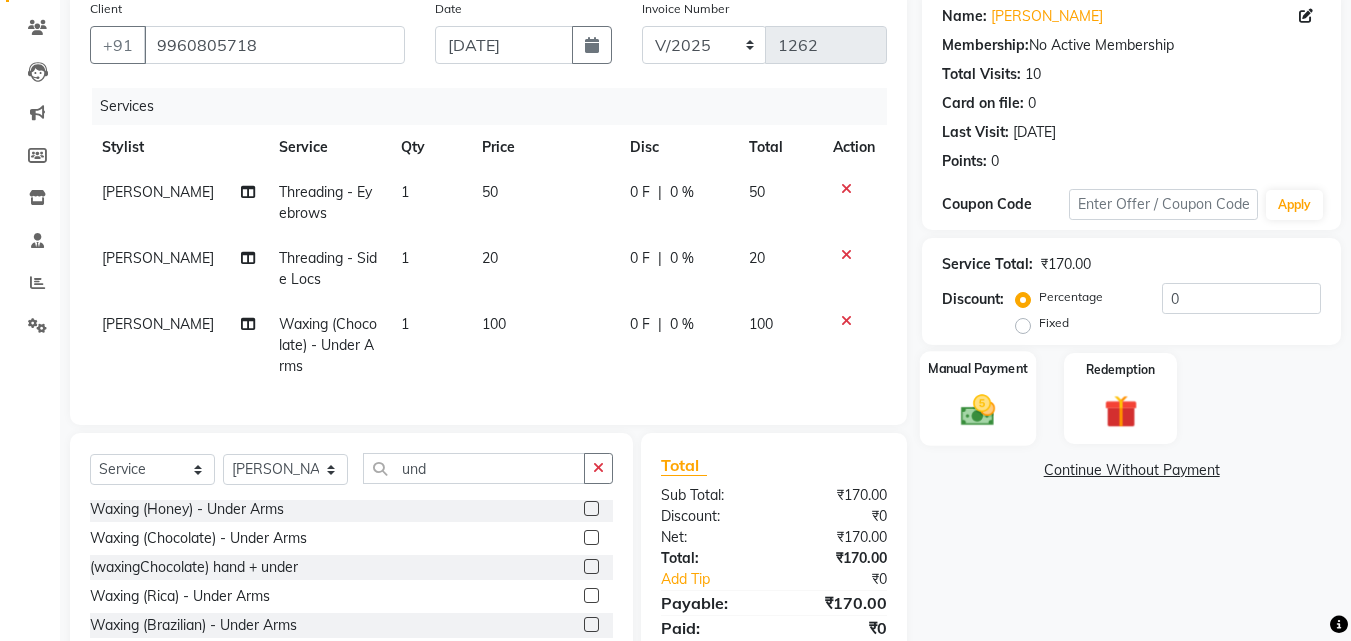 click 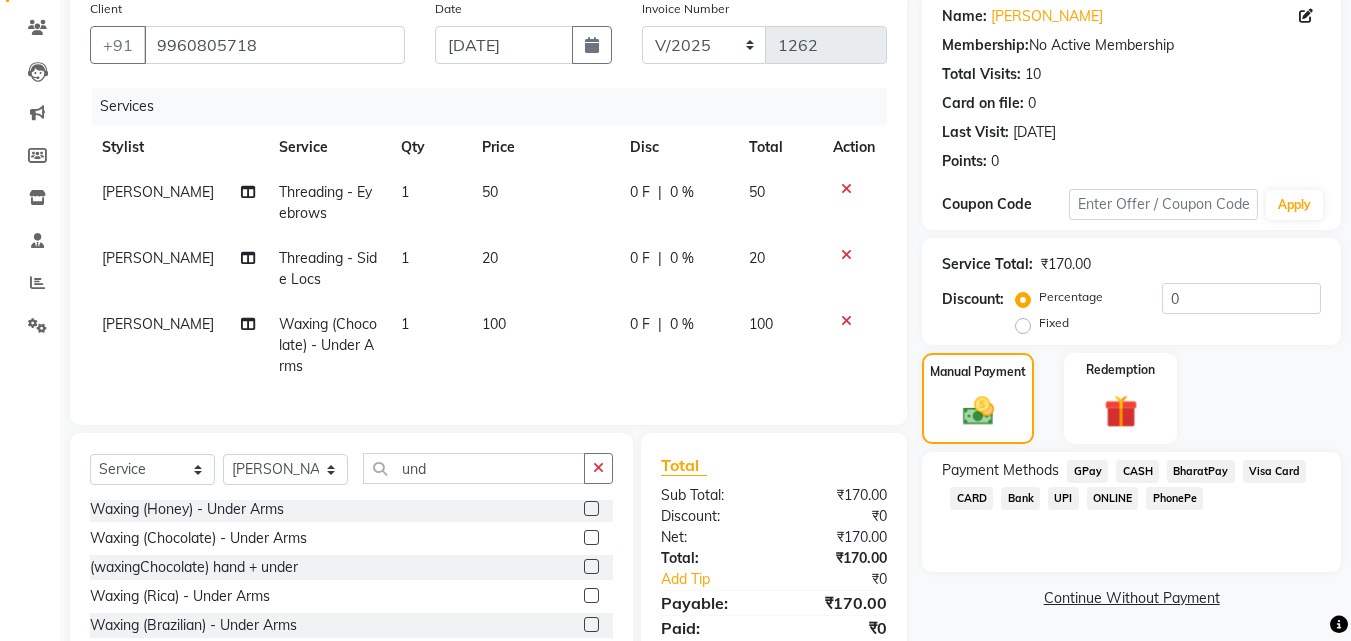 click on "GPay" 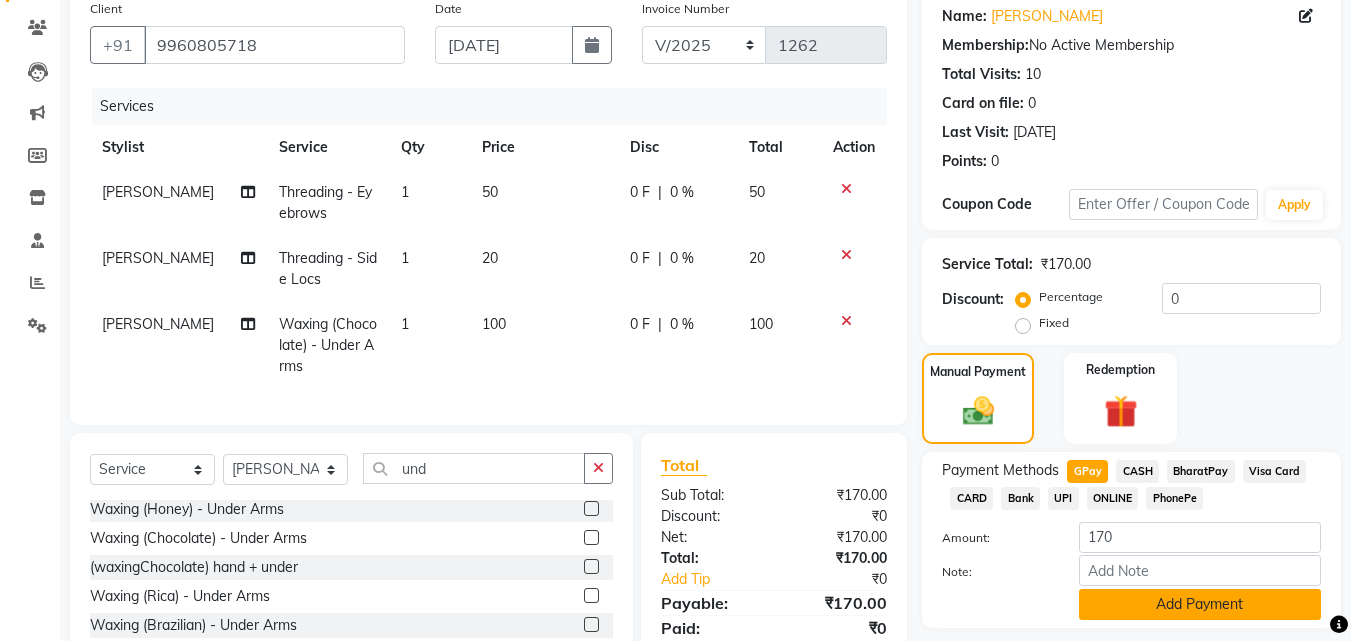 click on "Add Payment" 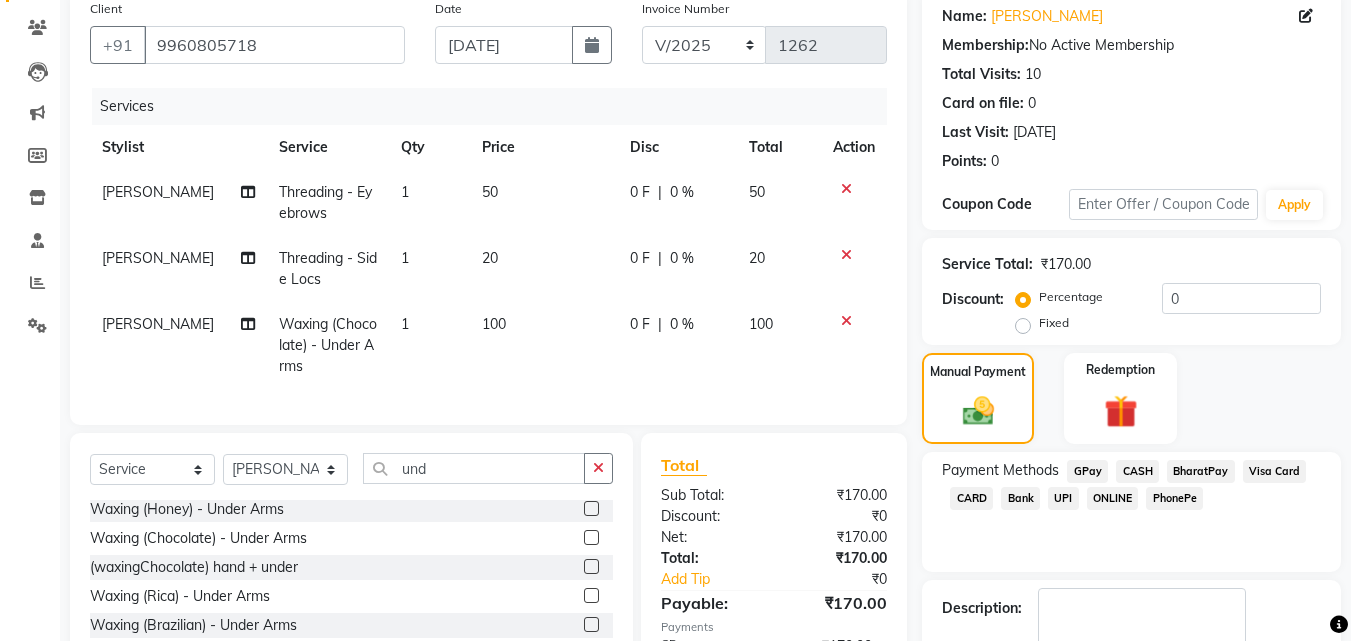 scroll, scrollTop: 252, scrollLeft: 0, axis: vertical 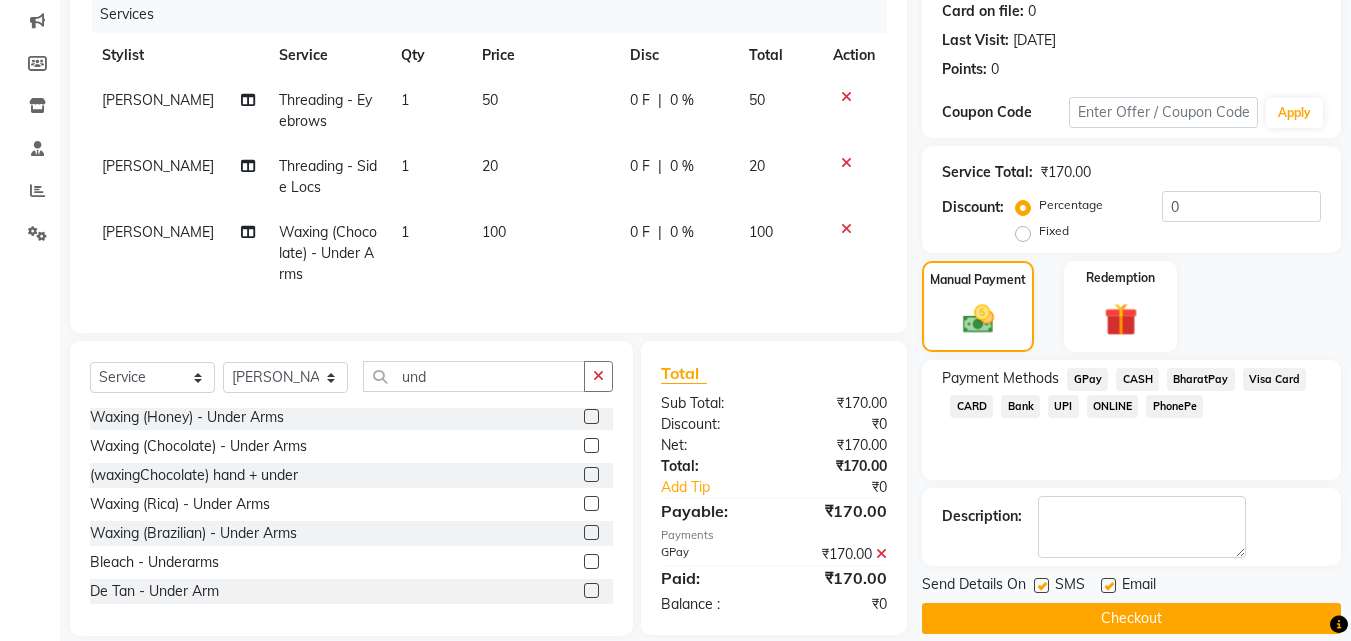 click on "Checkout" 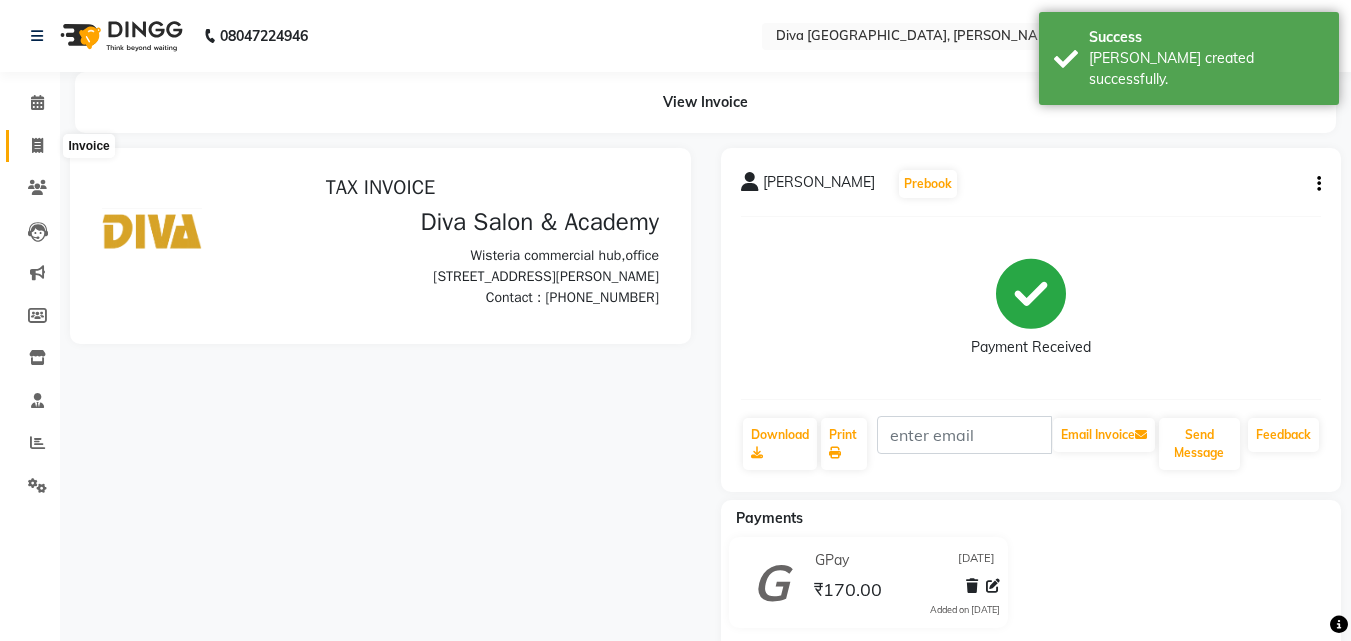 scroll, scrollTop: 0, scrollLeft: 0, axis: both 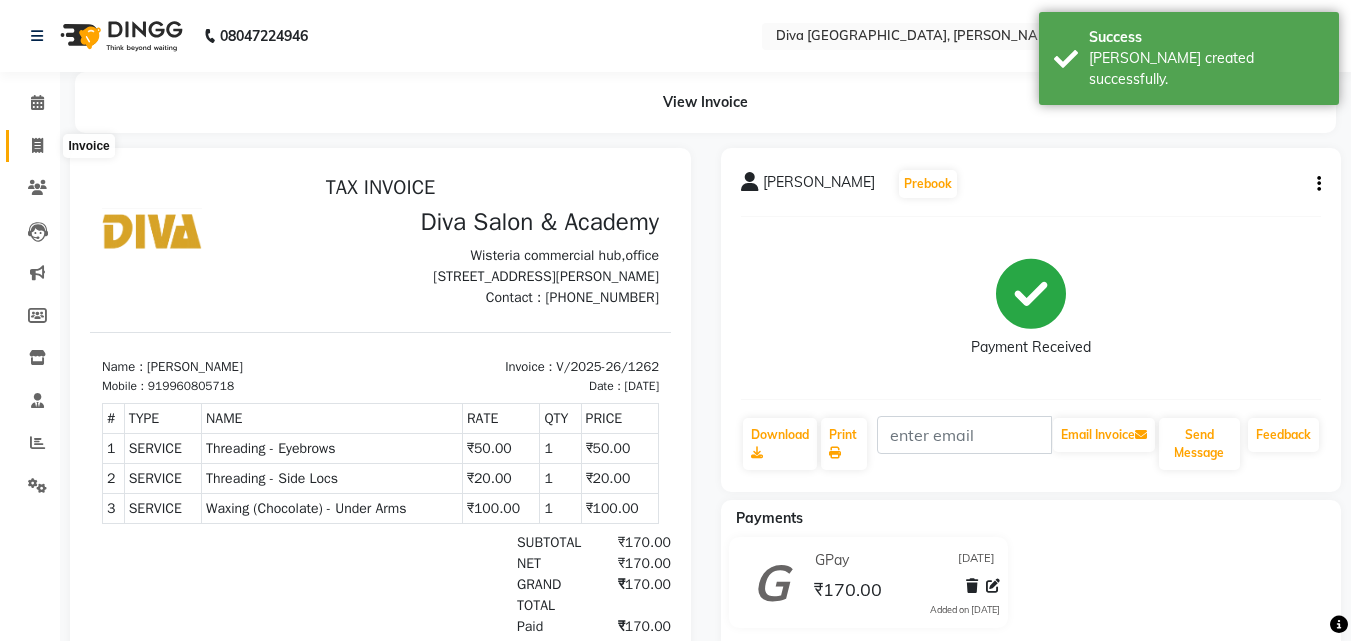 click 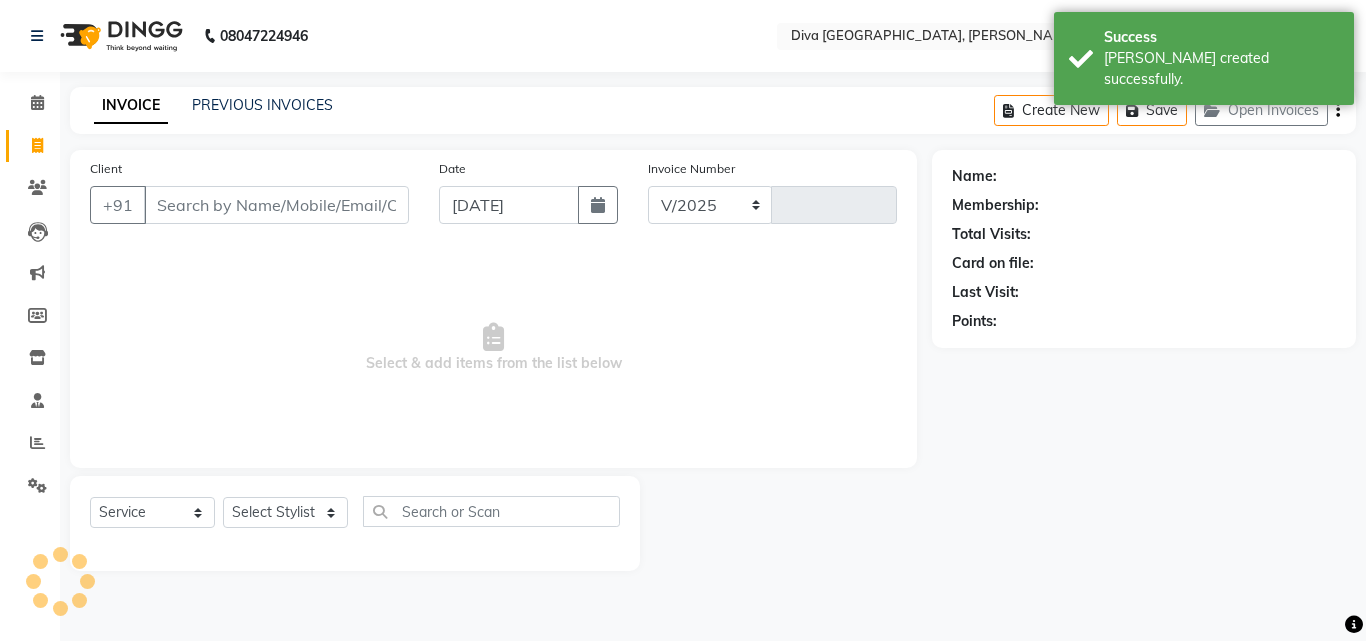 select on "671" 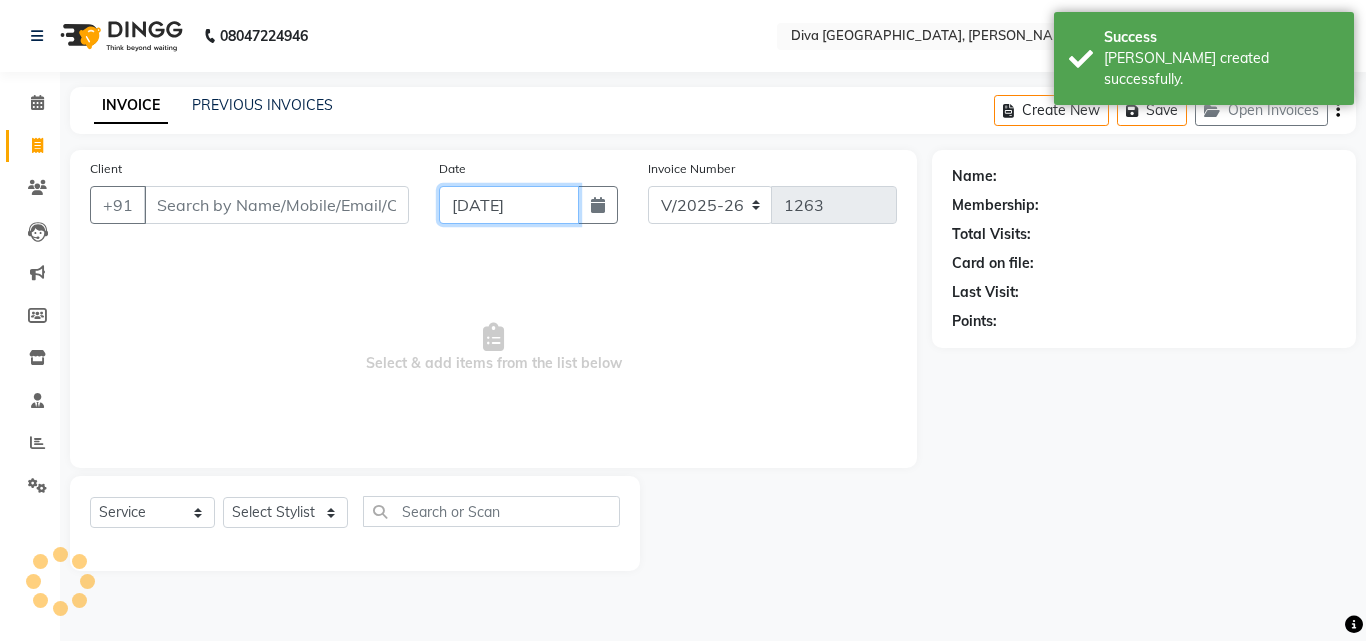click on "[DATE]" 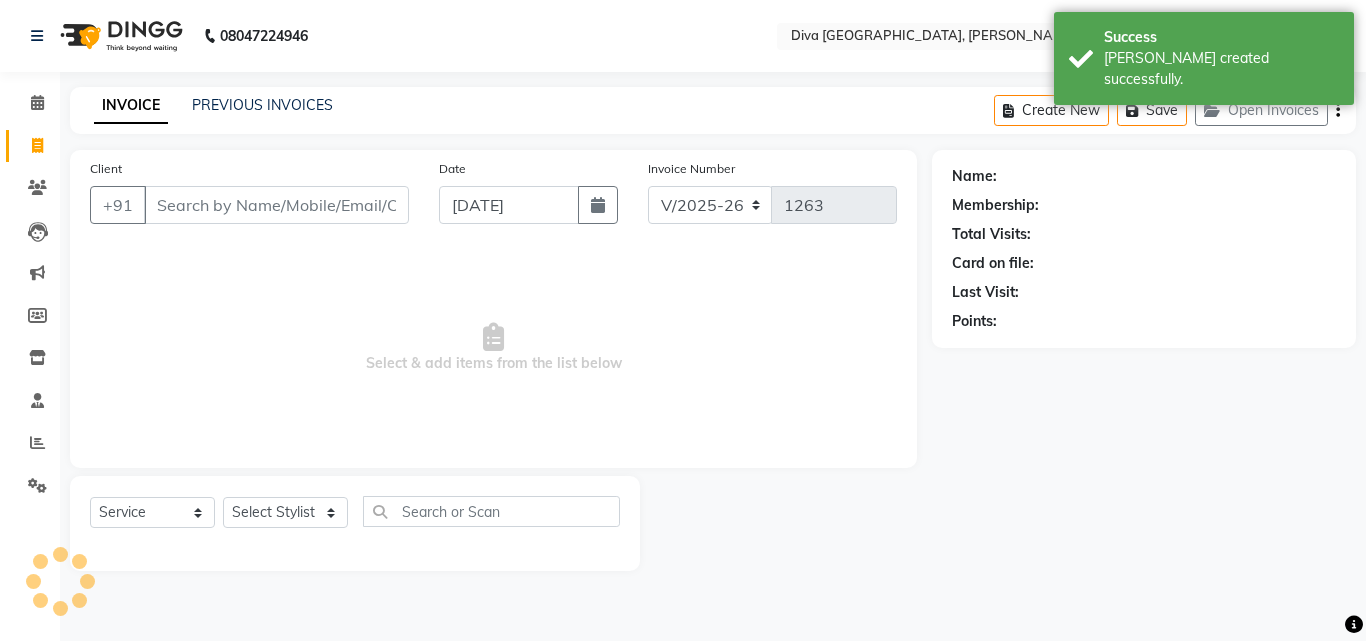 select on "7" 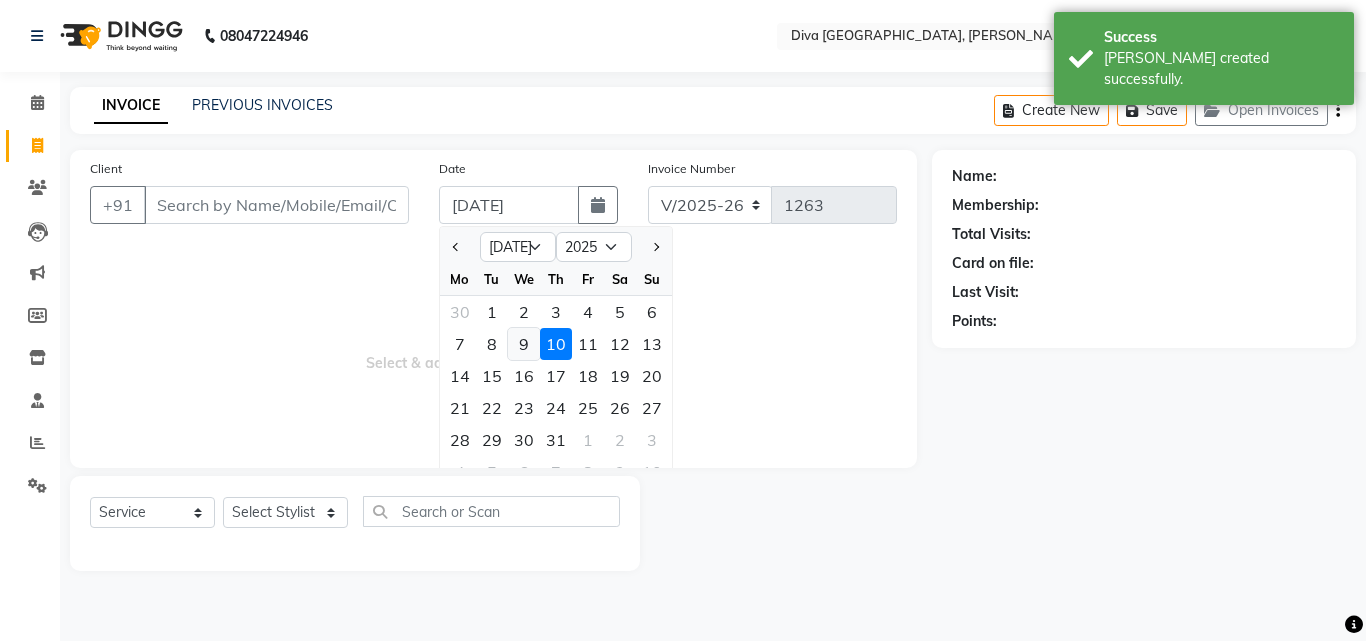 click on "9" 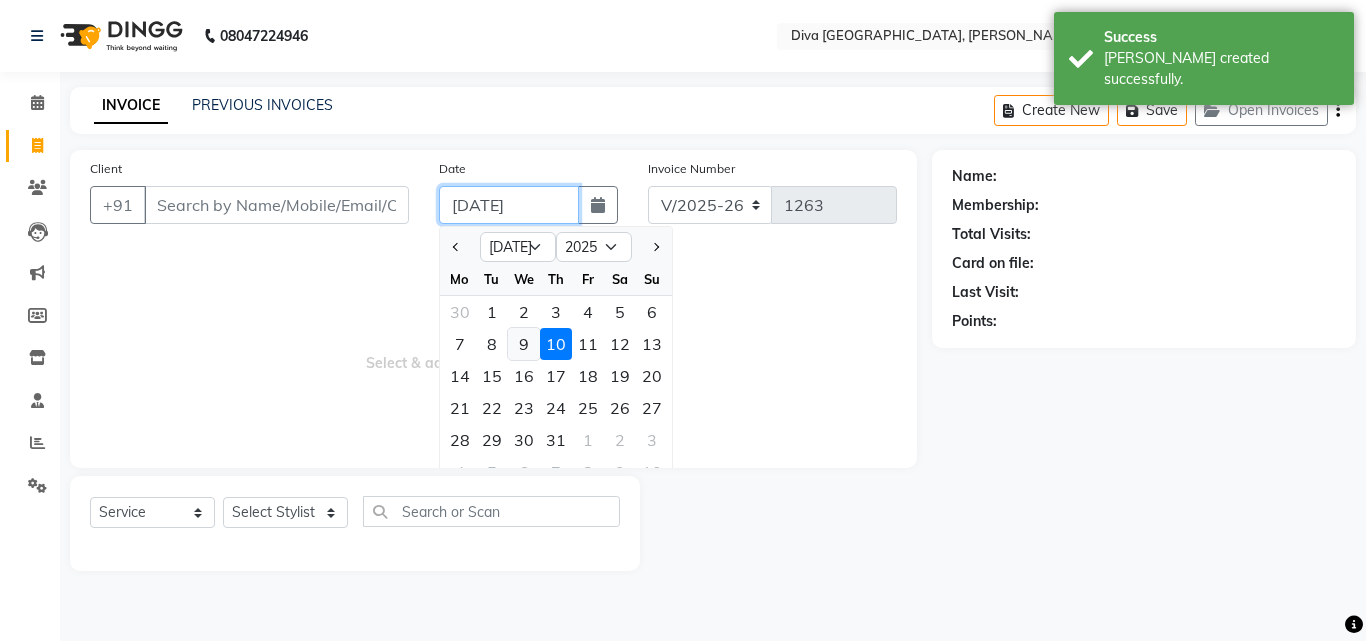 type on "[DATE]" 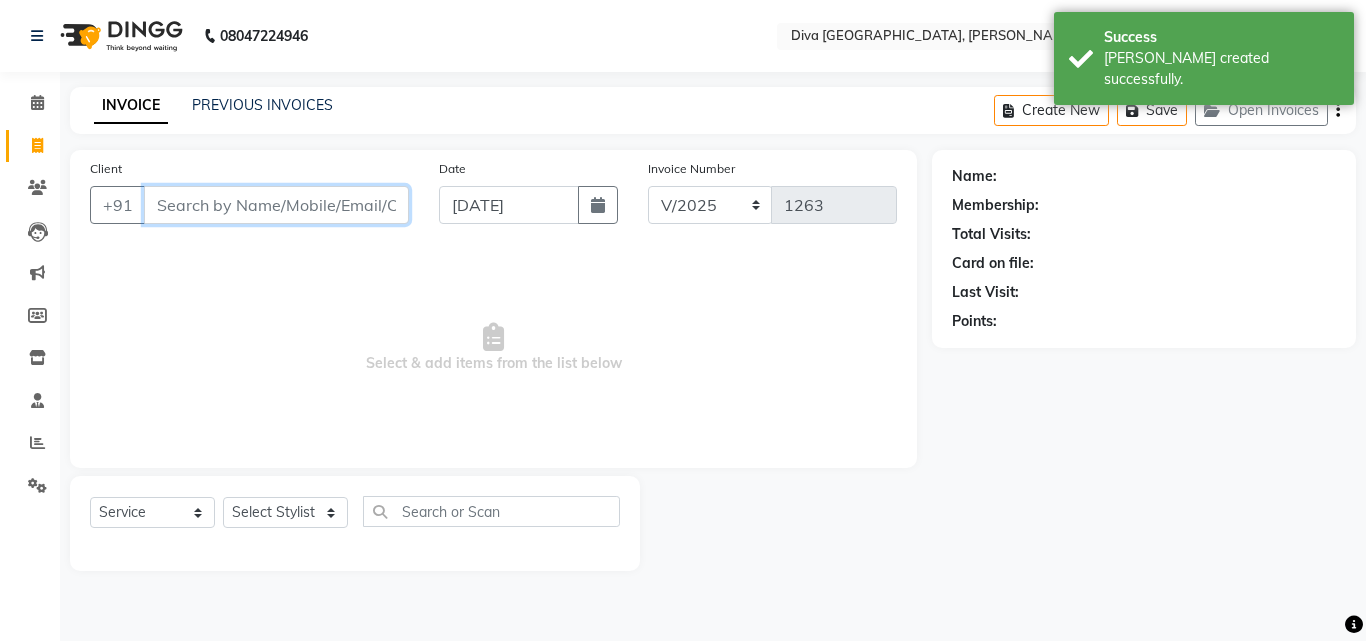 click on "Client" at bounding box center (276, 205) 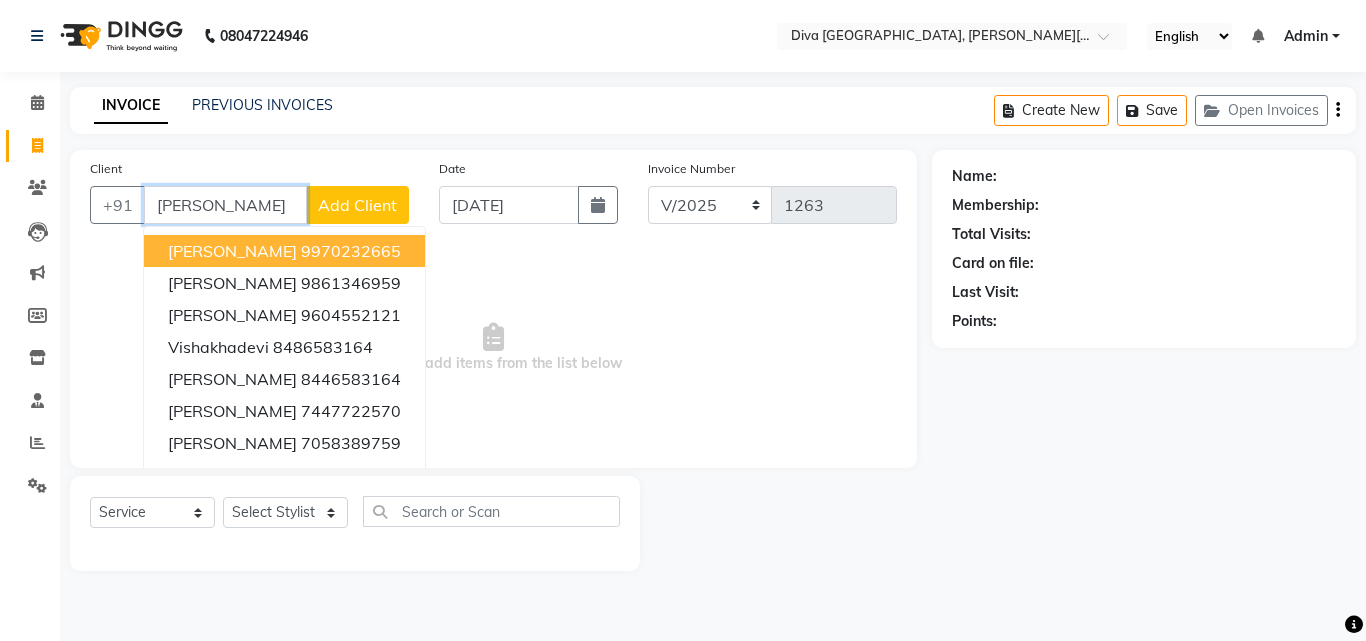 click on "VISHAKHA Bhhat" at bounding box center (232, 251) 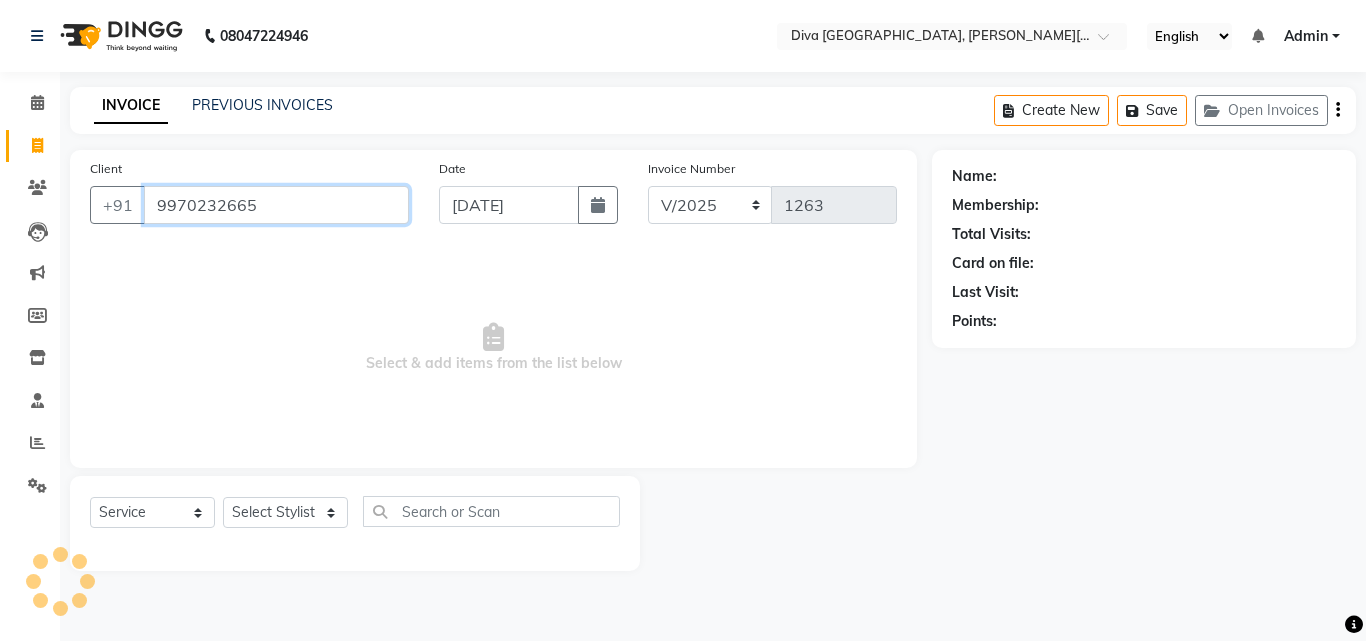 type on "9970232665" 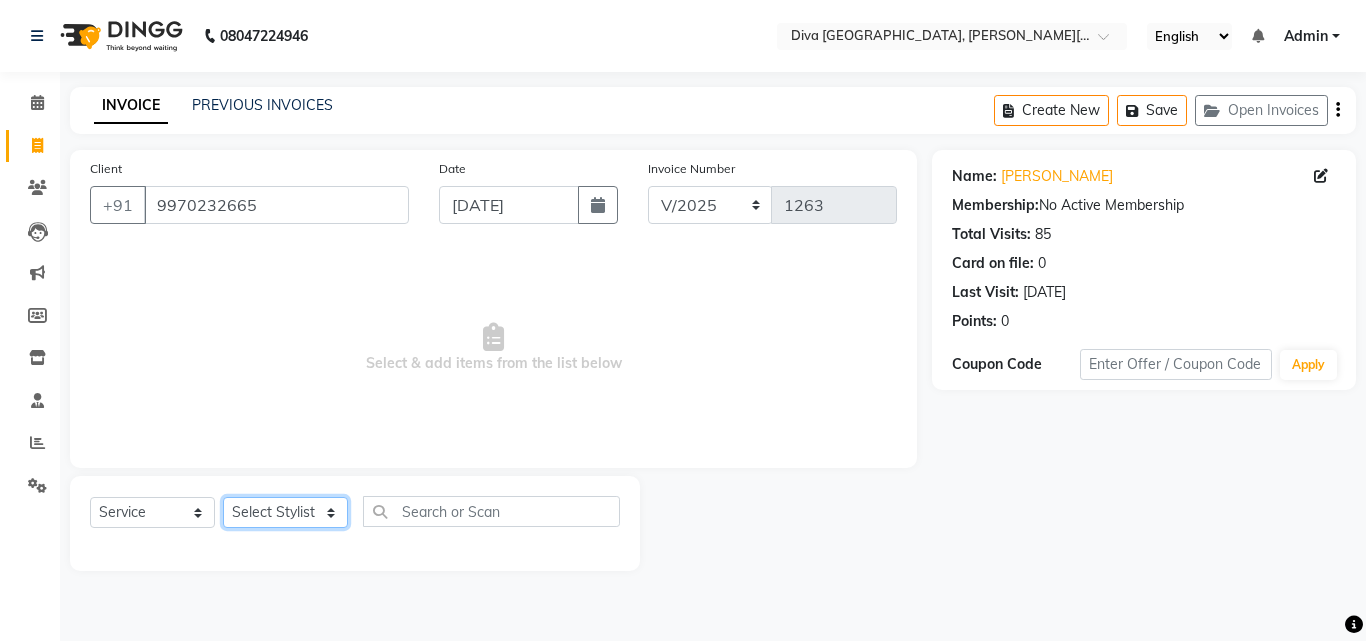 click on "Select Stylist Deepa Mam POOJA priti SHEJAL" 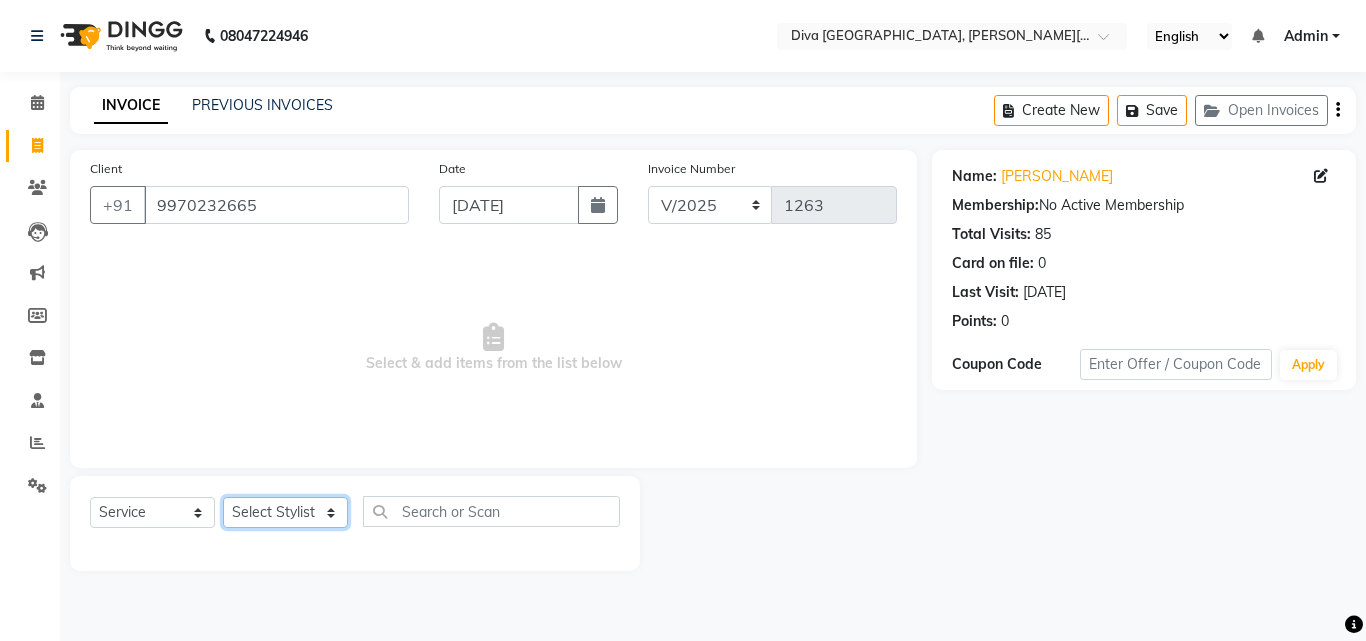 select on "25942" 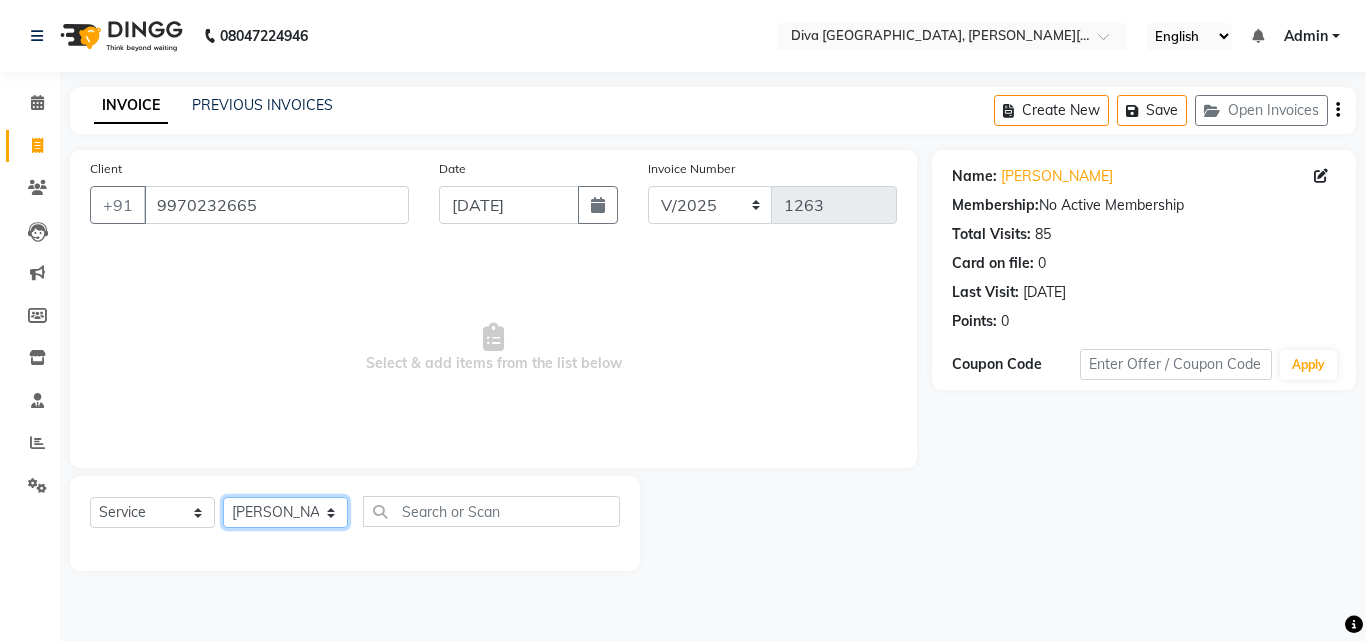 click on "Select Stylist Deepa Mam POOJA priti SHEJAL" 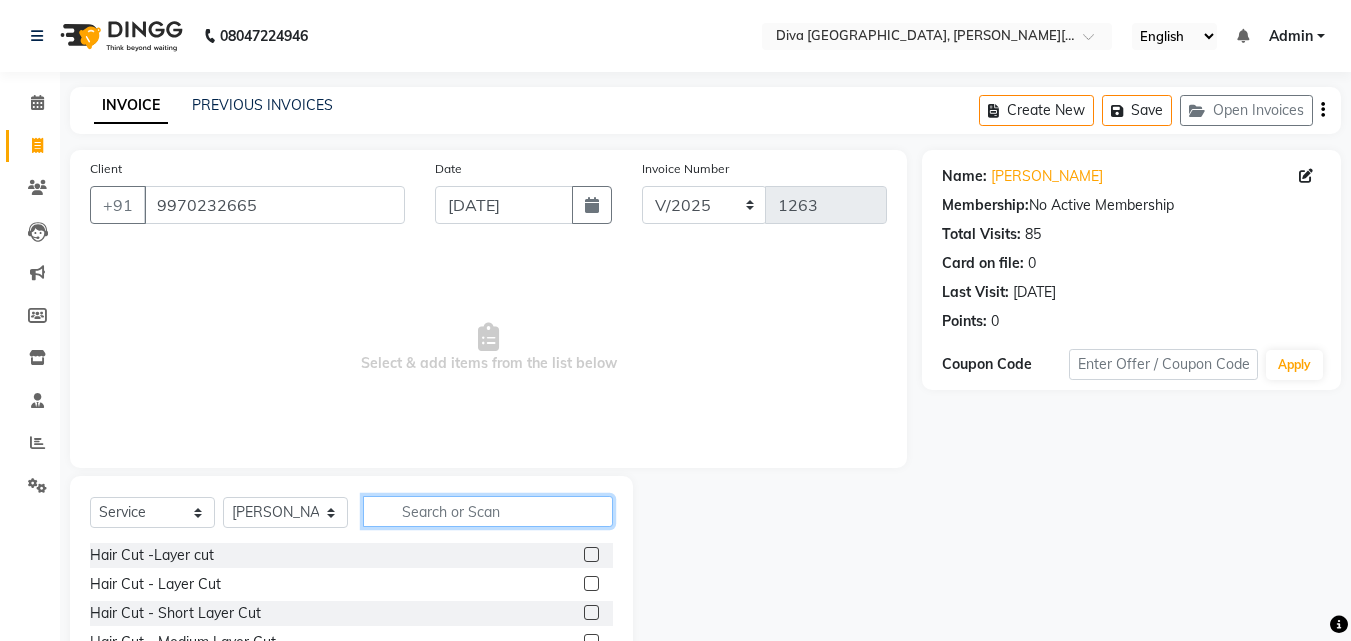 click 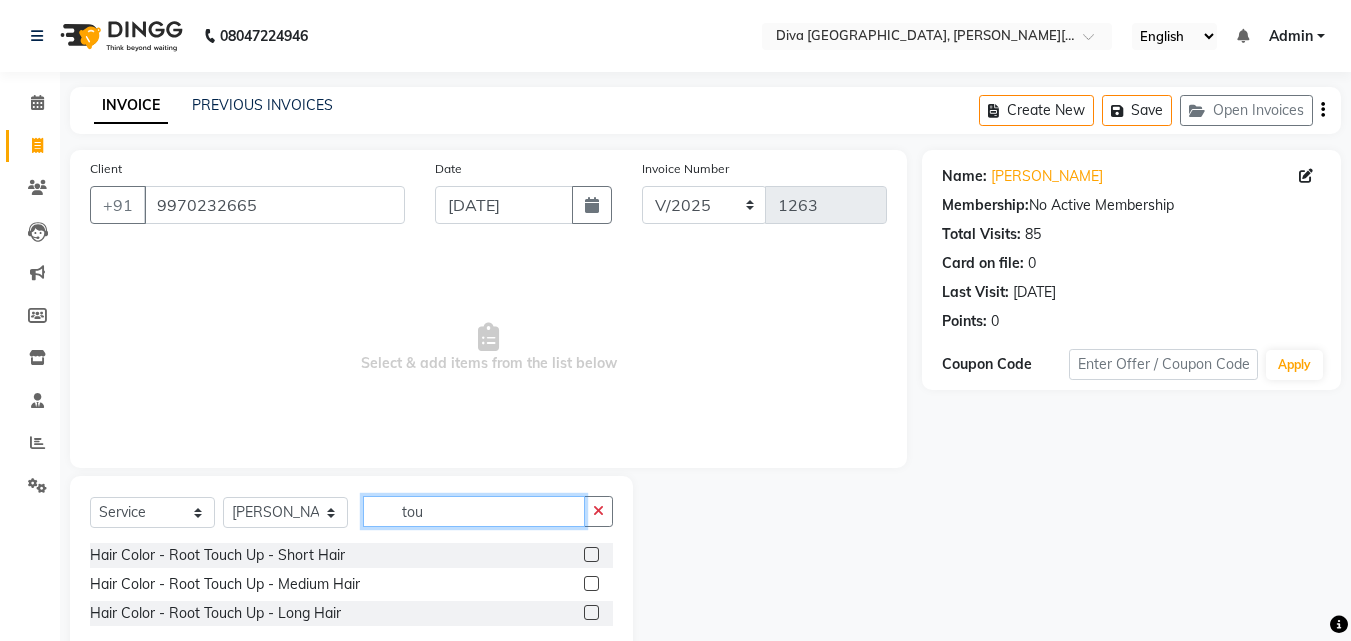 type on "tou" 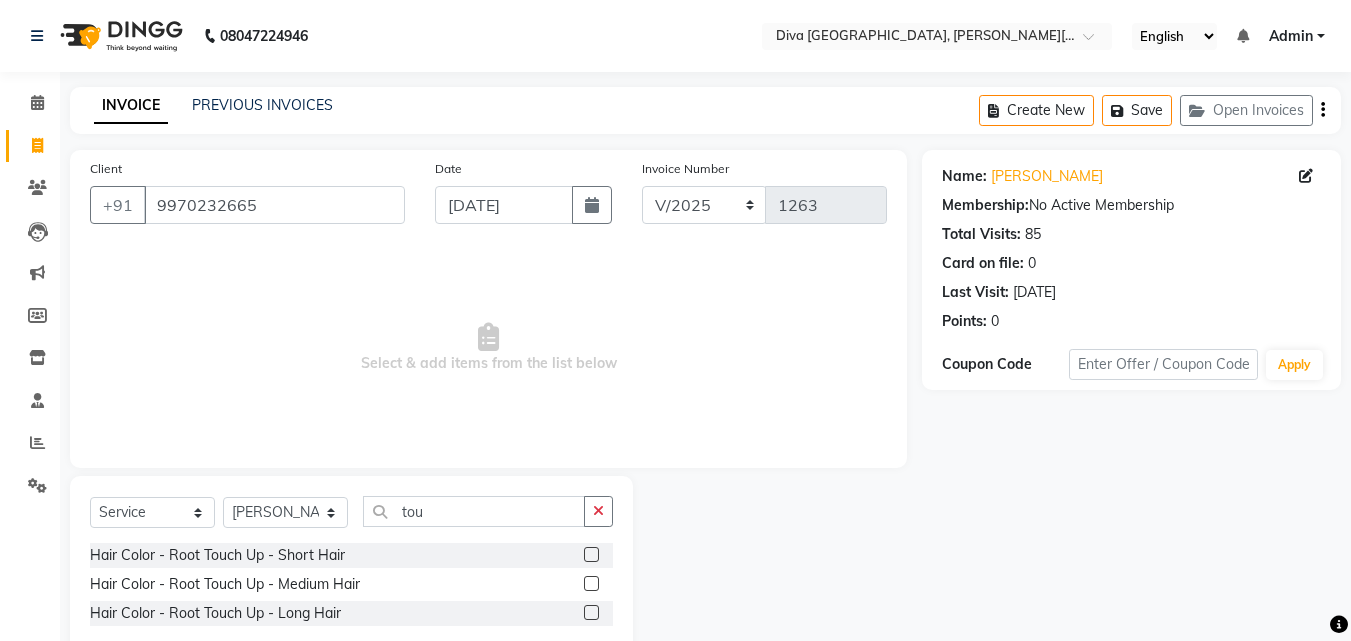 click 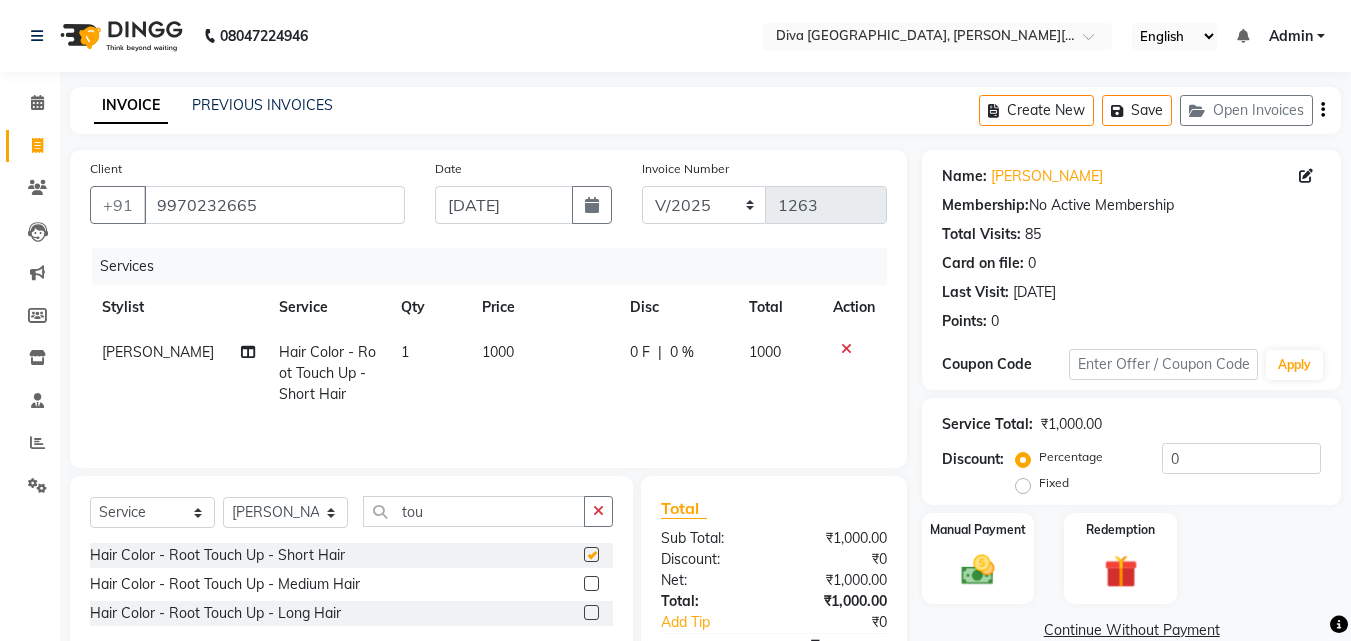 checkbox on "false" 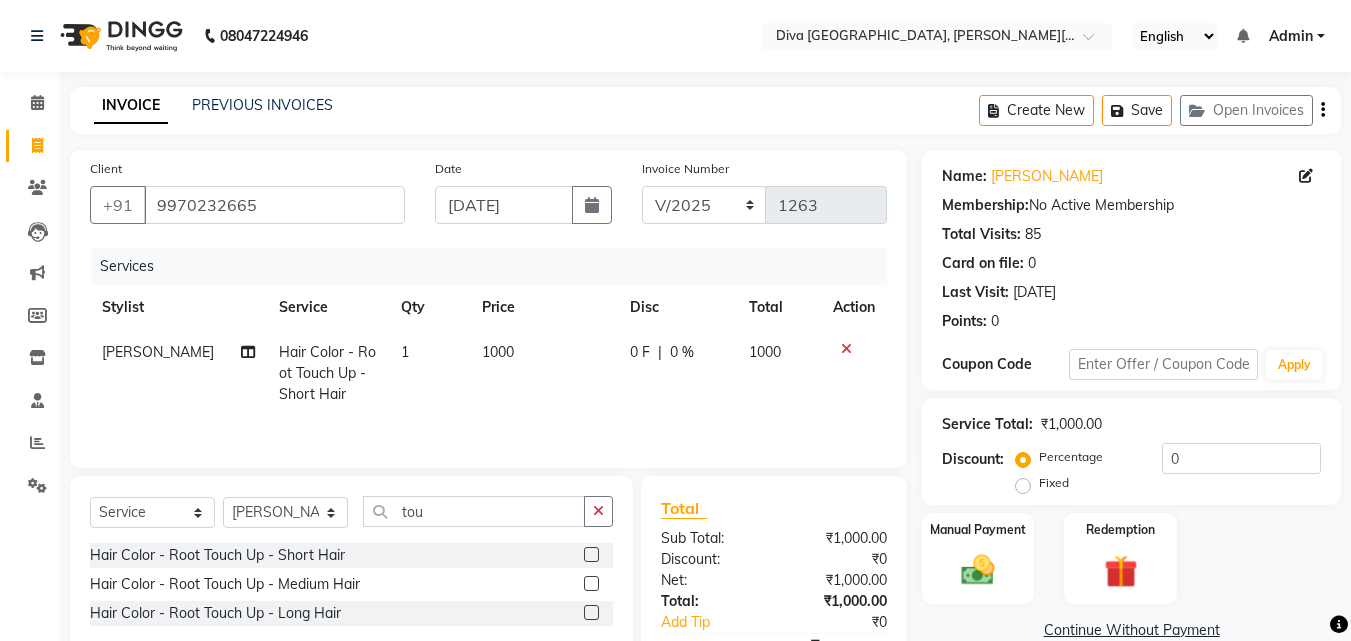 click on "1000" 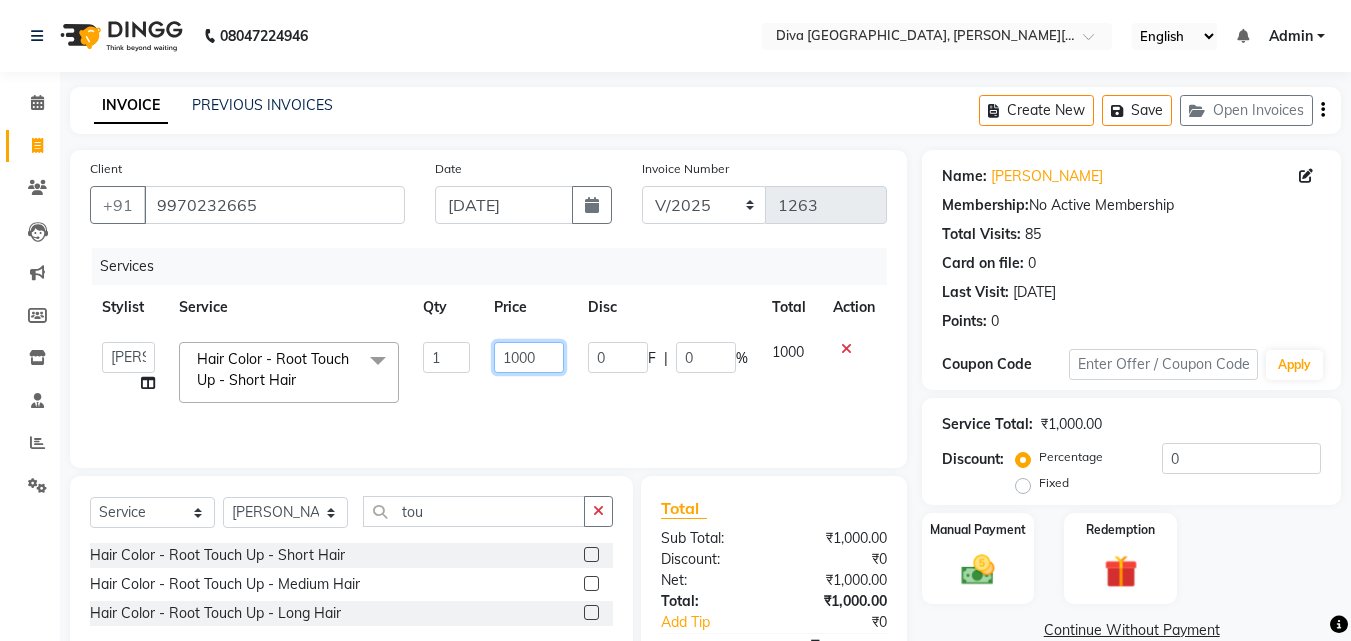click on "1000" 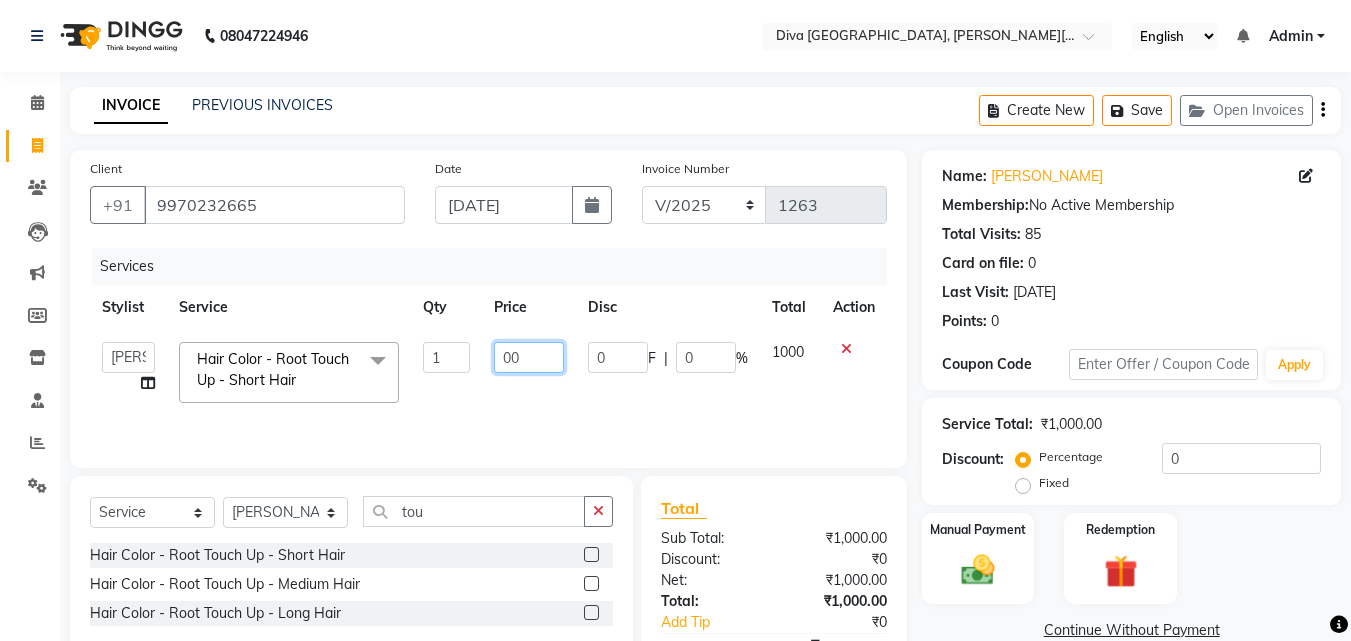 type on "900" 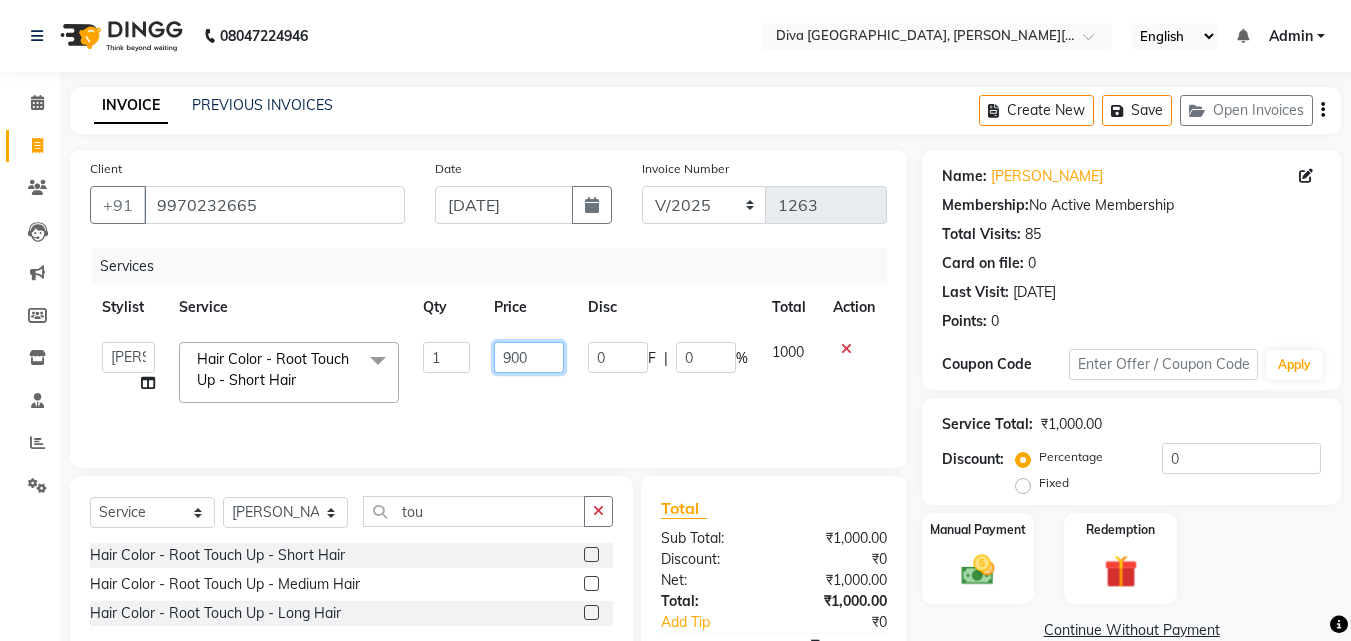 scroll, scrollTop: 112, scrollLeft: 0, axis: vertical 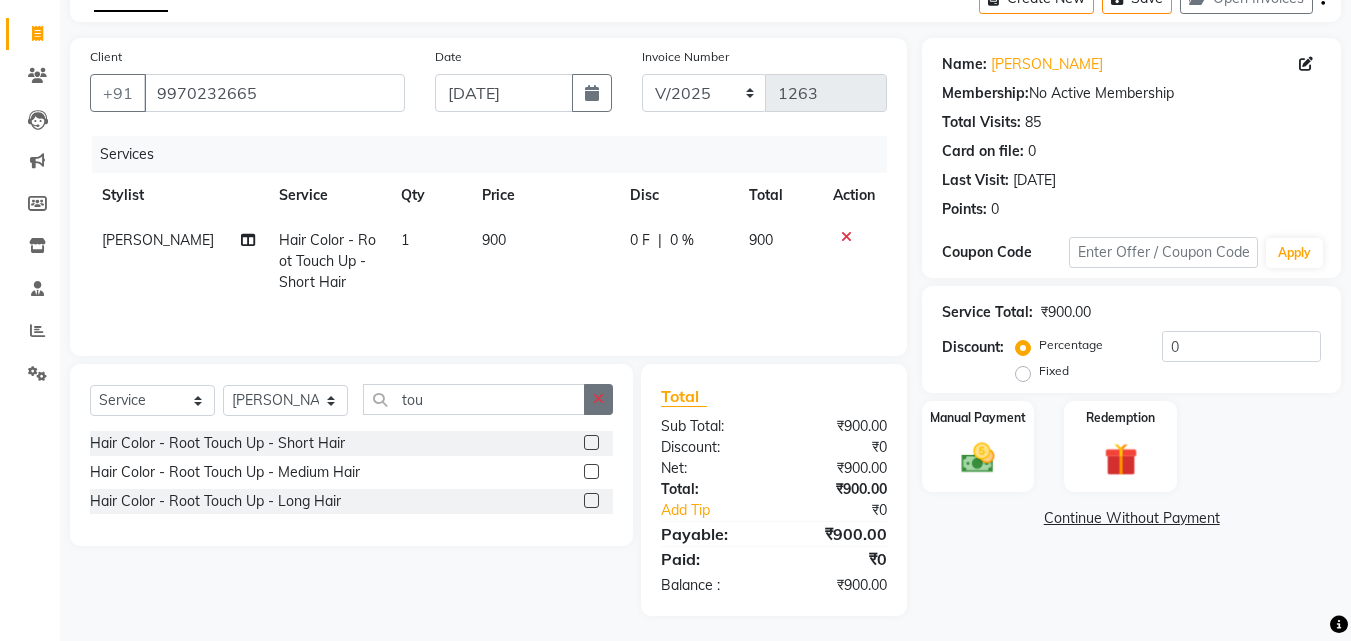 click 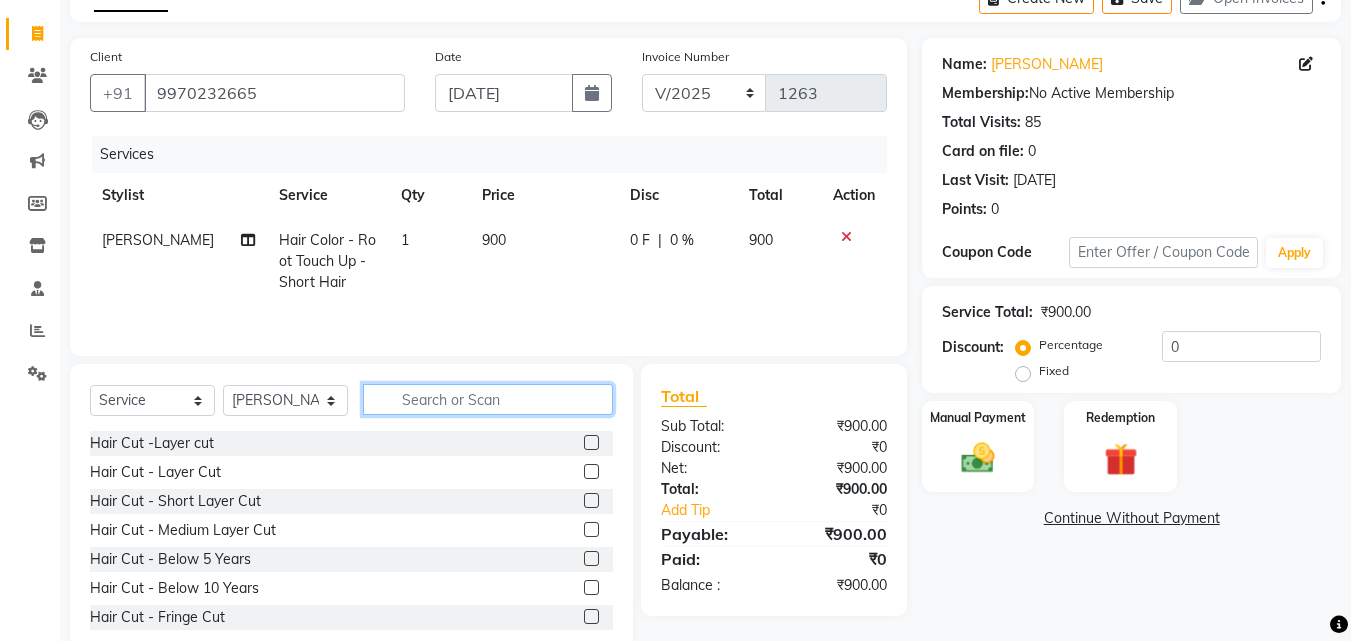 click 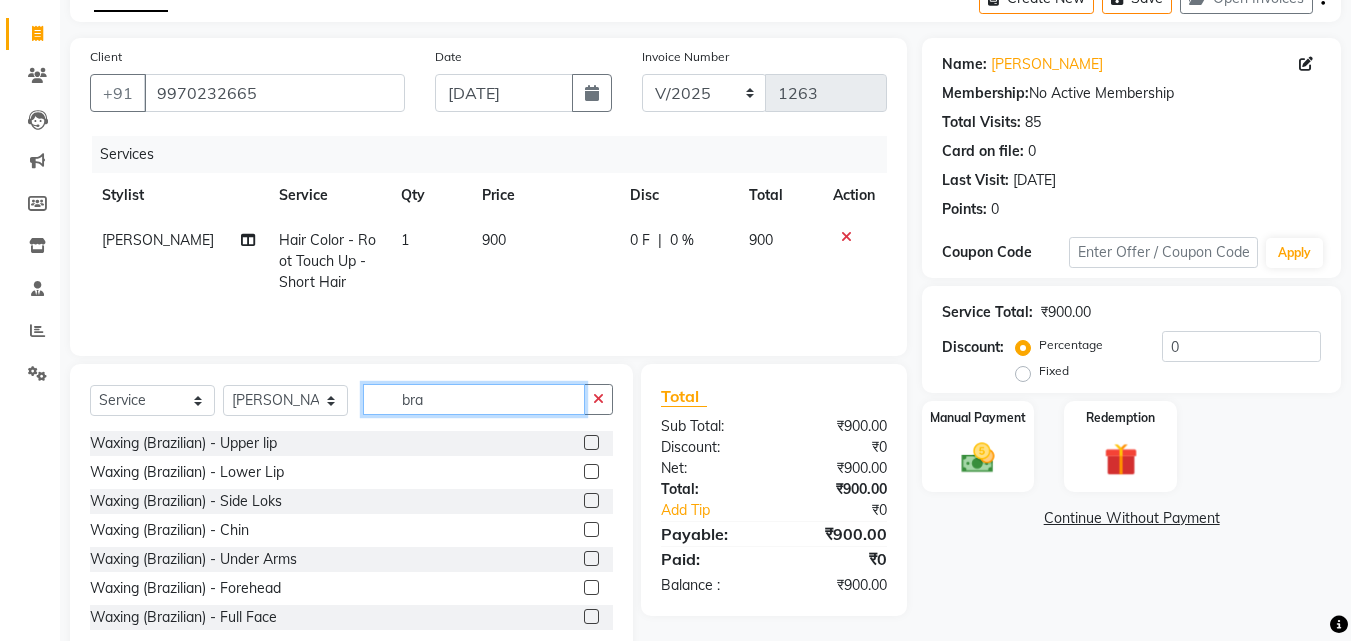 type on "bra" 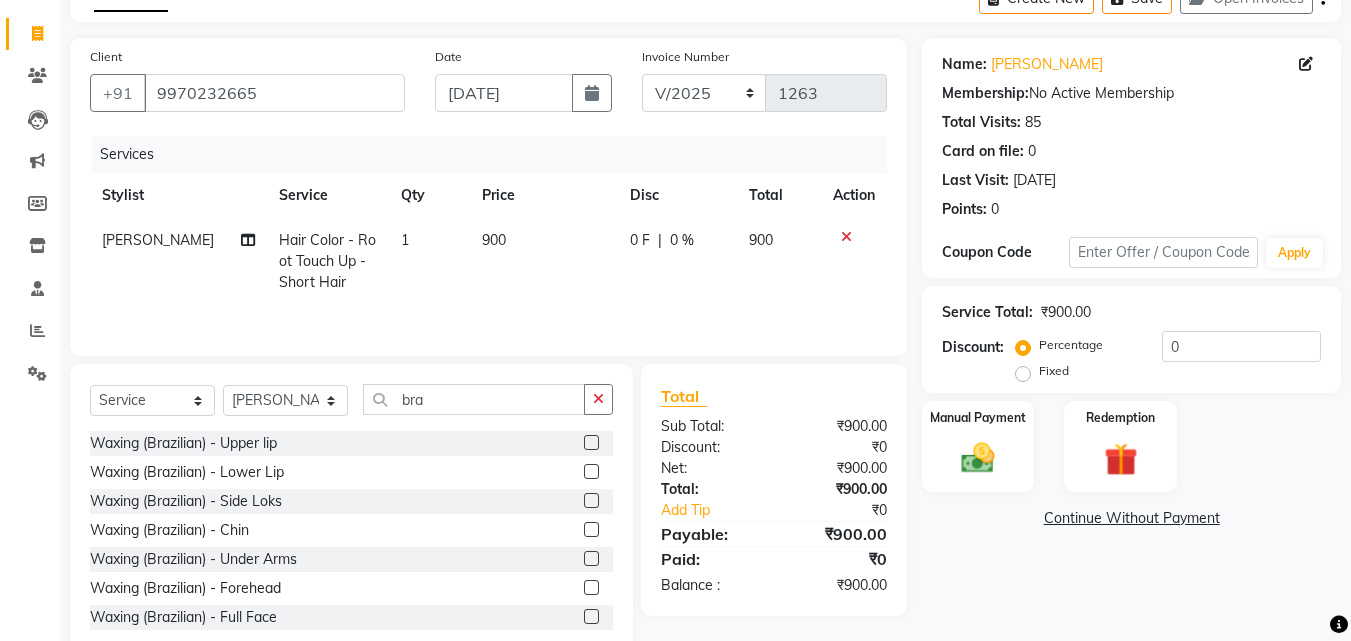 click 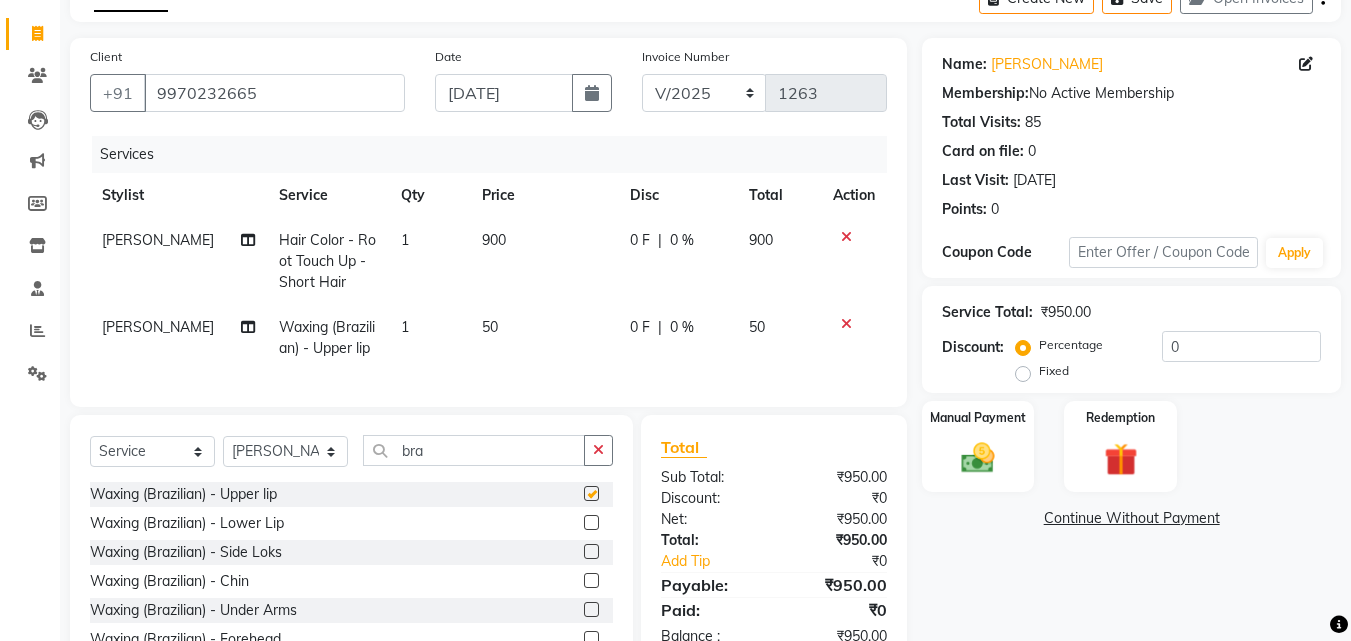 checkbox on "false" 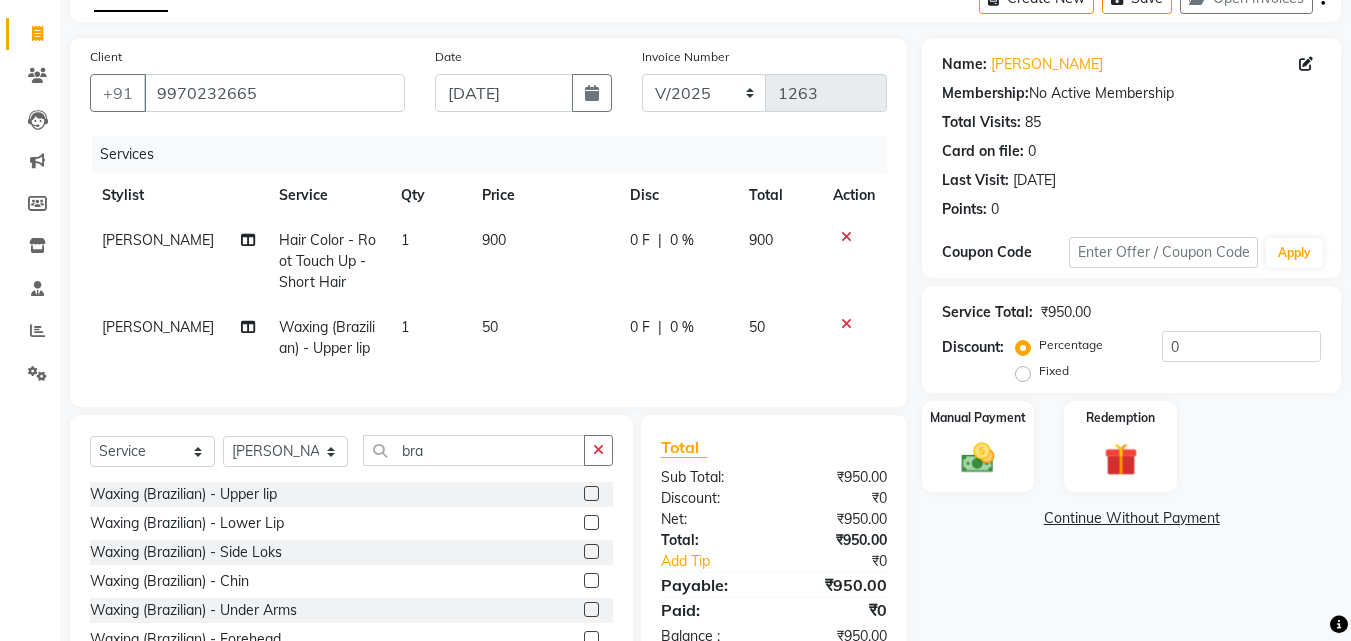 click 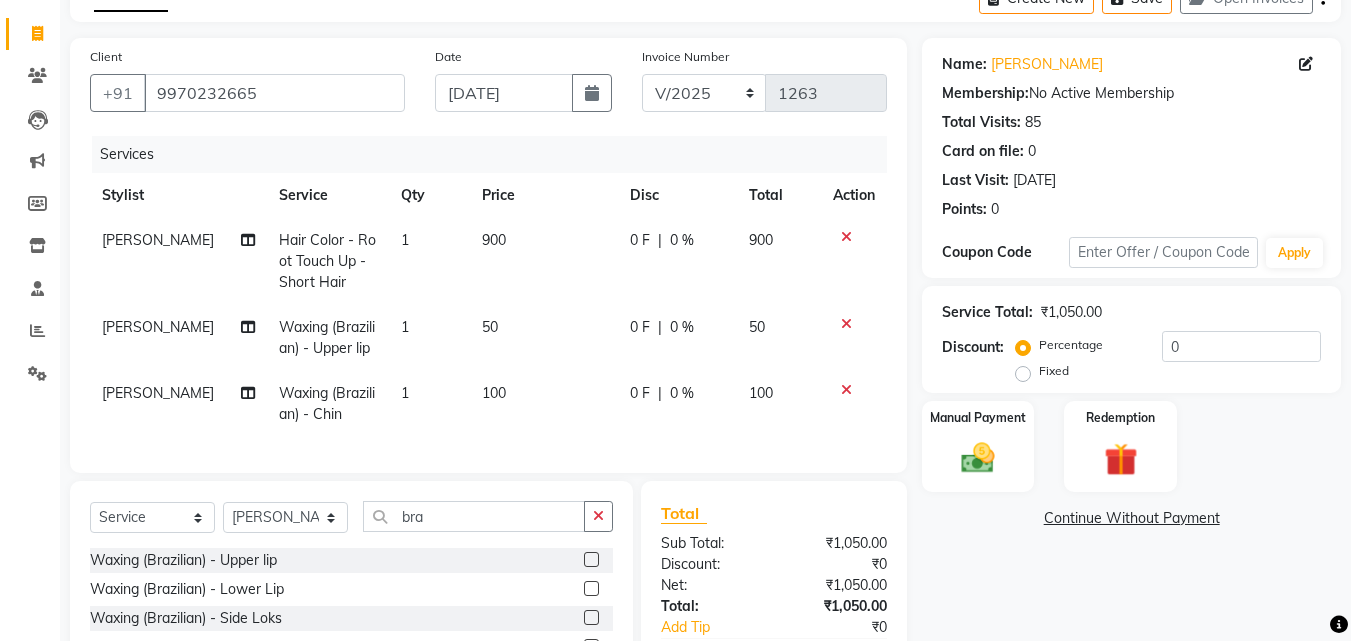 checkbox on "false" 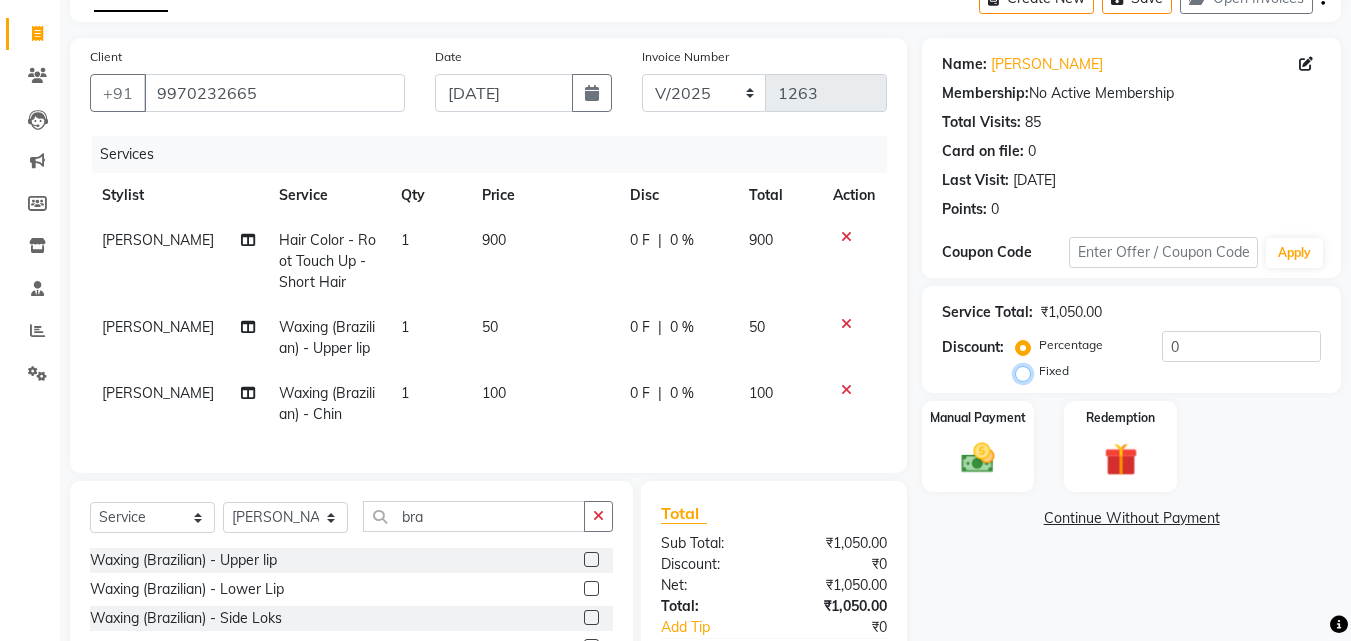 click on "Fixed" at bounding box center [1027, 371] 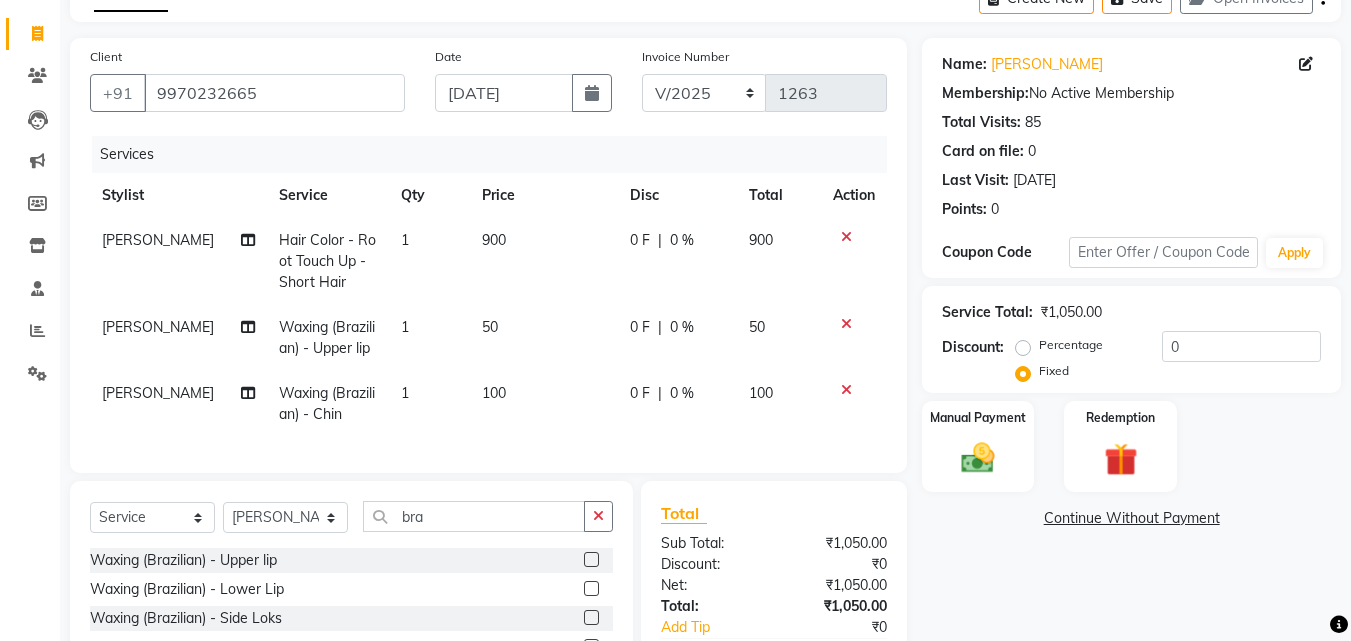 click on "Percentage" 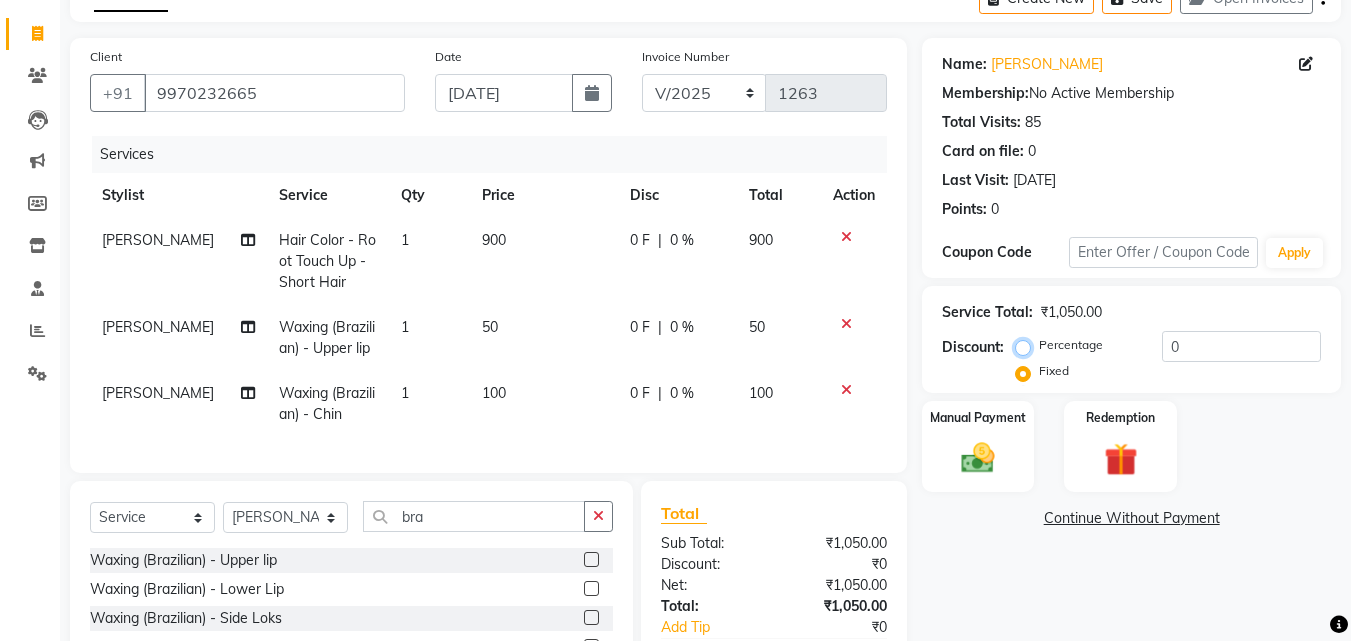 click on "Percentage" at bounding box center [1027, 345] 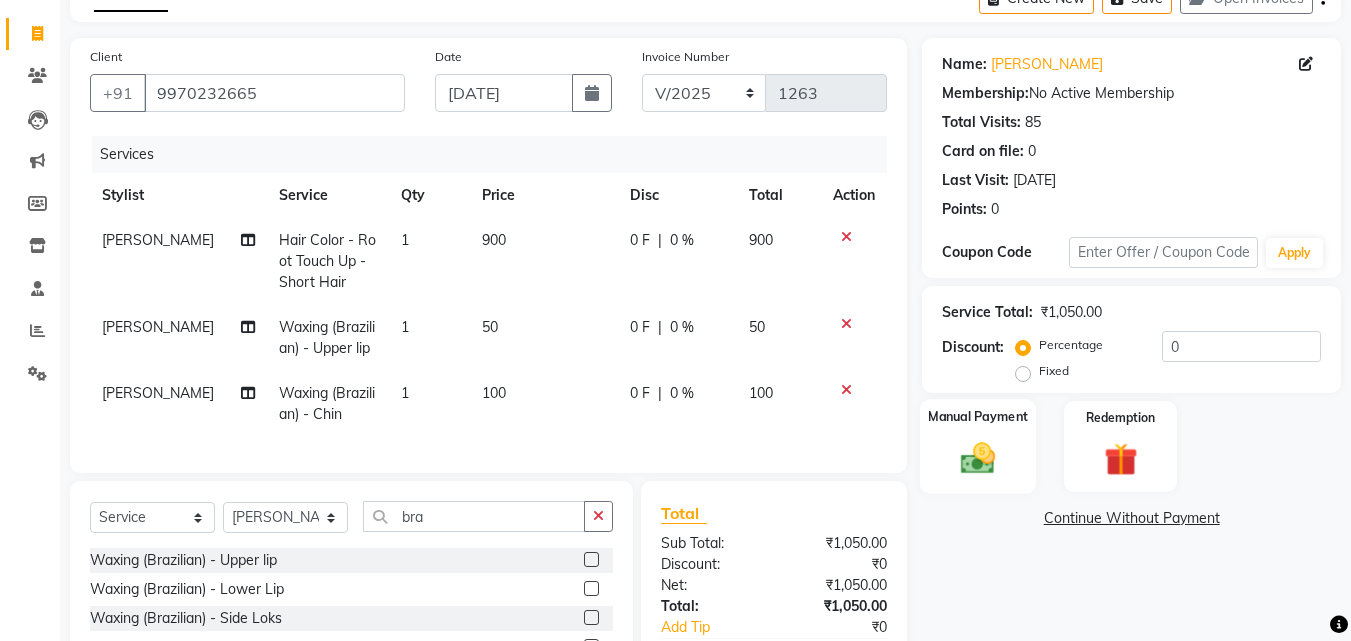 click 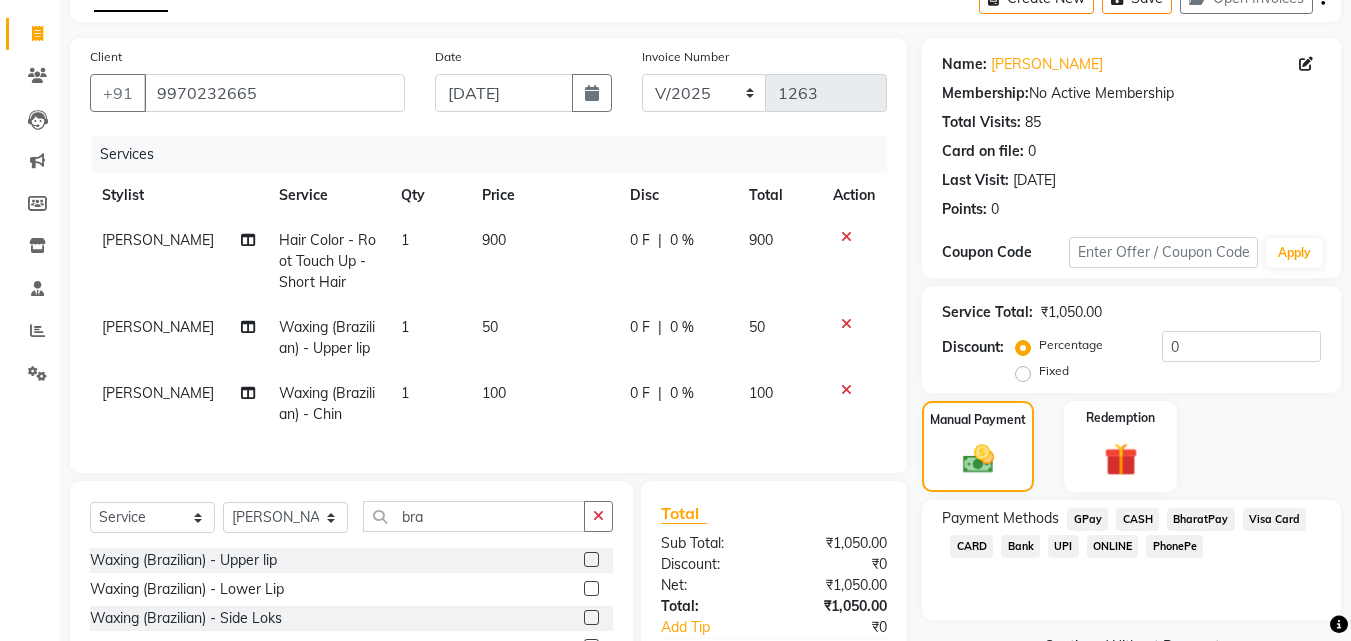 scroll, scrollTop: 292, scrollLeft: 0, axis: vertical 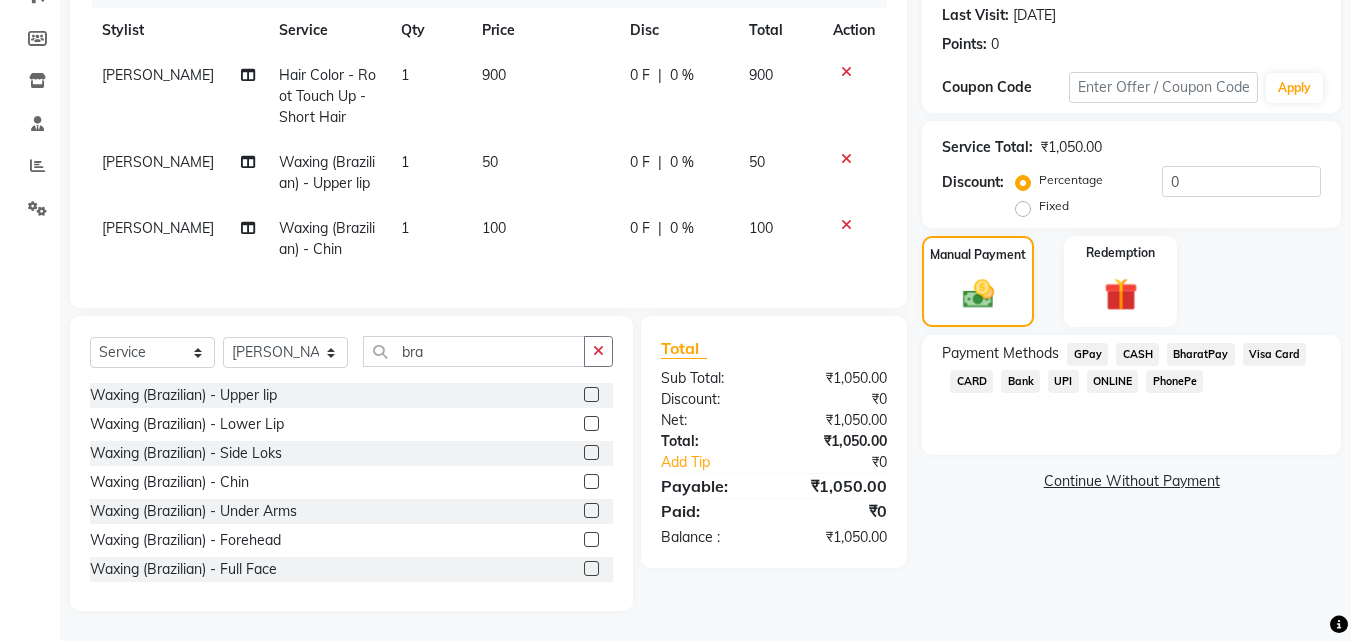 click on "GPay" 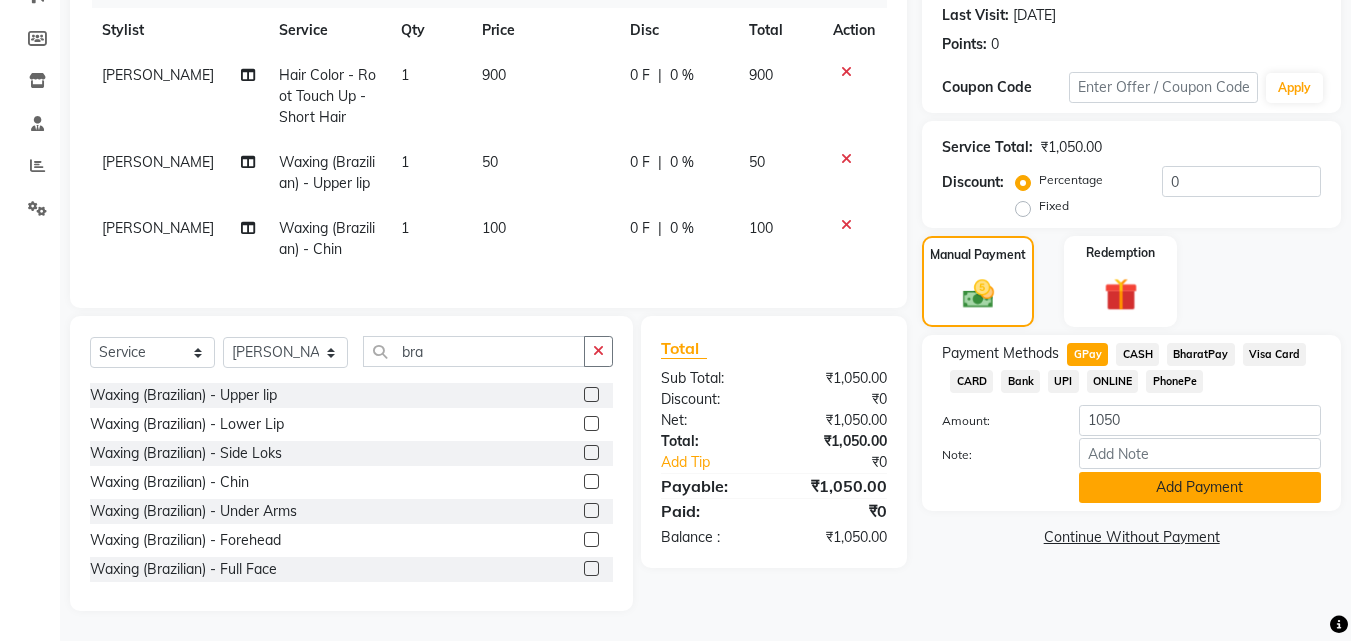 click on "Add Payment" 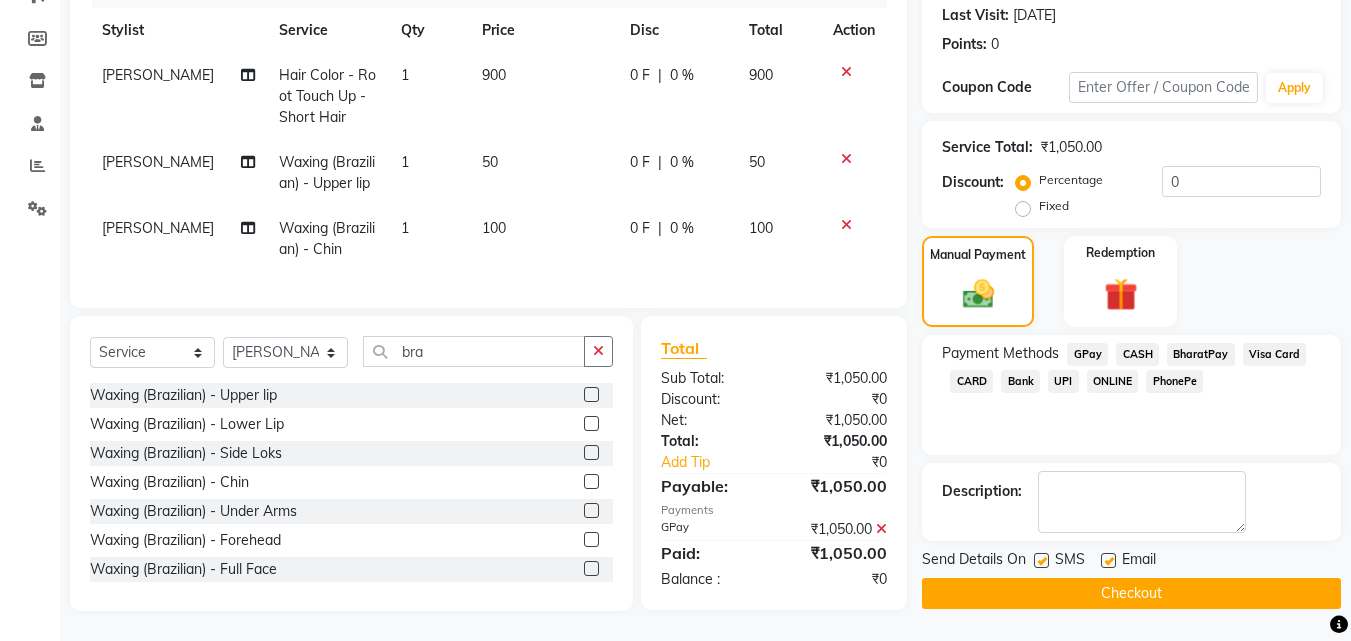 click on "Checkout" 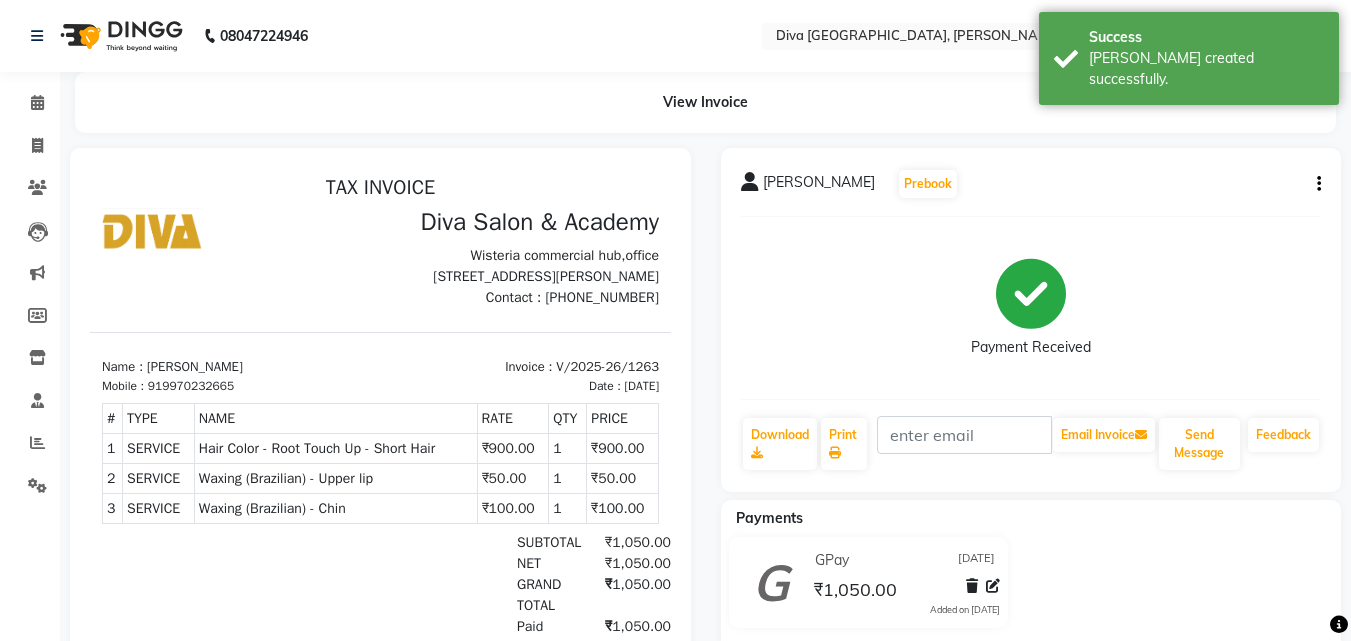 scroll, scrollTop: 0, scrollLeft: 0, axis: both 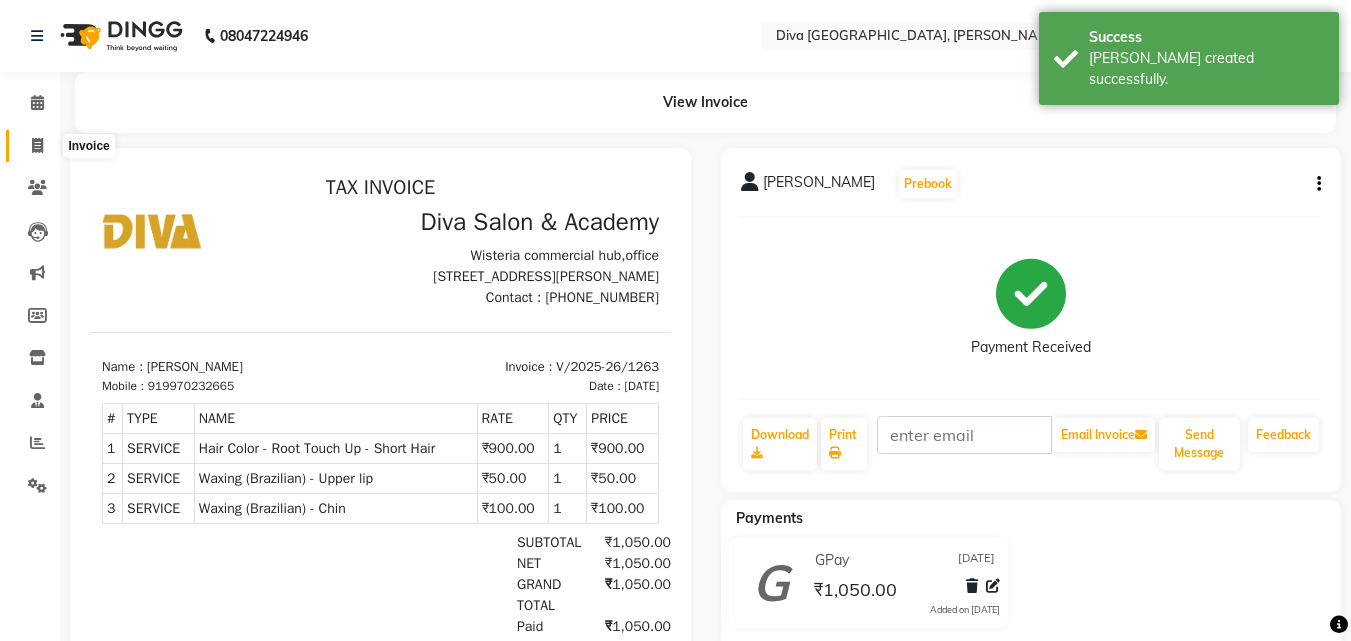 click 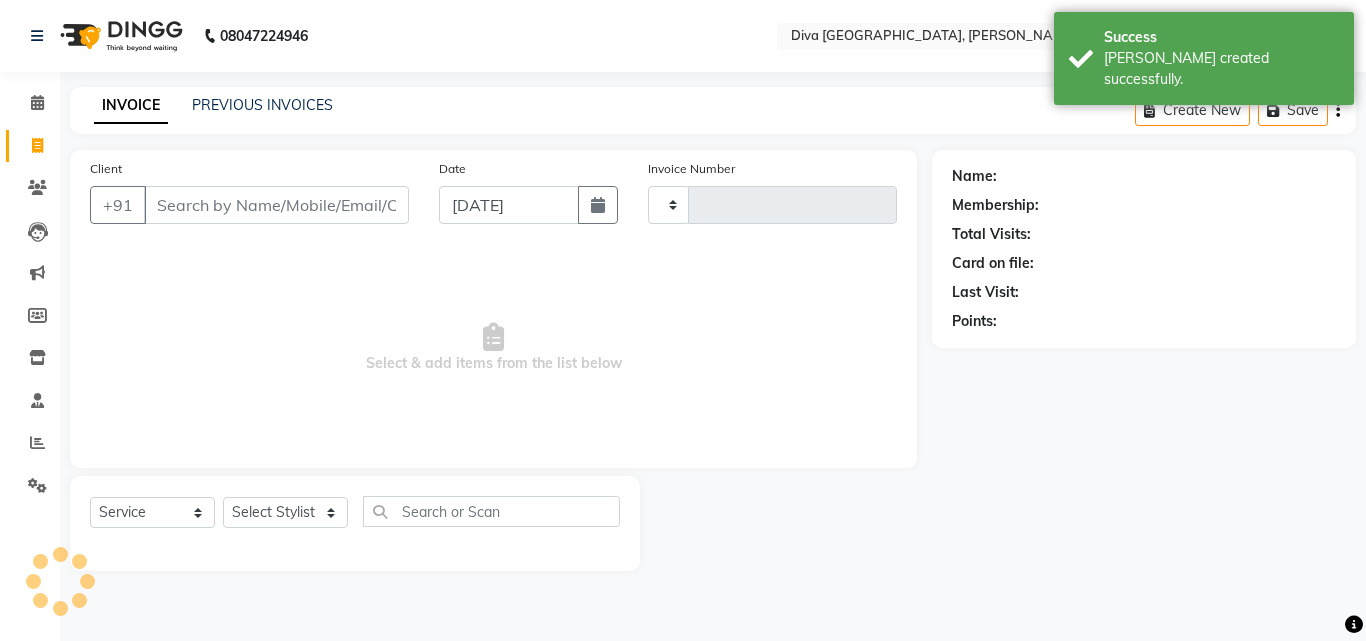 type on "1264" 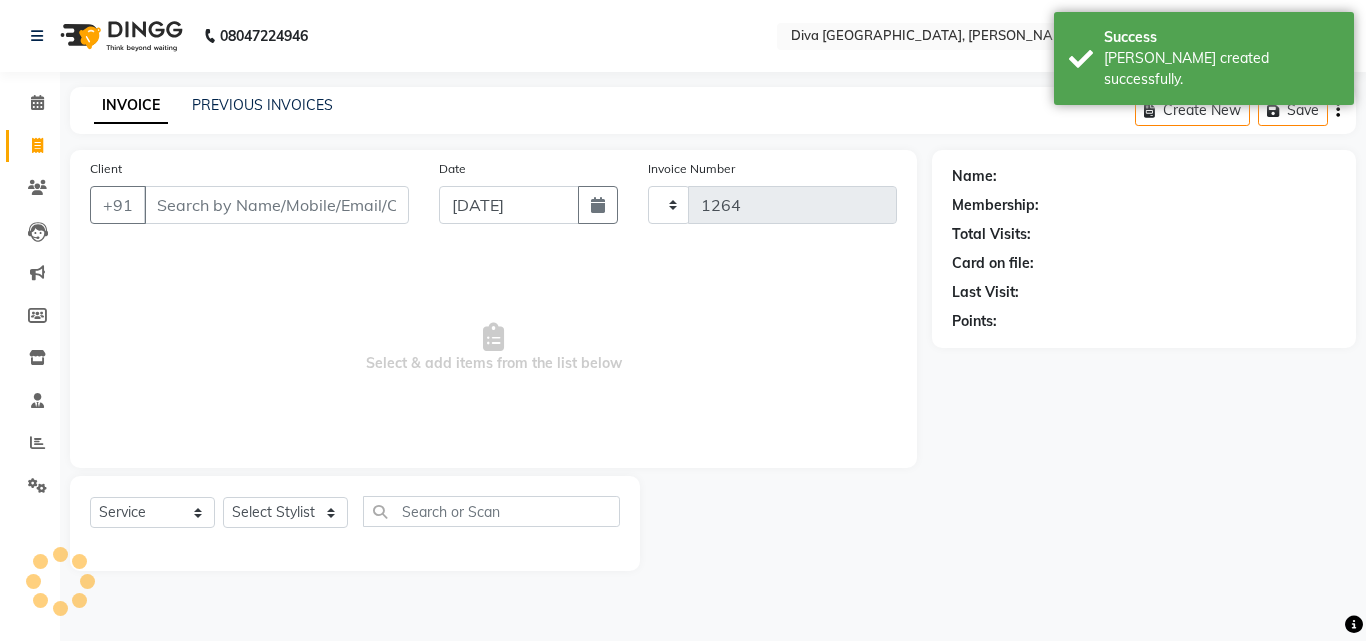 select on "671" 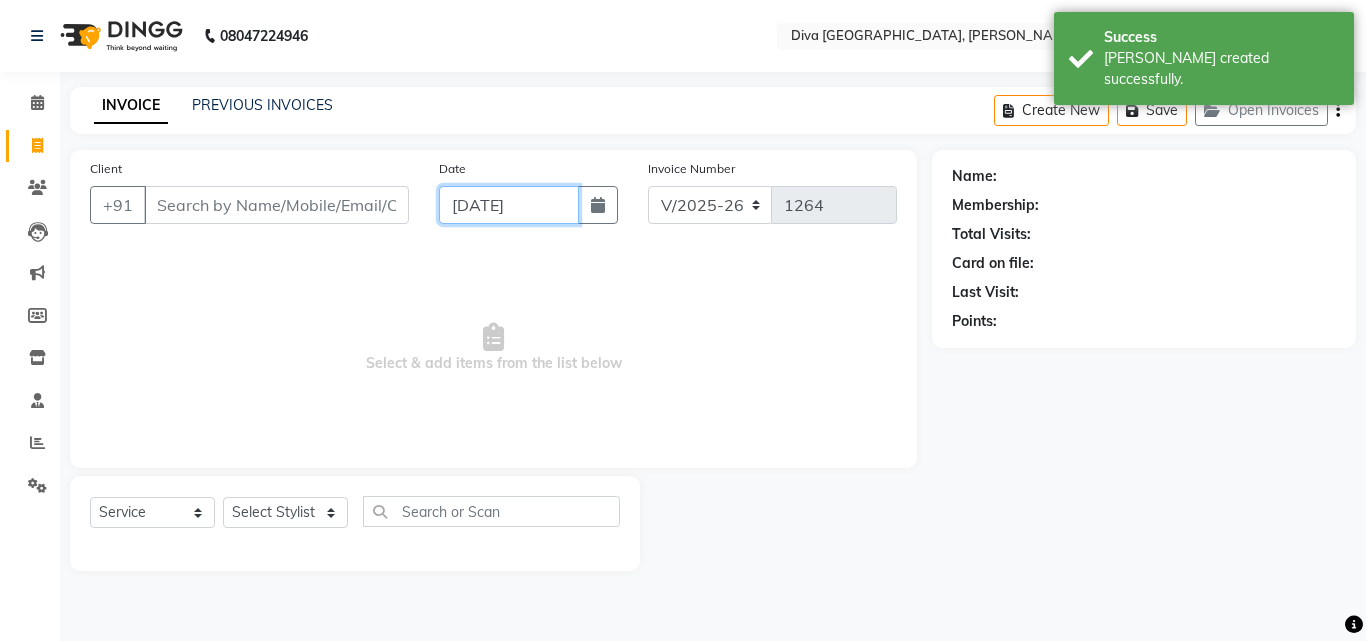 click on "[DATE]" 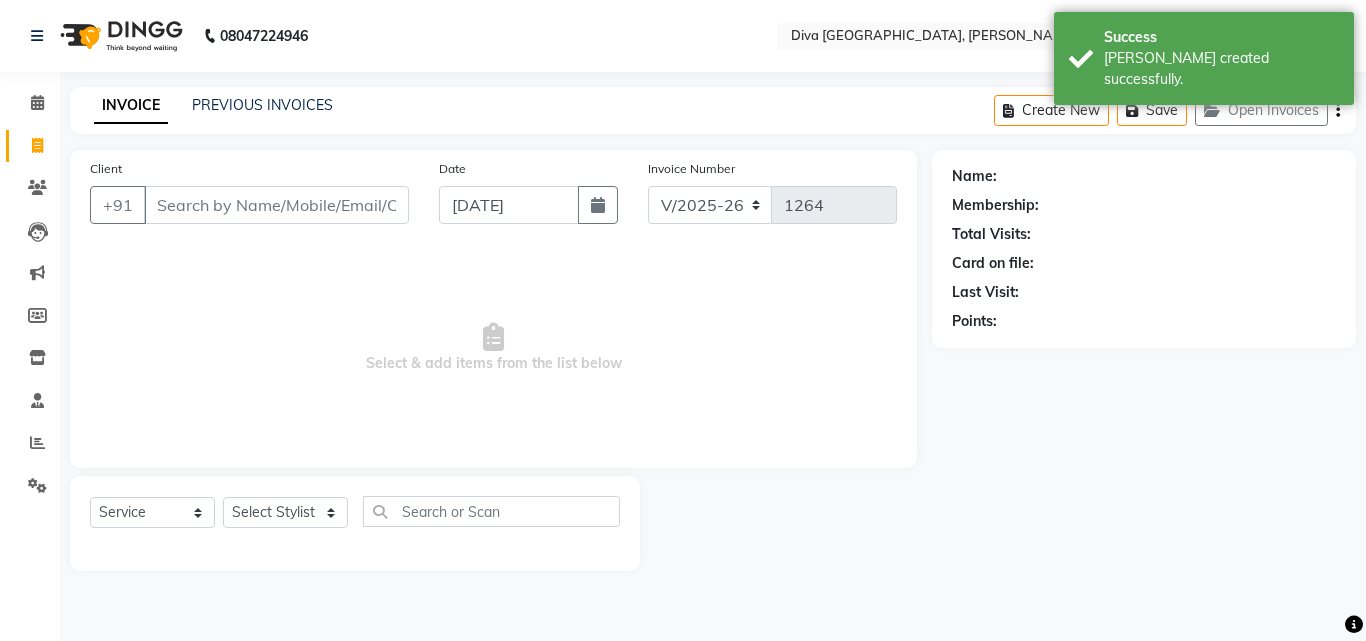 select on "7" 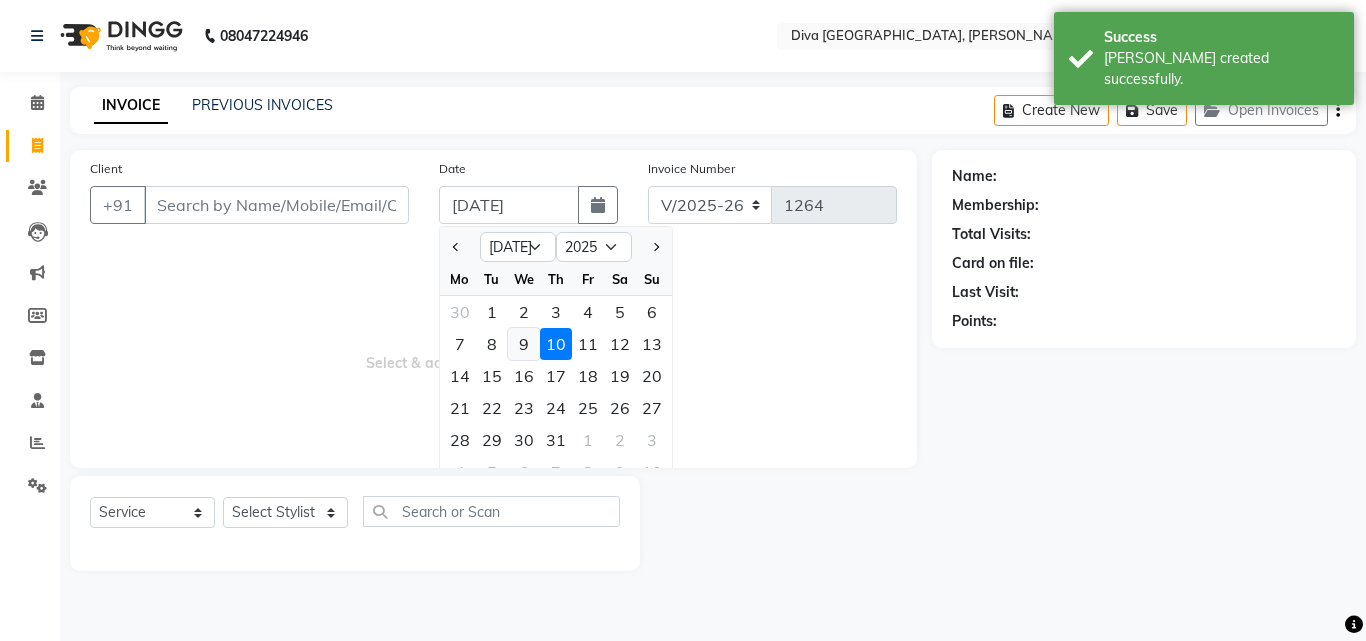 click on "9" 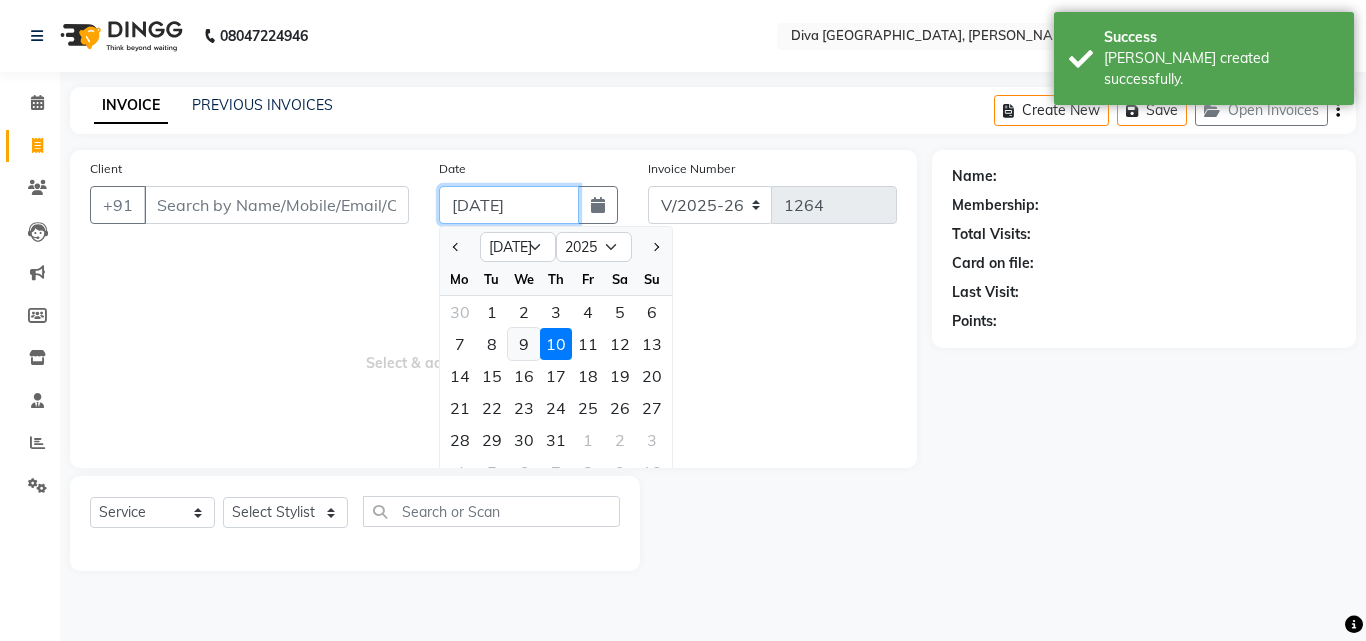 type on "[DATE]" 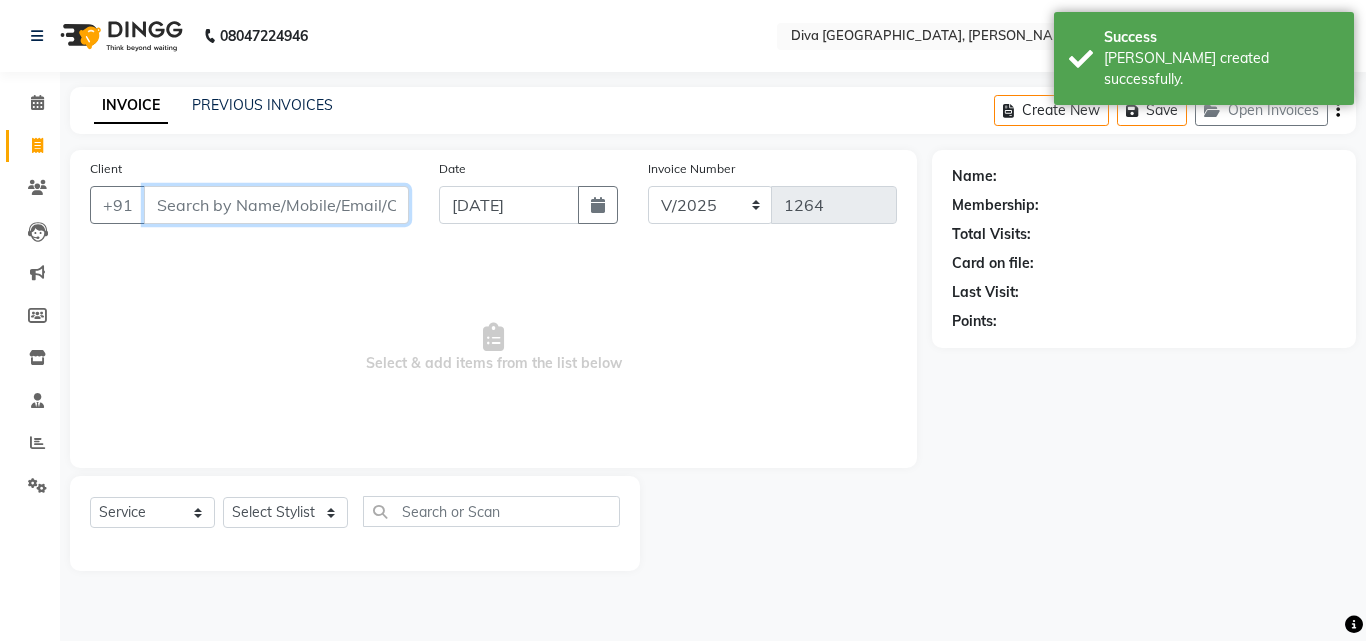 click on "Client" at bounding box center (276, 205) 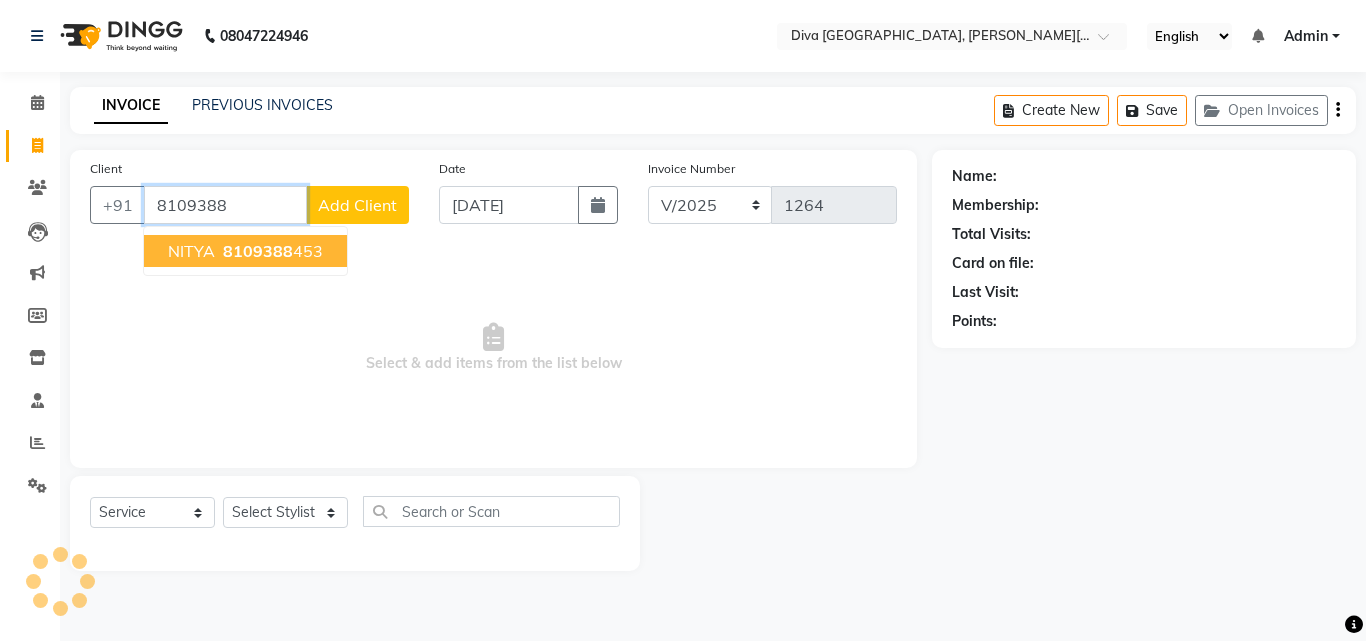 click on "8109388" at bounding box center (258, 251) 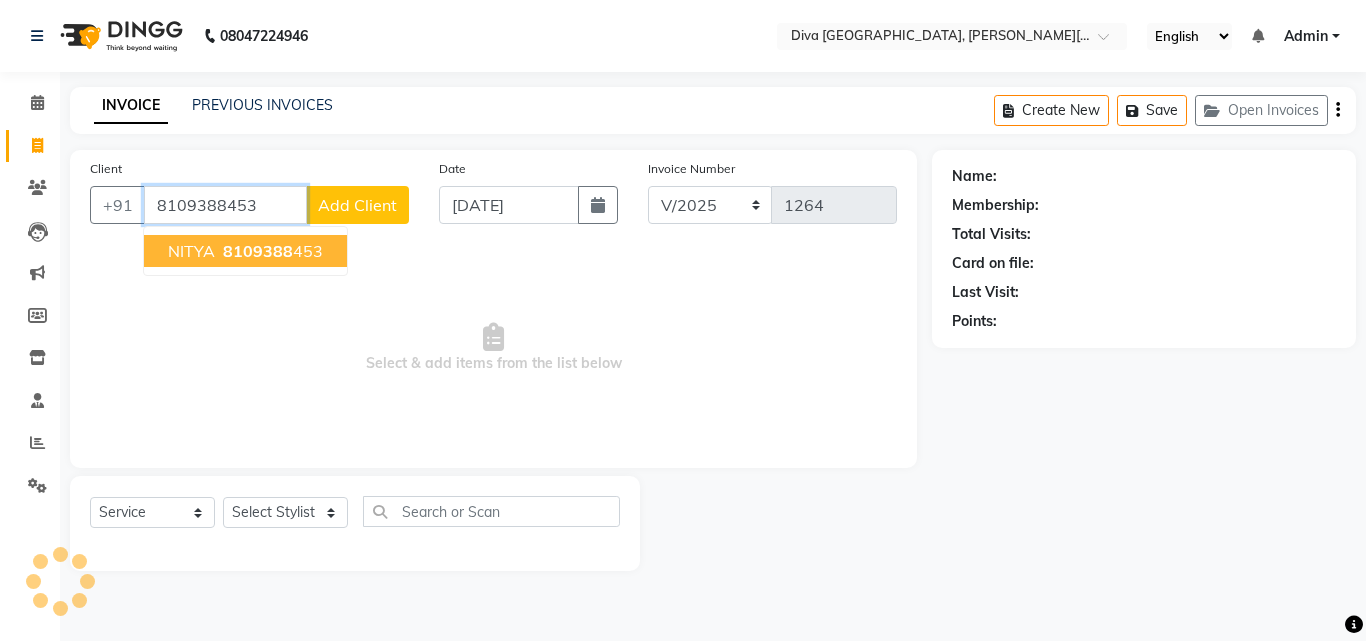 type on "8109388453" 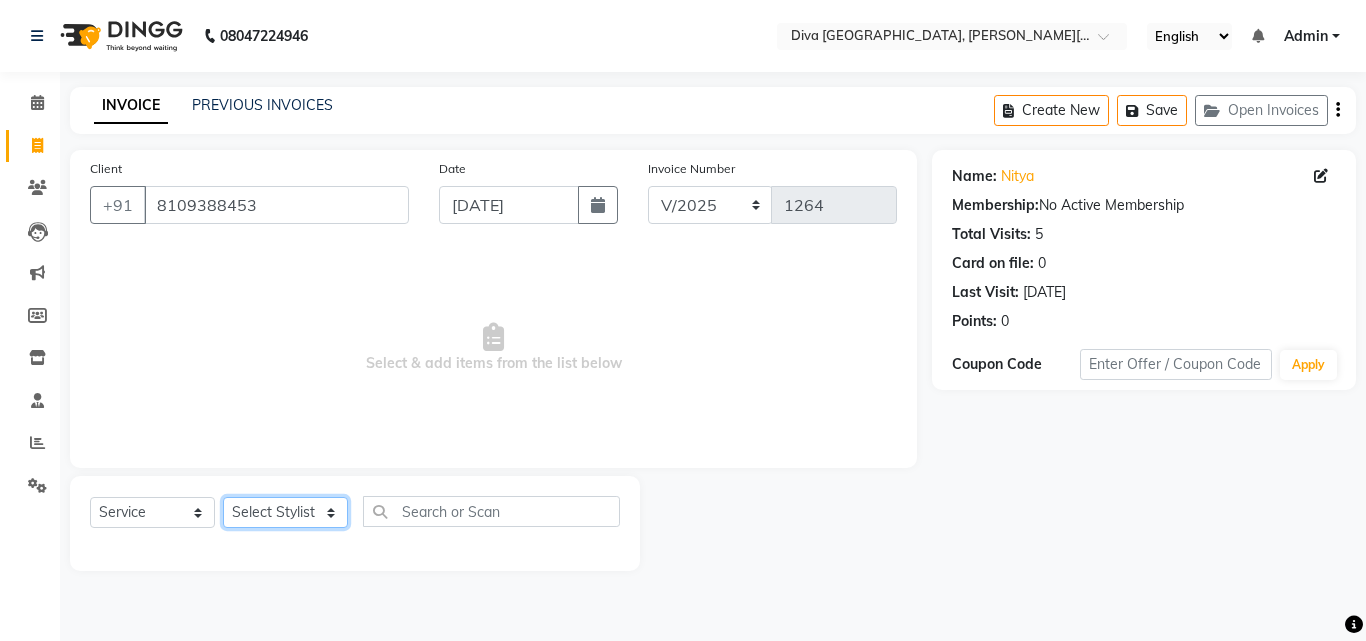 click on "Select Stylist Deepa Mam POOJA priti SHEJAL" 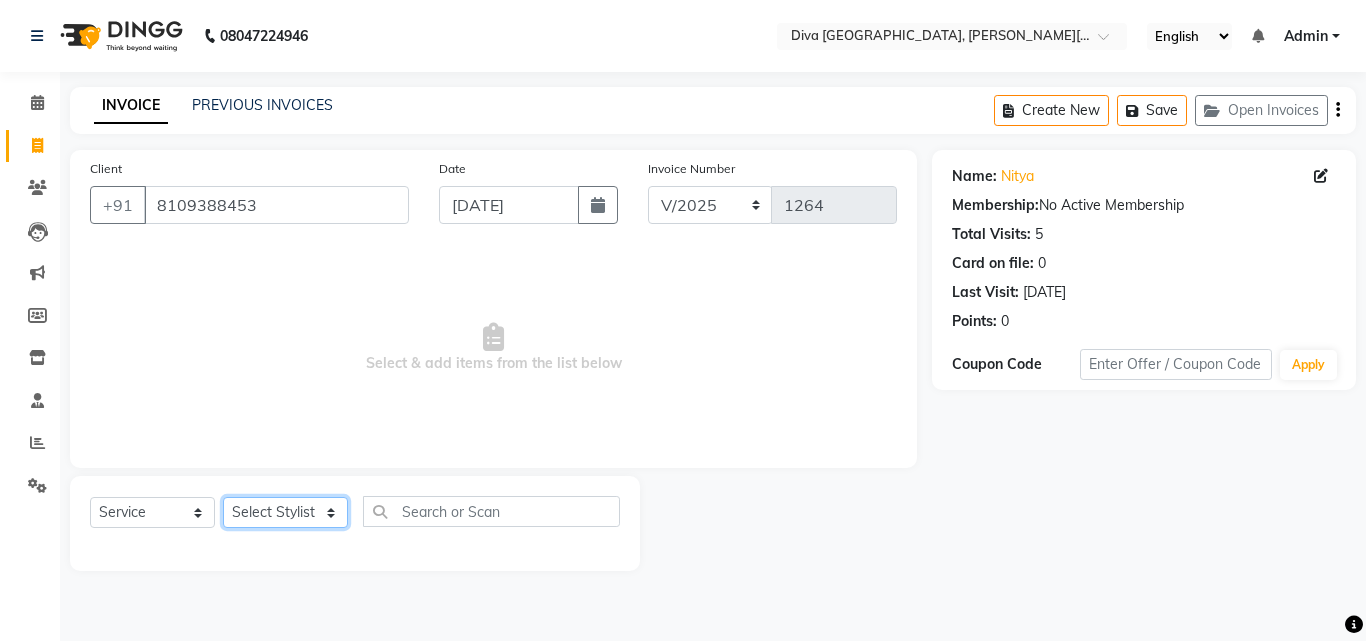 select on "61968" 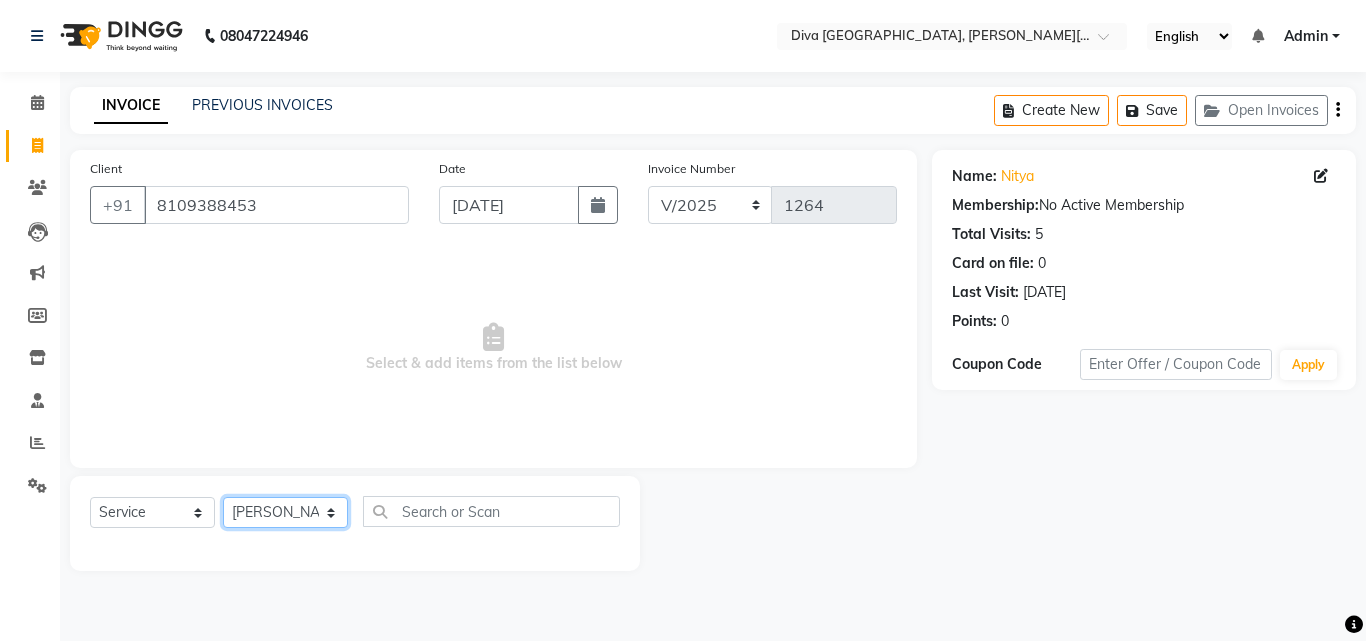 click on "Select Stylist Deepa Mam POOJA priti SHEJAL" 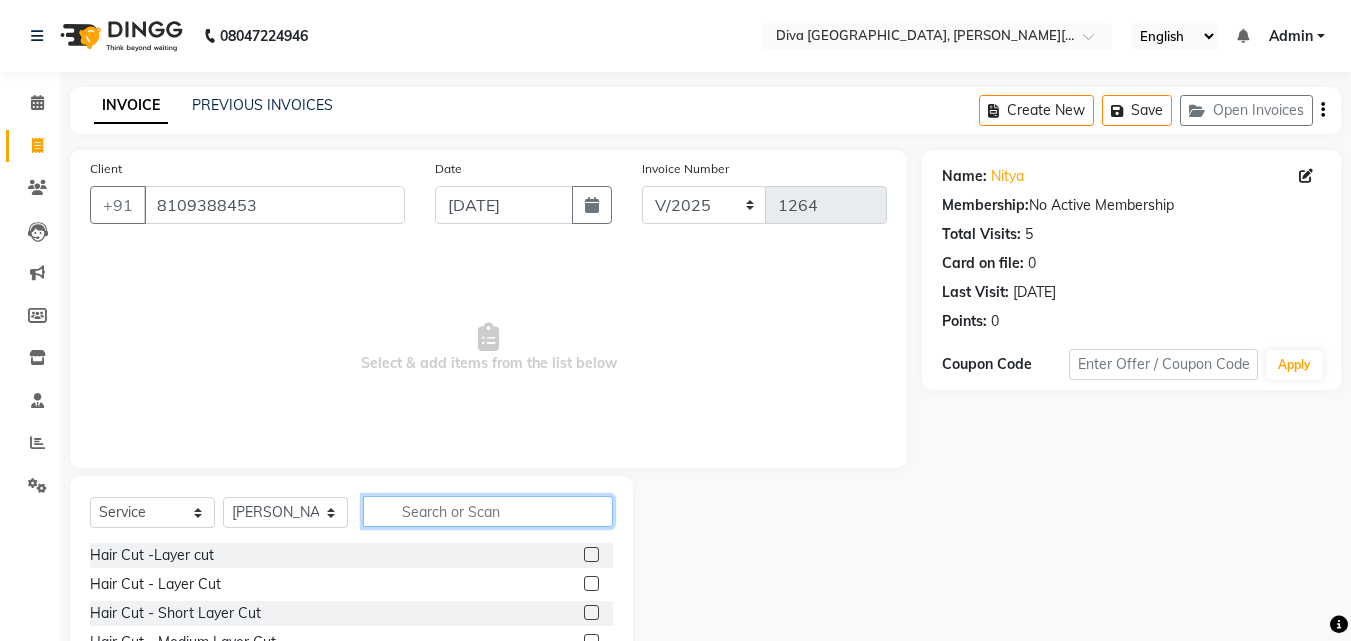 click 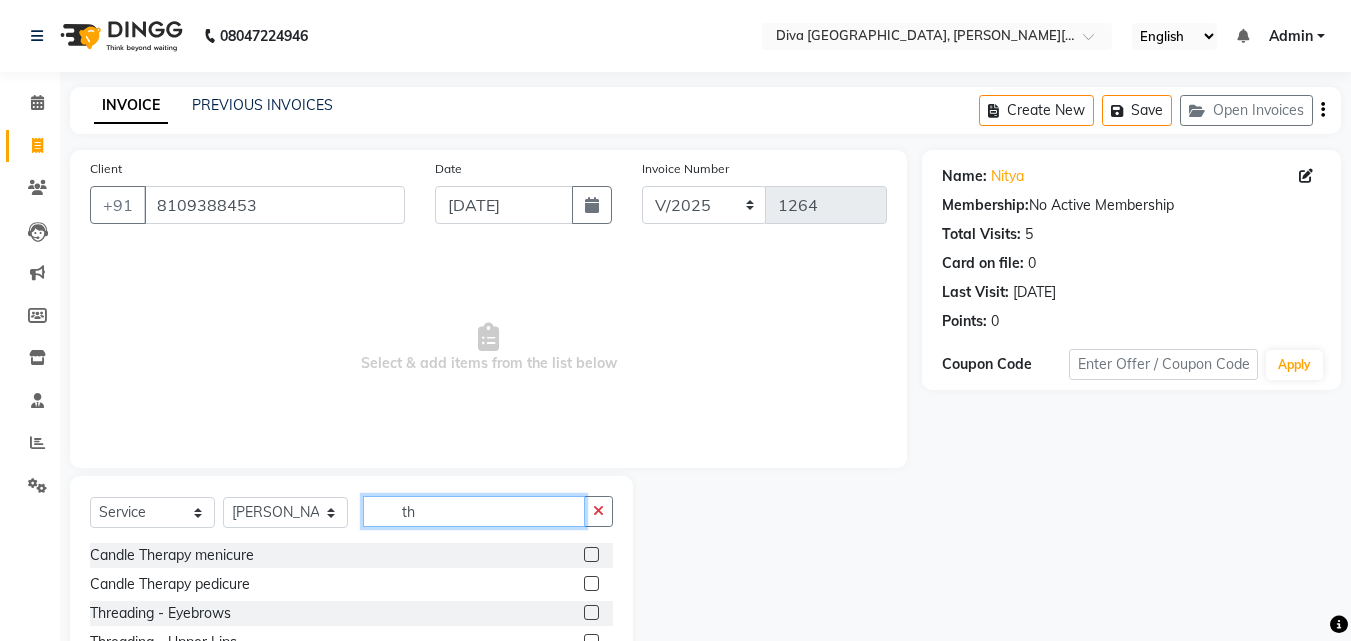 type on "th" 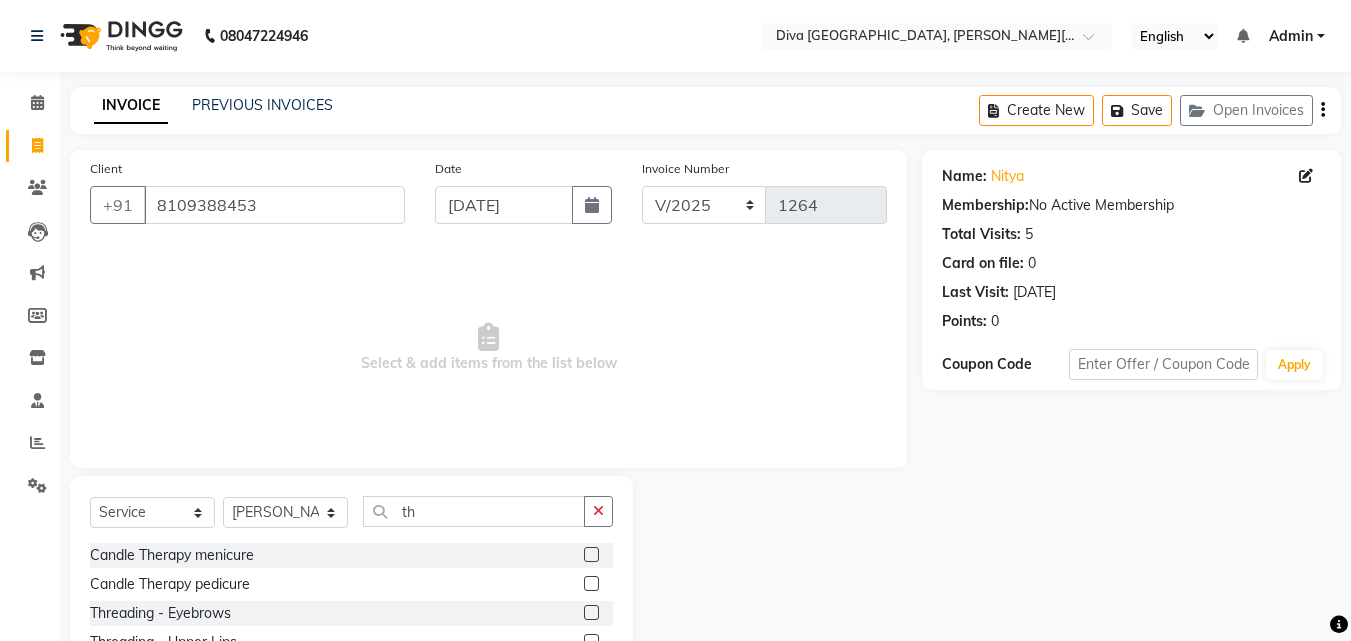 click 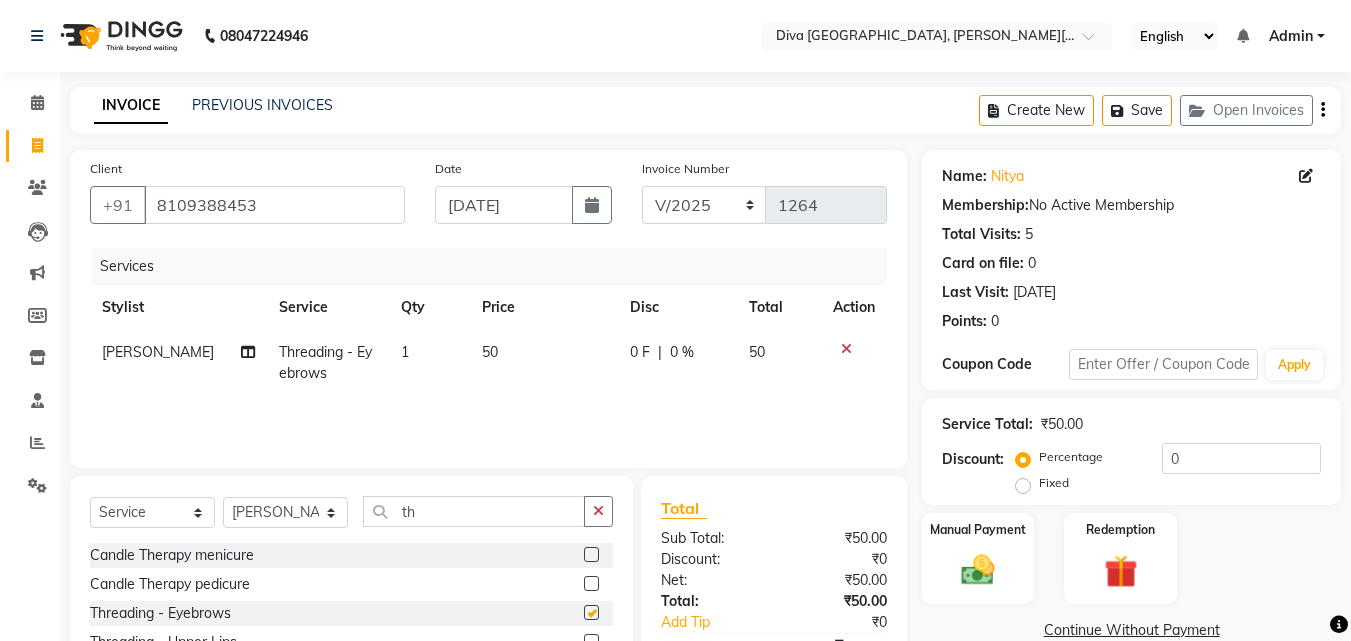 checkbox on "false" 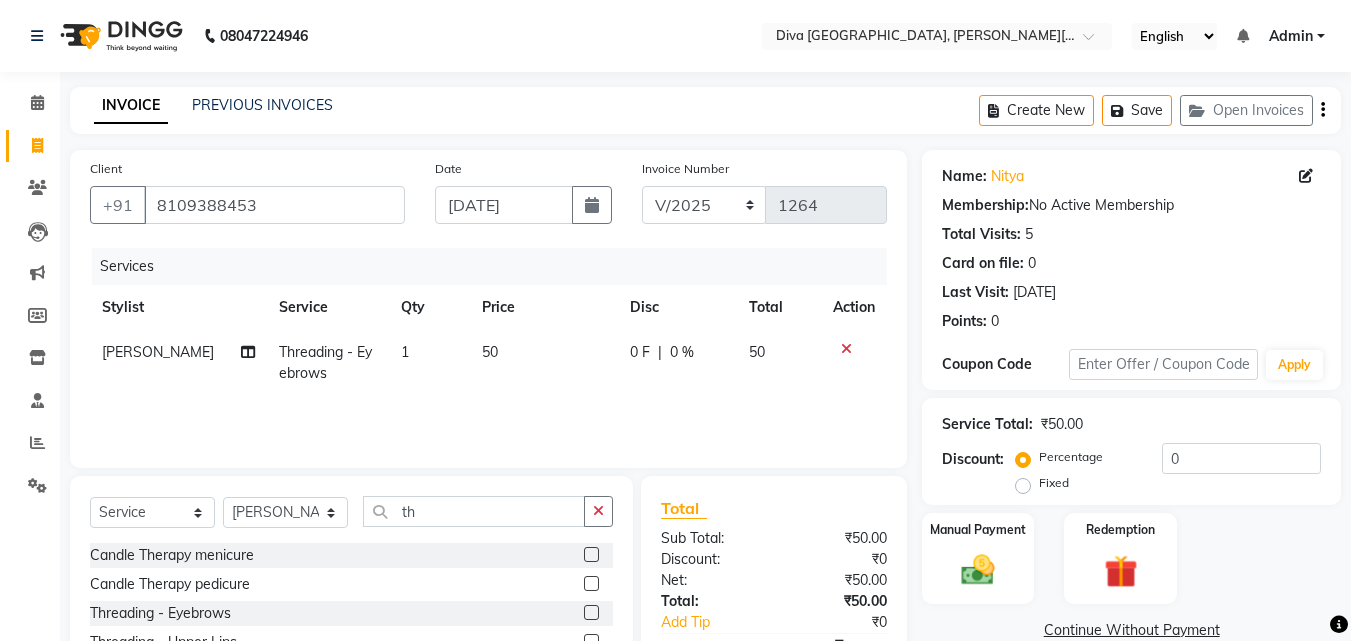 click 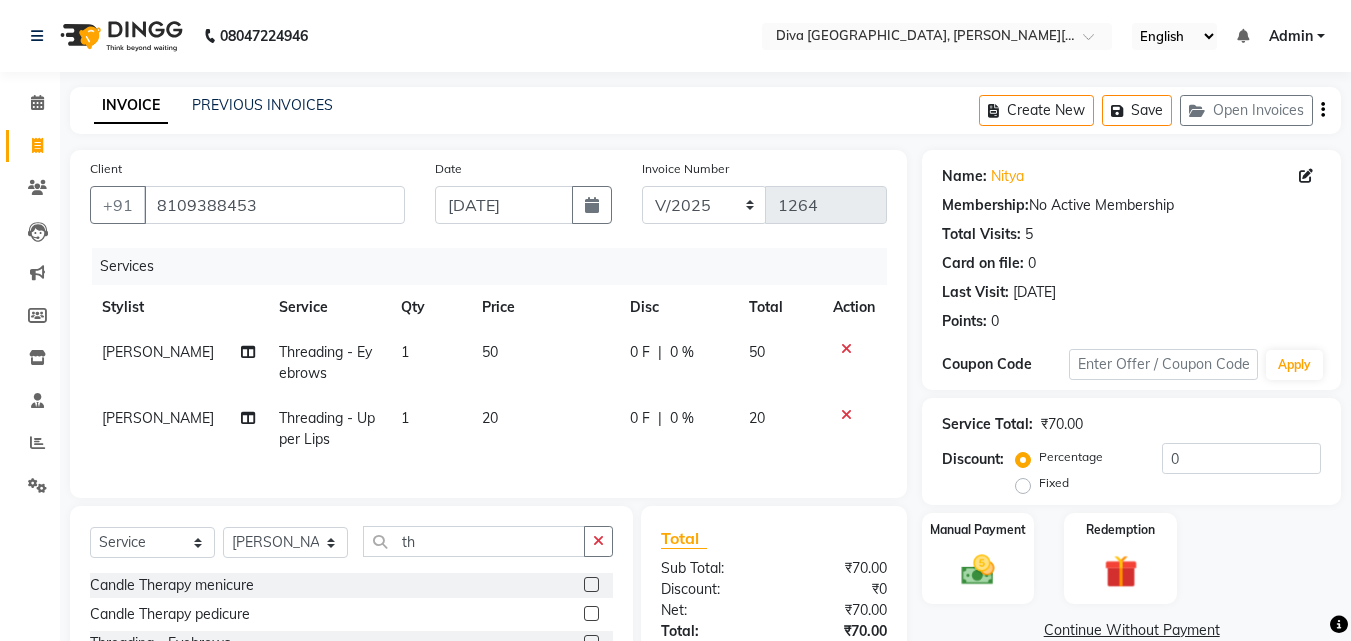 checkbox on "false" 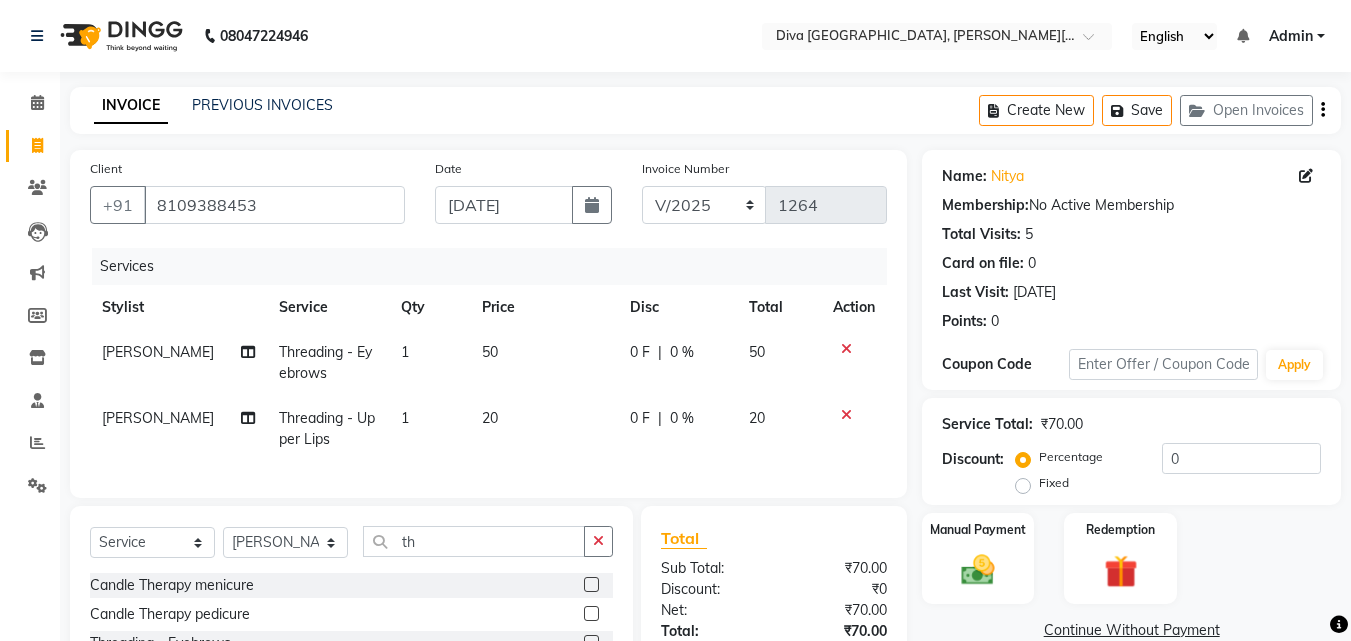 scroll, scrollTop: 165, scrollLeft: 0, axis: vertical 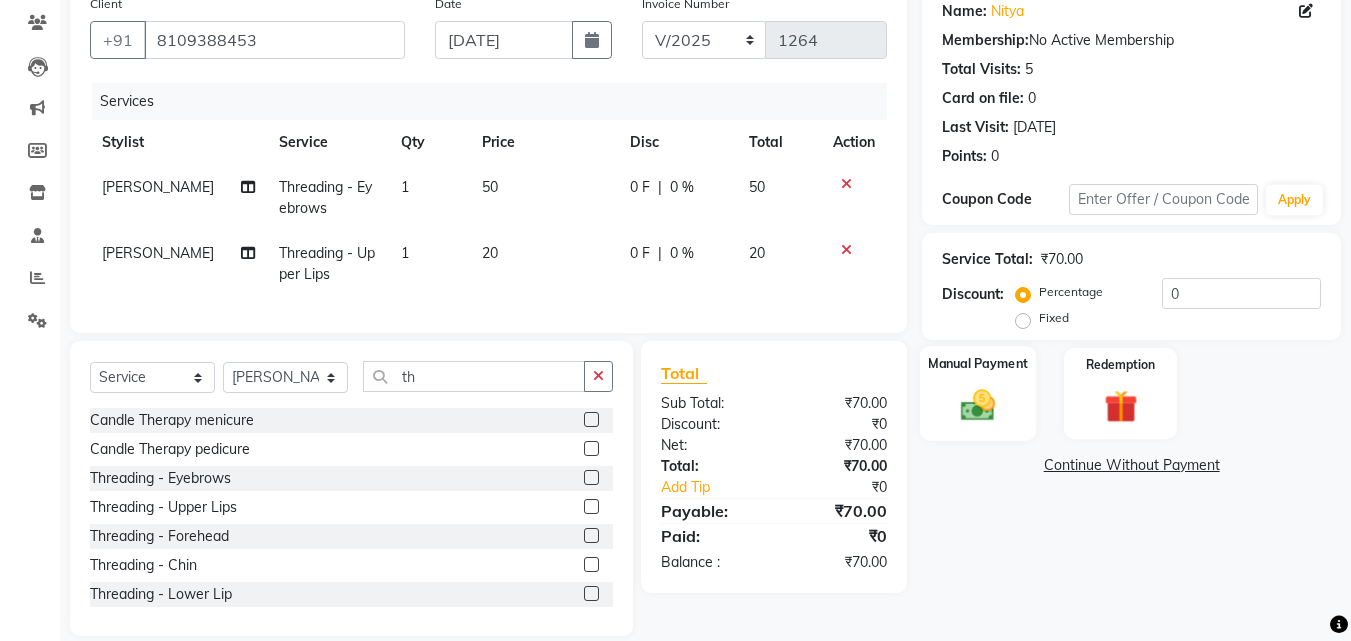 click 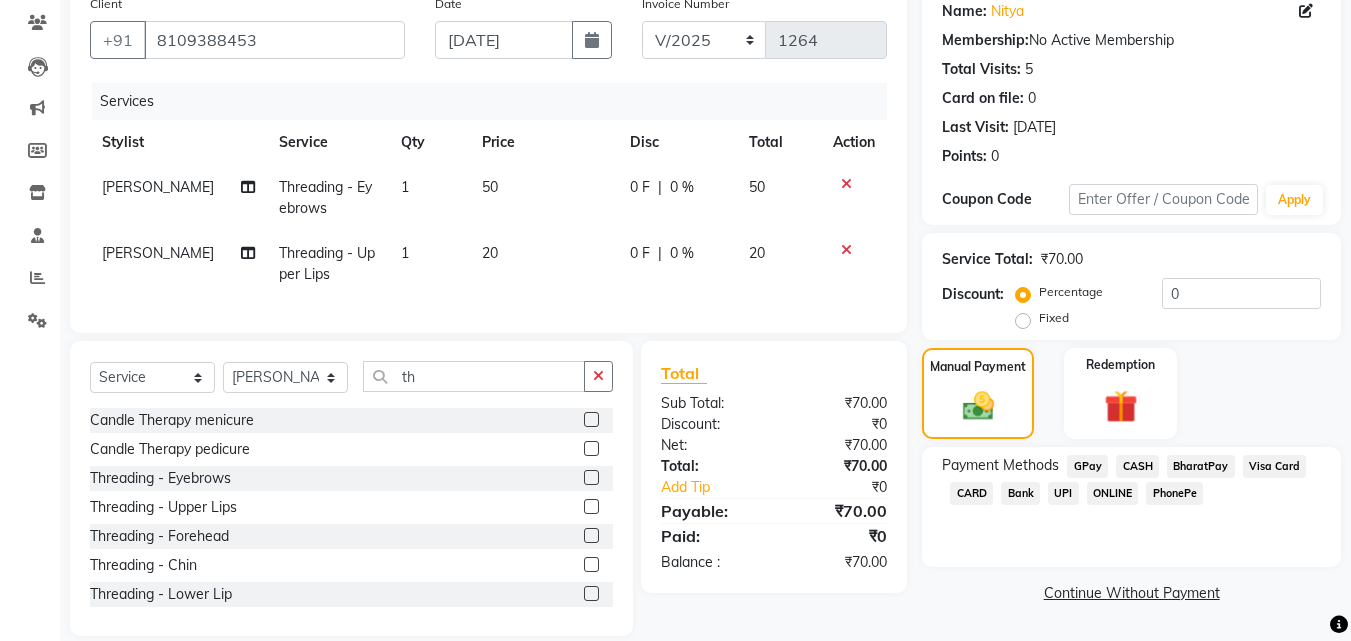 click on "GPay" 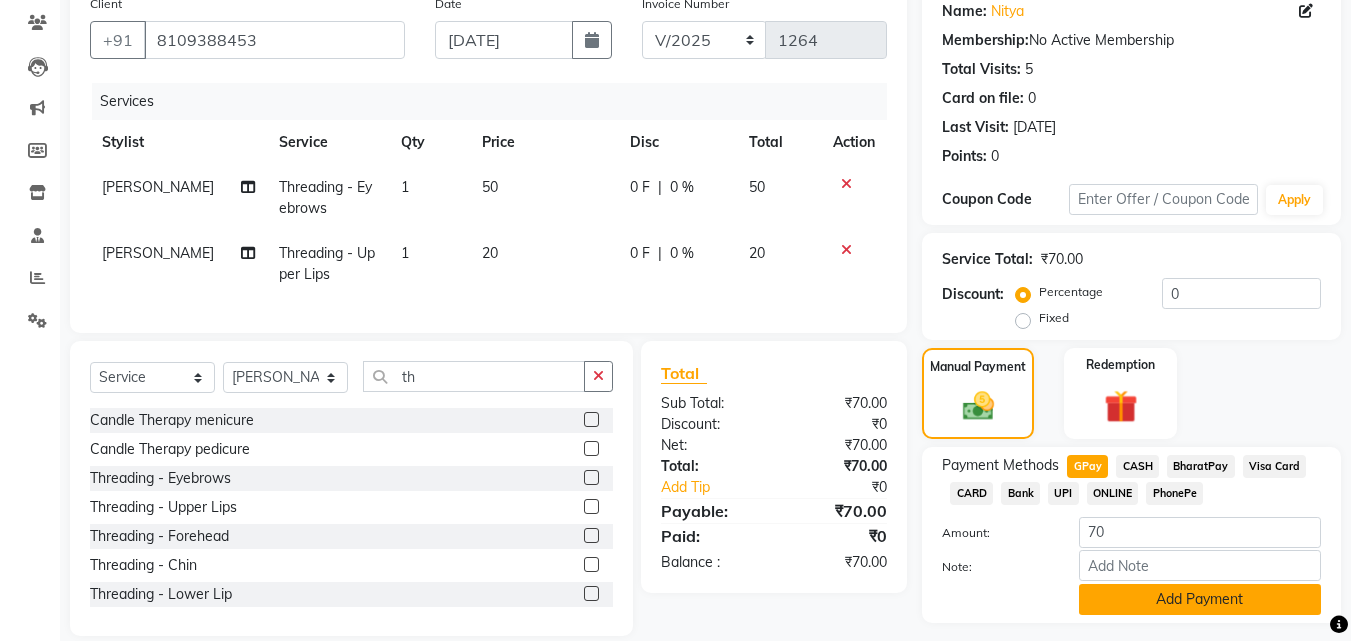 click on "Add Payment" 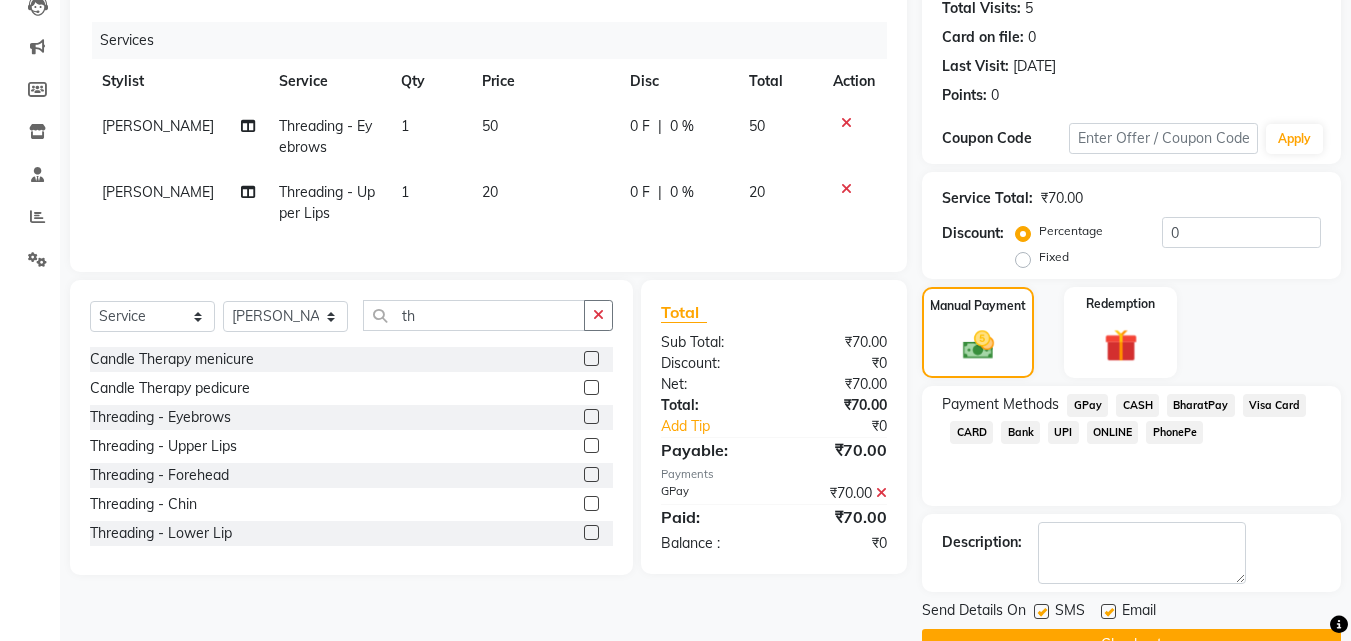 scroll, scrollTop: 265, scrollLeft: 0, axis: vertical 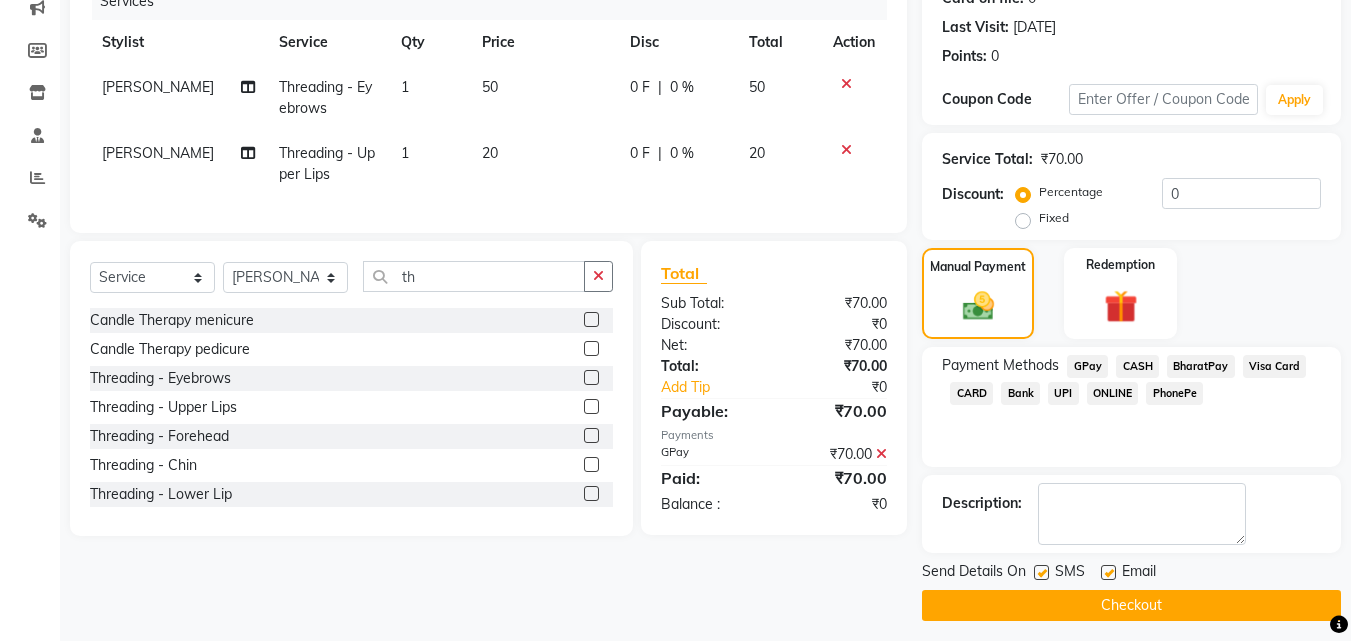 click on "Checkout" 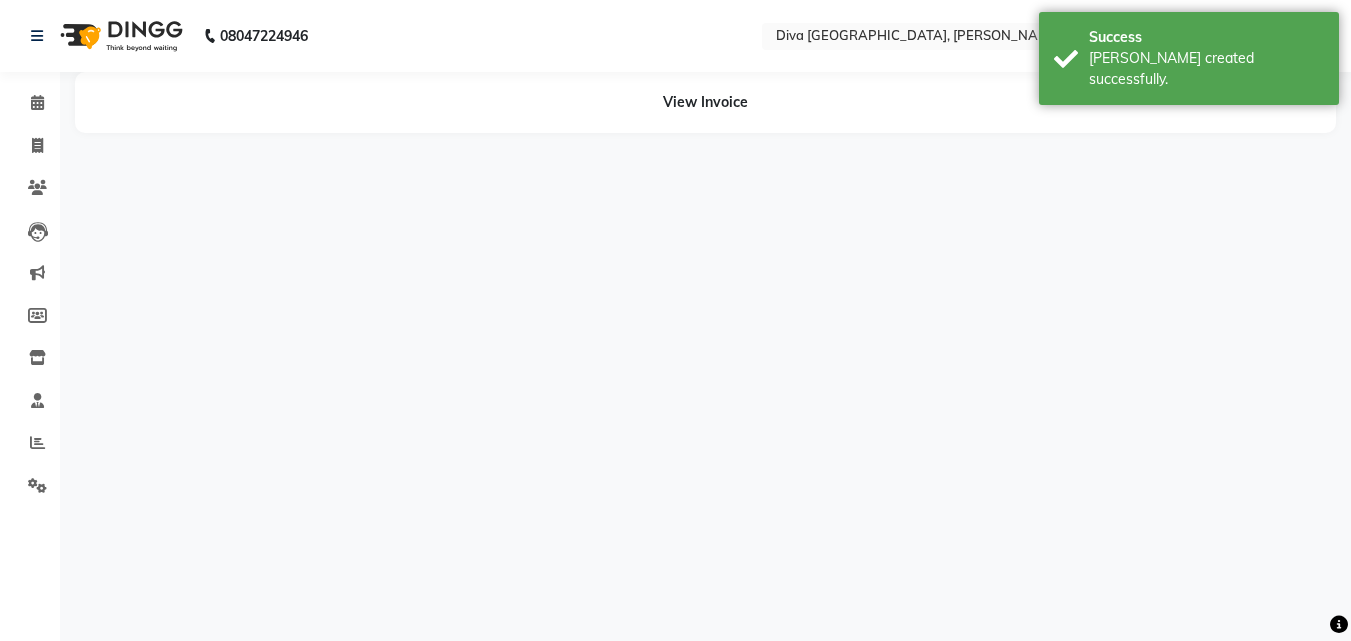 scroll, scrollTop: 0, scrollLeft: 0, axis: both 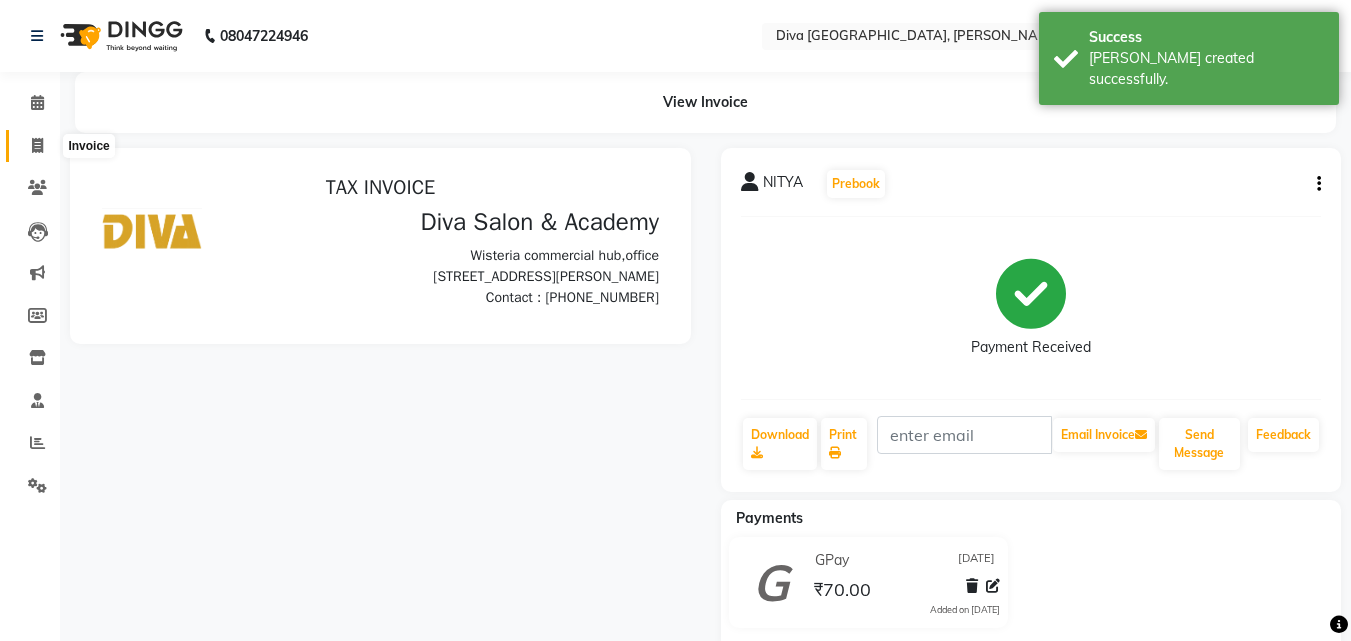 click 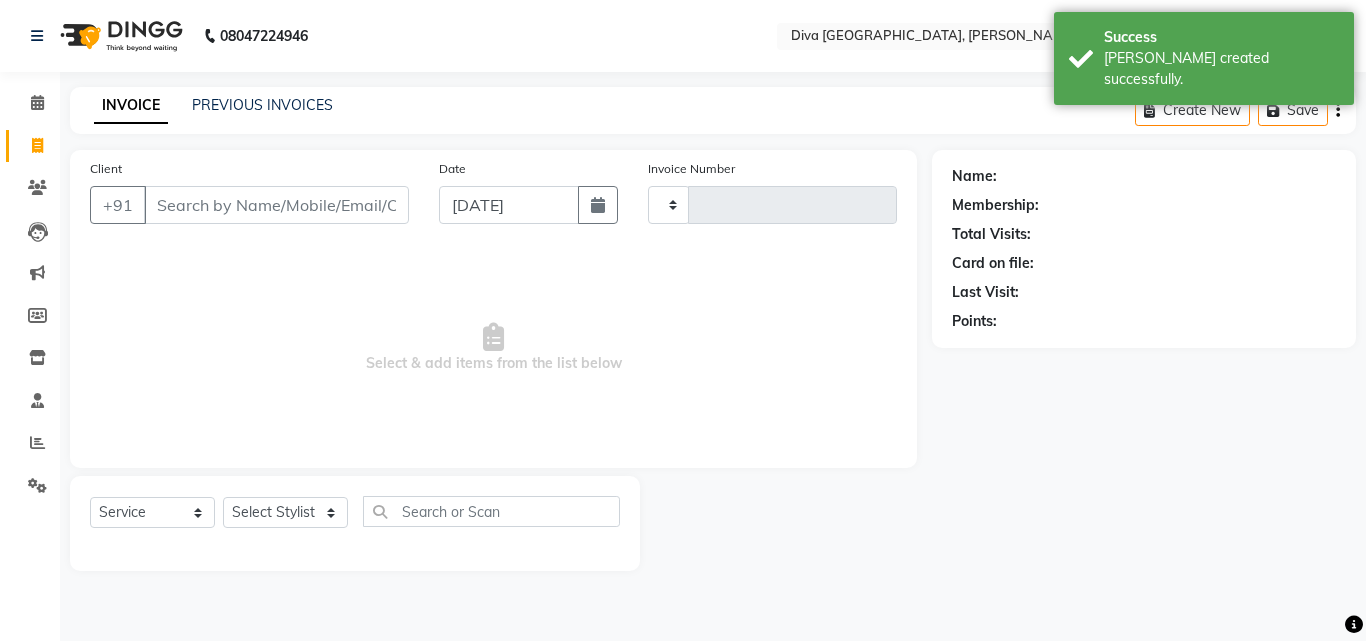 type on "1265" 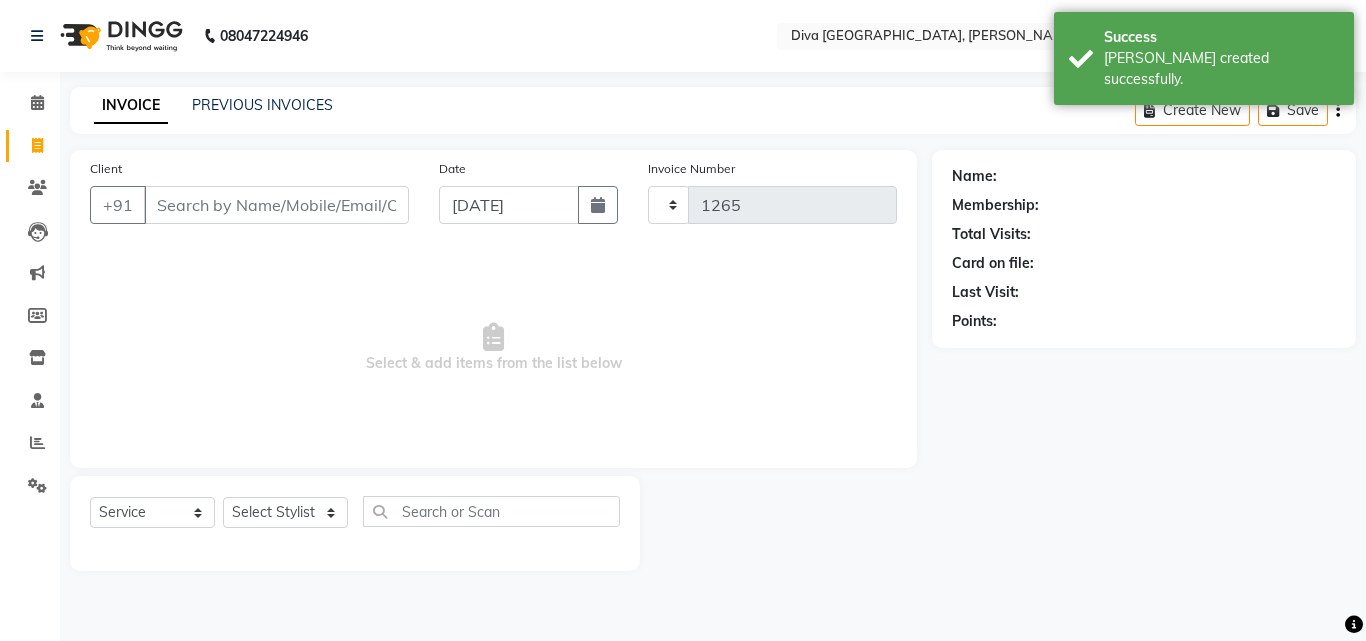 select on "671" 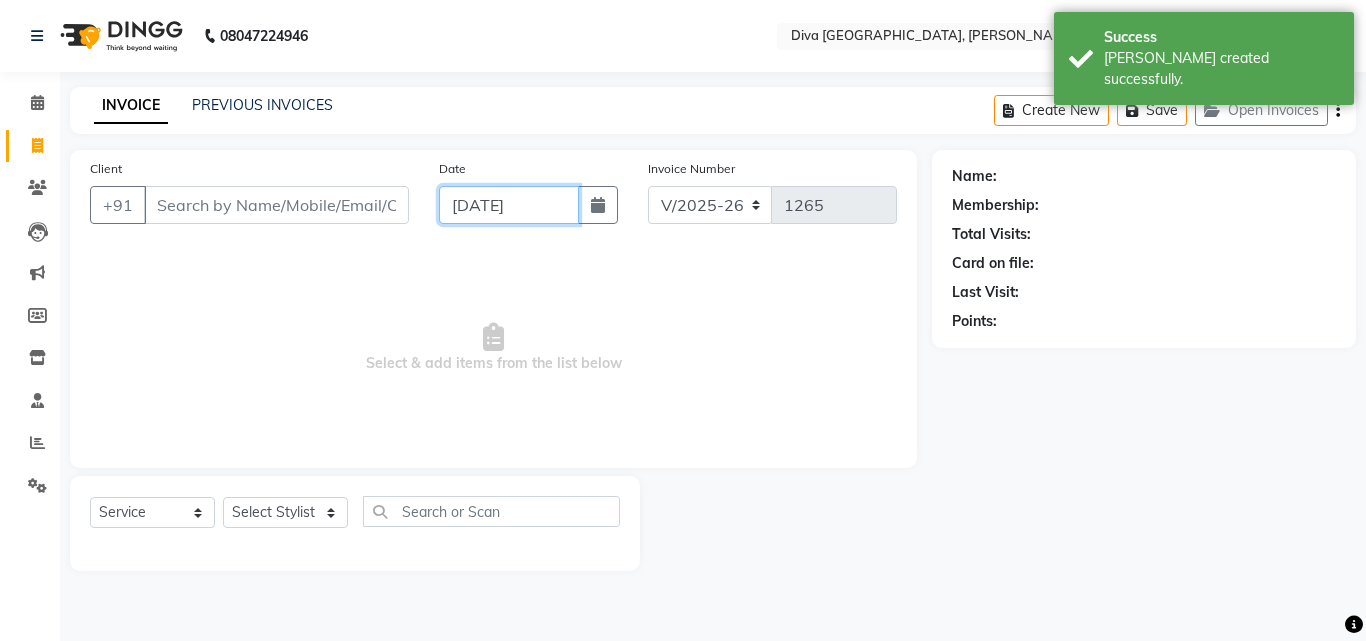 click on "[DATE]" 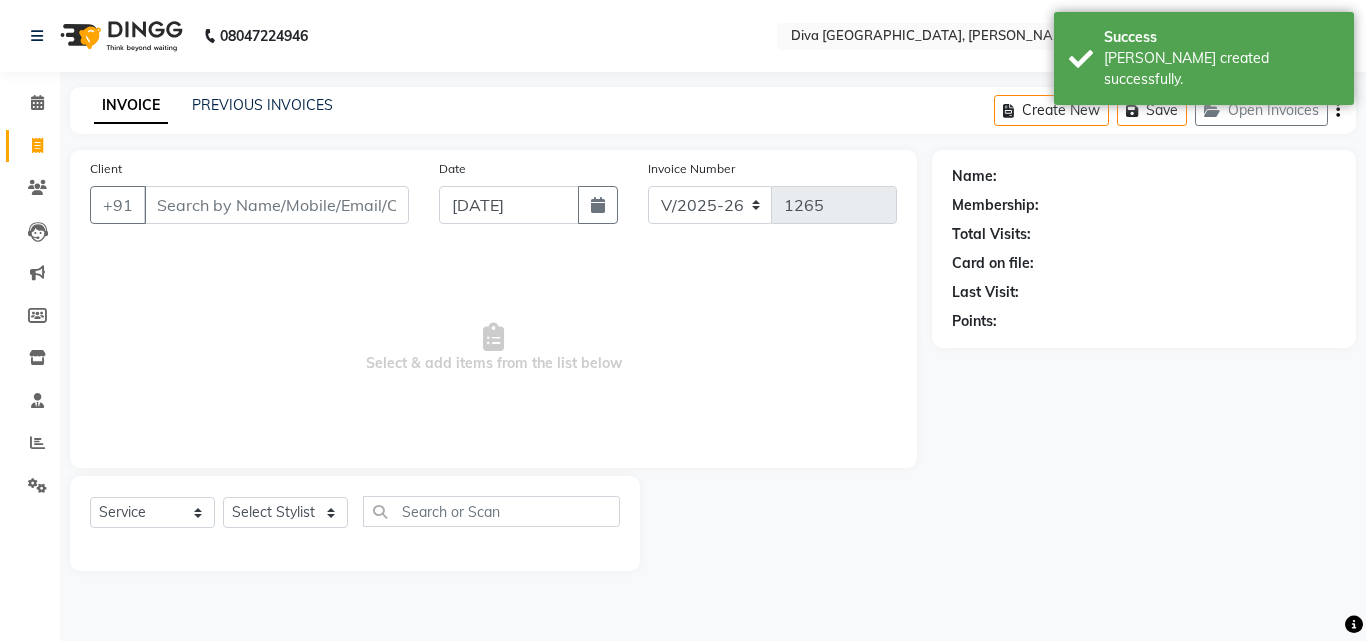 select on "7" 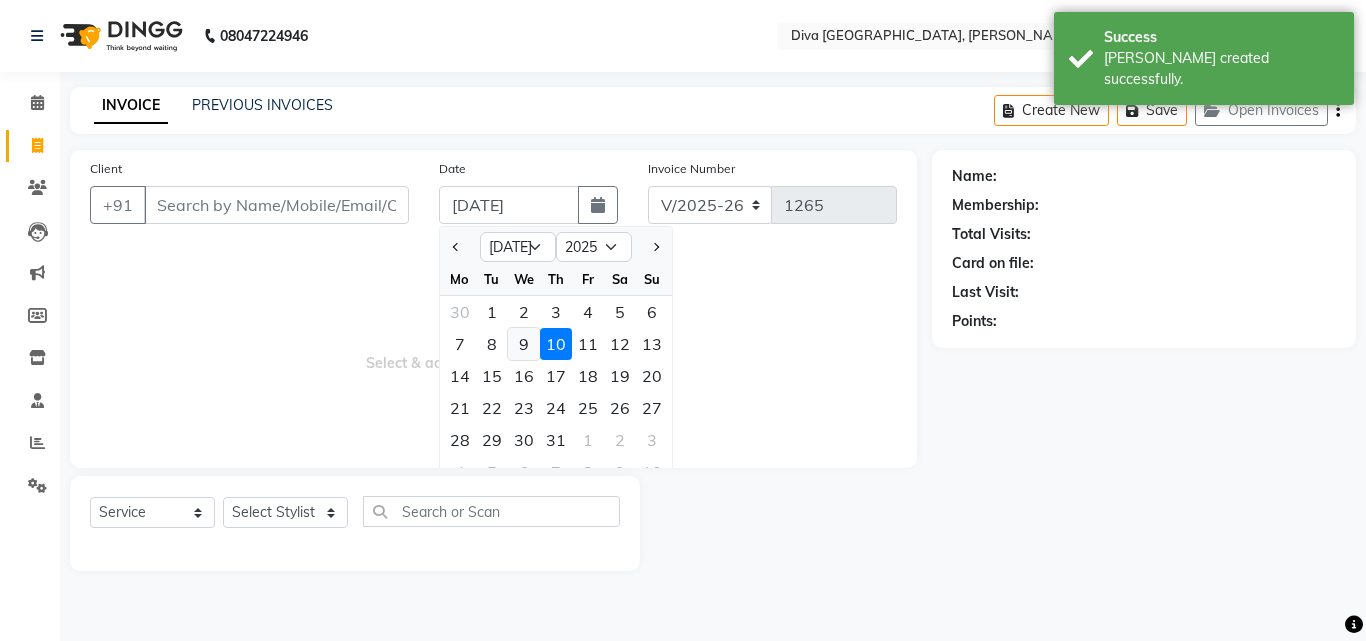 click on "9" 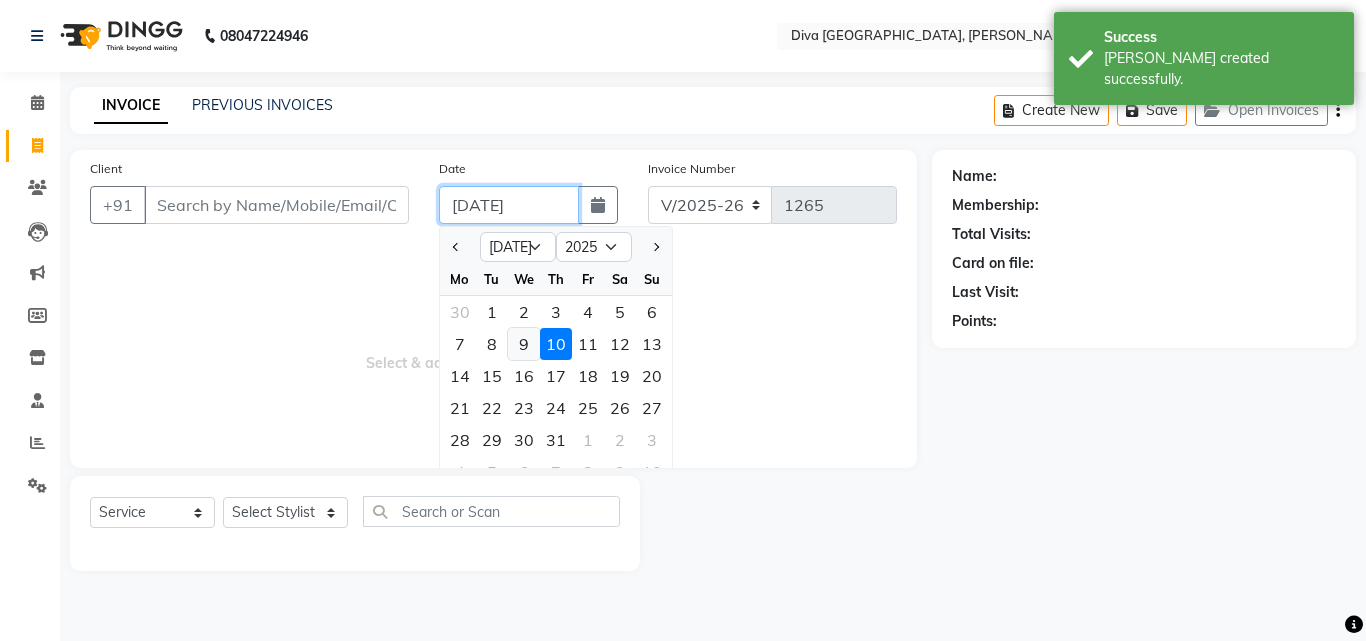 type on "[DATE]" 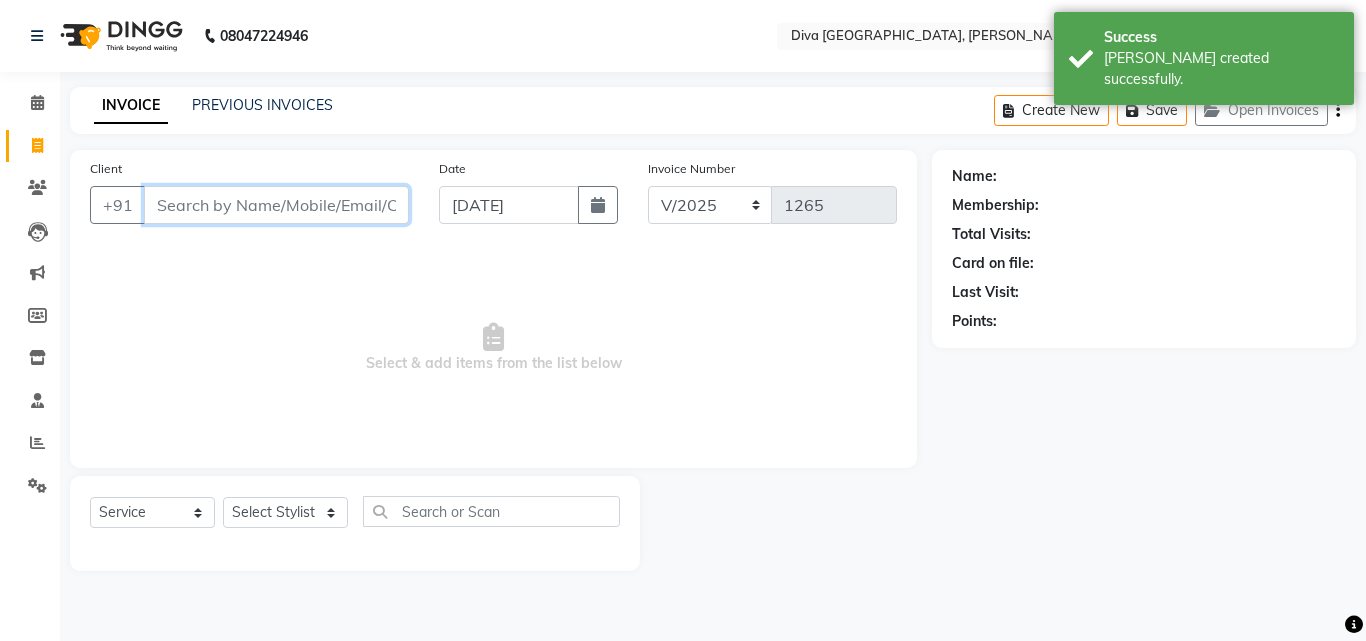 click on "Client" at bounding box center [276, 205] 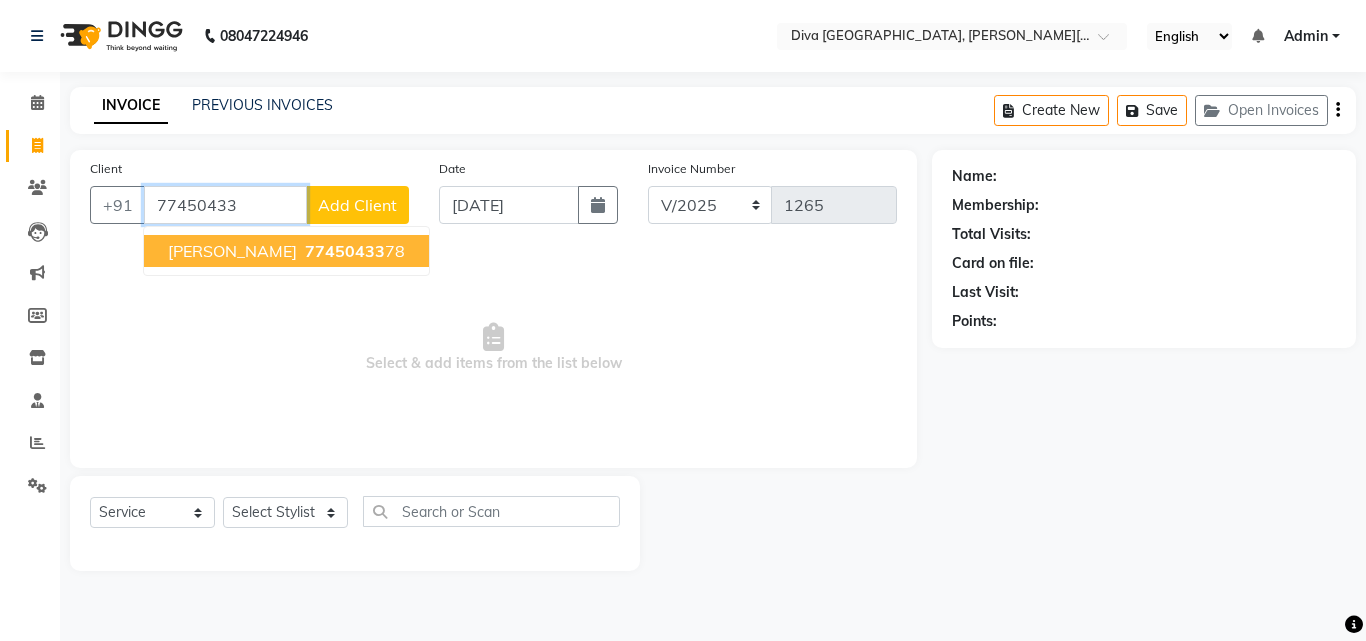 click on "77450433" at bounding box center [345, 251] 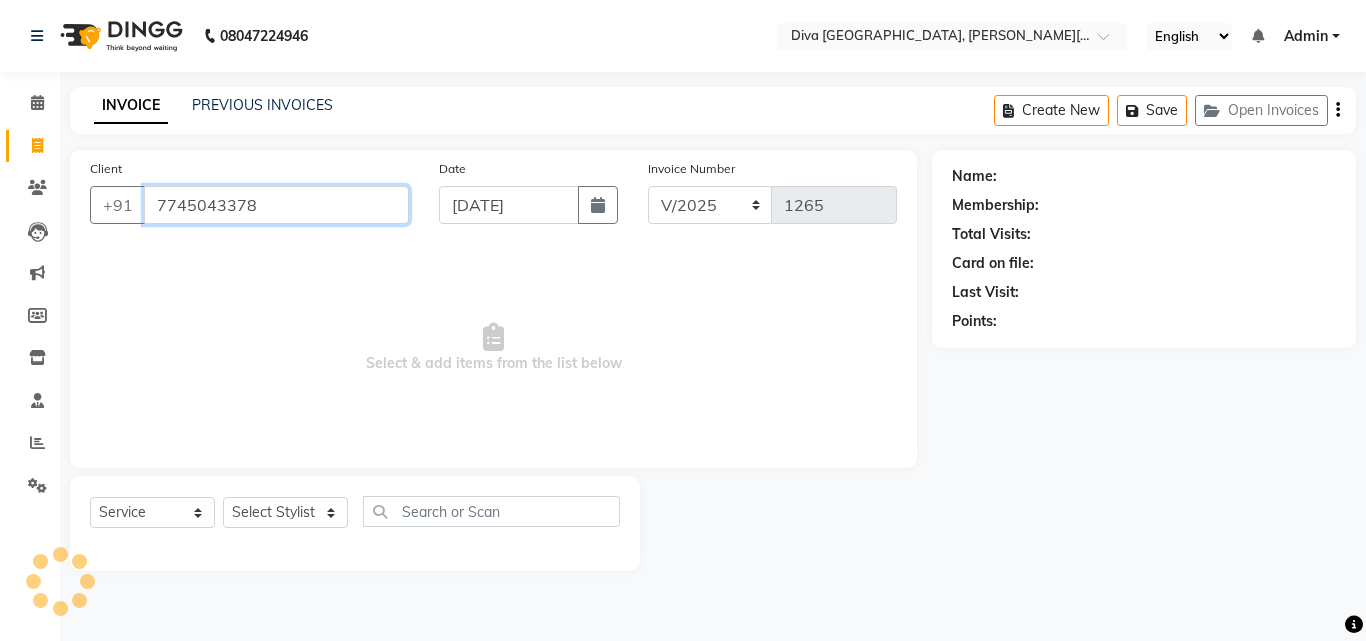 type on "7745043378" 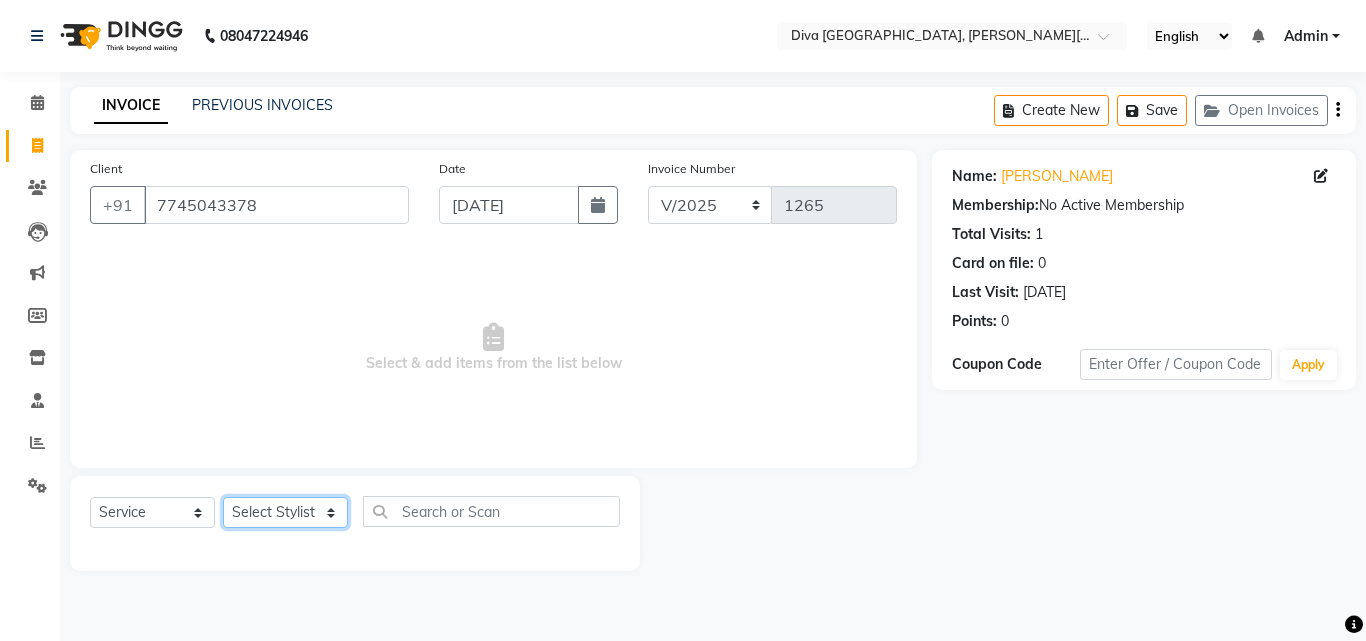 click on "Select Stylist Deepa Mam POOJA priti SHEJAL" 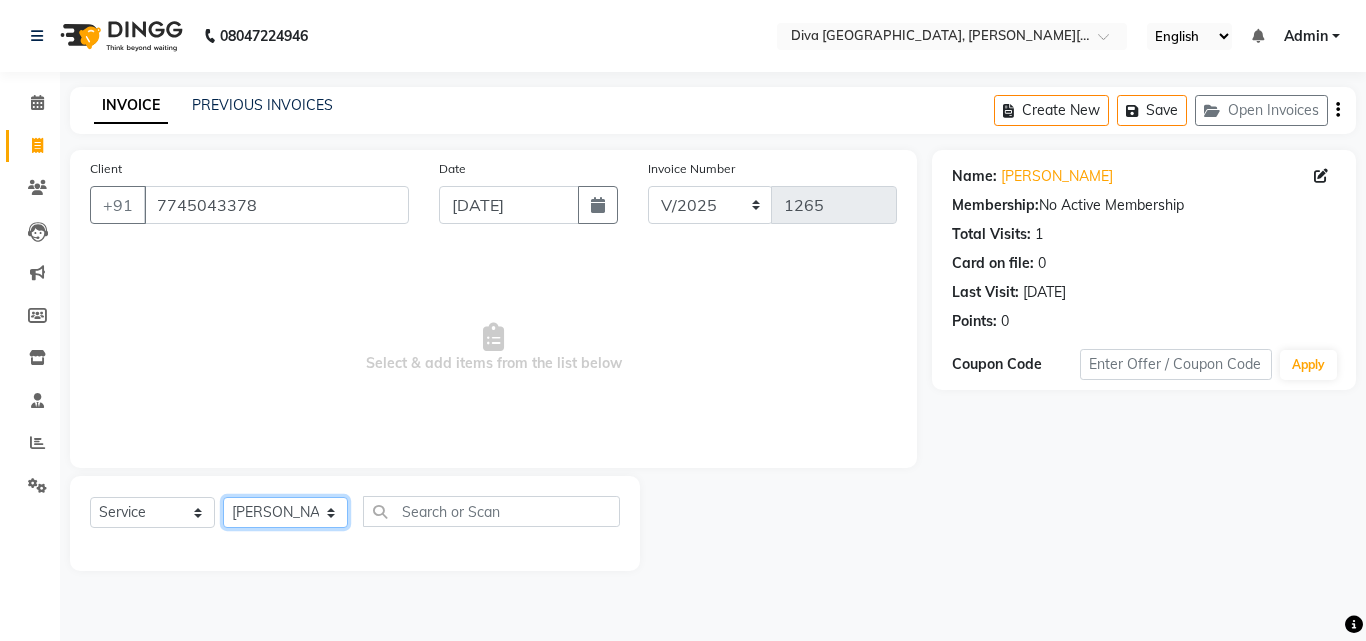 click on "Select Stylist Deepa Mam POOJA priti SHEJAL" 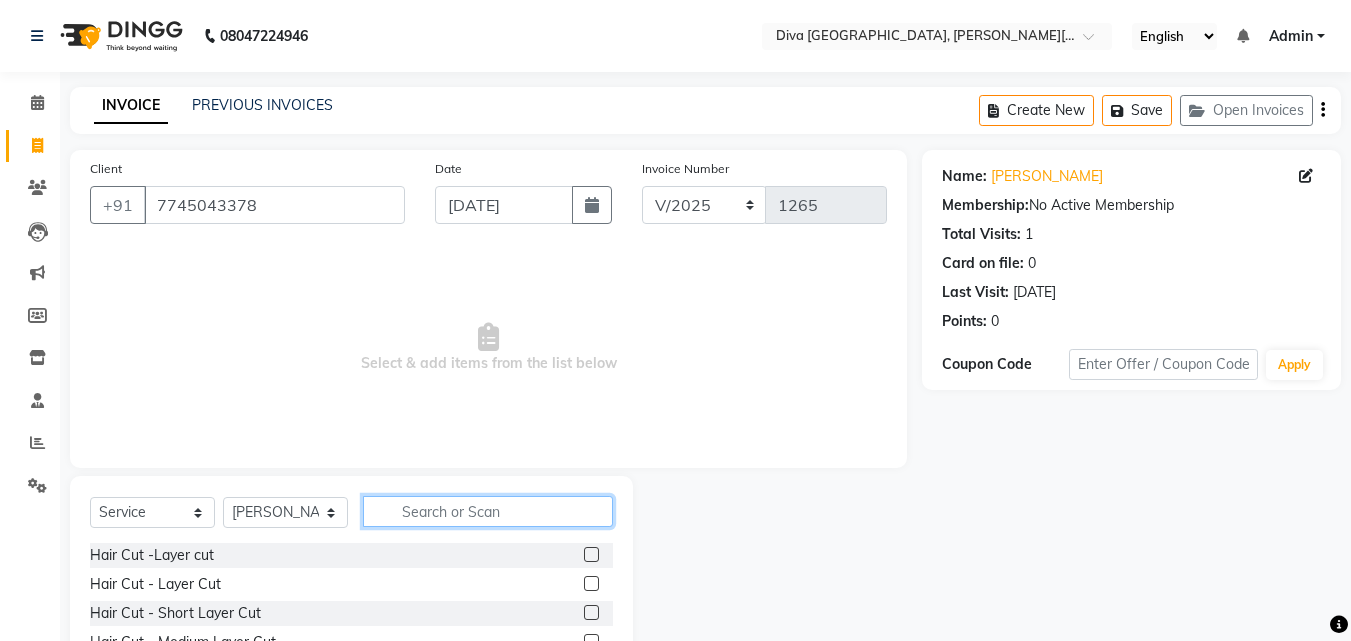 click 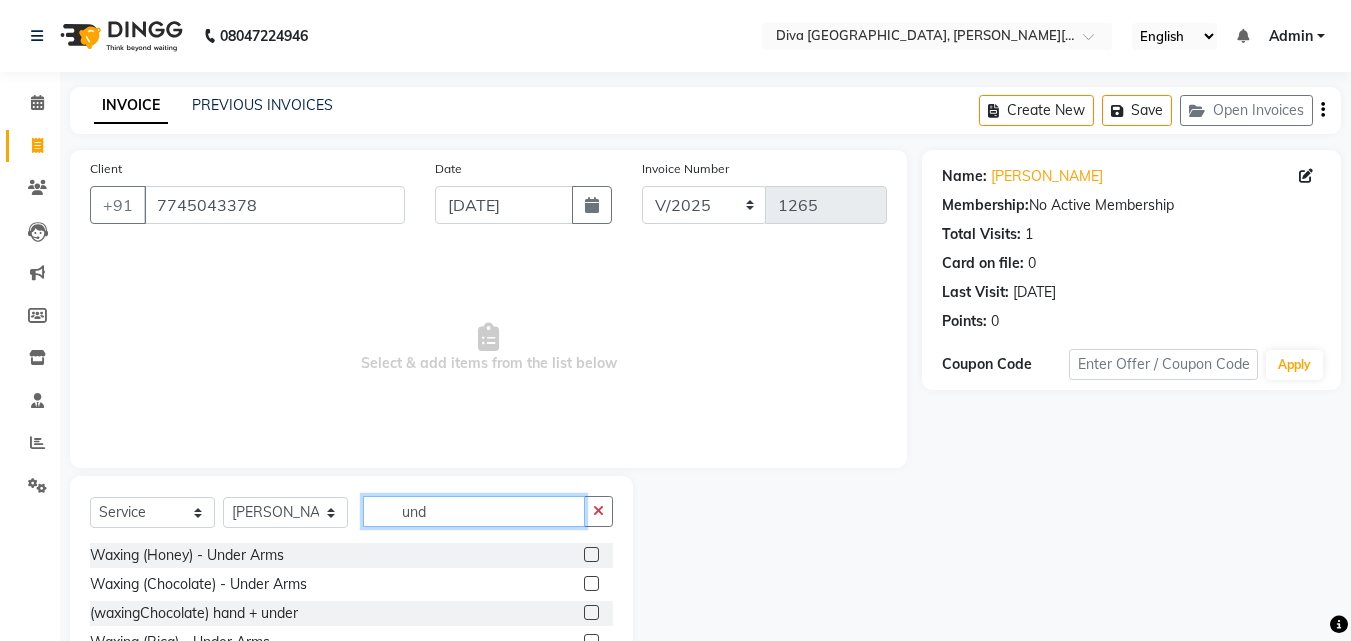 type on "und" 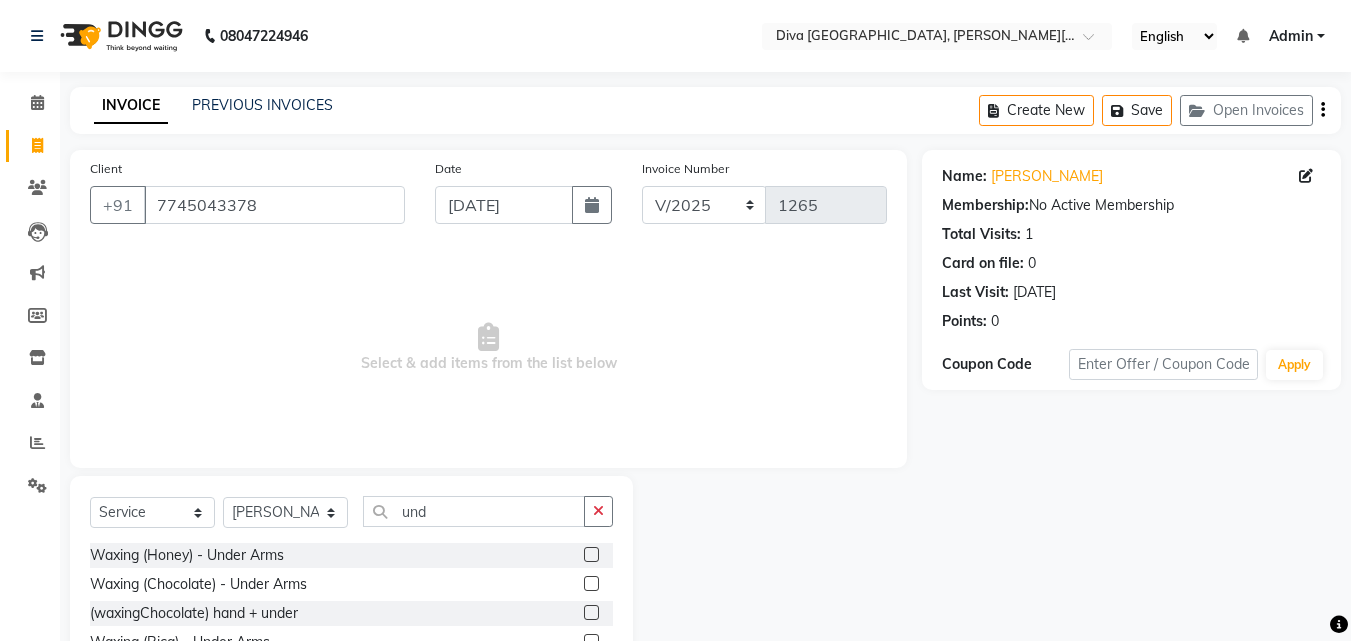 click 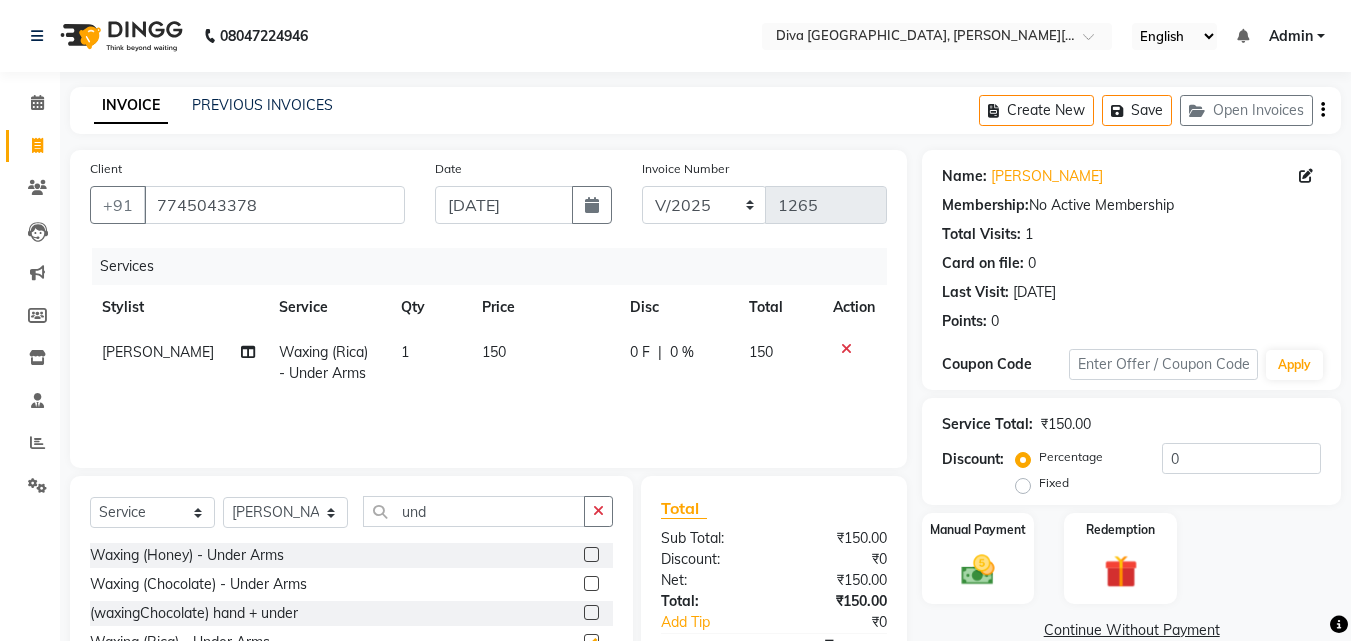 checkbox on "false" 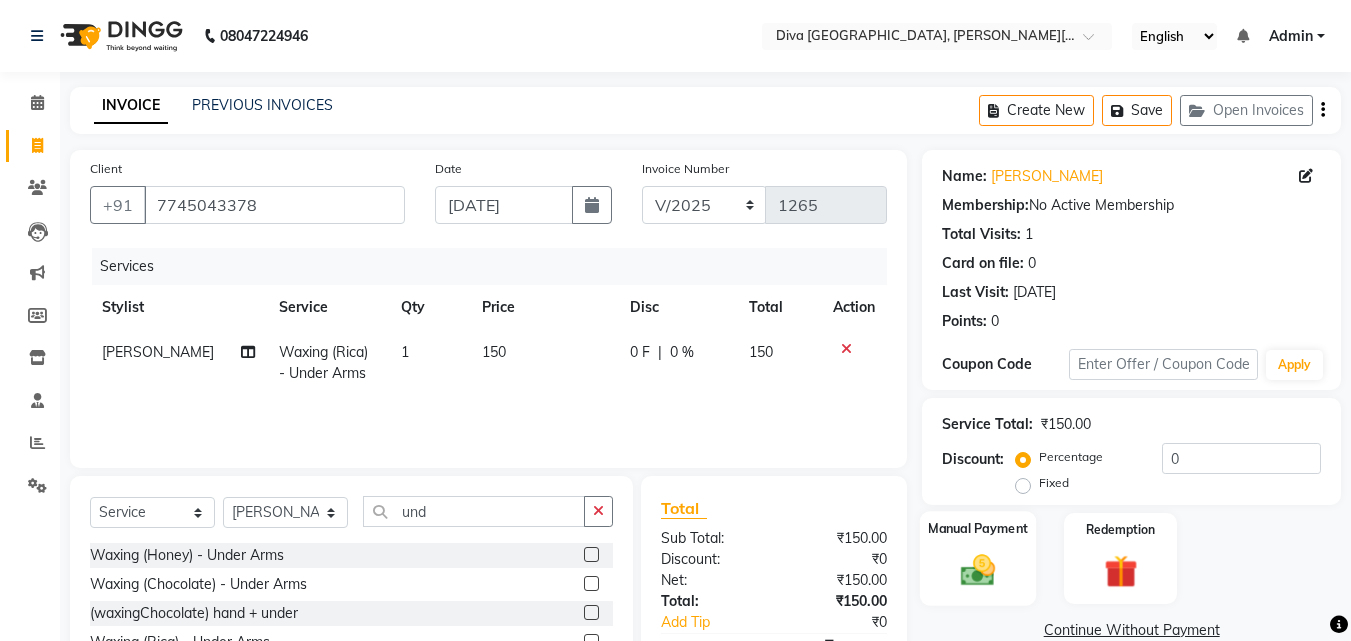 click 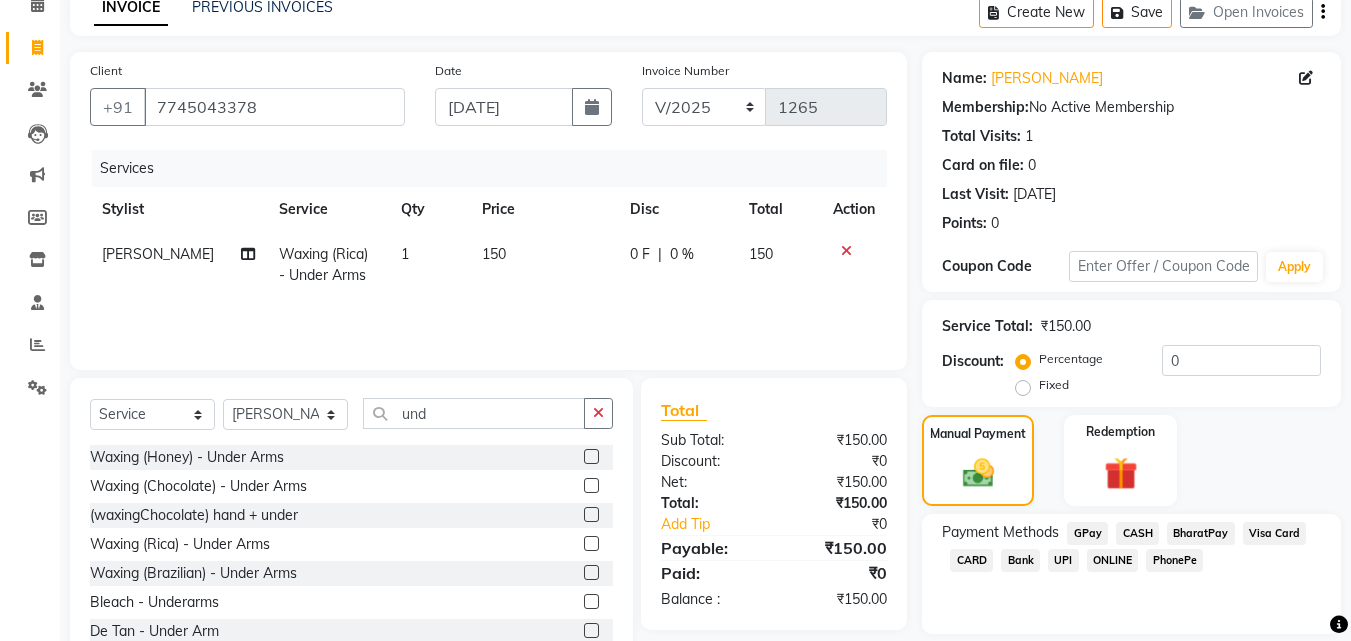 scroll, scrollTop: 162, scrollLeft: 0, axis: vertical 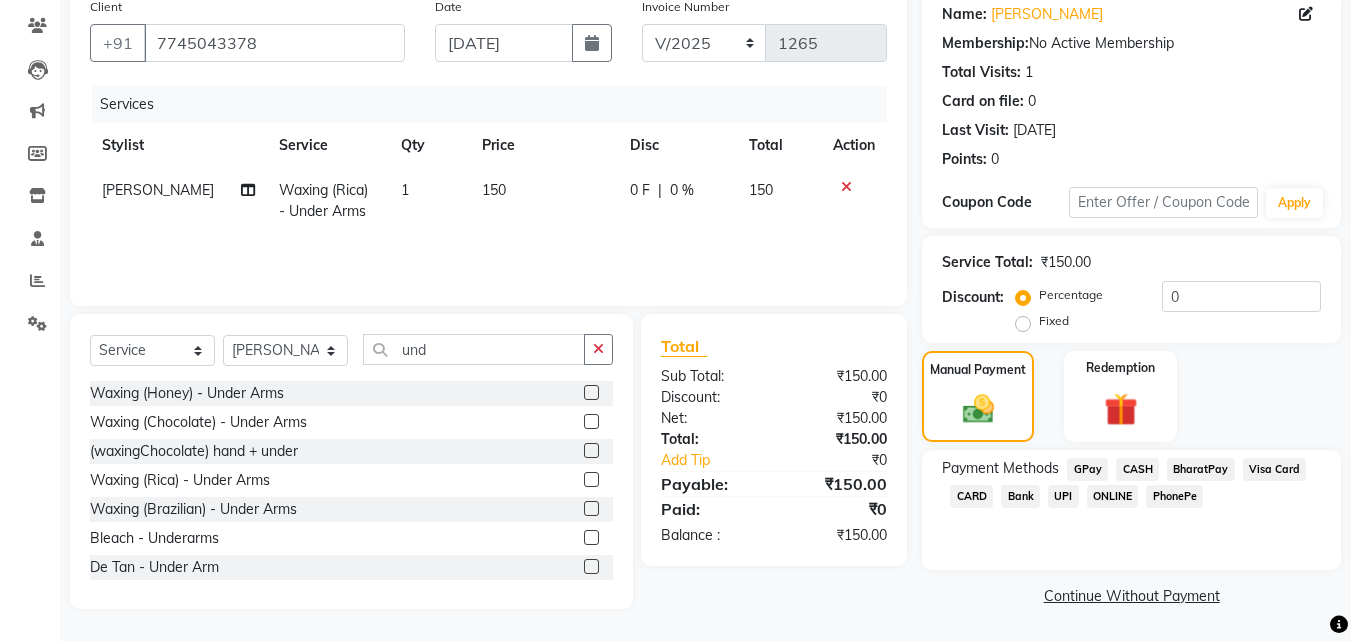 click on "GPay" 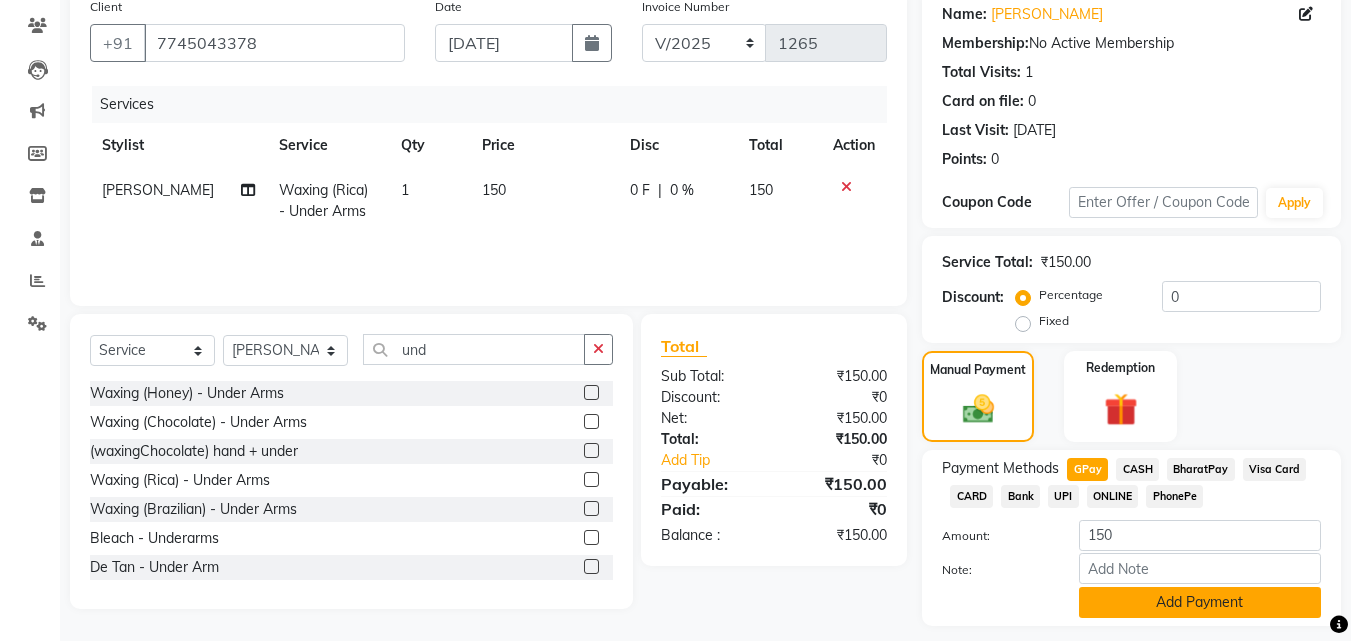 click on "Add Payment" 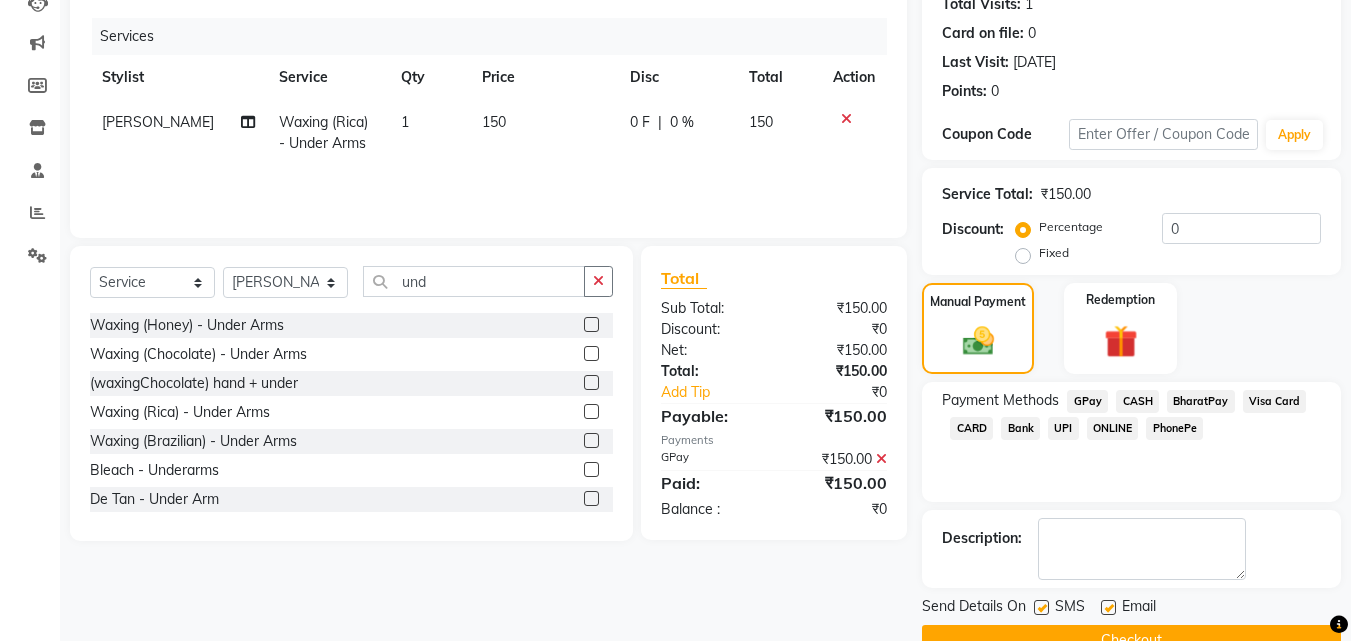 scroll, scrollTop: 246, scrollLeft: 0, axis: vertical 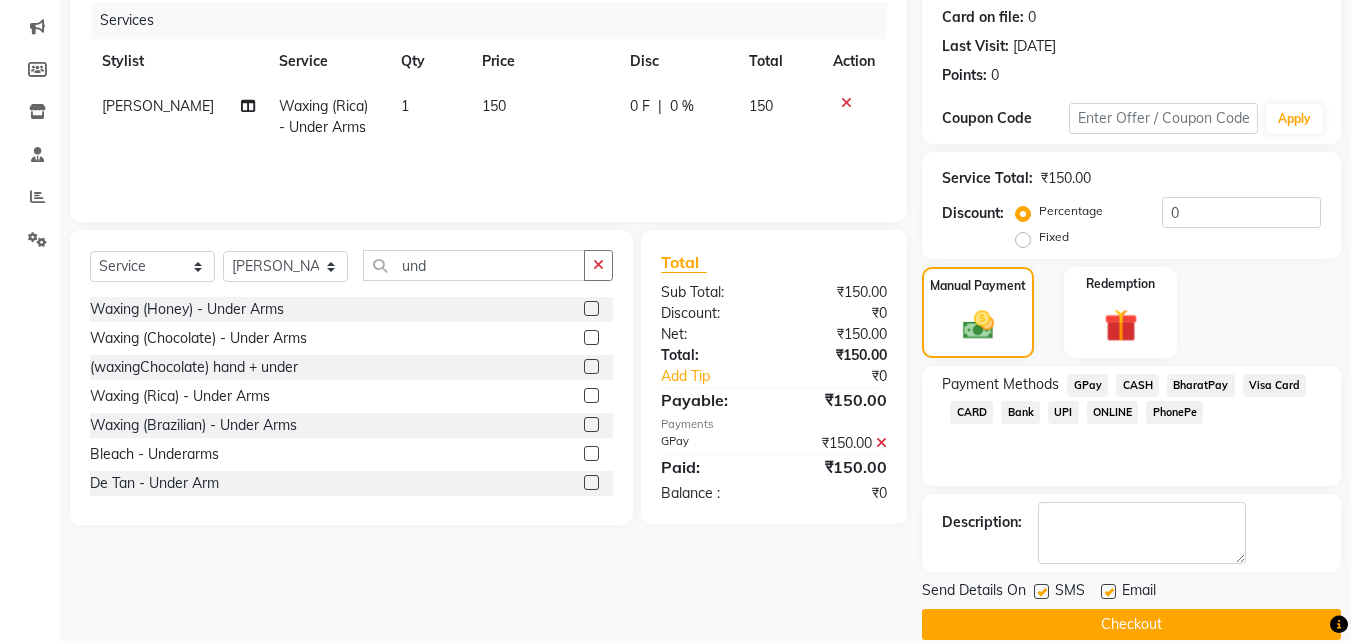click on "Checkout" 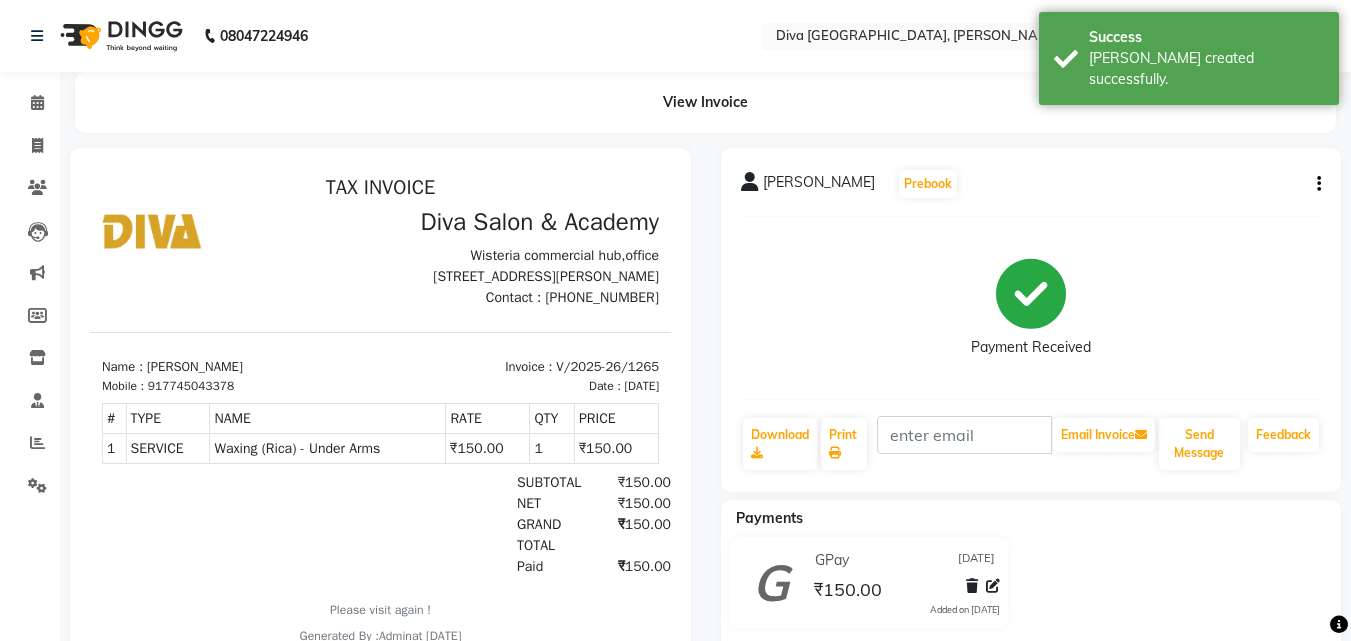 scroll, scrollTop: 0, scrollLeft: 0, axis: both 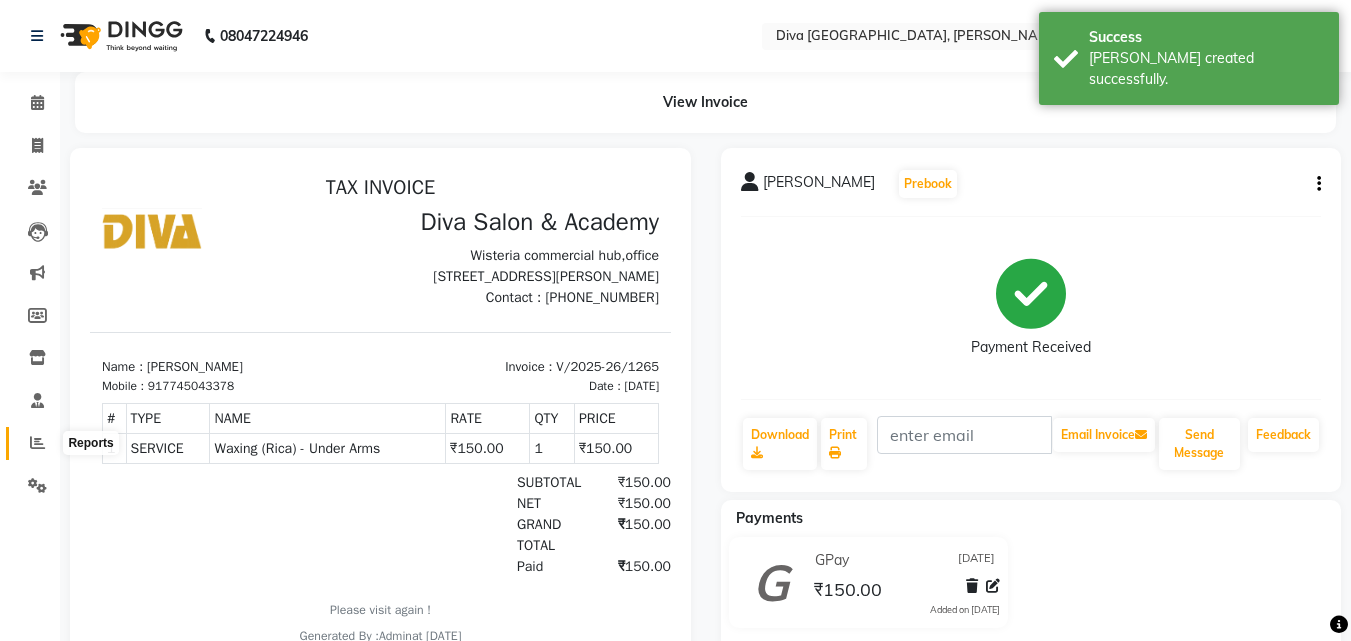 click 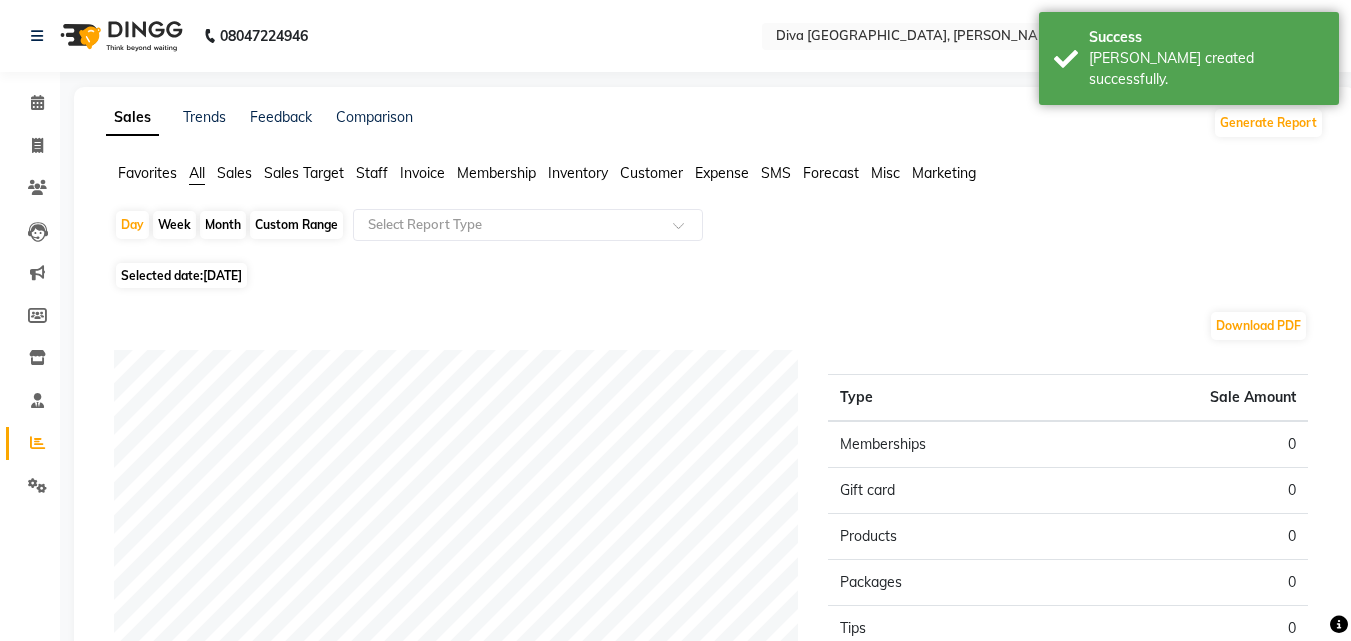 click on "[DATE]" 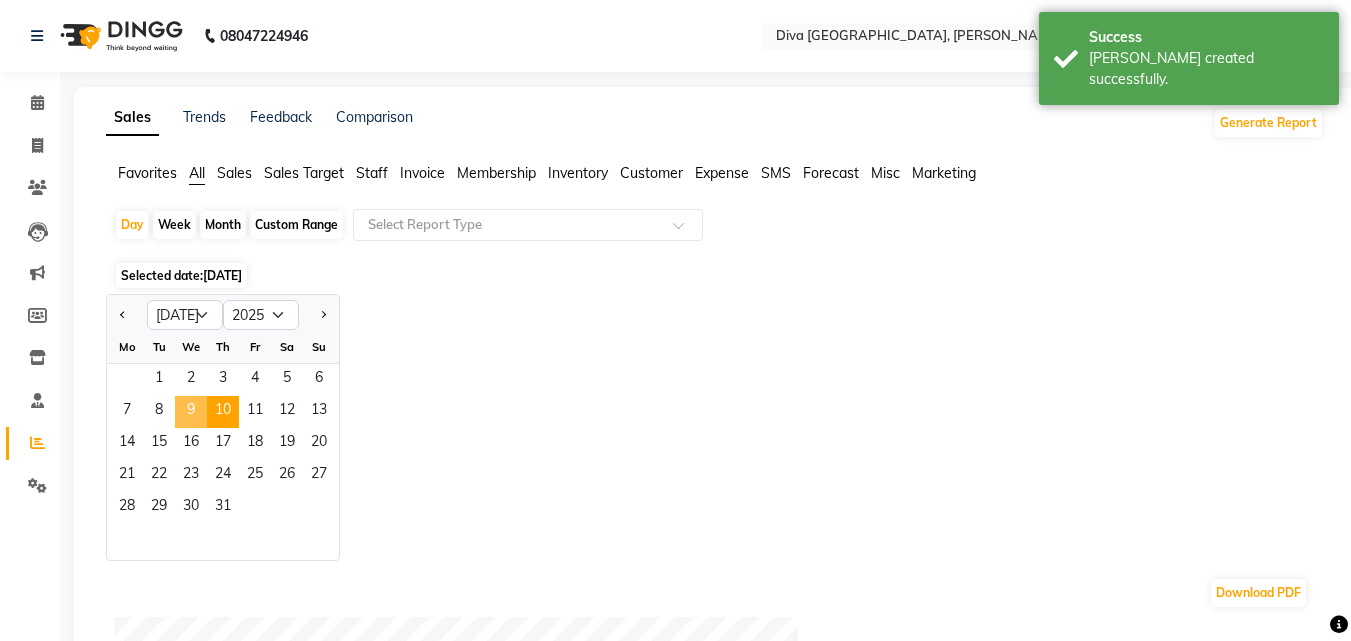 click on "9" 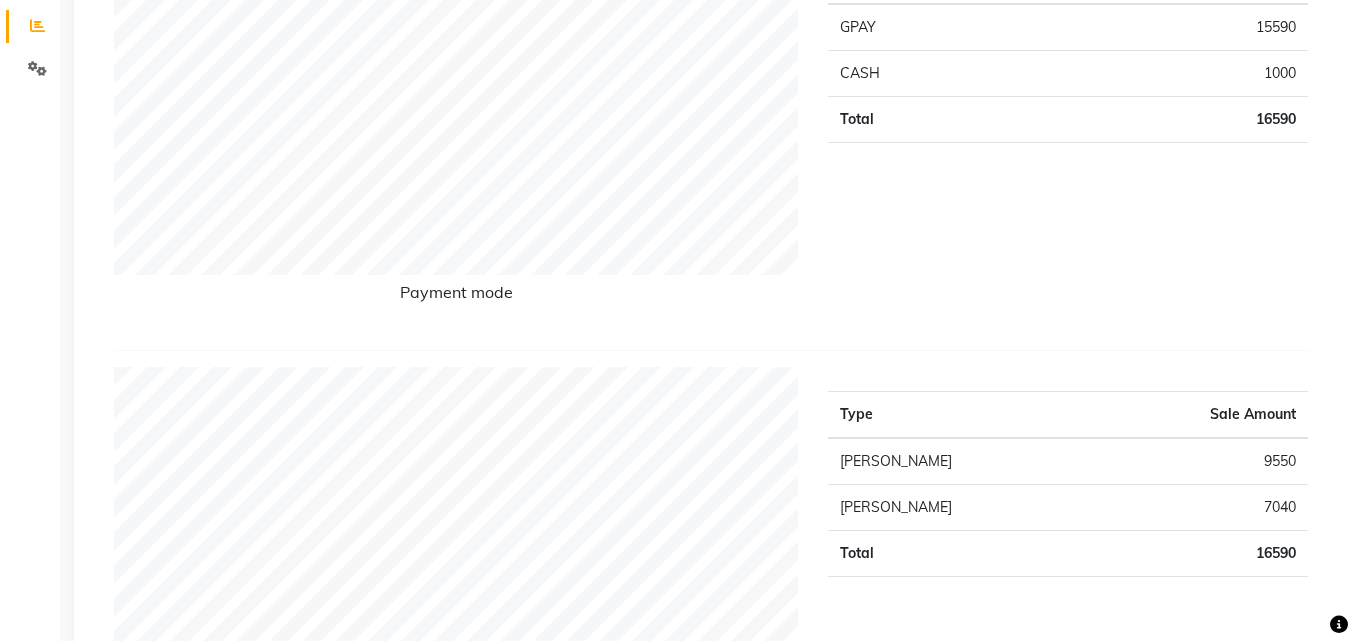 scroll, scrollTop: 400, scrollLeft: 0, axis: vertical 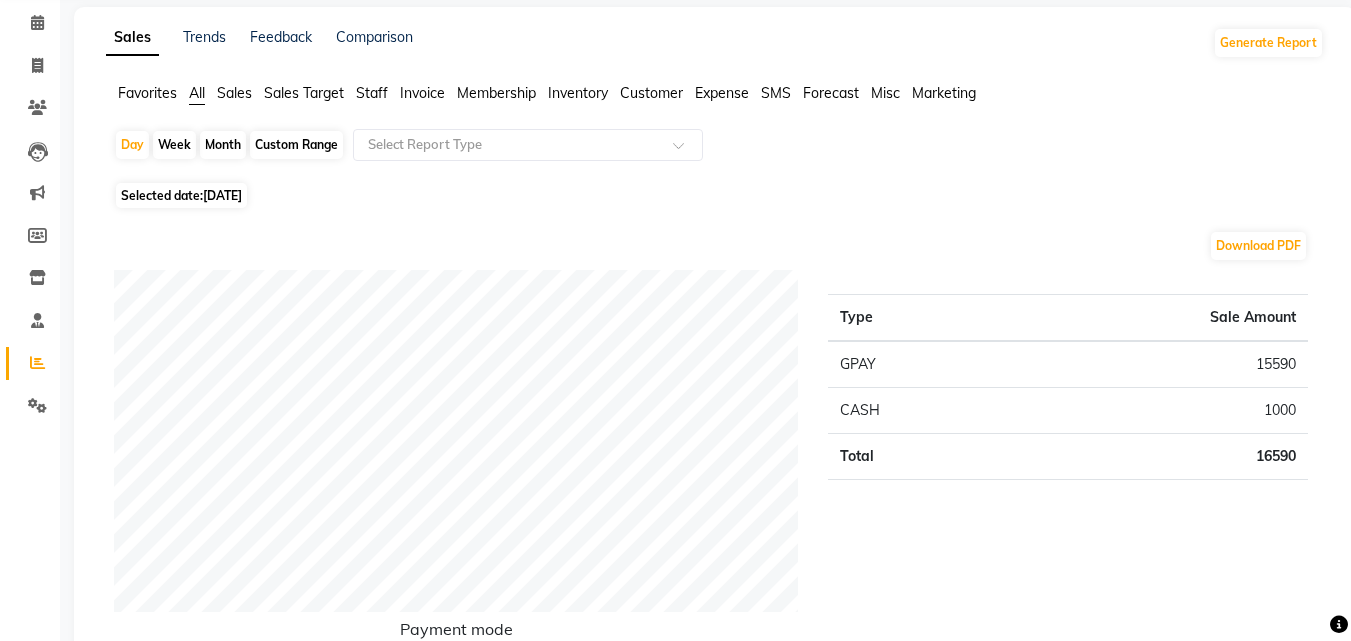 click on "Month" 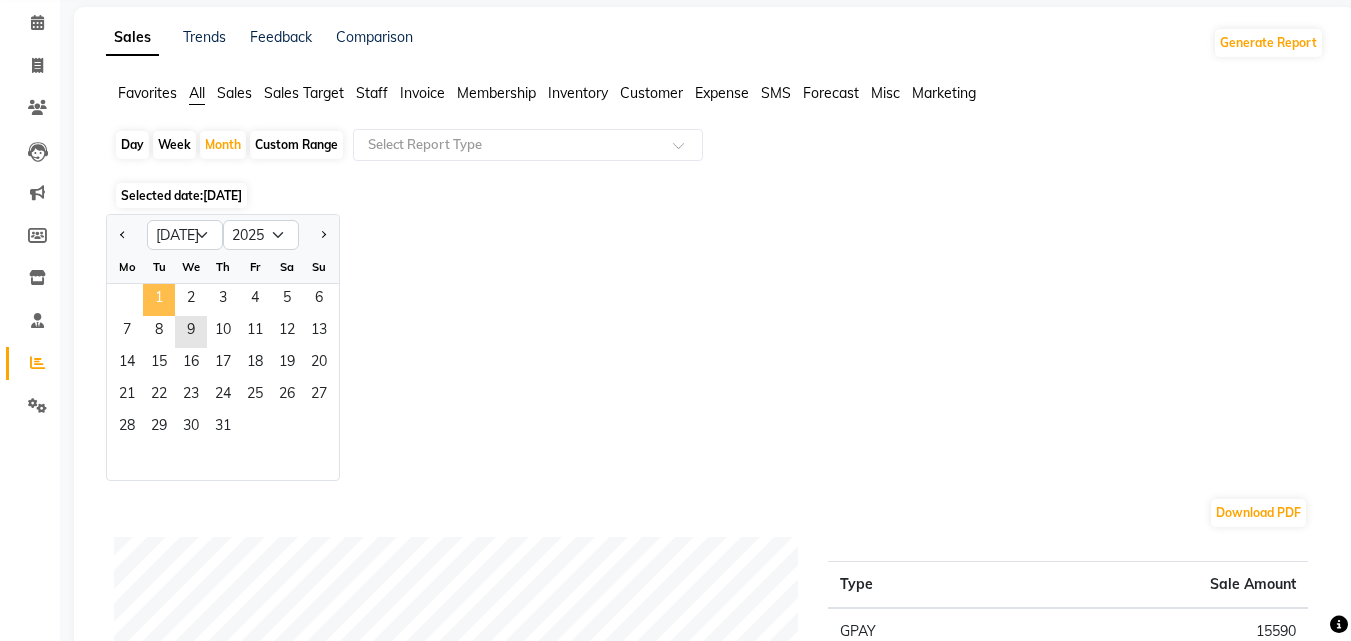 click on "1" 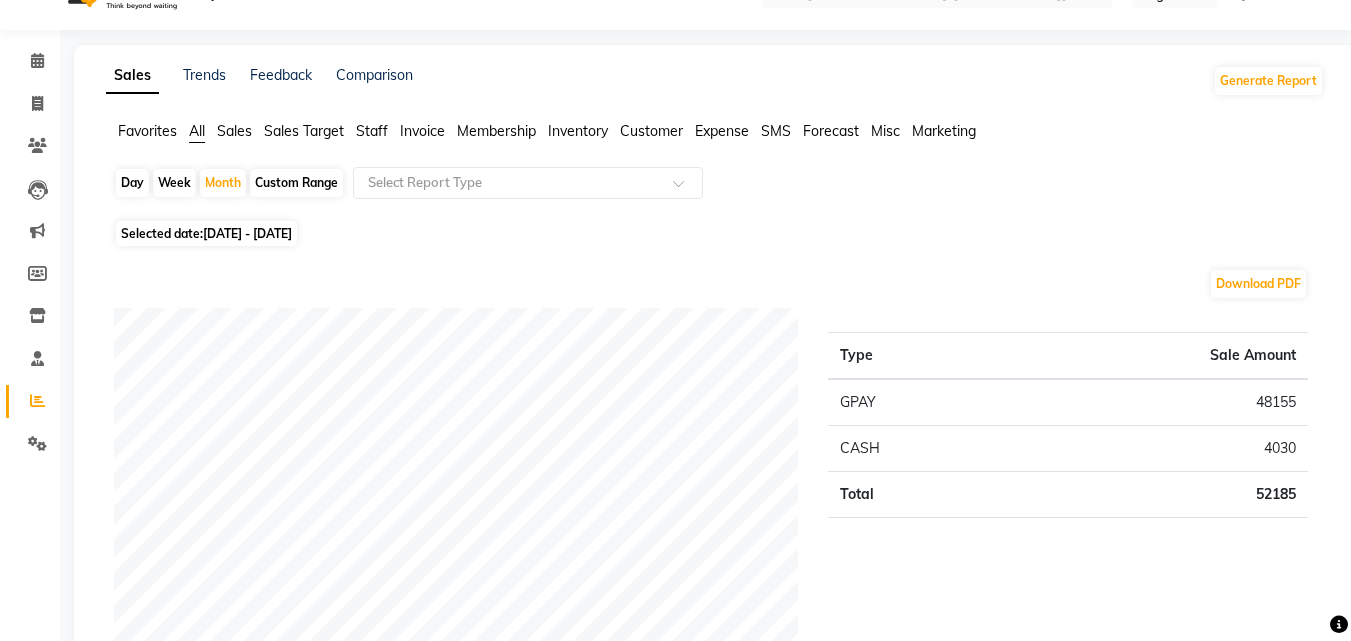 scroll, scrollTop: 0, scrollLeft: 0, axis: both 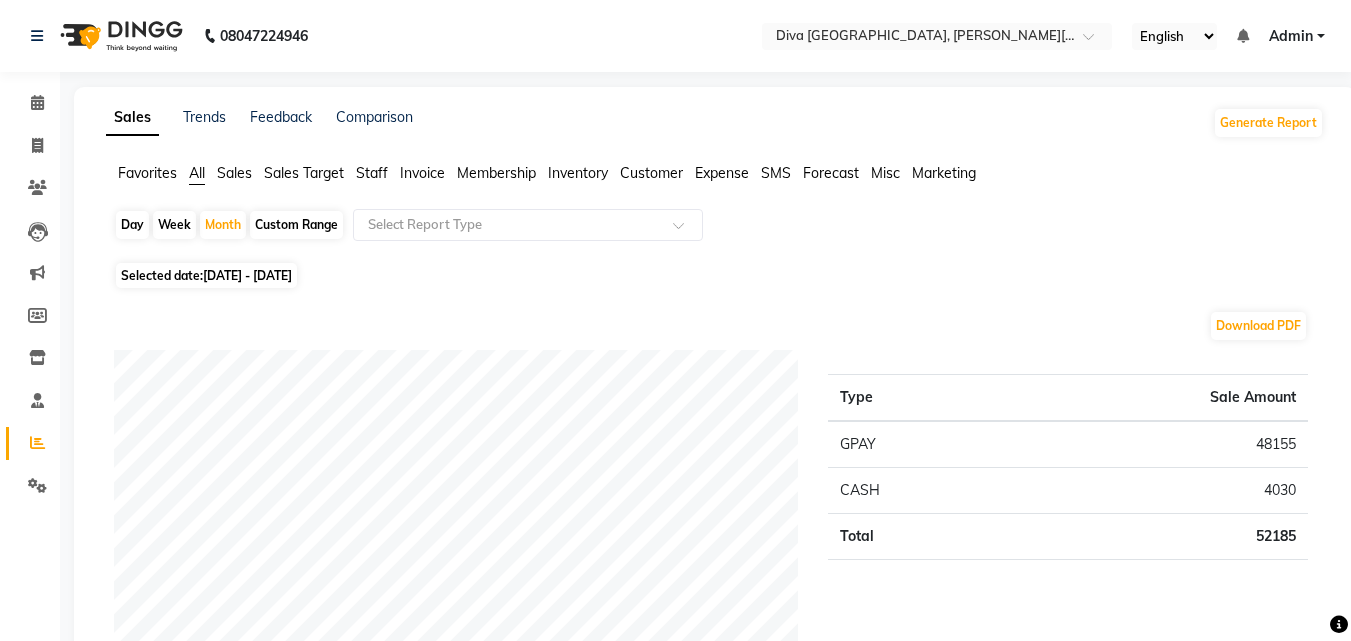 click on "Week" 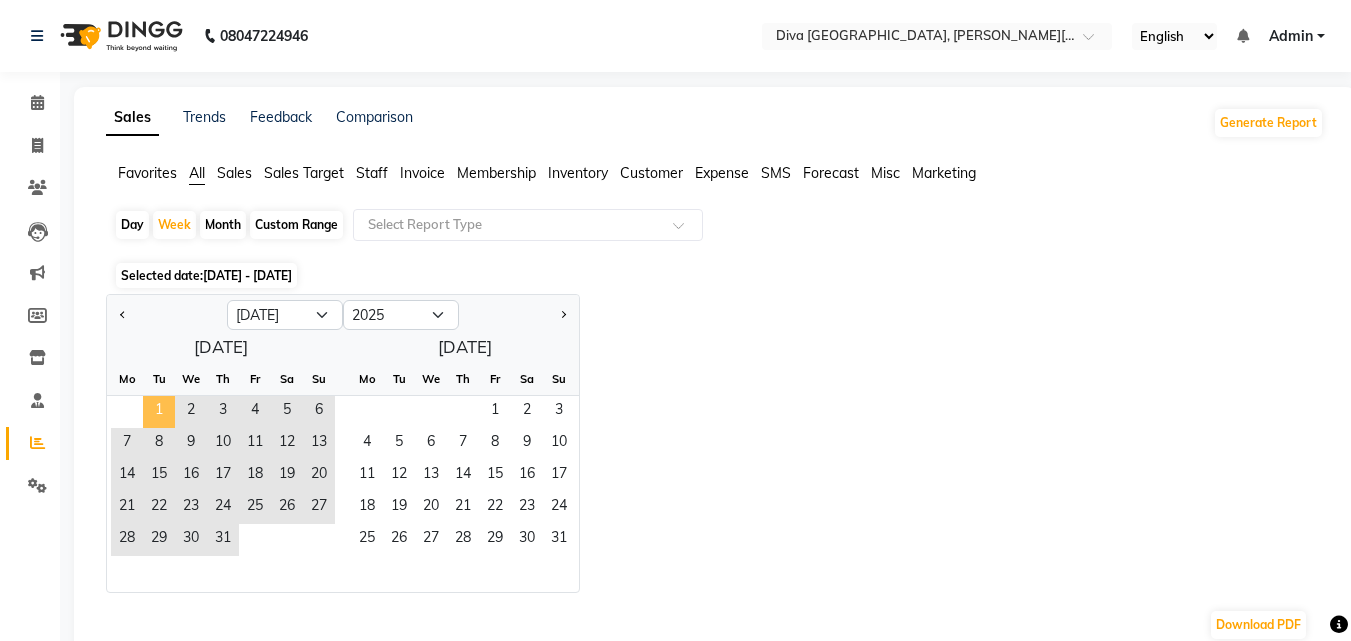 click on "1" 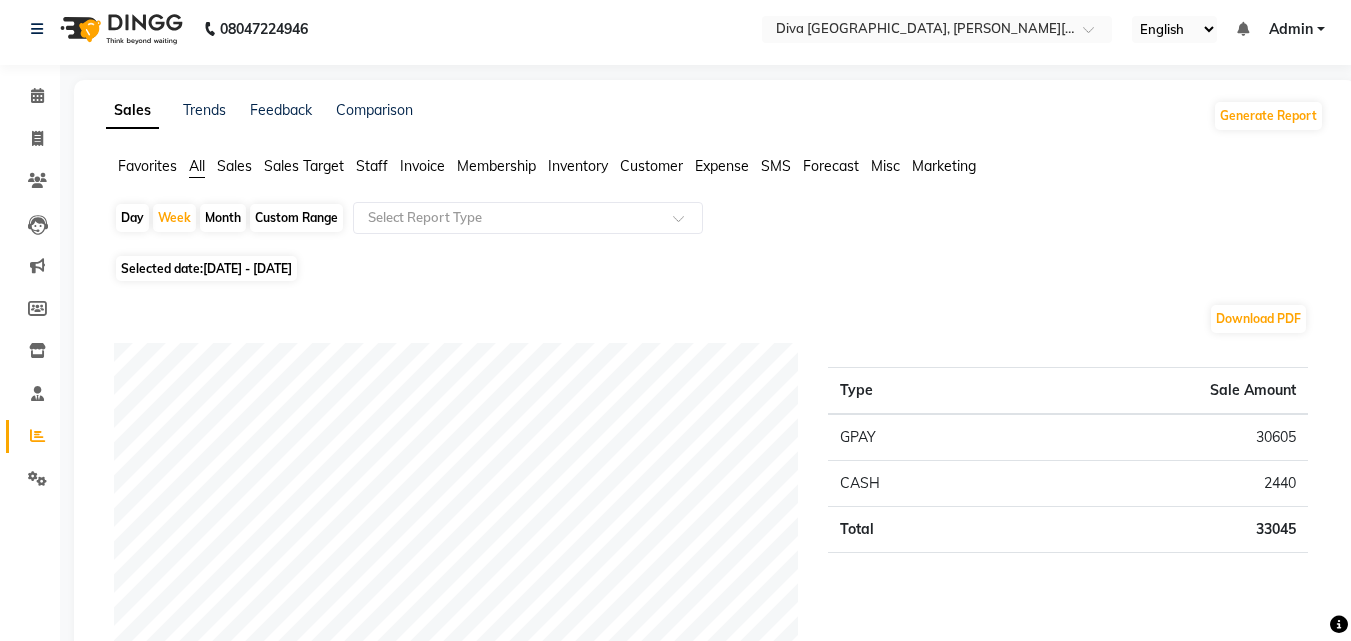 scroll, scrollTop: 0, scrollLeft: 0, axis: both 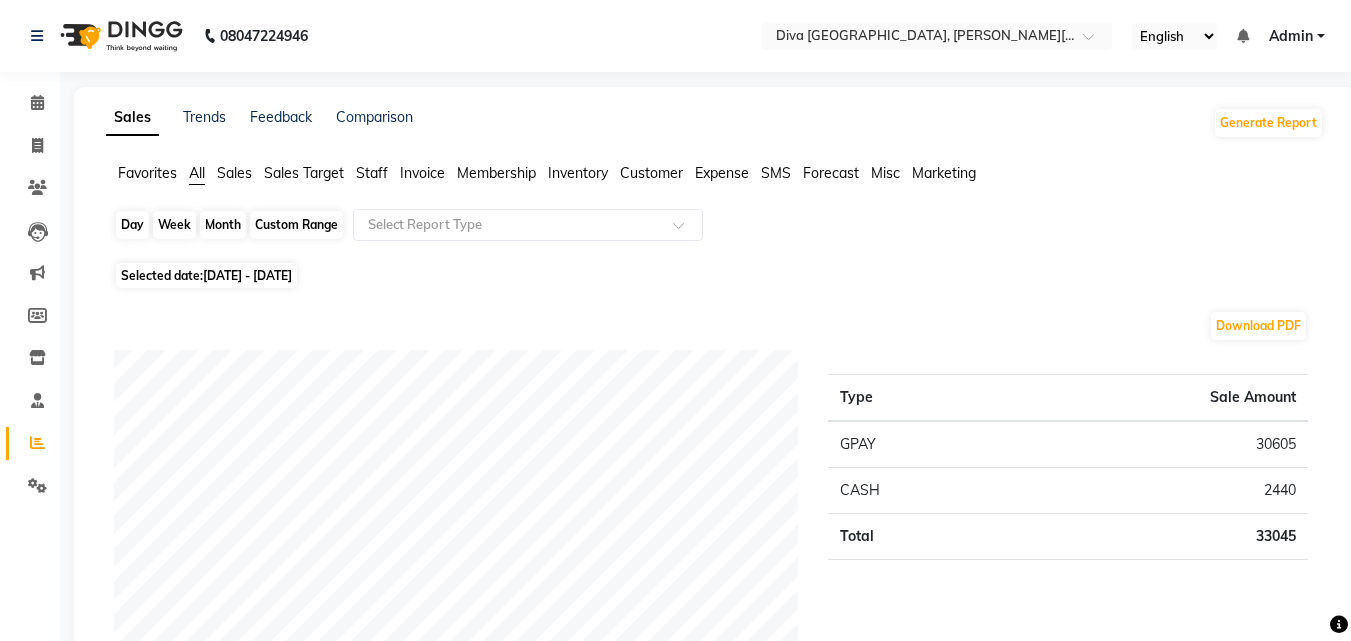 click on "Week" 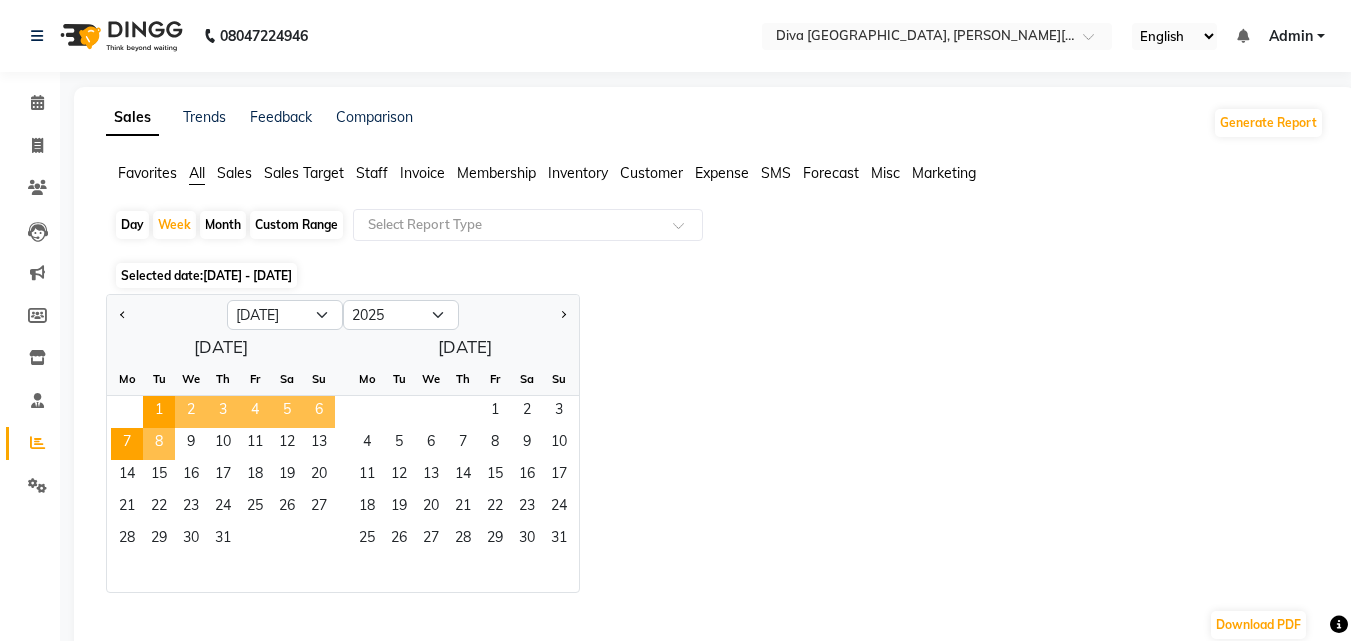 click on "8" 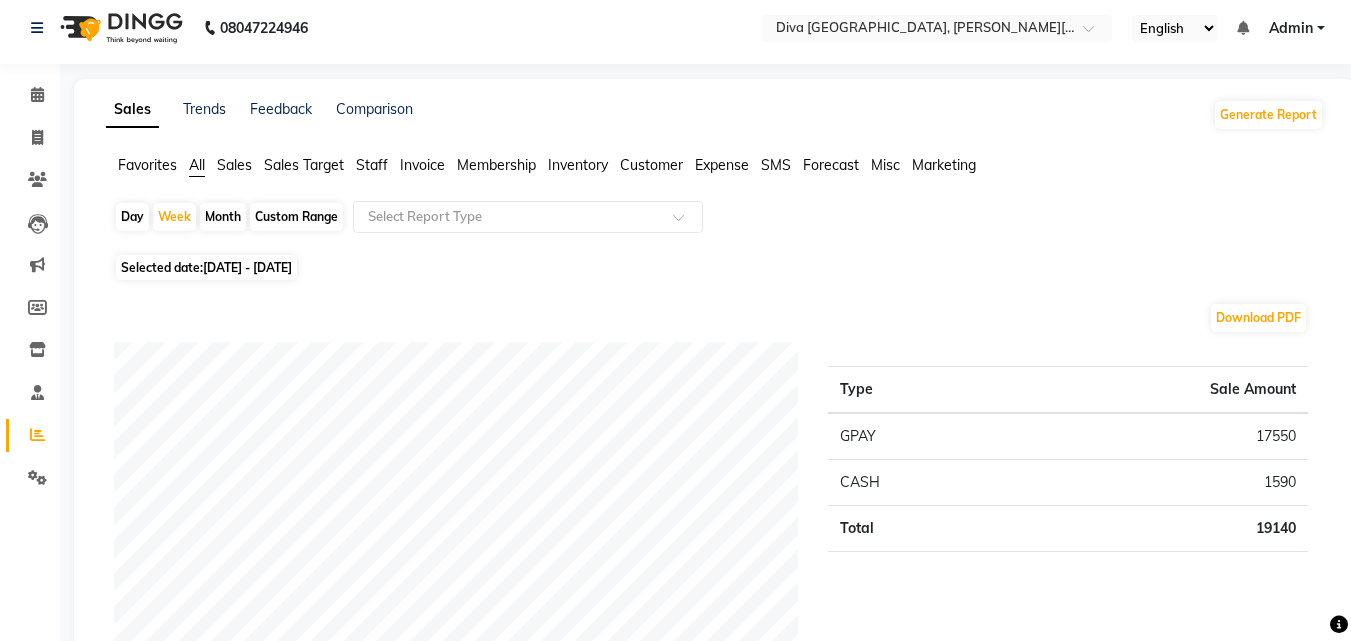 scroll, scrollTop: 0, scrollLeft: 0, axis: both 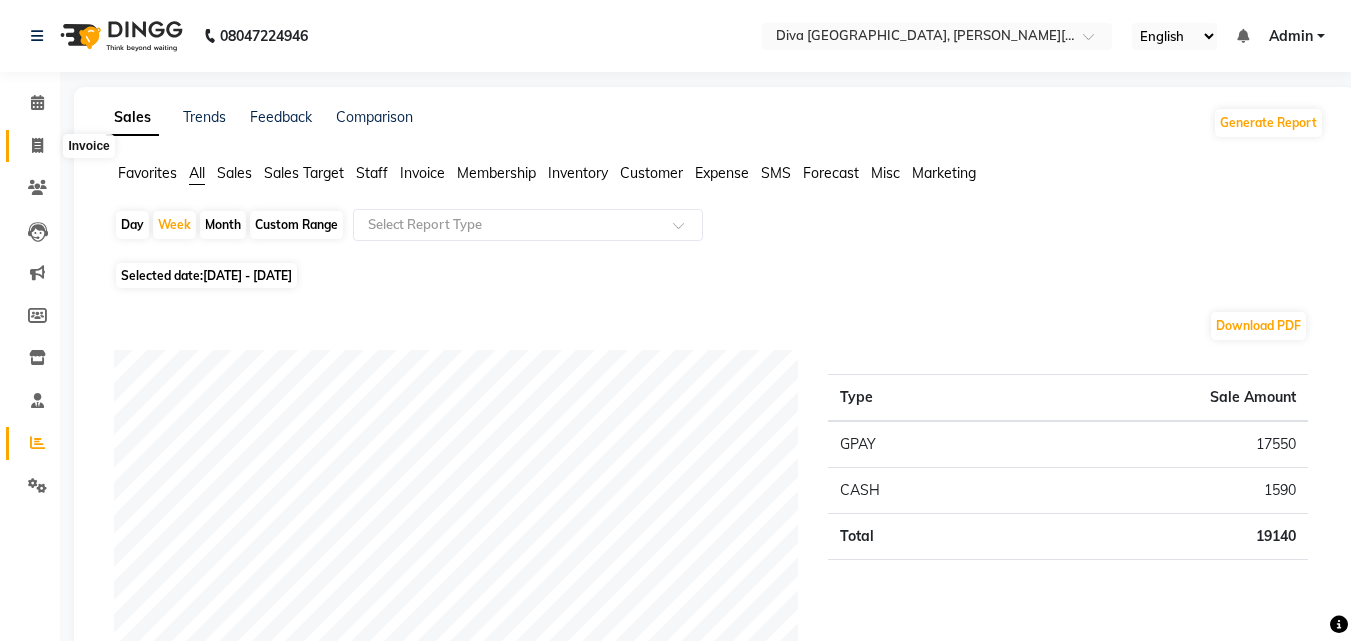click 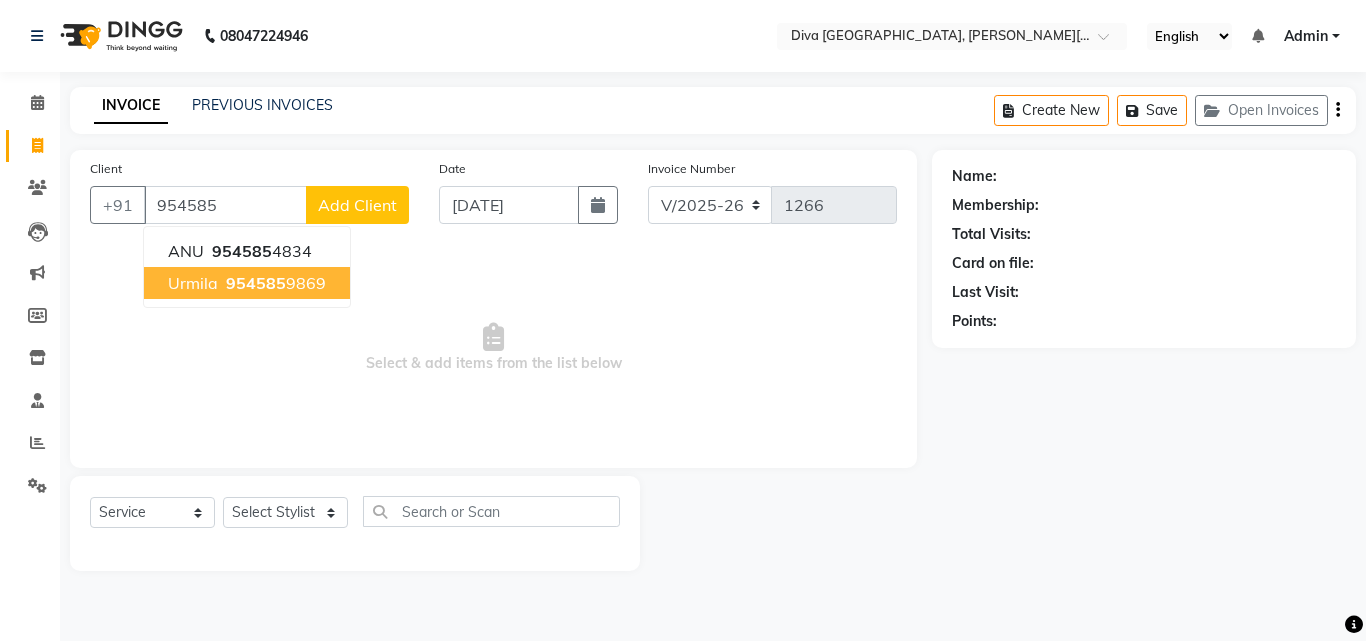 click on "954585" at bounding box center [256, 283] 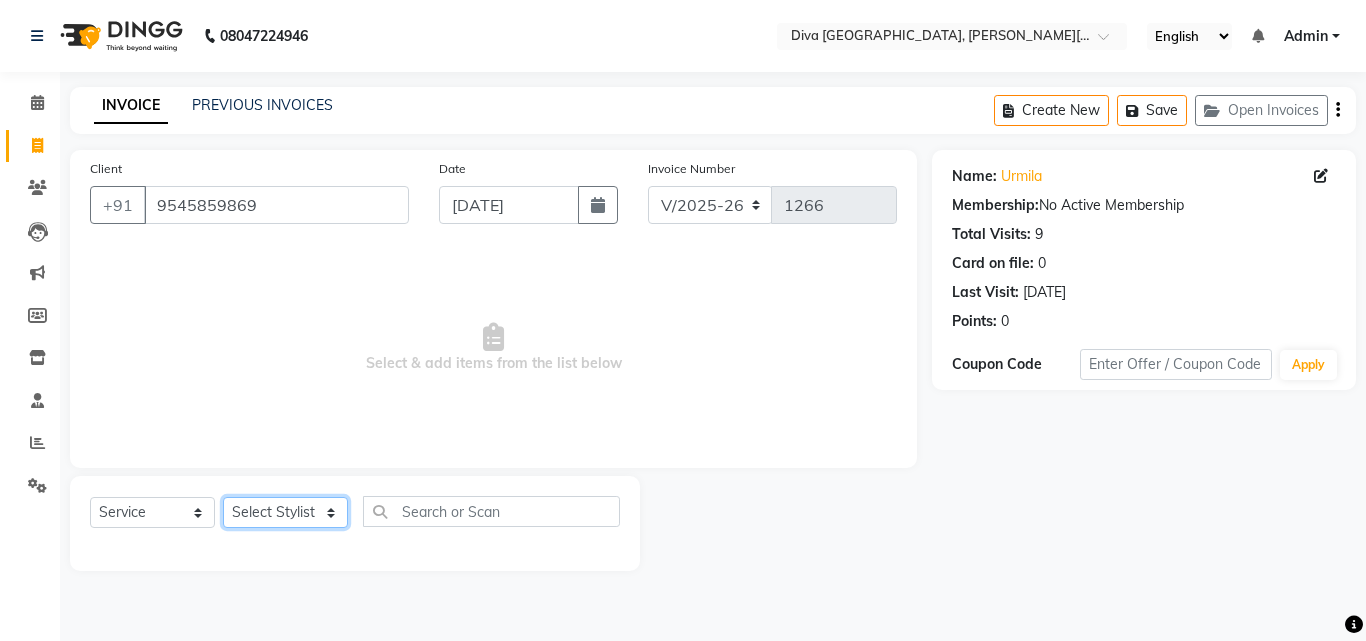 click on "Select Stylist Deepa Mam POOJA priti SHEJAL" 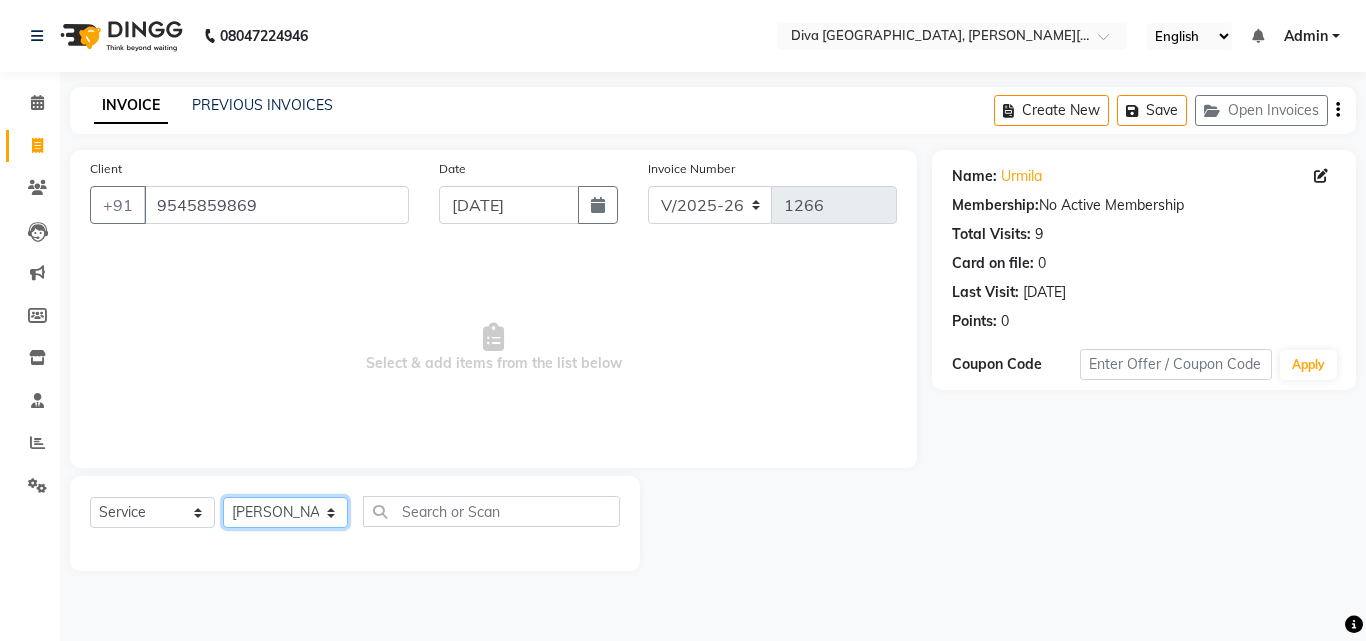 click on "Select Stylist Deepa Mam POOJA priti SHEJAL" 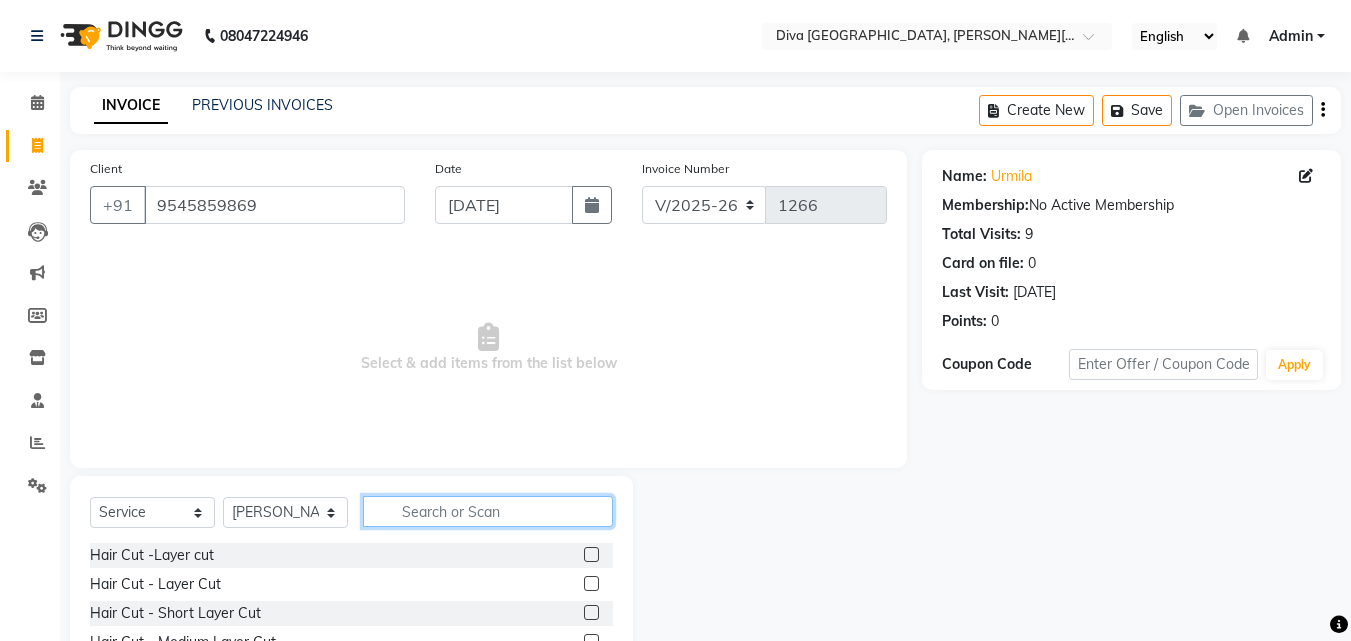 click 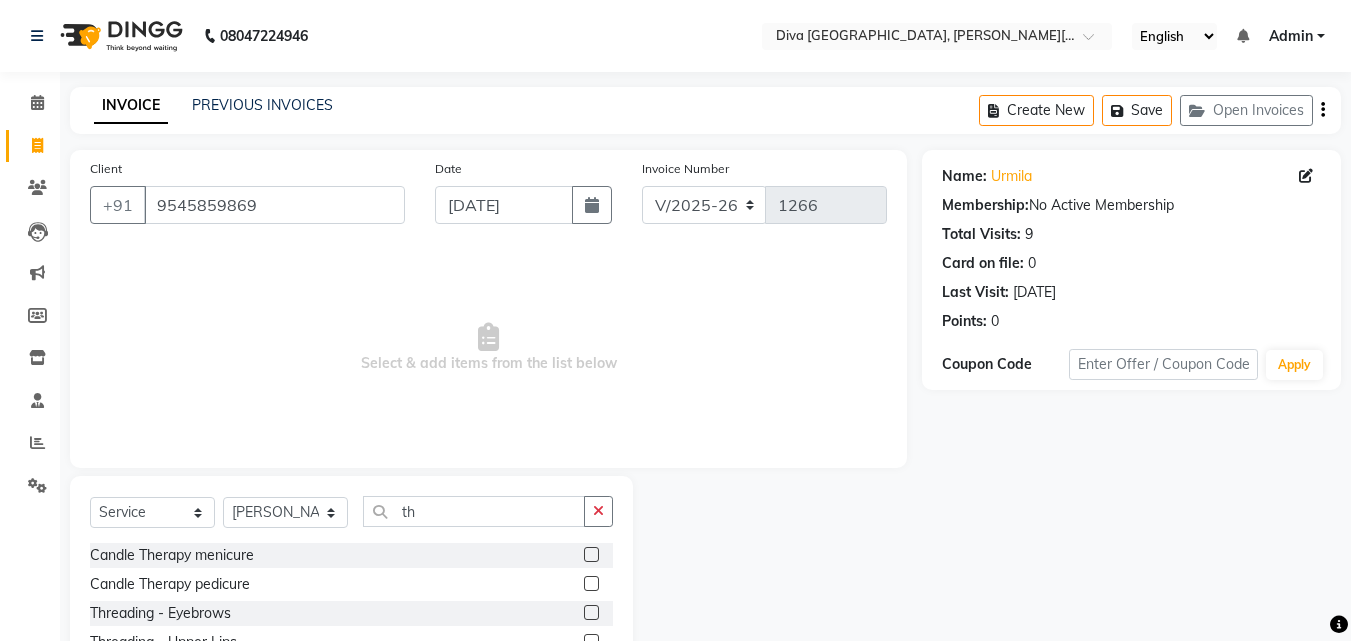 click 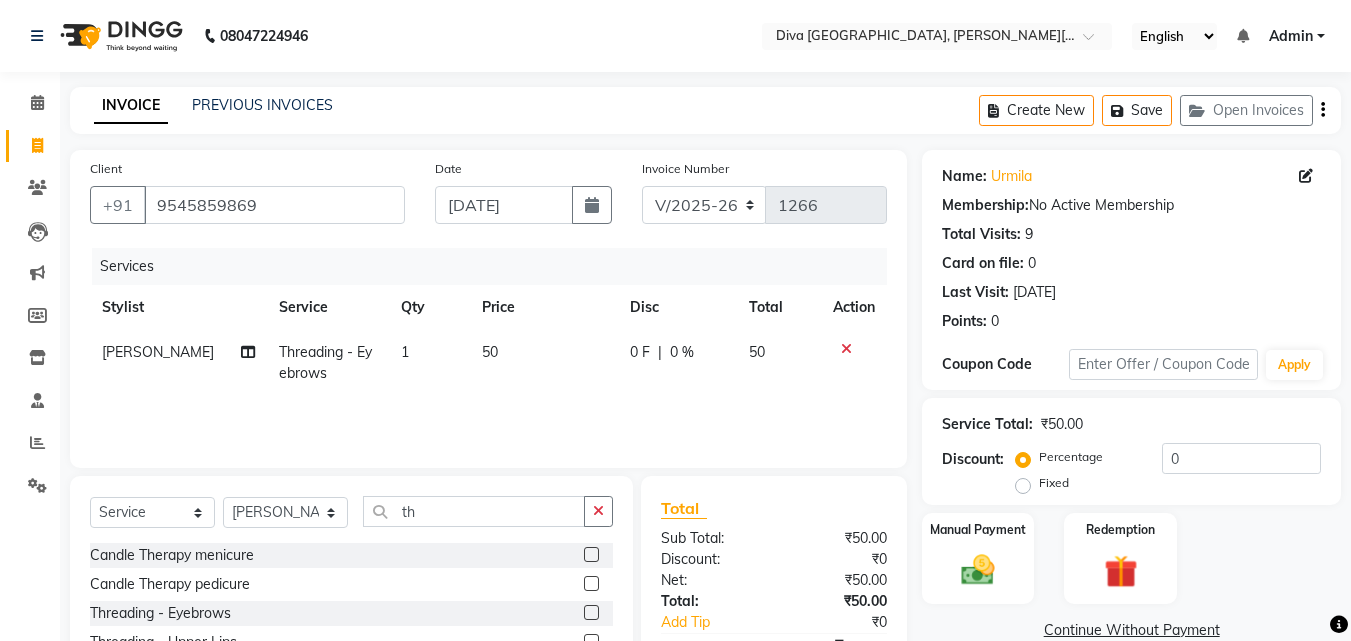 click 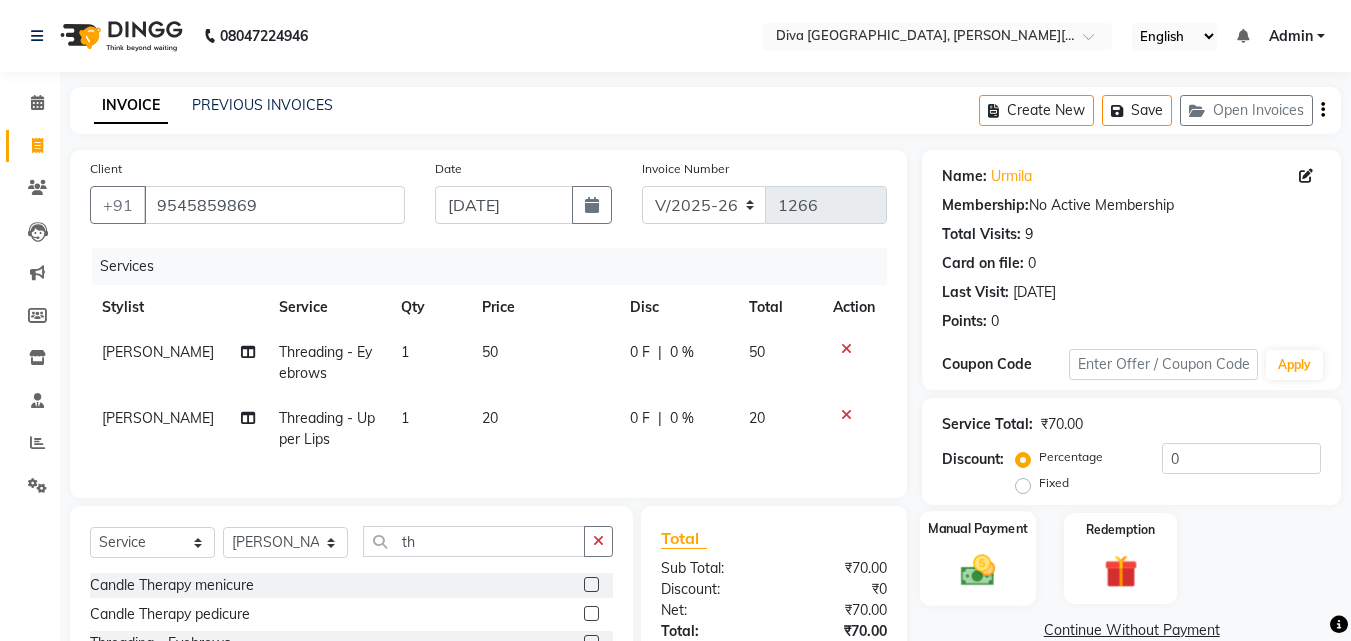 click on "Manual Payment" 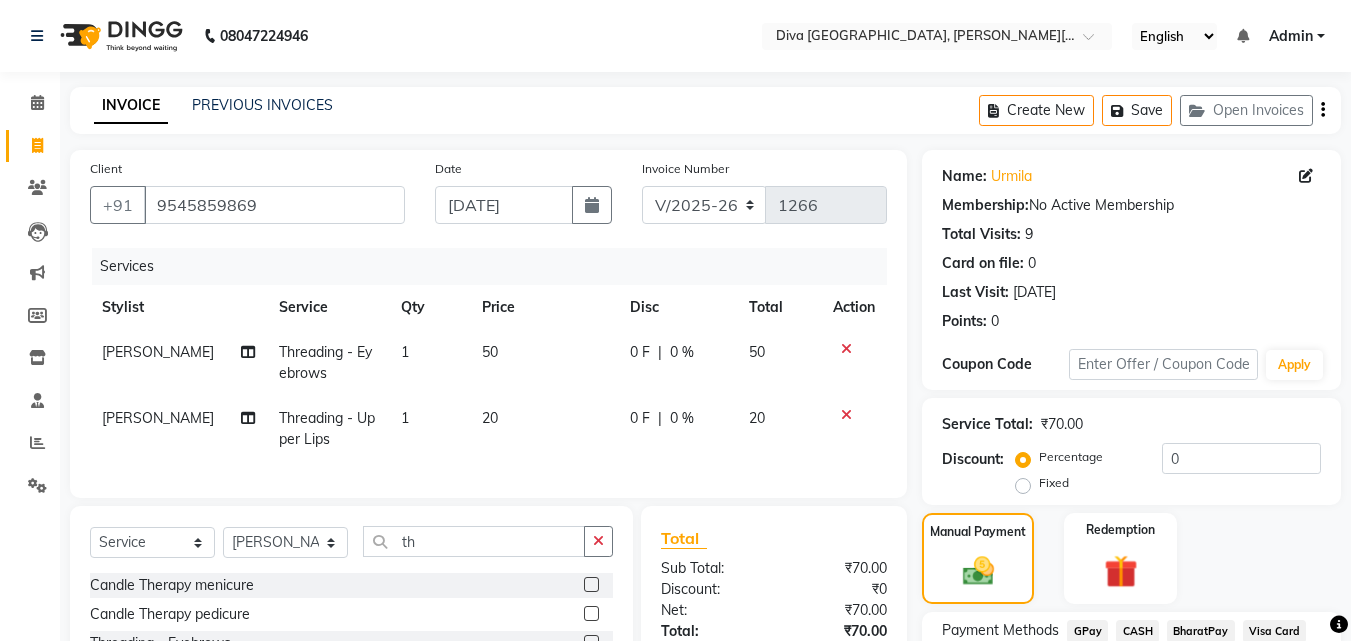 scroll, scrollTop: 205, scrollLeft: 0, axis: vertical 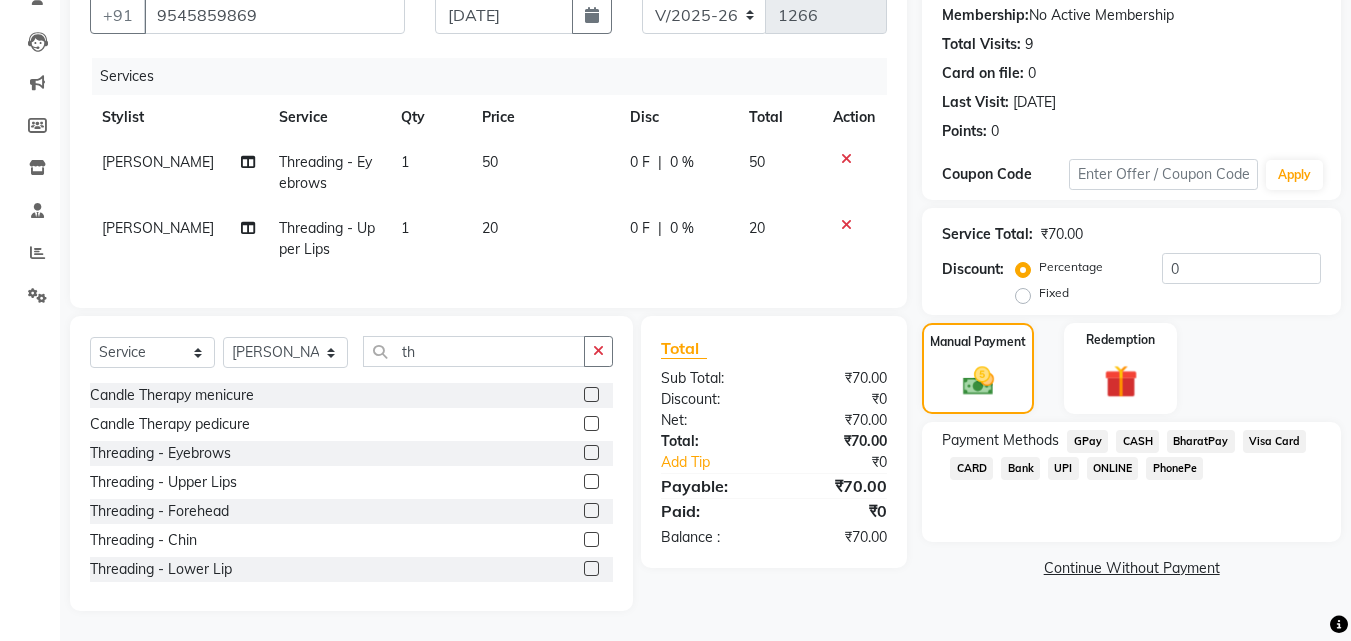 click on "GPay" 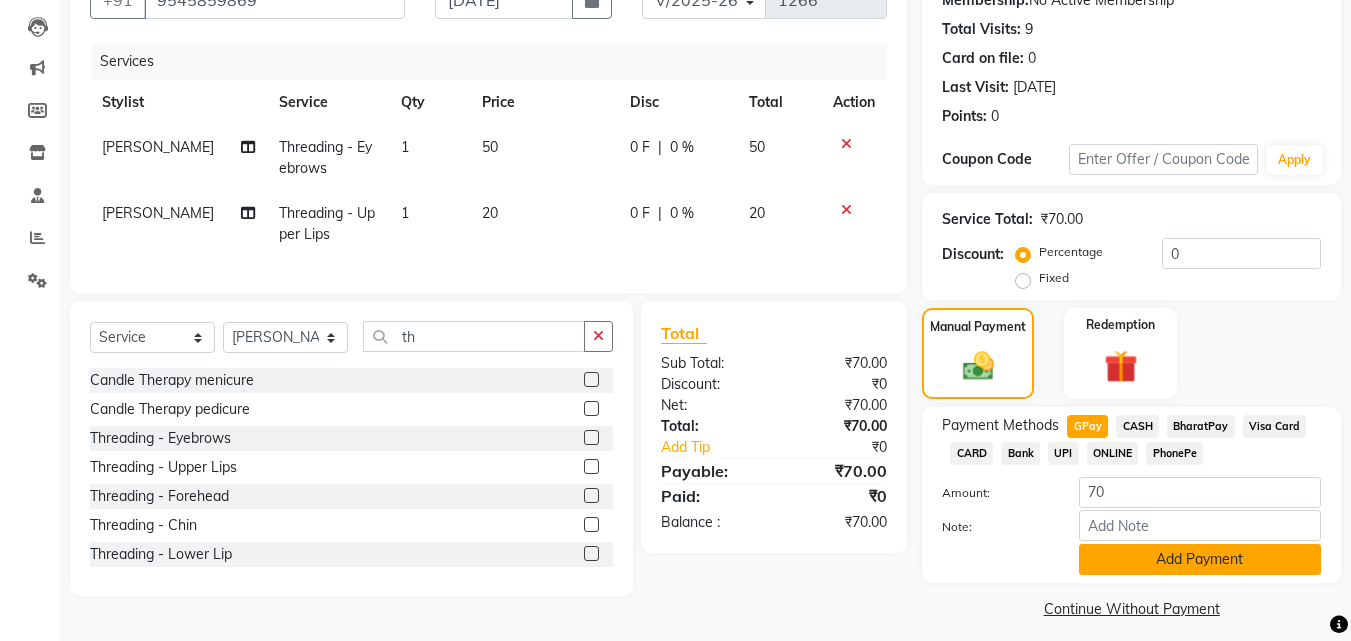 click on "Add Payment" 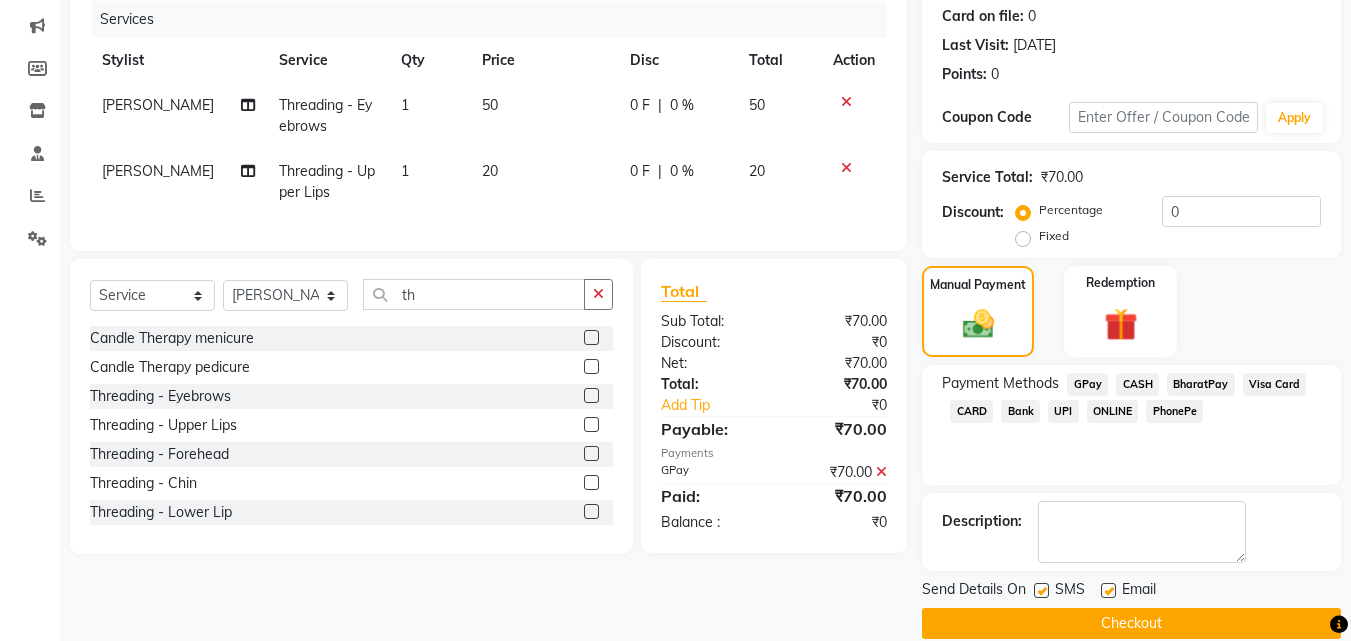 scroll, scrollTop: 265, scrollLeft: 0, axis: vertical 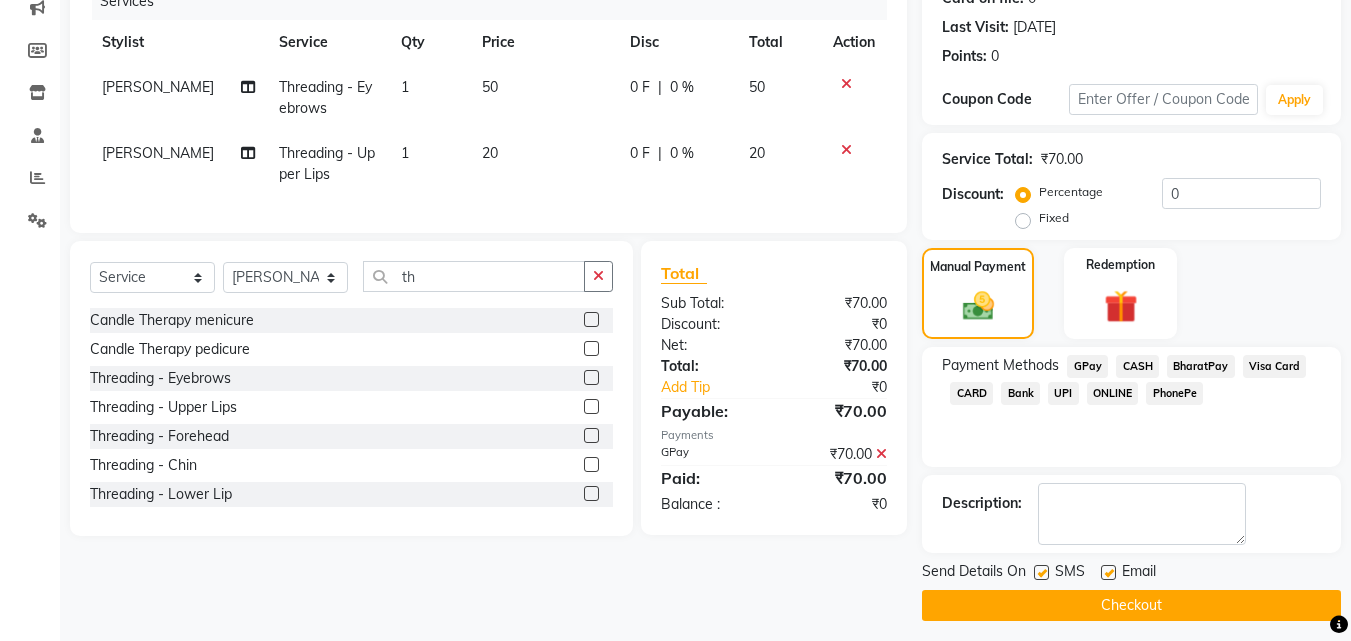 click on "Checkout" 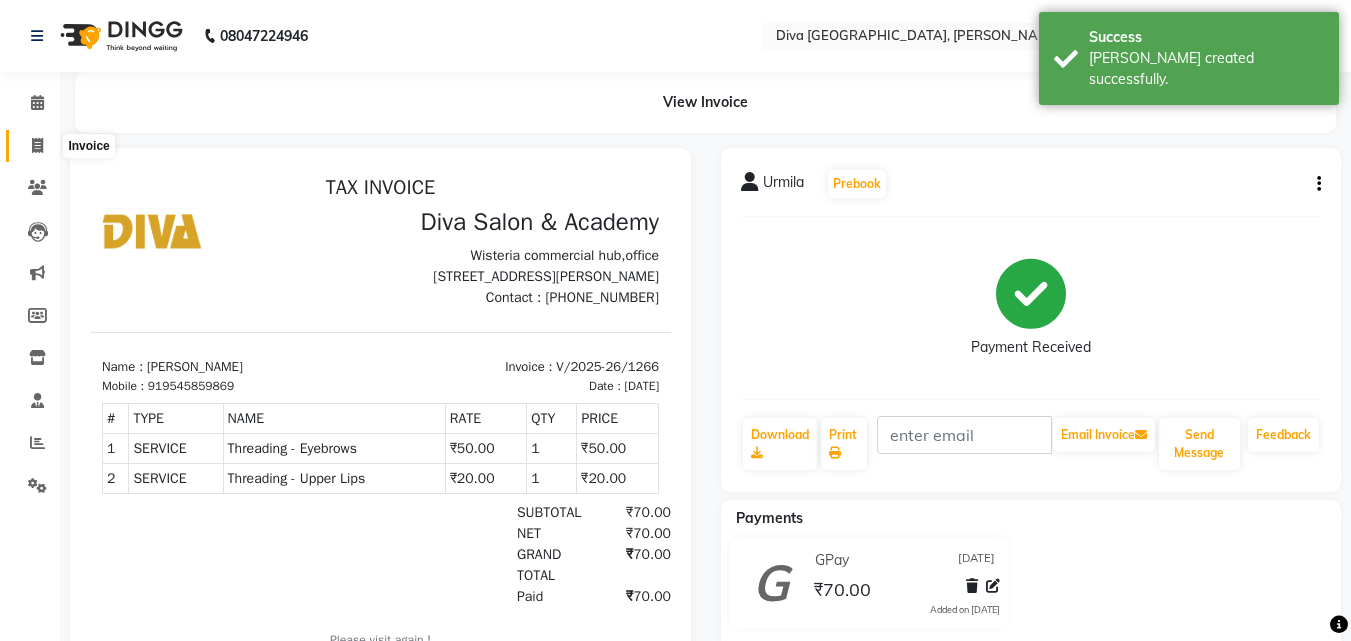 scroll, scrollTop: 0, scrollLeft: 0, axis: both 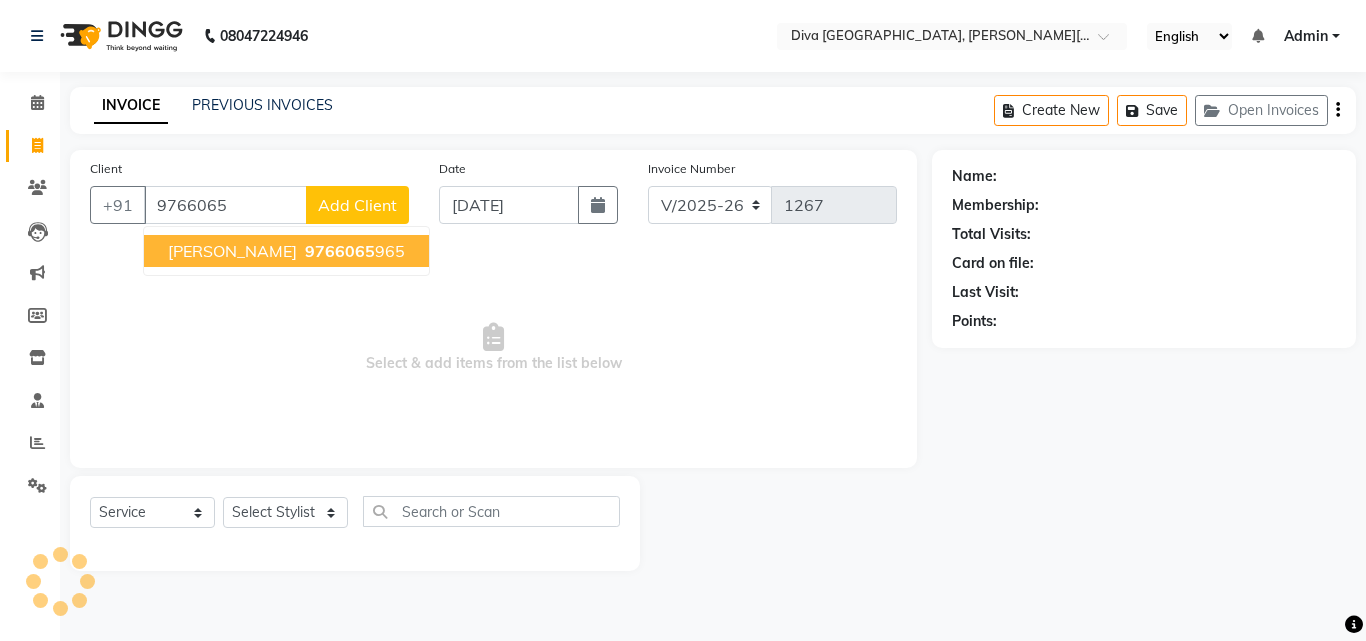 click on "[PERSON_NAME]" at bounding box center (232, 251) 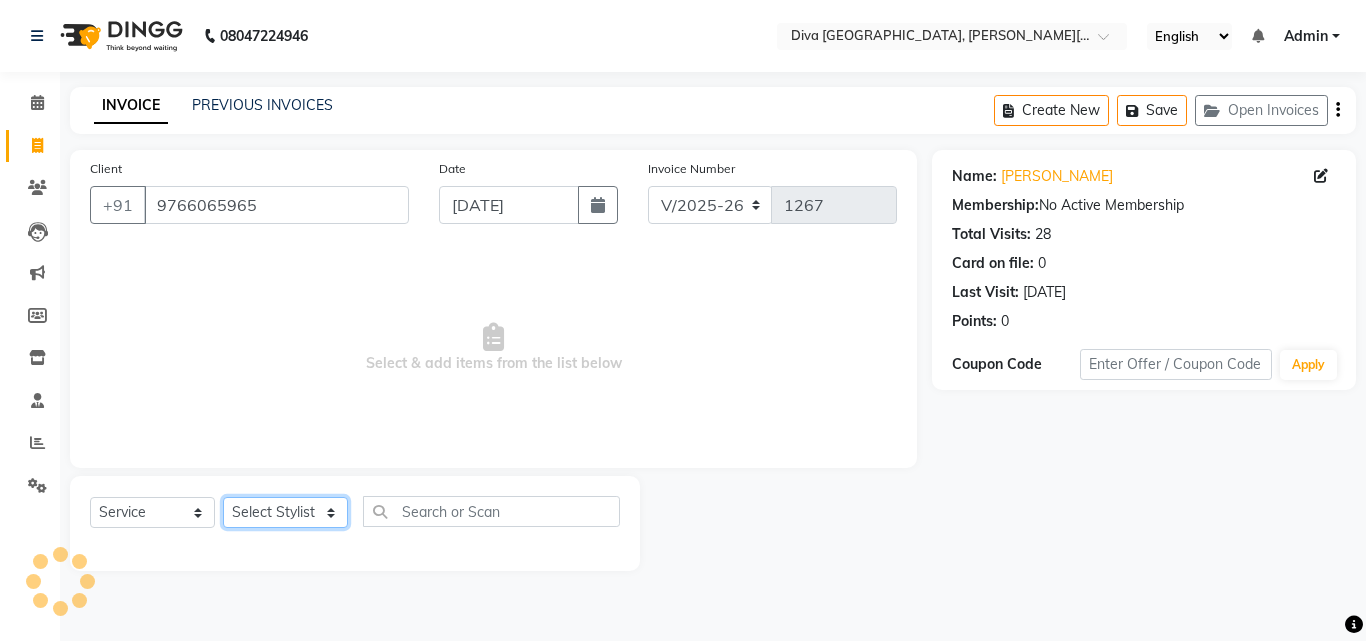 click on "Select Stylist Deepa Mam POOJA priti SHEJAL" 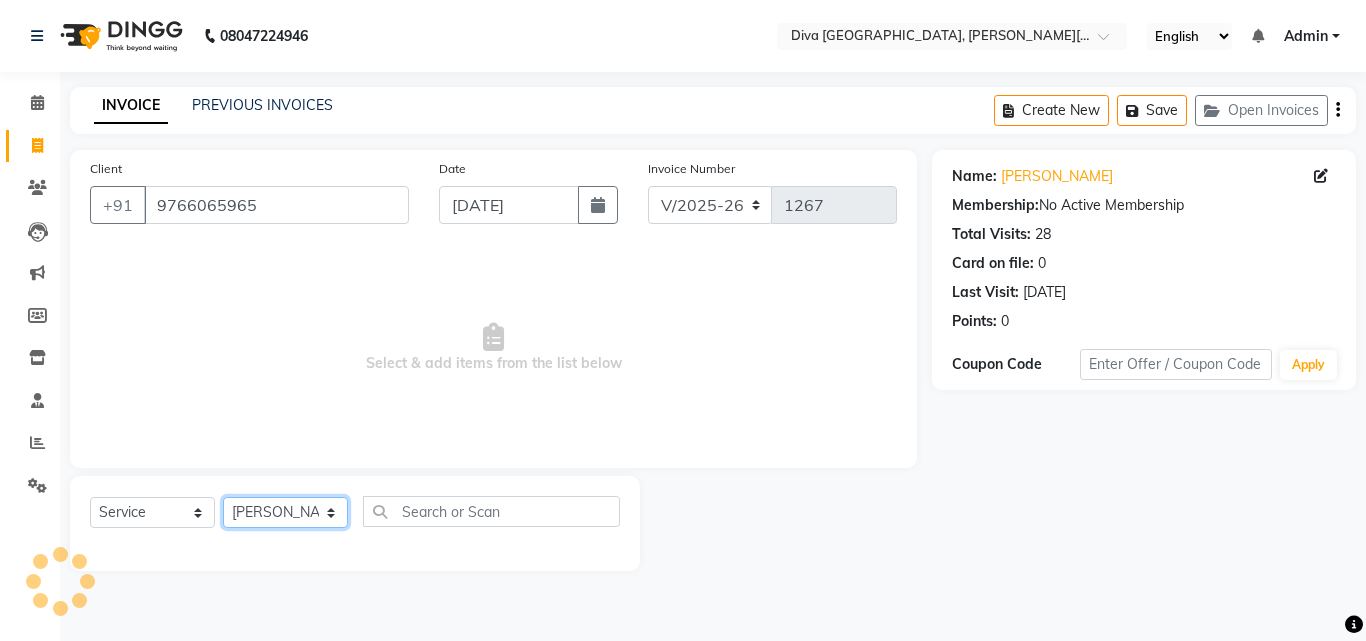 click on "Select Stylist Deepa Mam POOJA priti SHEJAL" 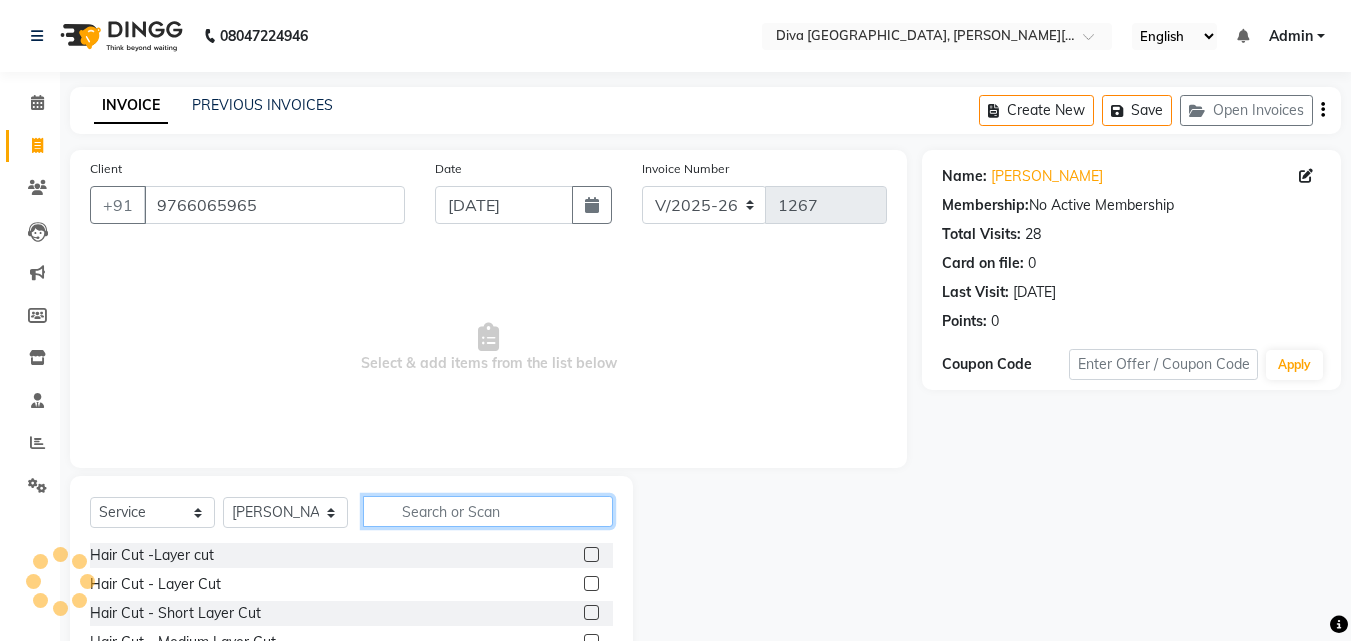 click 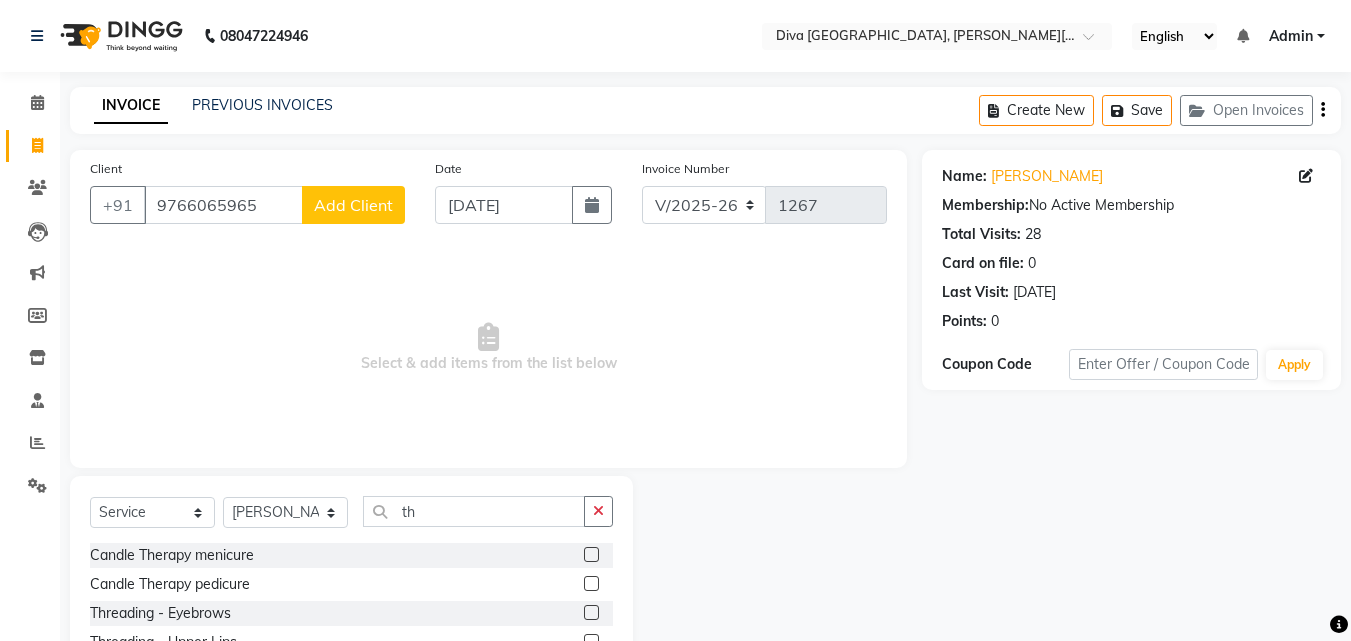 click 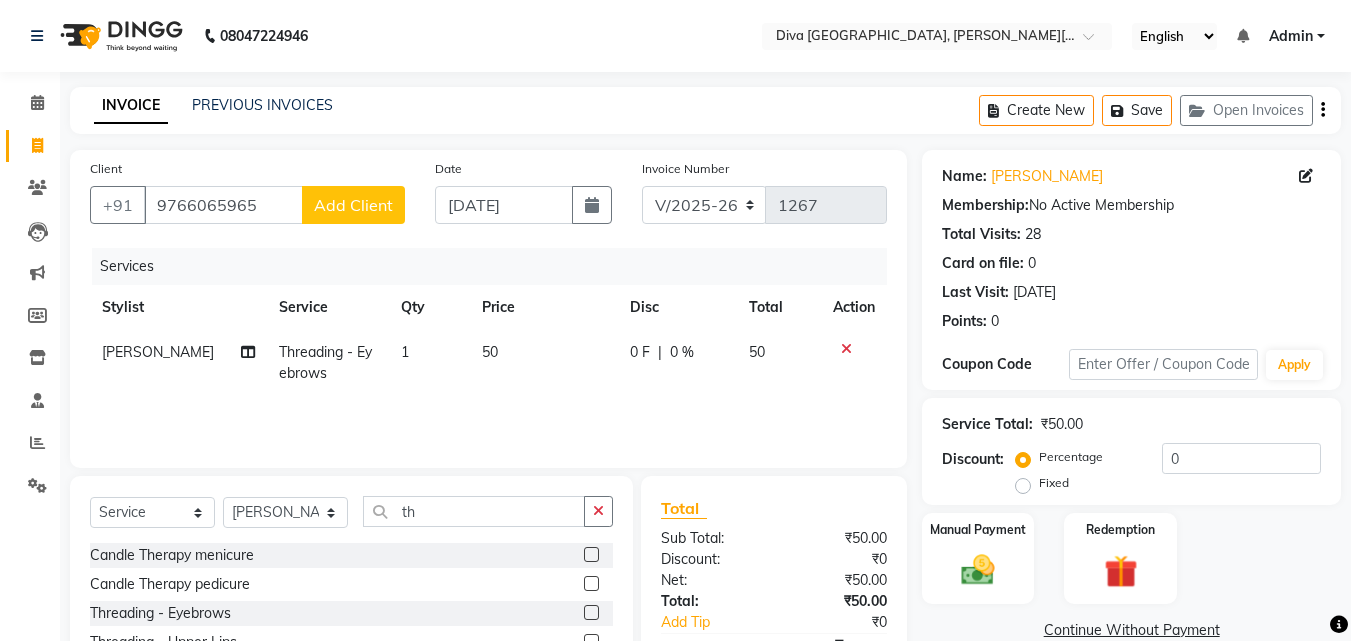 click 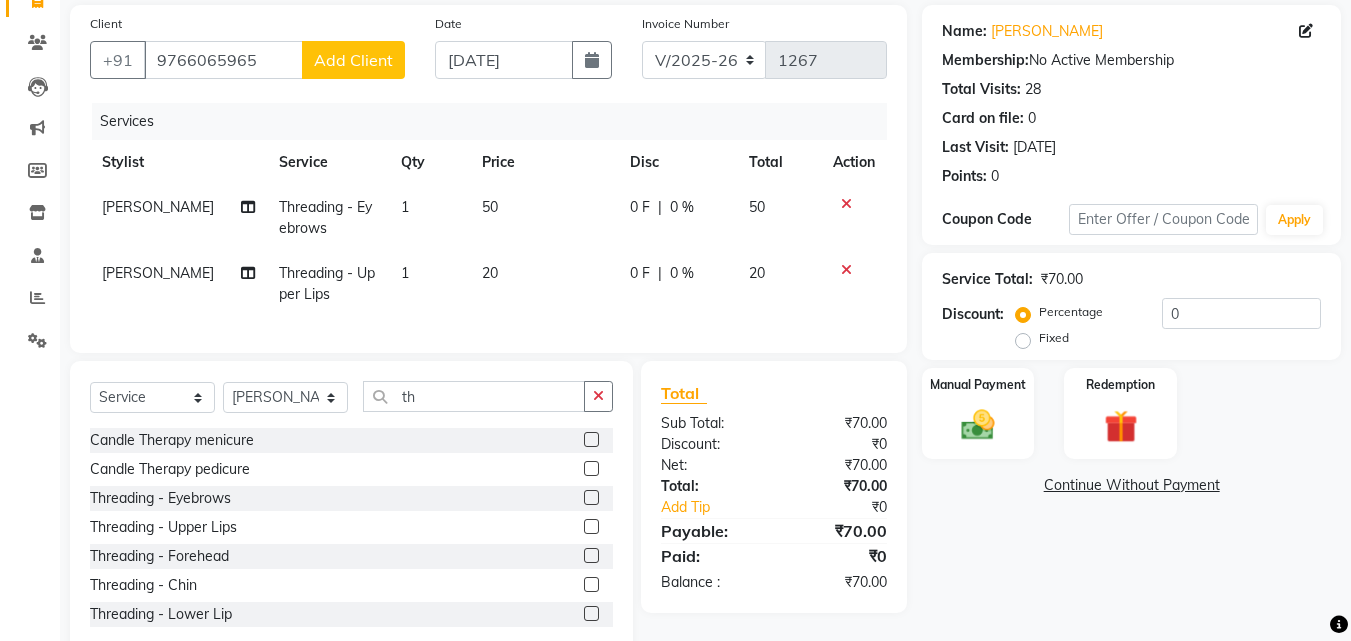 scroll, scrollTop: 205, scrollLeft: 0, axis: vertical 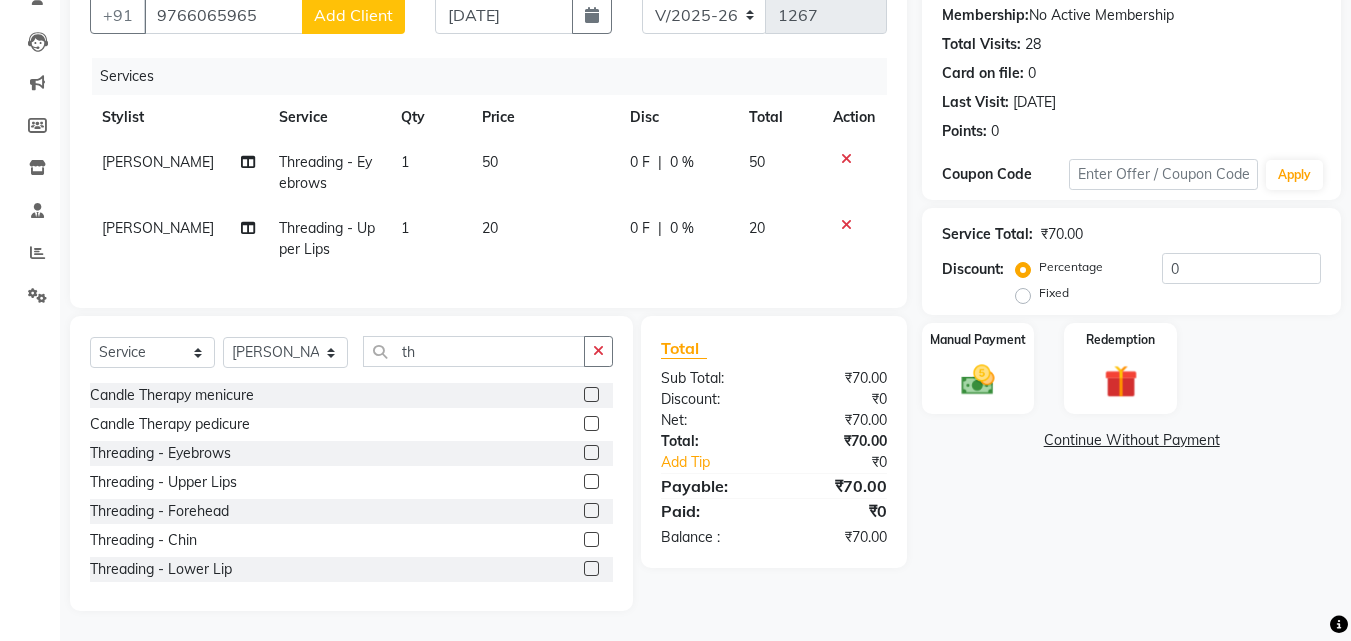 click 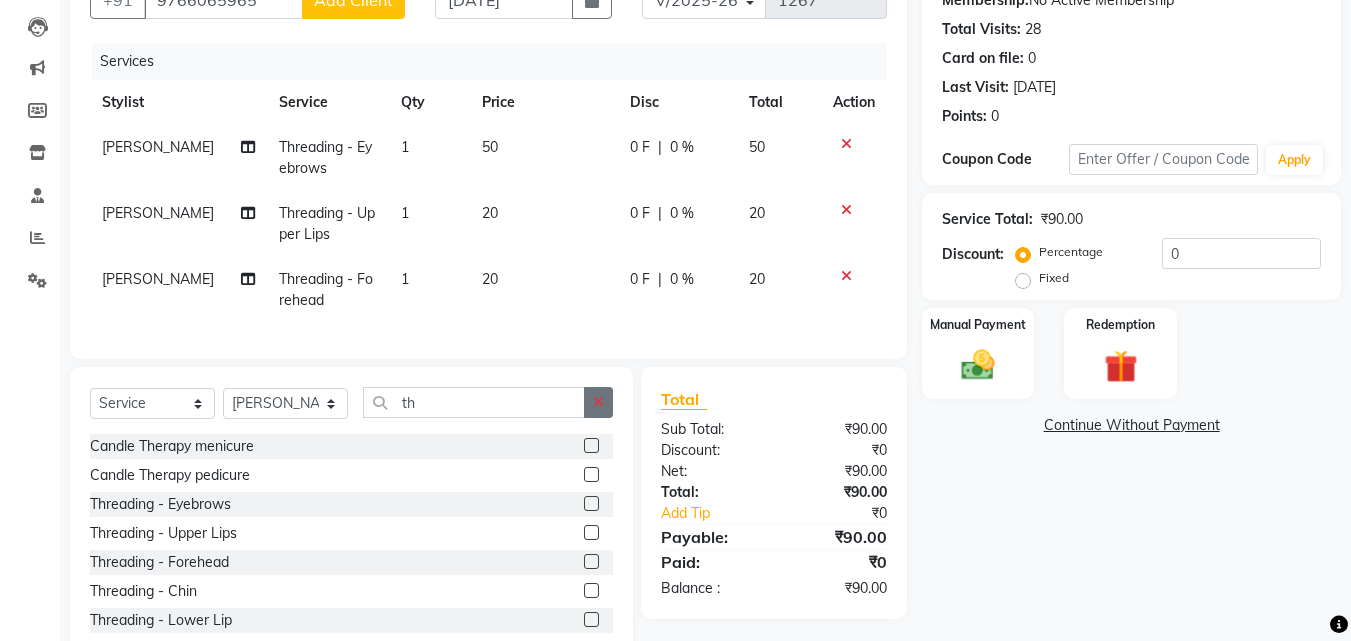 click 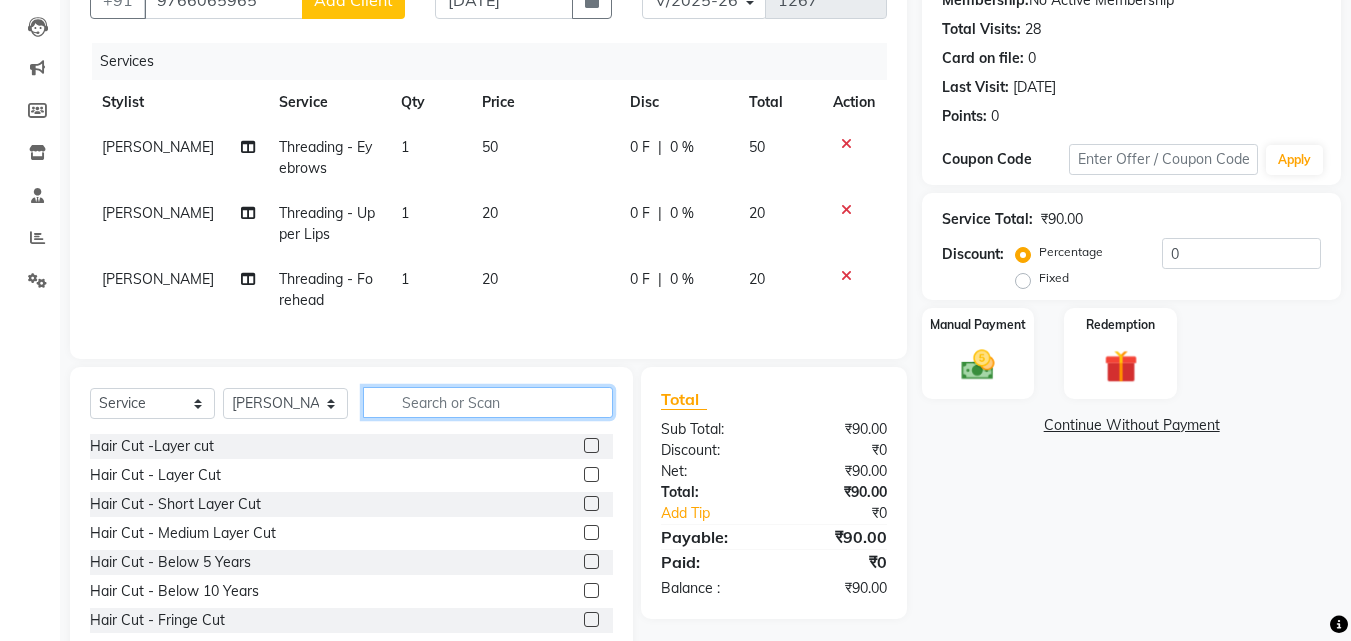 click 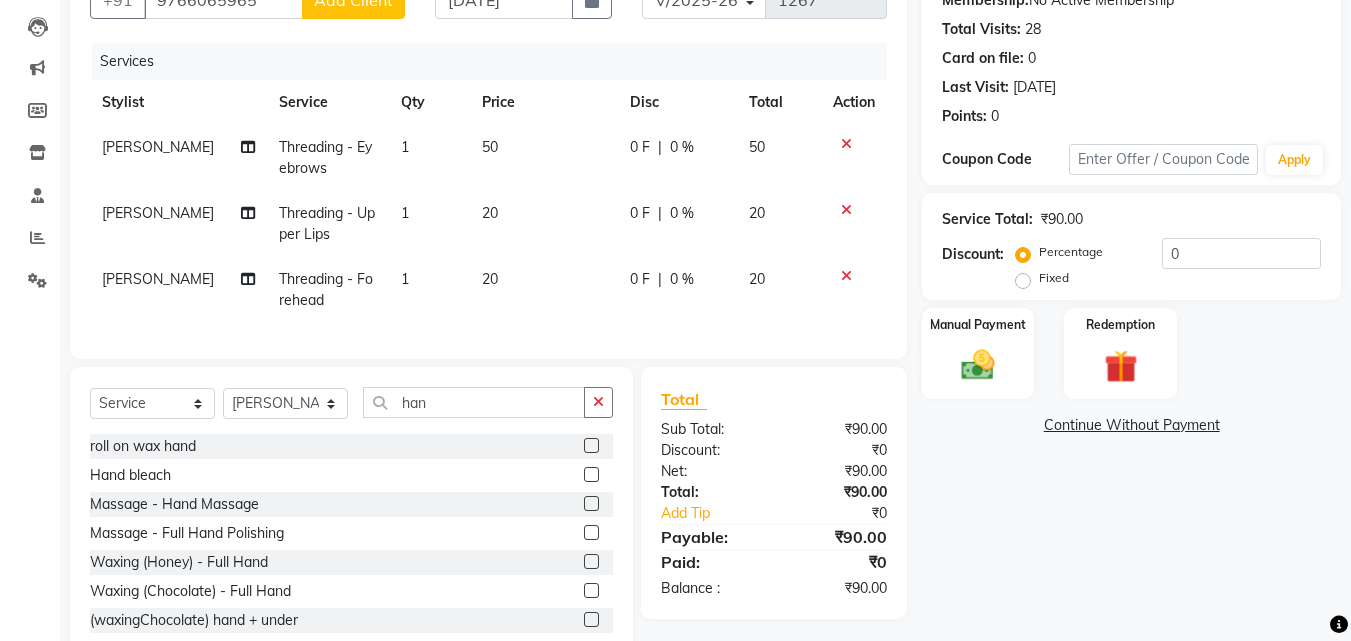 click 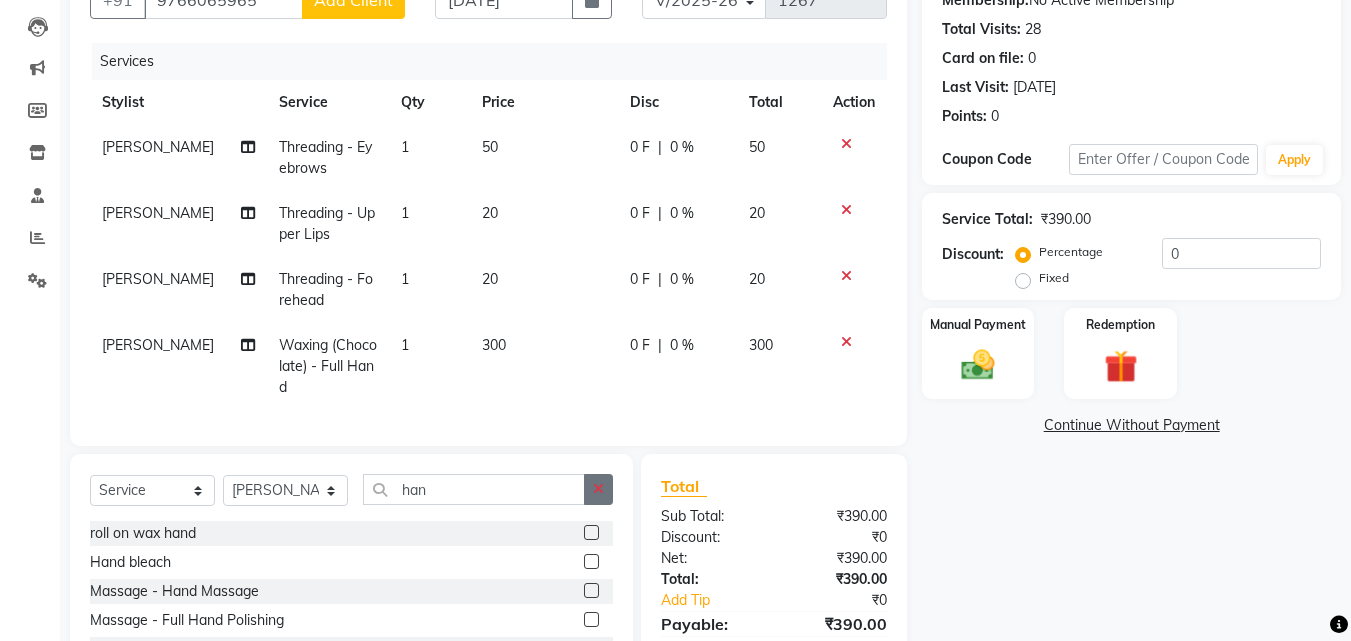 click 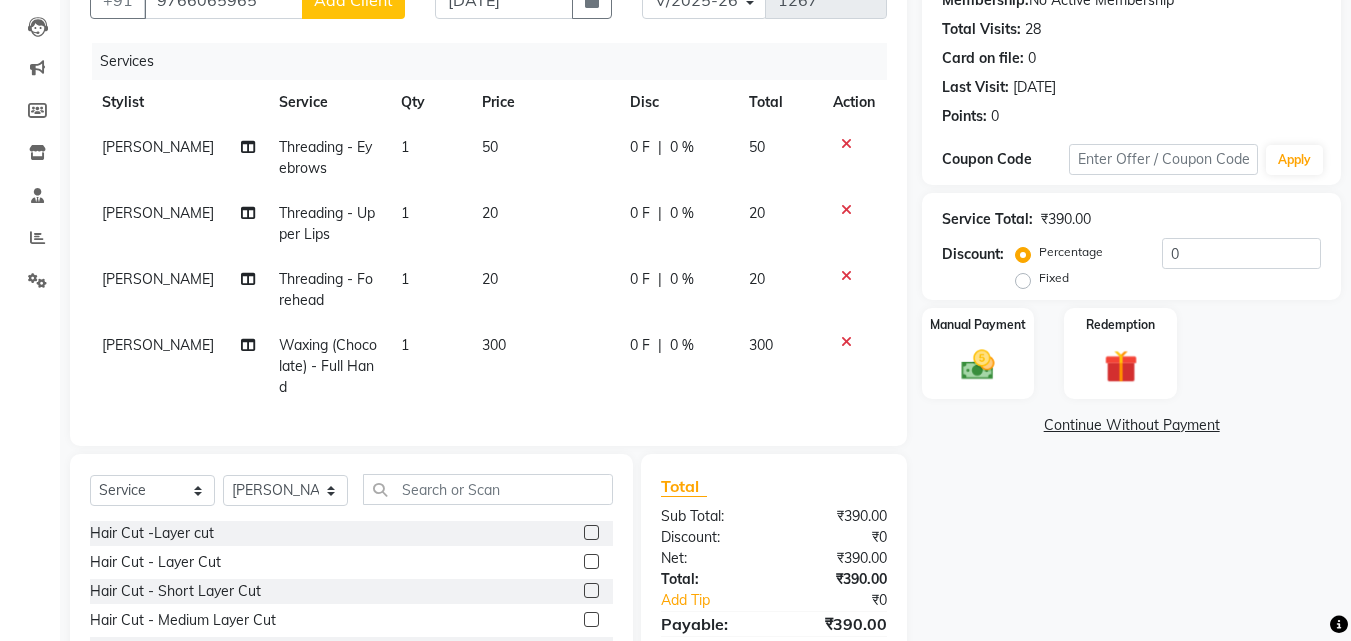 click 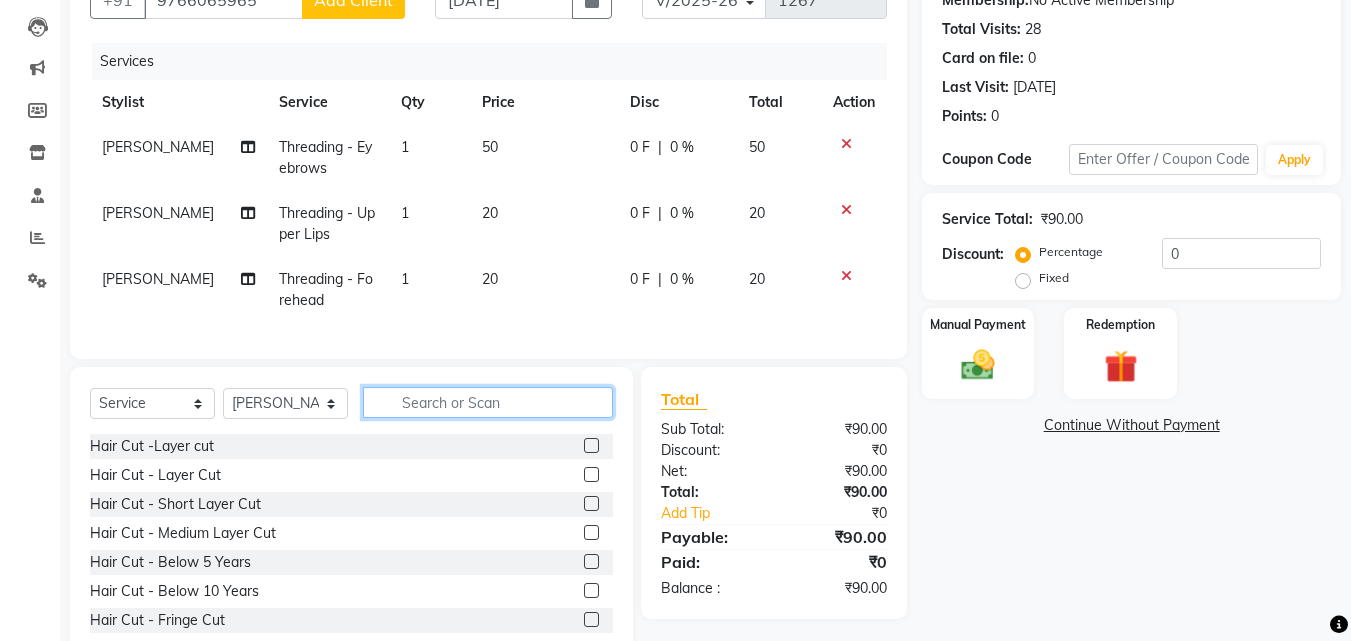 click 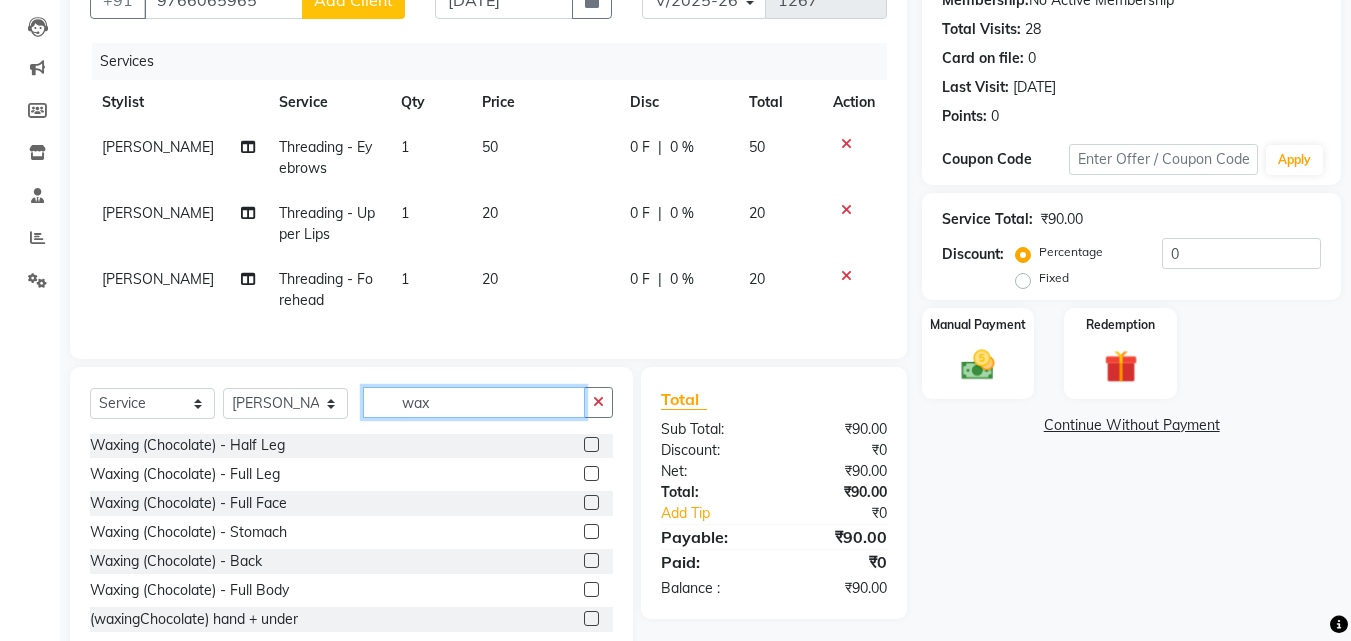 scroll, scrollTop: 390, scrollLeft: 0, axis: vertical 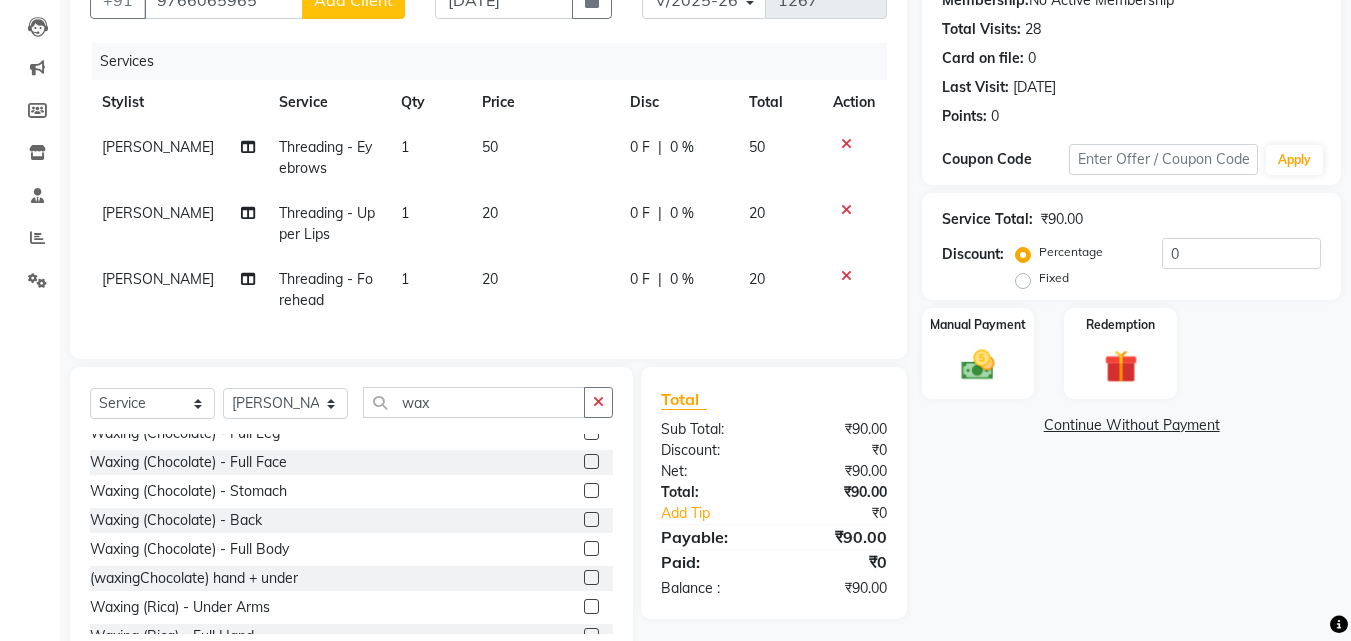 click 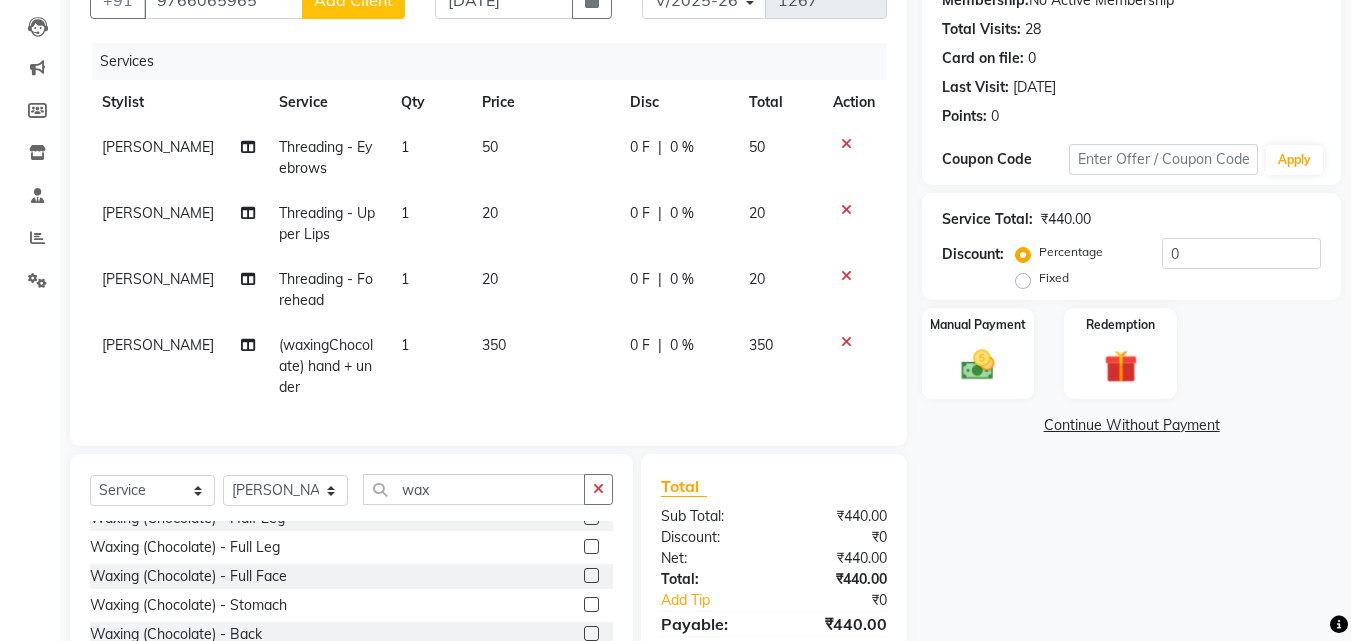 scroll, scrollTop: 350, scrollLeft: 0, axis: vertical 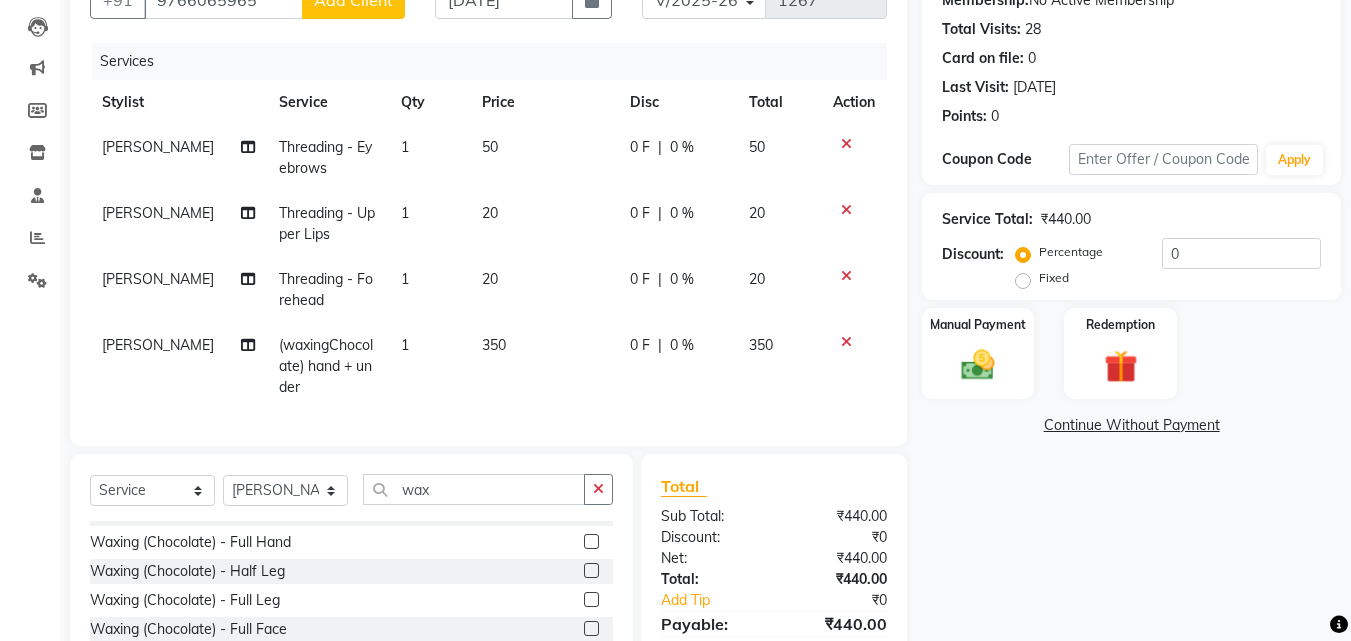 click 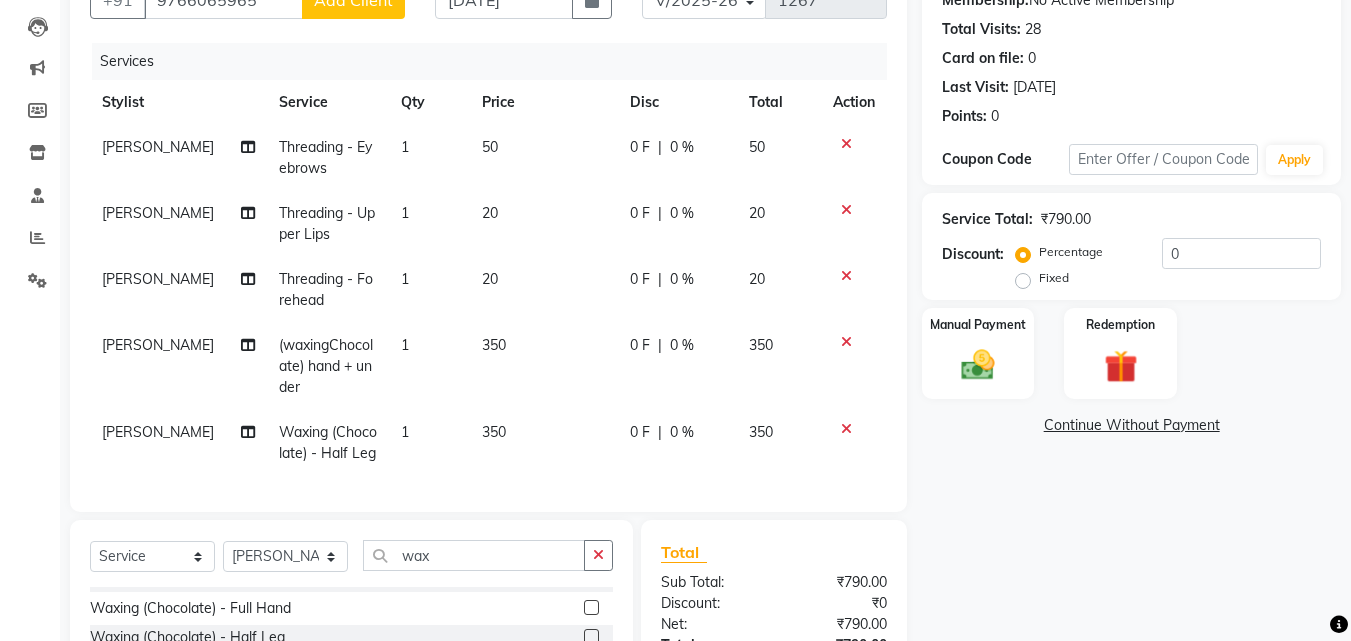 scroll, scrollTop: 424, scrollLeft: 0, axis: vertical 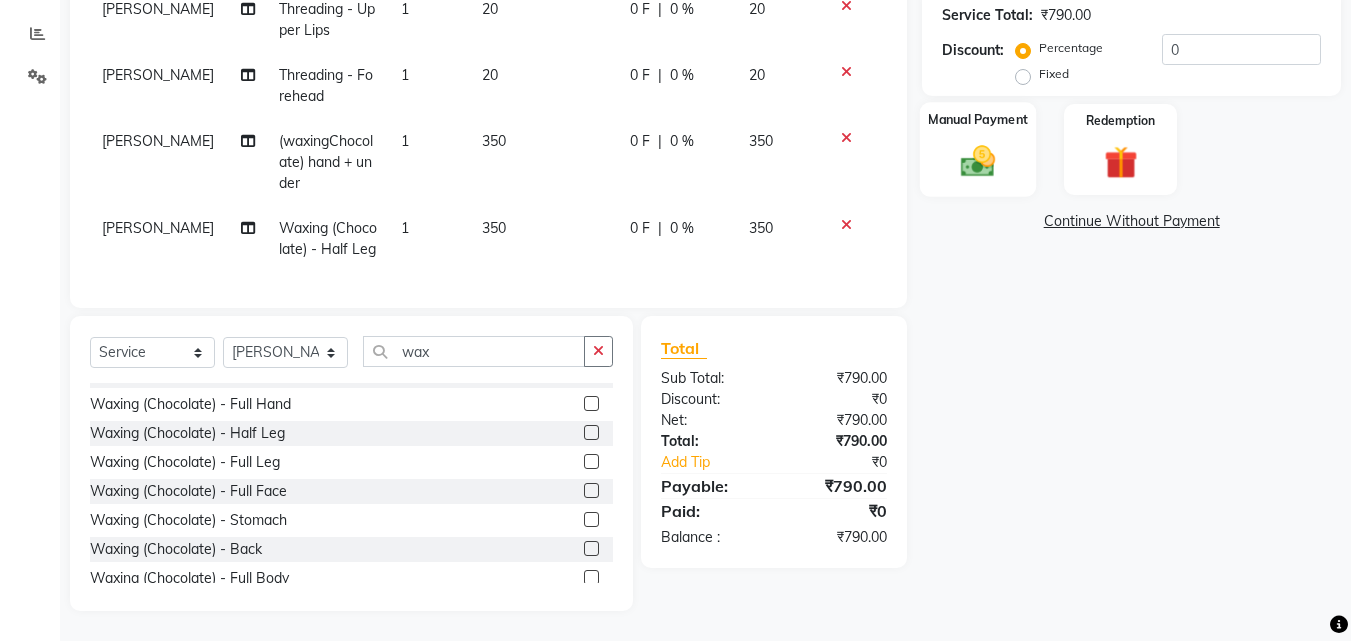 click on "Manual Payment" 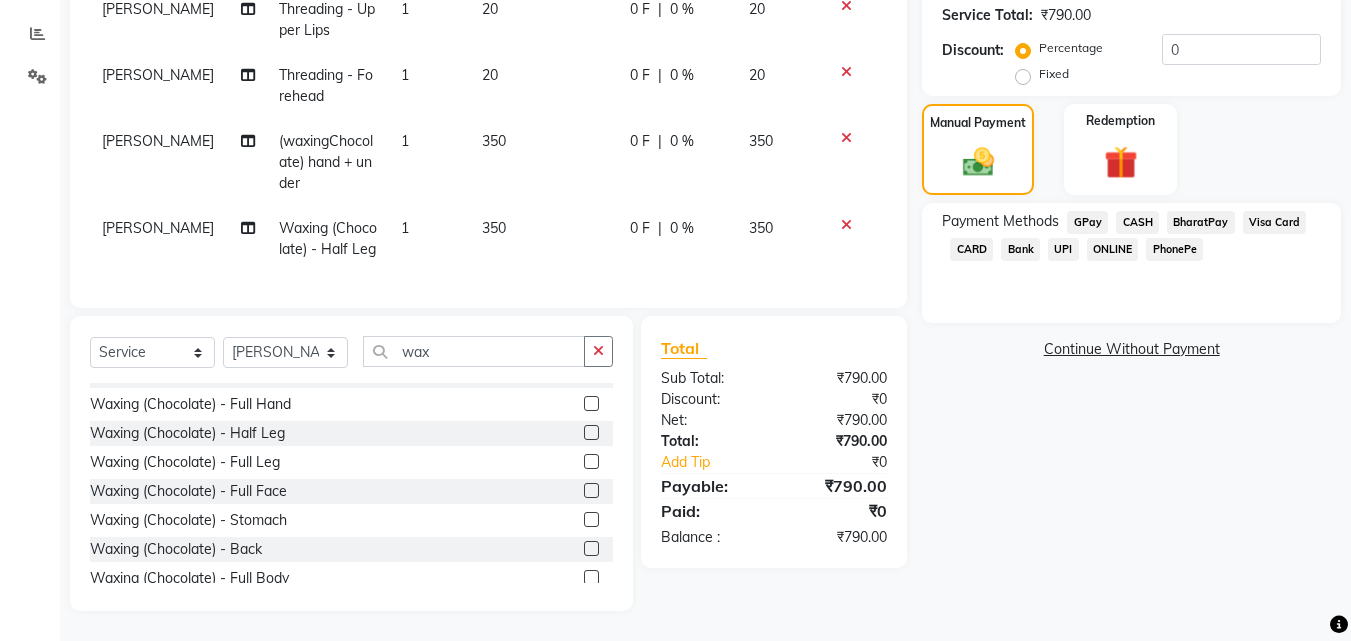 click on "GPay" 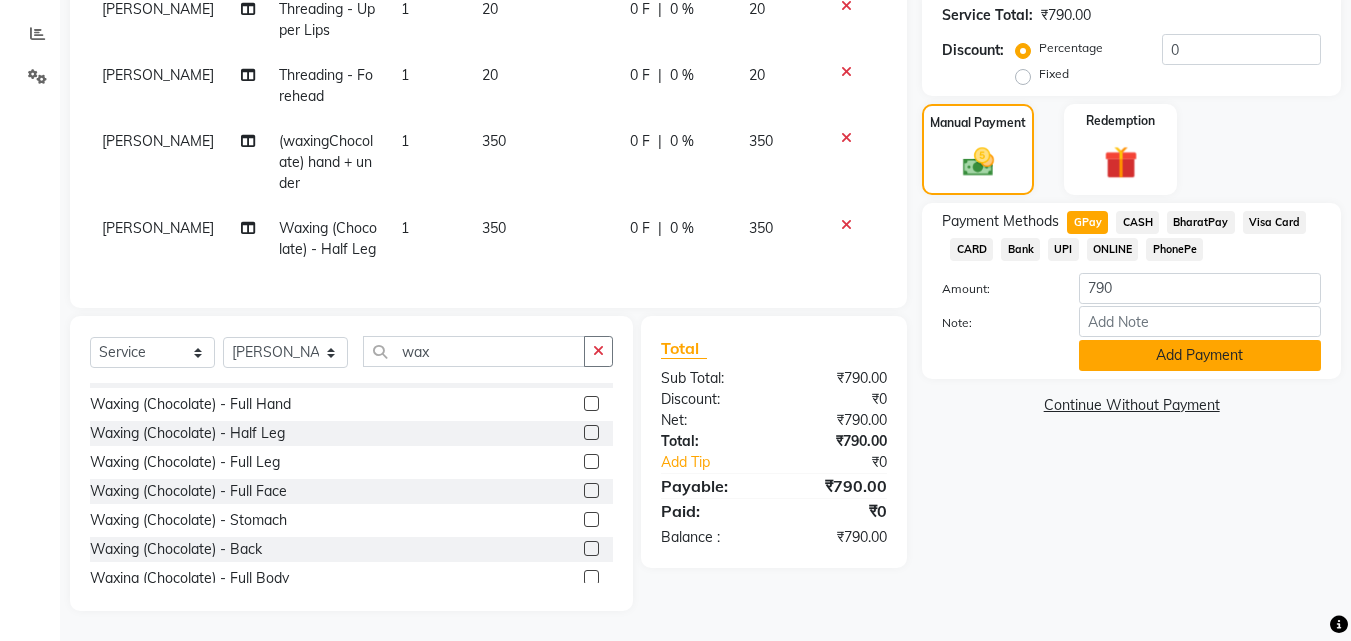 click on "Add Payment" 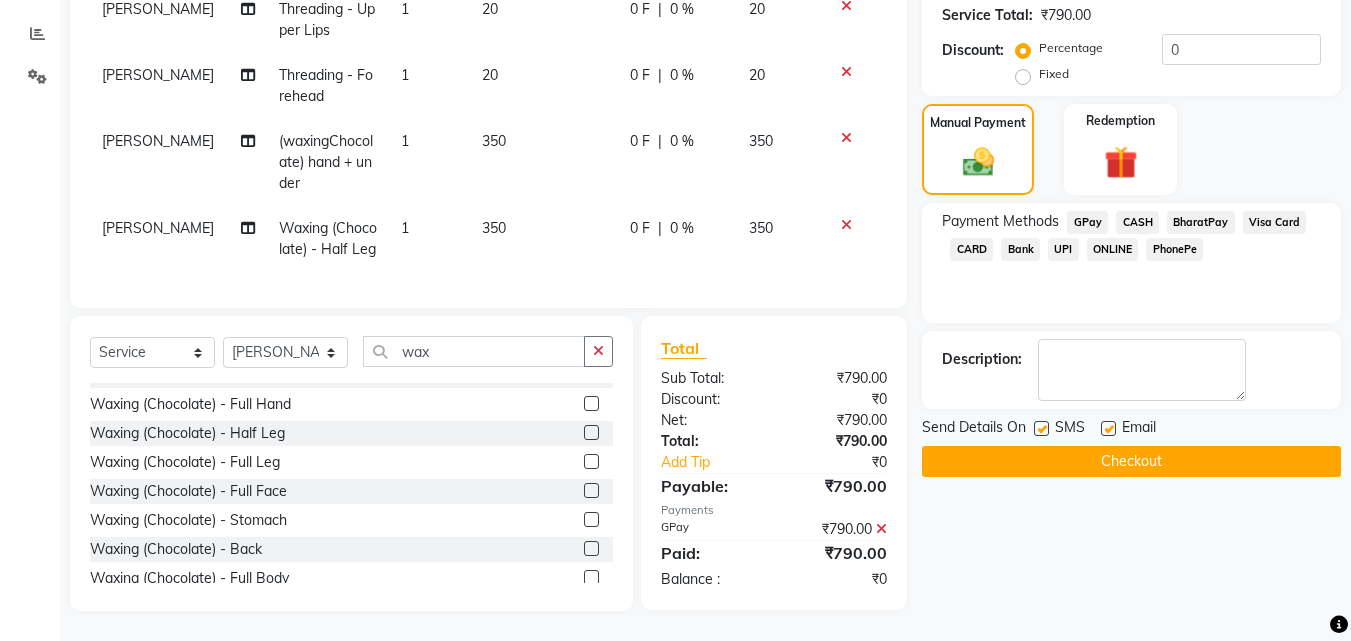 click on "Checkout" 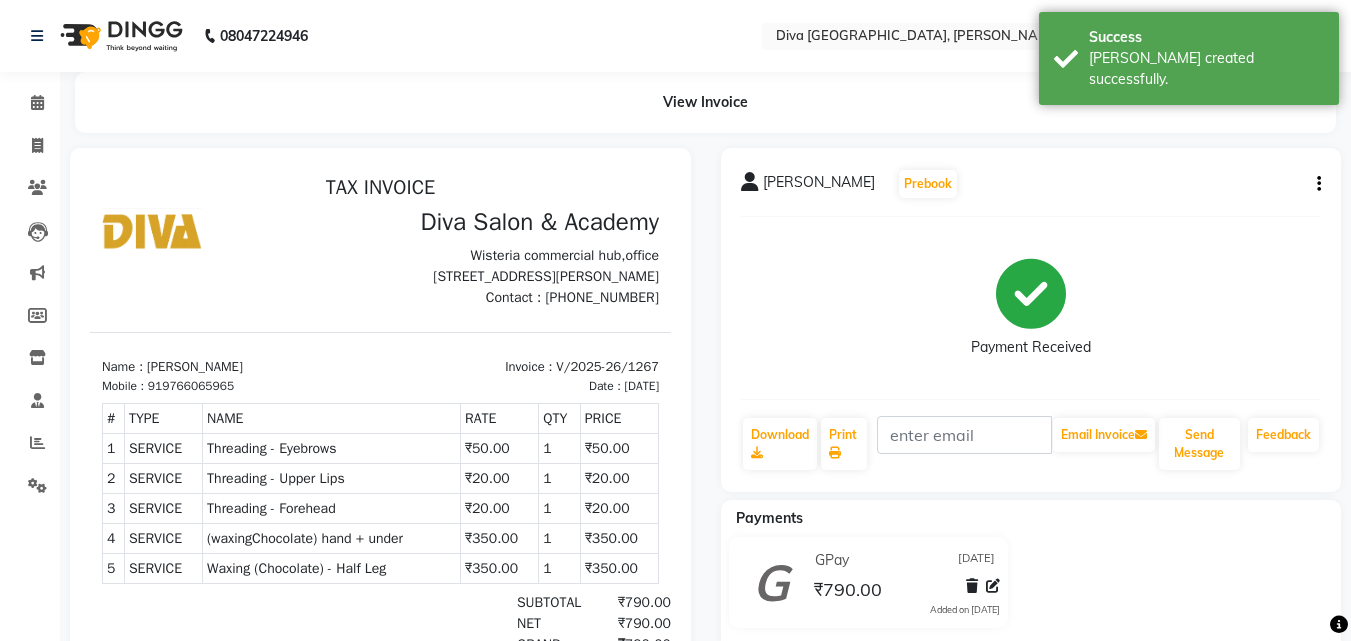 scroll, scrollTop: 0, scrollLeft: 0, axis: both 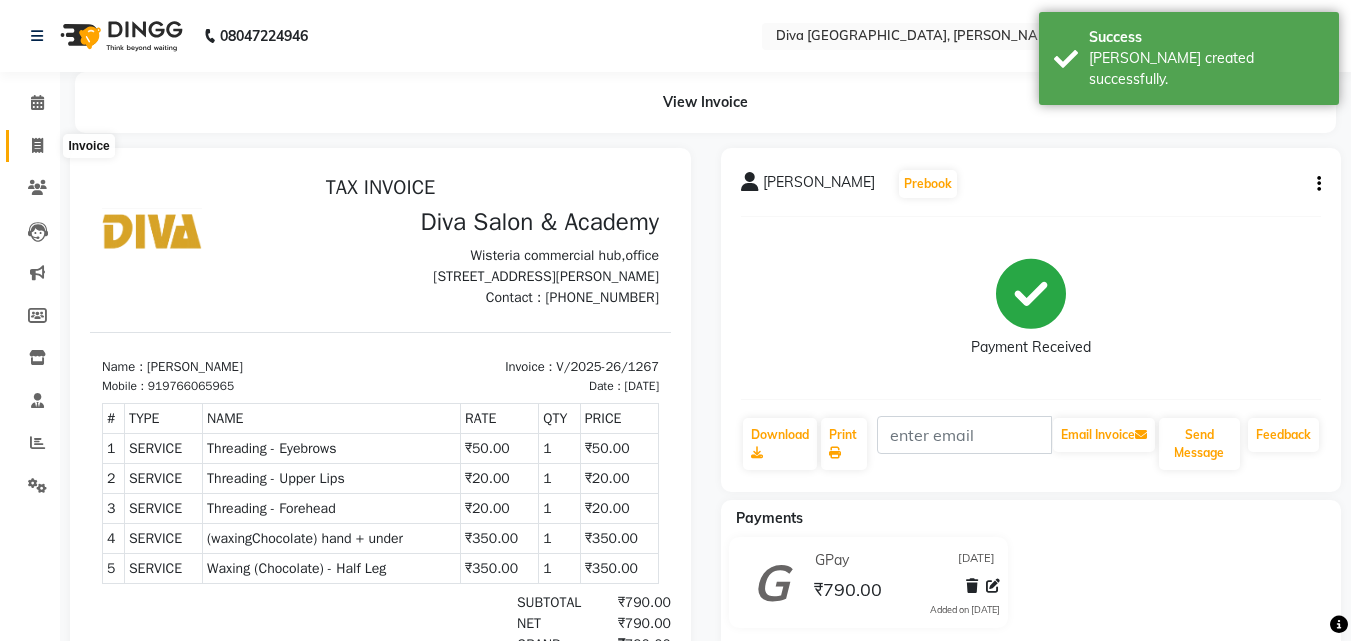 click 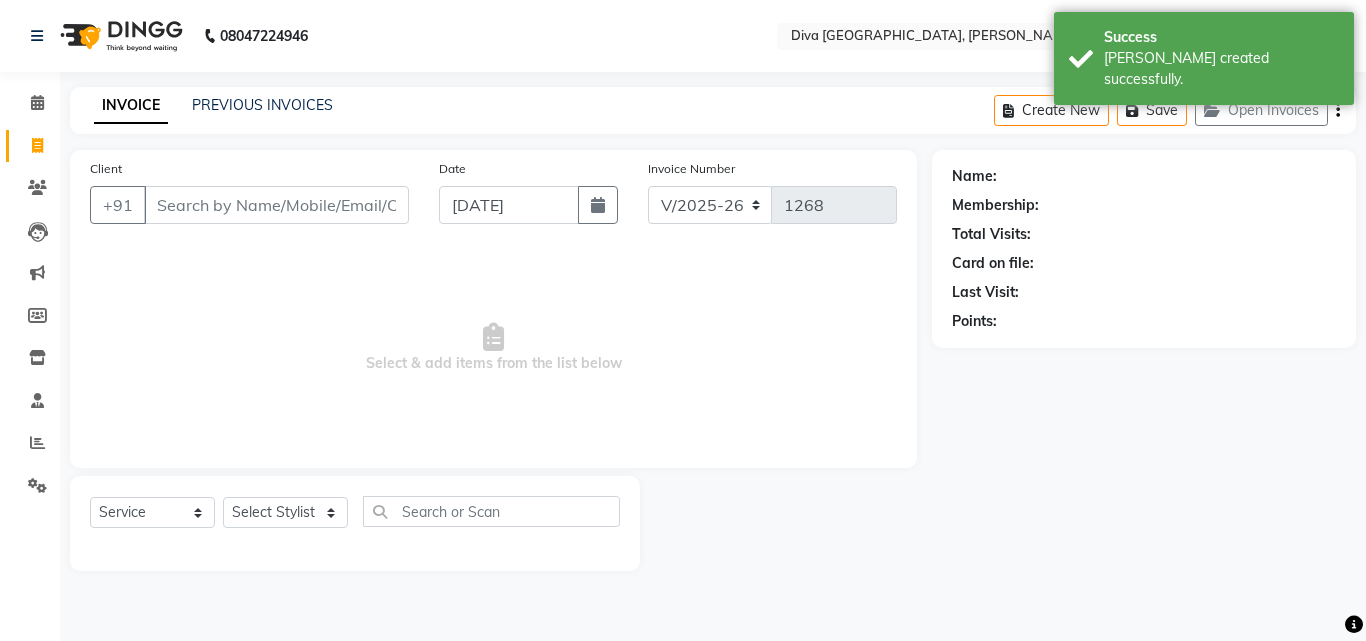 click on "Client" at bounding box center (276, 205) 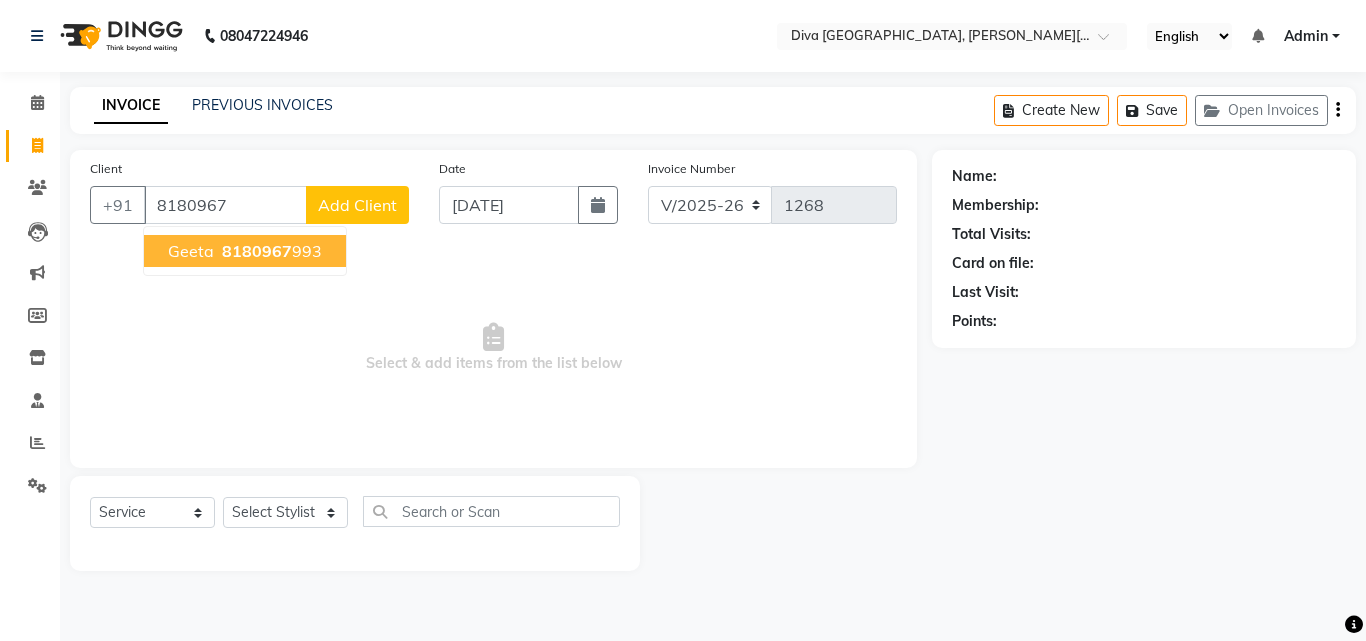 click on "geeta" at bounding box center (191, 251) 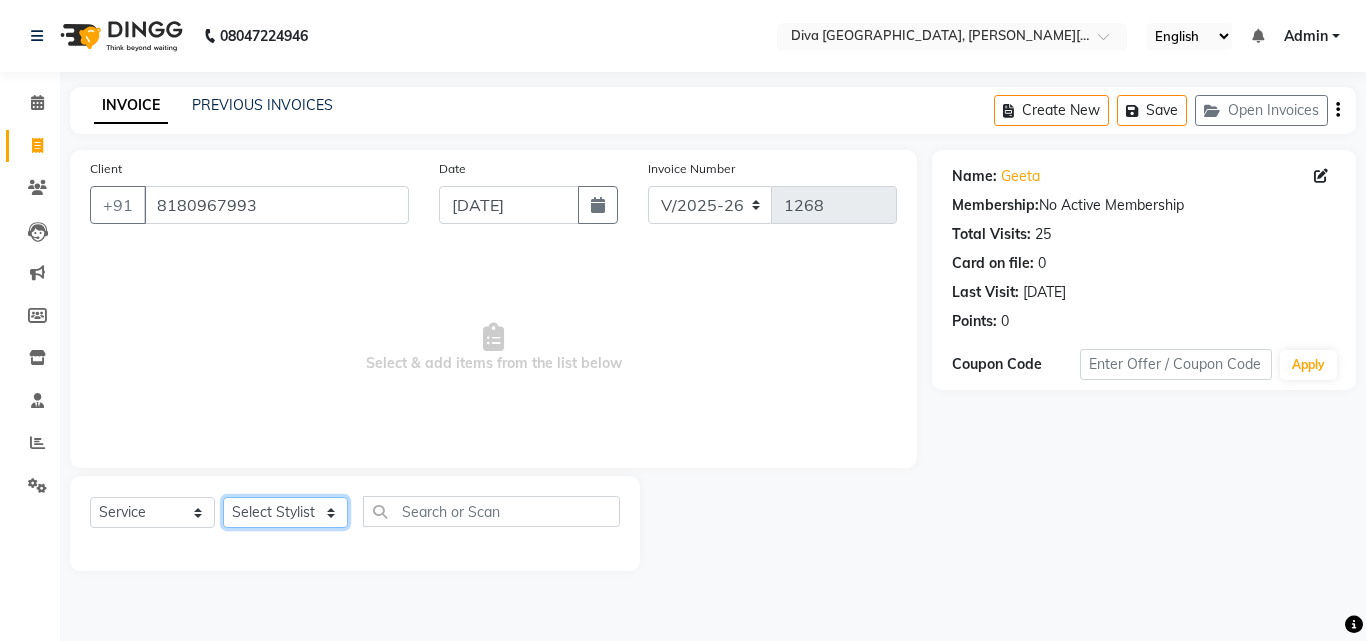 click on "Select Stylist Deepa Mam POOJA priti SHEJAL" 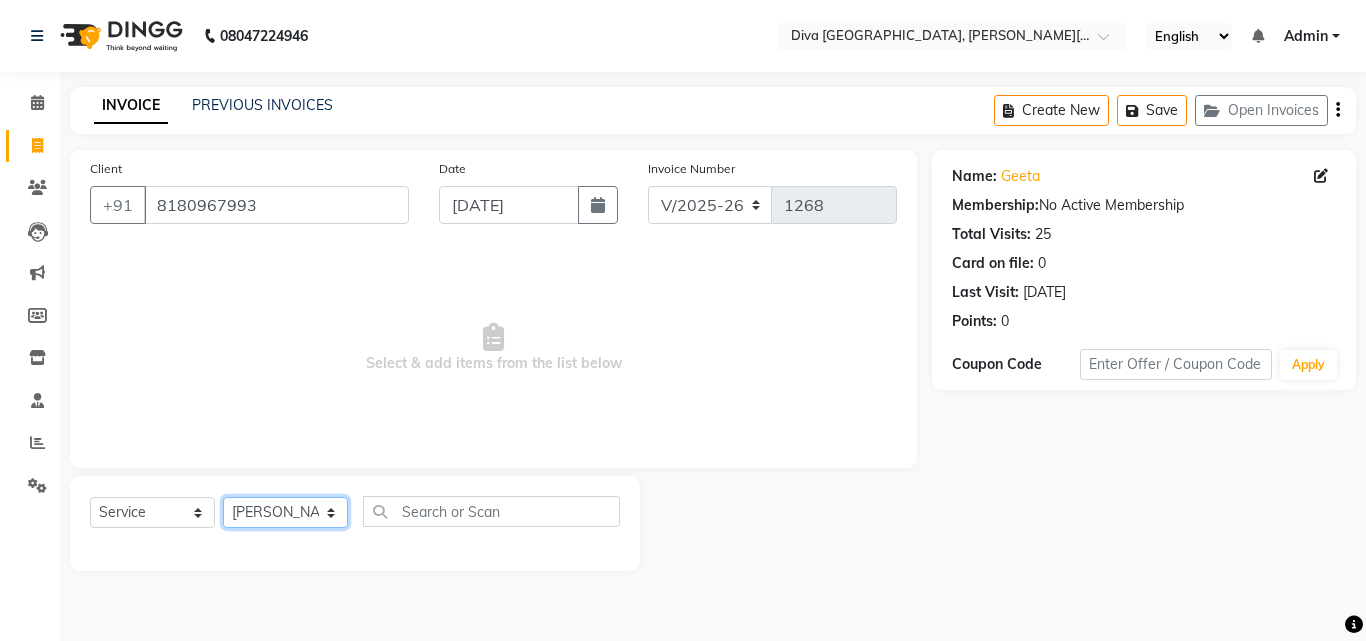 click on "Select Stylist Deepa Mam POOJA priti SHEJAL" 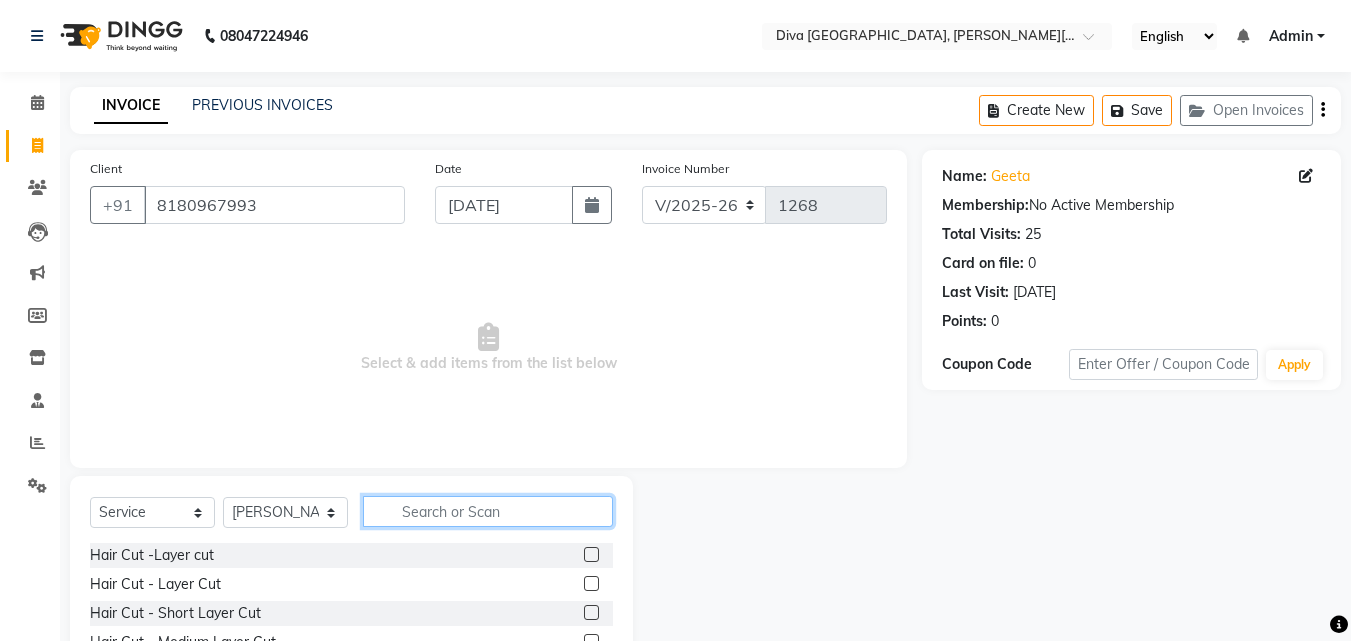 click 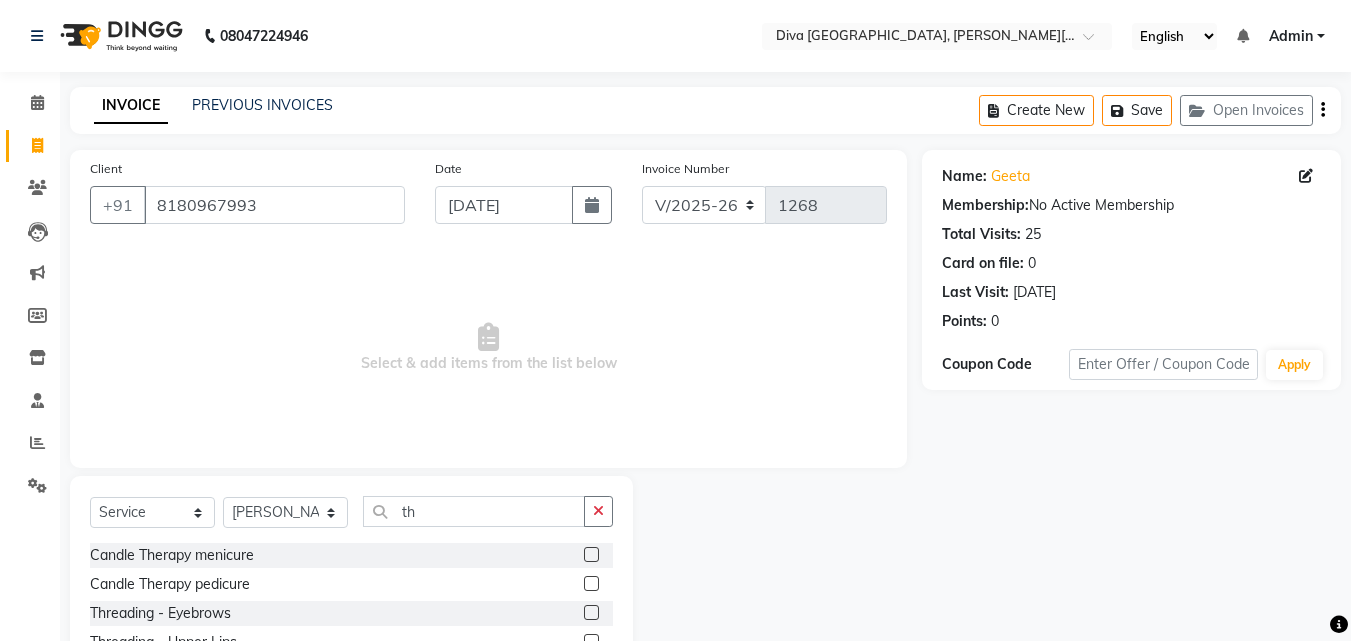 click 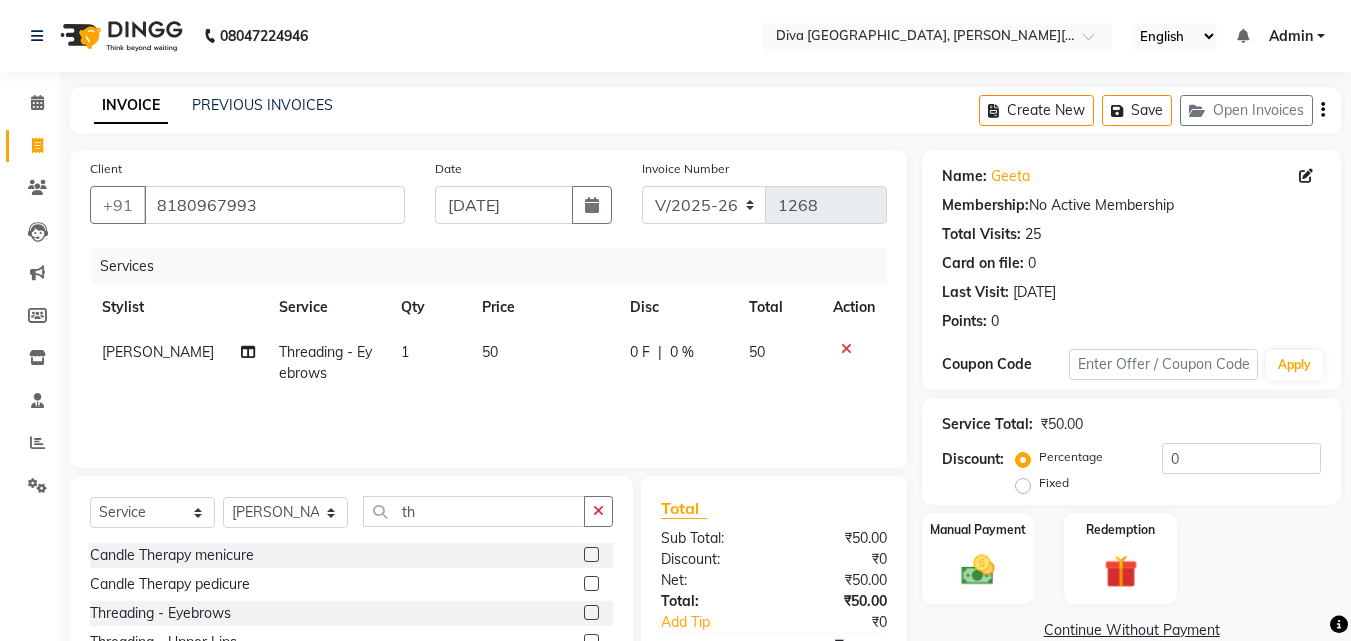click 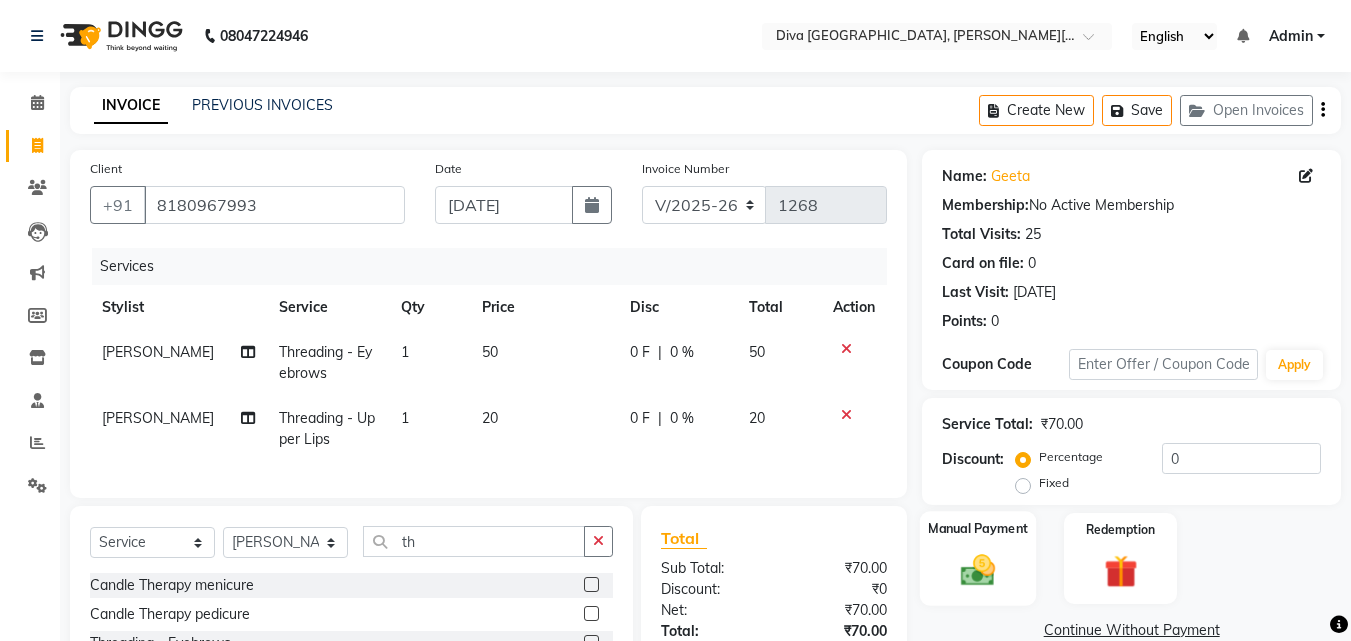 click on "Manual Payment" 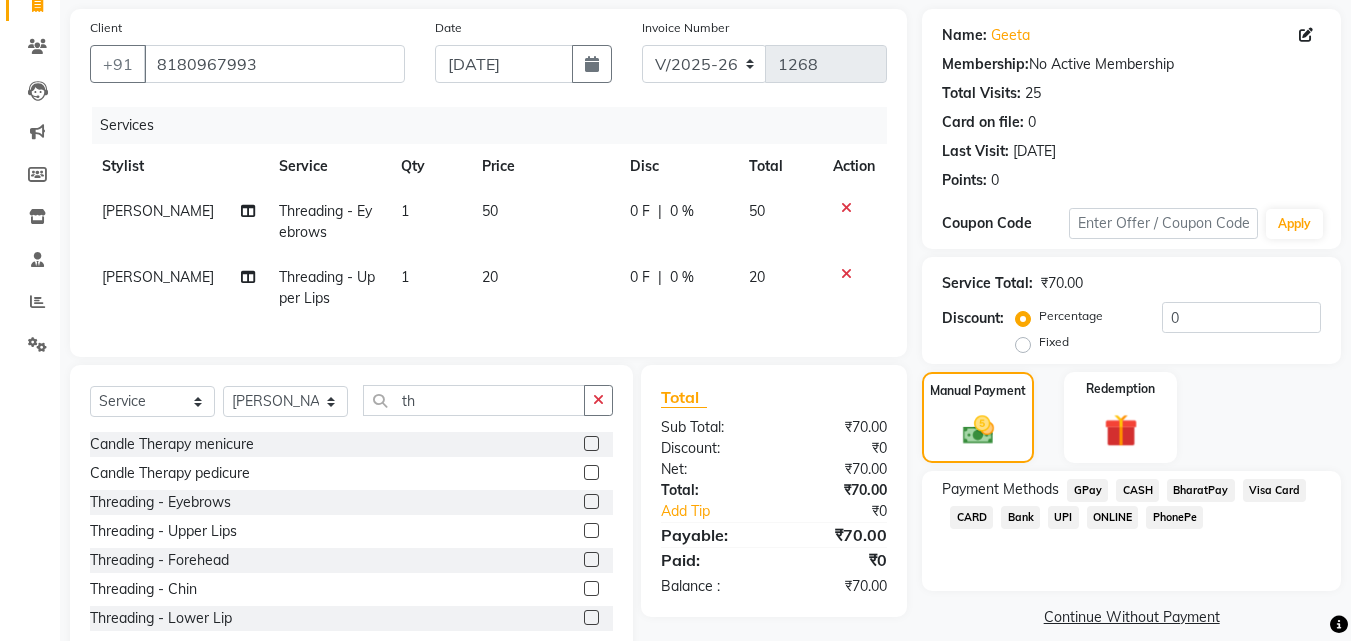scroll, scrollTop: 205, scrollLeft: 0, axis: vertical 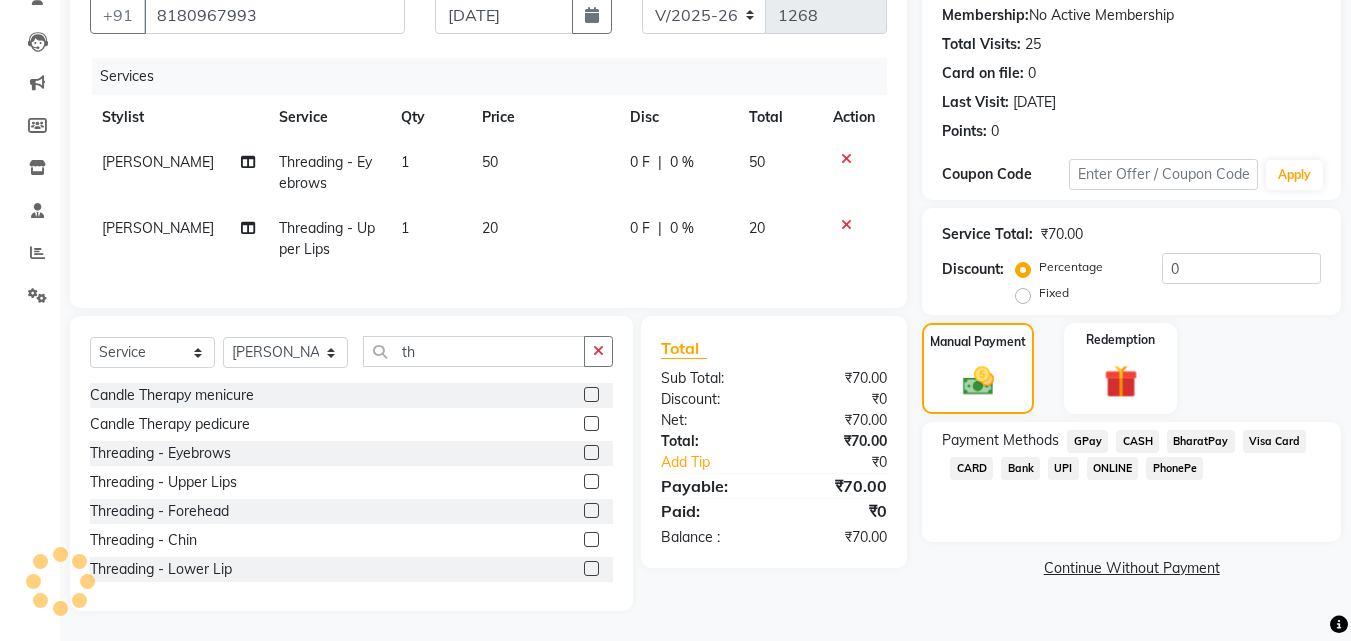 click on "GPay" 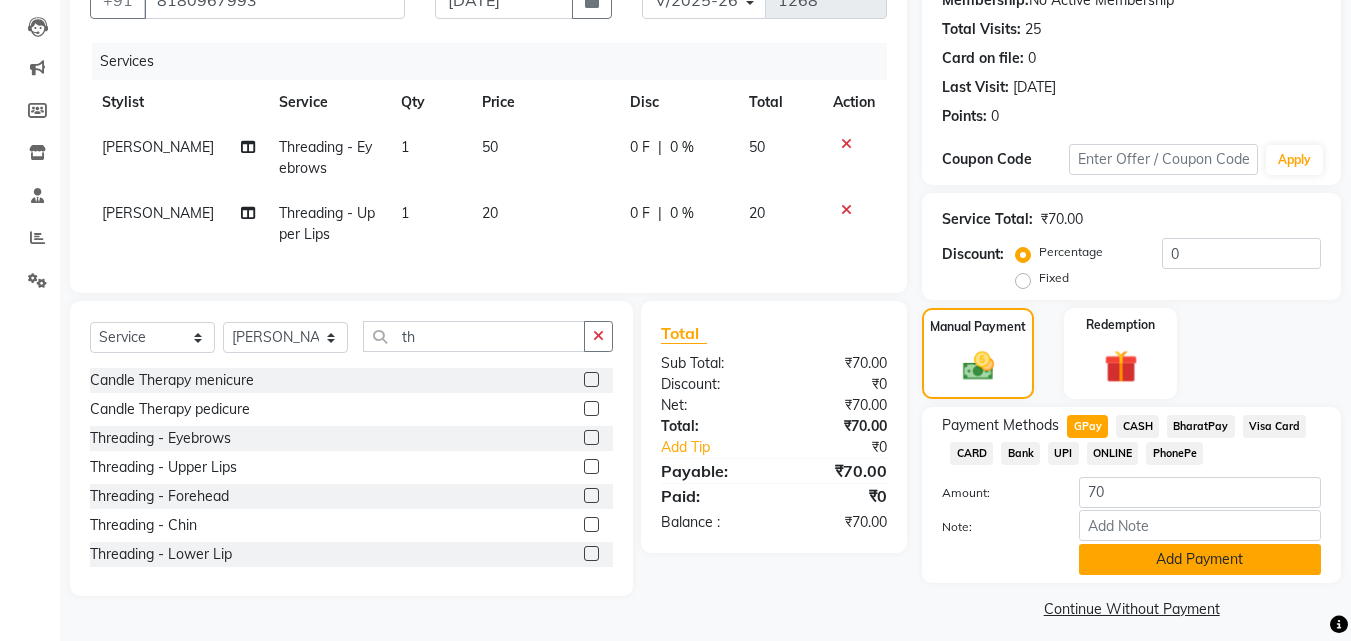 click on "Add Payment" 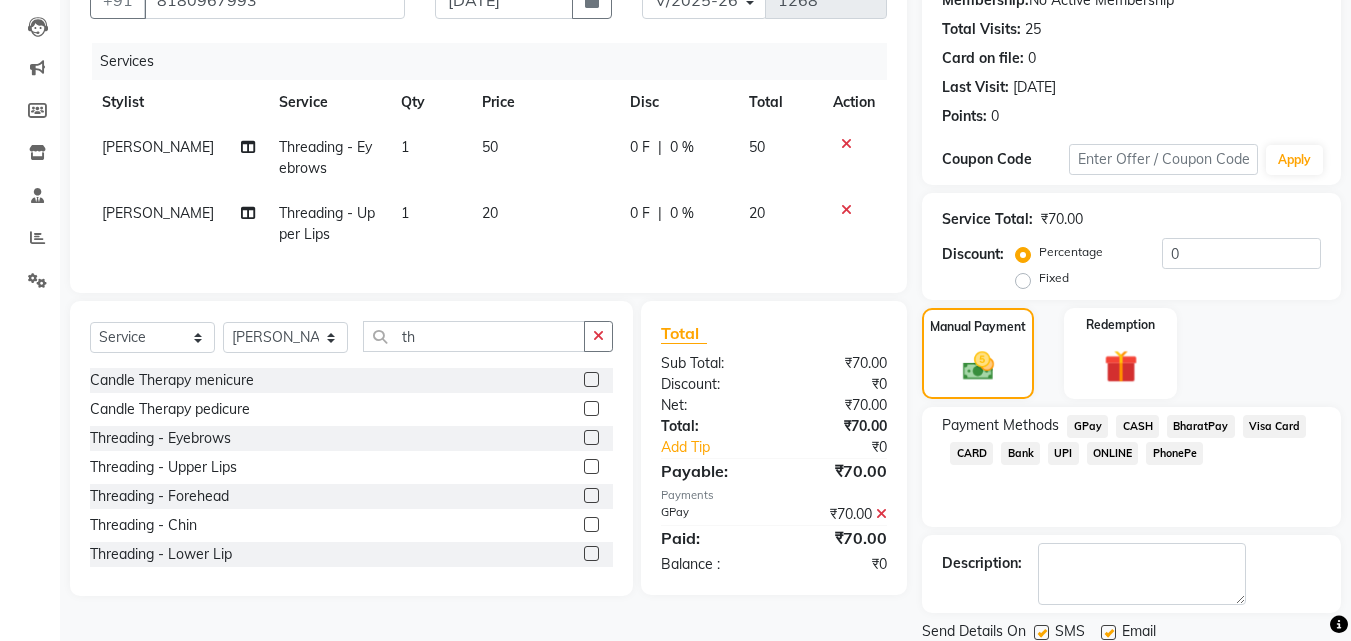 scroll, scrollTop: 263, scrollLeft: 0, axis: vertical 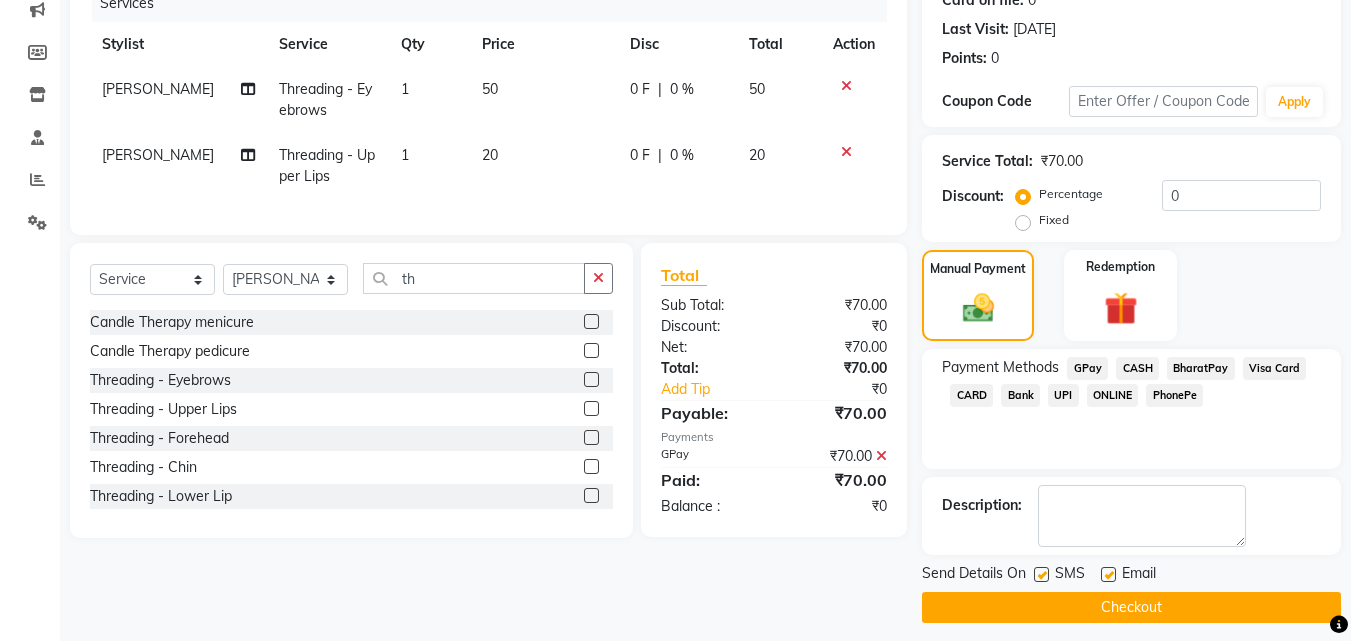 click on "Checkout" 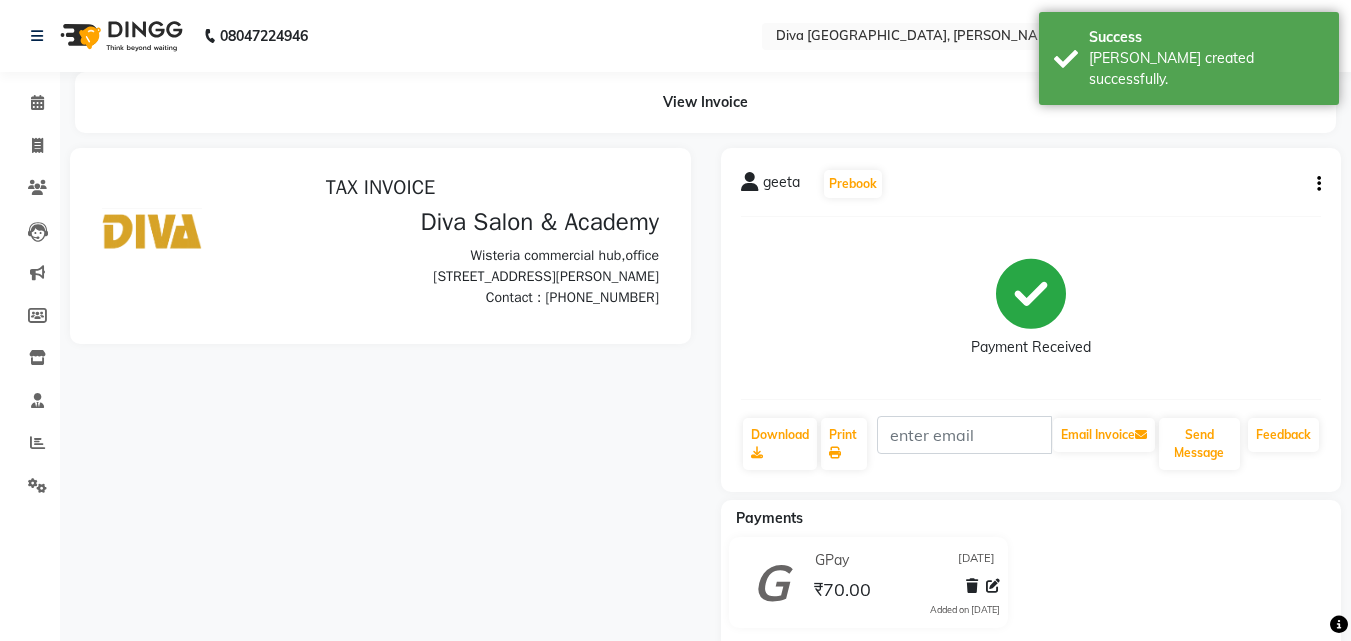scroll, scrollTop: 0, scrollLeft: 0, axis: both 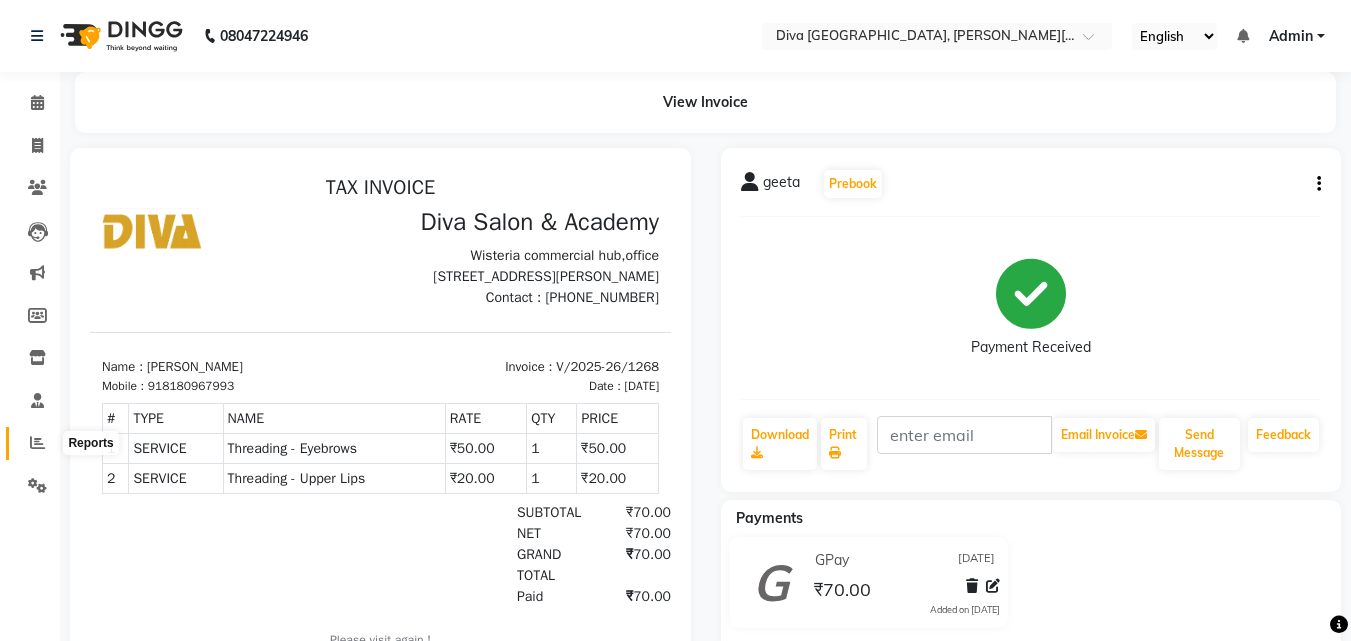 click 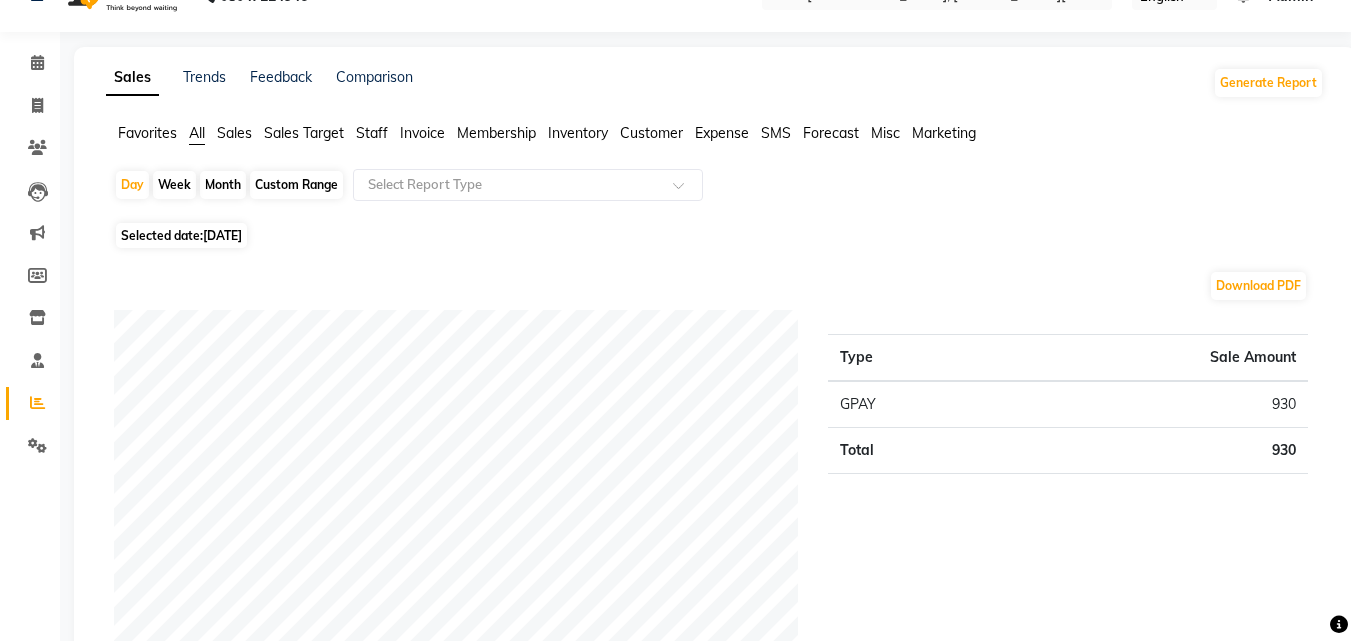 scroll, scrollTop: 0, scrollLeft: 0, axis: both 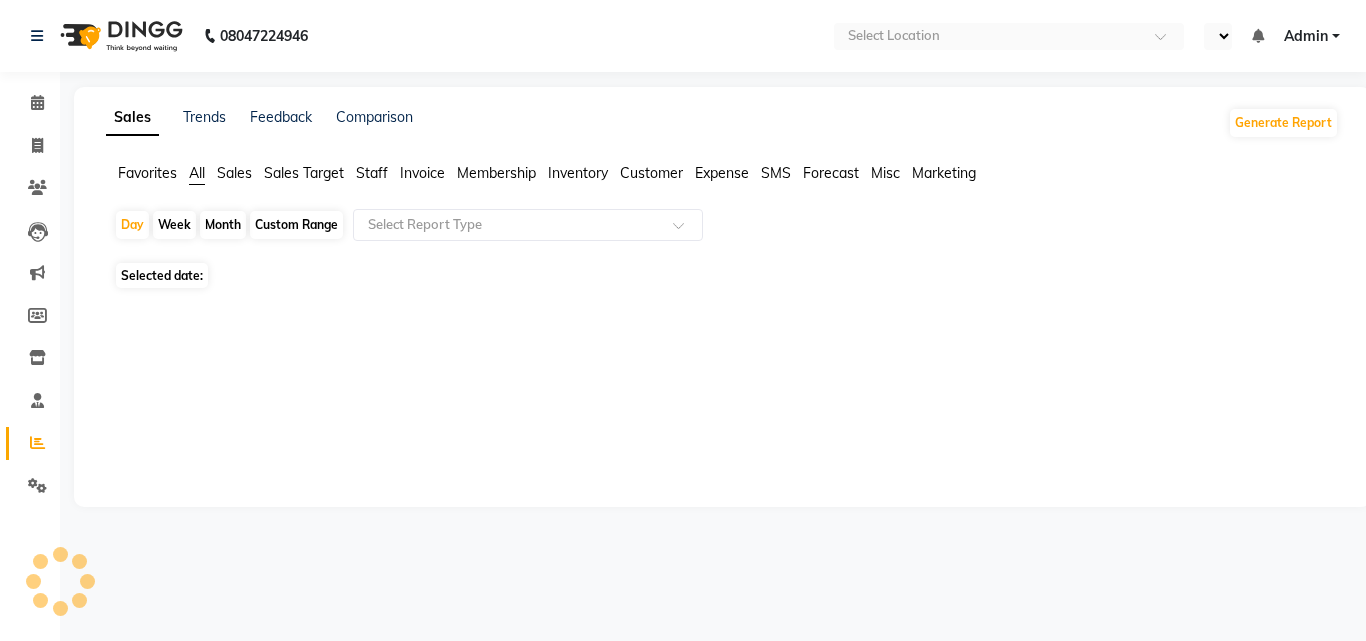 select on "en" 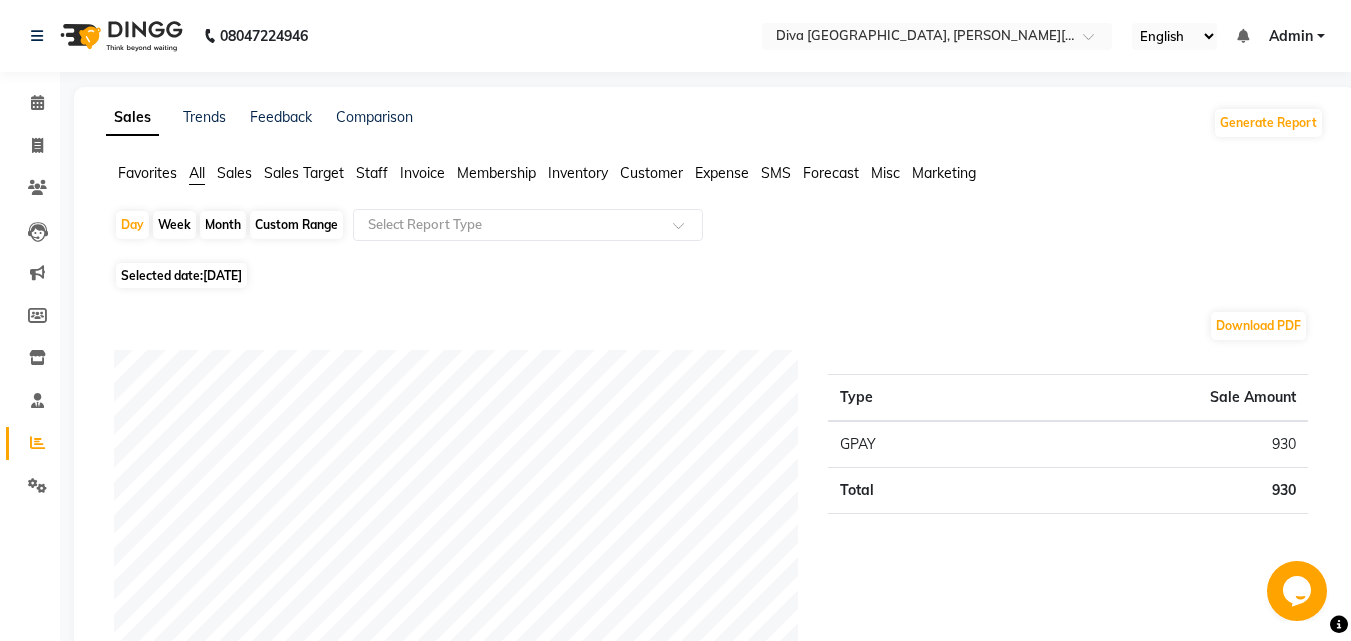 scroll, scrollTop: 0, scrollLeft: 0, axis: both 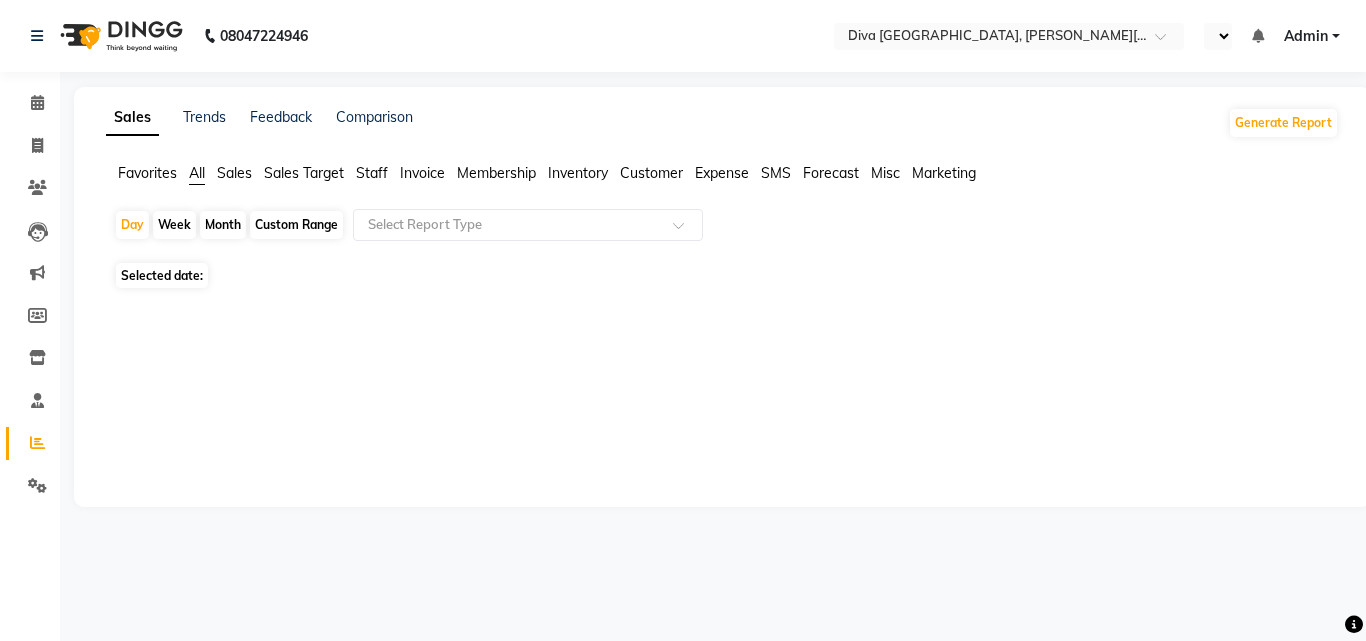 select on "en" 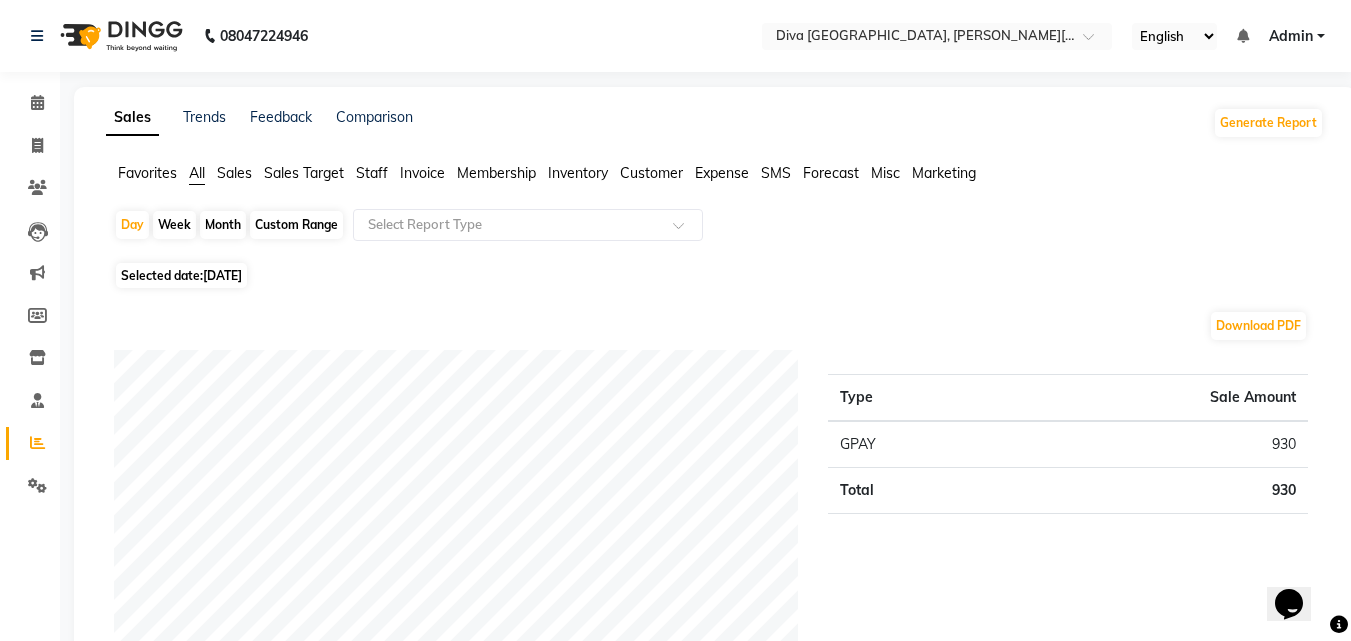 scroll, scrollTop: 0, scrollLeft: 0, axis: both 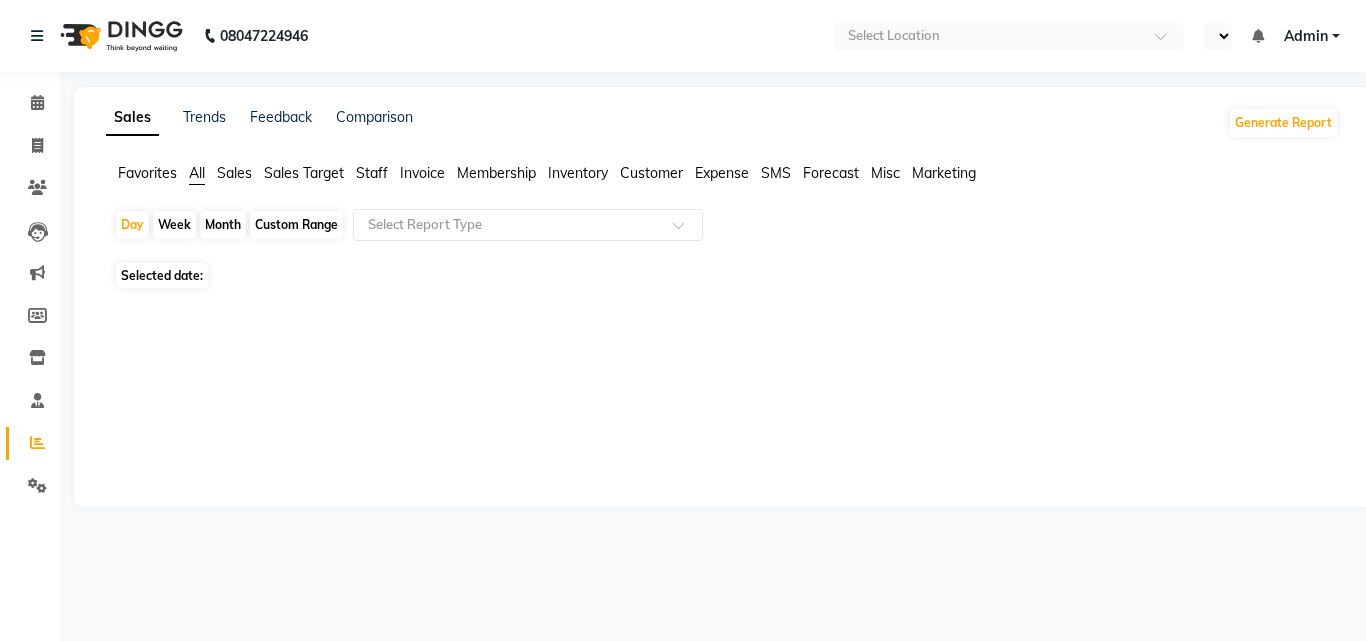 select on "en" 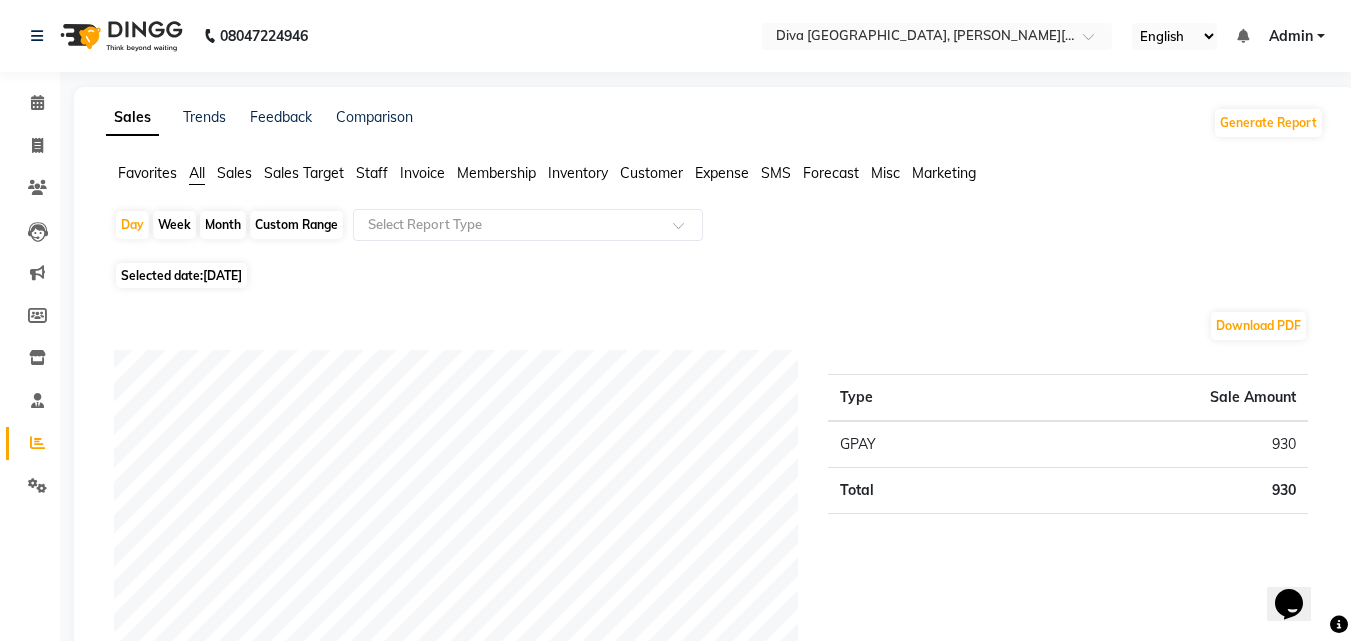 scroll, scrollTop: 0, scrollLeft: 0, axis: both 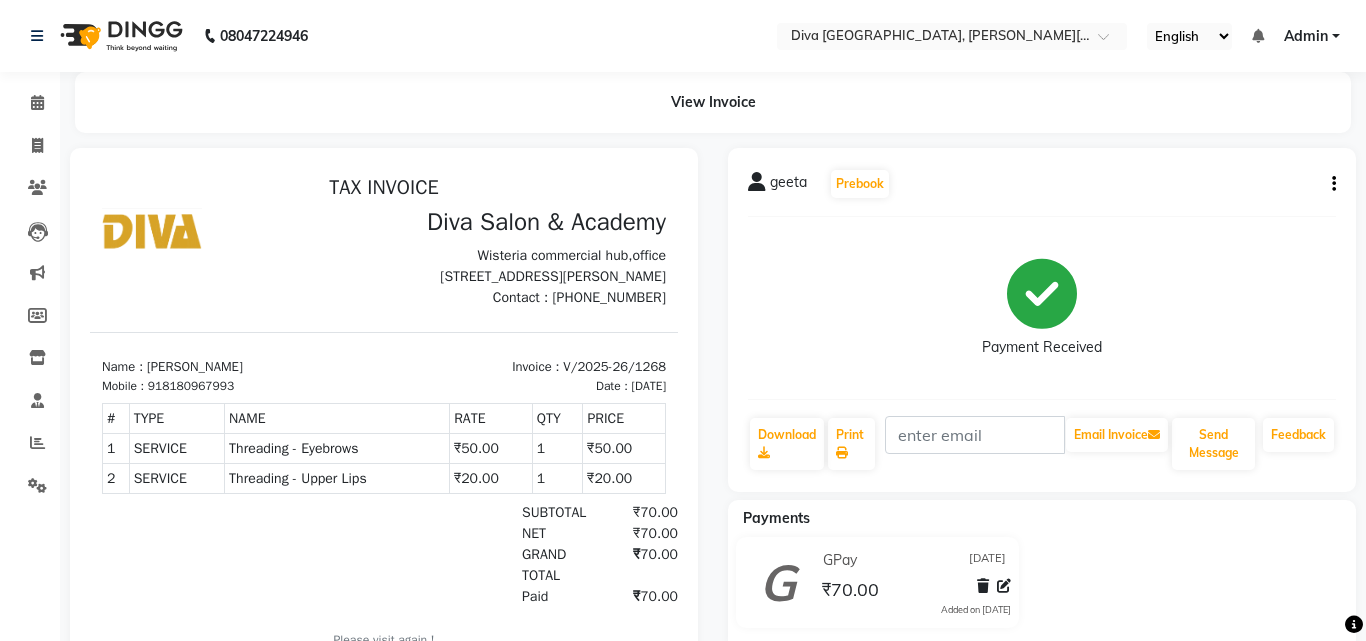 select on "service" 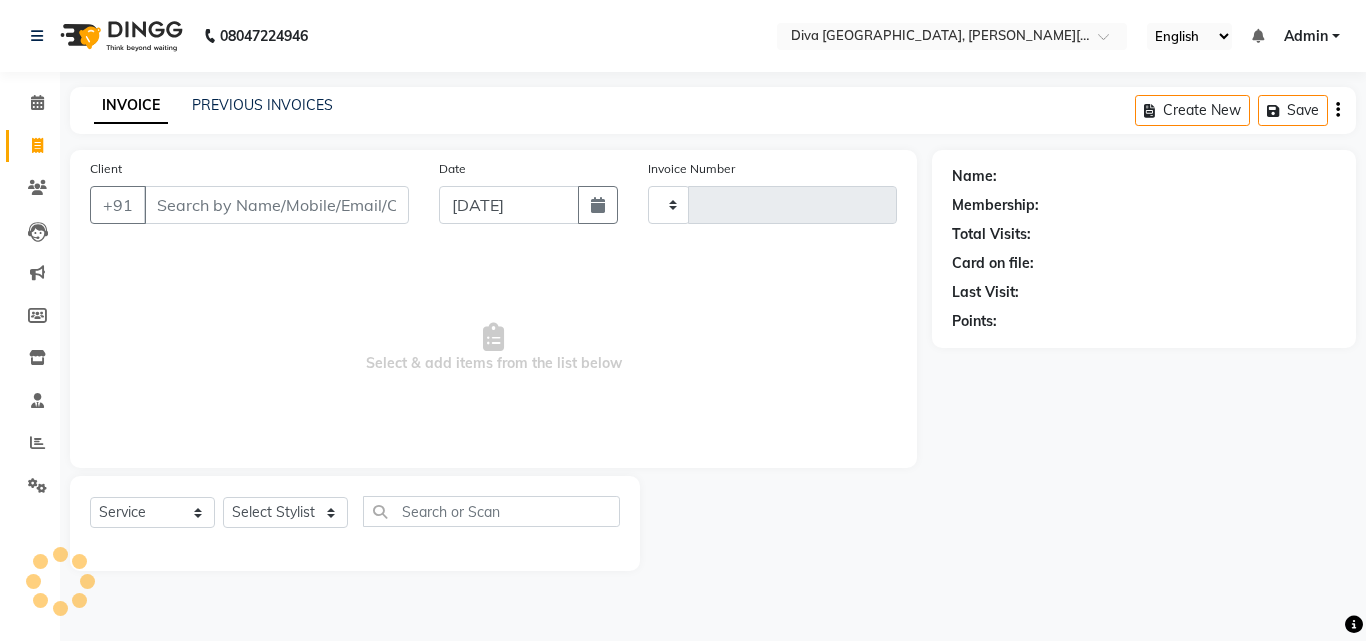 type on "1269" 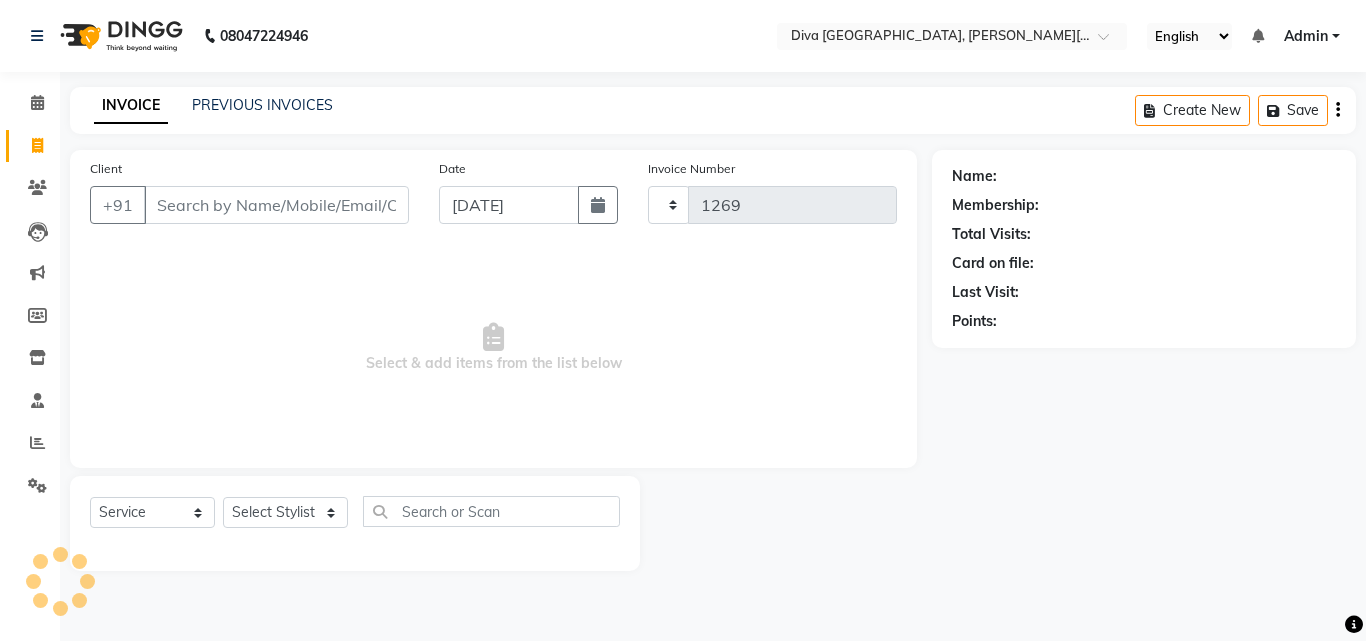 select on "671" 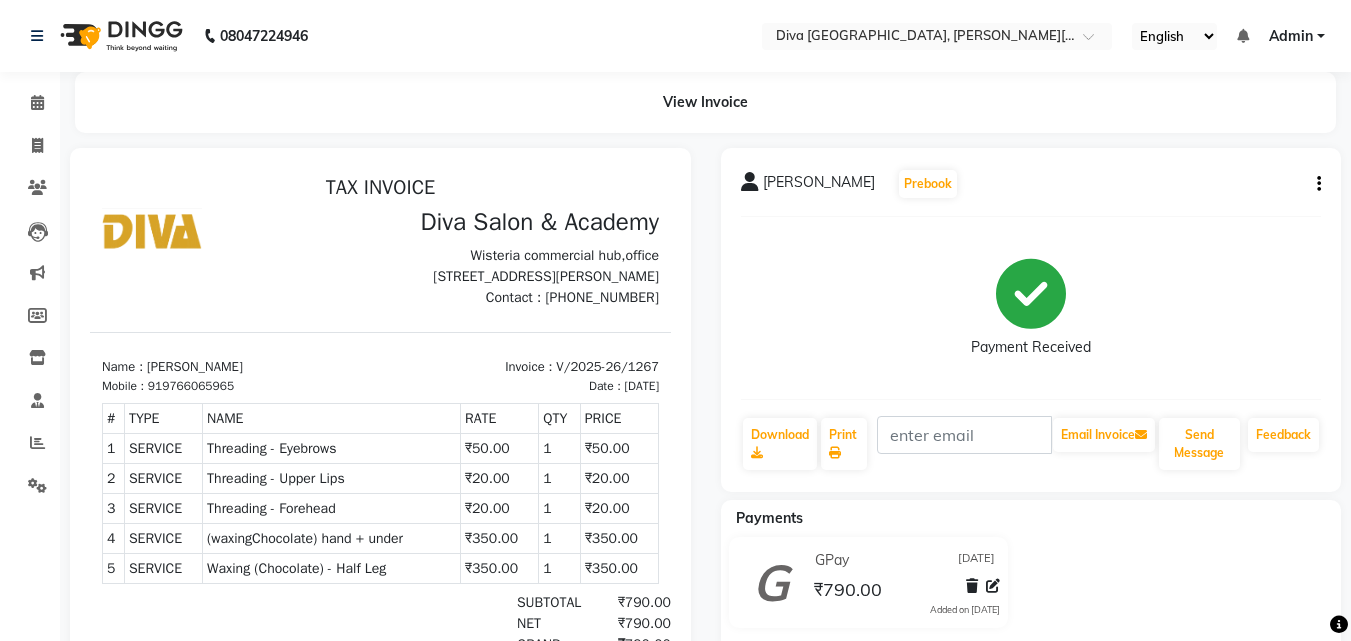 scroll, scrollTop: 0, scrollLeft: 0, axis: both 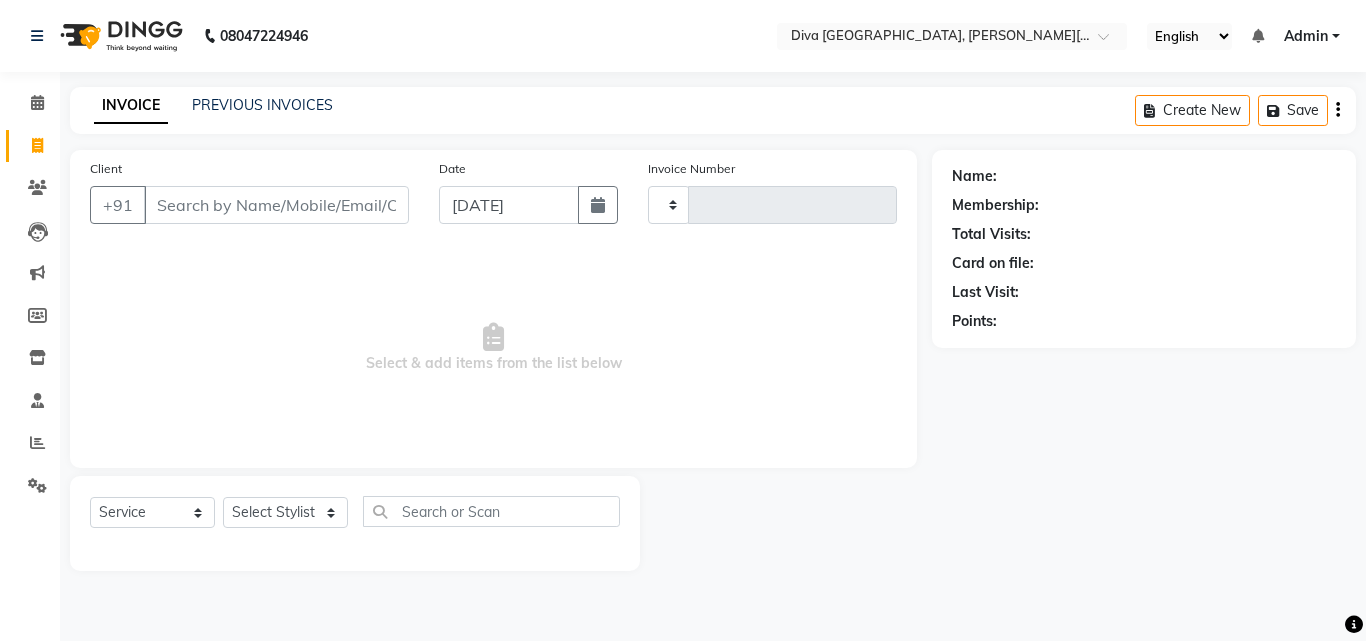 type on "1269" 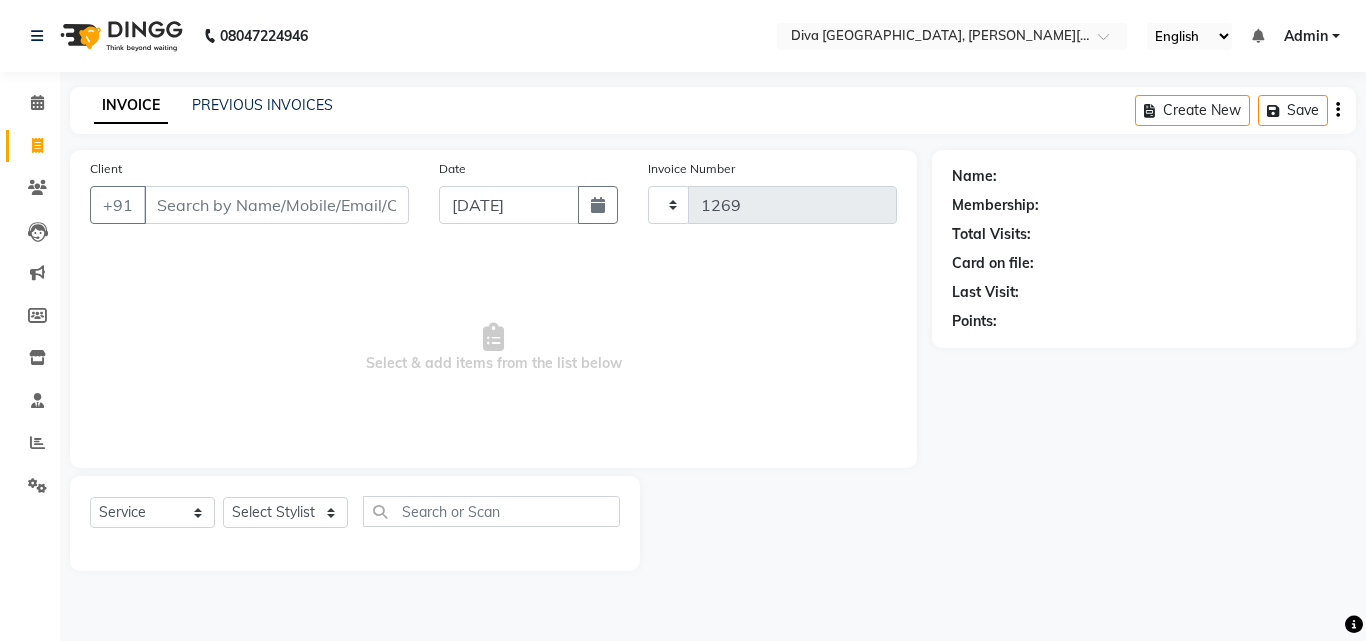 select on "671" 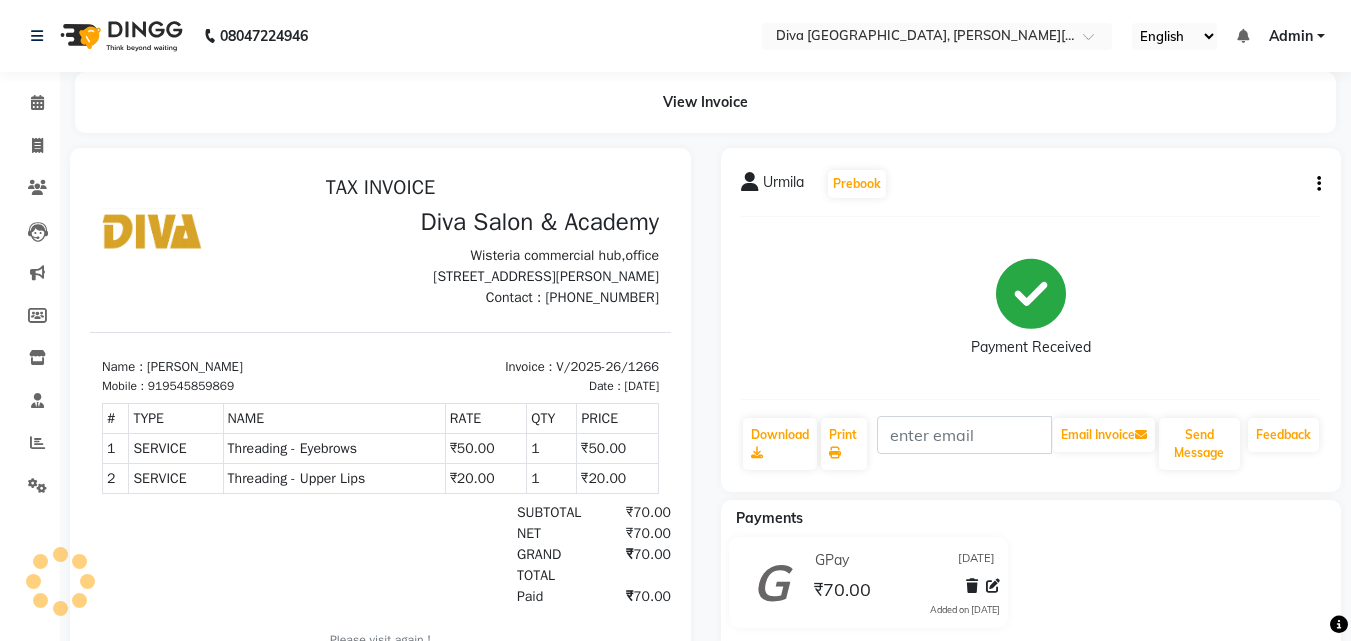 scroll, scrollTop: 0, scrollLeft: 0, axis: both 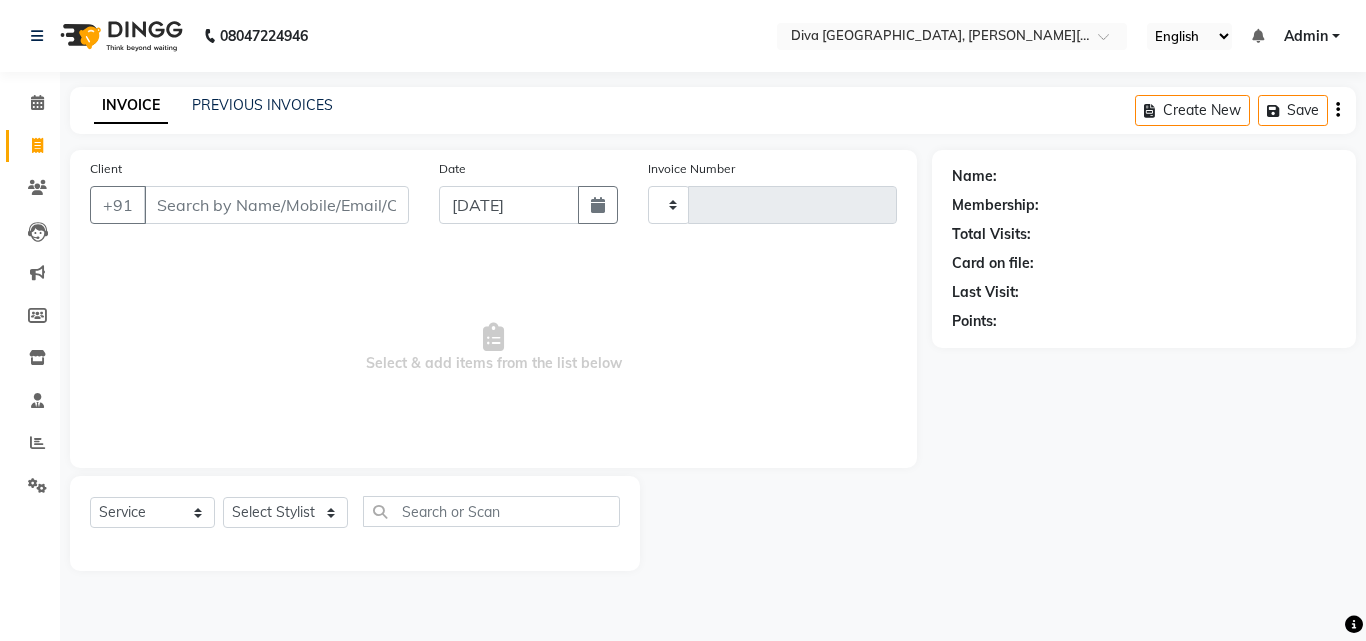 type on "1269" 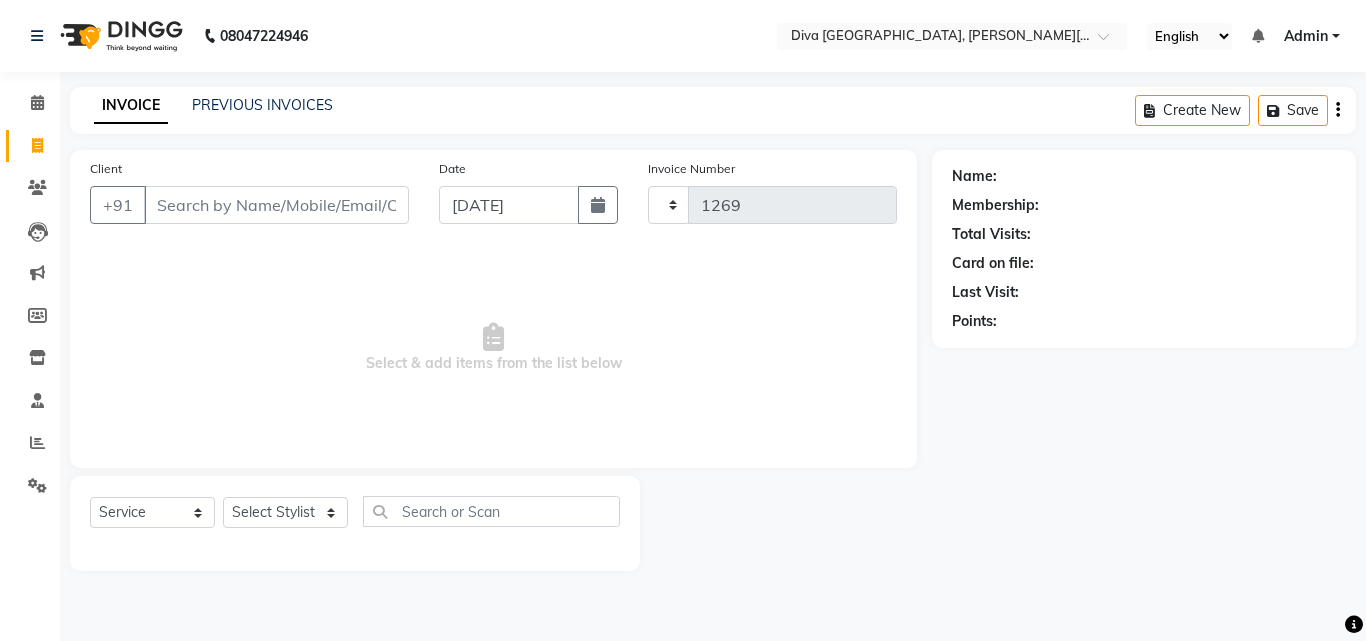 select on "671" 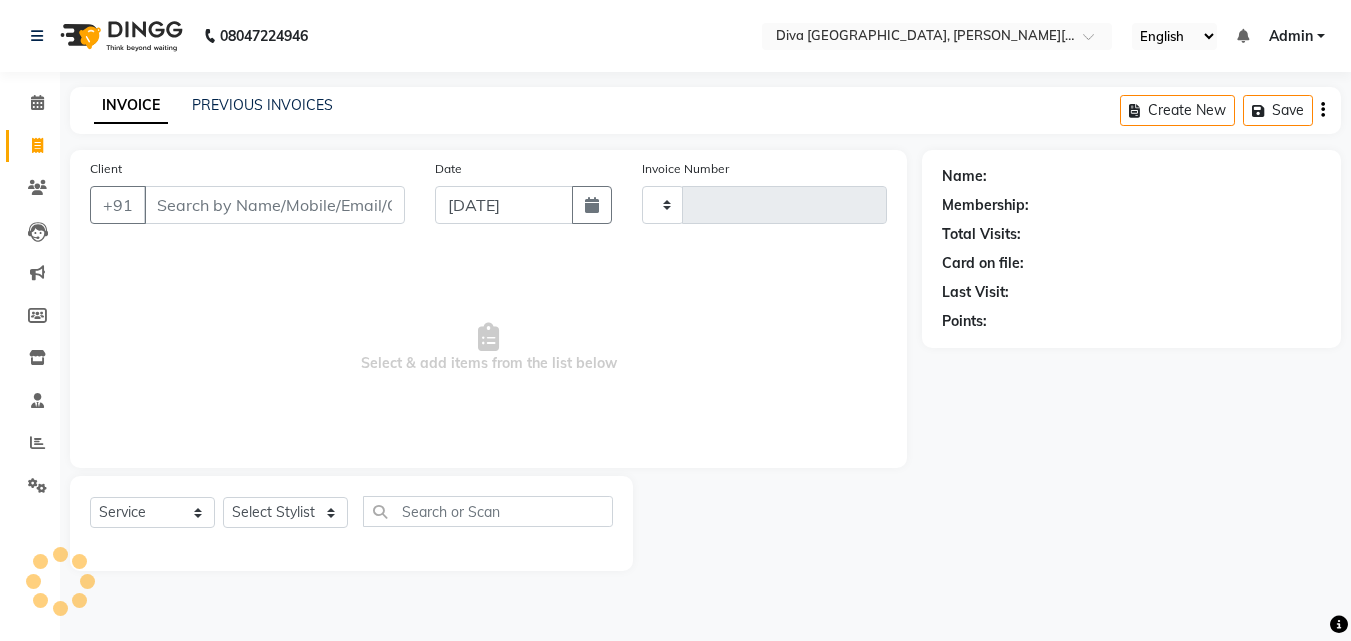 select on "service" 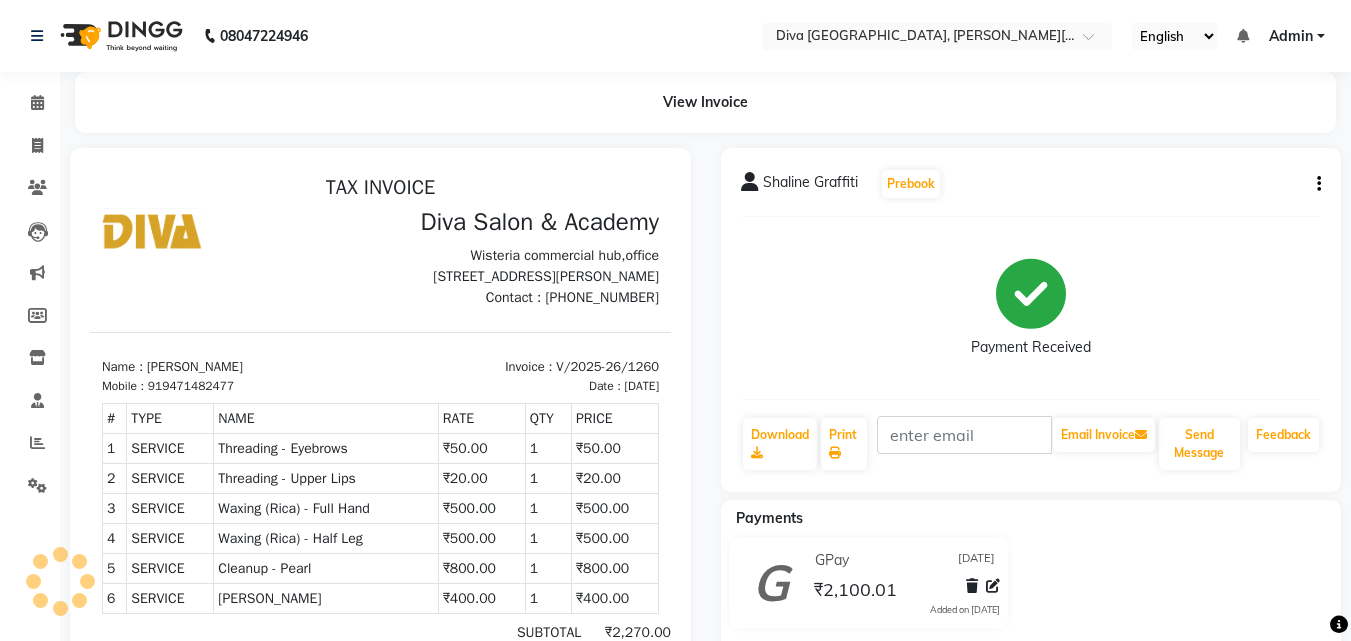 scroll, scrollTop: 0, scrollLeft: 0, axis: both 